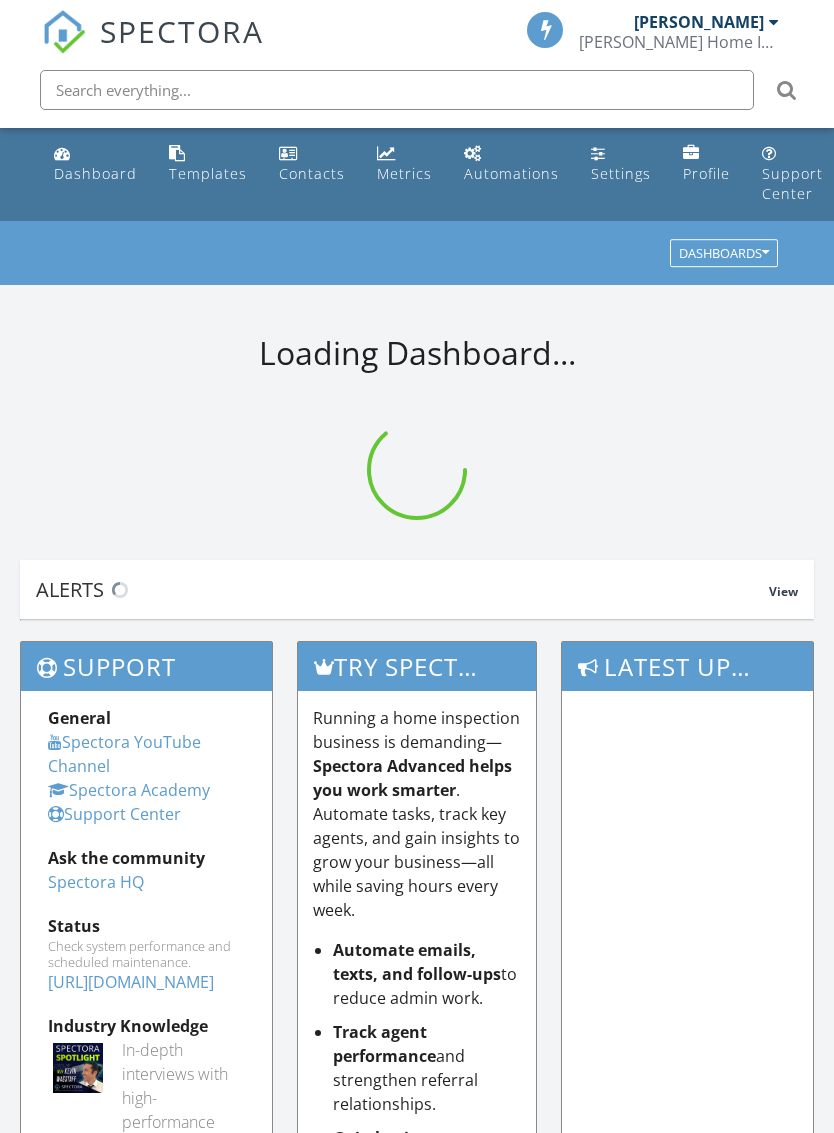 scroll, scrollTop: 0, scrollLeft: 0, axis: both 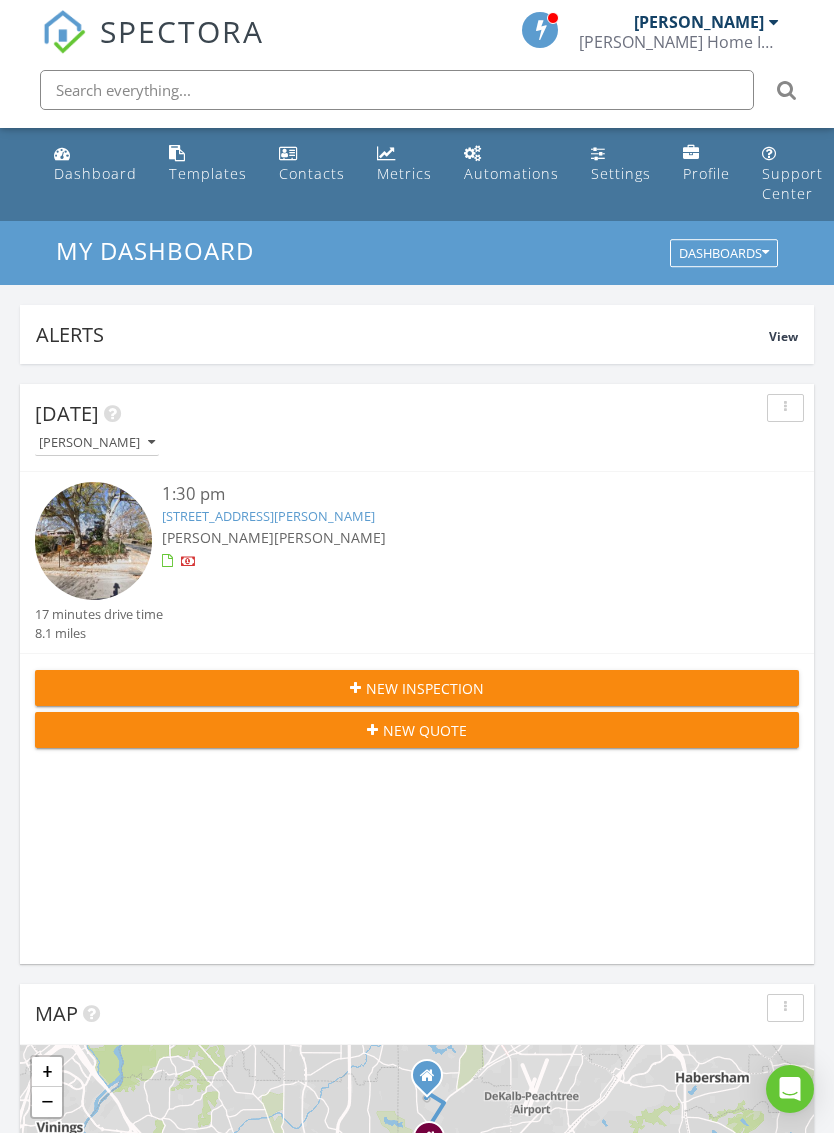click on "Dashboard" at bounding box center (95, 173) 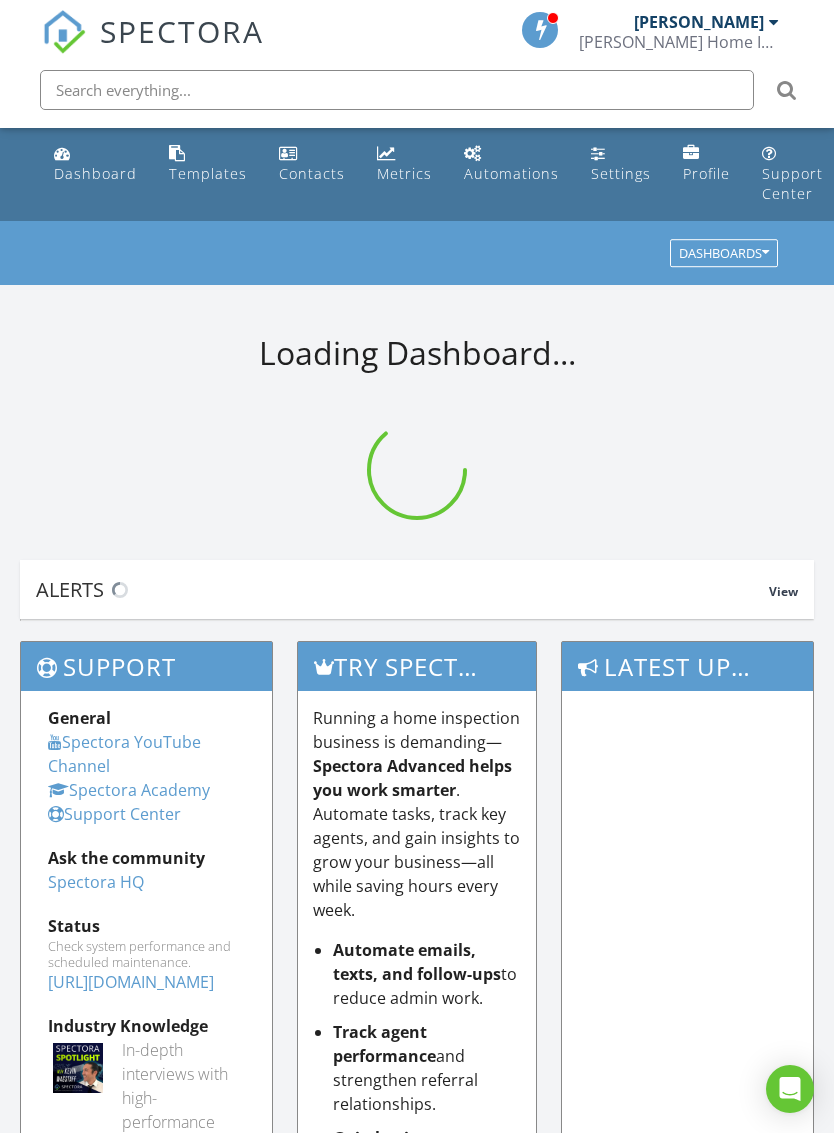 scroll, scrollTop: 0, scrollLeft: 0, axis: both 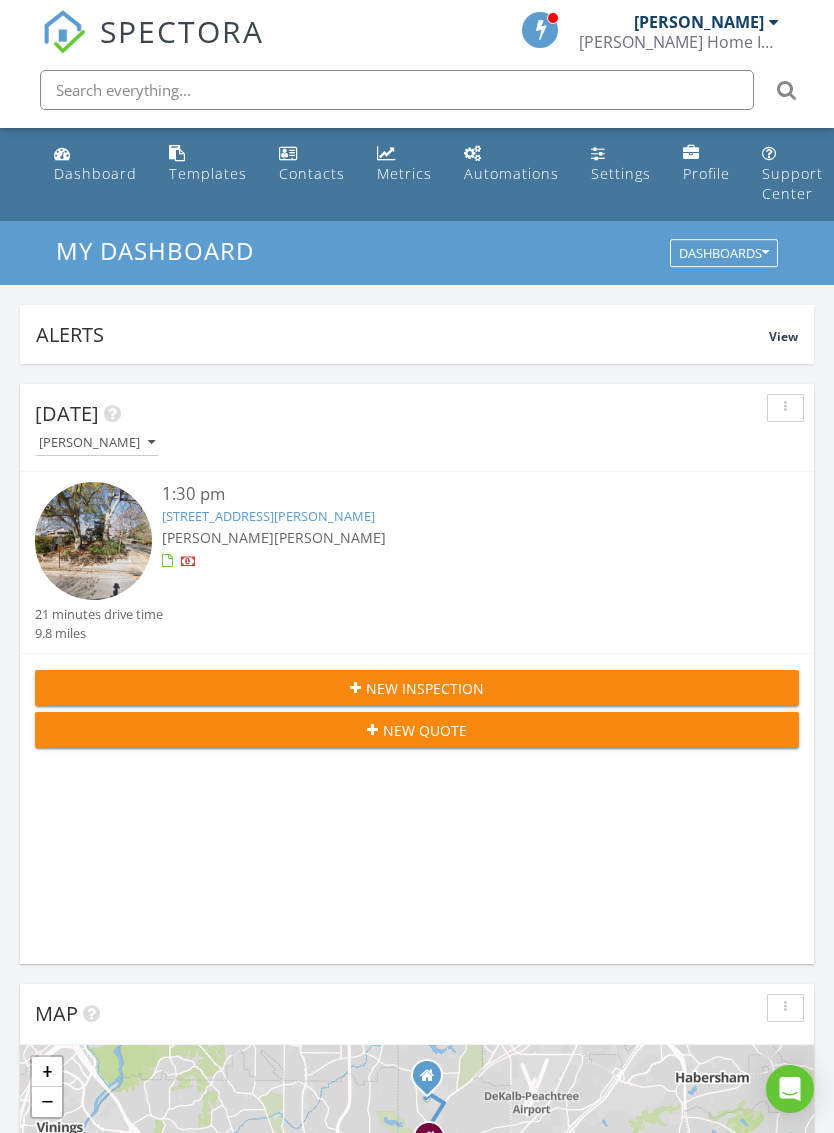 click on "Templates" at bounding box center (208, 173) 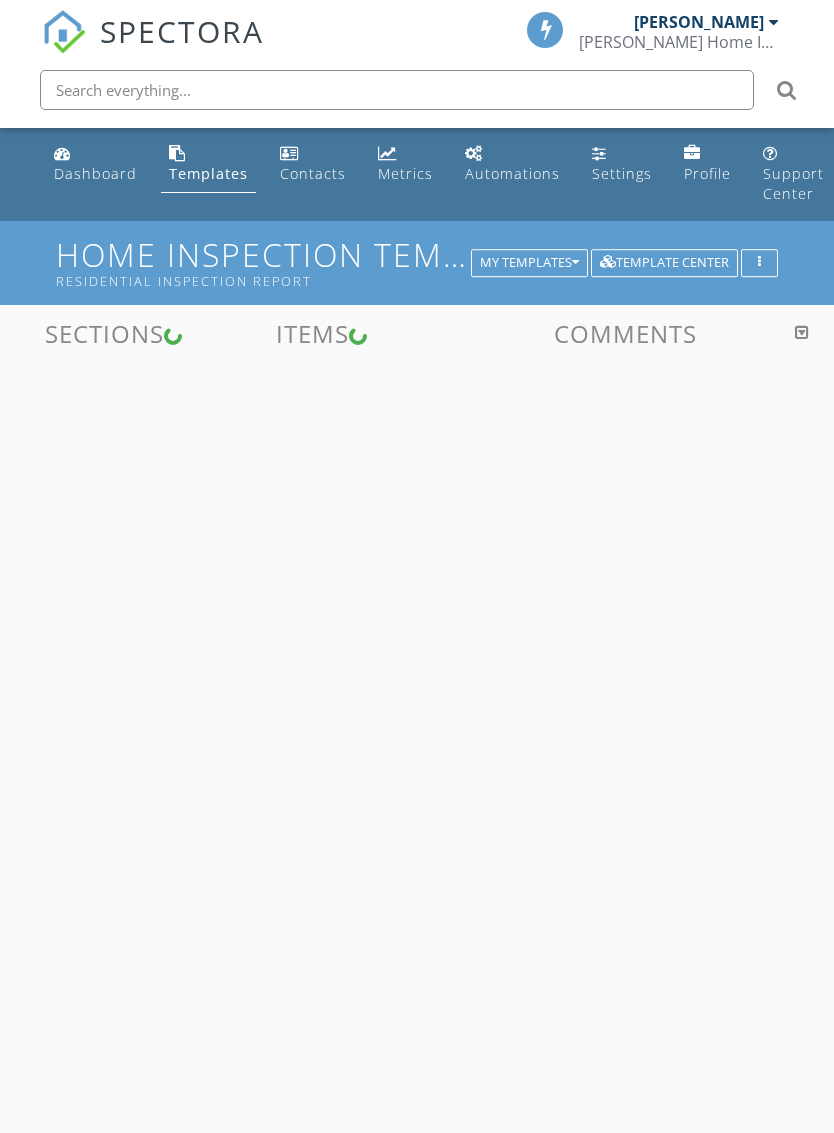 scroll, scrollTop: 0, scrollLeft: 0, axis: both 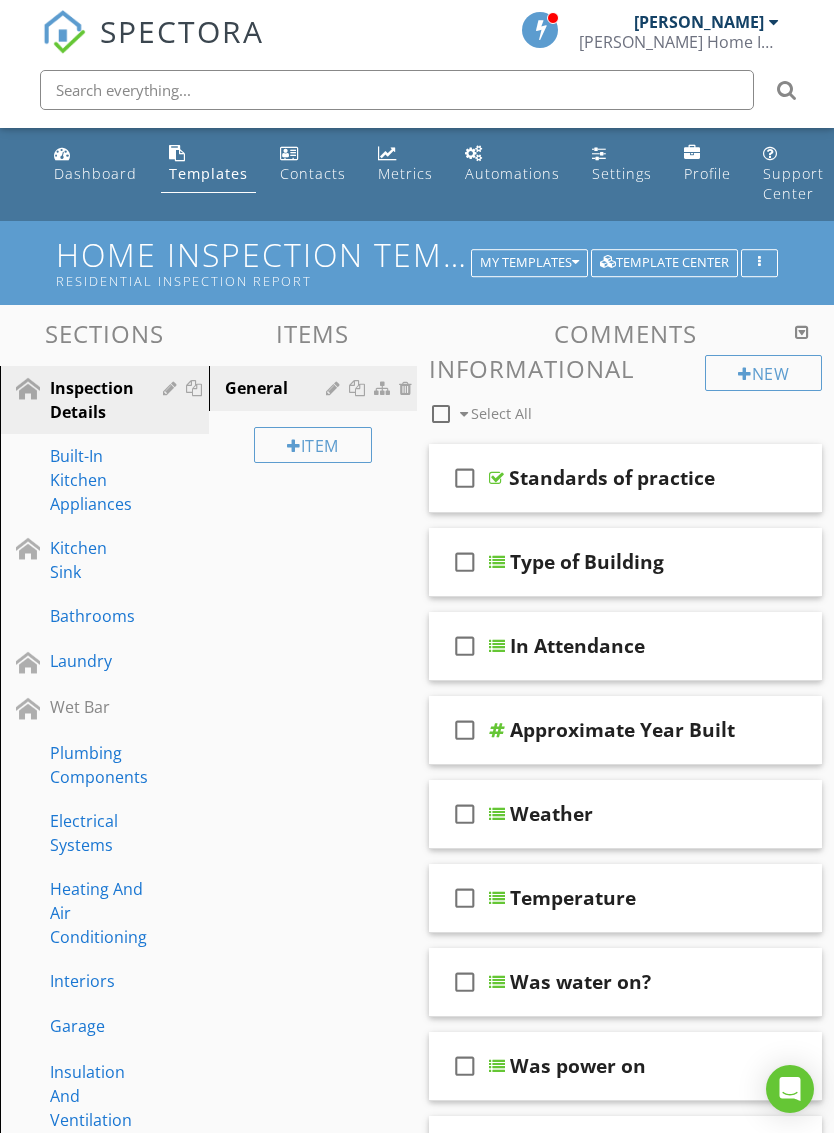 click on "Built-In Kitchen Appliances" at bounding box center (91, 480) 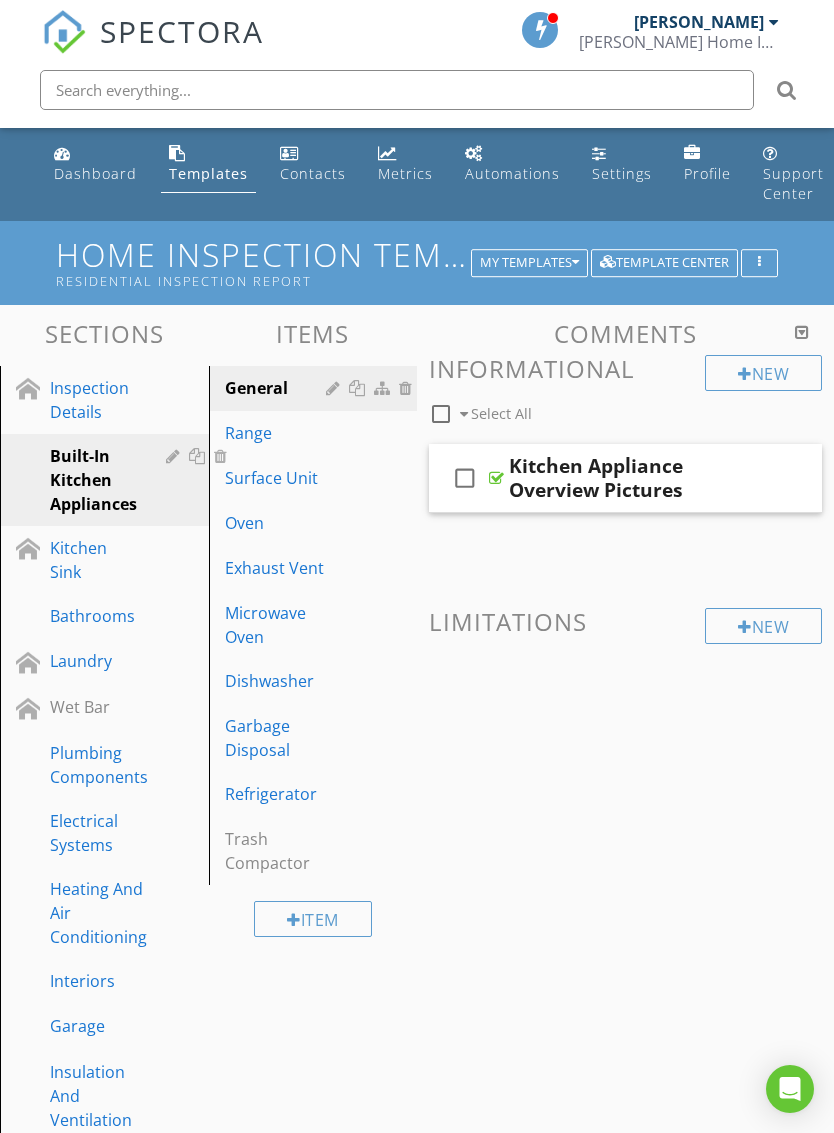 click on "Range" at bounding box center (279, 433) 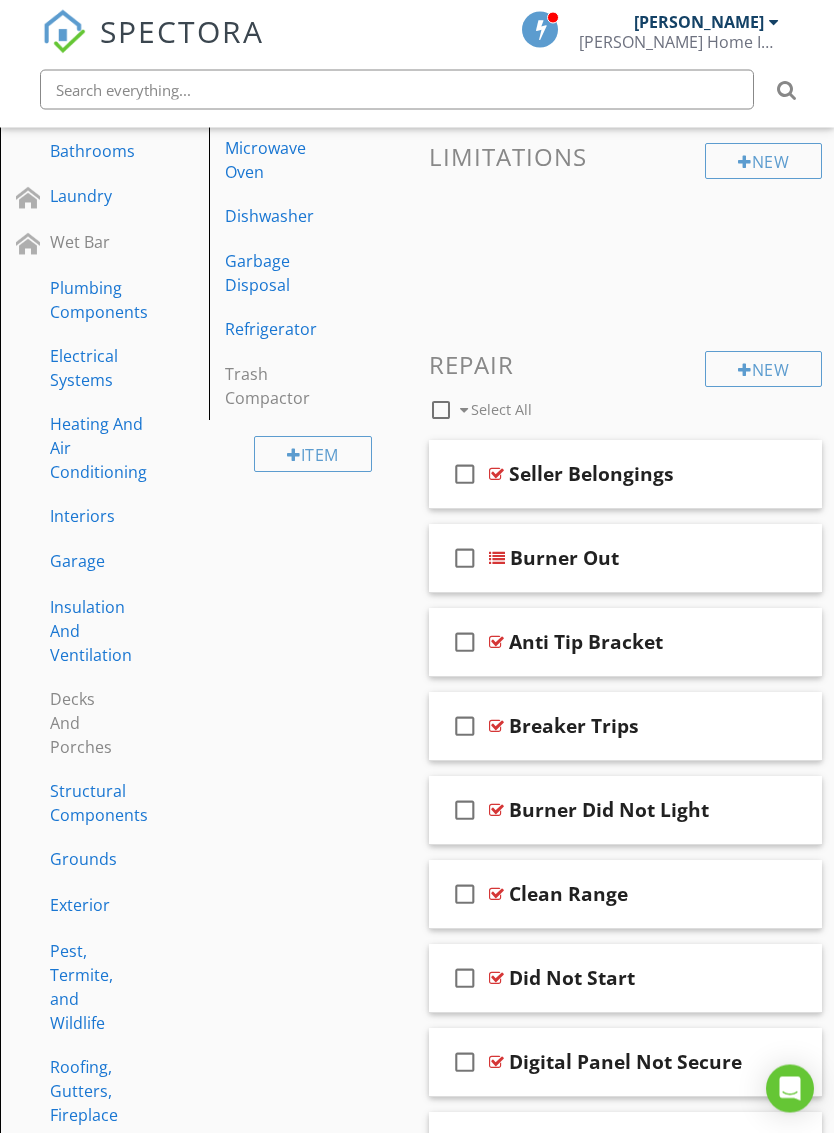 scroll, scrollTop: 465, scrollLeft: 0, axis: vertical 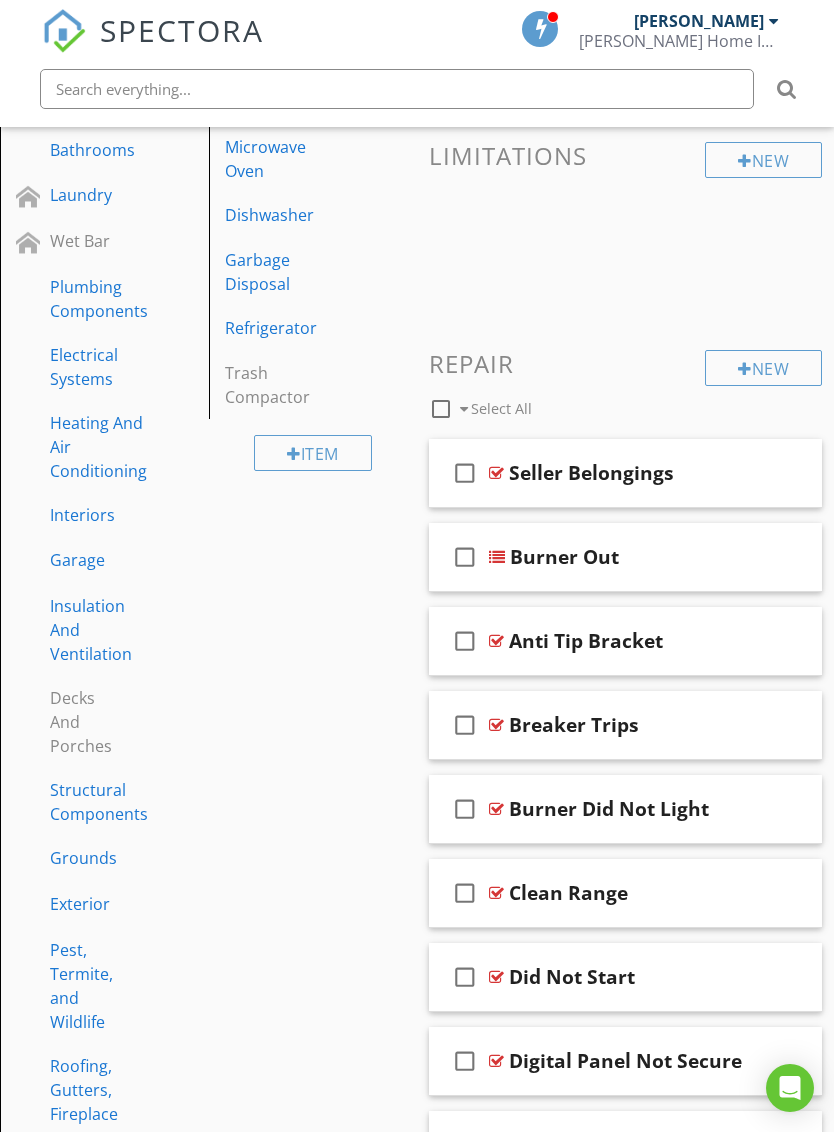 click on "check_box_outline_blank
Seller Belongings" at bounding box center (625, 474) 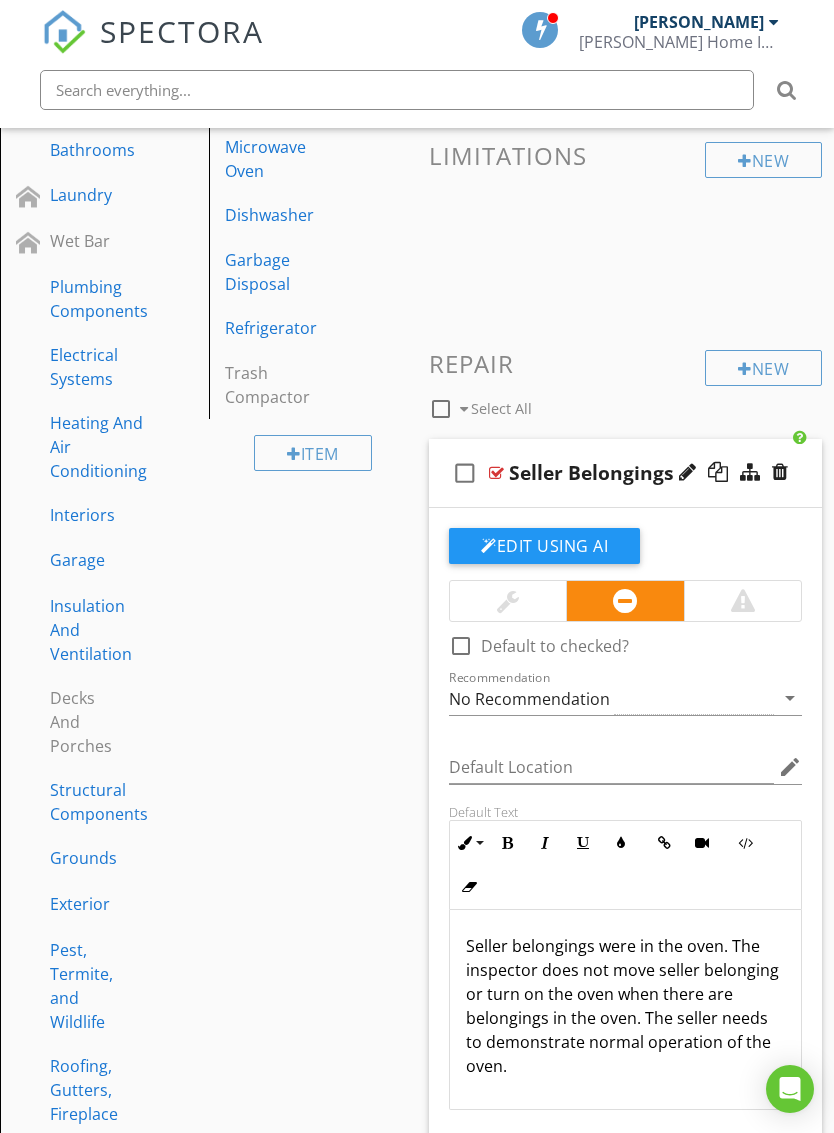 click at bounding box center (508, 601) 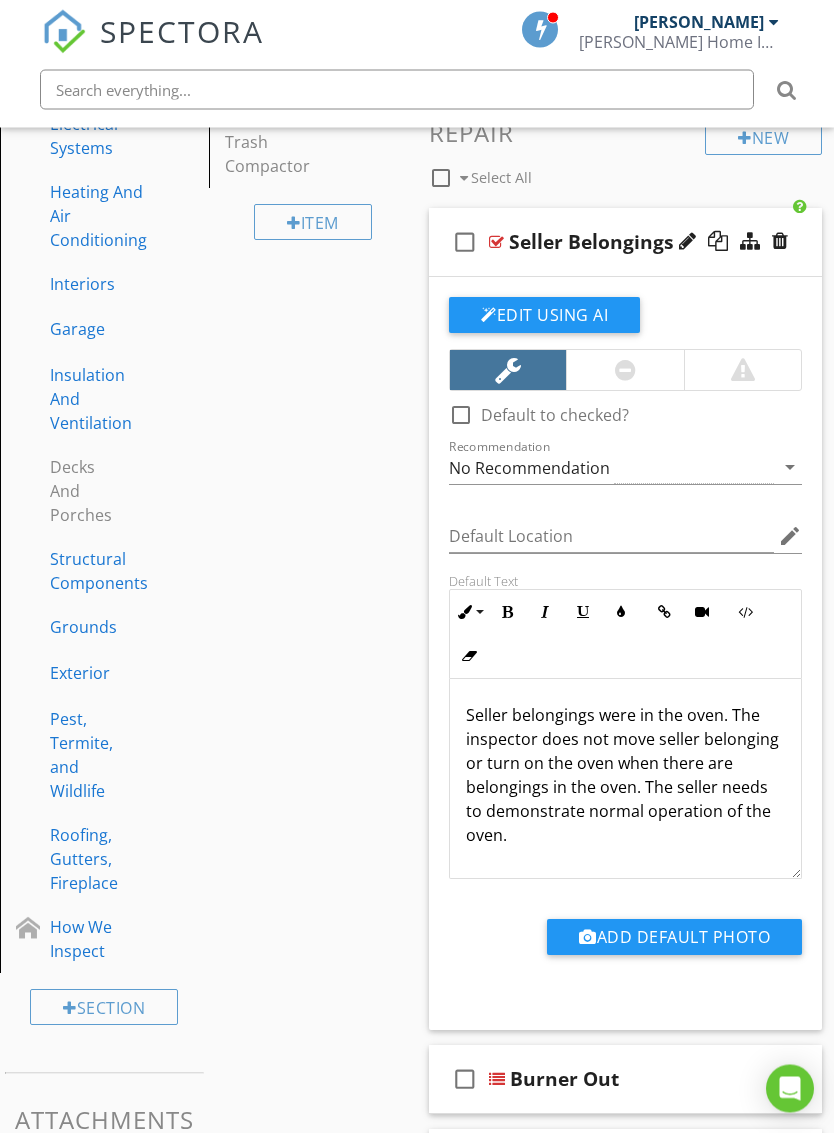 scroll, scrollTop: 700, scrollLeft: 0, axis: vertical 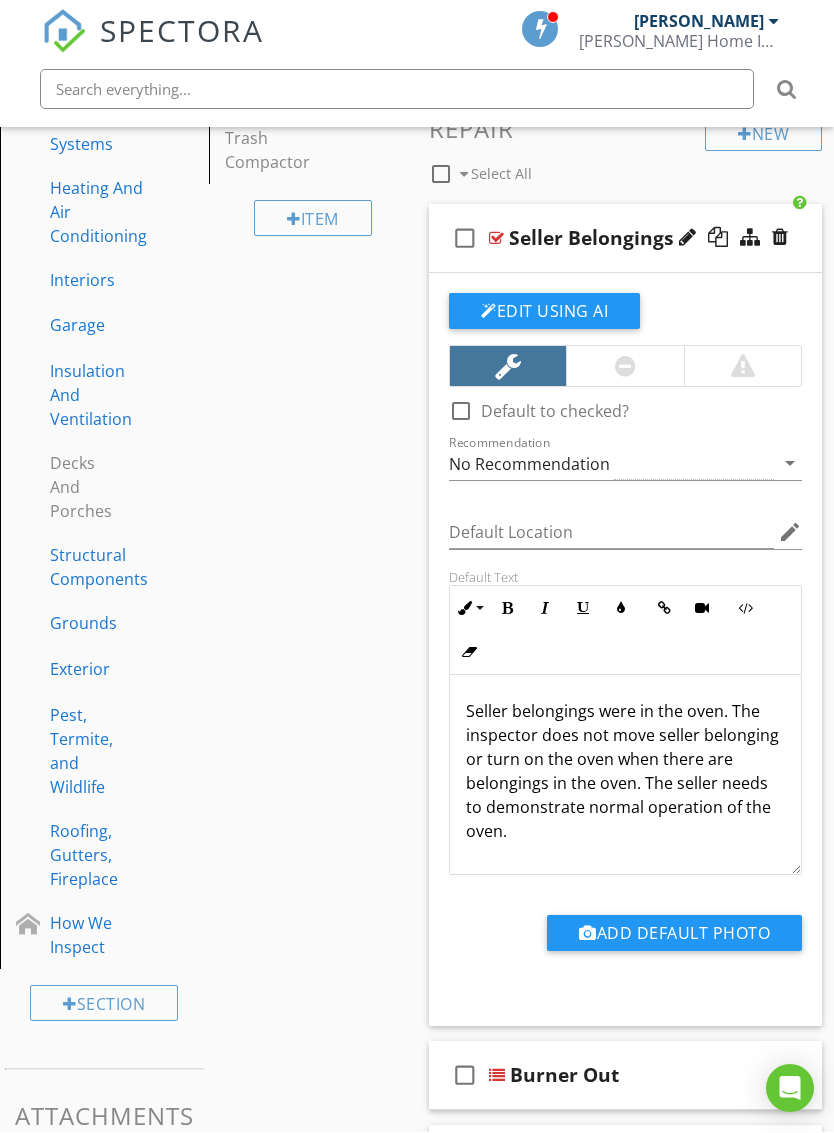 click on "check_box_outline_blank
Seller Belongings" at bounding box center [625, 239] 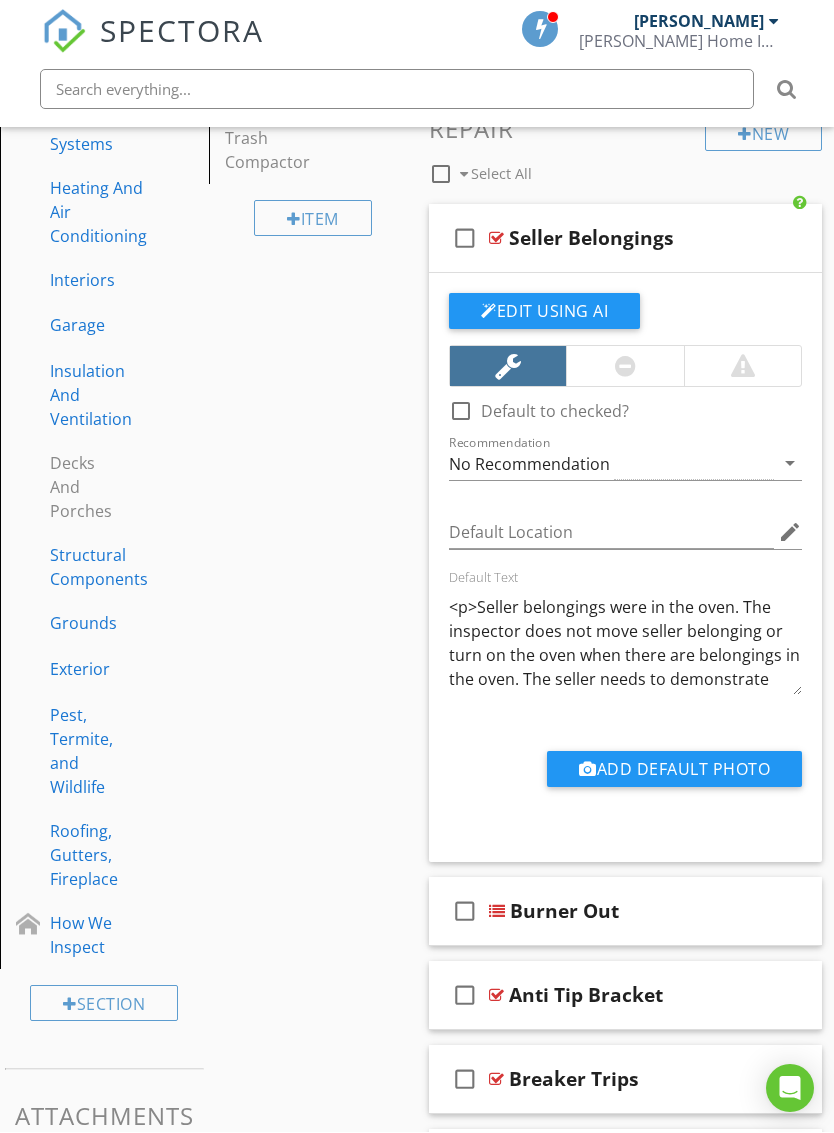 scroll, scrollTop: 701, scrollLeft: 0, axis: vertical 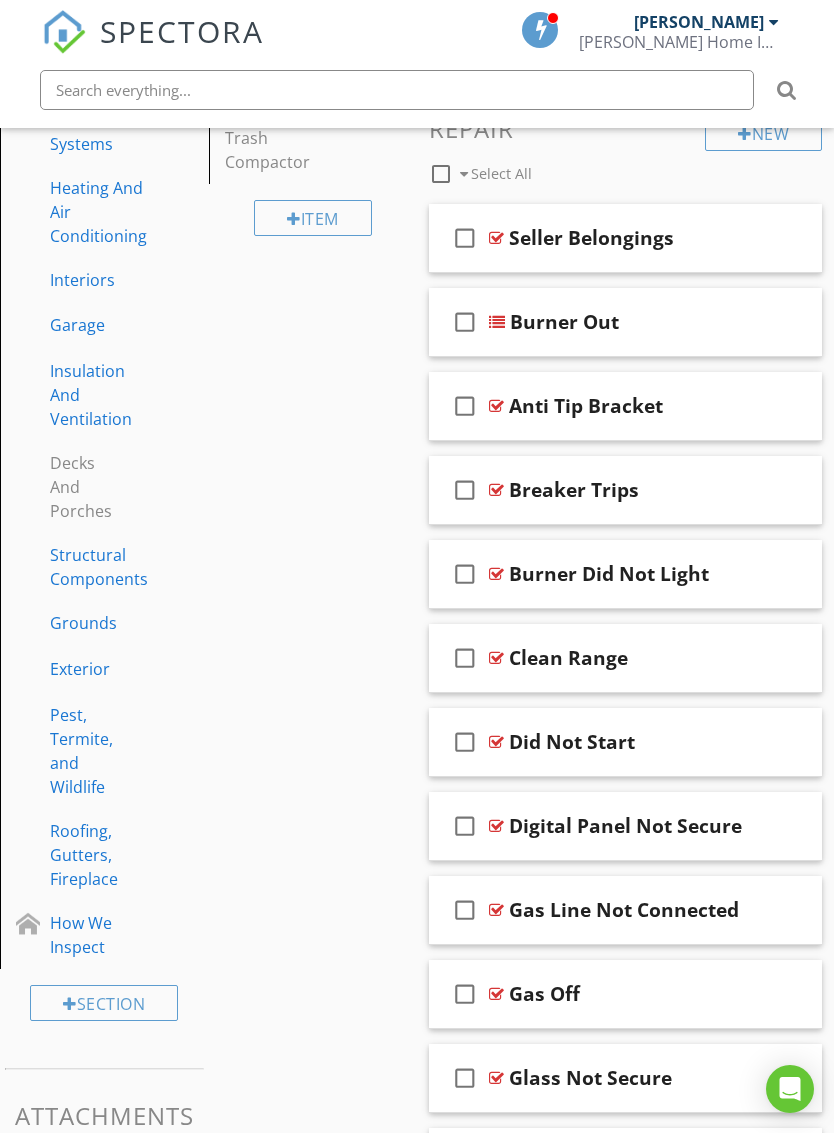 click on "check_box_outline_blank
Seller Belongings" at bounding box center (625, 238) 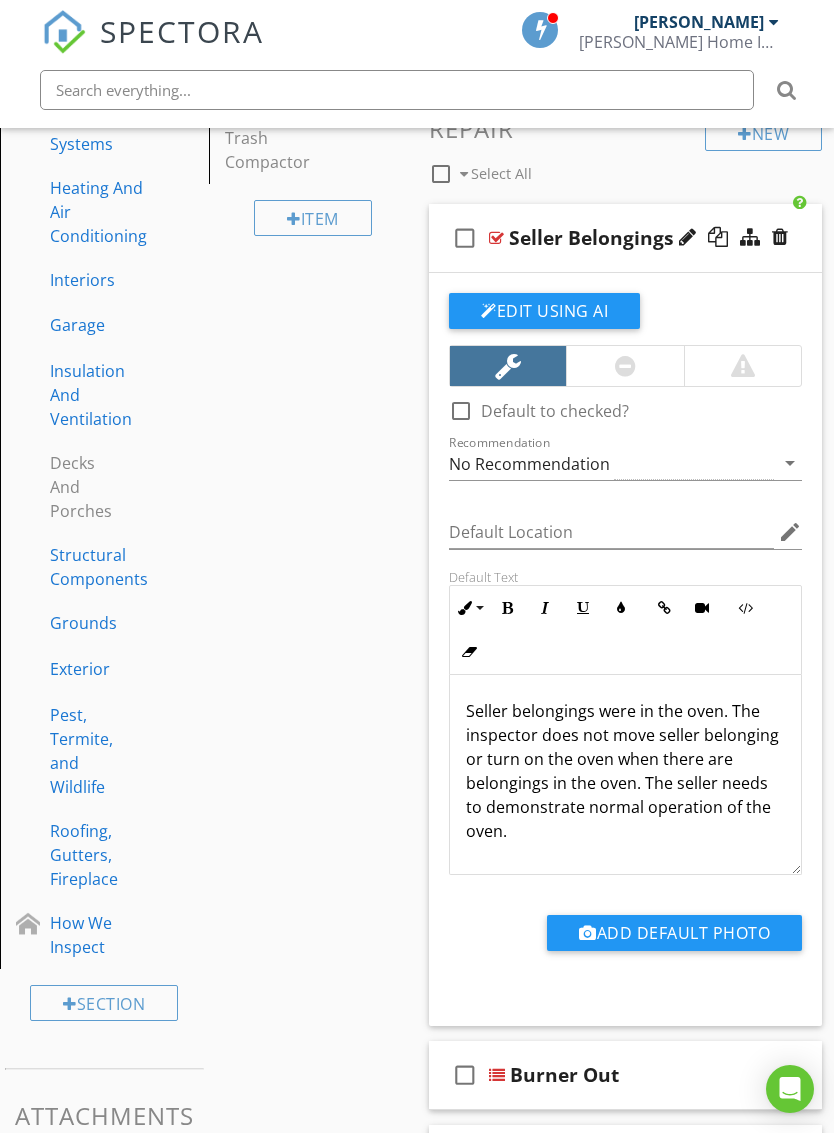 click on "check_box_outline_blank
Seller Belongings" at bounding box center (625, 238) 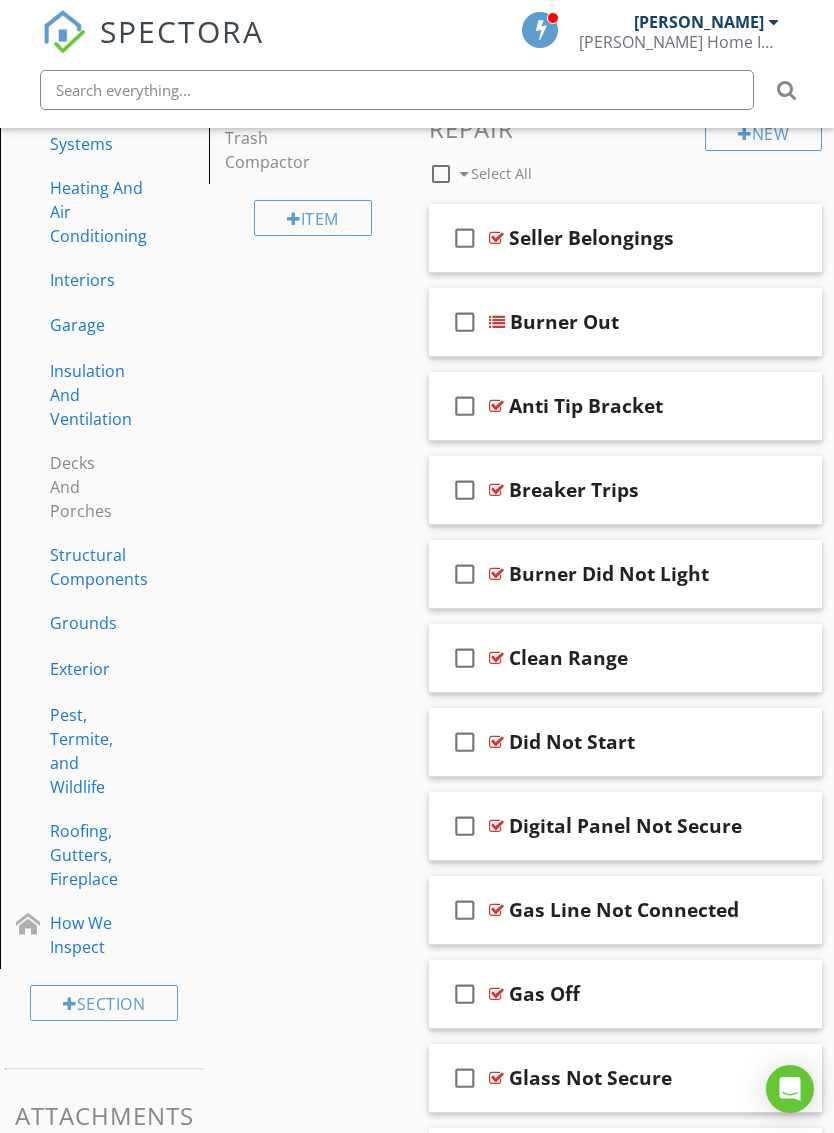 click on "check_box_outline_blank
Burner Out" at bounding box center [625, 322] 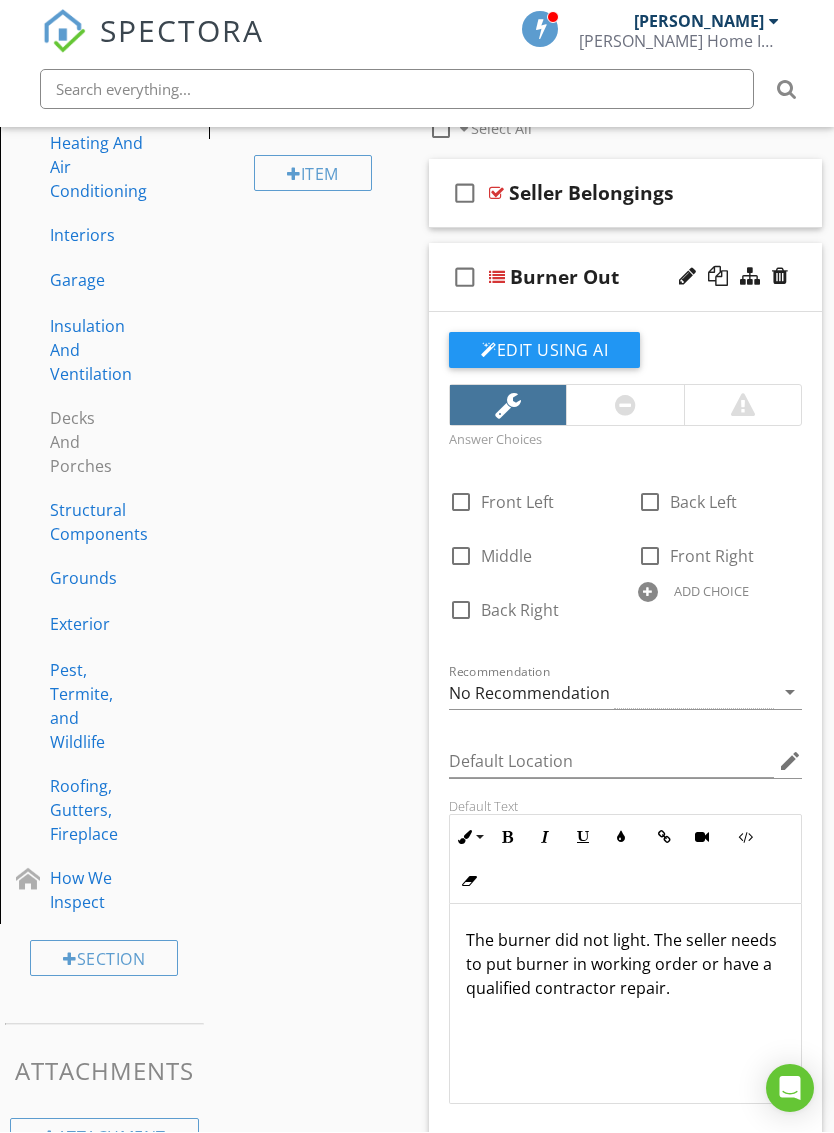 scroll, scrollTop: 746, scrollLeft: 0, axis: vertical 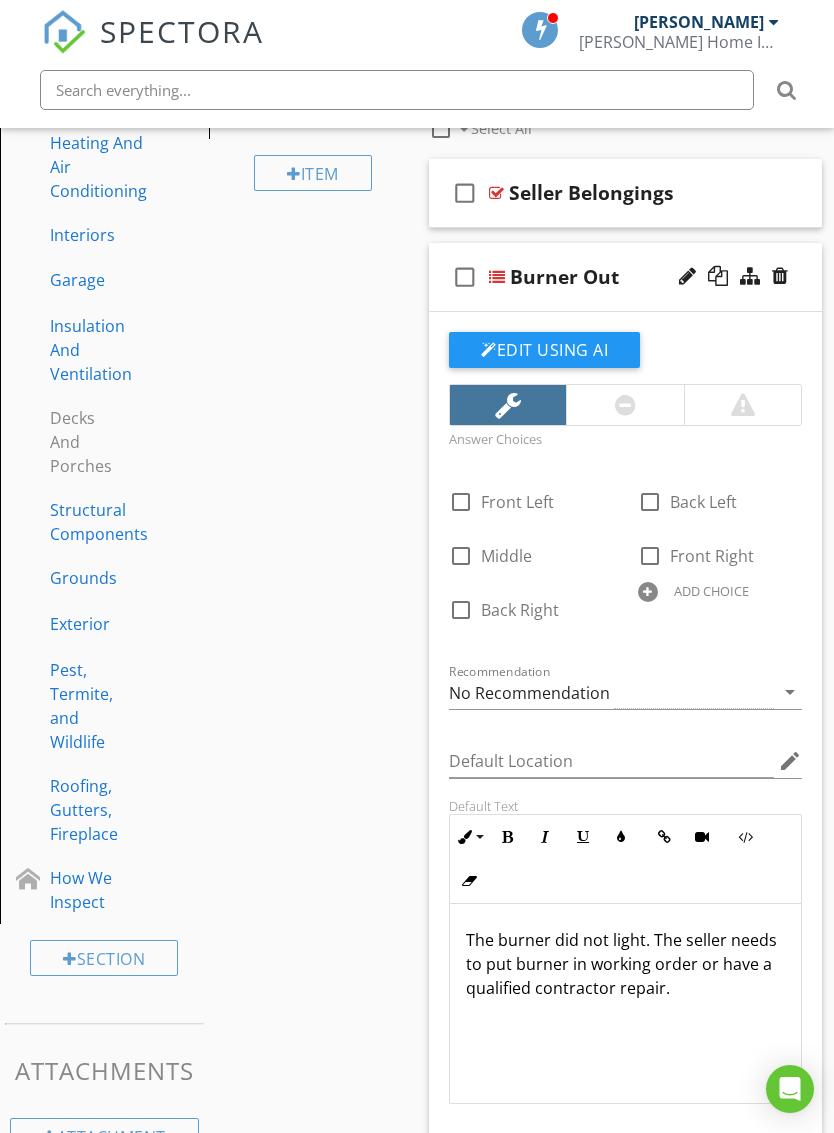 click on "check_box_outline_blank
Burner Out" at bounding box center [625, 277] 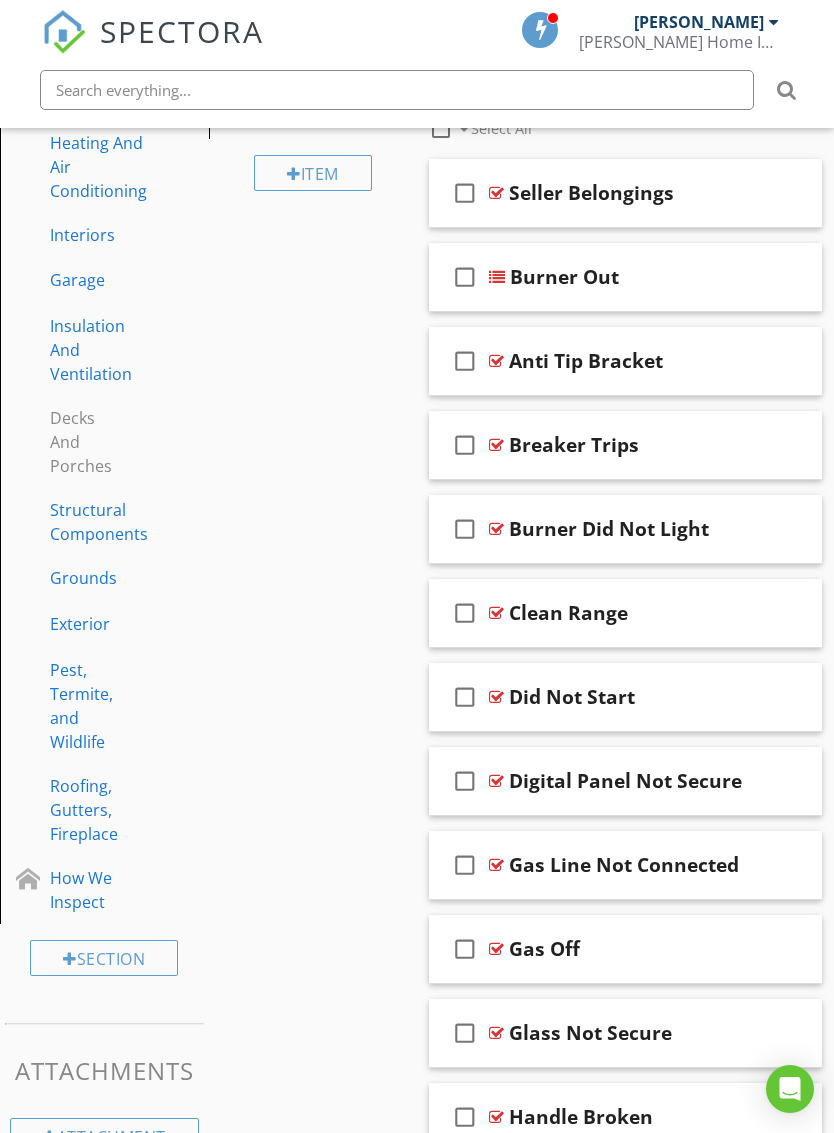click at bounding box center [780, 360] 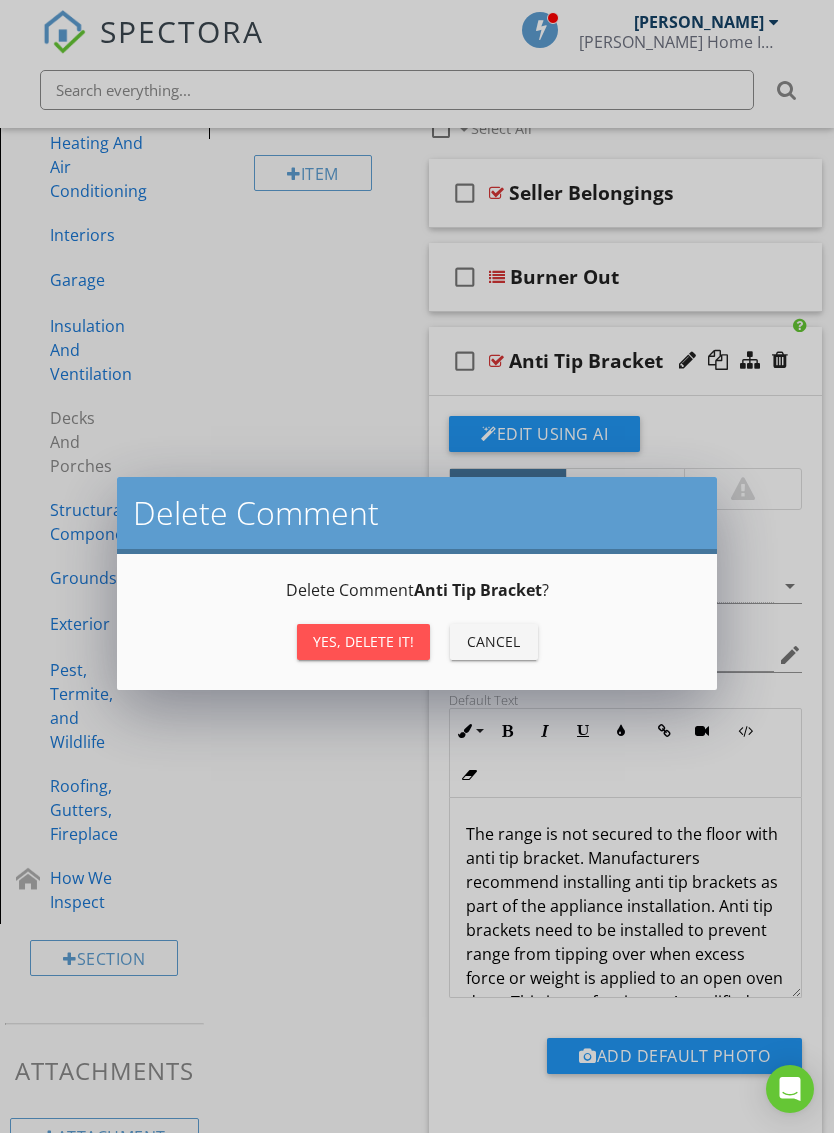 click on "Delete Comment   Delete Comment
Anti Tip Bracket ?   Yes, Delete it!   Cancel" at bounding box center (417, 566) 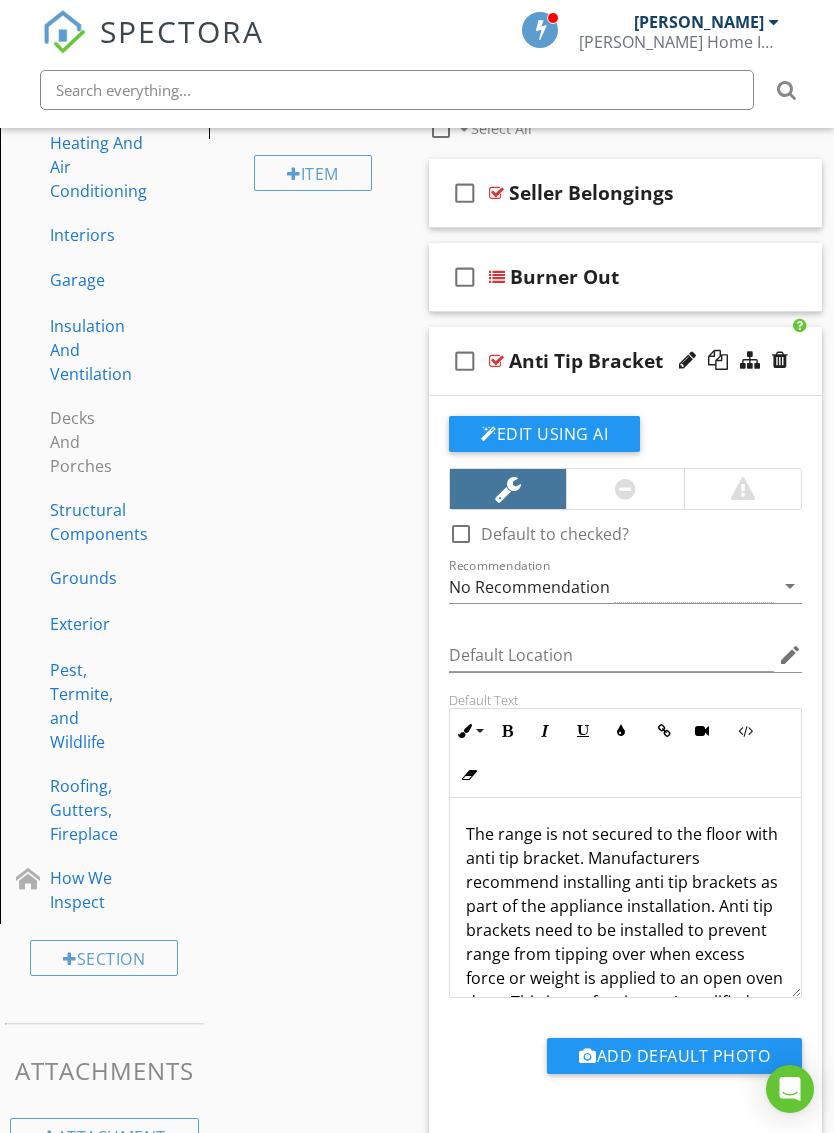 click on "Sections
Inspection Details           Built-In Kitchen Appliances           Kitchen Sink            Bathrooms           Laundry           Wet Bar           Plumbing Components           Electrical Systems           Heating And Air Conditioning           Interiors           Garage           Insulation And Ventilation           Decks And Porches           Structural Components           Grounds           Exterior           Pest, Termite, and Wildlife           Roofing, Gutters, Fireplace           How We Inspect
Section
Attachments
Attachment
Items
General           Range           Surface Unit           Oven           Exhaust Vent           Microwave Oven           Dishwasher           Garbage Disposal           Refrigerator           Trash Compactor
Item
Comments
New
Informational" at bounding box center (417, 1184) 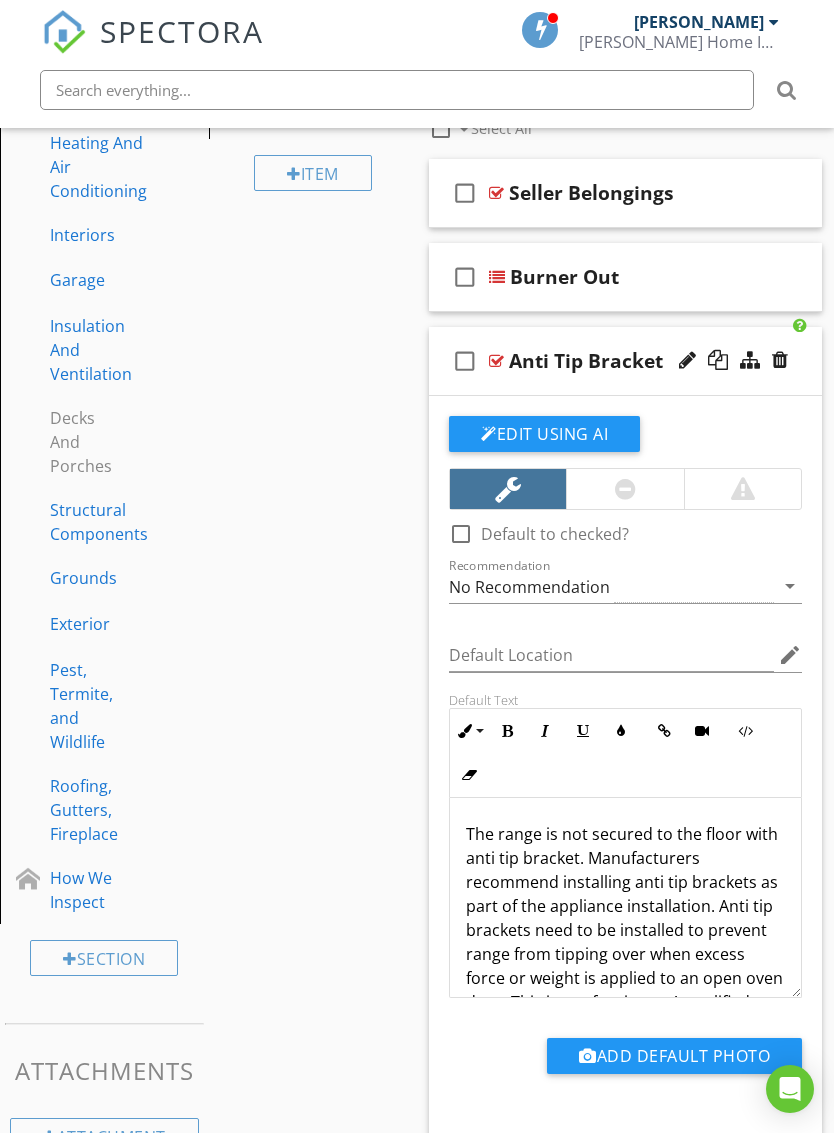click on "check_box_outline_blank
Anti Tip Bracket" at bounding box center (625, 361) 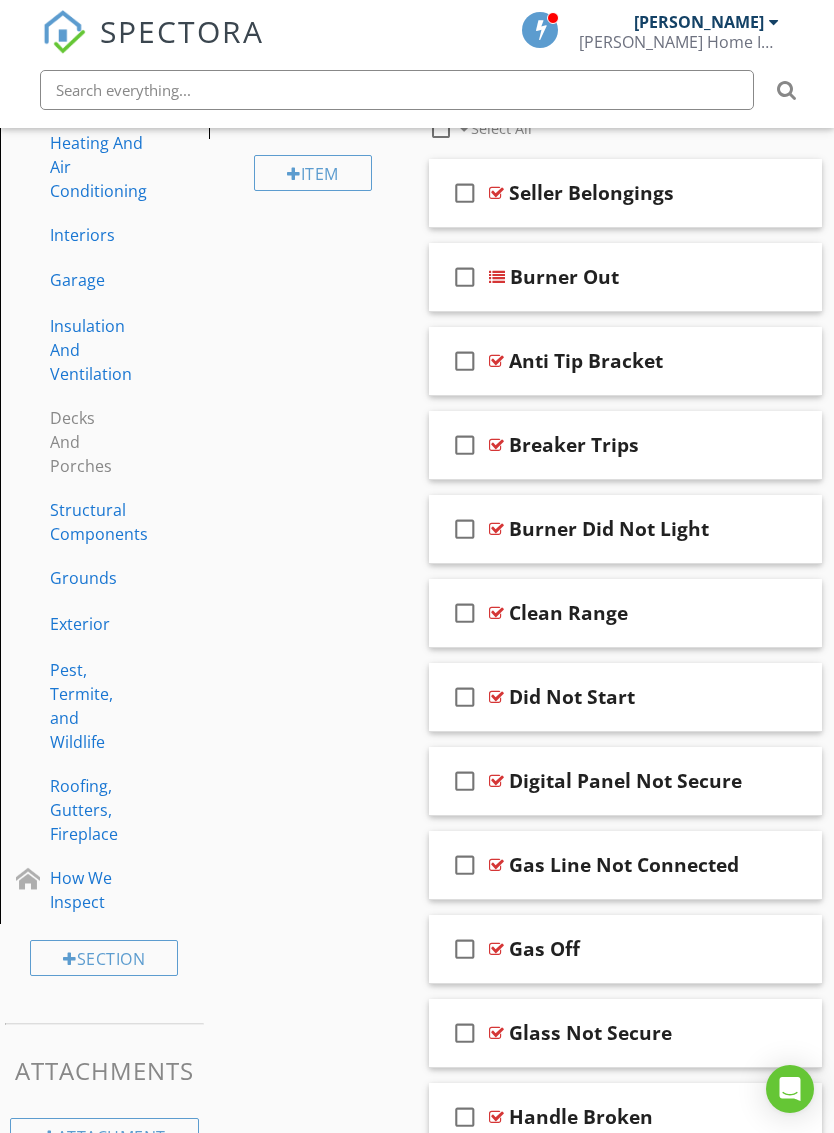 click on "check_box_outline_blank
Breaker Trips" at bounding box center [625, 445] 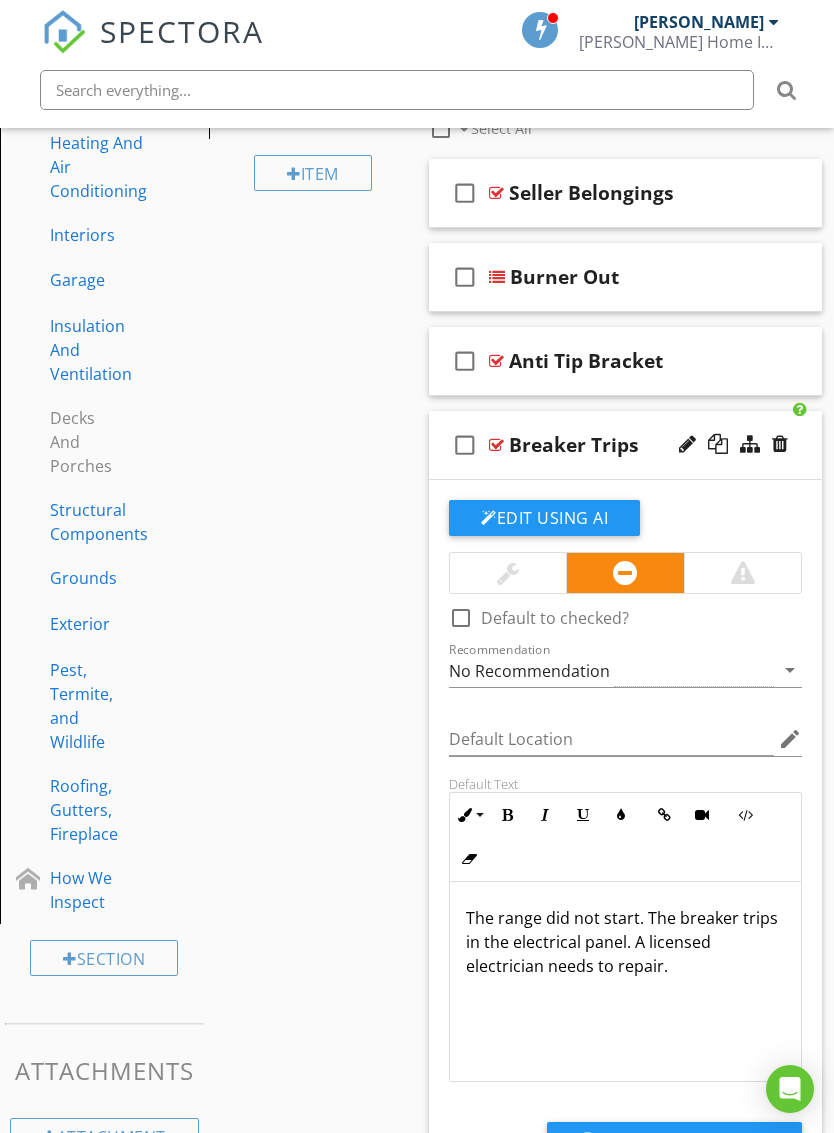 click on "check_box_outline_blank
Breaker Trips" at bounding box center [625, 445] 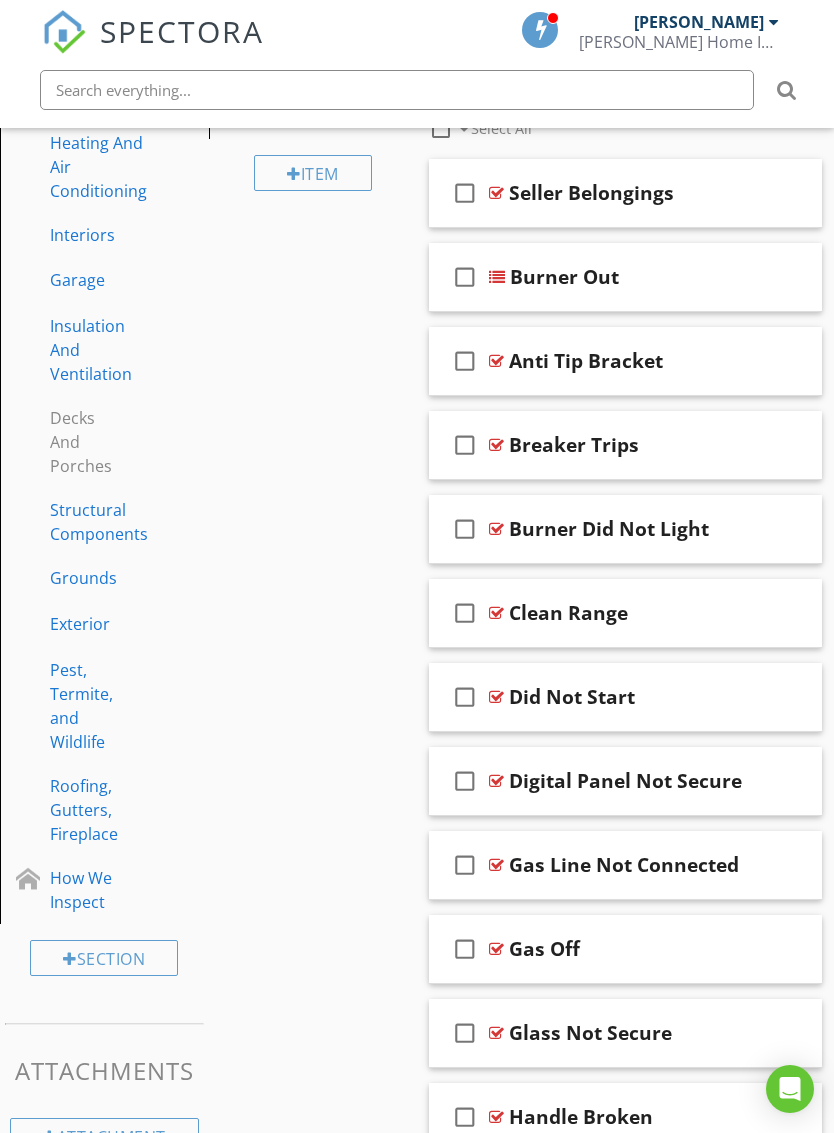 click at bounding box center (780, 528) 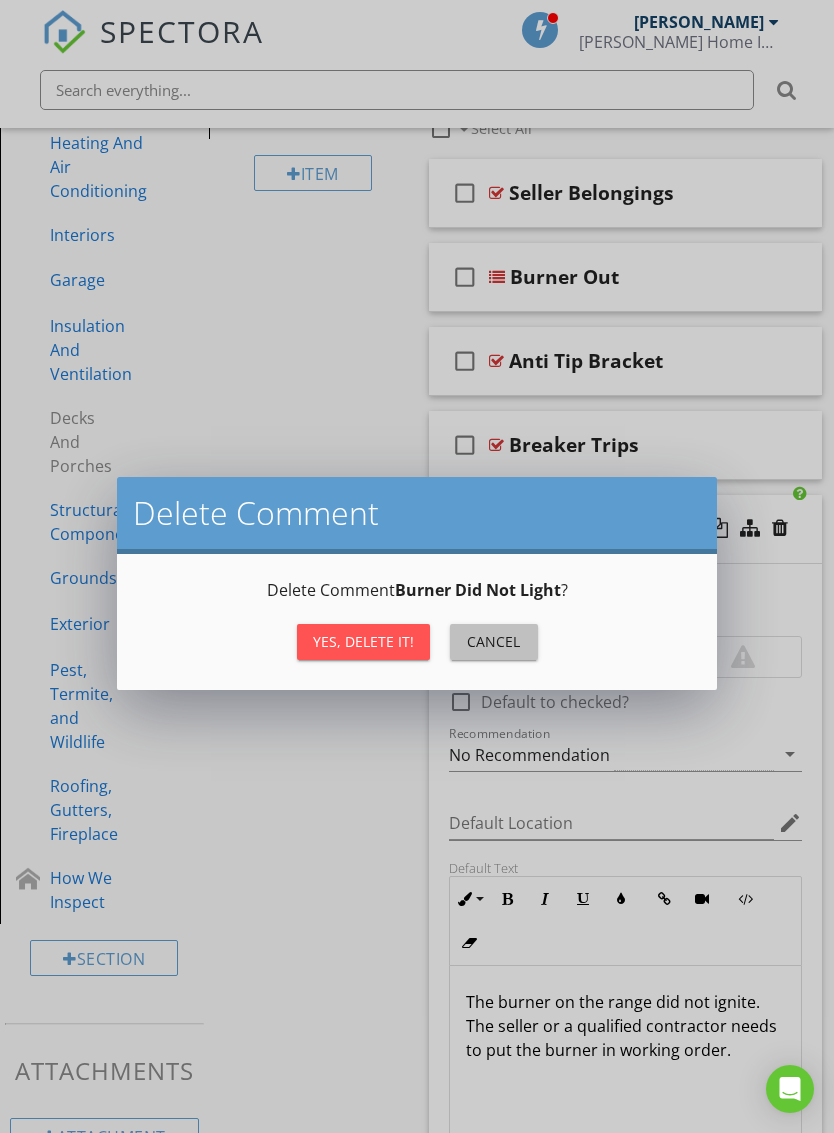 click on "Cancel" at bounding box center [494, 641] 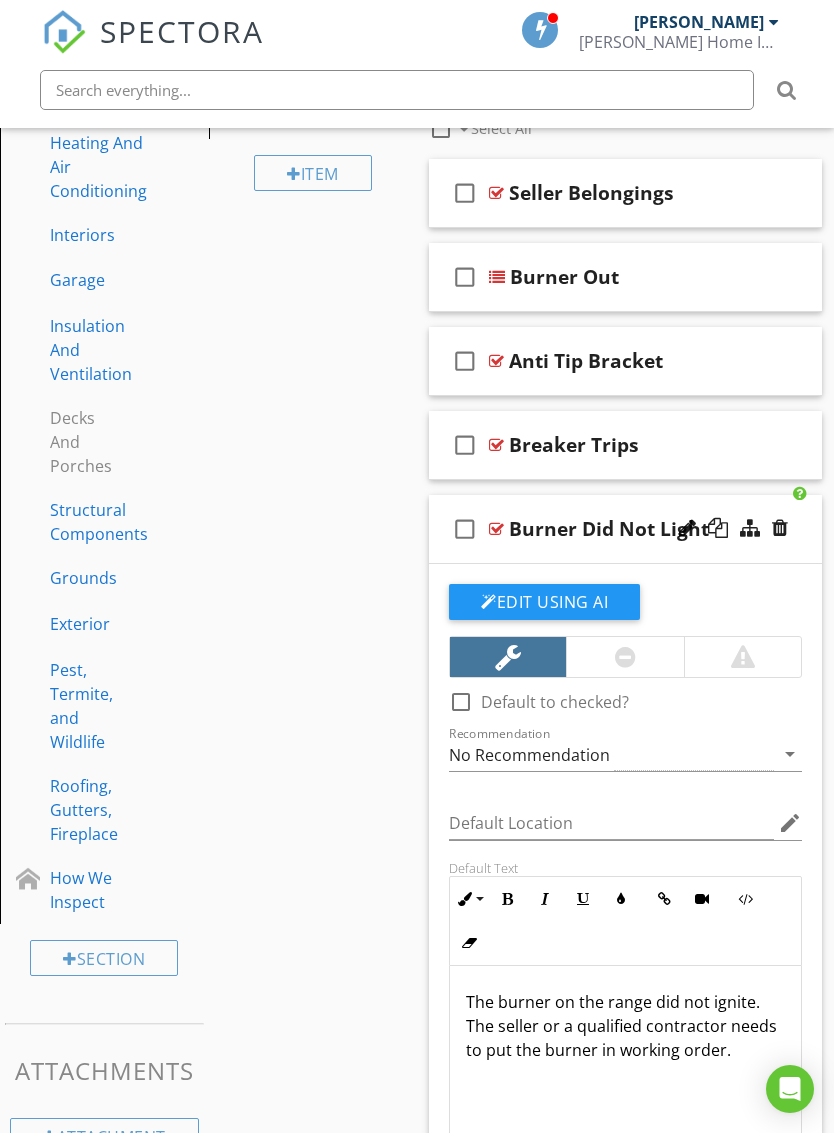 click on "Sections
Inspection Details           Built-In Kitchen Appliances           Kitchen Sink            Bathrooms           Laundry           Wet Bar           Plumbing Components           Electrical Systems           Heating And Air Conditioning           Interiors           Garage           Insulation And Ventilation           Decks And Porches           Structural Components           Grounds           Exterior           Pest, Termite, and Wildlife           Roofing, Gutters, Fireplace           How We Inspect
Section
Attachments
Attachment
Items
General           Range           Surface Unit           Oven           Exhaust Vent           Microwave Oven           Dishwasher           Garbage Disposal           Refrigerator           Trash Compactor
Item
Comments
New
Informational" at bounding box center [417, 1184] 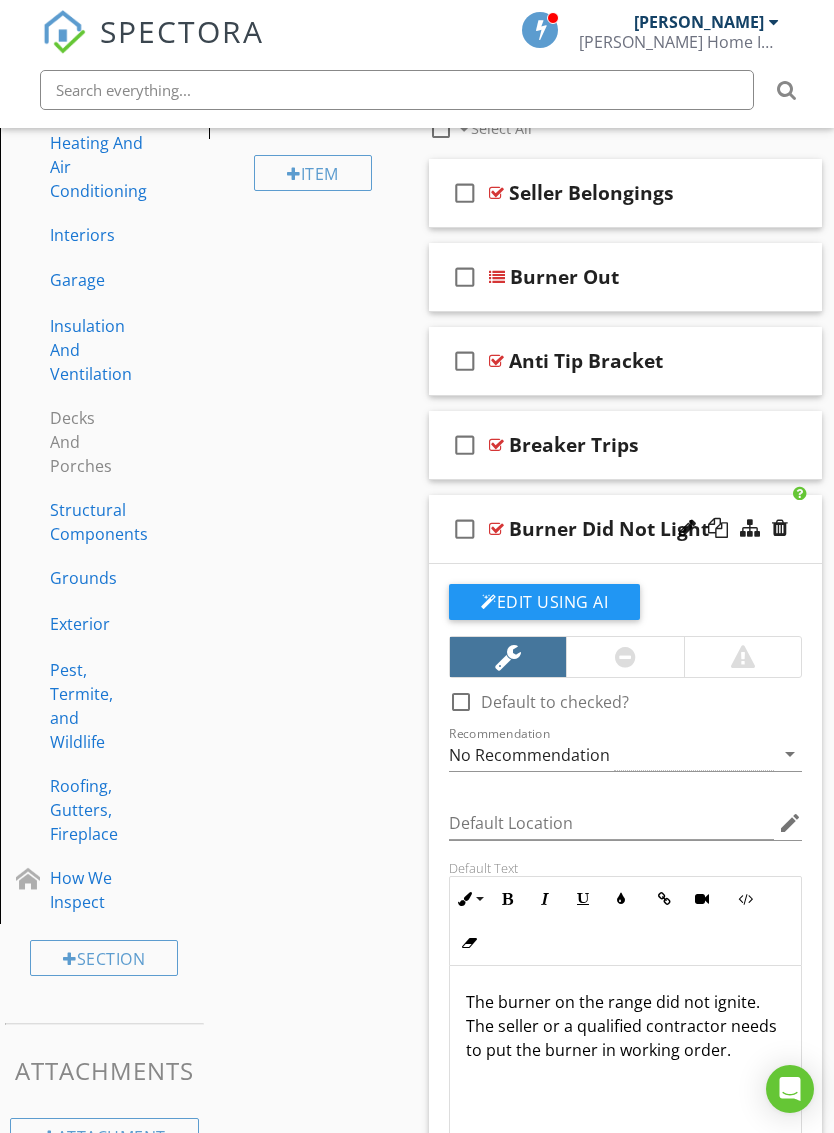 click on "check_box_outline_blank
Burner Did Not Light" at bounding box center [625, 529] 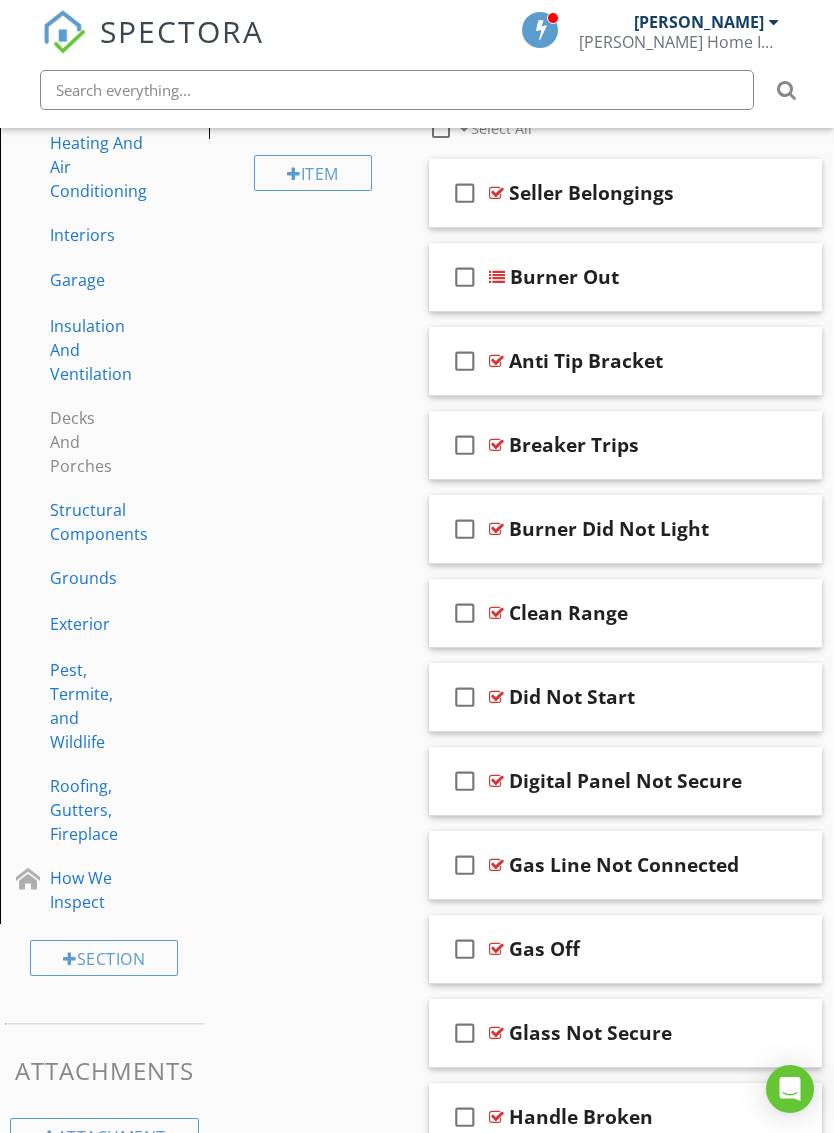 click on "check_box_outline_blank
Clean Range" at bounding box center [625, 613] 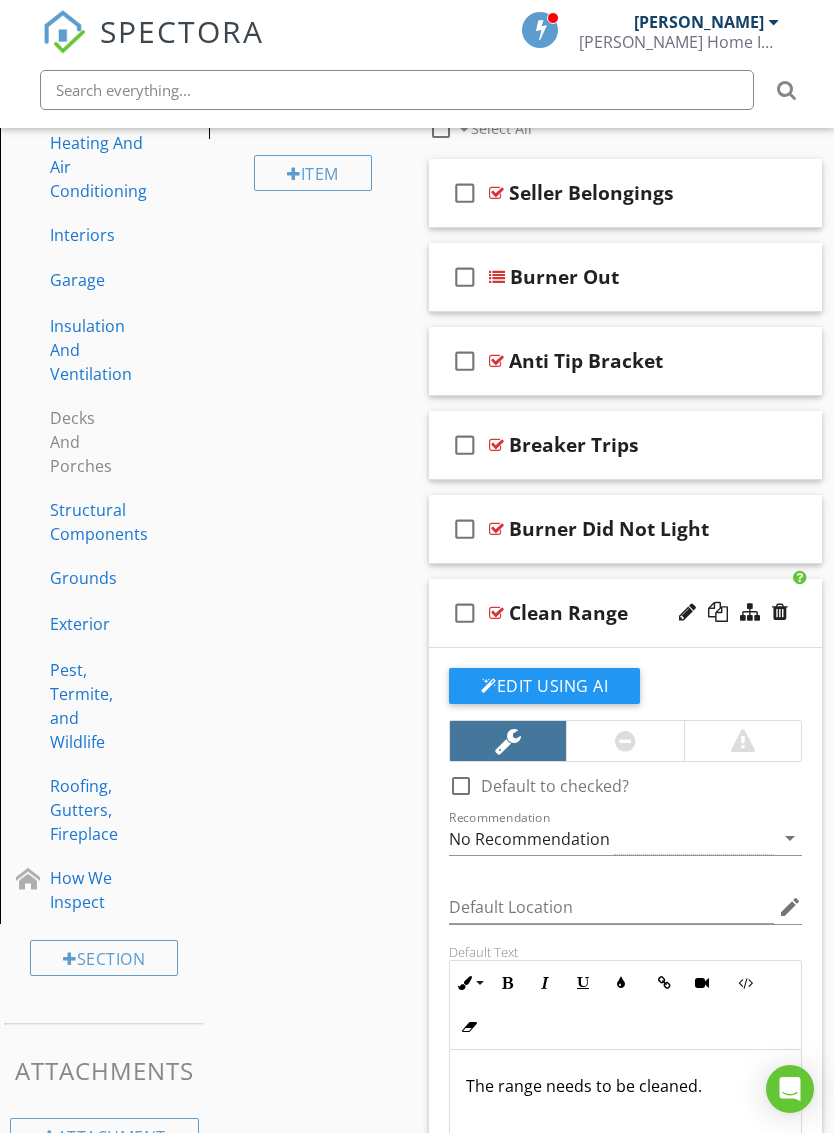 click on "check_box_outline_blank
Clean Range" at bounding box center (625, 613) 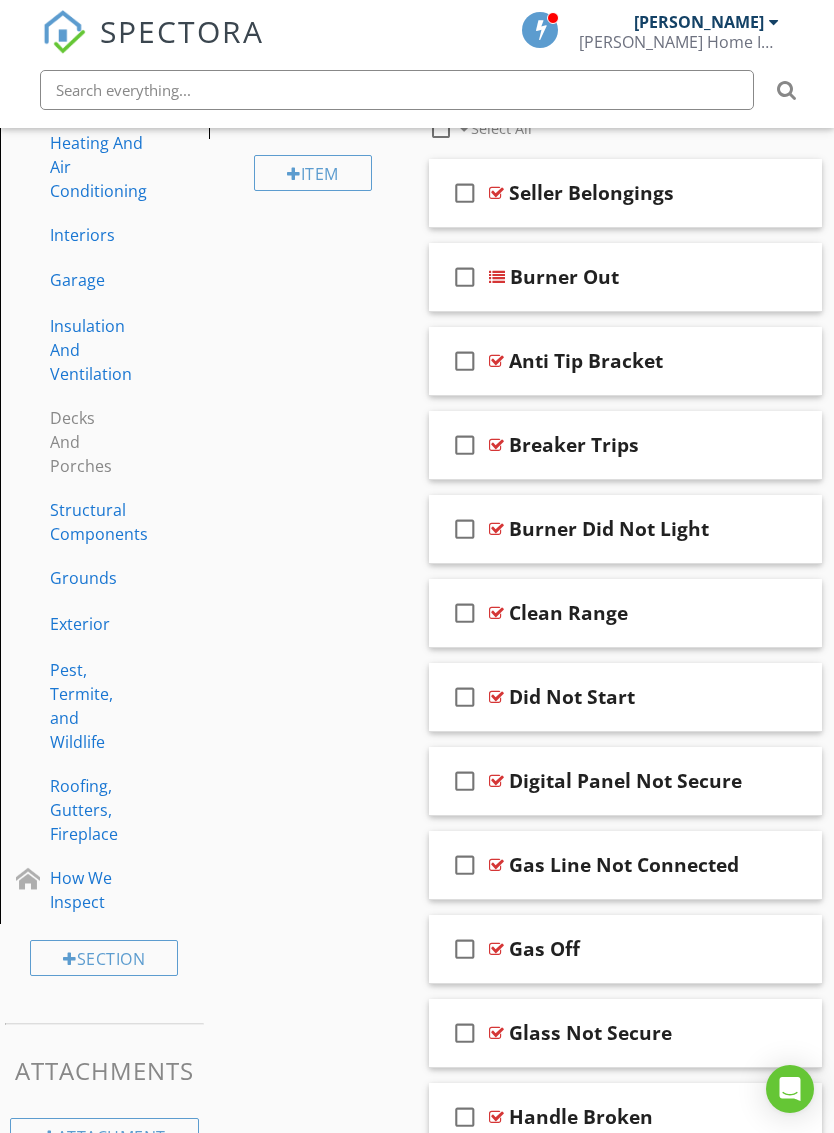 click on "check_box_outline_blank
Did Not Start" at bounding box center (625, 697) 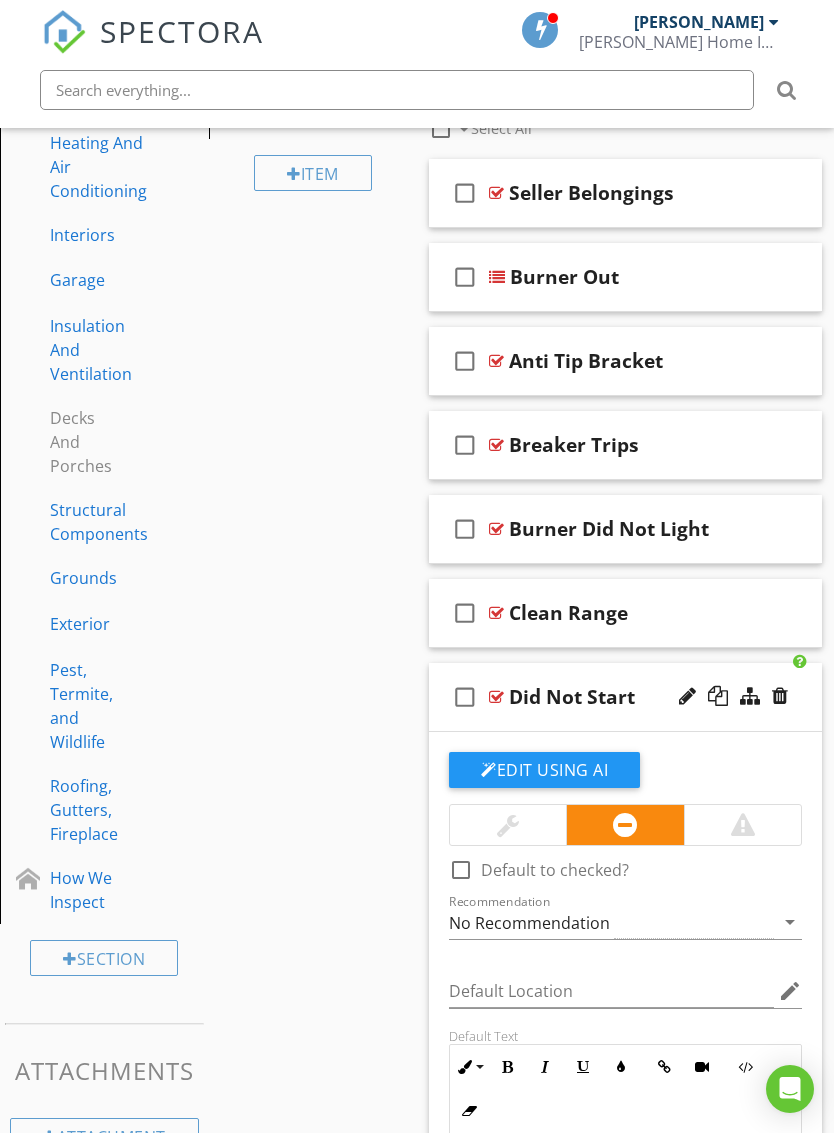 click on "check_box_outline_blank
Did Not Start" at bounding box center [625, 697] 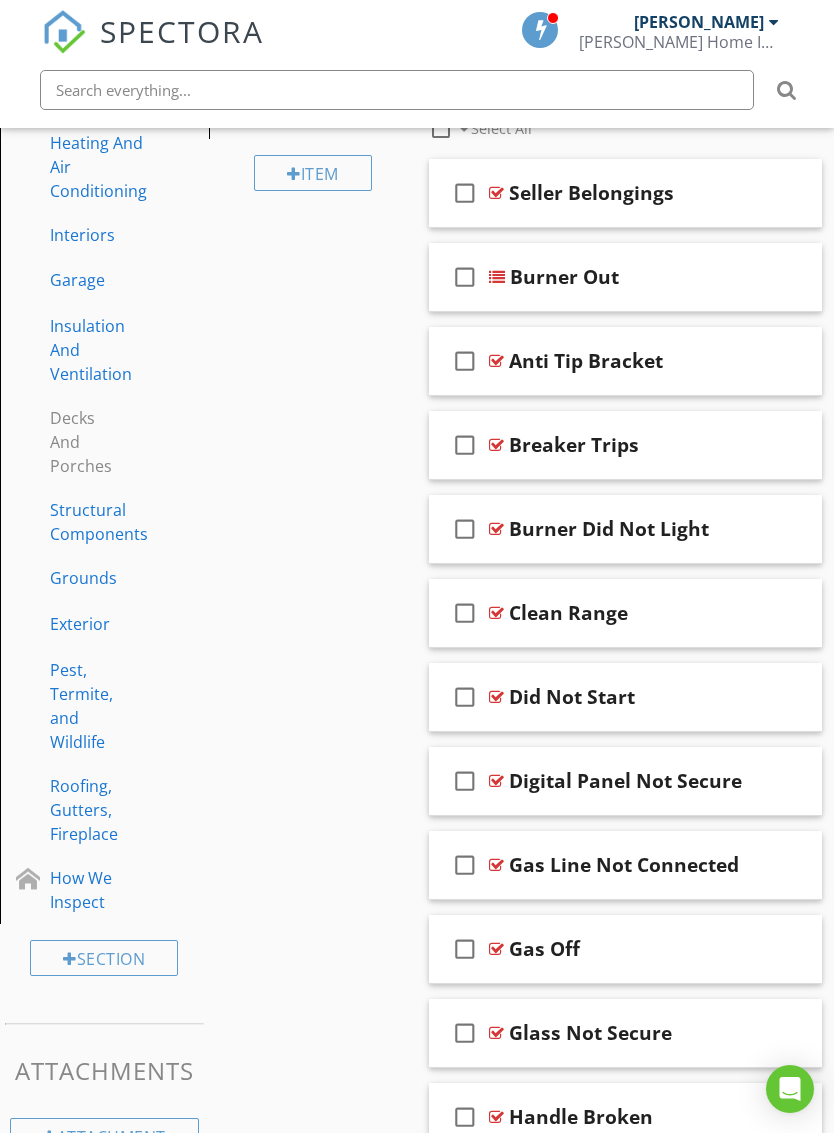 click on "check_box_outline_blank
Digital Panel Not Secure" at bounding box center [625, 781] 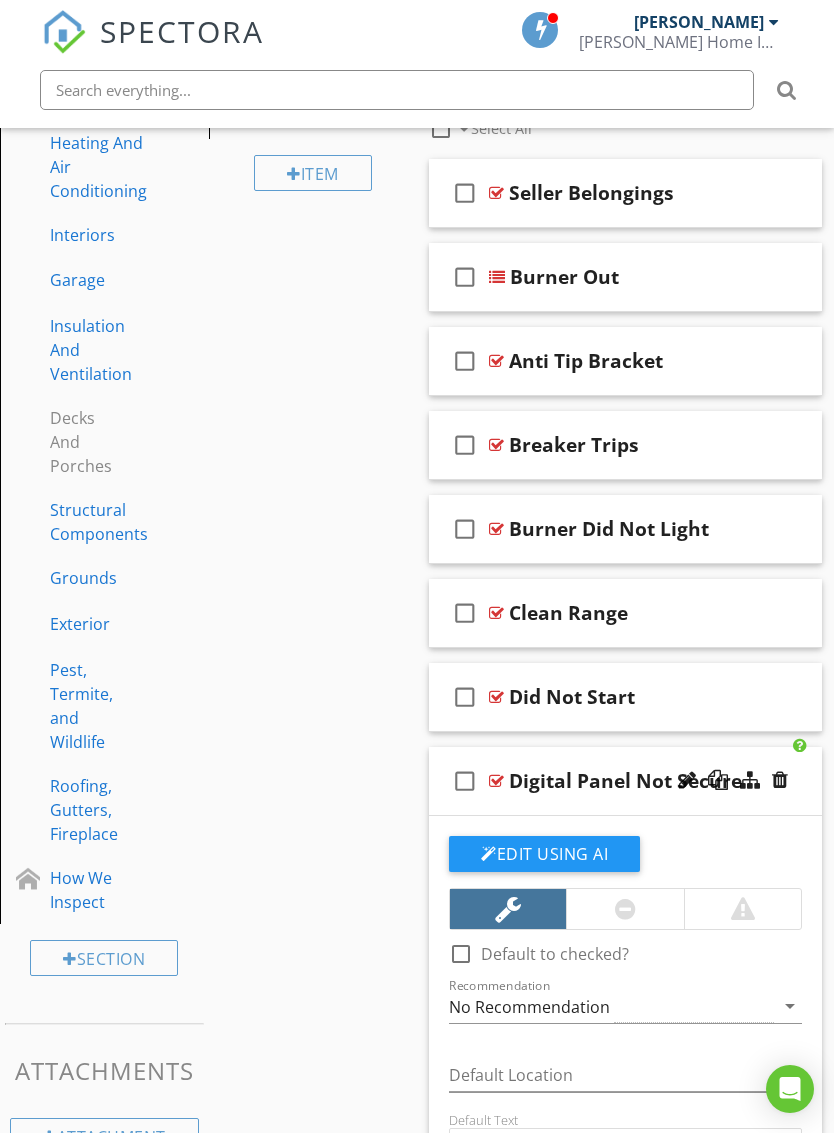click on "check_box_outline_blank
Digital Panel Not Secure" at bounding box center [625, 781] 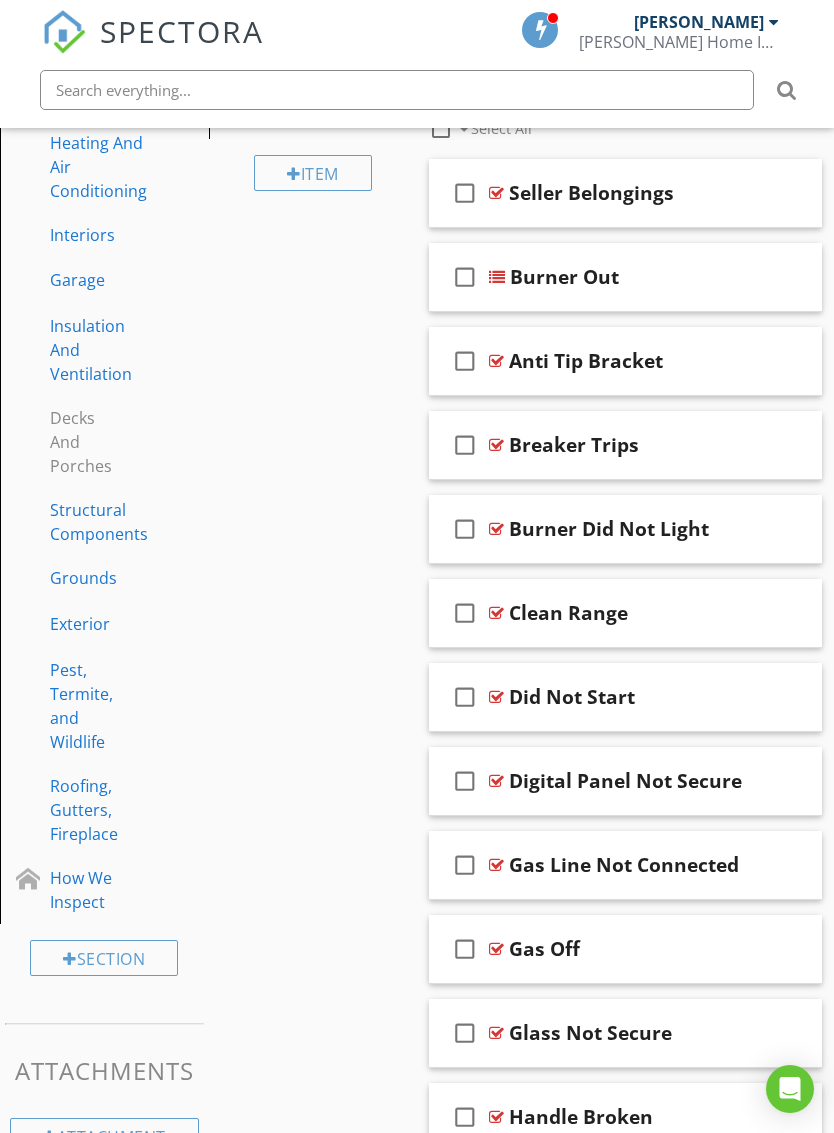 click on "check_box_outline_blank
Gas Line Not Connected" at bounding box center [625, 865] 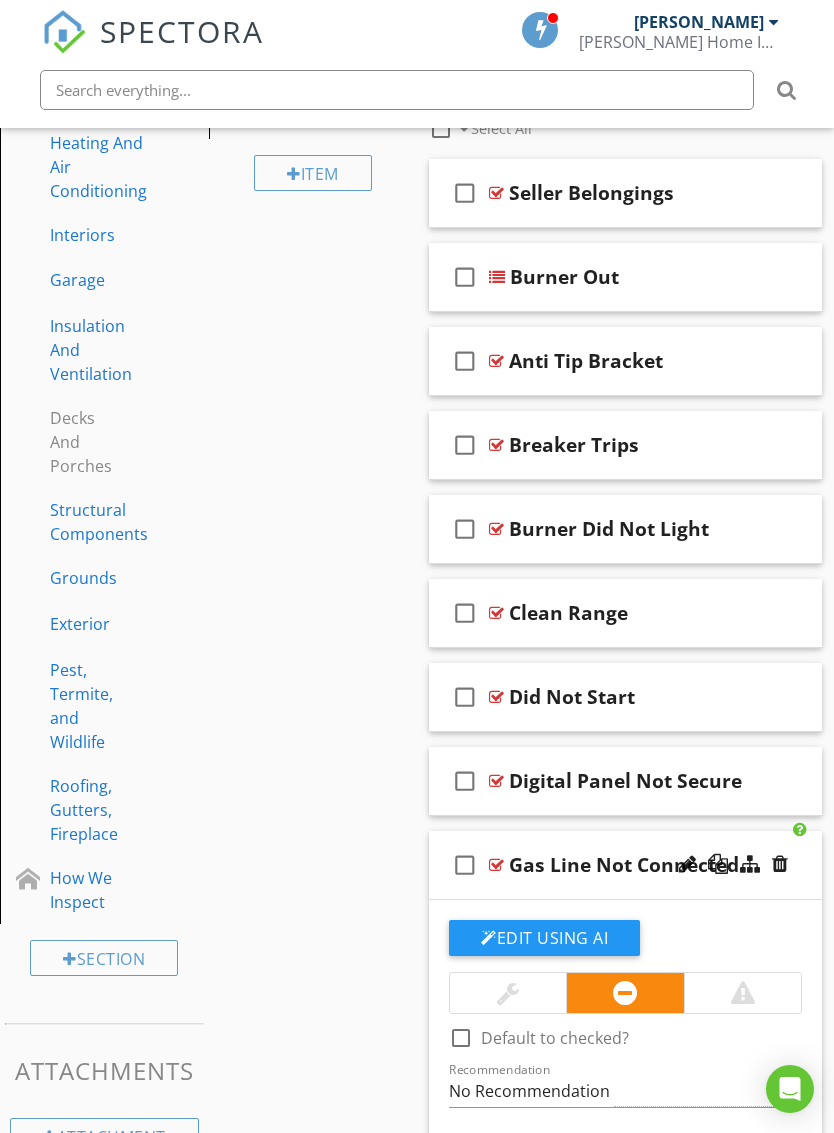 click on "check_box_outline_blank
Gas Line Not Connected" at bounding box center [625, 865] 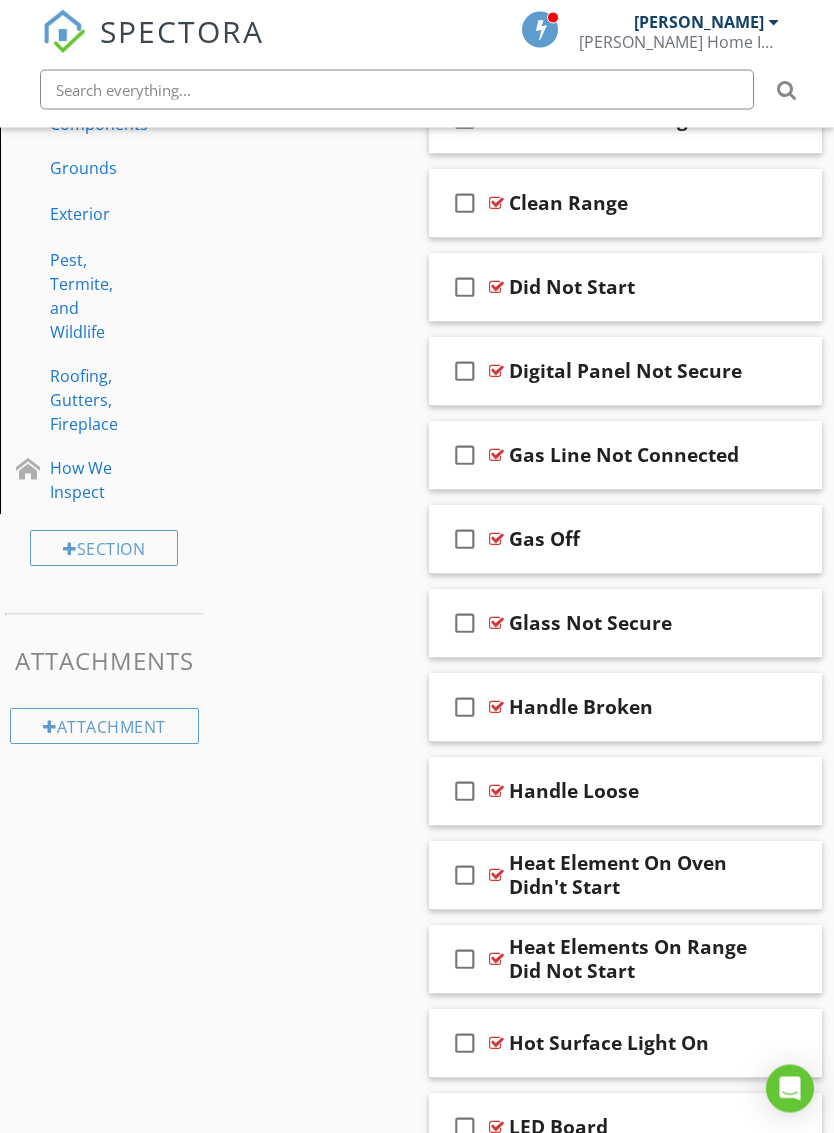 scroll, scrollTop: 1156, scrollLeft: 0, axis: vertical 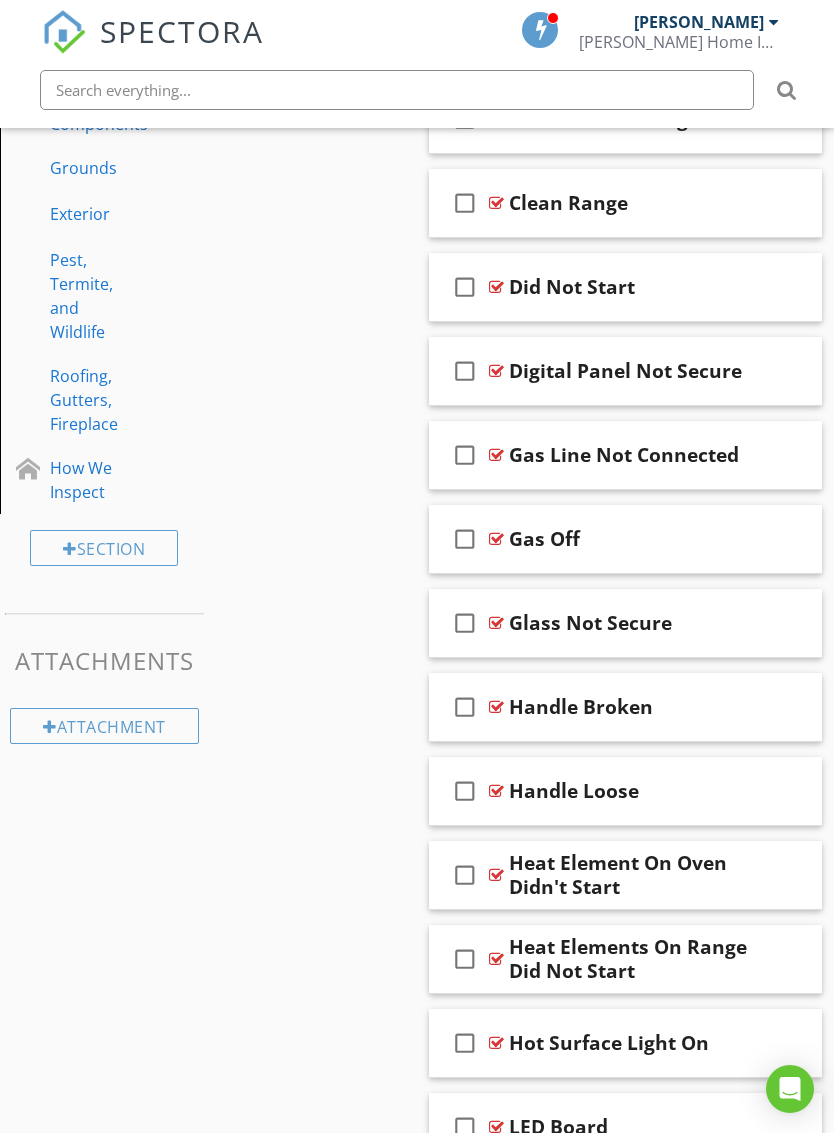 click at bounding box center (780, 706) 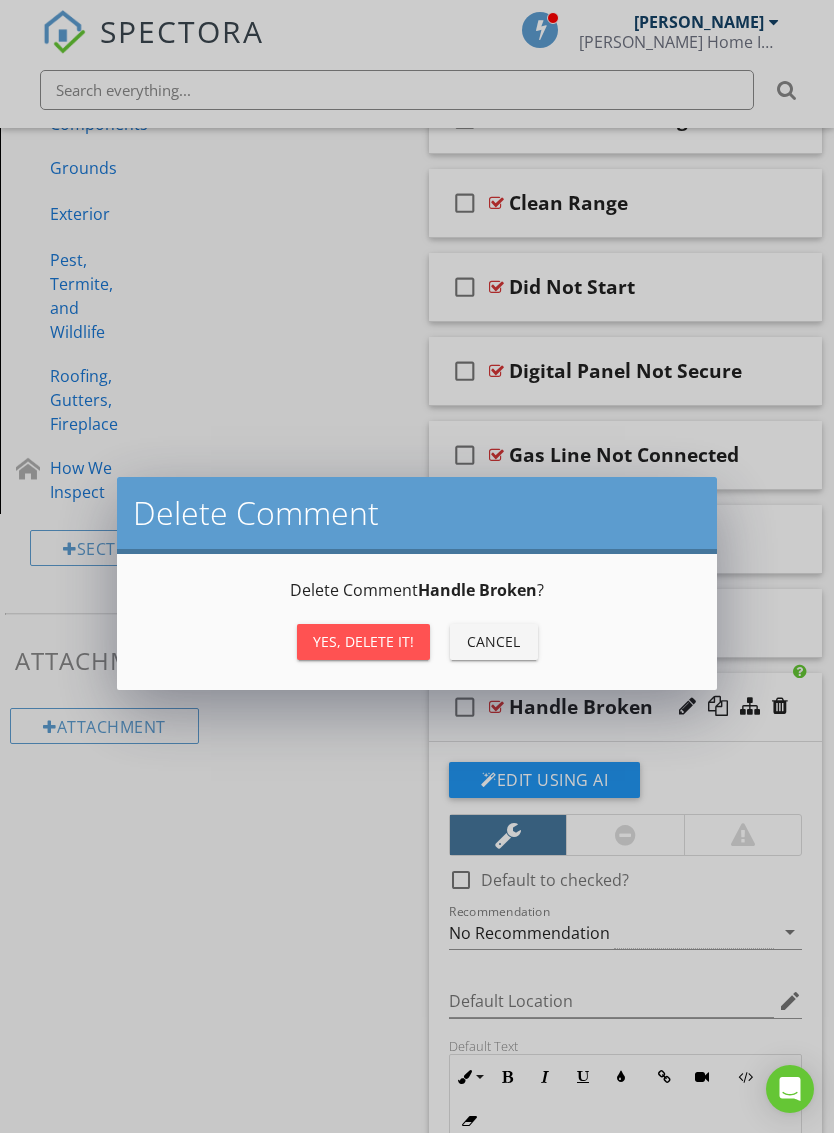 click on "Cancel" at bounding box center [494, 641] 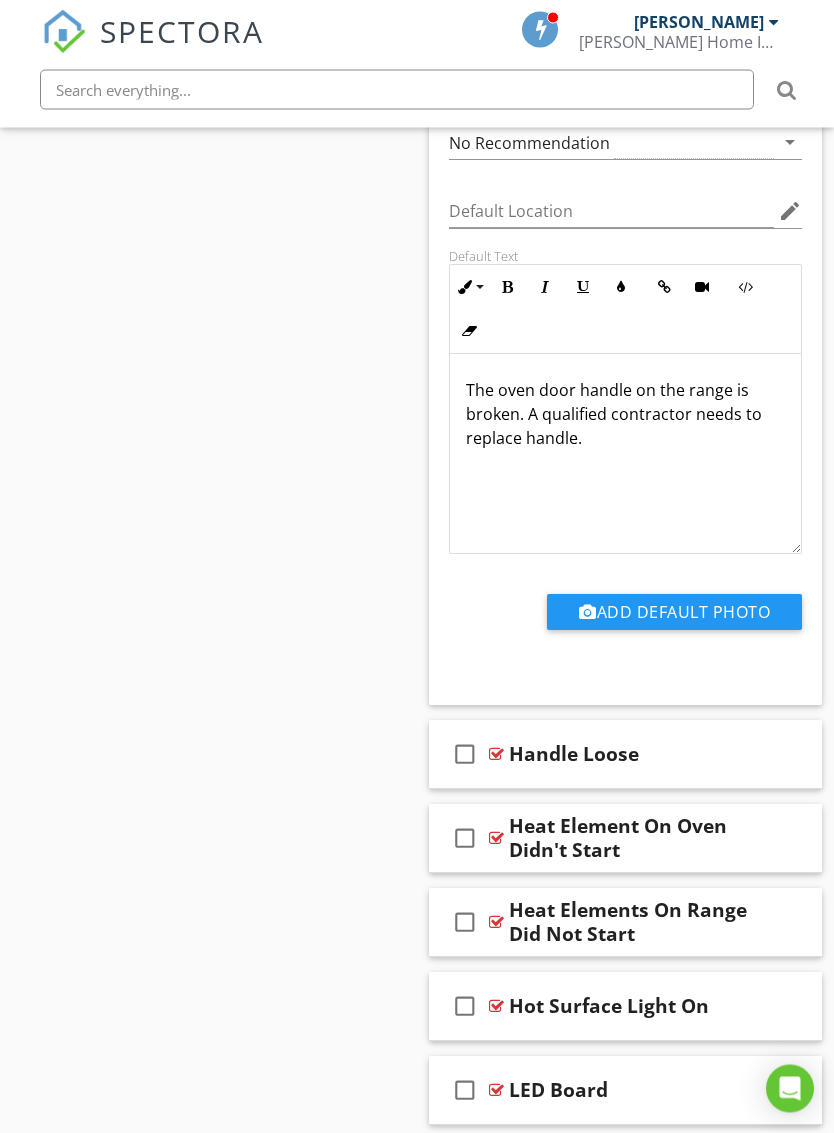 scroll, scrollTop: 1946, scrollLeft: 0, axis: vertical 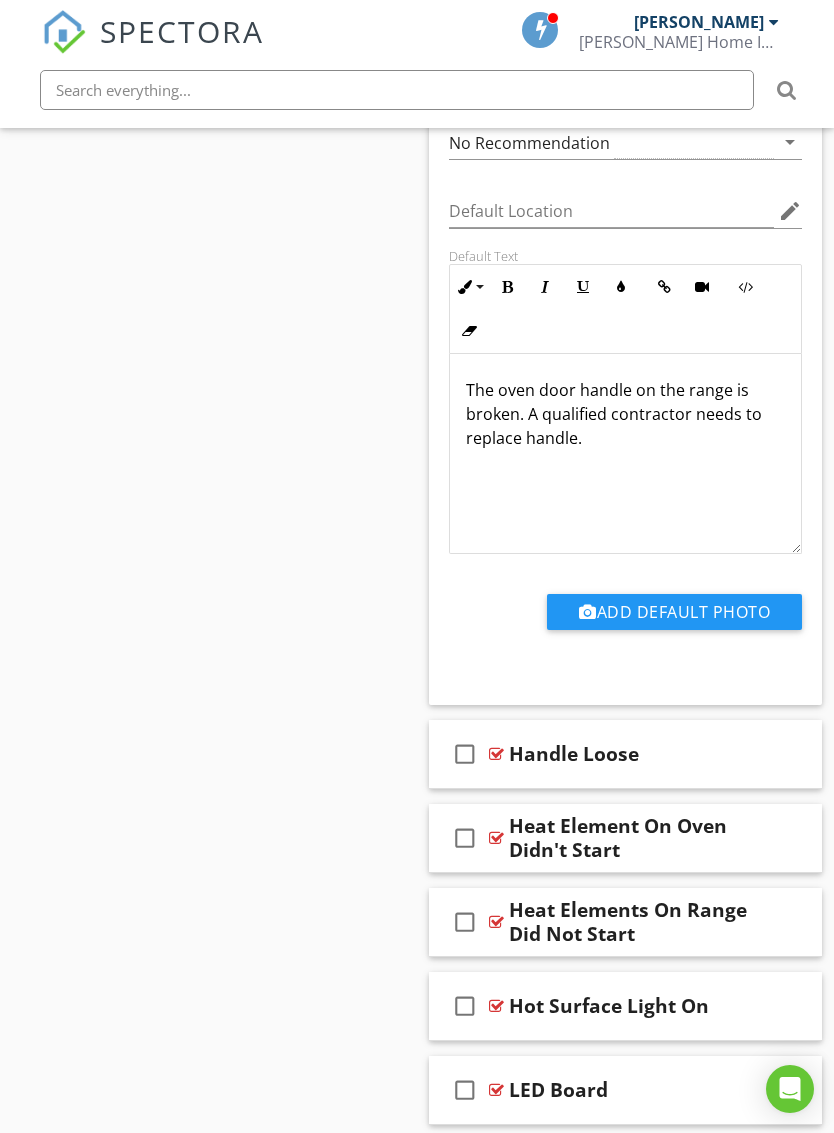 click on "check_box_outline_blank
Handle Loose" at bounding box center (625, 754) 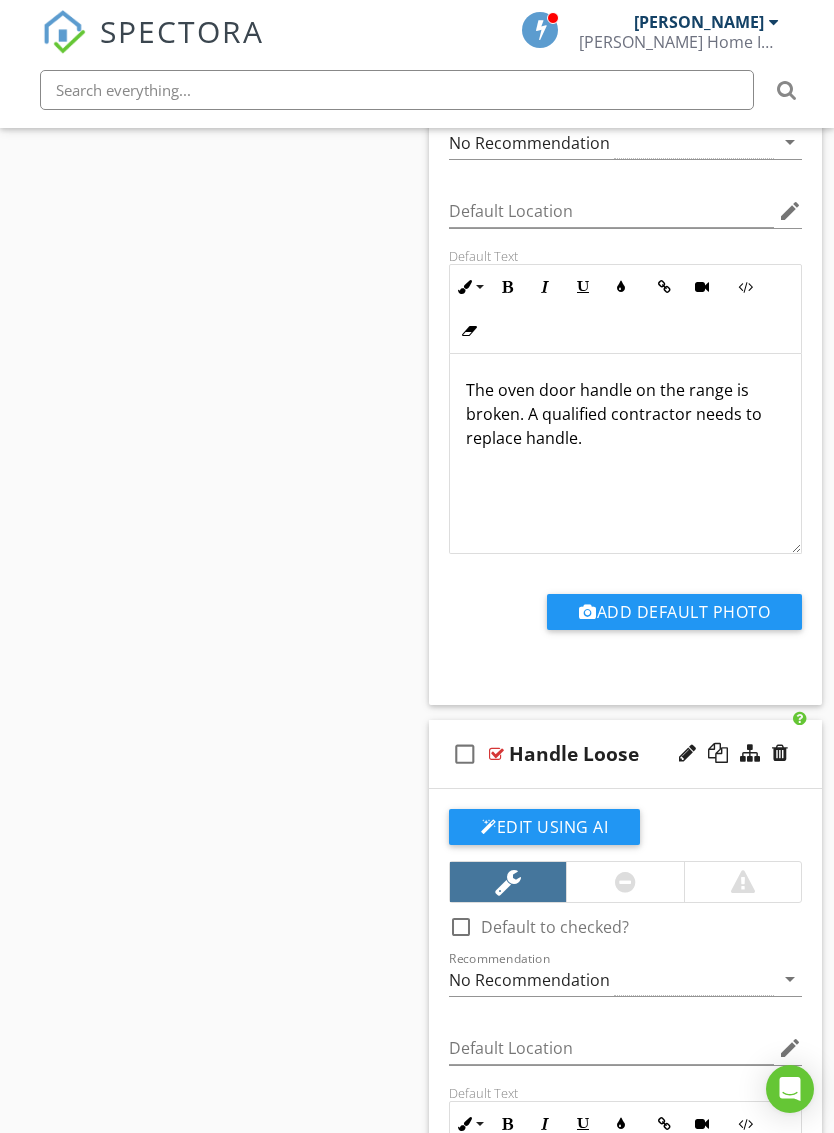 click on "Sections
Inspection Details           Built-In Kitchen Appliances           Kitchen Sink            Bathrooms           Laundry           Wet Bar           Plumbing Components           Electrical Systems           Heating And Air Conditioning           Interiors           Garage           Insulation And Ventilation           Decks And Porches           Structural Components           Grounds           Exterior           Pest, Termite, and Wildlife           Roofing, Gutters, Fireplace           How We Inspect
Section
Attachments
Attachment
Items
General           Range           Surface Unit           Oven           Exhaust Vent           Microwave Oven           Dishwasher           Garbage Disposal           Refrigerator           Trash Compactor
Item
Comments
New
Informational" at bounding box center [417, 361] 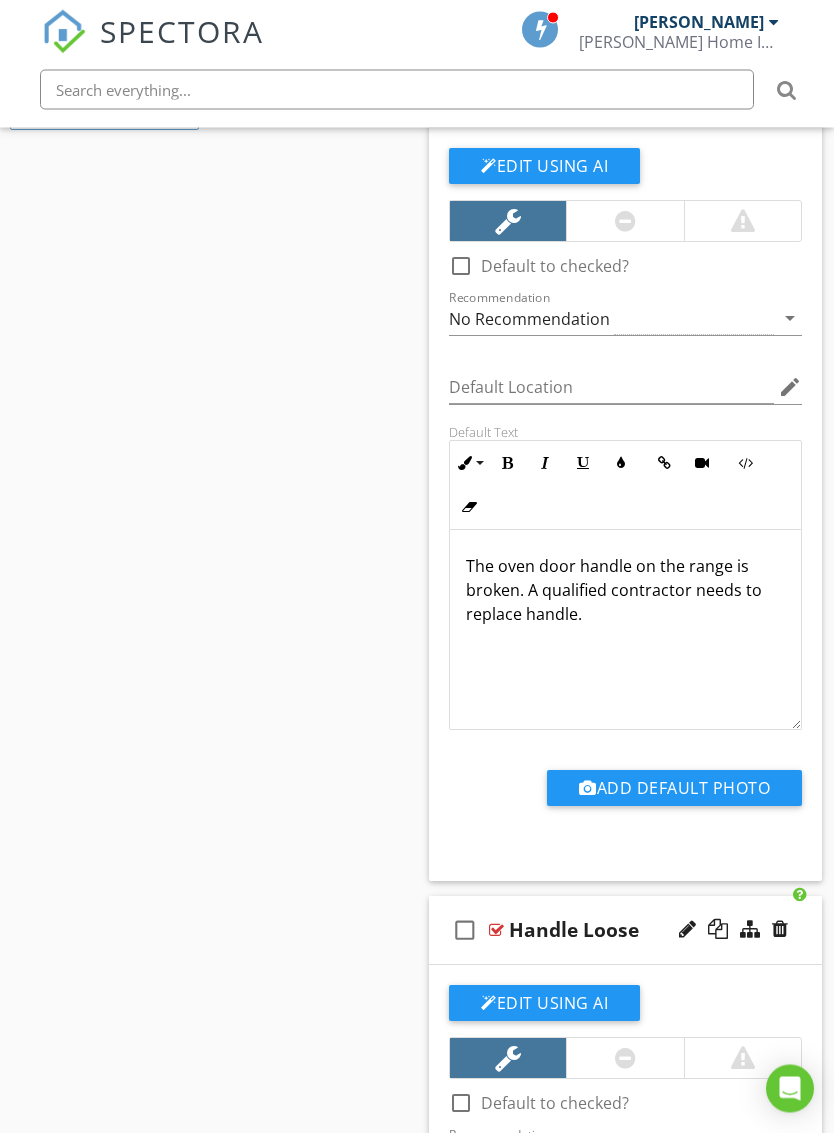 scroll, scrollTop: 1758, scrollLeft: 0, axis: vertical 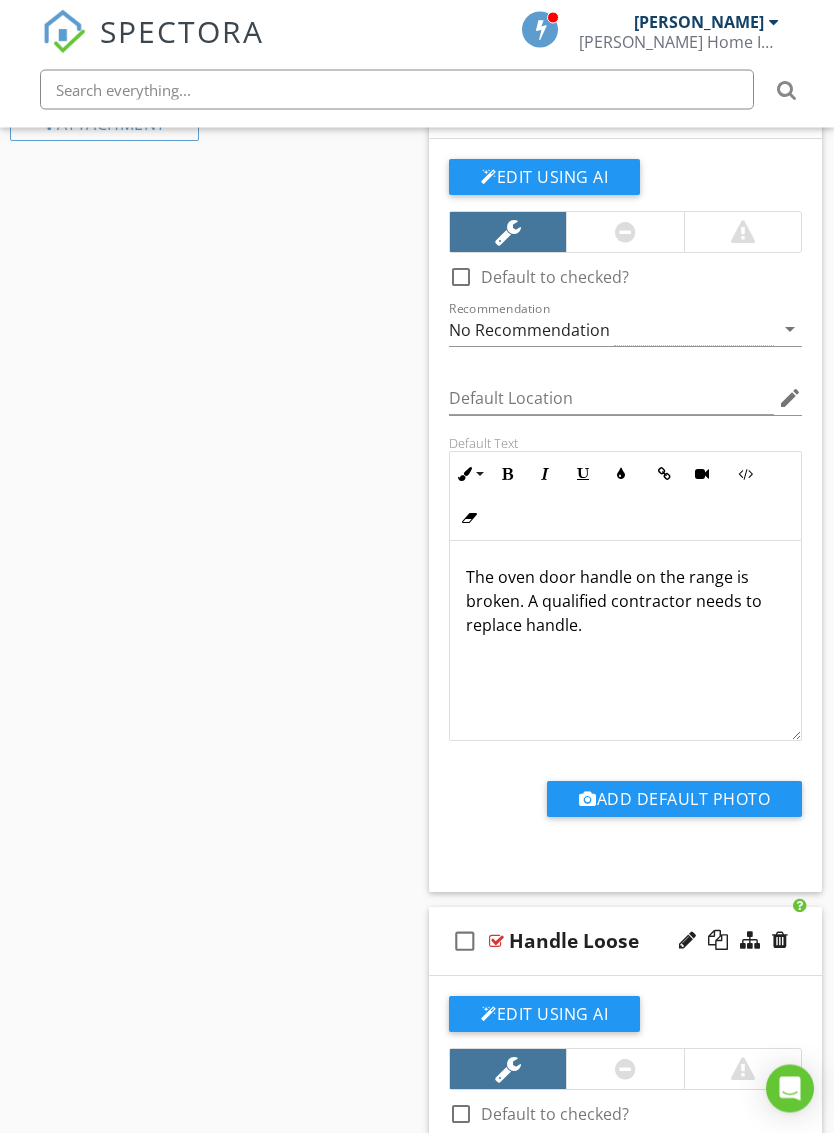 click on "Edit Using AI" at bounding box center [625, 186] 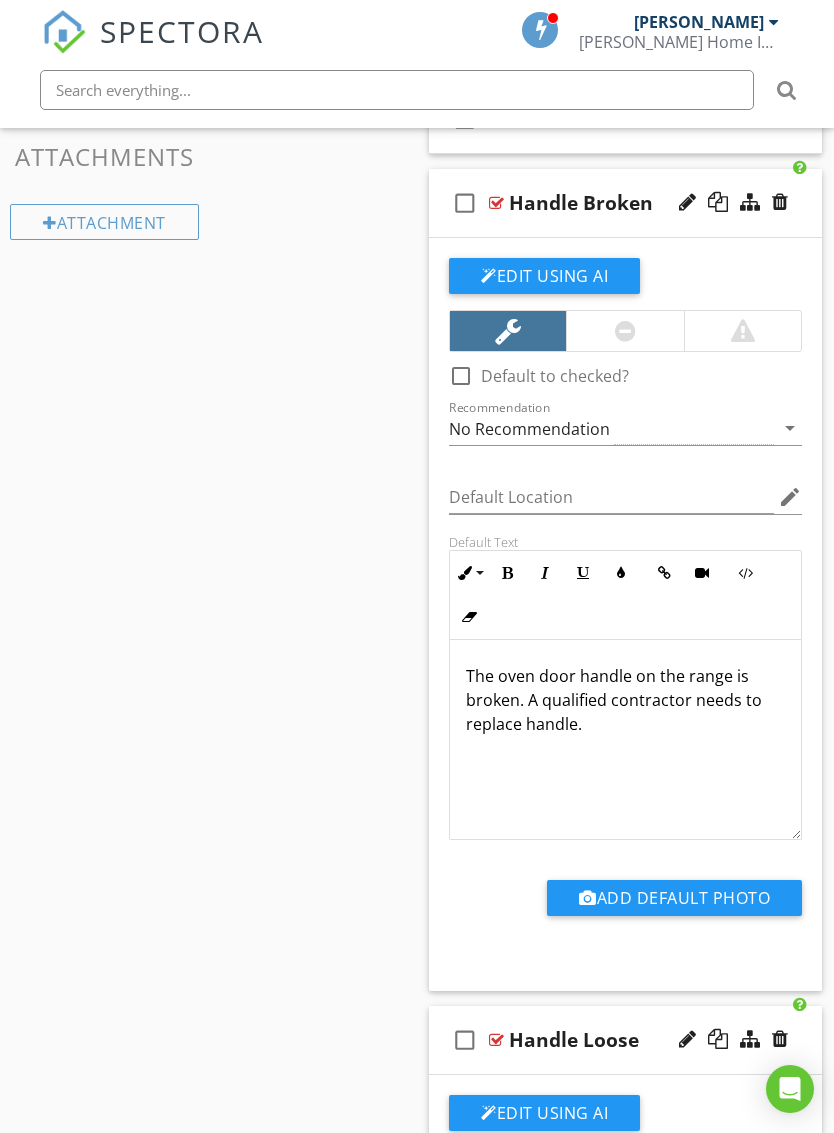 scroll, scrollTop: 1633, scrollLeft: 0, axis: vertical 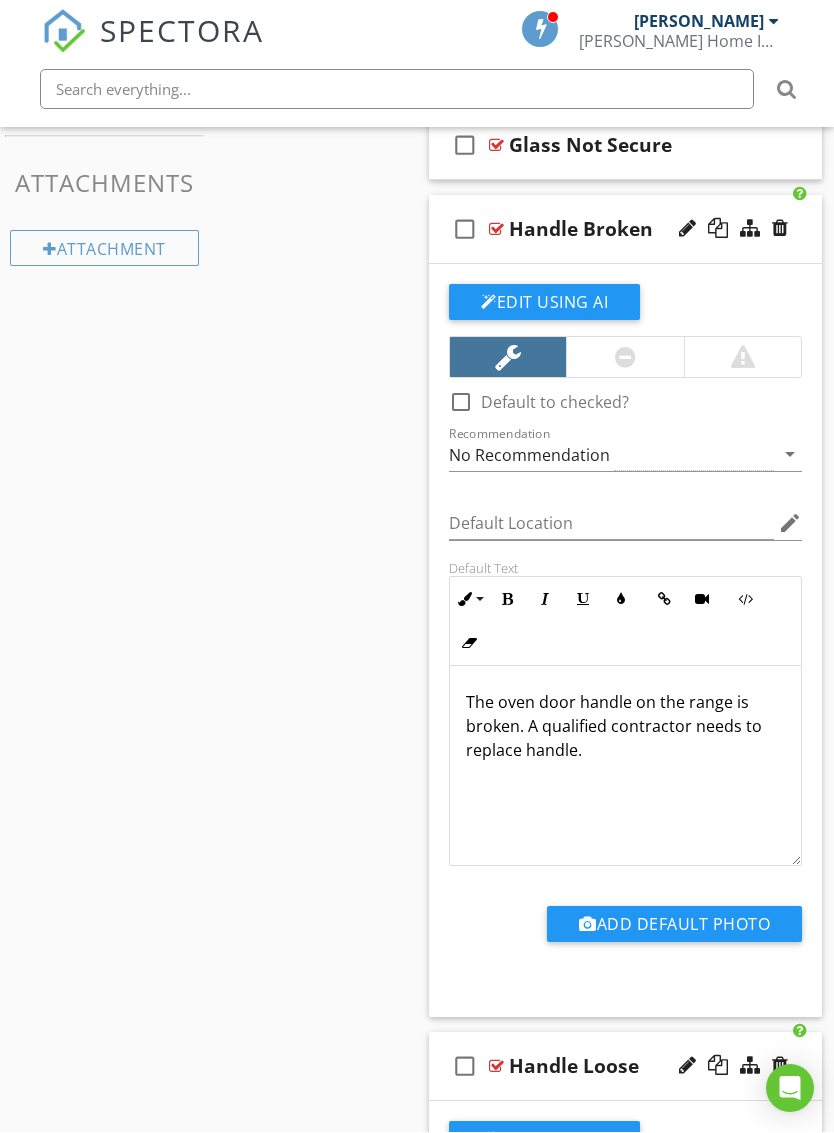 click on "check_box_outline_blank
Handle Broken" at bounding box center [625, 230] 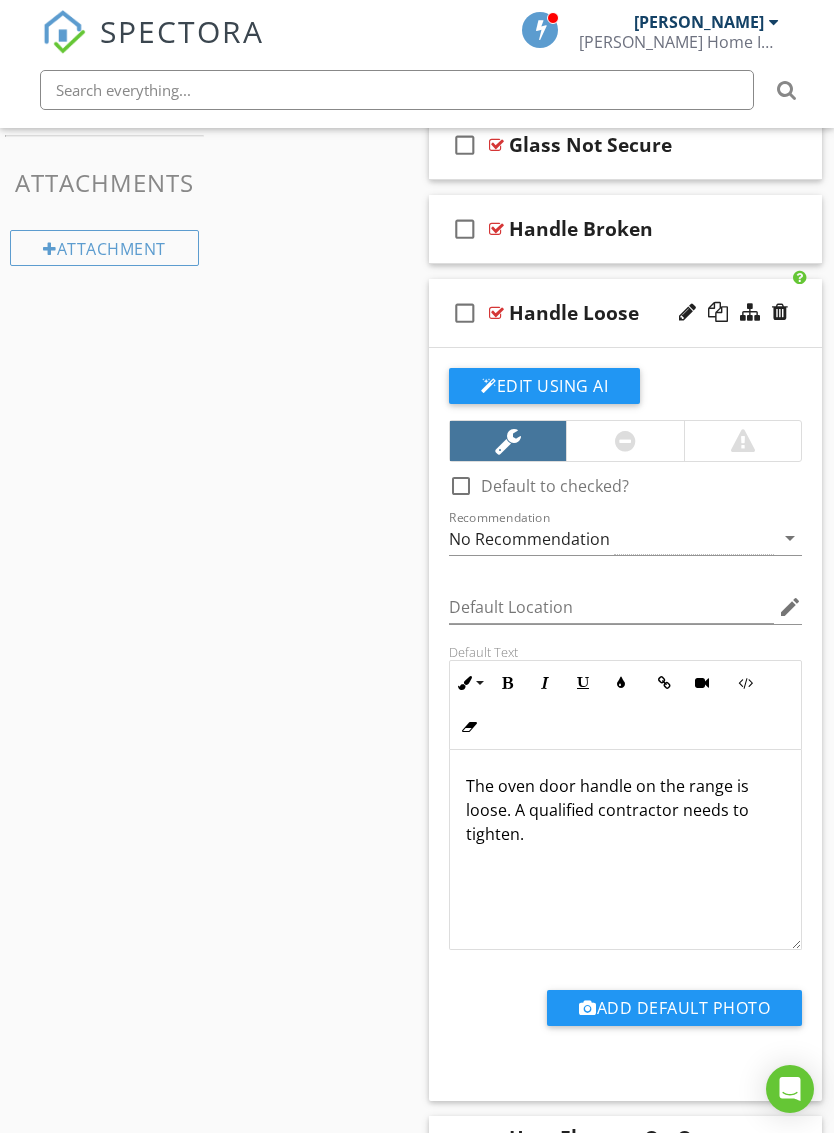 click on "check_box_outline_blank
Handle Loose" at bounding box center [625, 313] 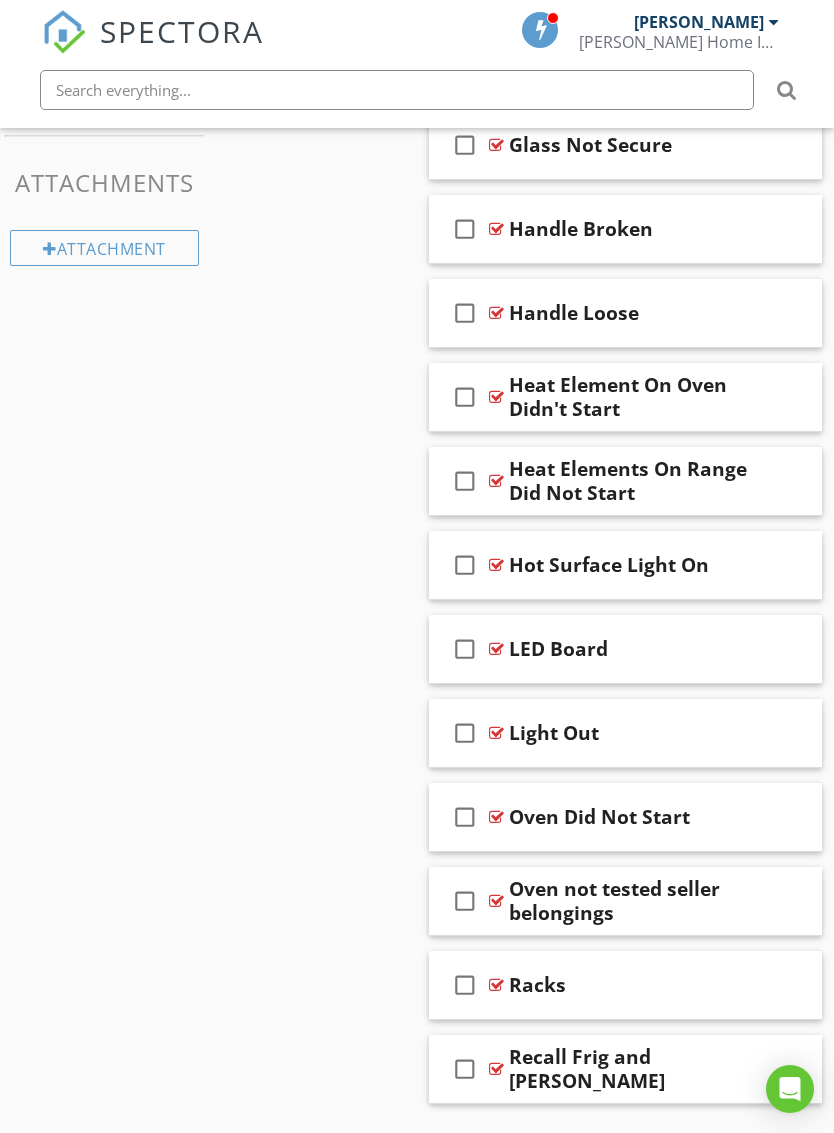 click on "check_box_outline_blank
LED Board" at bounding box center [625, 649] 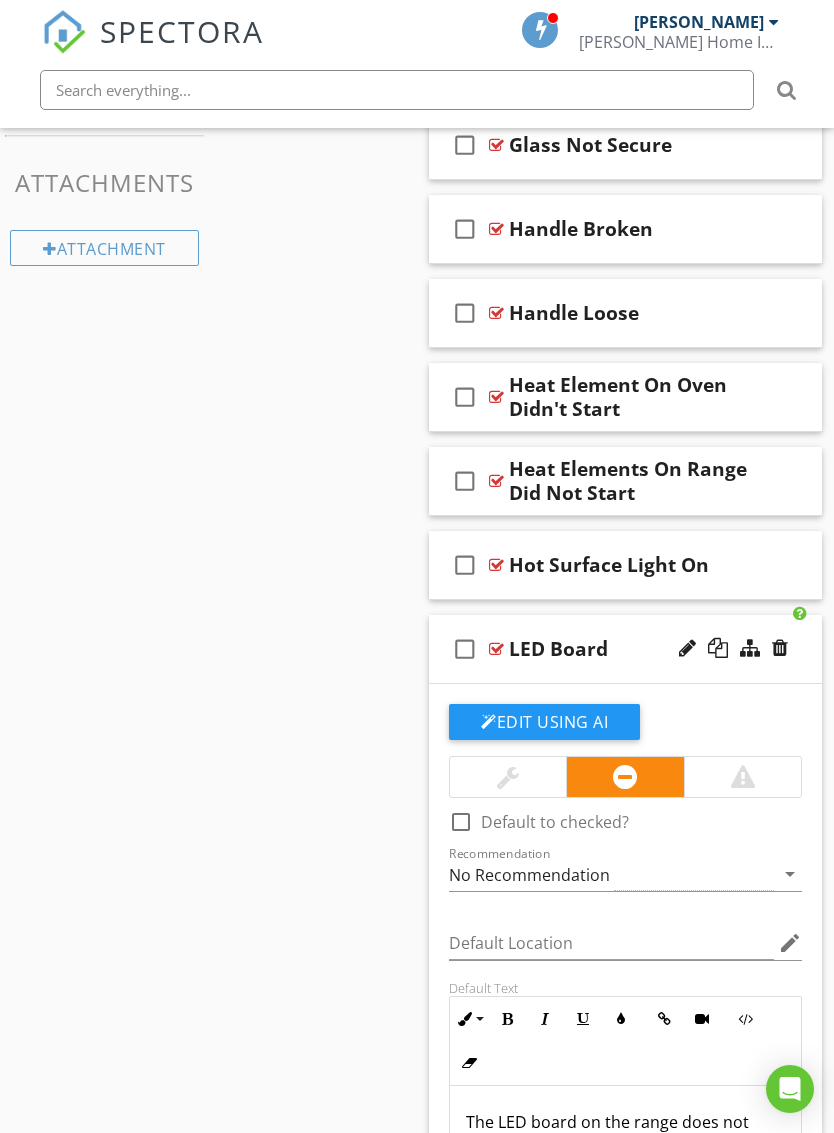 click on "check_box_outline_blank
LED Board" at bounding box center (625, 649) 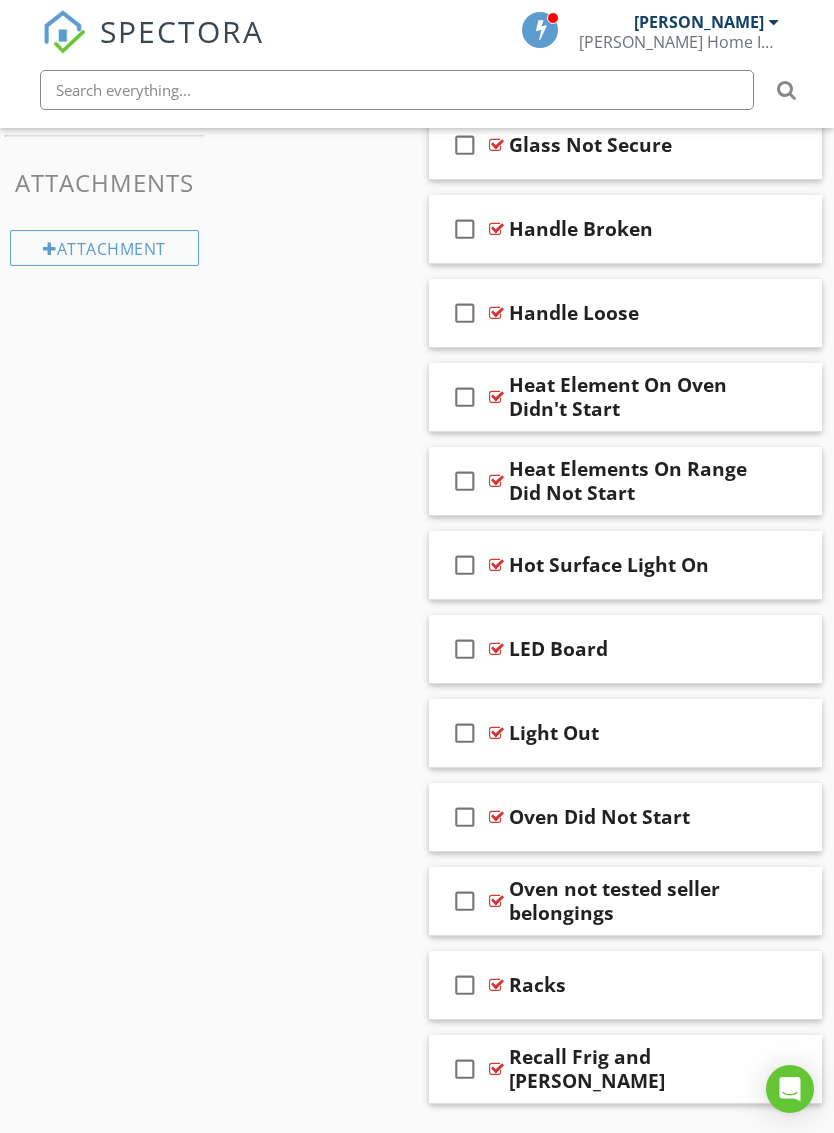 click on "check_box_outline_blank
Hot Surface Light On" at bounding box center (625, 565) 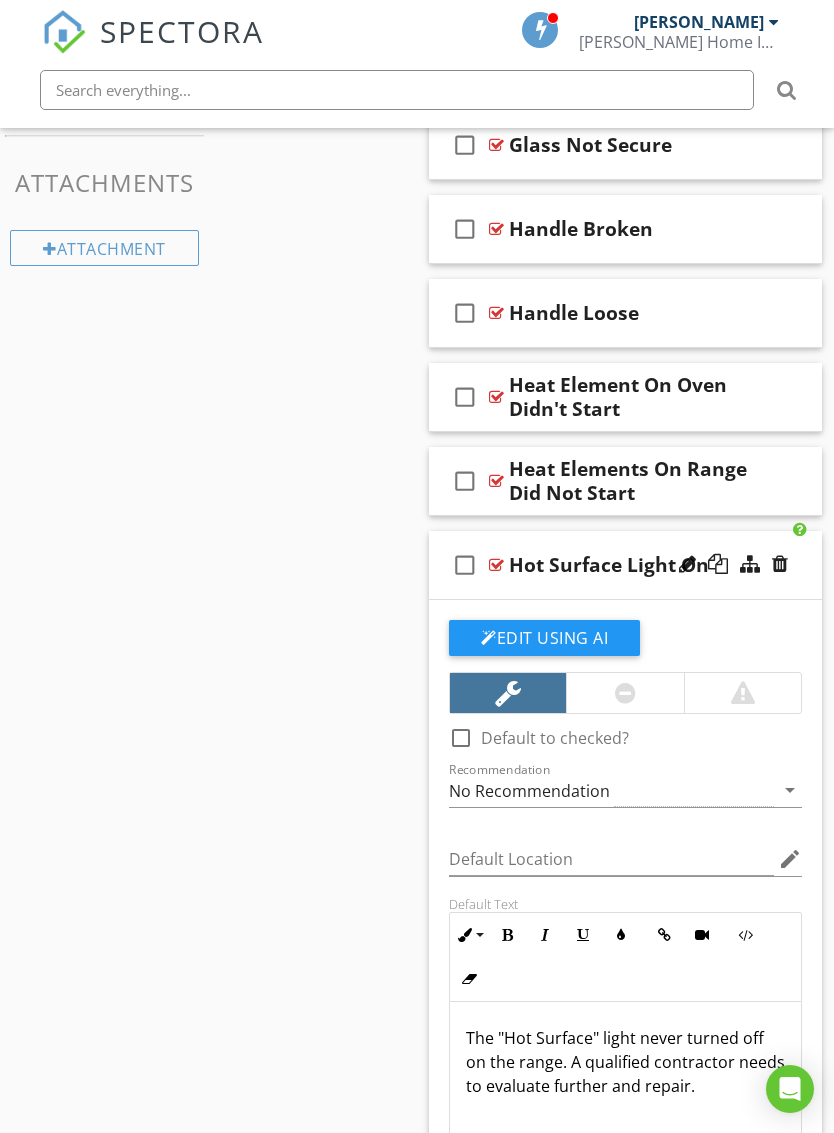 click on "Edit Using AI
check_box_outline_blank Default to checked?           Recommendation No Recommendation arrow_drop_down   Default Location edit       Default Text   Inline Style XLarge Large Normal Small Light Small/Light Bold Italic Underline Colors Insert Link Insert Video Code View Clear Formatting Ordered List Unordered List Insert Image Insert Table The "Hot Surface" light never turned off on the range. A qualified contractor needs to evaluate further and repair. Enter text here <p>The "Hot Surface" light never turned off on the range. A qualified contractor needs to evaluate further and repair.</p>
Add Default Photo" at bounding box center (625, 976) 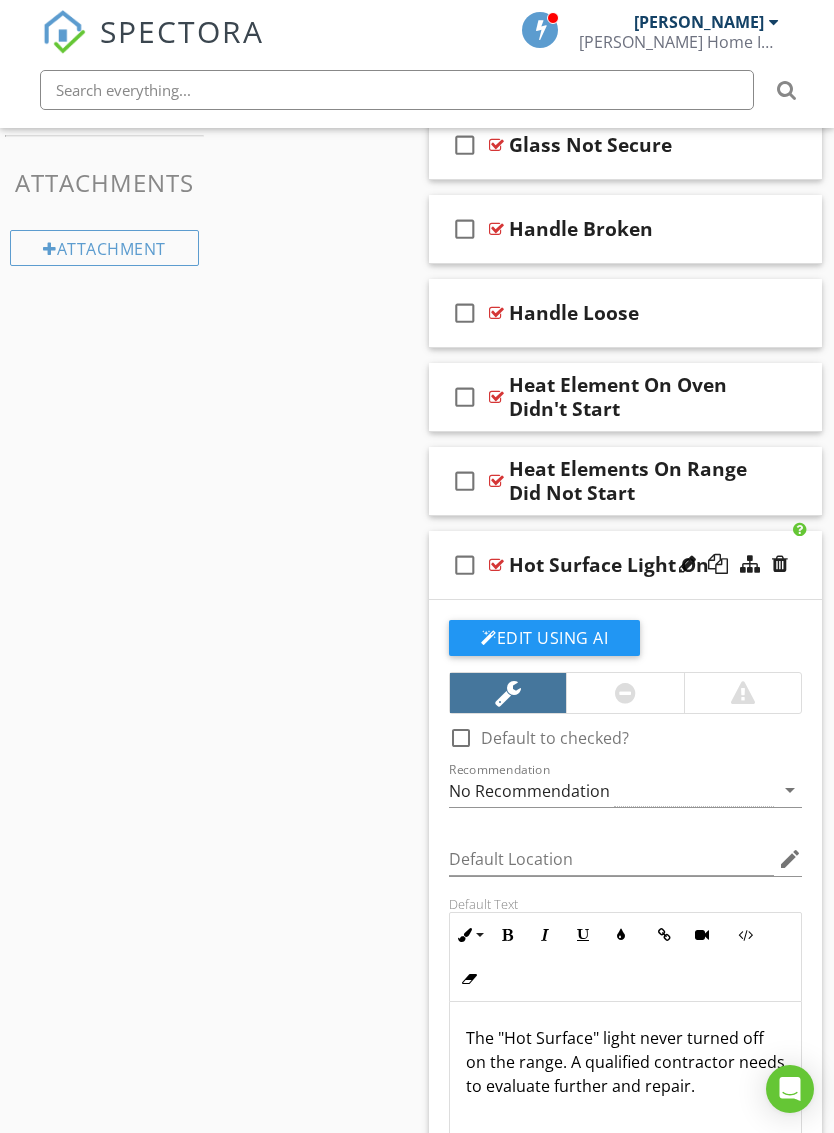 click on "check_box_outline_blank
Hot Surface Light On" at bounding box center [625, 565] 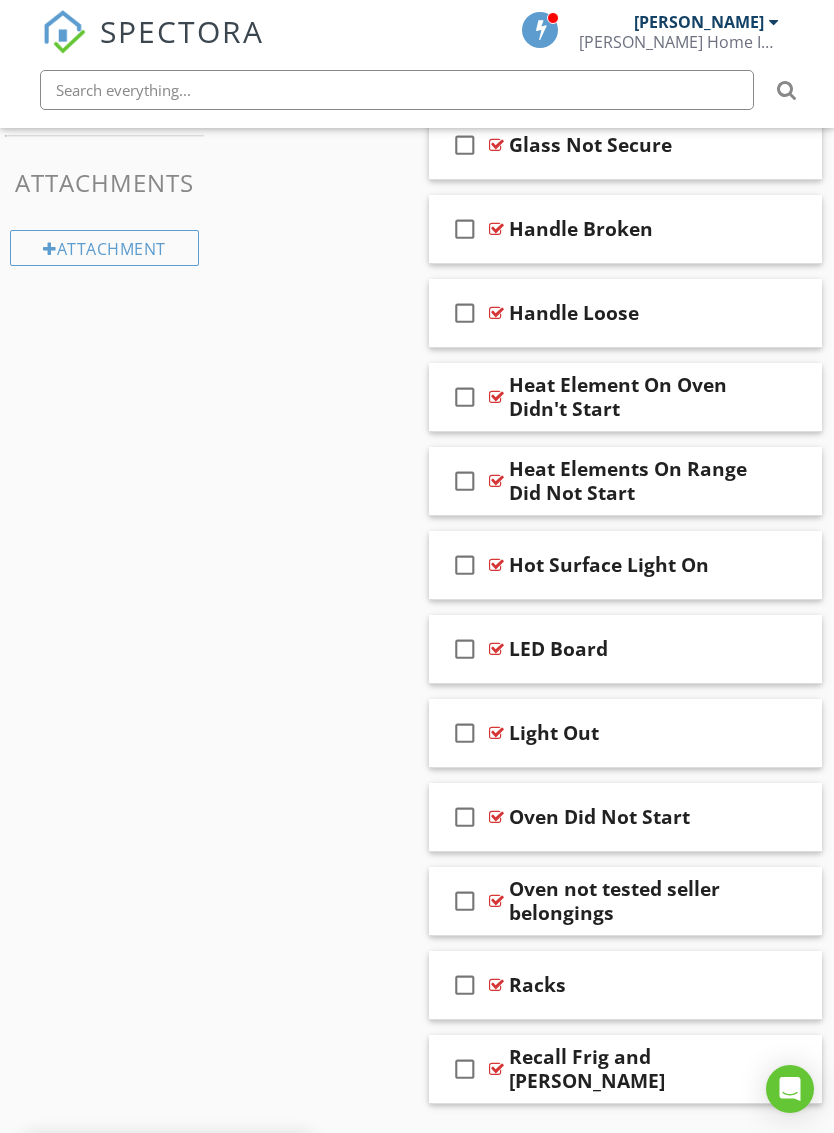 click on "check_box_outline_blank
Oven Did Not Start" at bounding box center [625, 817] 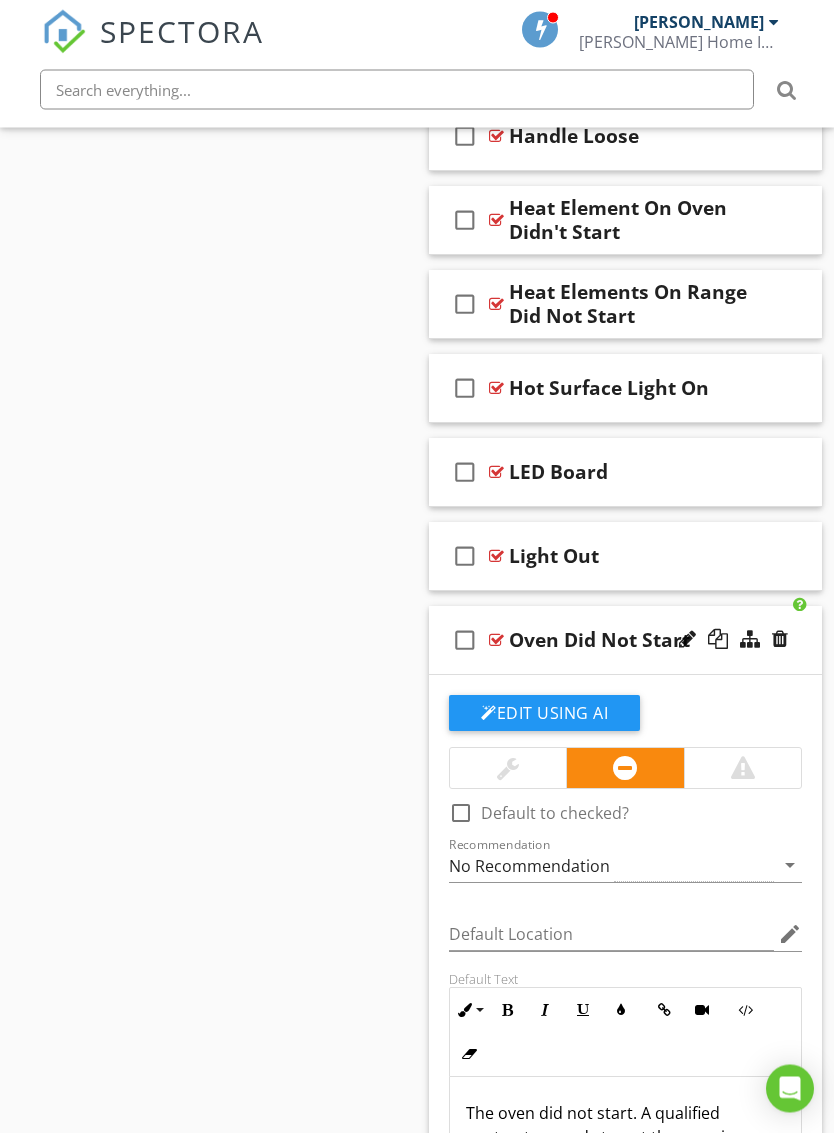 scroll, scrollTop: 1811, scrollLeft: 0, axis: vertical 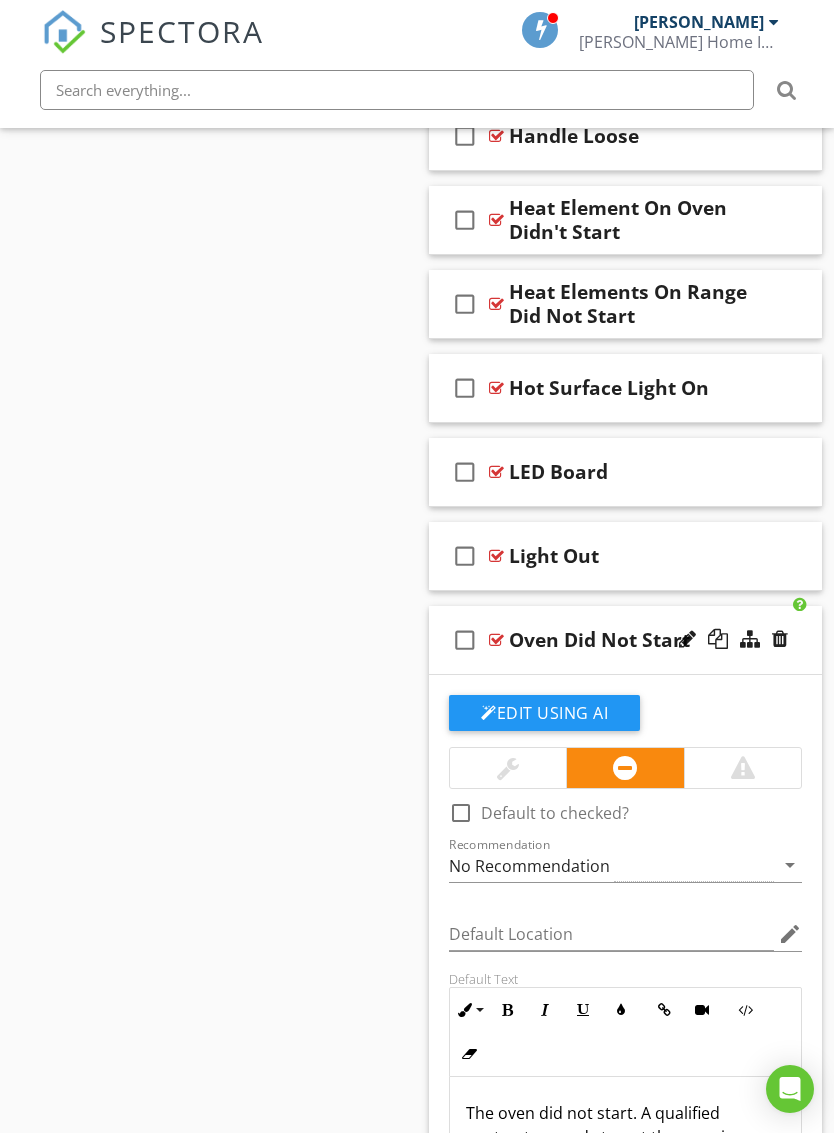 click on "check_box_outline_blank
Oven Did Not Start" at bounding box center (625, 640) 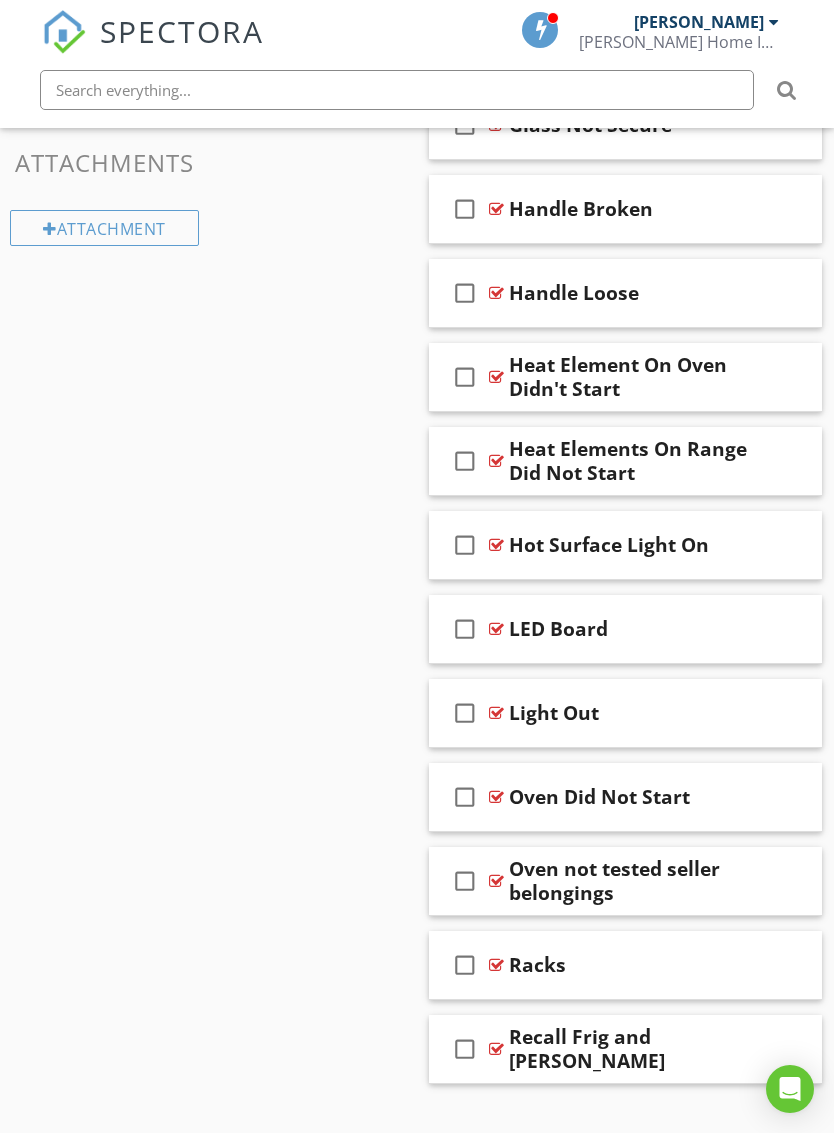 scroll, scrollTop: 1654, scrollLeft: 0, axis: vertical 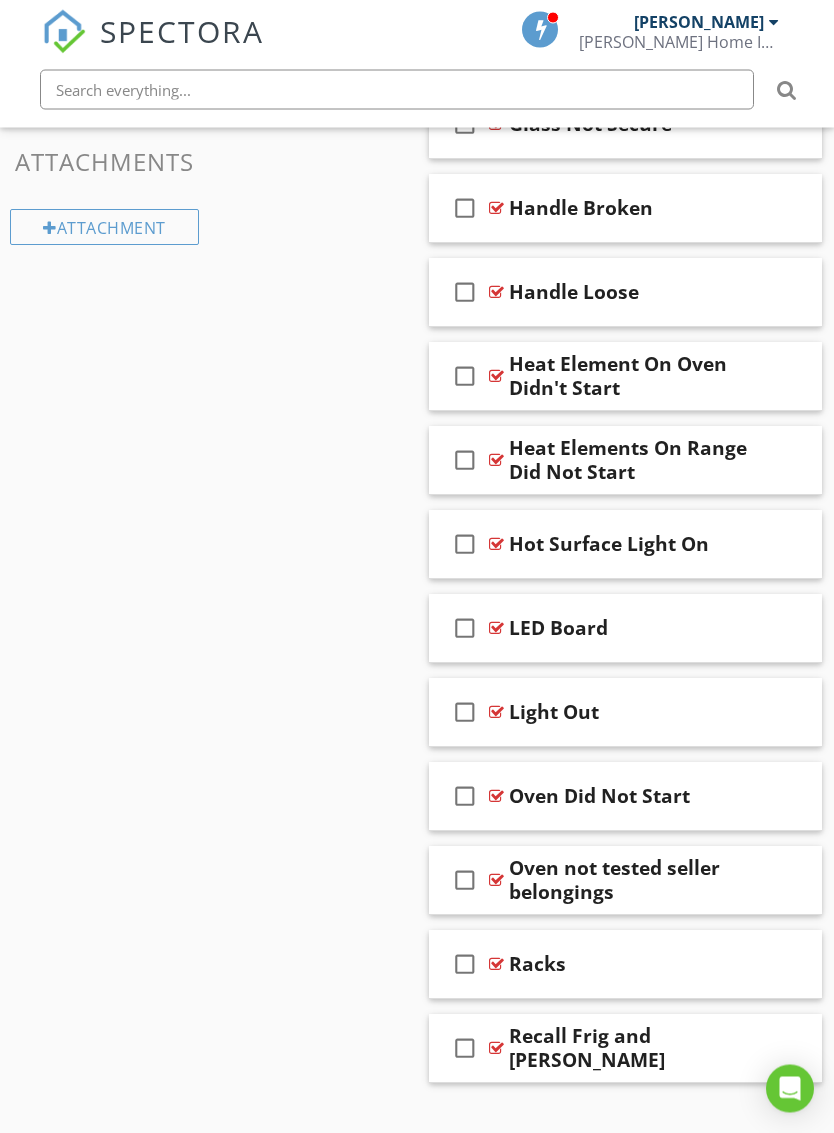click on "check_box_outline_blank
Oven not tested seller belongings" at bounding box center [625, 881] 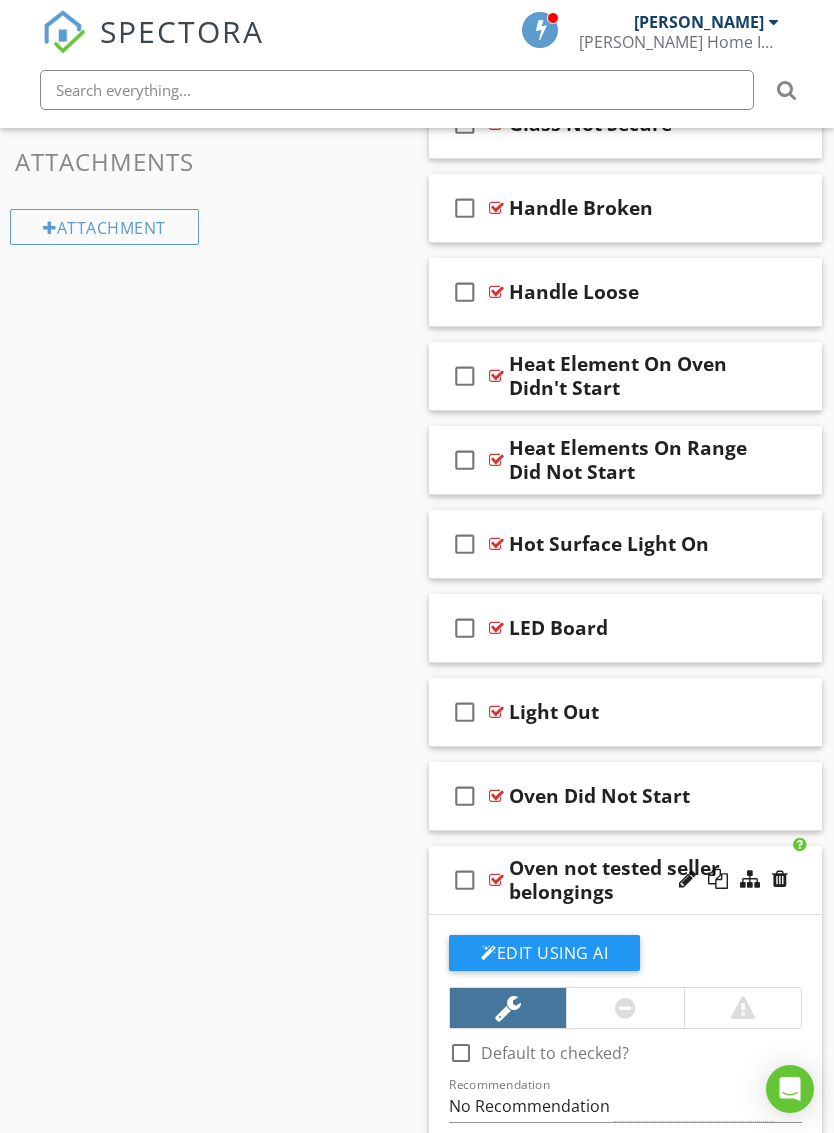 click on "check_box_outline_blank
Oven not tested seller belongings" at bounding box center (625, 880) 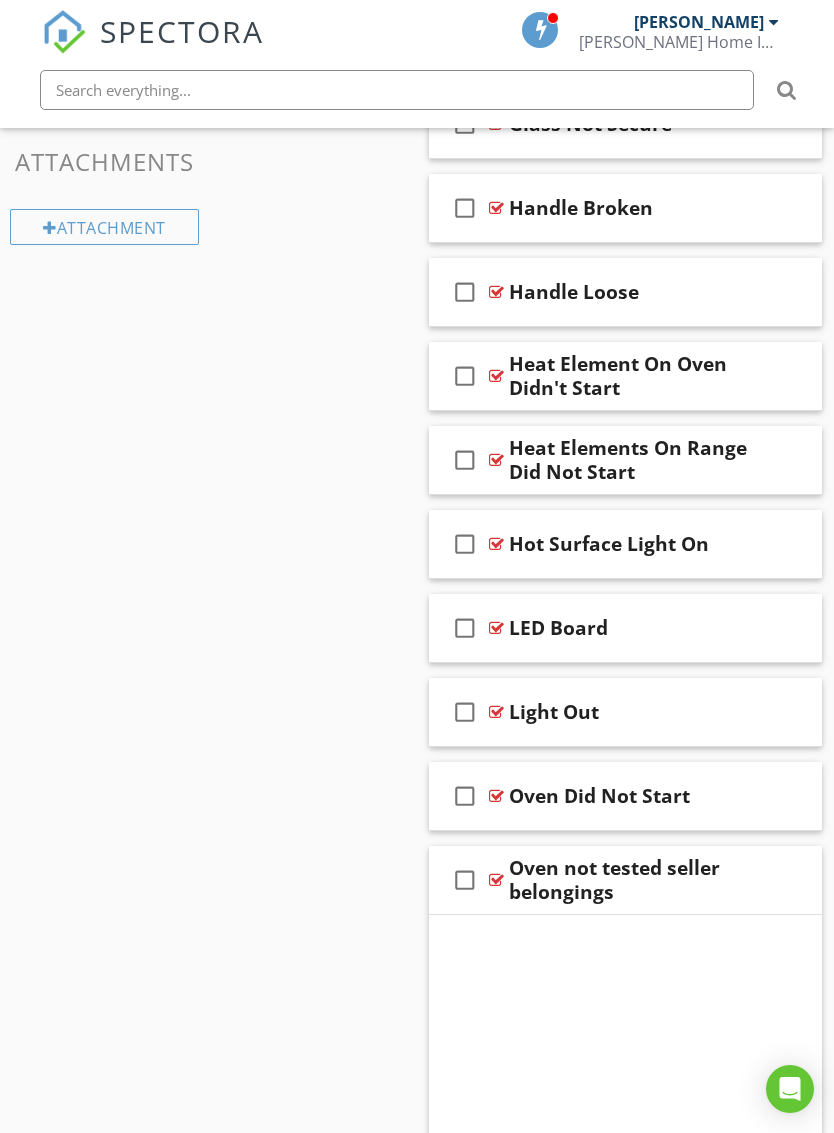 scroll, scrollTop: 1654, scrollLeft: 0, axis: vertical 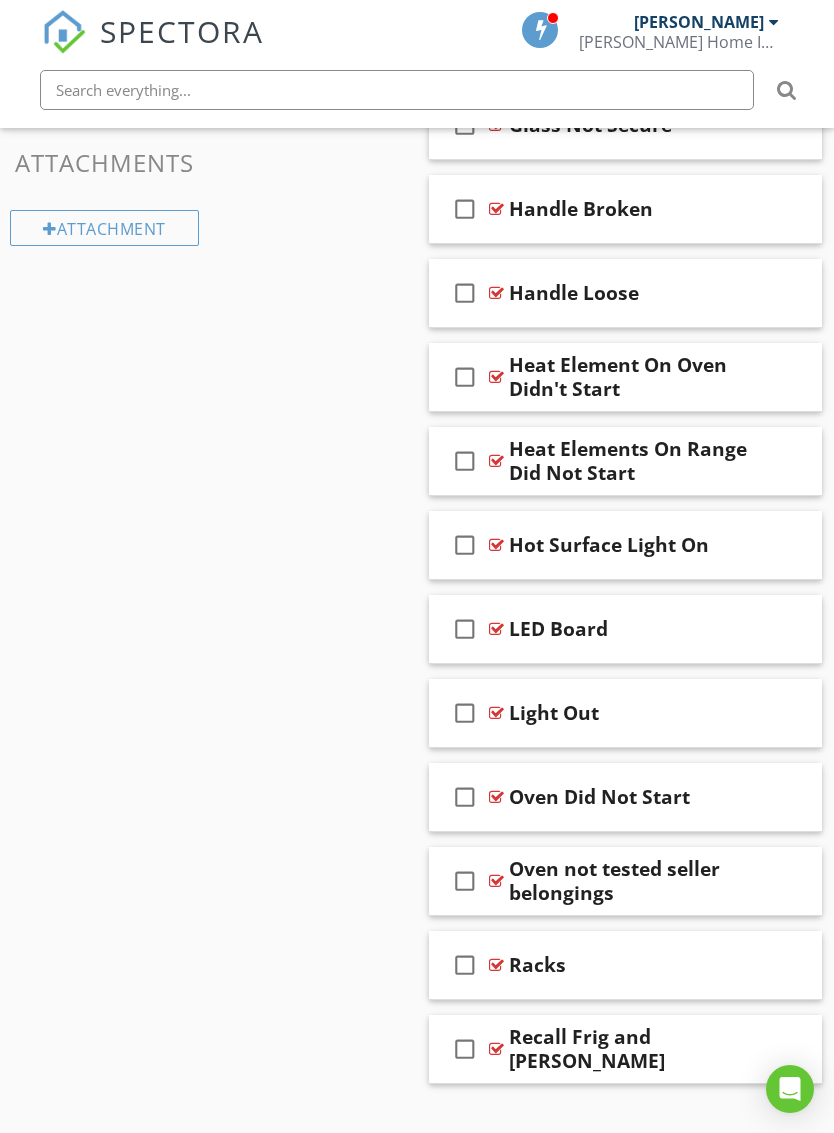 click on "check_box_outline_blank
Racks" at bounding box center (625, 965) 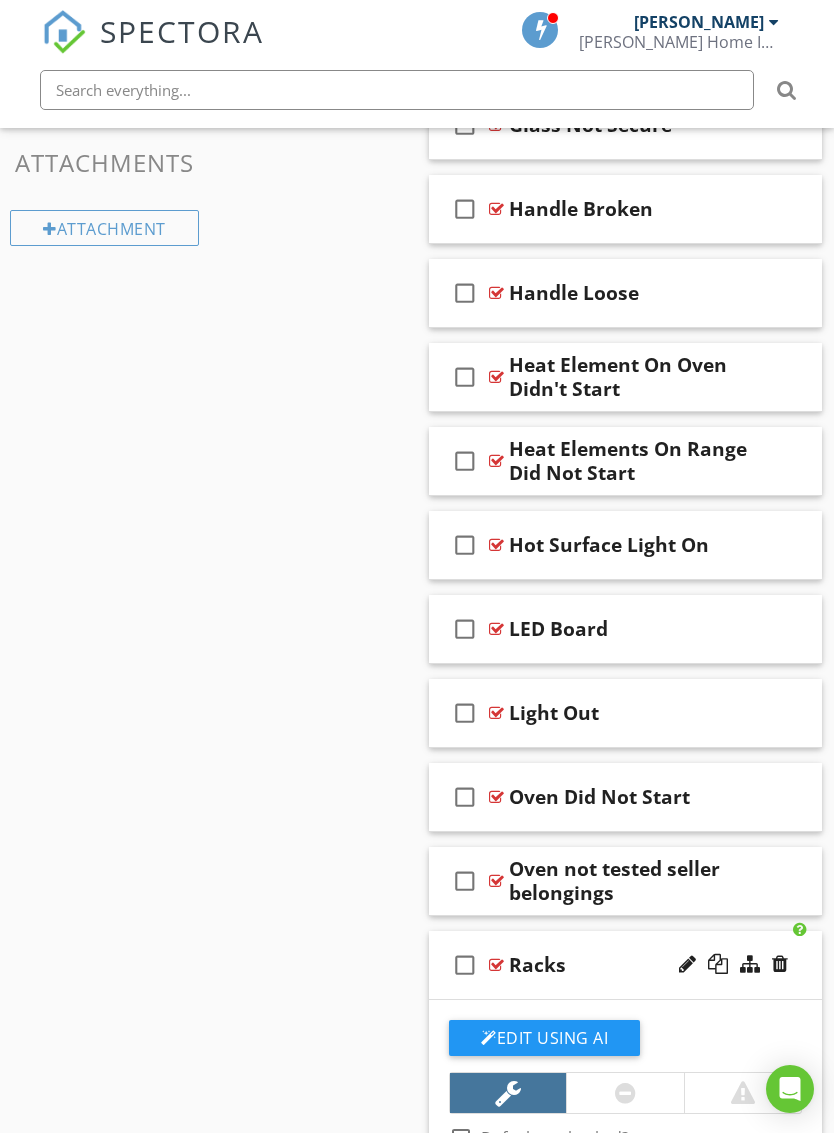 click on "check_box_outline_blank
Racks" at bounding box center [625, 965] 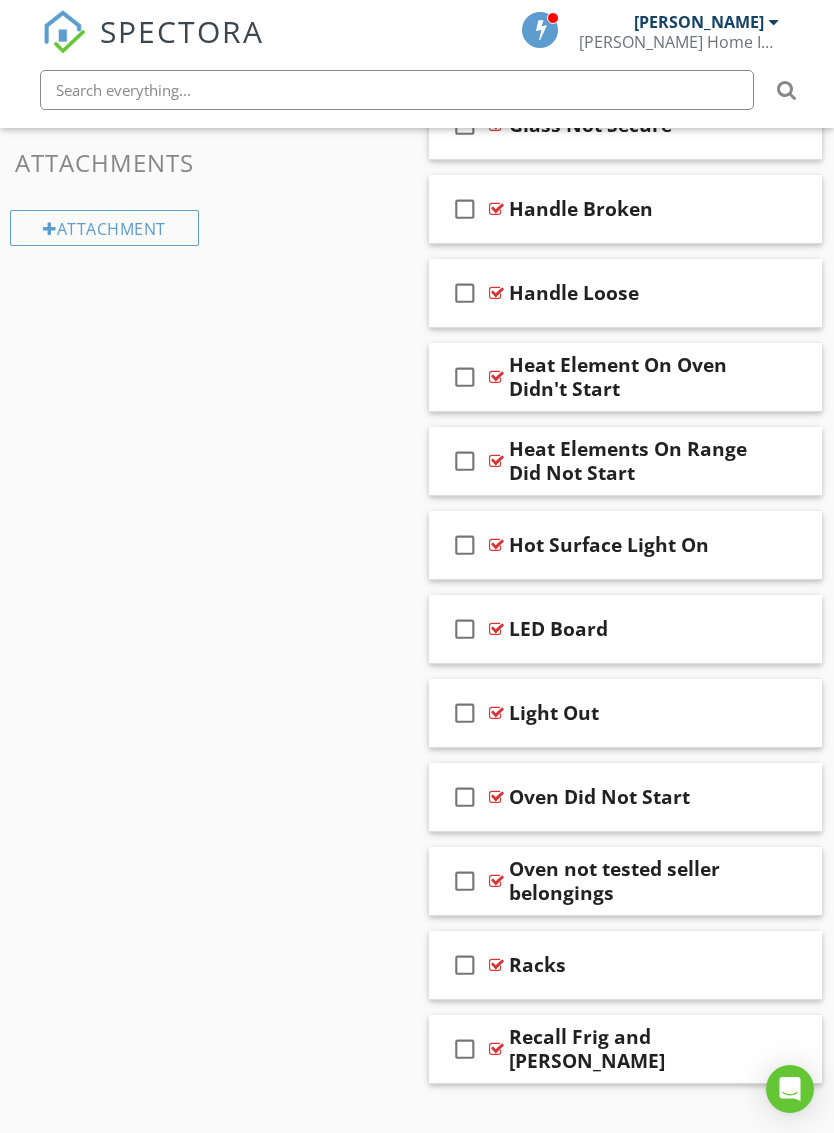 click on "check_box_outline_blank
Racks" at bounding box center (625, 965) 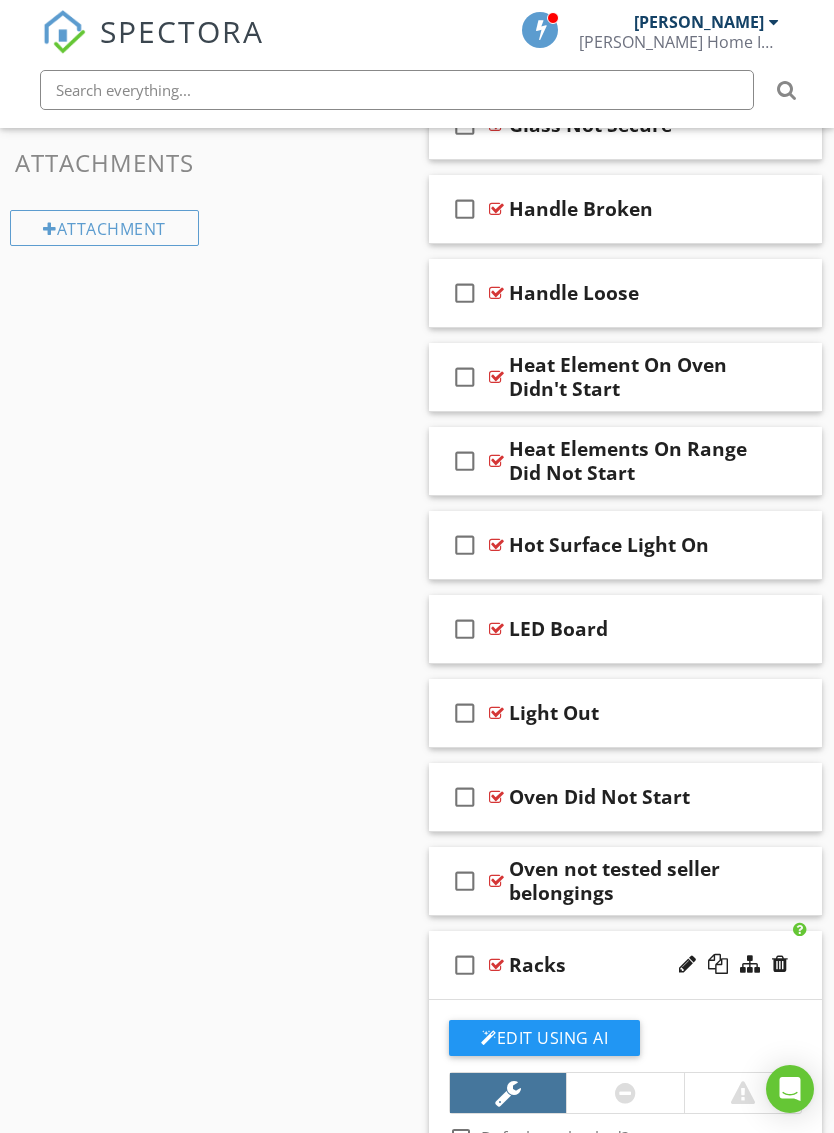 click on "check_box_outline_blank
Racks" at bounding box center (625, 965) 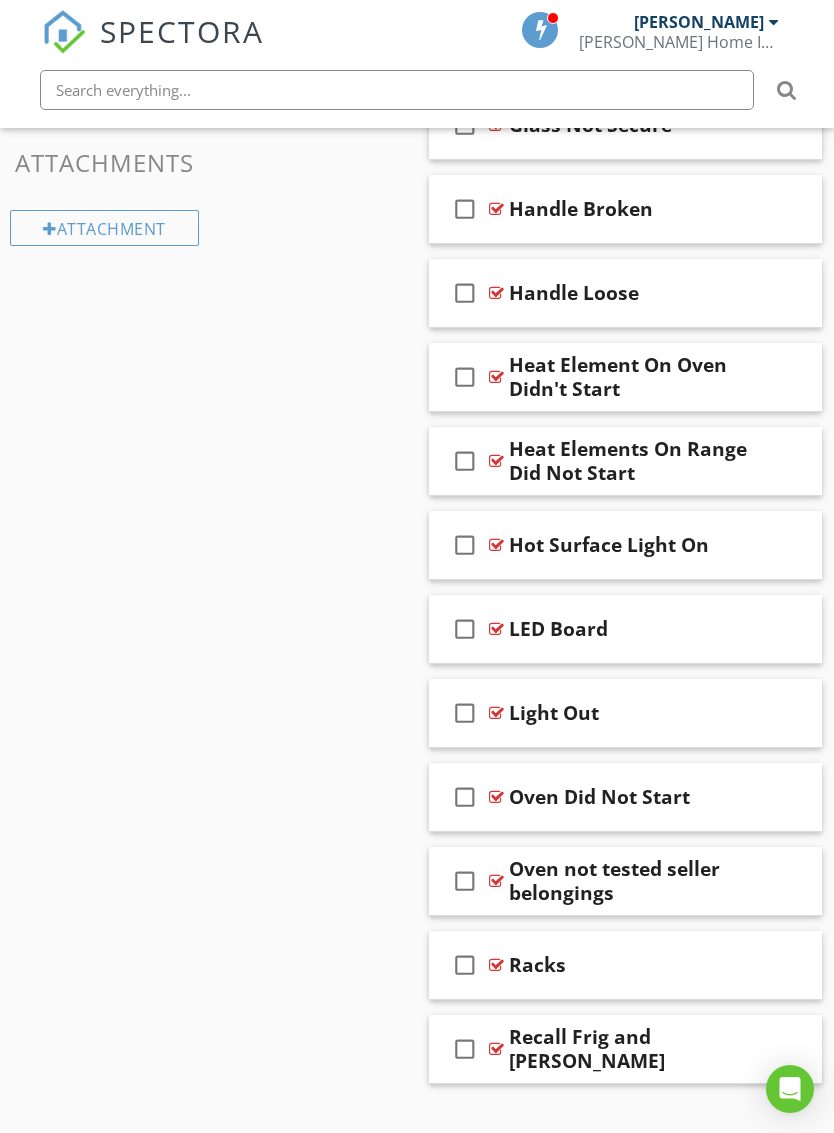 click on "check_box_outline_blank
Recall Frig and [PERSON_NAME]" at bounding box center [625, 1049] 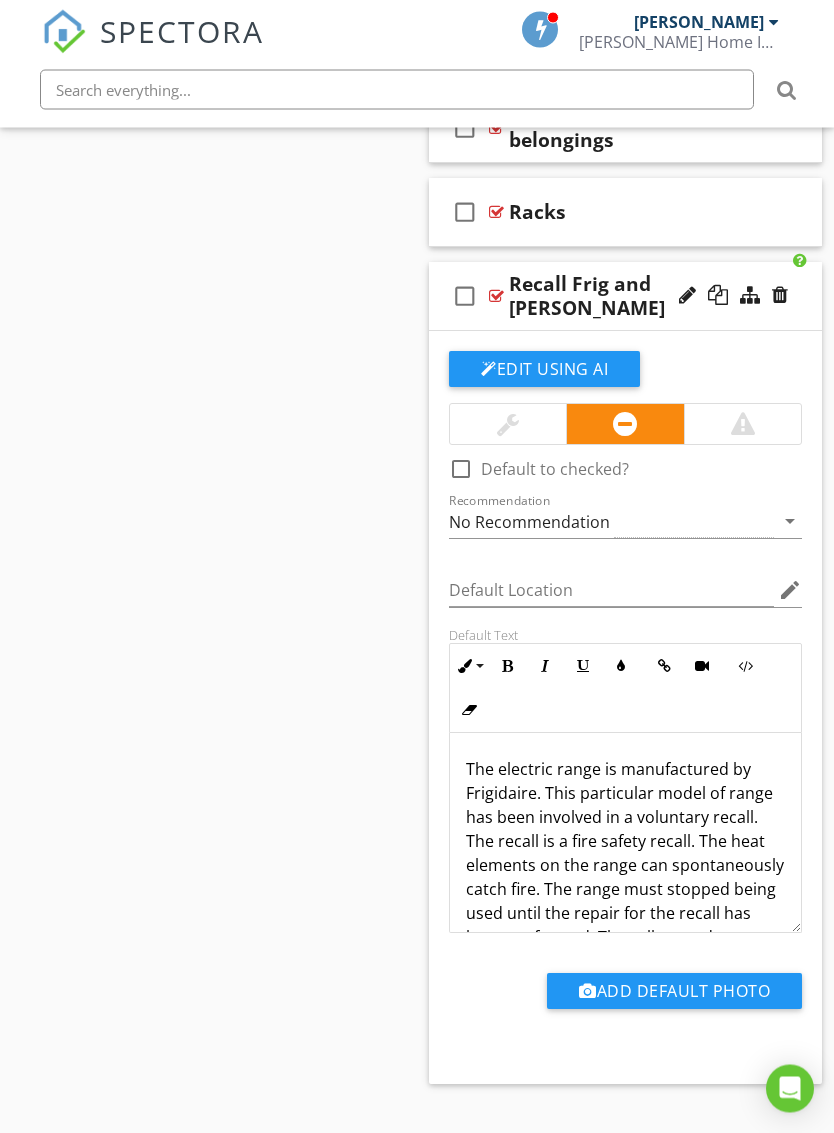 scroll, scrollTop: 2407, scrollLeft: 0, axis: vertical 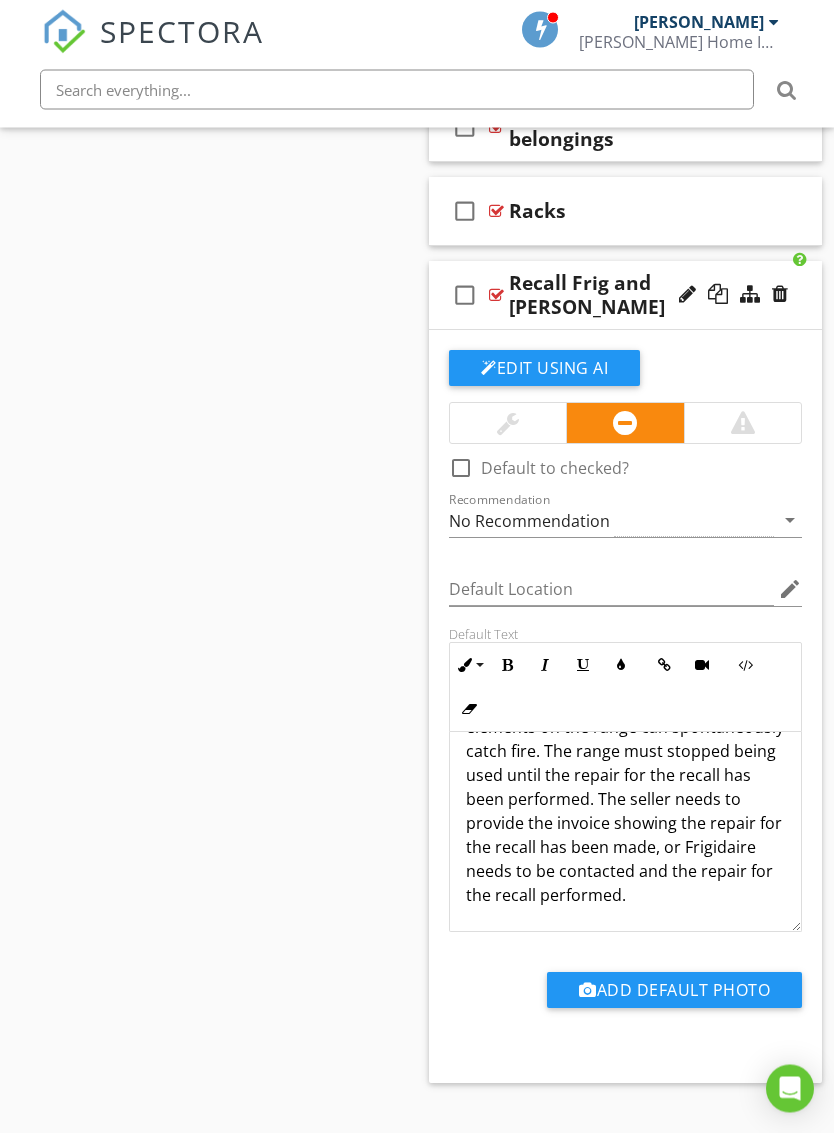 click on "check_box_outline_blank
Recall Frig and [PERSON_NAME]" at bounding box center [625, 296] 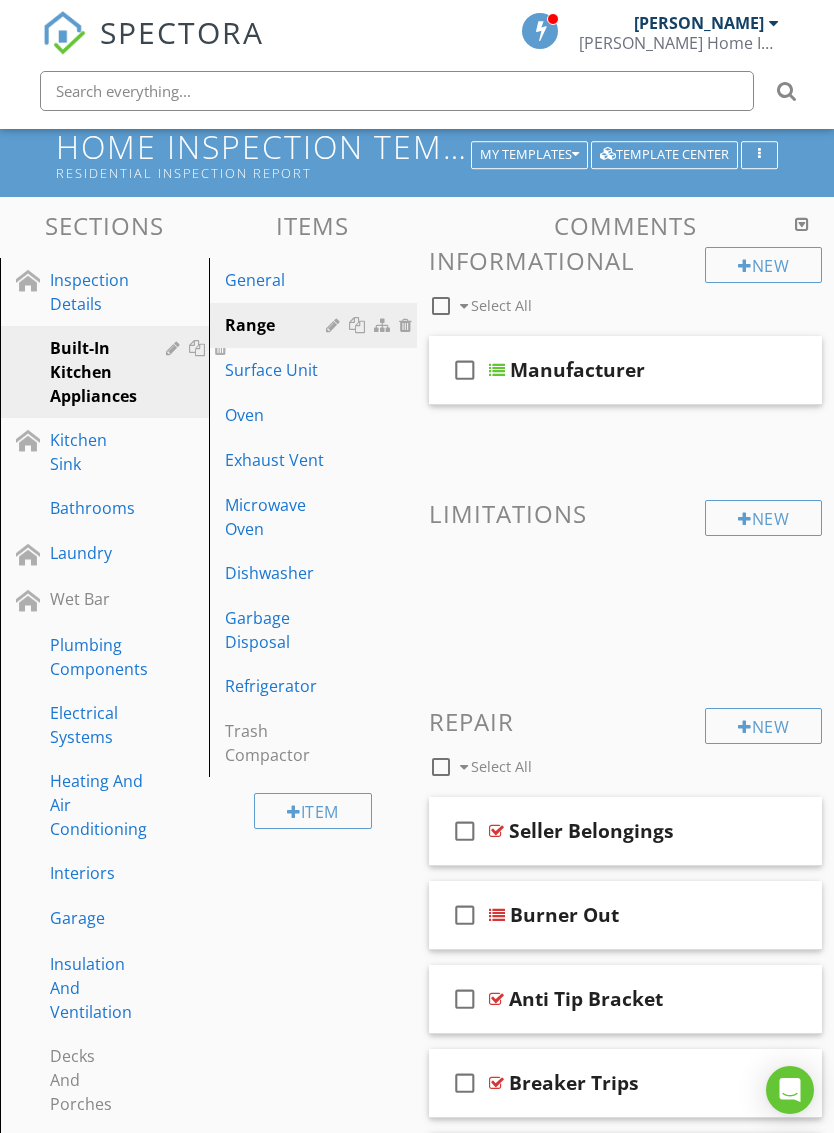 scroll, scrollTop: 108, scrollLeft: 0, axis: vertical 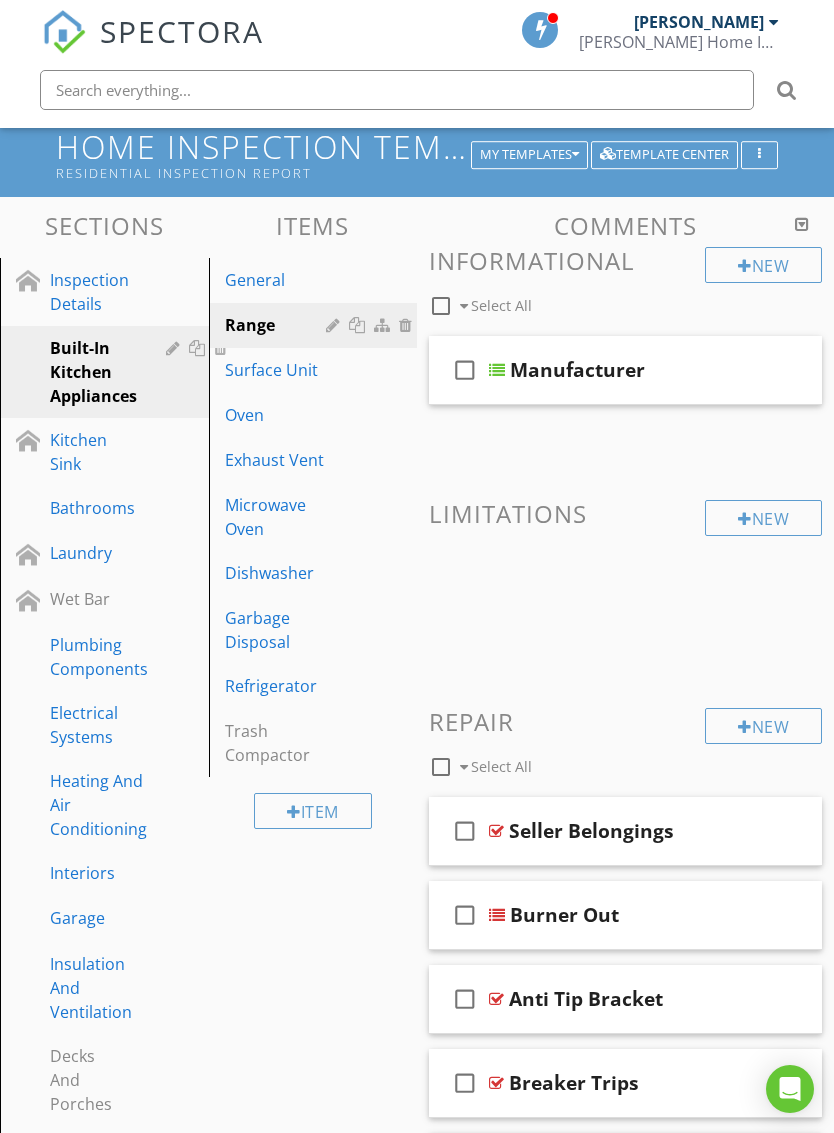 click on "Kitchen Sink" at bounding box center (82, 452) 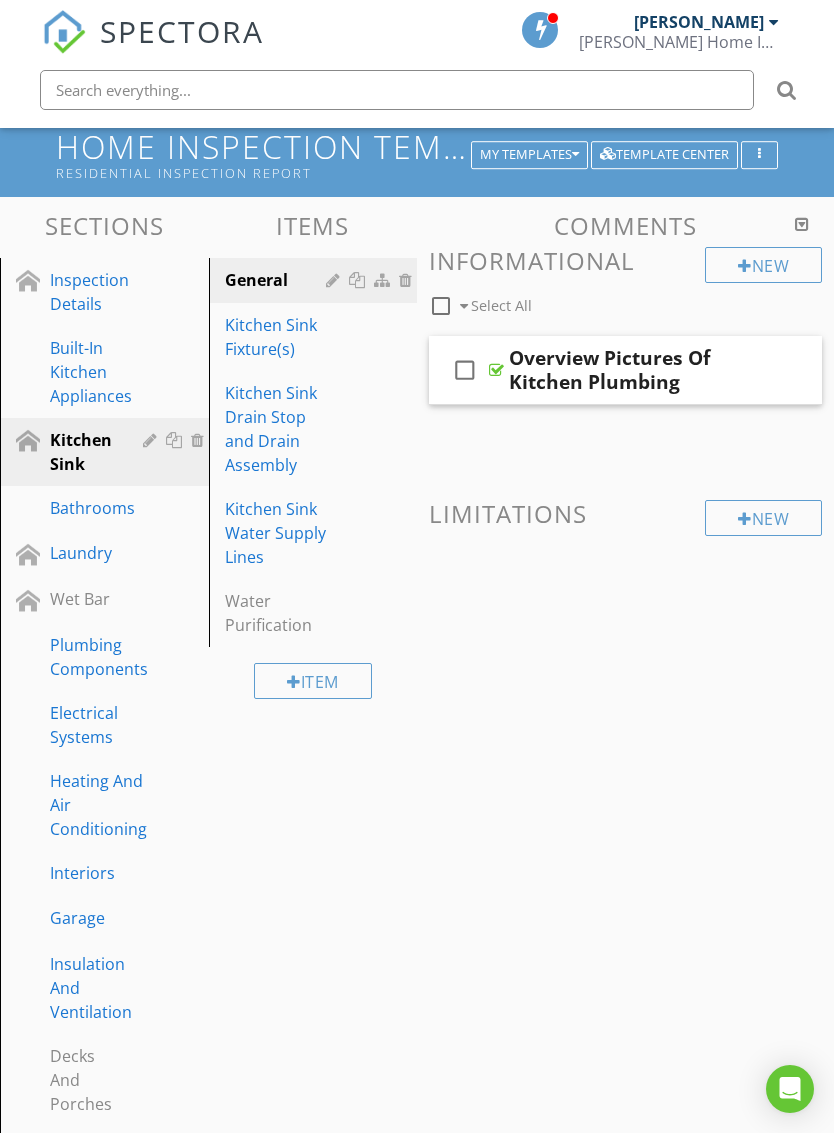 click on "Kitchen Sink Fixture(s)" at bounding box center [279, 337] 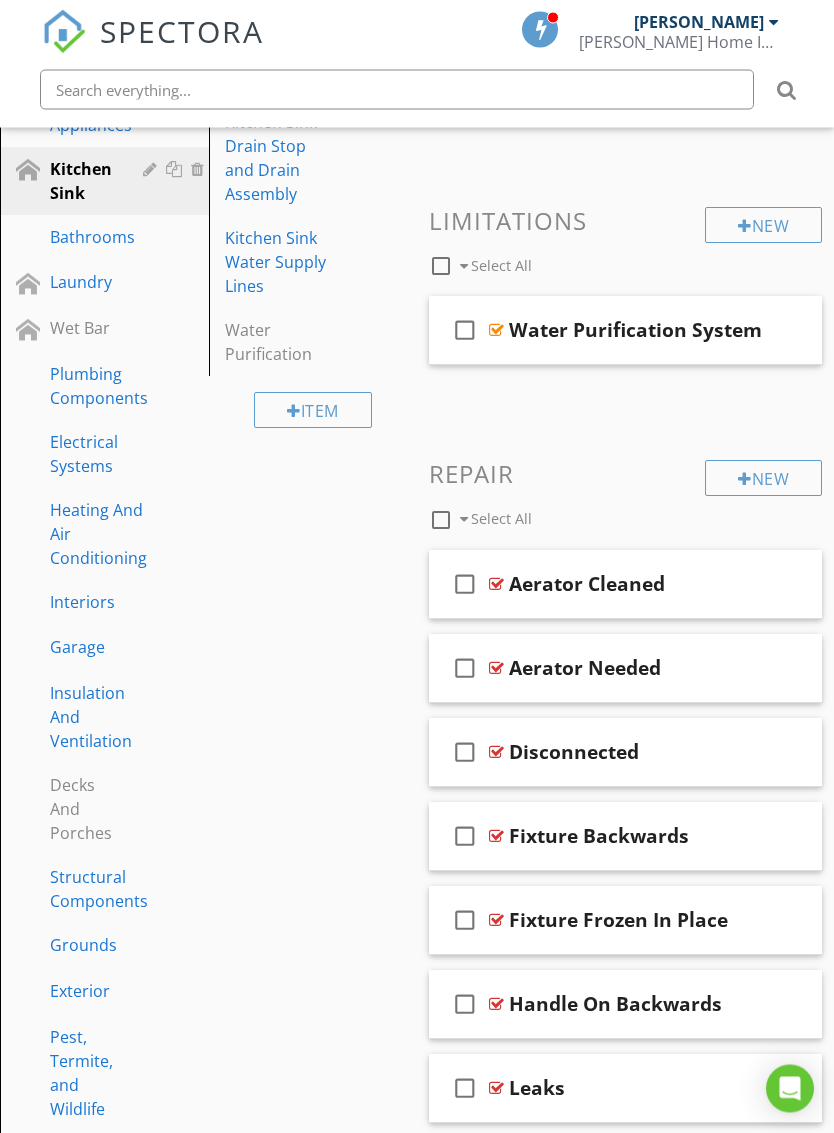 scroll, scrollTop: 392, scrollLeft: 0, axis: vertical 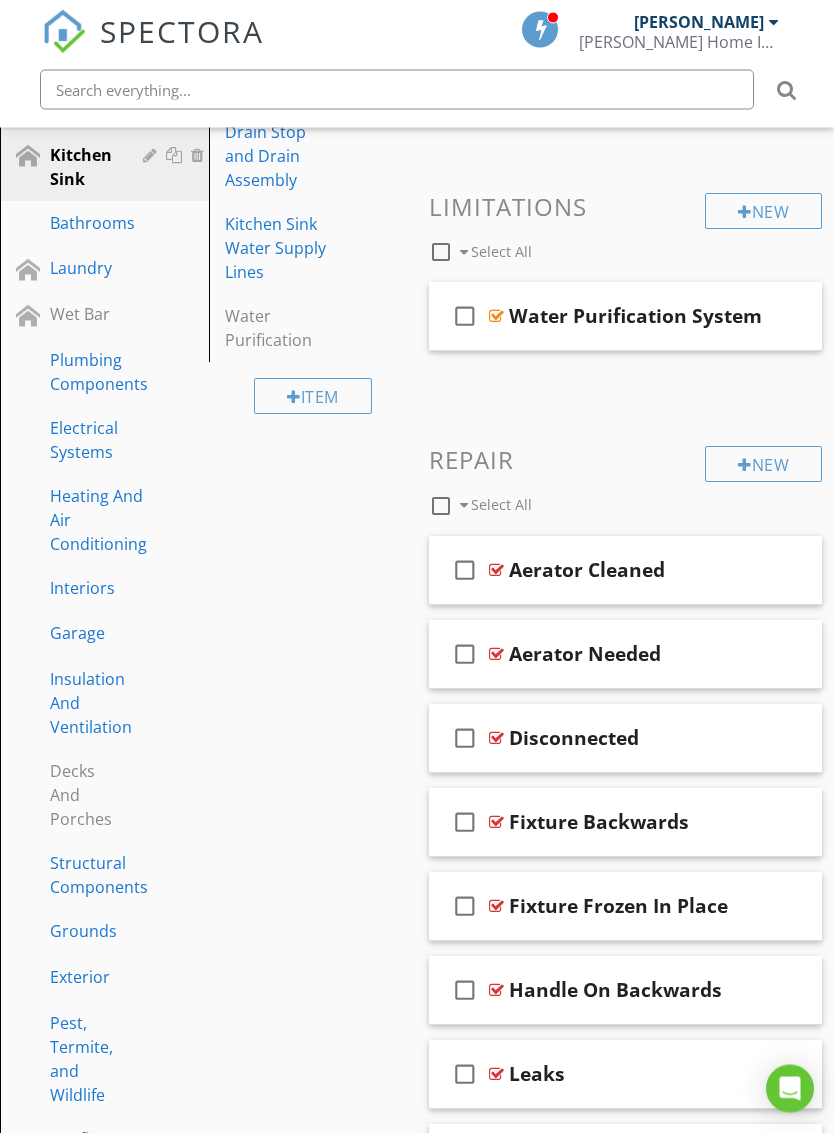 click on "check_box_outline_blank
Aerator Cleaned" at bounding box center [625, 571] 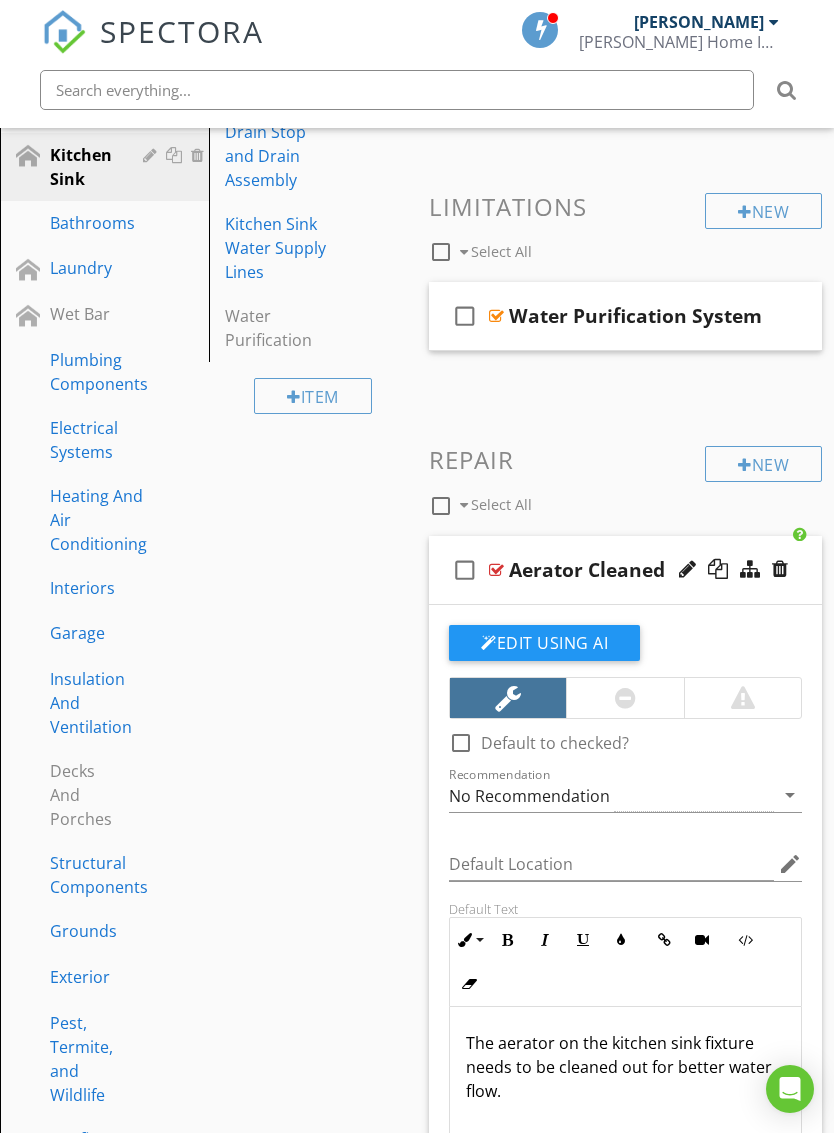 click on "check_box_outline_blank
Aerator Cleaned" at bounding box center [625, 570] 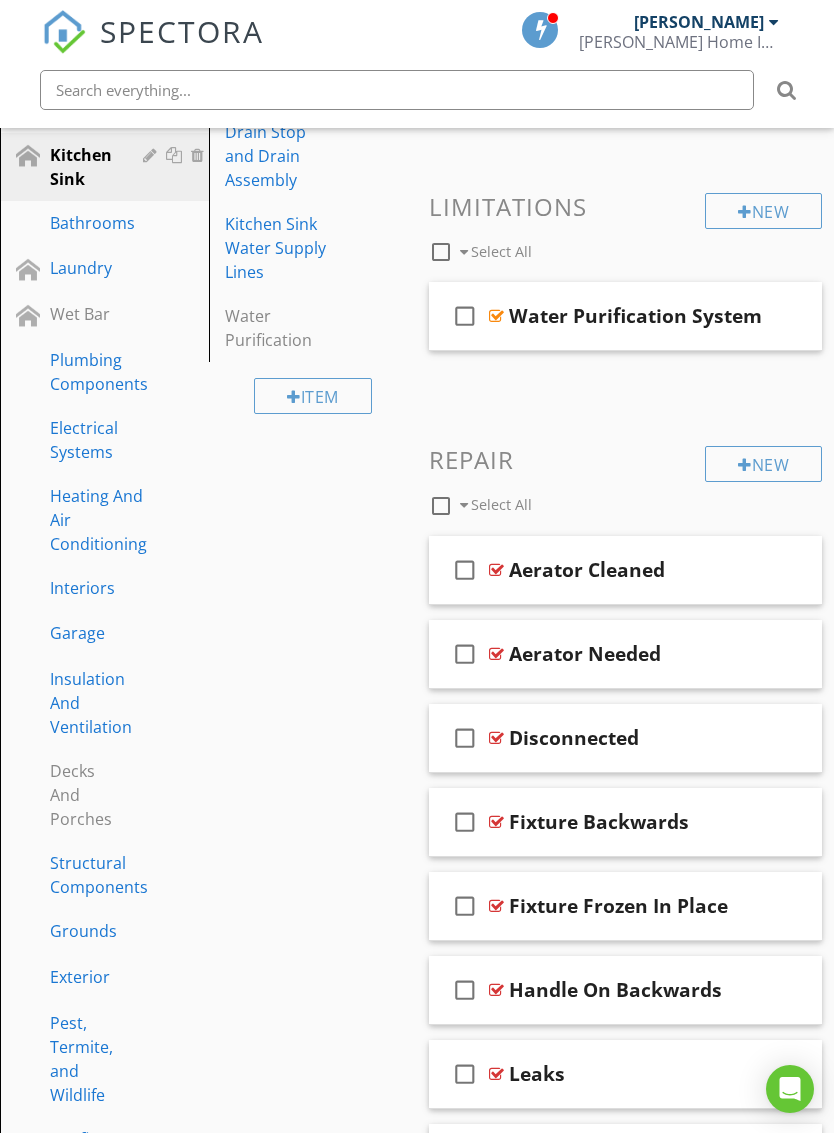 click on "check_box_outline_blank
Aerator Needed" at bounding box center [625, 654] 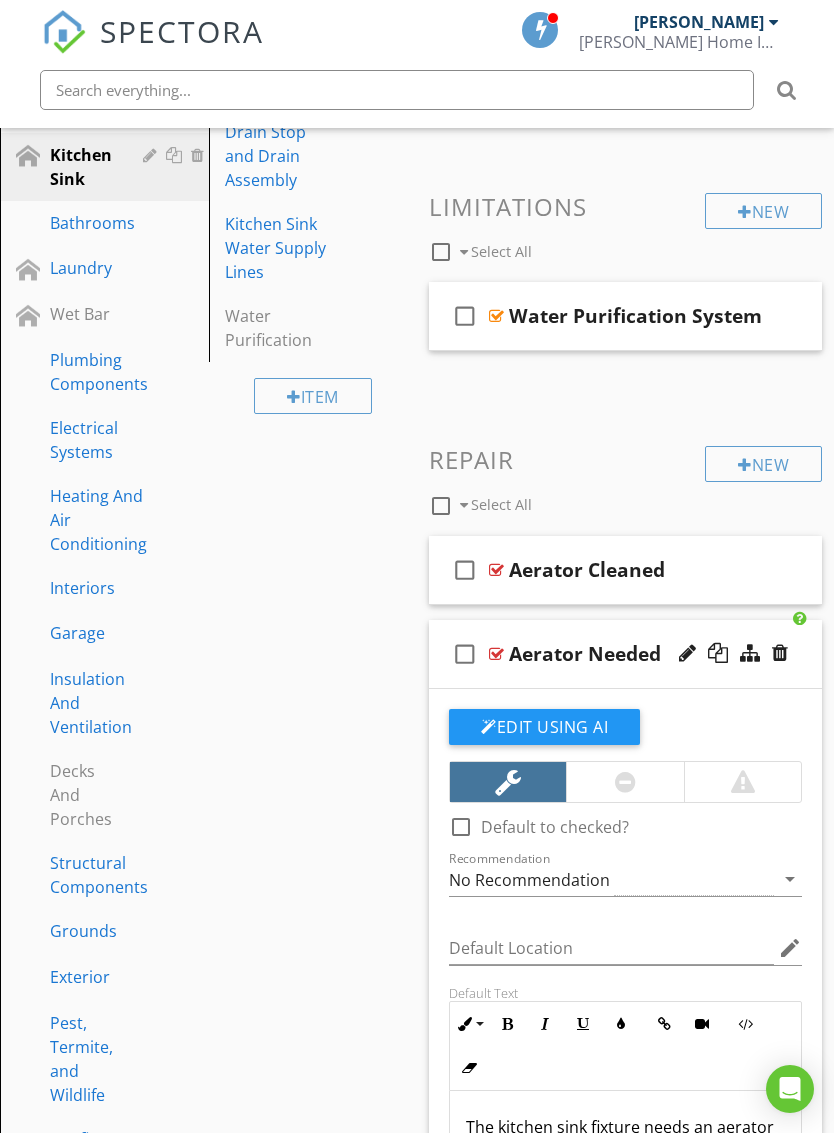 click at bounding box center (780, 653) 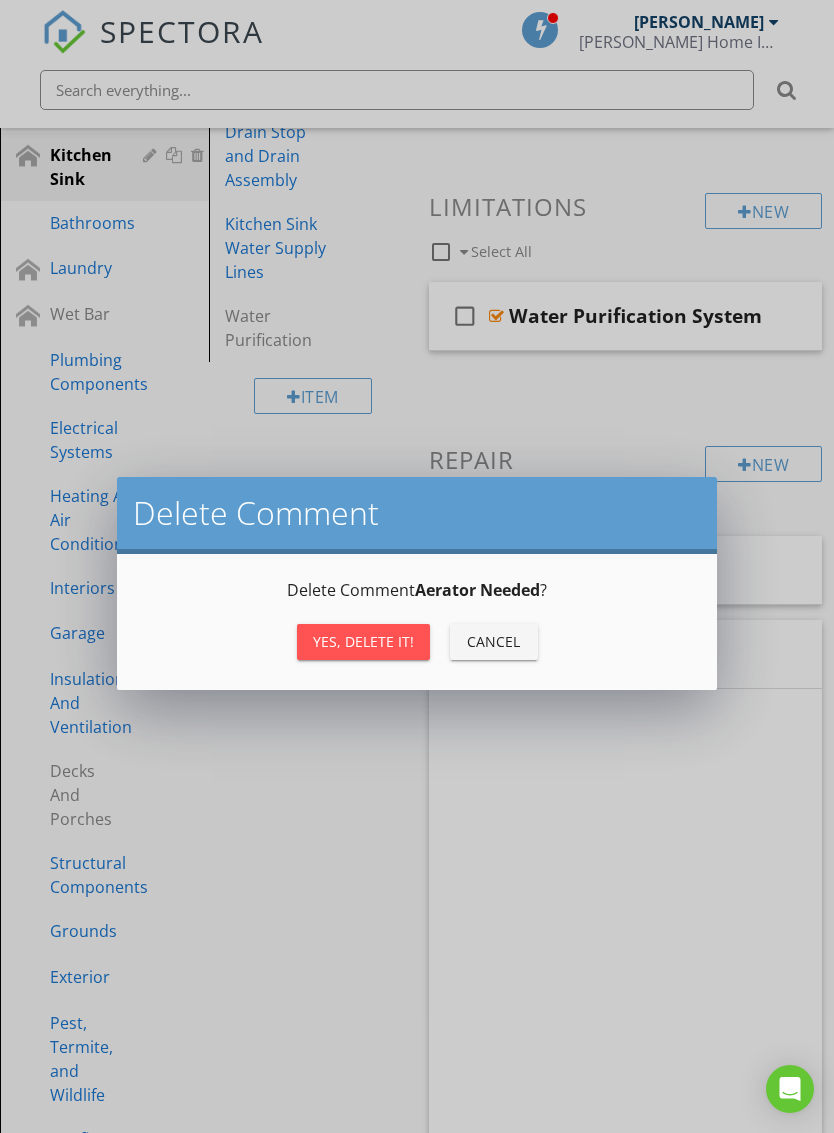 click on "Delete Comment   Delete Comment
Aerator Needed ?   Yes, Delete it!   Cancel" at bounding box center [417, 566] 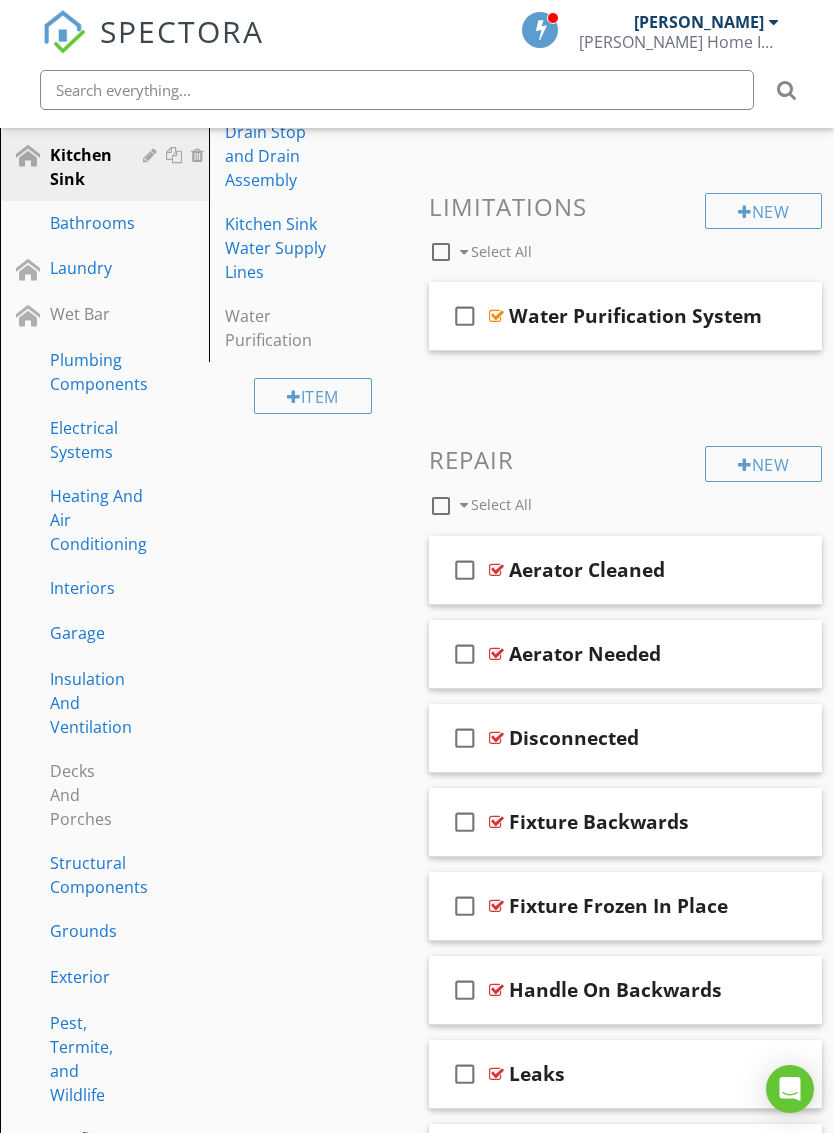 click on "check_box_outline_blank
Disconnected" at bounding box center (625, 738) 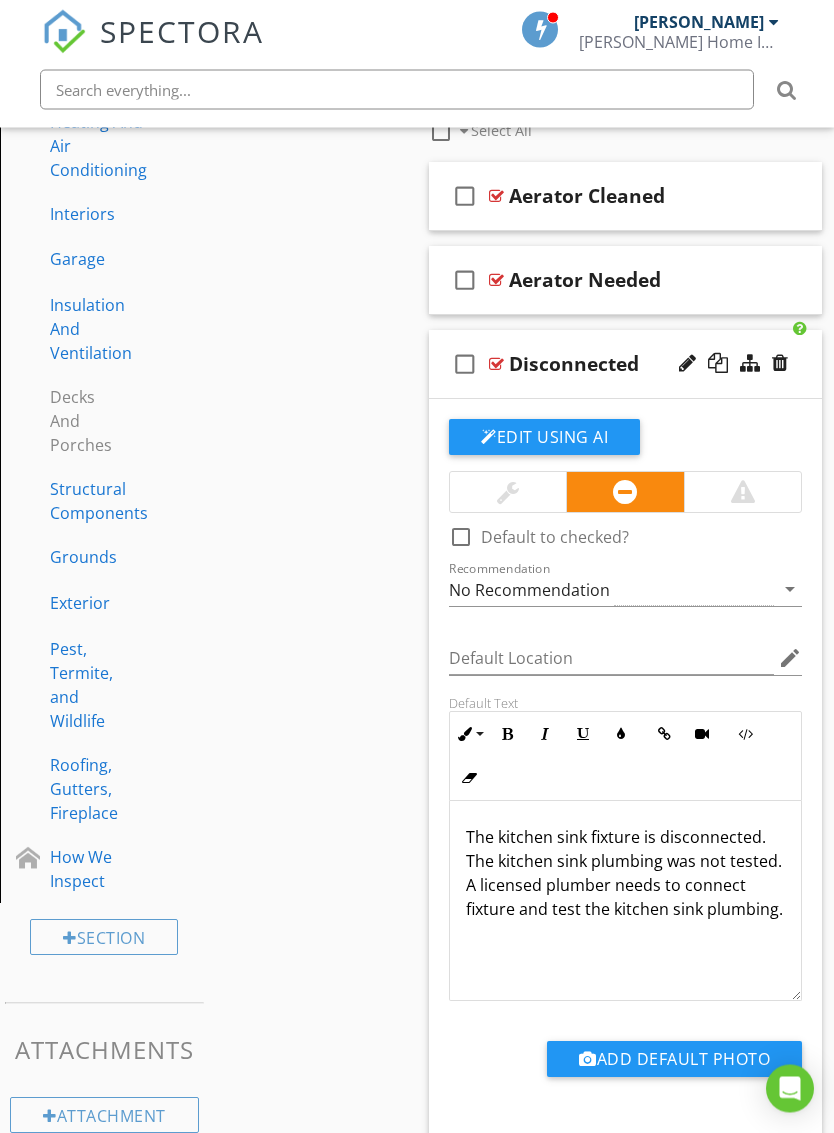 scroll, scrollTop: 767, scrollLeft: 0, axis: vertical 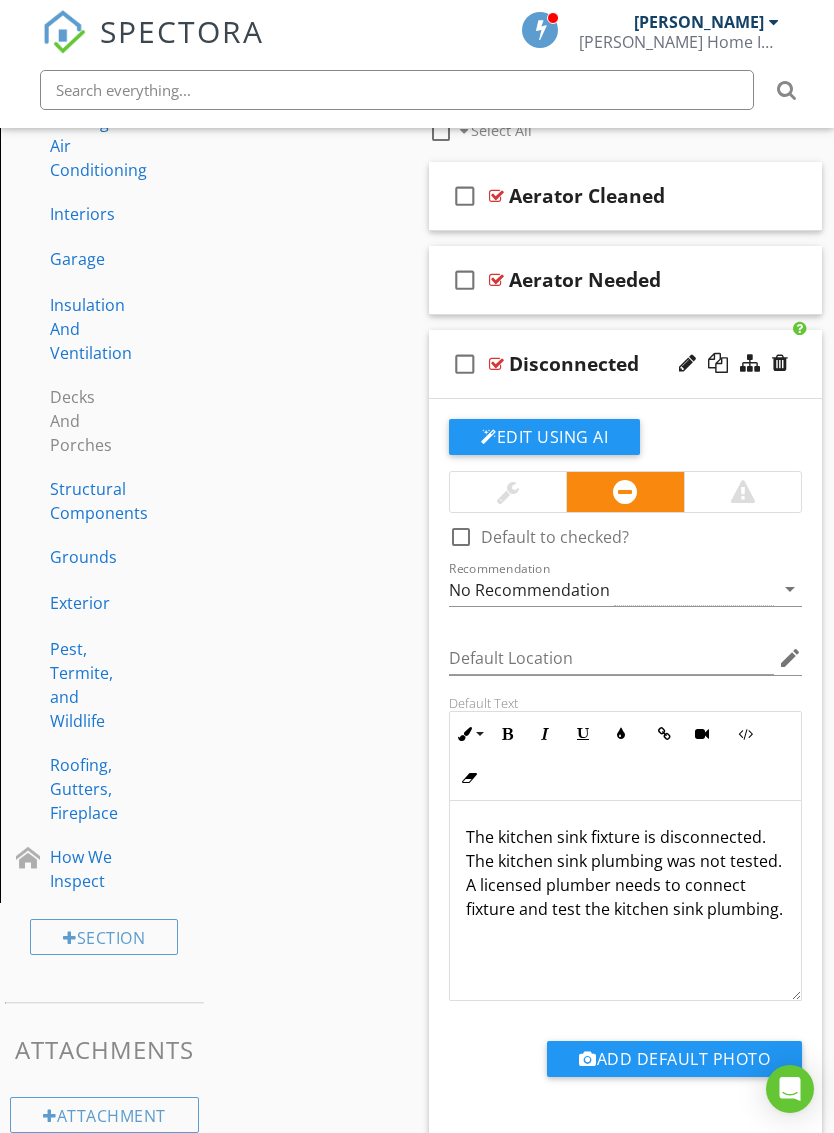 click on "check_box_outline_blank
Disconnected" at bounding box center [625, 364] 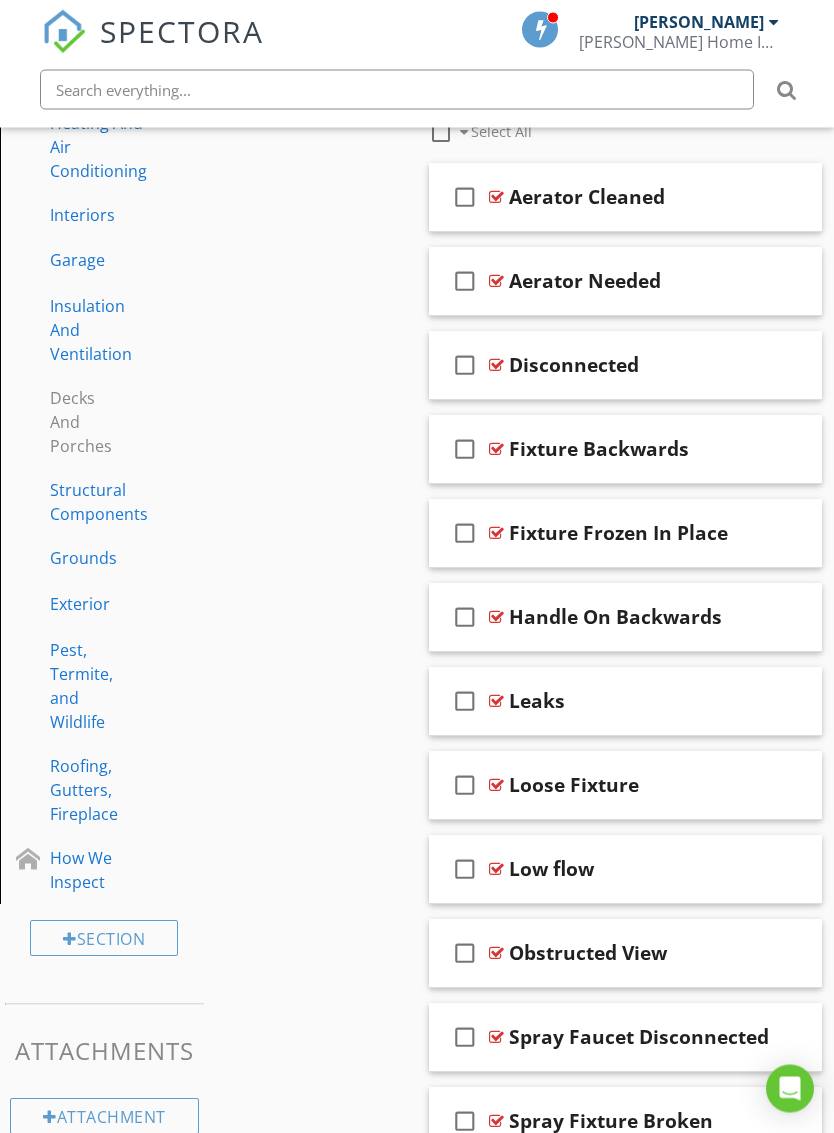 click on "check_box_outline_blank
Fixture Backwards" at bounding box center (625, 450) 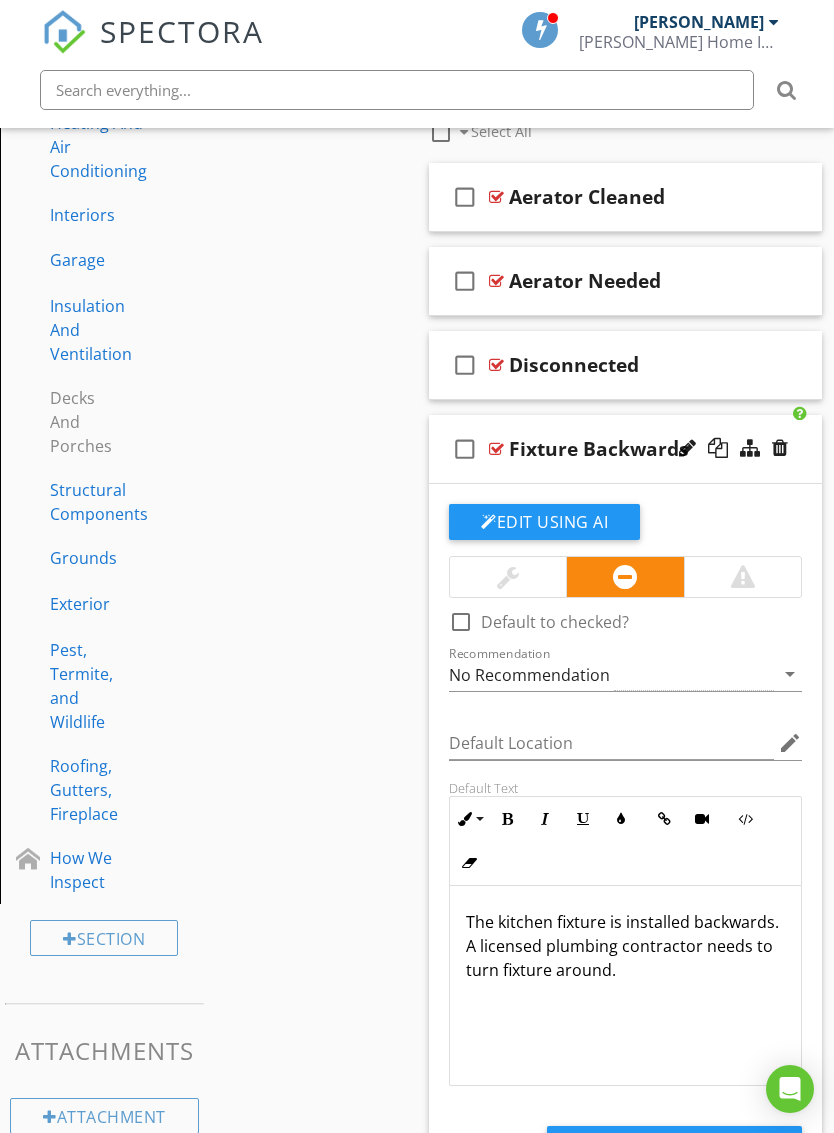 click at bounding box center (508, 577) 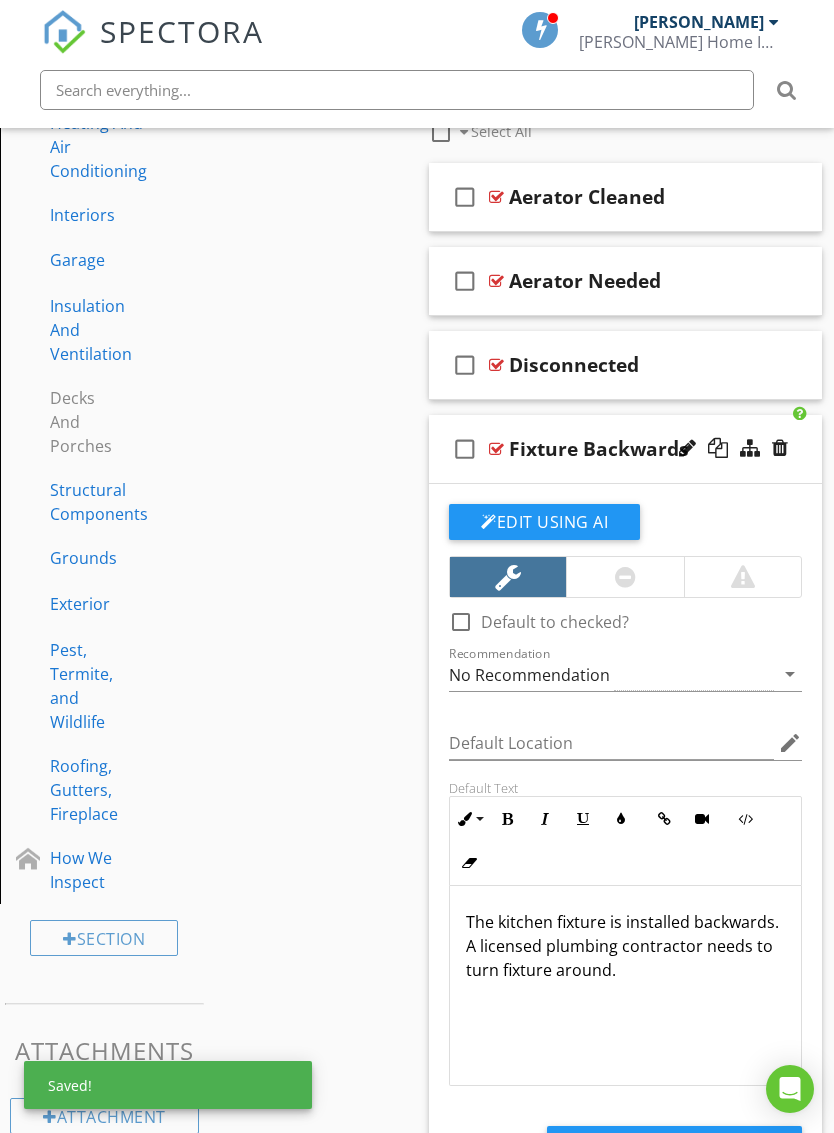 click on "check_box_outline_blank
Fixture Backwards" at bounding box center [625, 449] 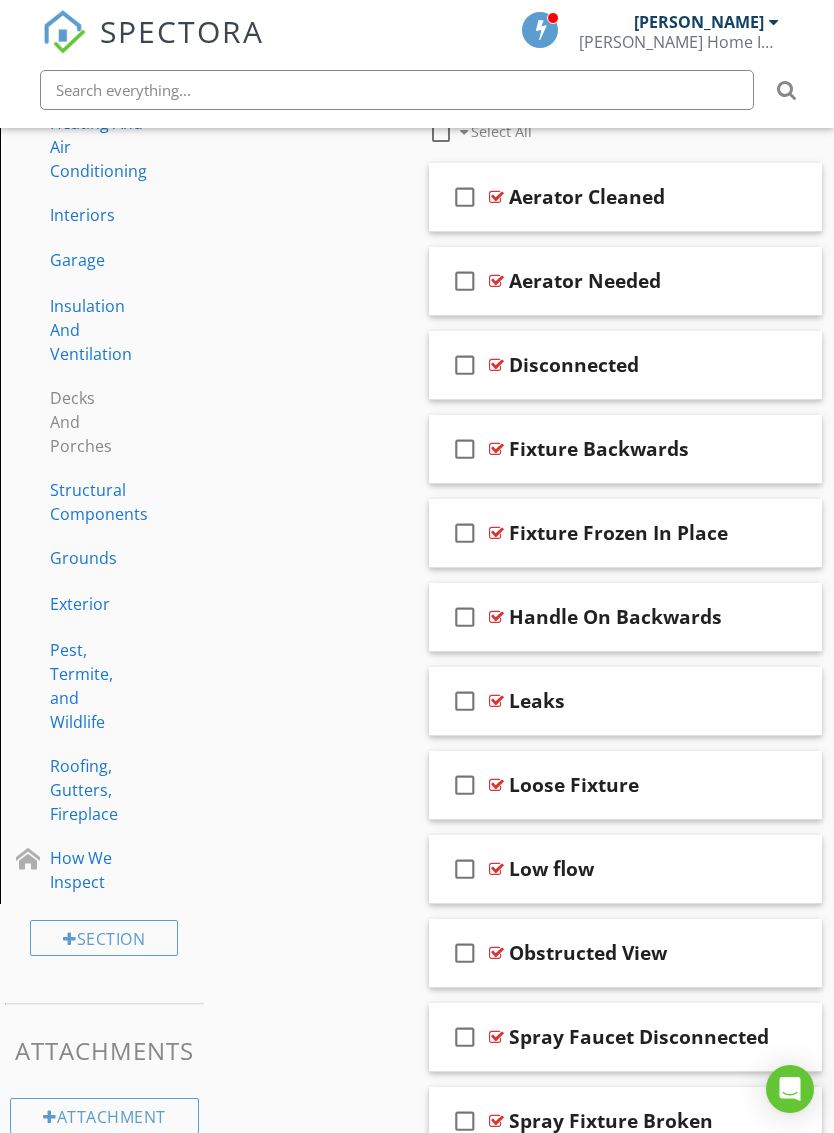 click on "check_box_outline_blank
Fixture Frozen In Place" at bounding box center [625, 533] 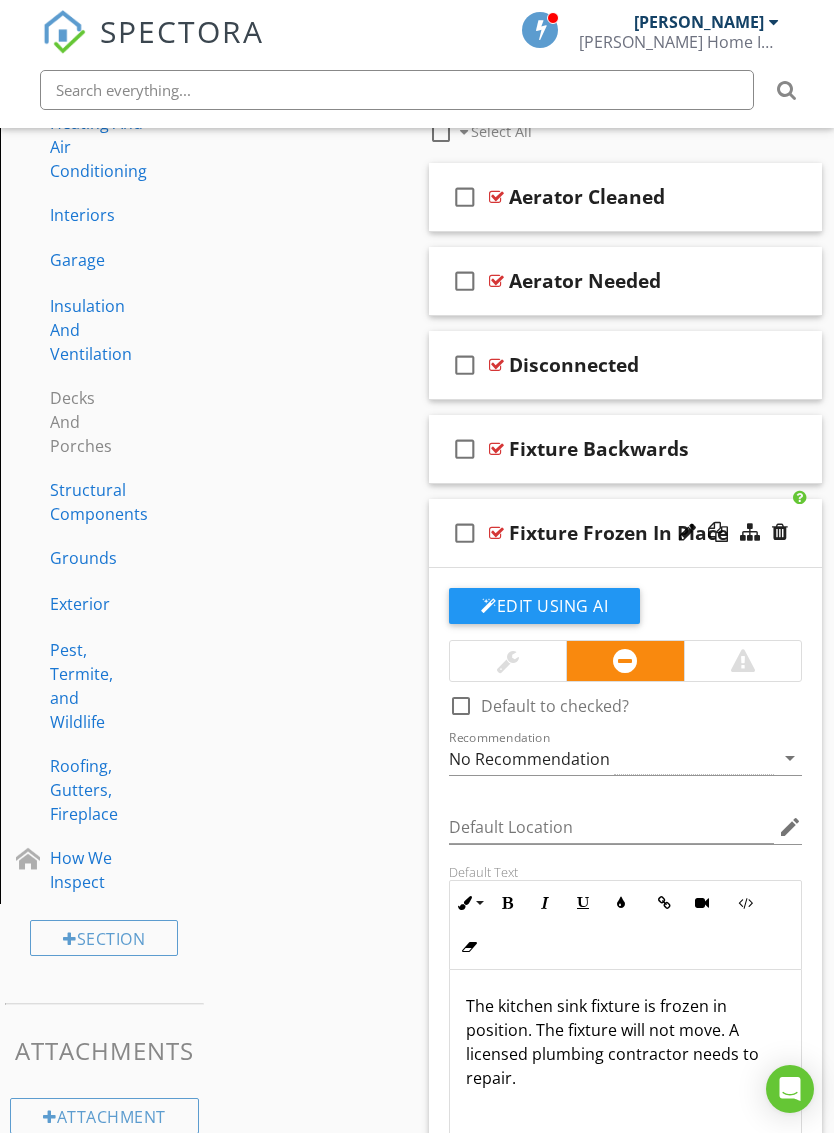 click on "check_box_outline_blank
Fixture Frozen In Place" at bounding box center (625, 533) 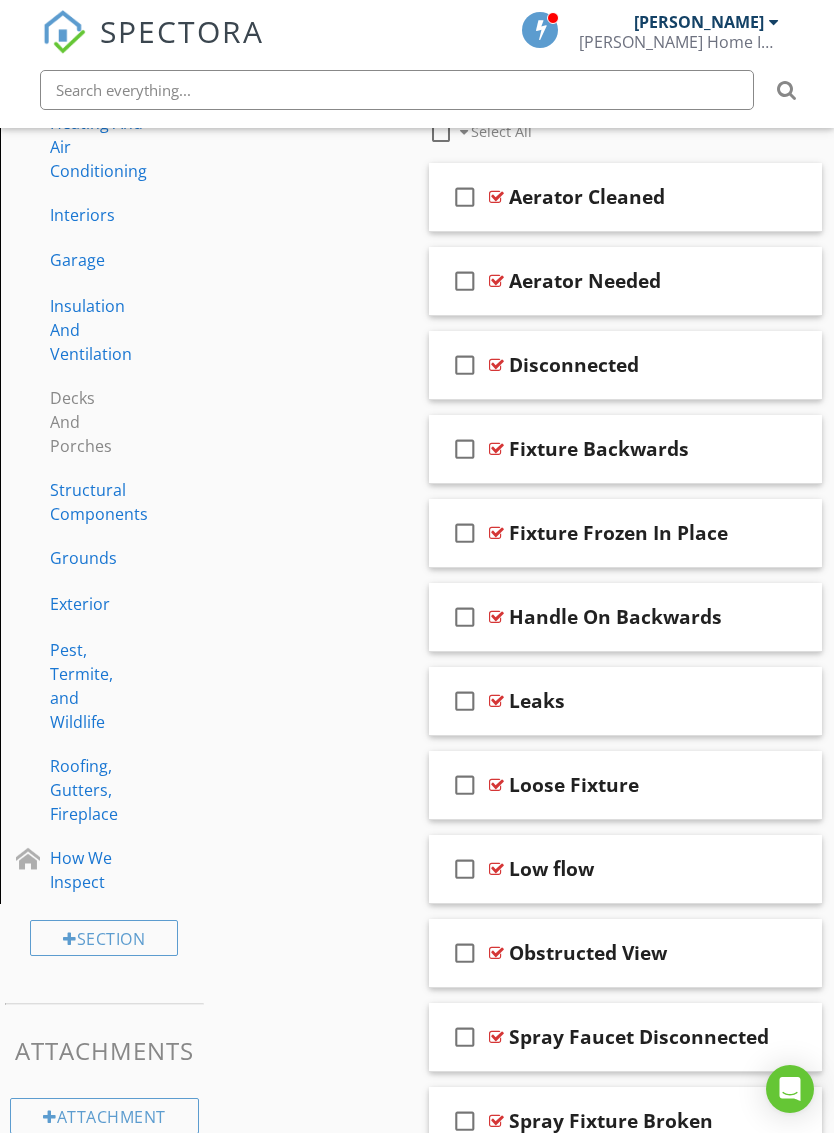 click on "check_box_outline_blank
Handle On Backwards" at bounding box center (625, 617) 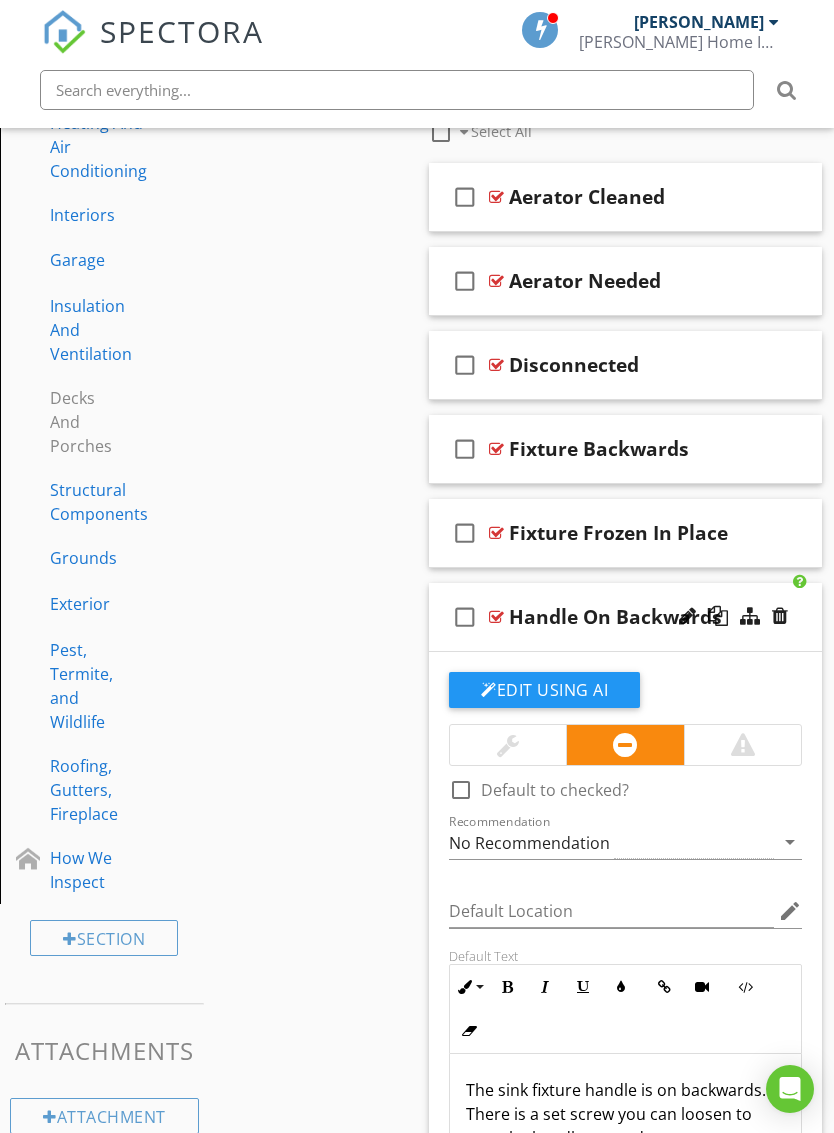 click at bounding box center [508, 745] 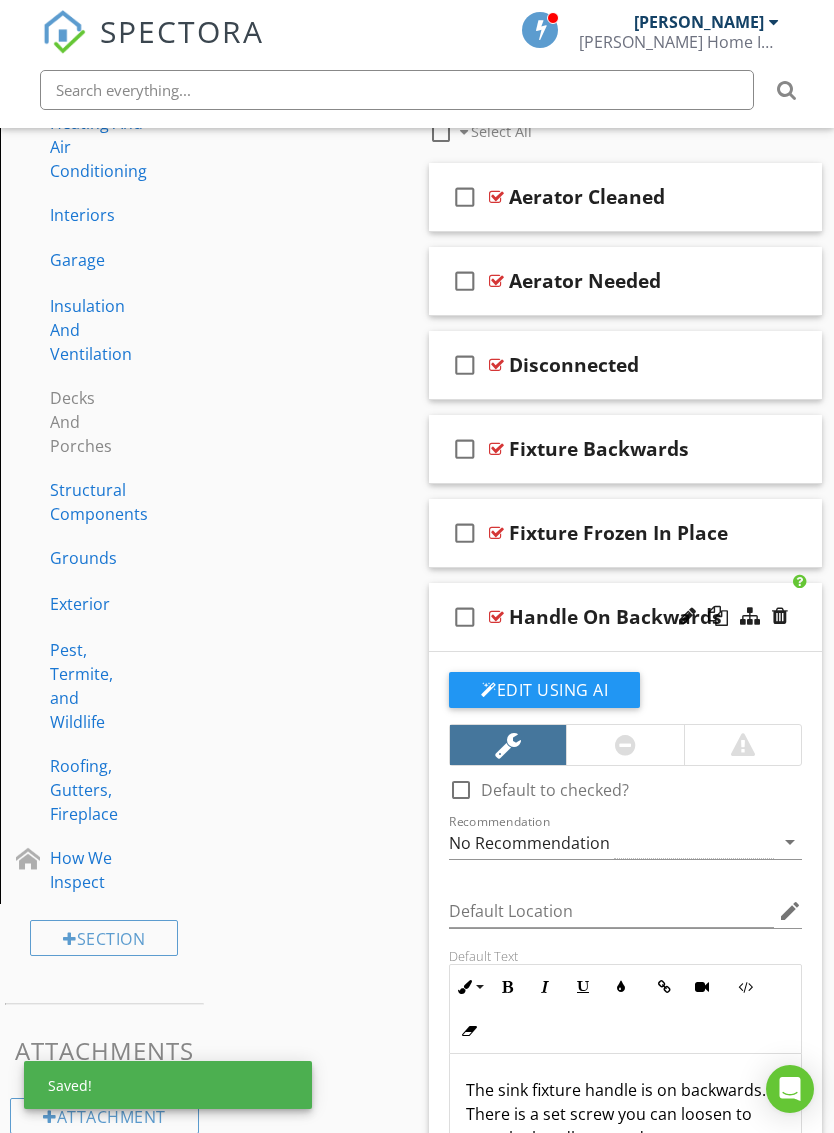 click on "check_box_outline_blank
Handle On Backwards" at bounding box center [625, 617] 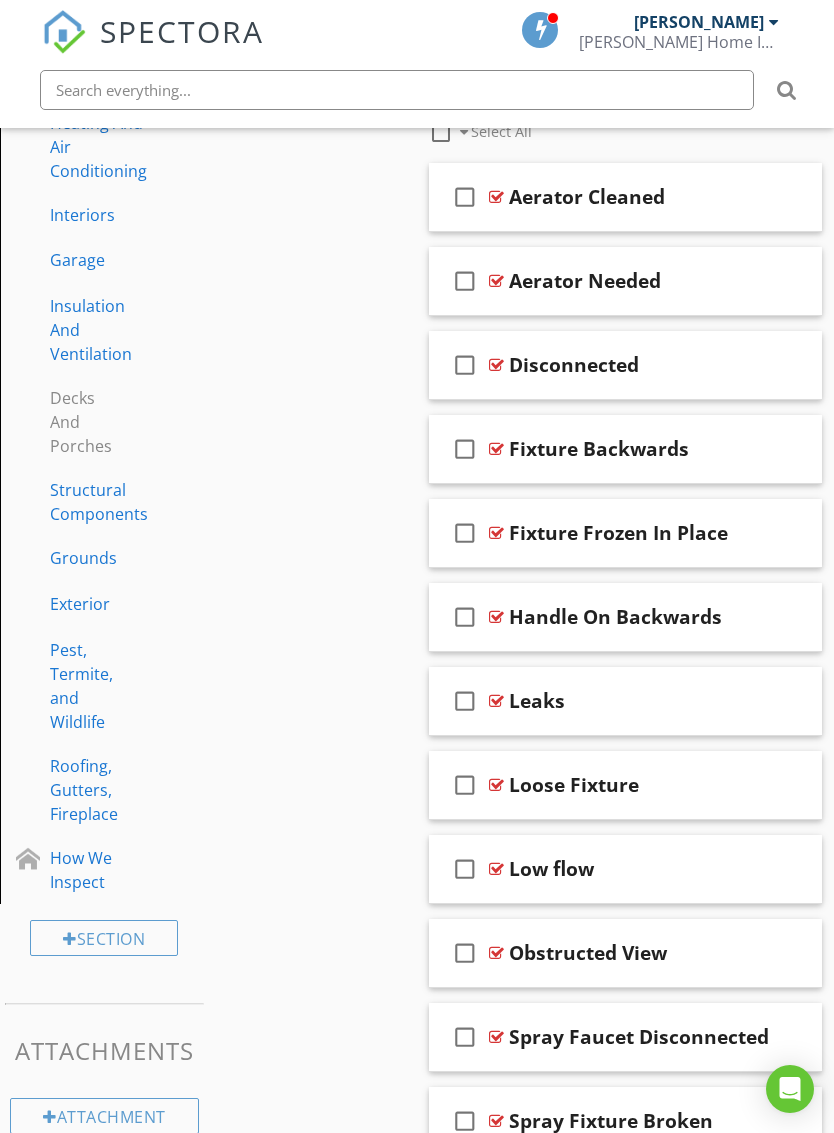 click on "check_box_outline_blank
Leaks" at bounding box center (625, 701) 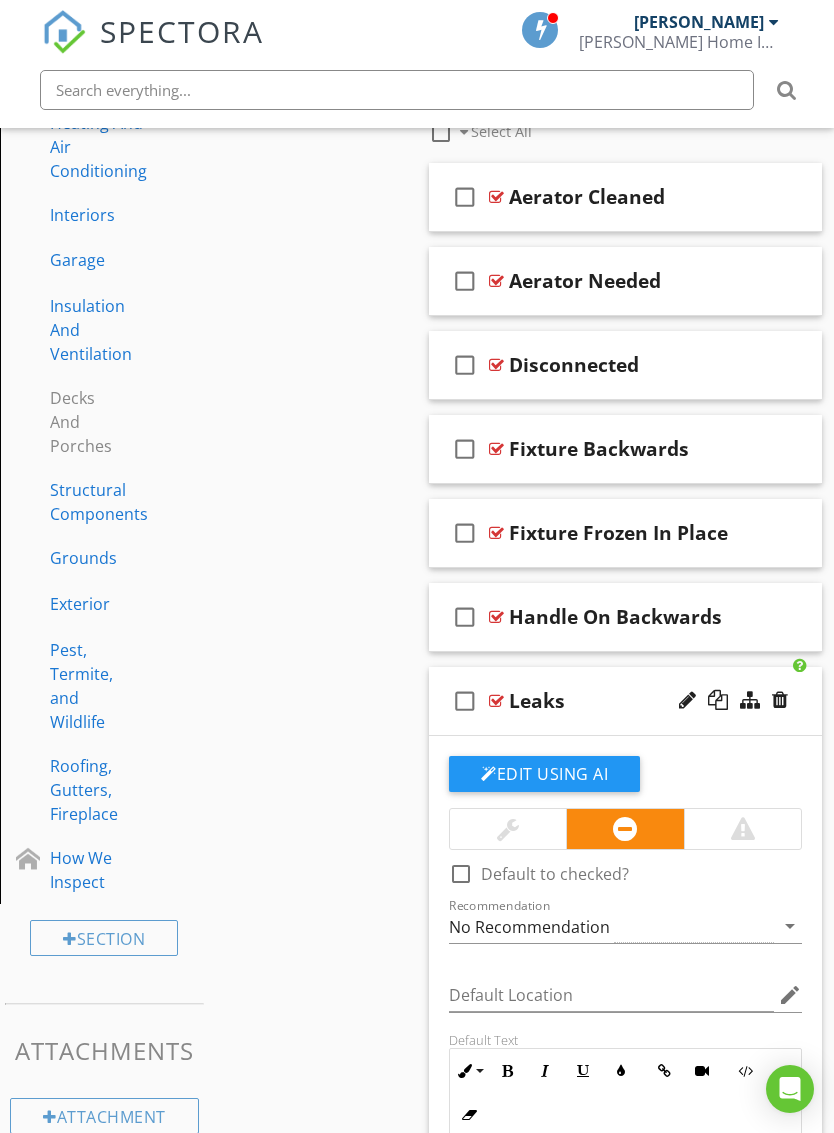 click on "check_box_outline_blank
Leaks" at bounding box center [625, 701] 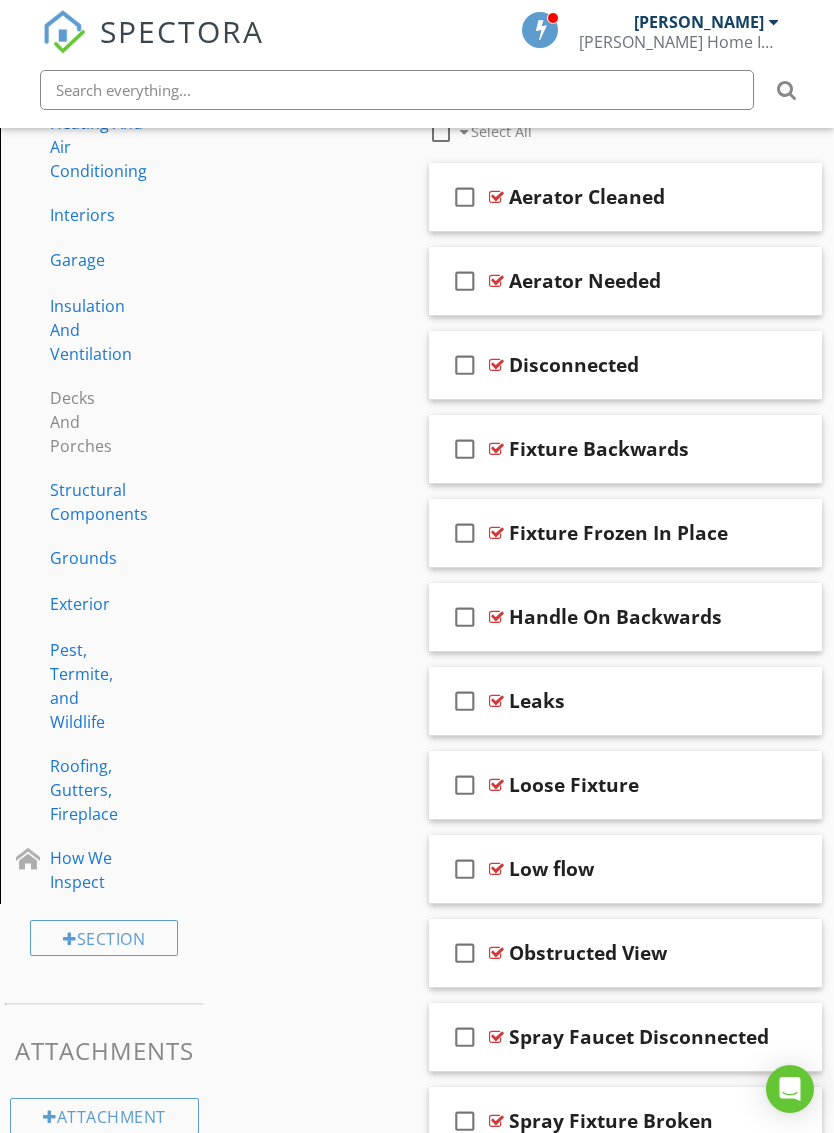 click on "check_box_outline_blank
Loose Fixture" at bounding box center [625, 785] 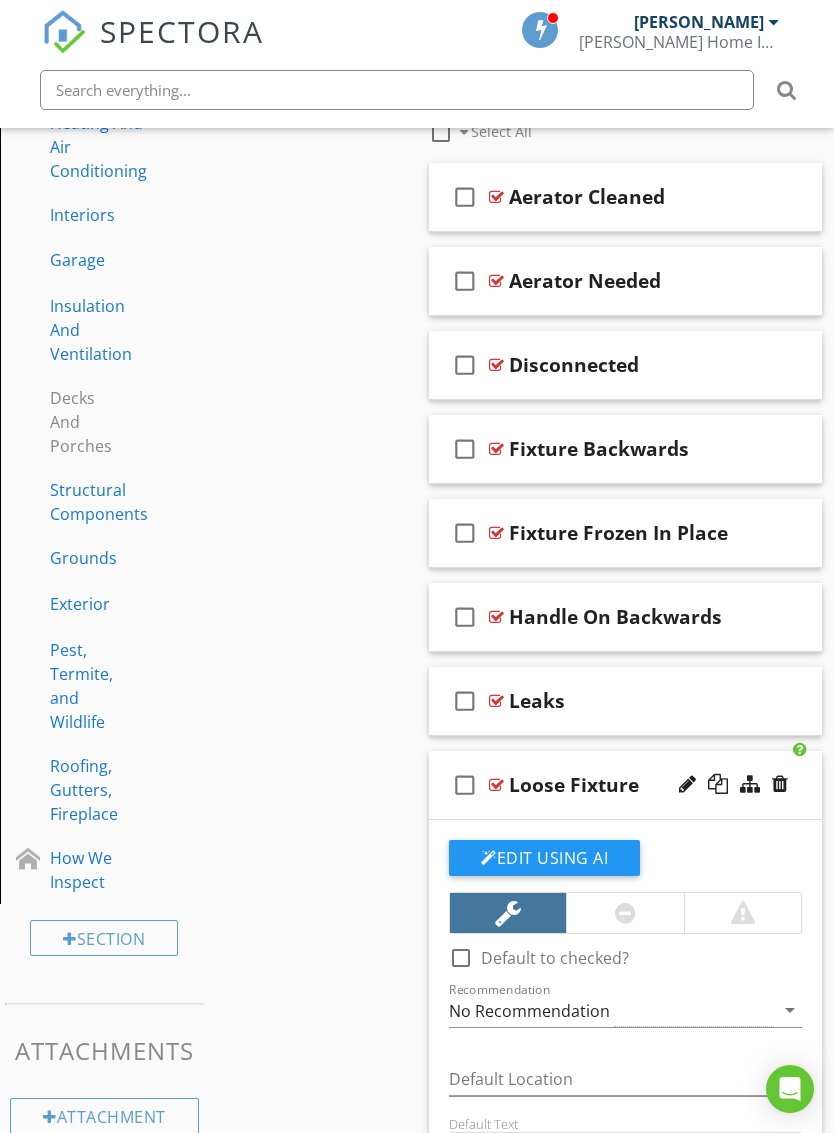 click on "check_box_outline_blank
Loose Fixture" at bounding box center (625, 785) 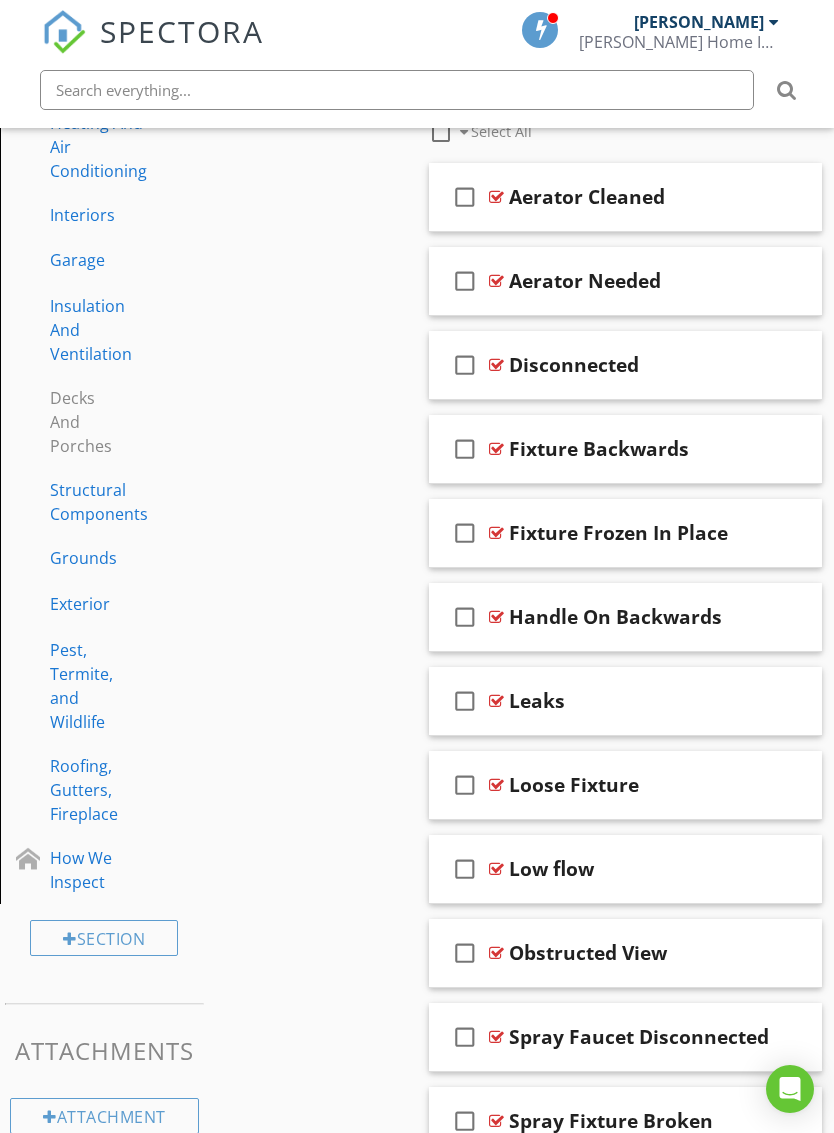 click on "check_box_outline_blank
Low flow" at bounding box center [625, 869] 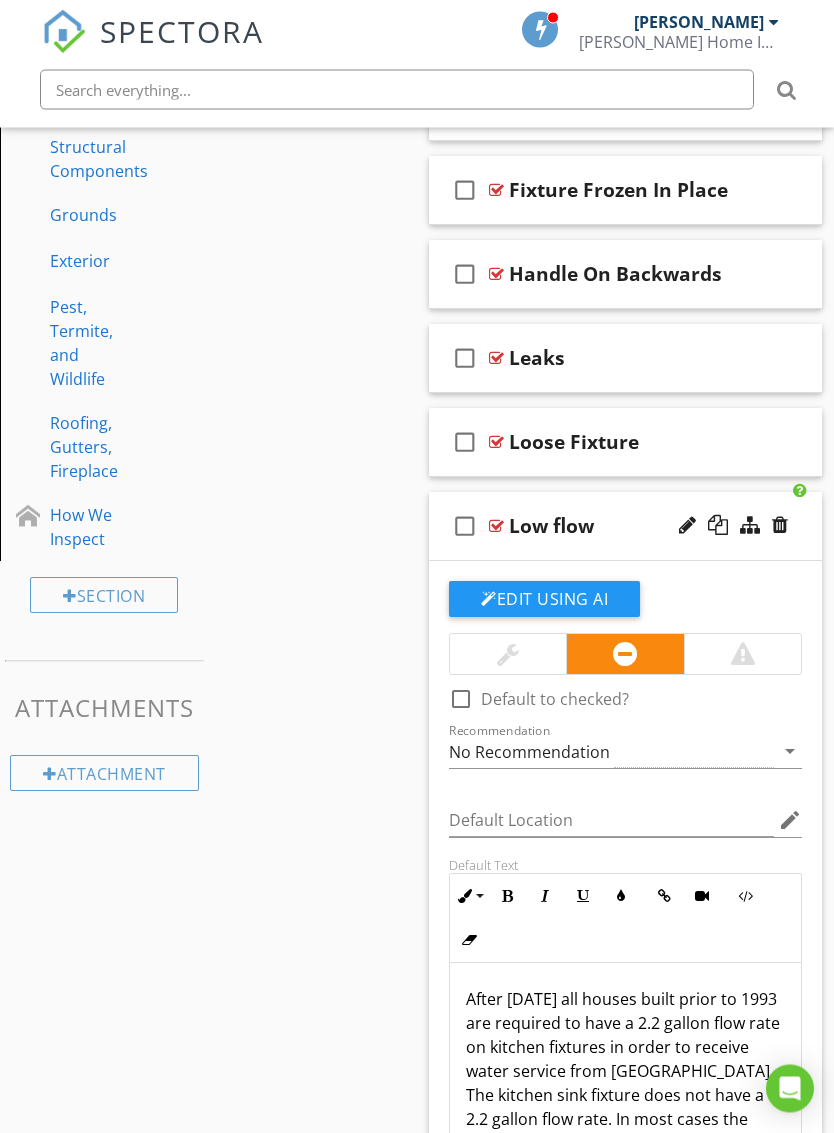 scroll, scrollTop: 1125, scrollLeft: 0, axis: vertical 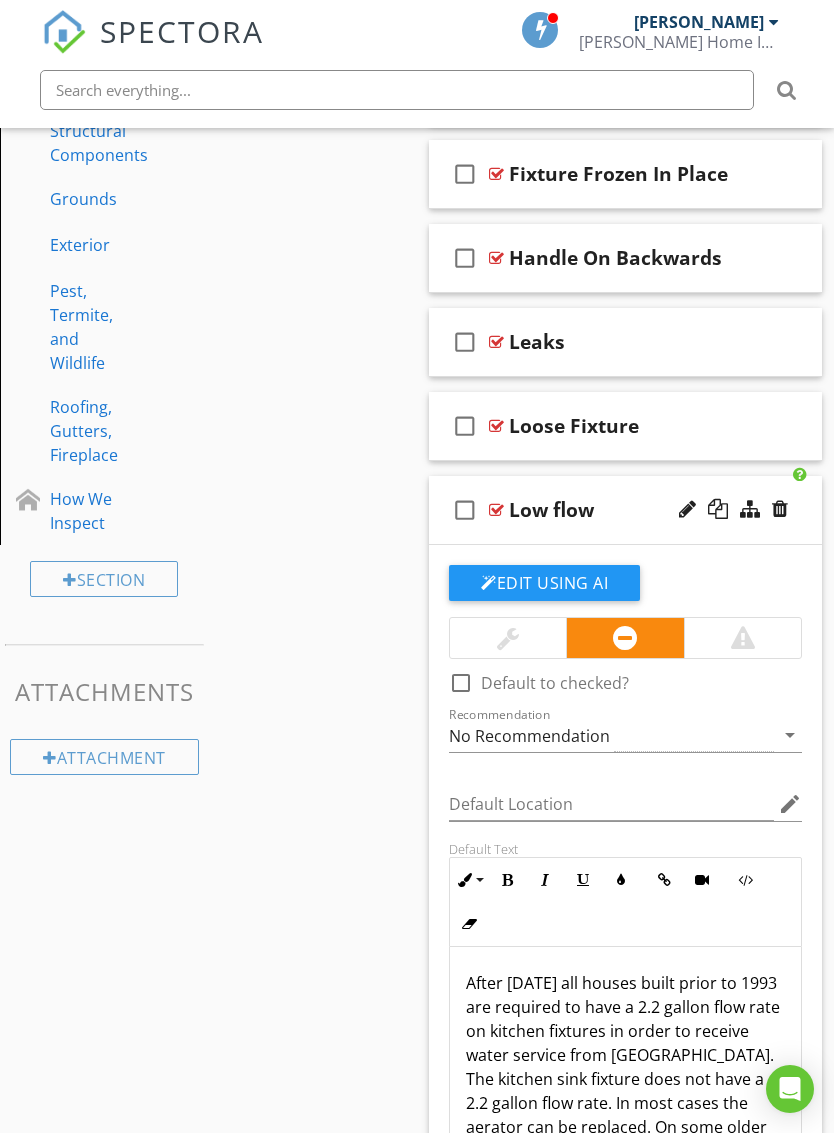 click on "check_box_outline_blank
Low flow" at bounding box center [625, 510] 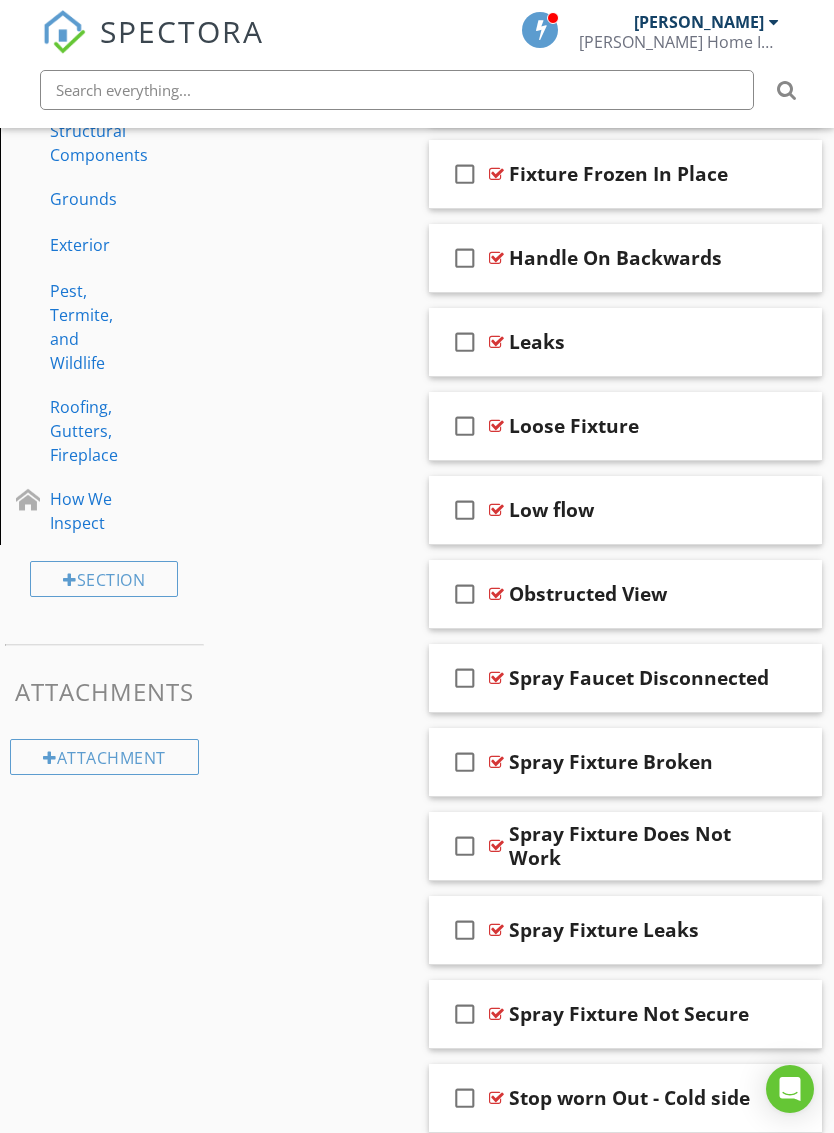 click on "check_box_outline_blank
Obstructed View" at bounding box center [625, 594] 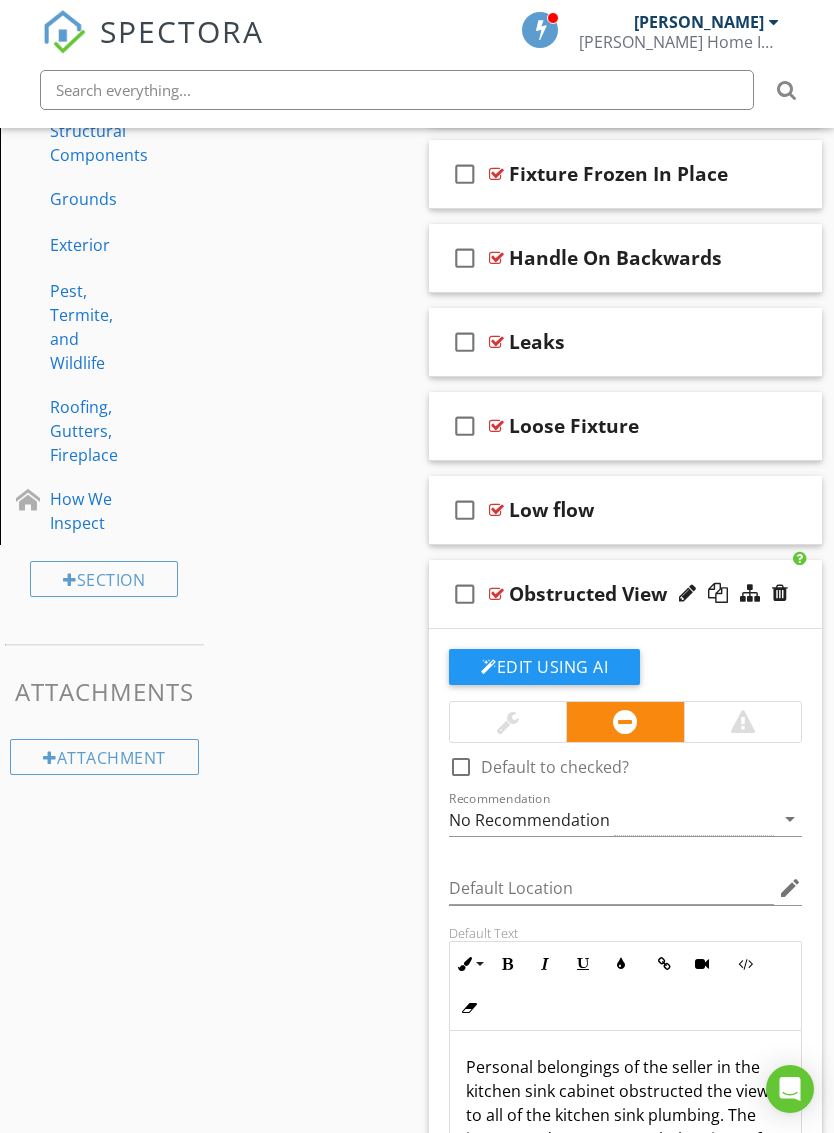click on "check_box_outline_blank
Obstructed View" at bounding box center (625, 594) 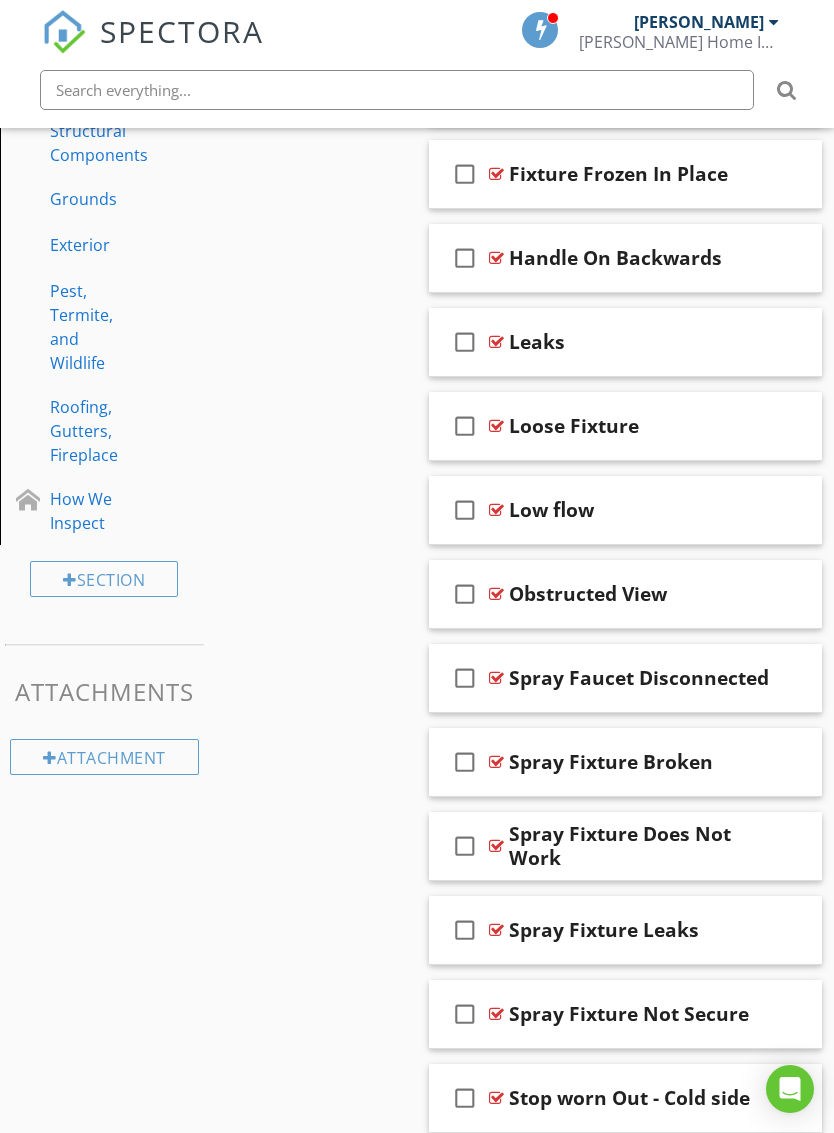 click on "check_box_outline_blank
Spray Faucet Disconnected" at bounding box center [625, 678] 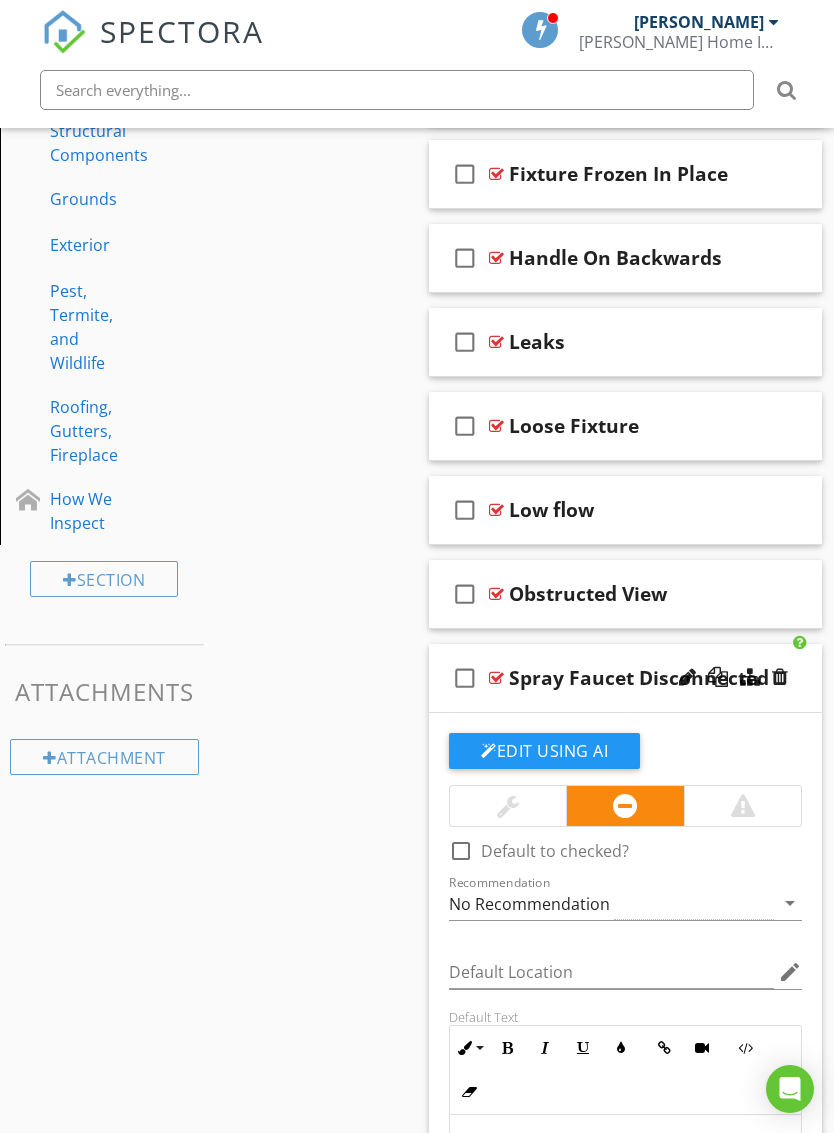 click at bounding box center (508, 806) 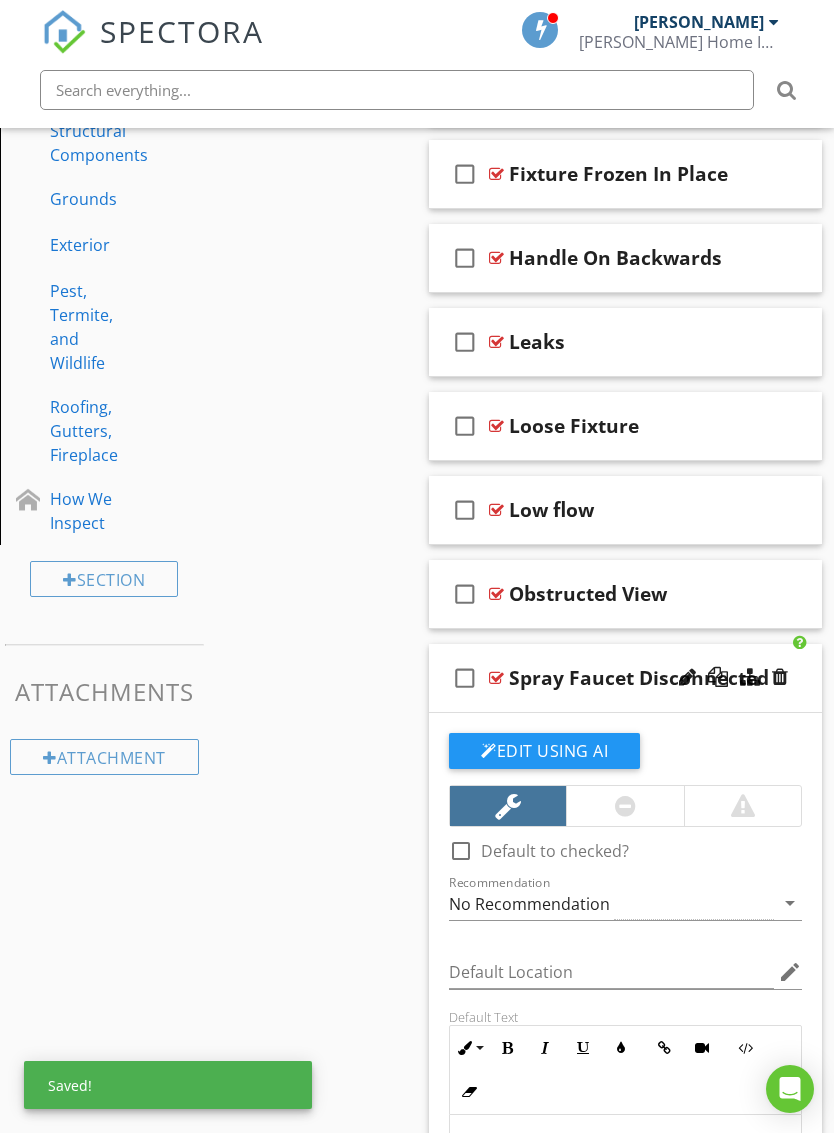 click on "check_box_outline_blank
Spray Faucet Disconnected" at bounding box center [625, 678] 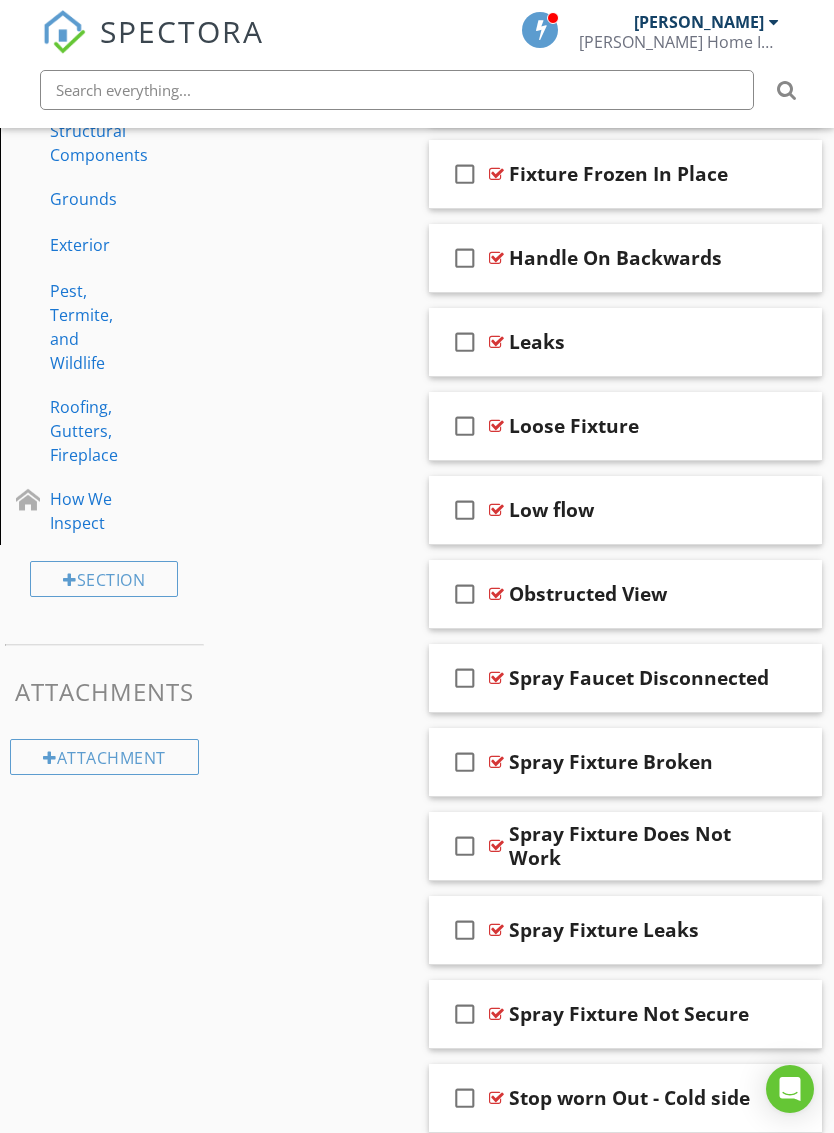 click on "check_box_outline_blank
Spray Fixture Broken" at bounding box center (625, 762) 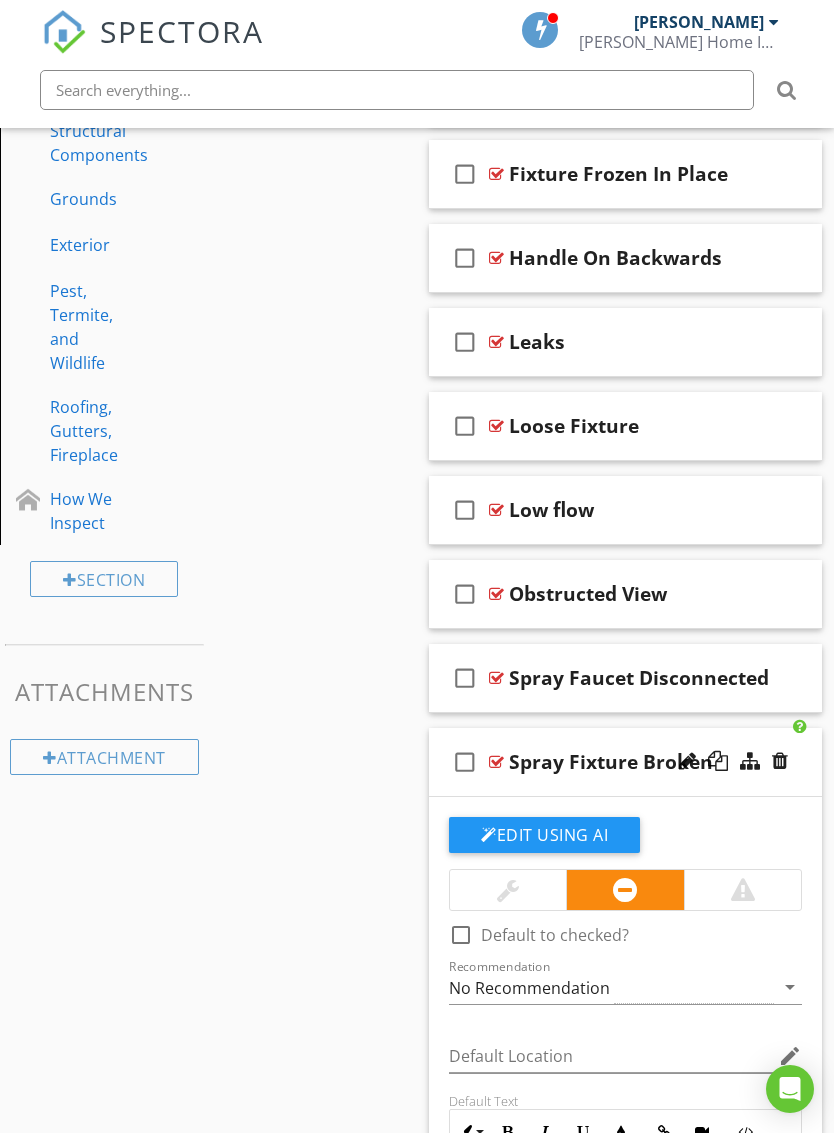 click at bounding box center (508, 890) 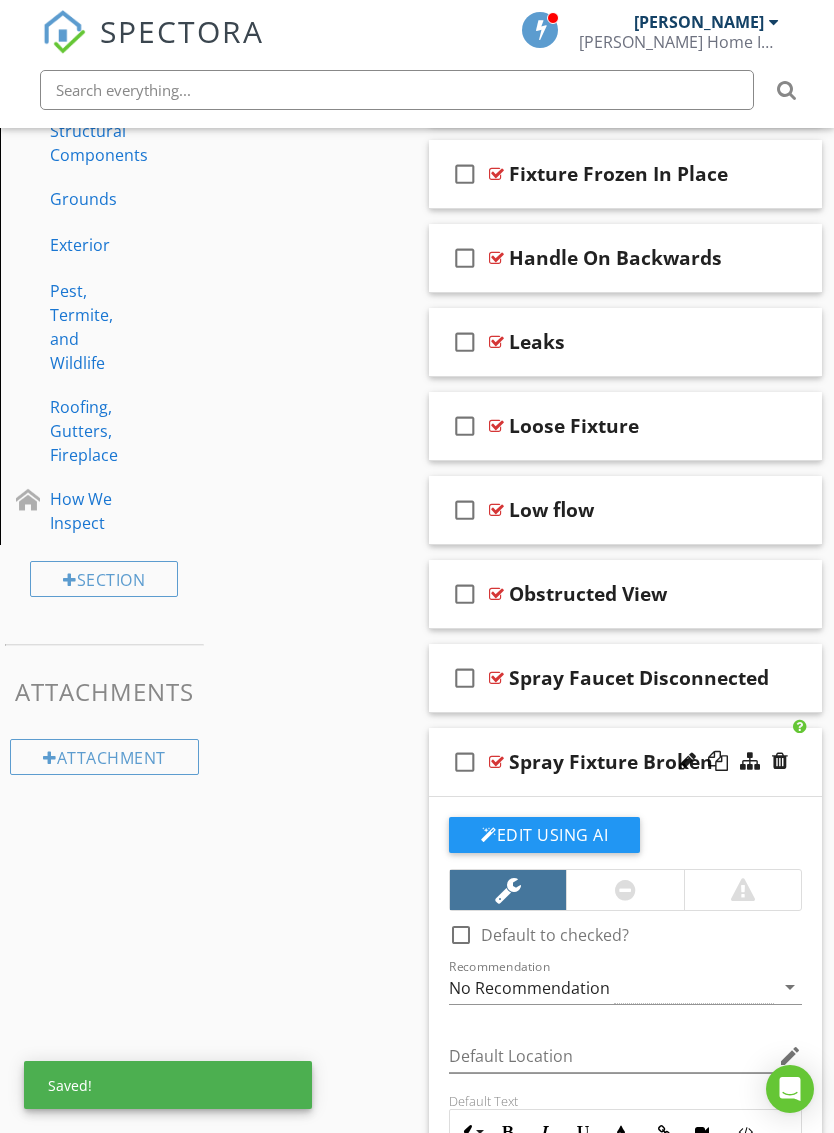 click on "check_box_outline_blank
Spray Fixture Broken" at bounding box center [625, 762] 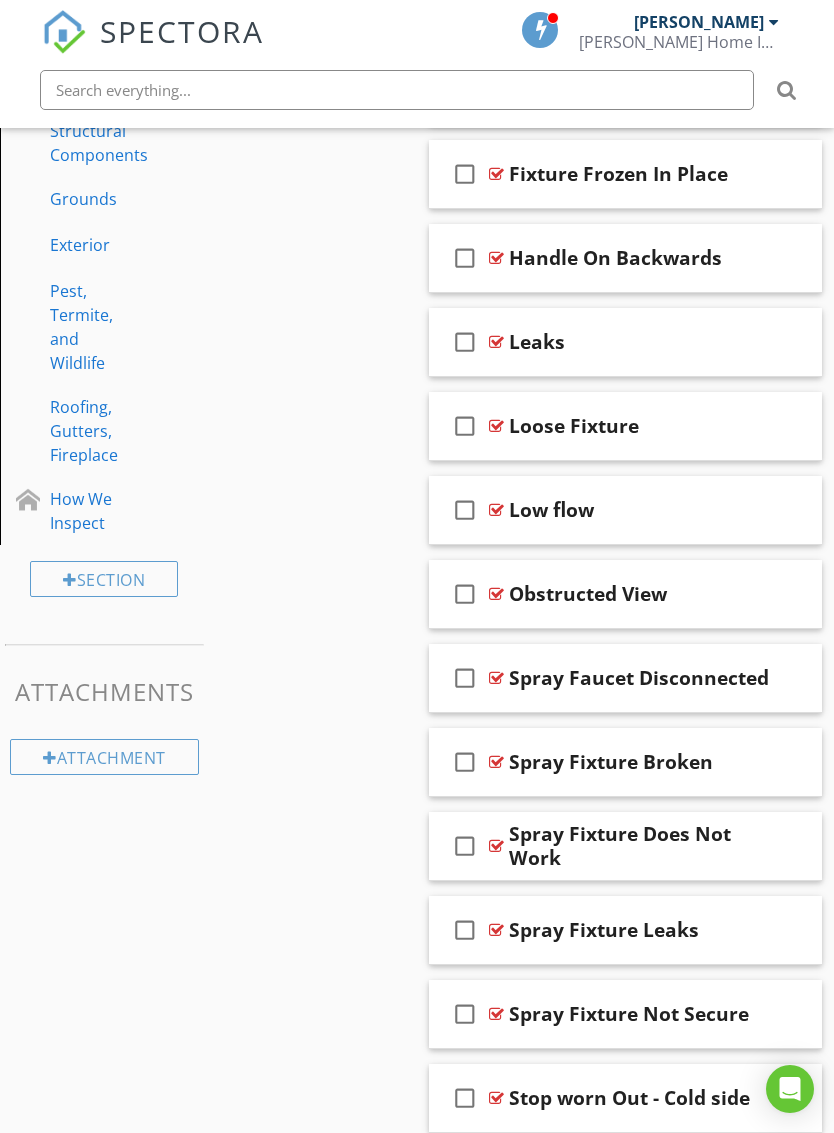 click on "check_box_outline_blank
Spray Fixture Does Not Work" at bounding box center (625, 846) 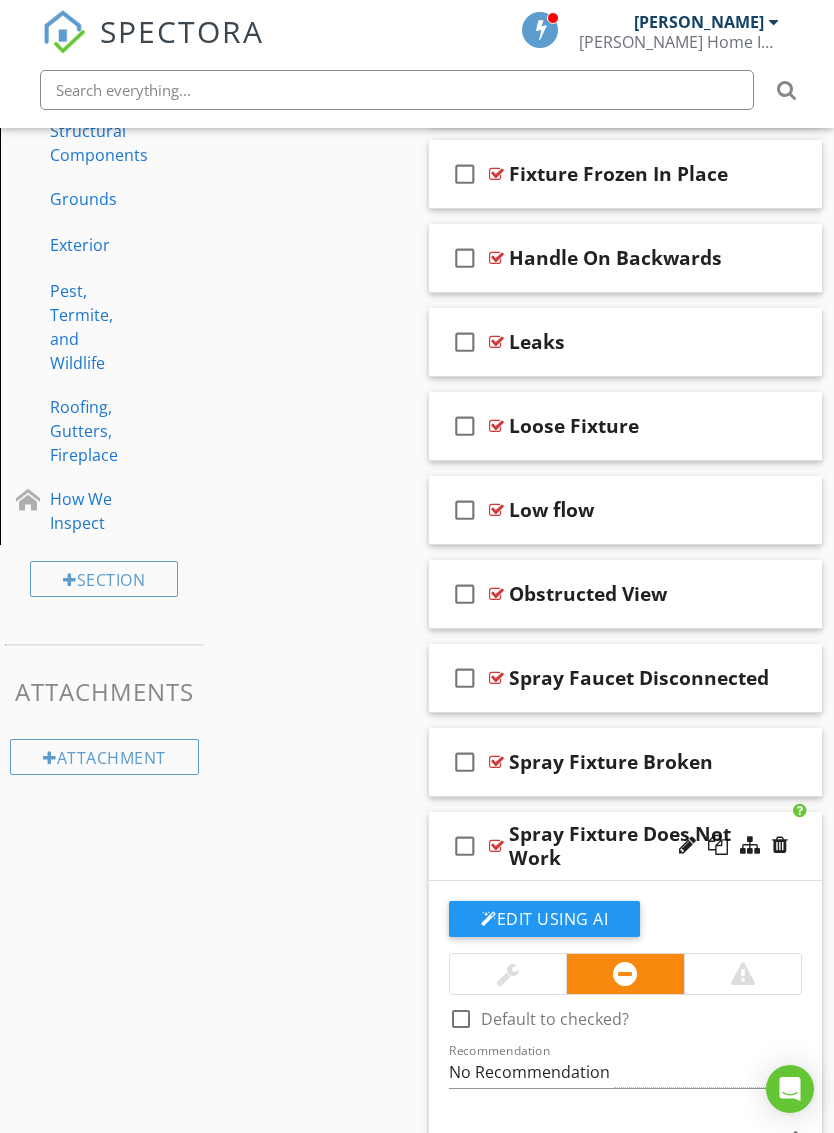 click at bounding box center [508, 974] 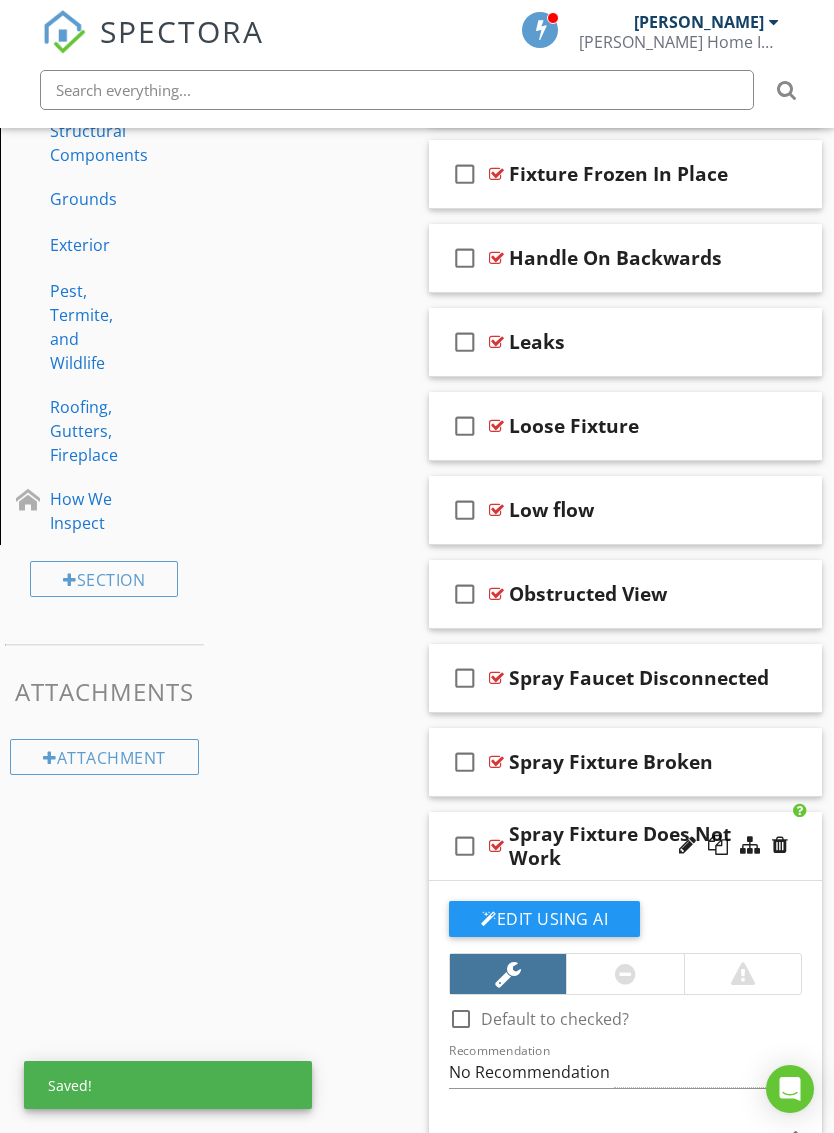 click on "check_box_outline_blank
Spray Fixture Does Not Work" at bounding box center (625, 846) 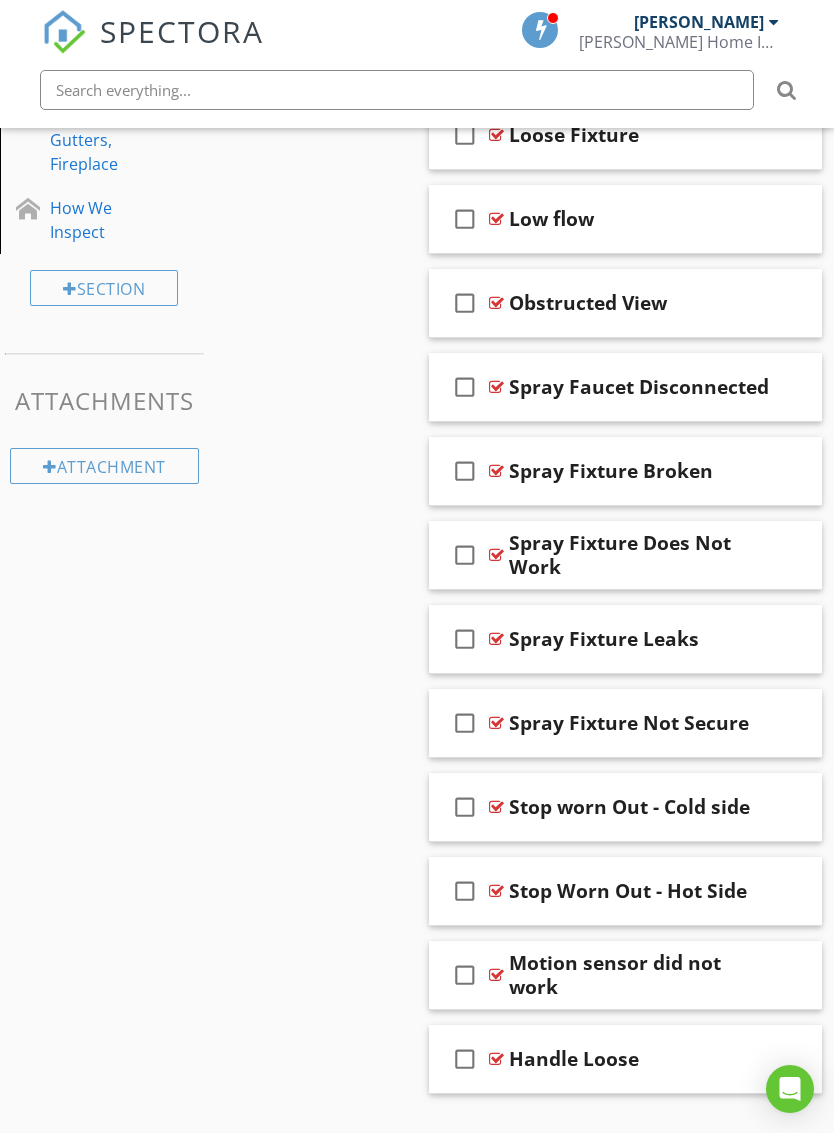 scroll, scrollTop: 1426, scrollLeft: 0, axis: vertical 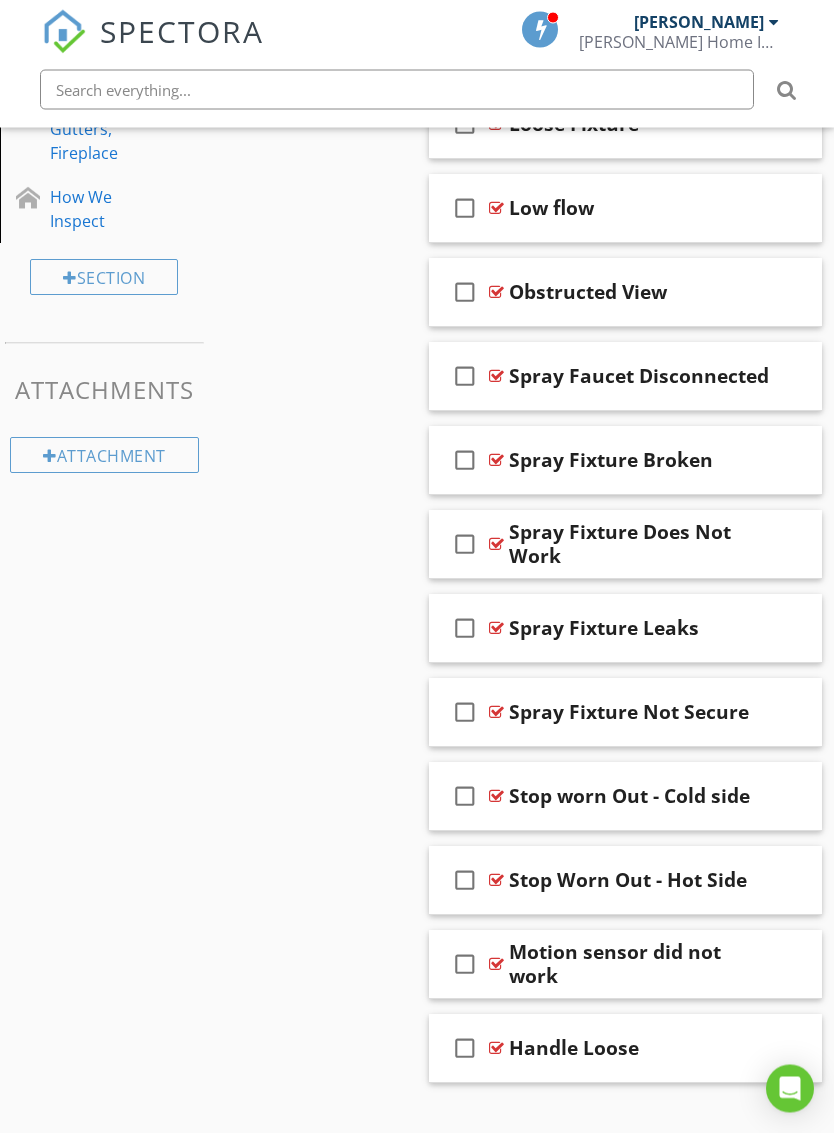 click on "check_box_outline_blank
Spray Fixture Leaks" at bounding box center (625, 629) 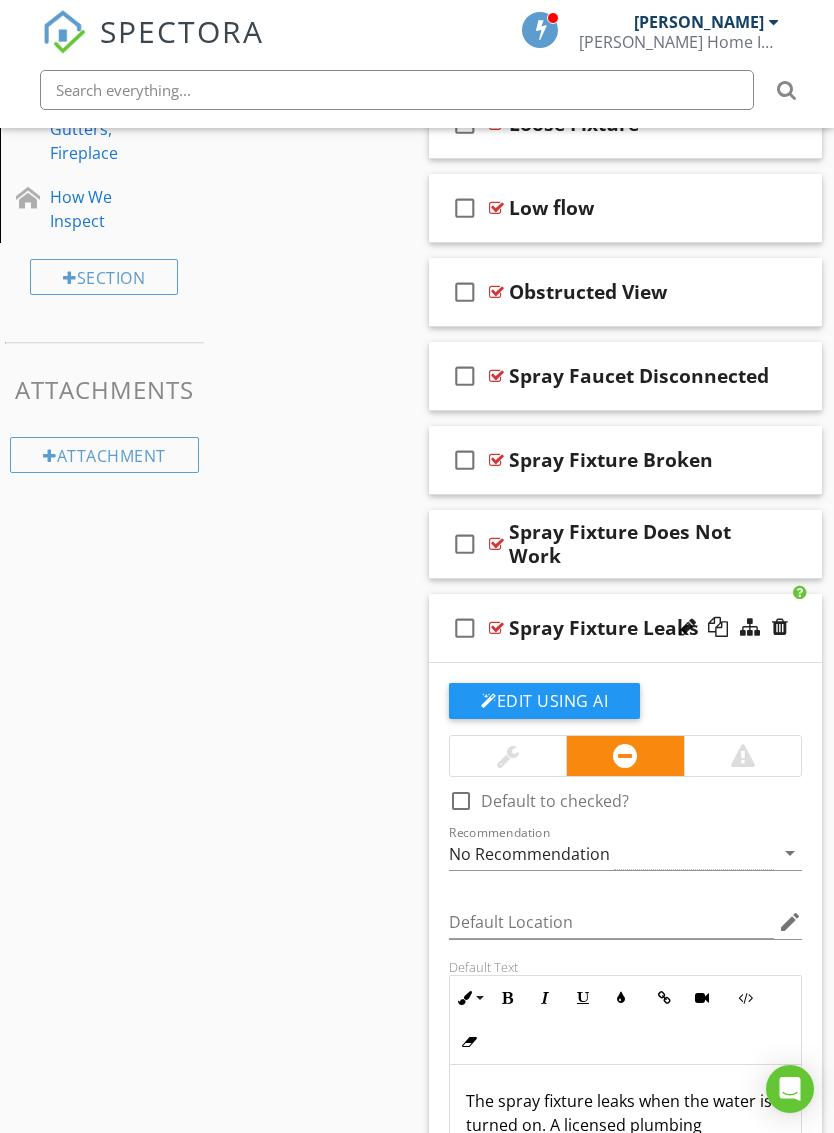click at bounding box center [508, 756] 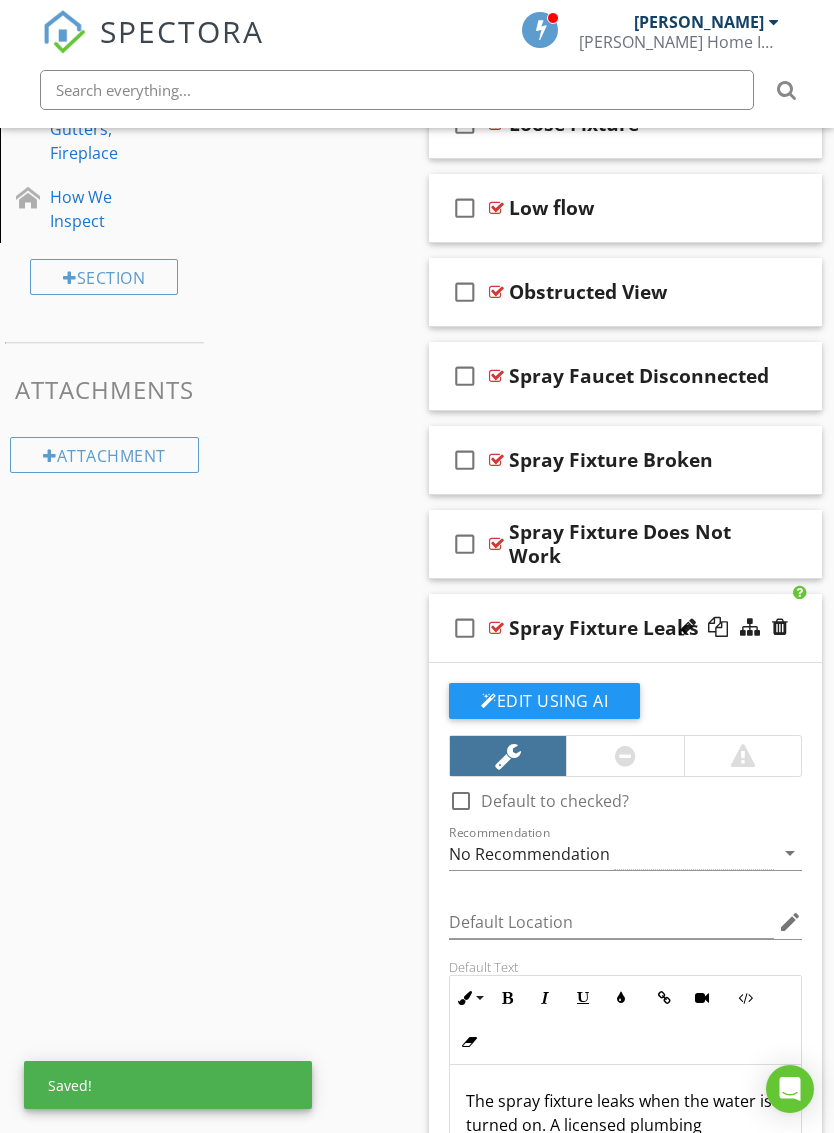 click on "check_box_outline_blank
Spray Fixture Leaks" at bounding box center (625, 628) 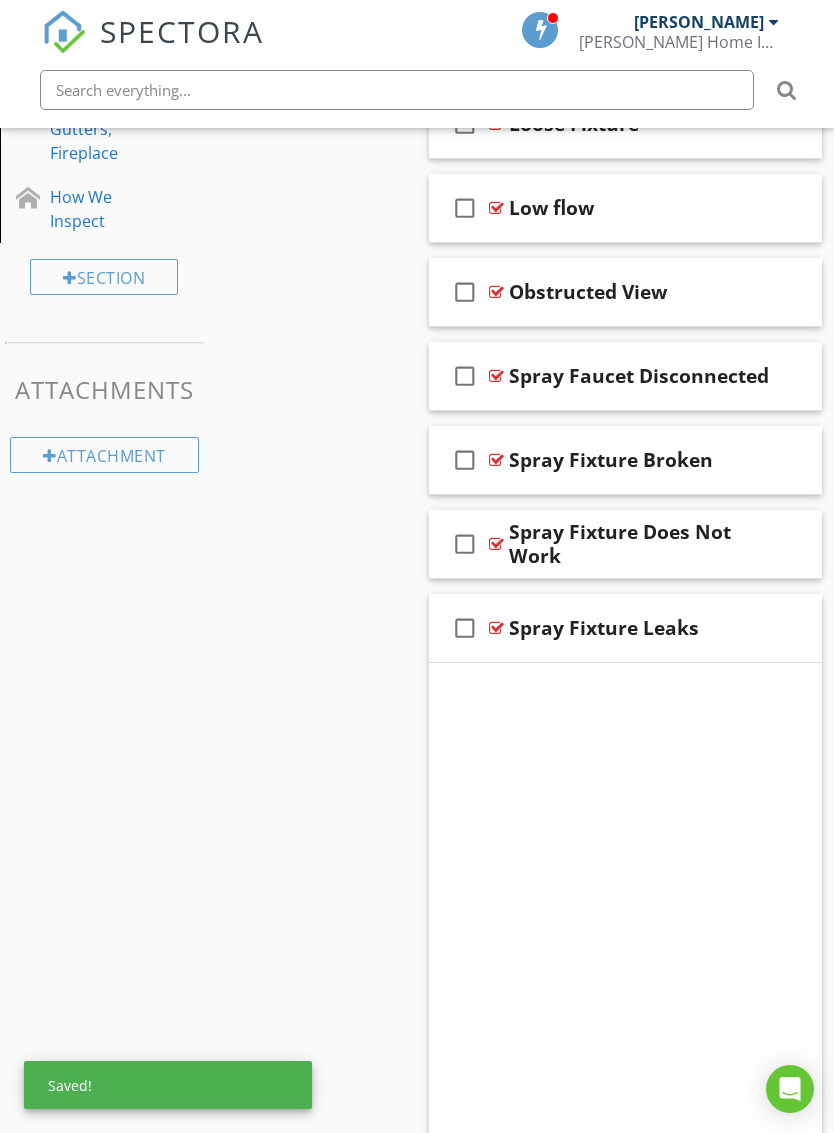 scroll, scrollTop: 1426, scrollLeft: 0, axis: vertical 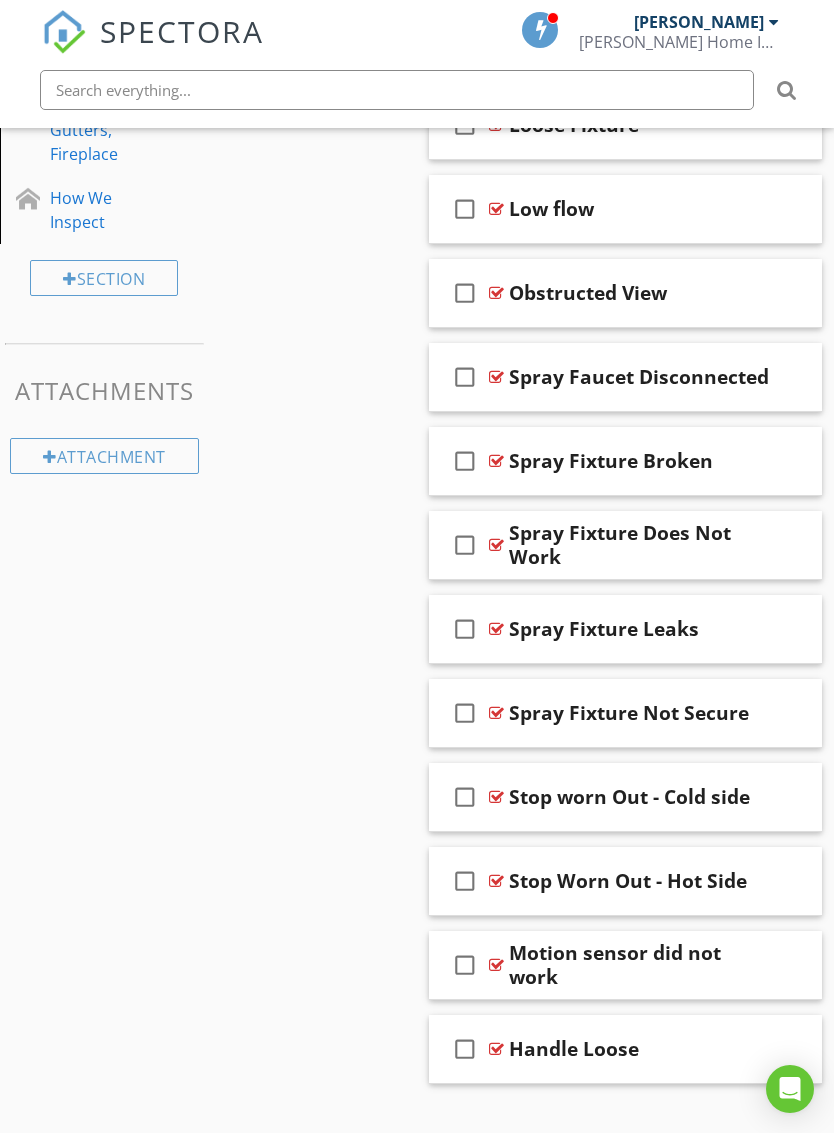 click on "check_box_outline_blank
Spray Fixture Not Secure" at bounding box center (625, 713) 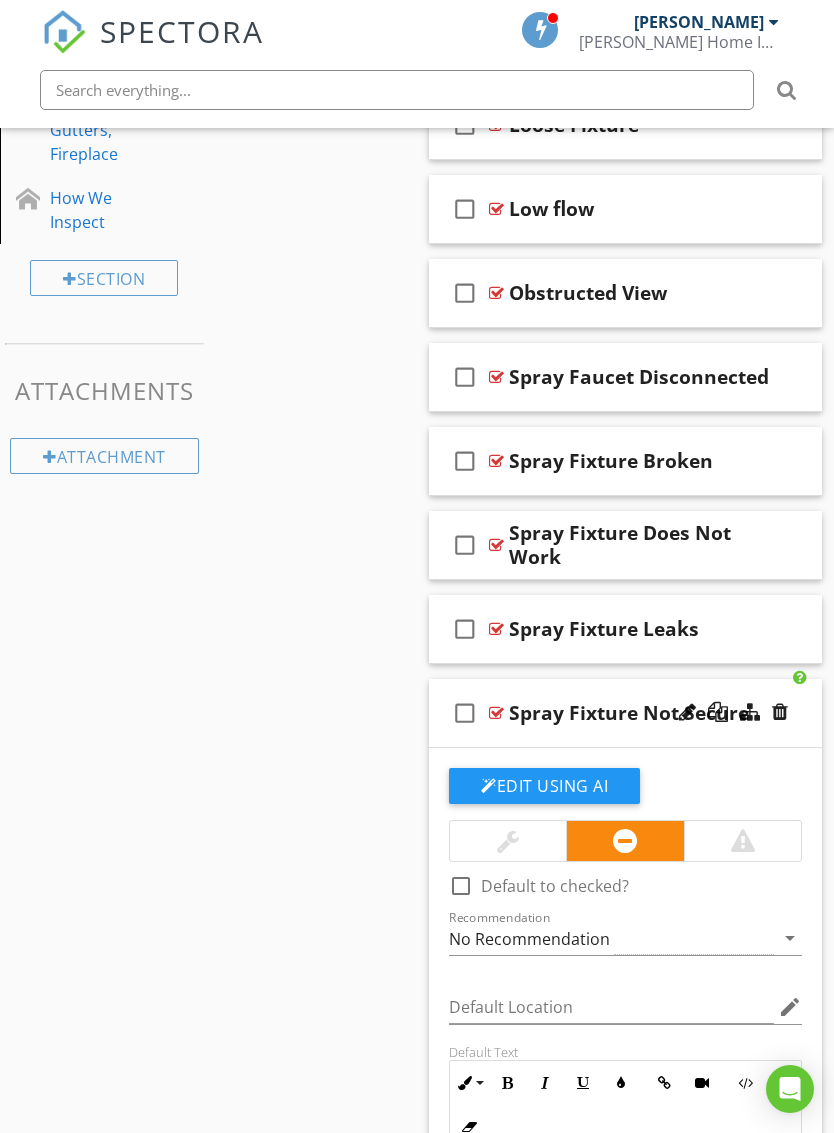 click at bounding box center [508, 841] 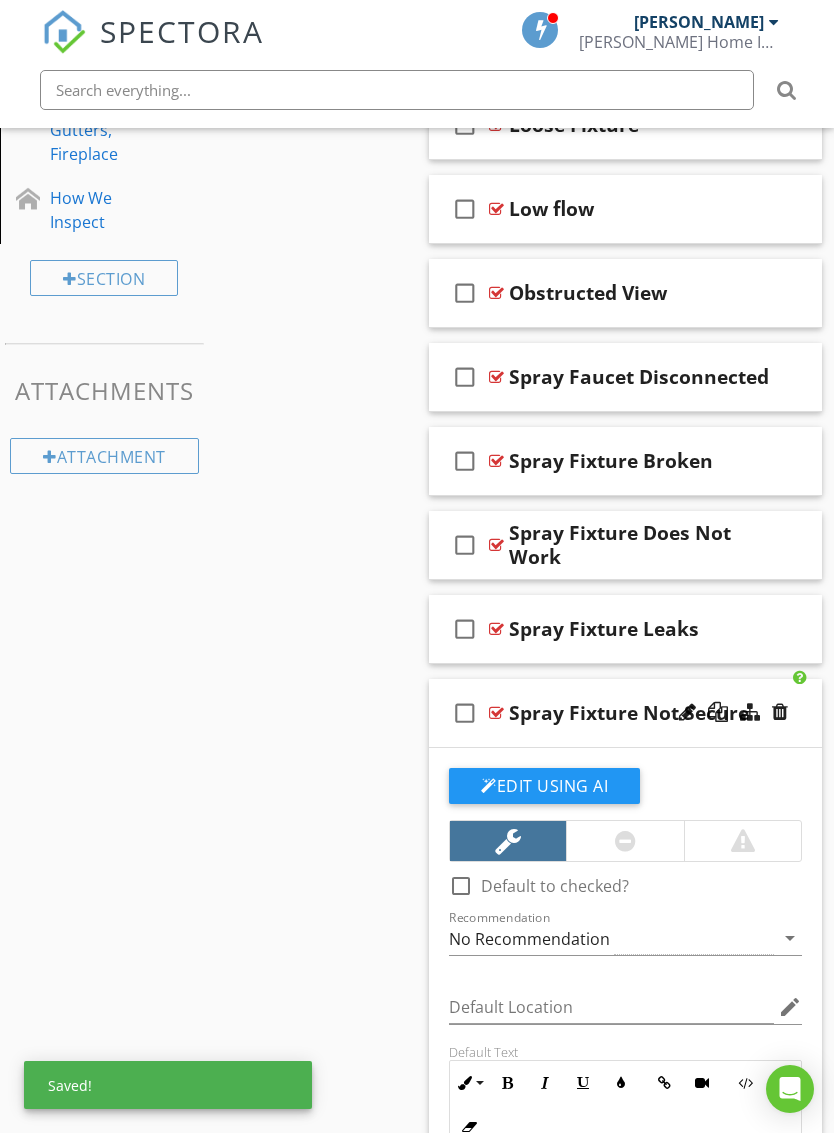 click on "check_box_outline_blank
Spray Fixture Not Secure" at bounding box center (625, 713) 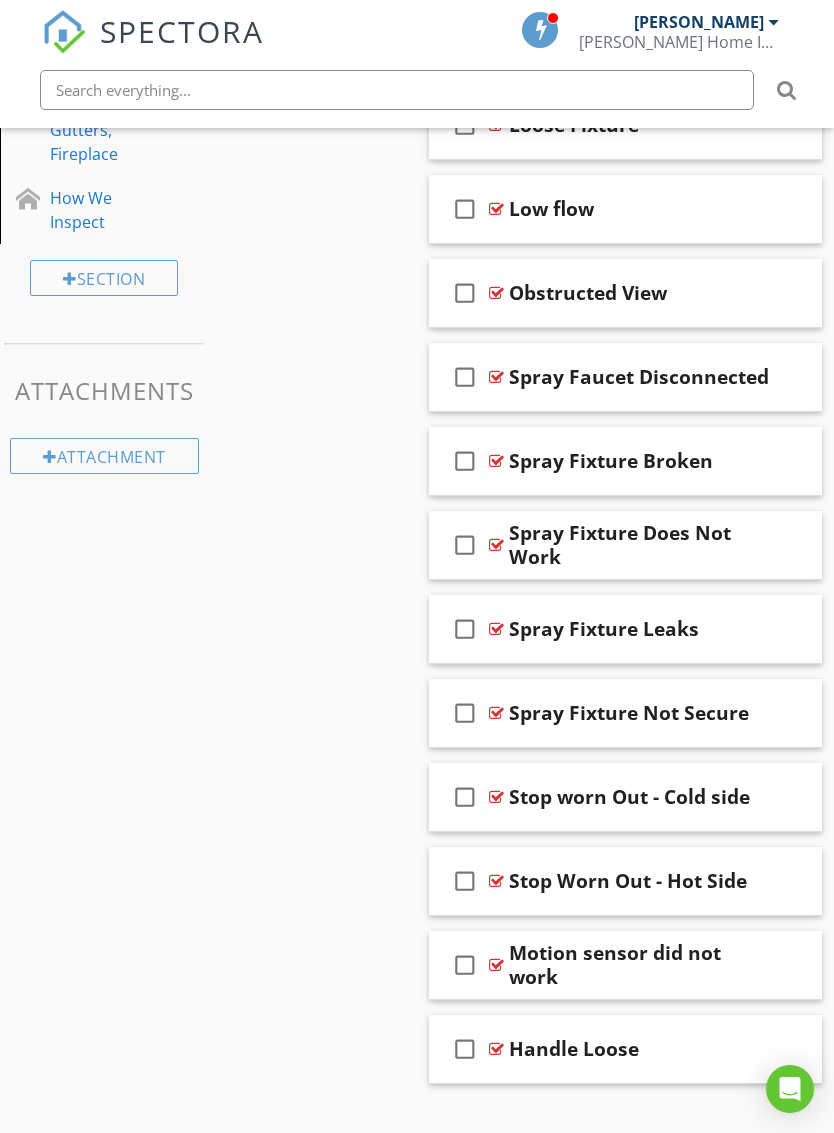 click on "check_box_outline_blank
Stop worn Out - Cold side" at bounding box center (625, 797) 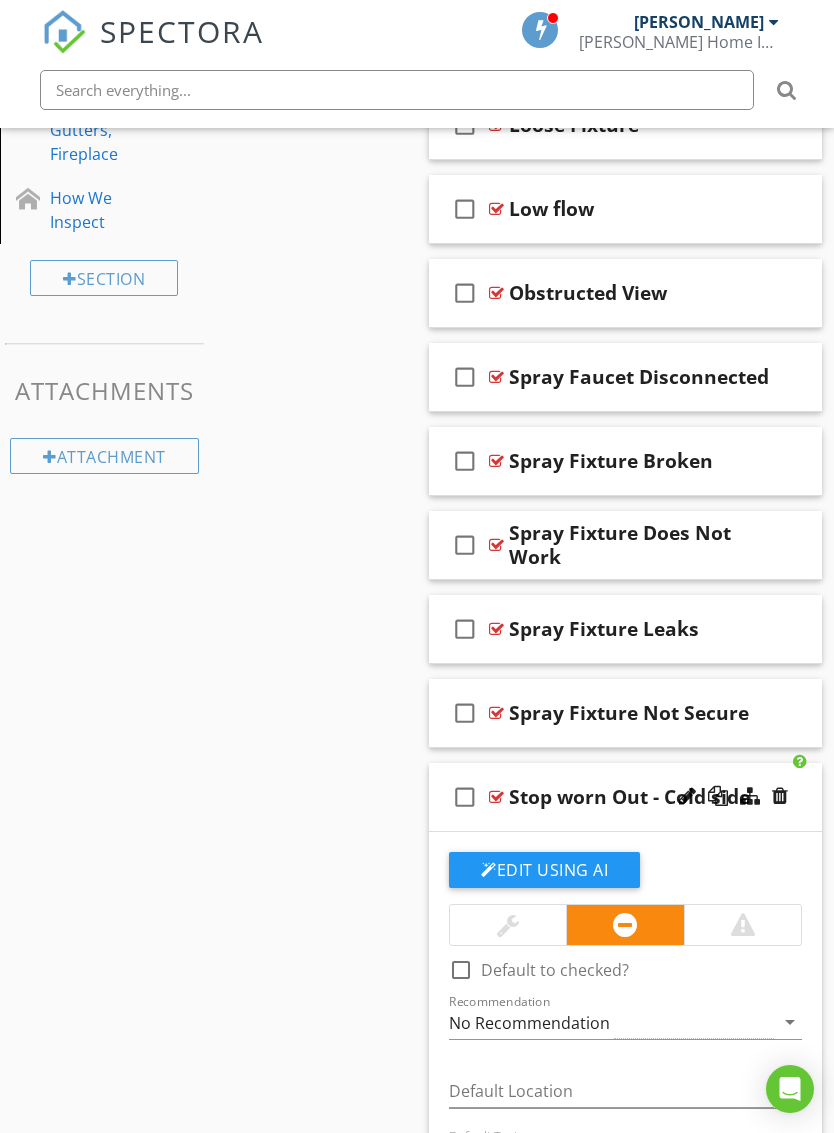 click on "check_box_outline_blank
Stop worn Out - Cold side" at bounding box center [625, 797] 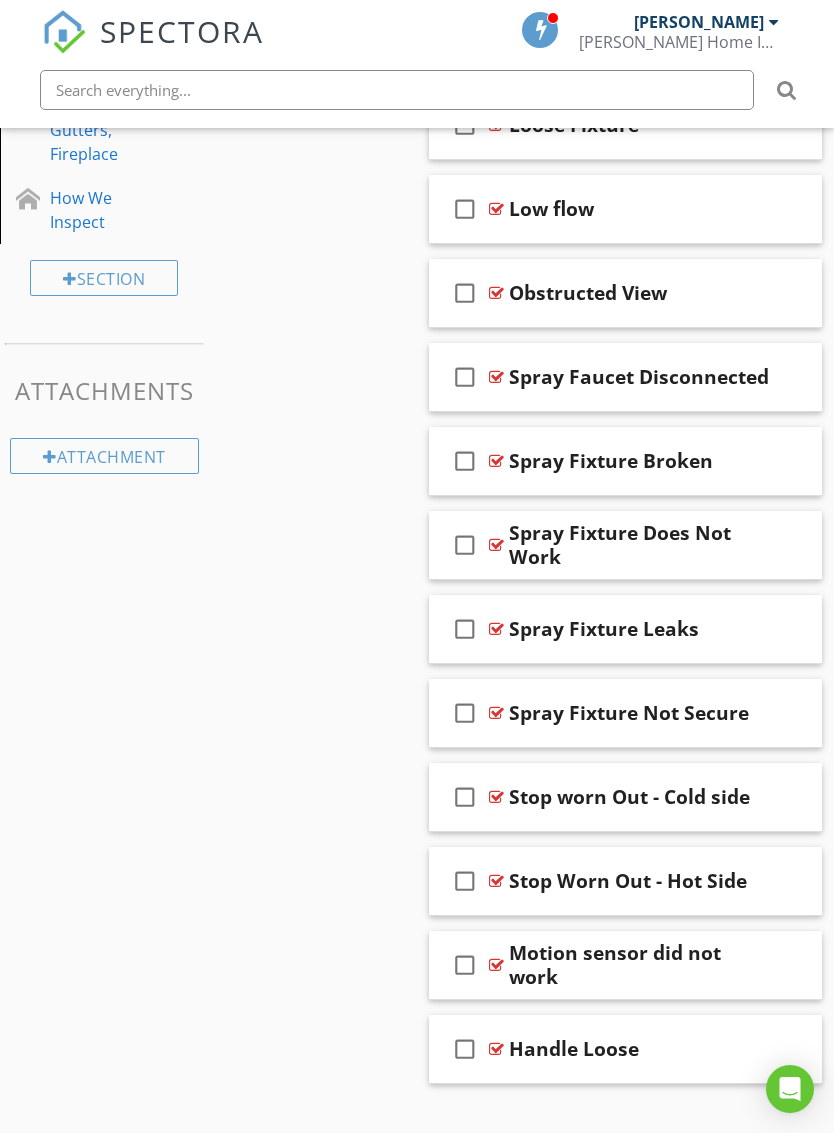 click on "check_box_outline_blank
Motion sensor did not work" at bounding box center (625, 965) 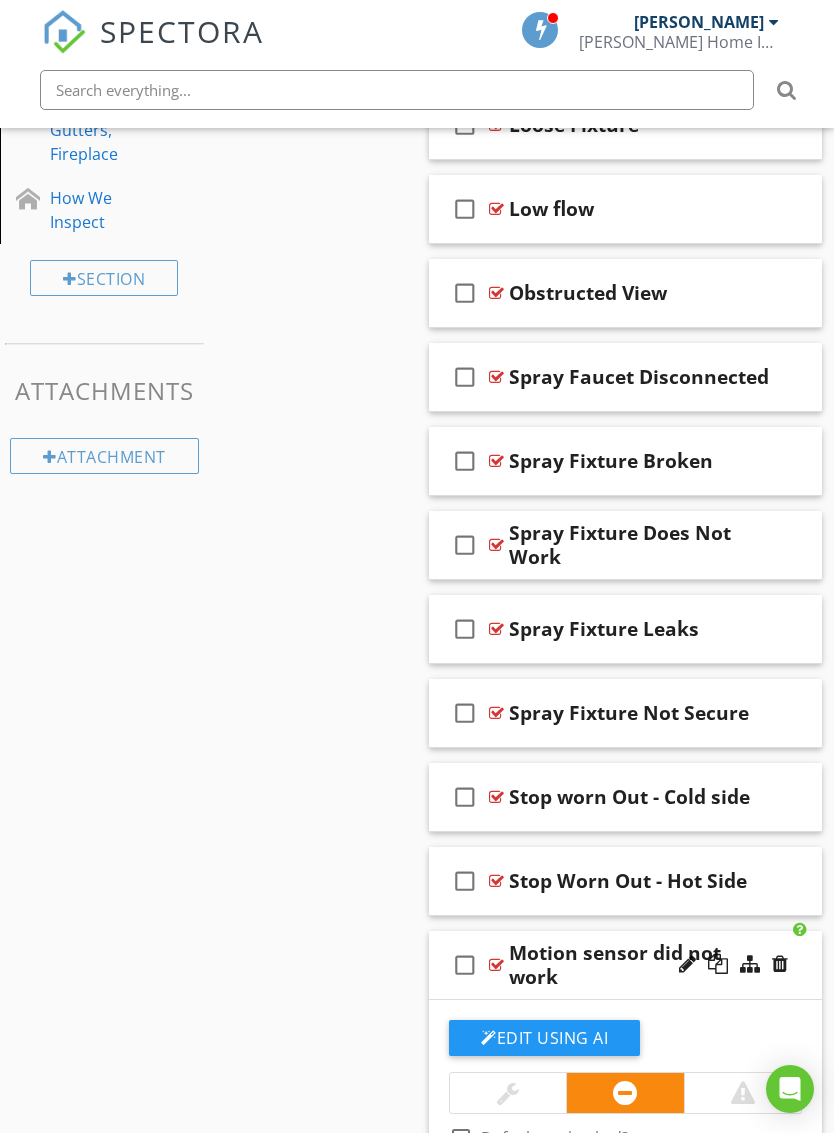 click on "check_box_outline_blank
Motion sensor did not work" at bounding box center [625, 965] 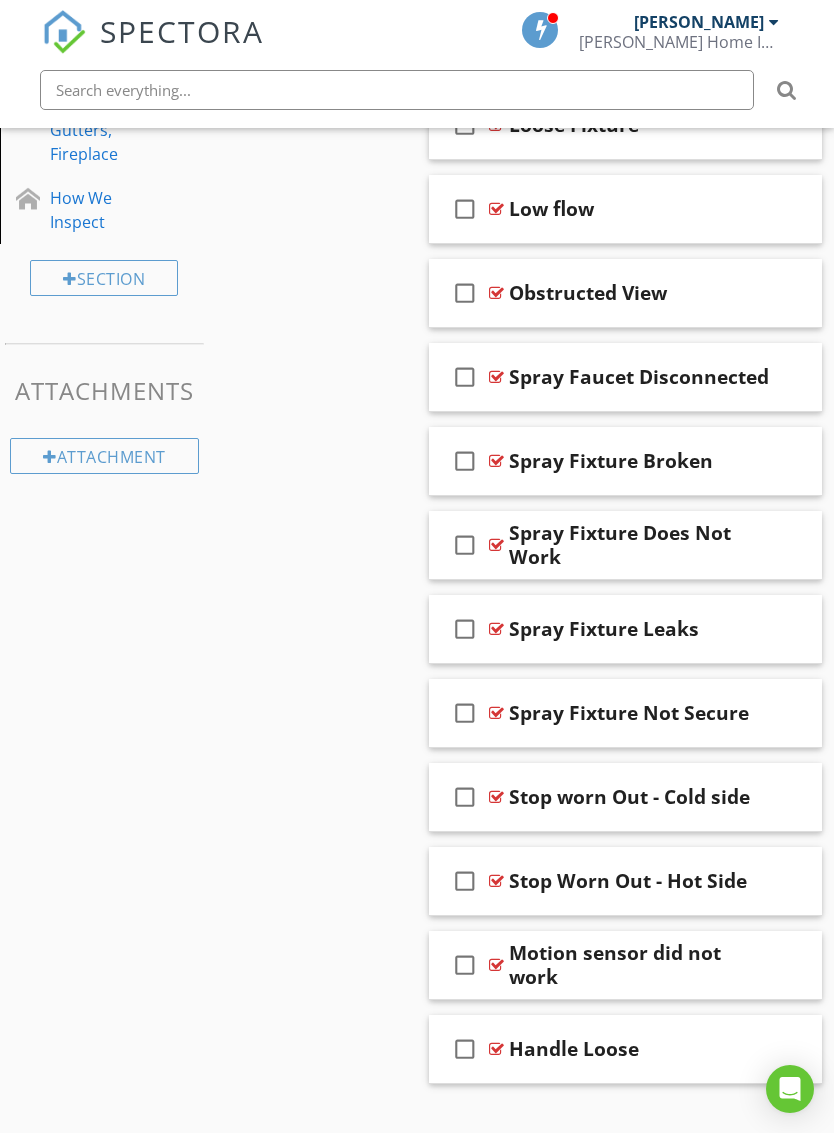 scroll, scrollTop: 1426, scrollLeft: 0, axis: vertical 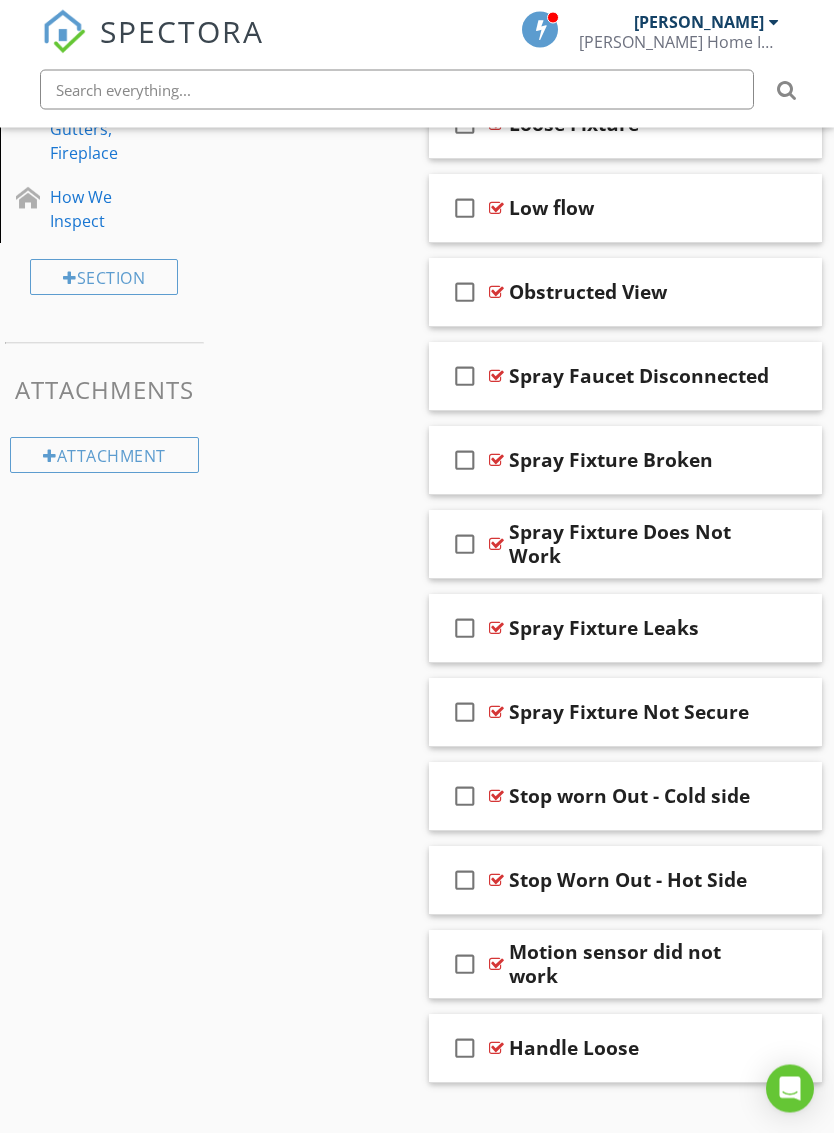 click at bounding box center [780, 1048] 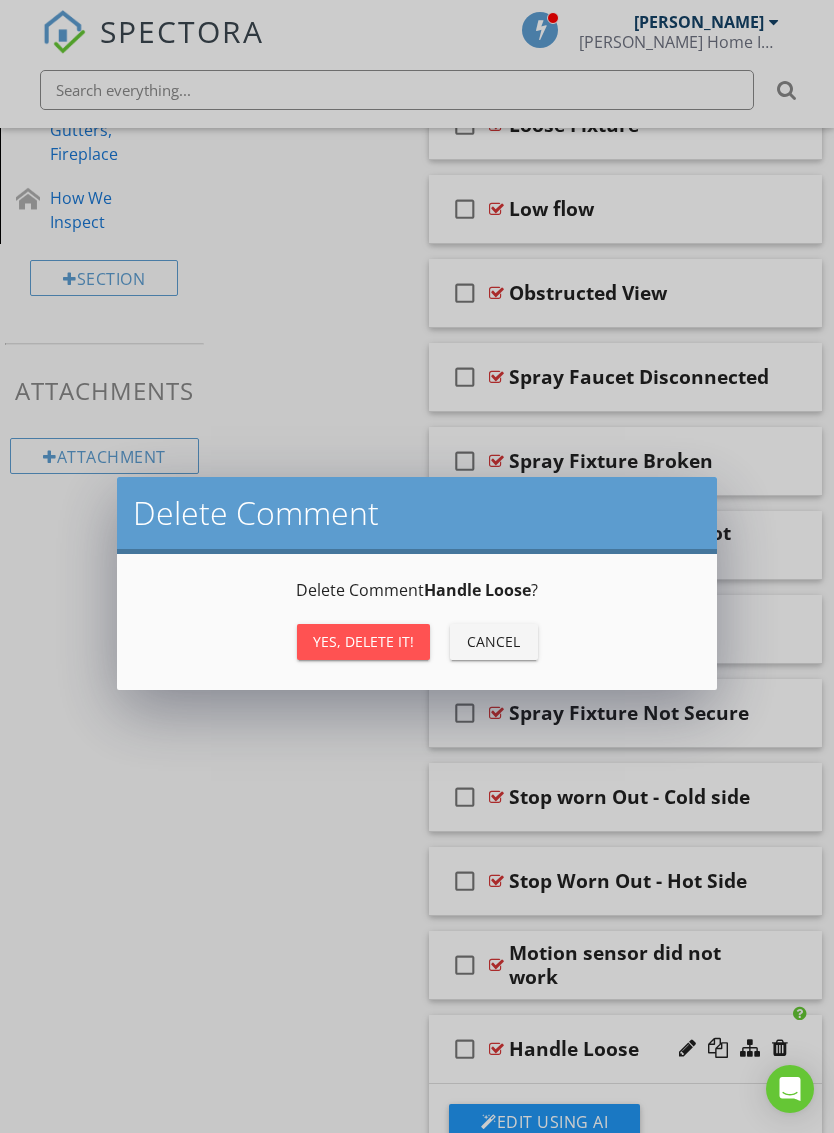 click on "Cancel" at bounding box center [494, 642] 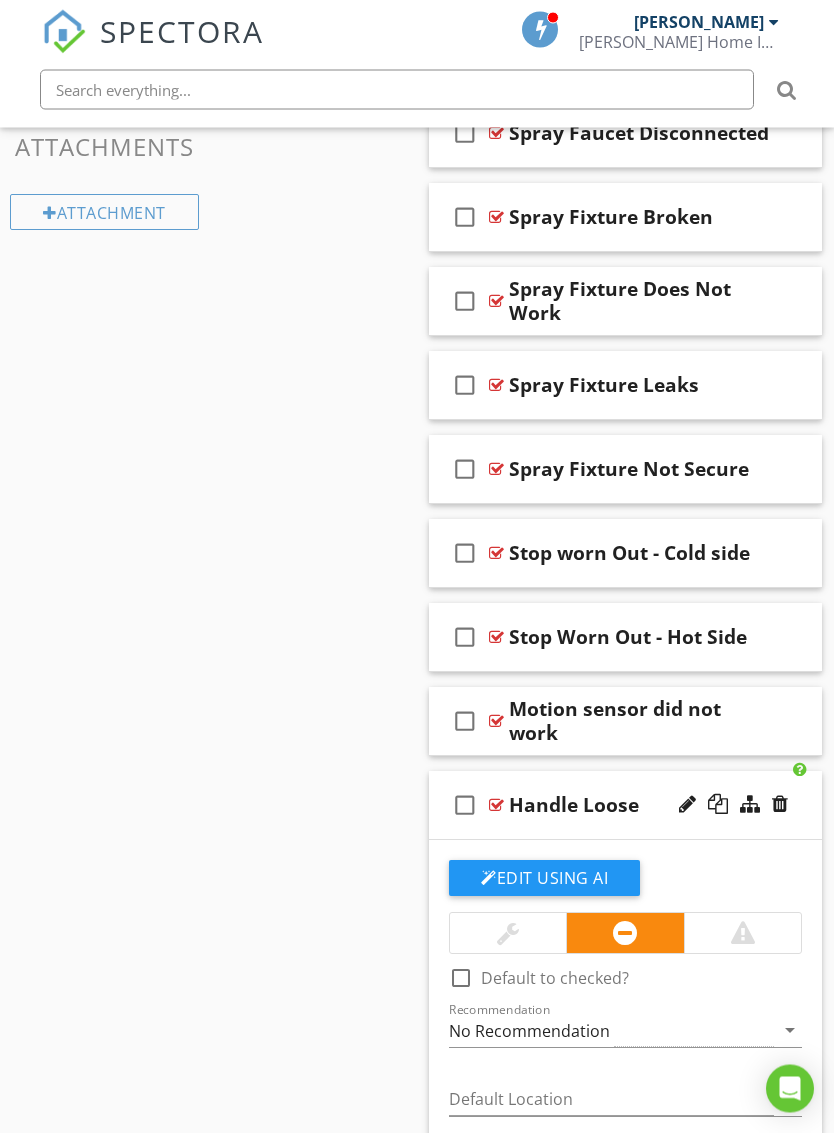 scroll, scrollTop: 1671, scrollLeft: 0, axis: vertical 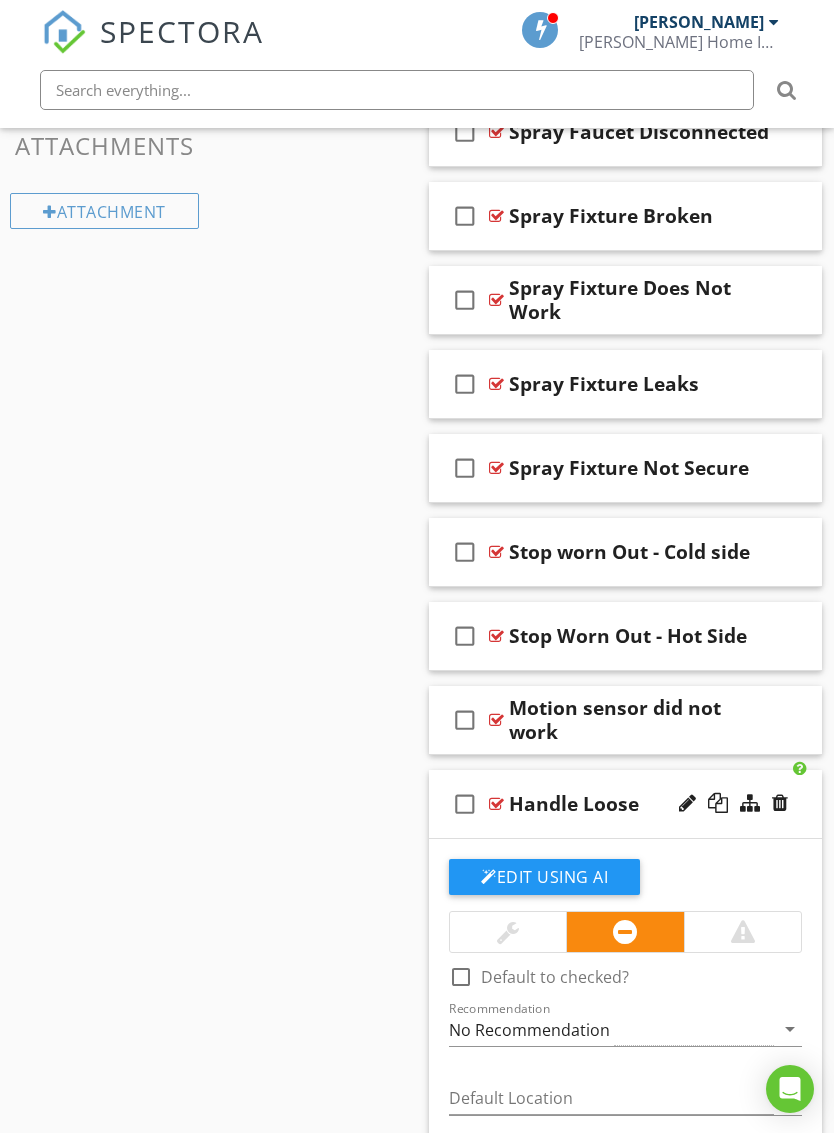 click at bounding box center (508, 932) 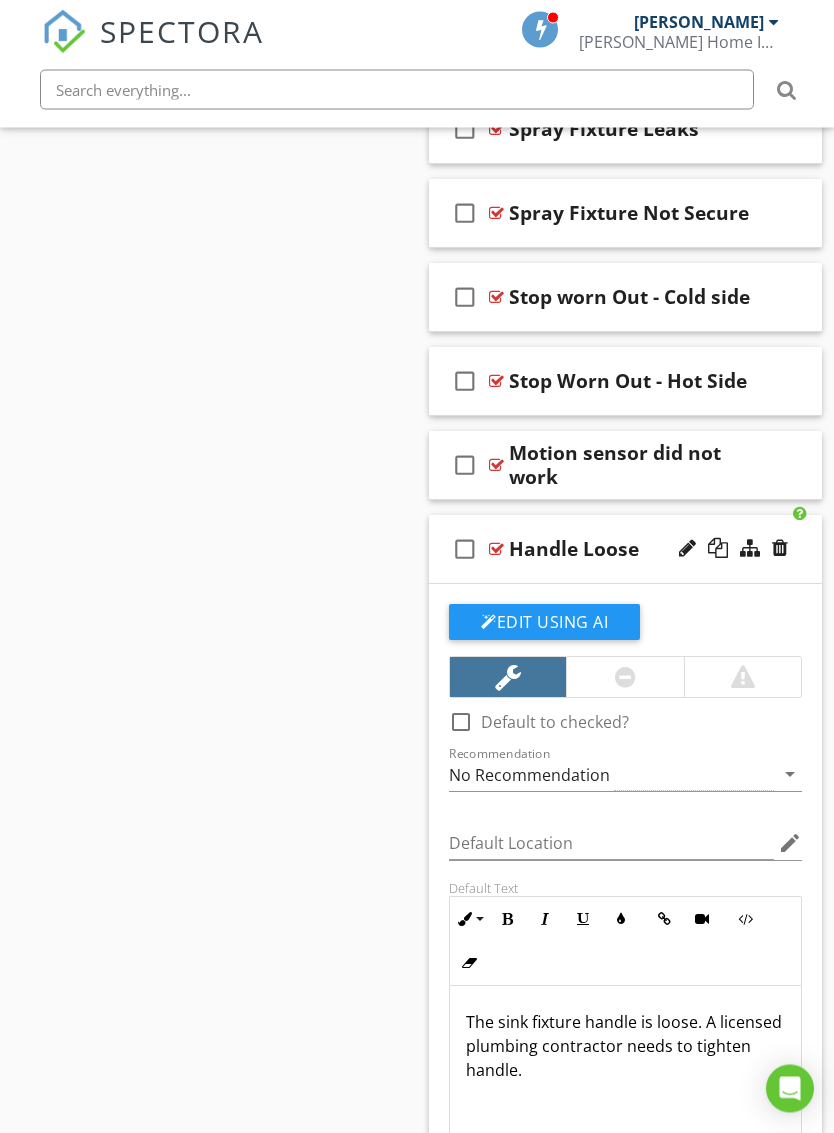 scroll, scrollTop: 1948, scrollLeft: 0, axis: vertical 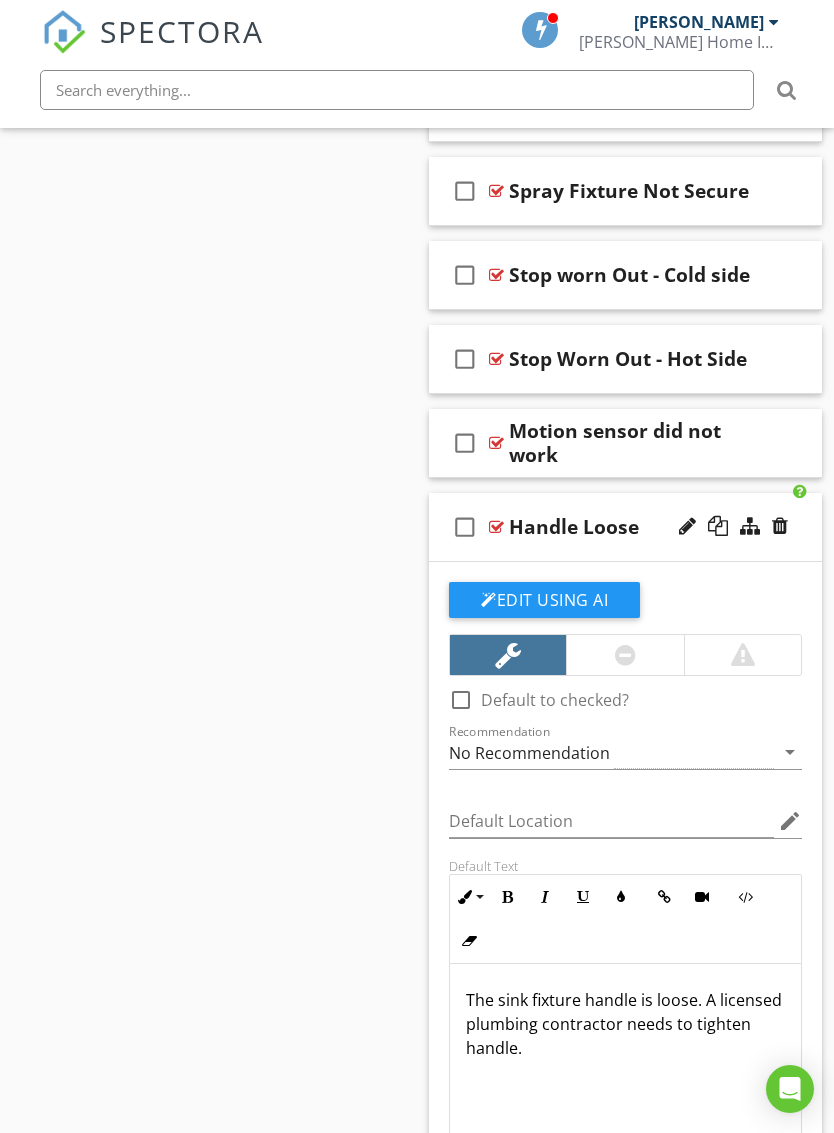 click on "Sections
Inspection Details           Built-In Kitchen Appliances           Kitchen Sink            Bathrooms           Laundry           Wet Bar           Plumbing Components           Electrical Systems           Heating And Air Conditioning           Interiors           Garage           Insulation And Ventilation           Decks And Porches           Structural Components           Grounds           Exterior           Pest, Termite, and Wildlife           Roofing, Gutters, Fireplace           How We Inspect
Section
Attachments
Attachment
Items
General           Kitchen Sink Fixture(s)           Kitchen Sink Drain Stop and Drain Assembly           Kitchen Sink Water Supply Lines           Water Purification
Item
Comments
New
Informational
New
Limitations" at bounding box center (417, -132) 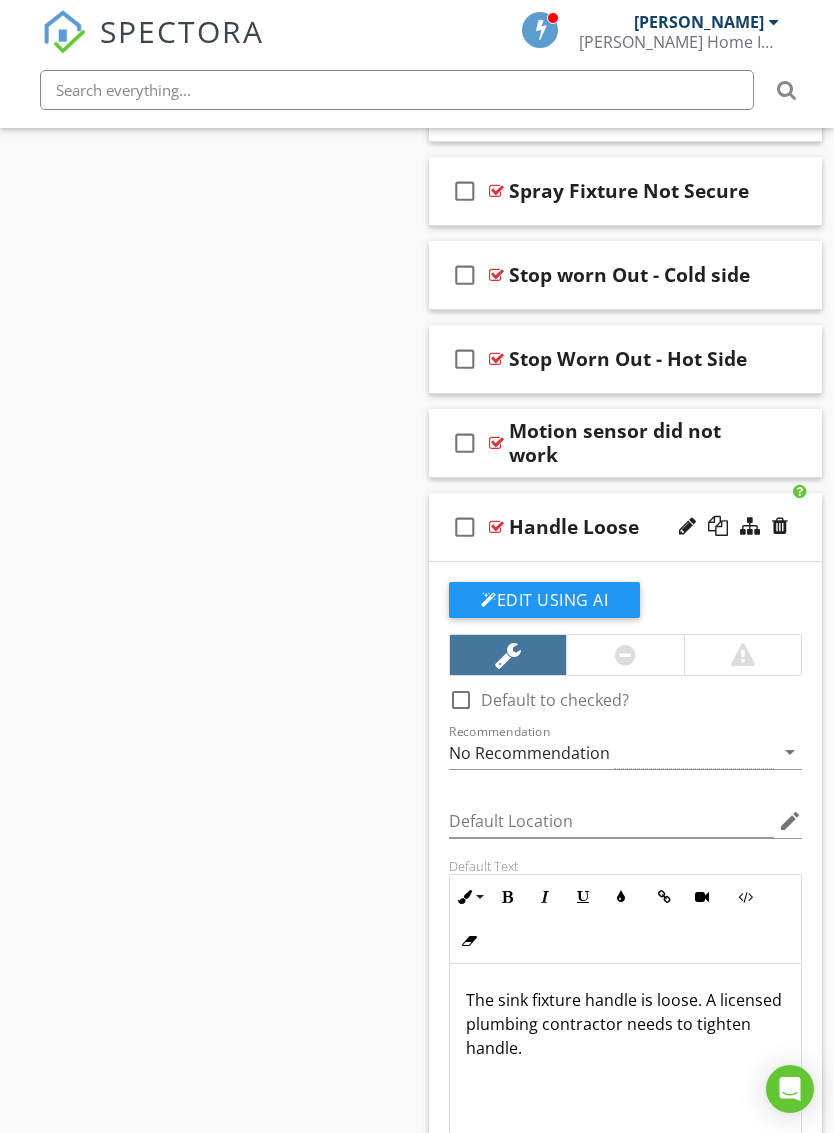 click on "check_box_outline_blank
Handle Loose" at bounding box center (625, 527) 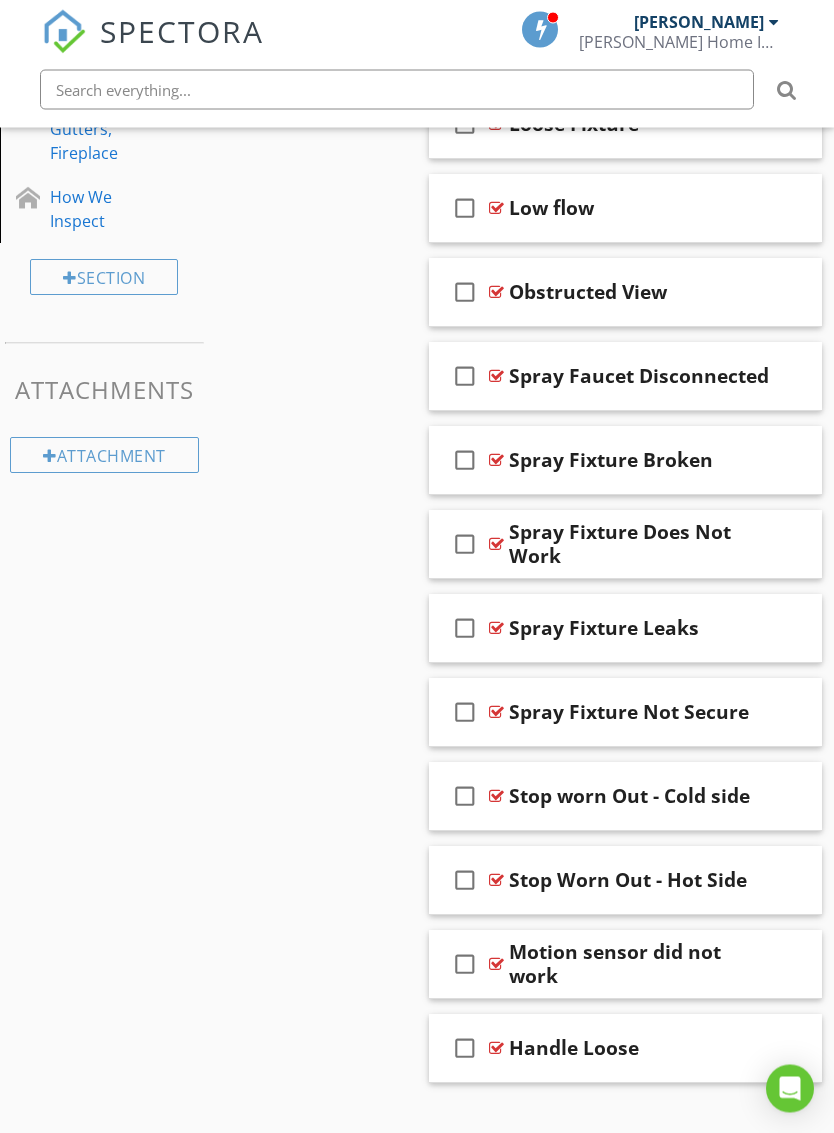 scroll, scrollTop: 1426, scrollLeft: 0, axis: vertical 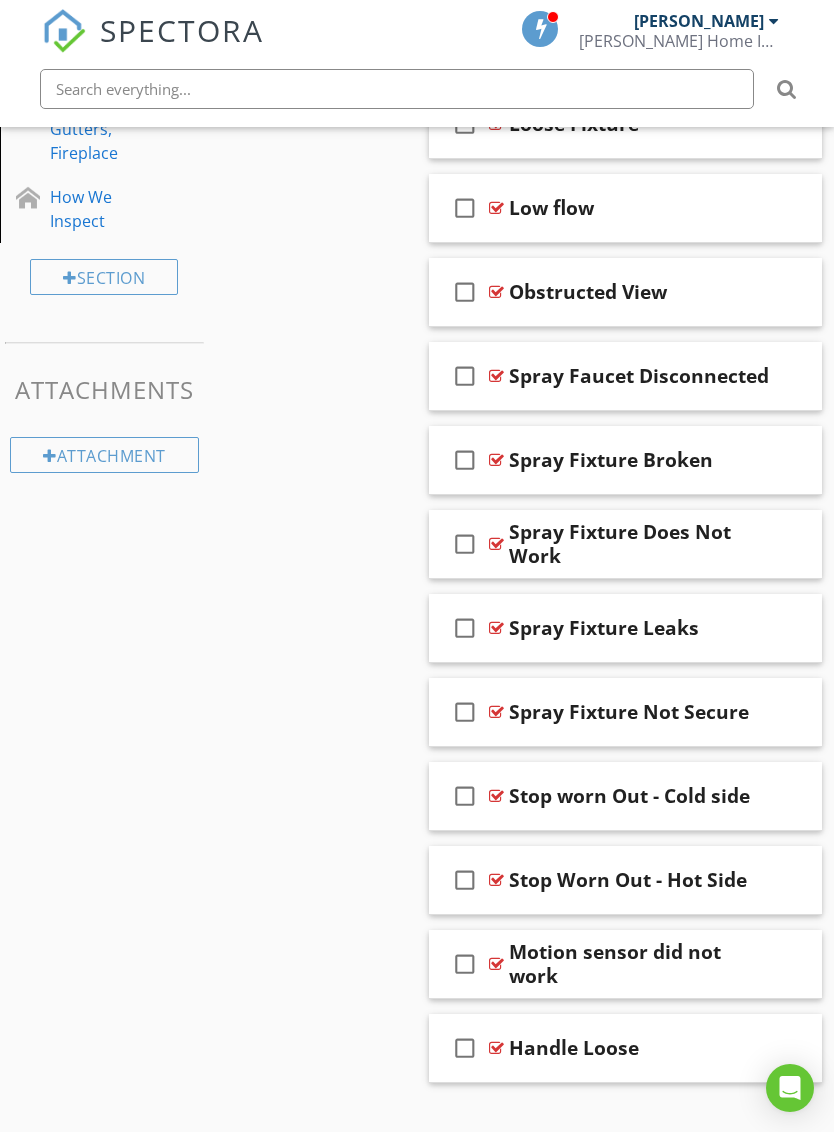 type 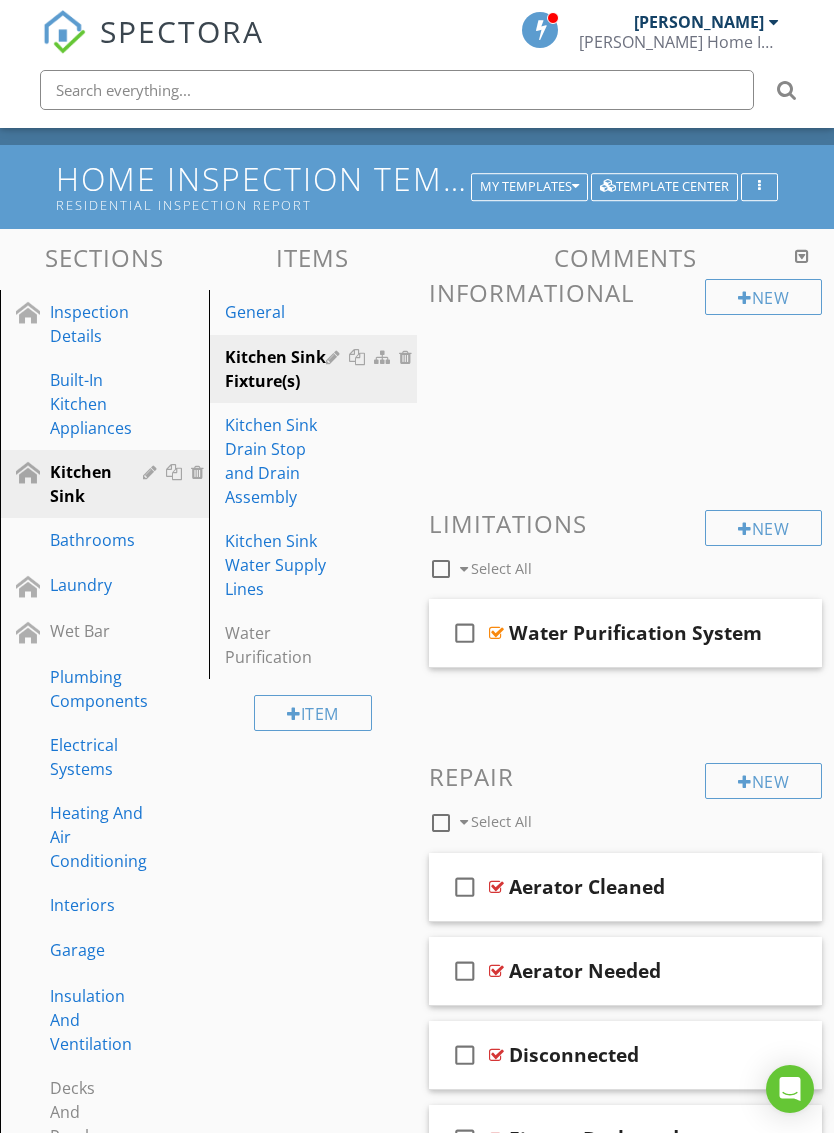 scroll, scrollTop: 75, scrollLeft: 0, axis: vertical 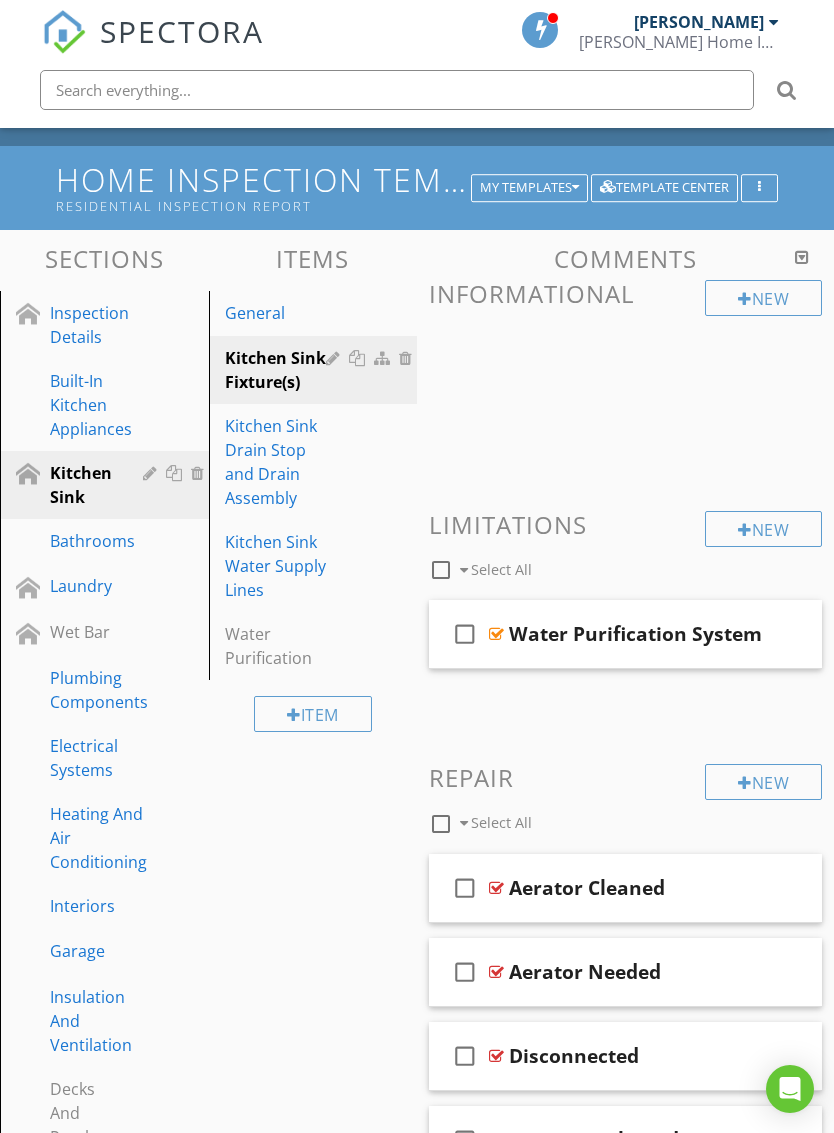 click on "Kitchen Sink Drain Stop and Drain Assembly" at bounding box center [279, 462] 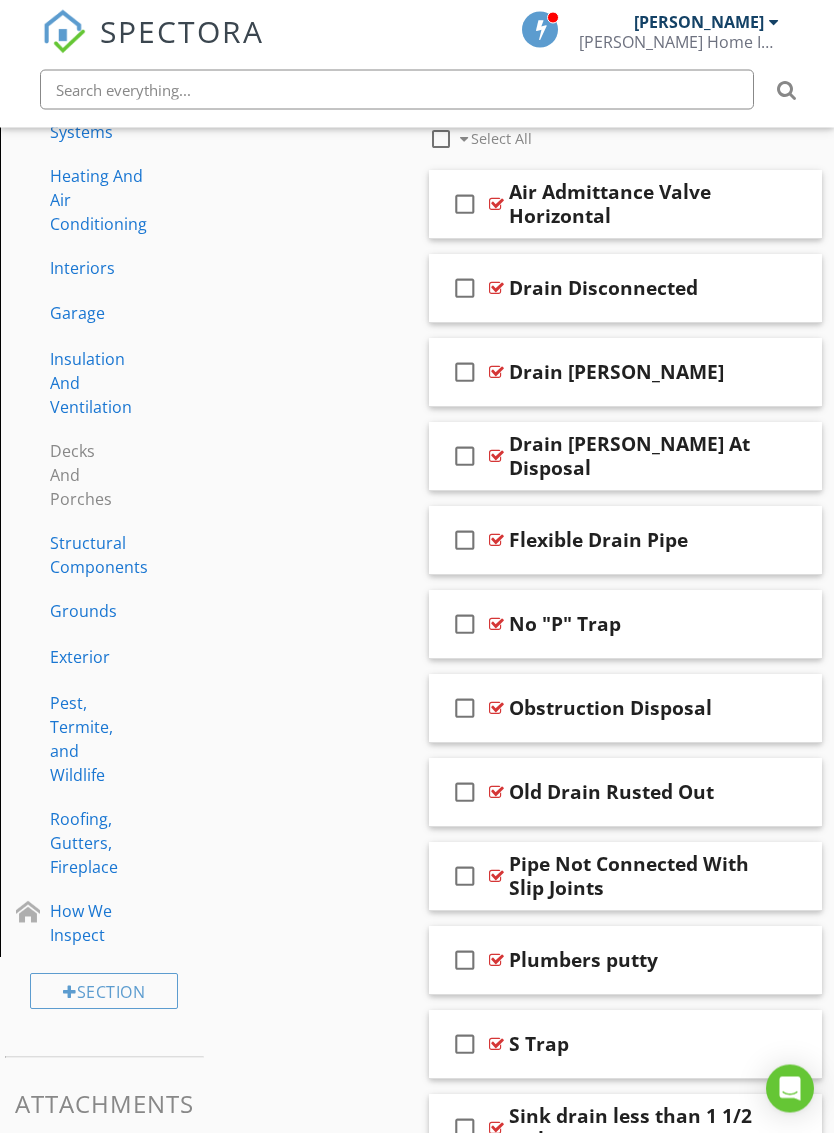 scroll, scrollTop: 709, scrollLeft: 0, axis: vertical 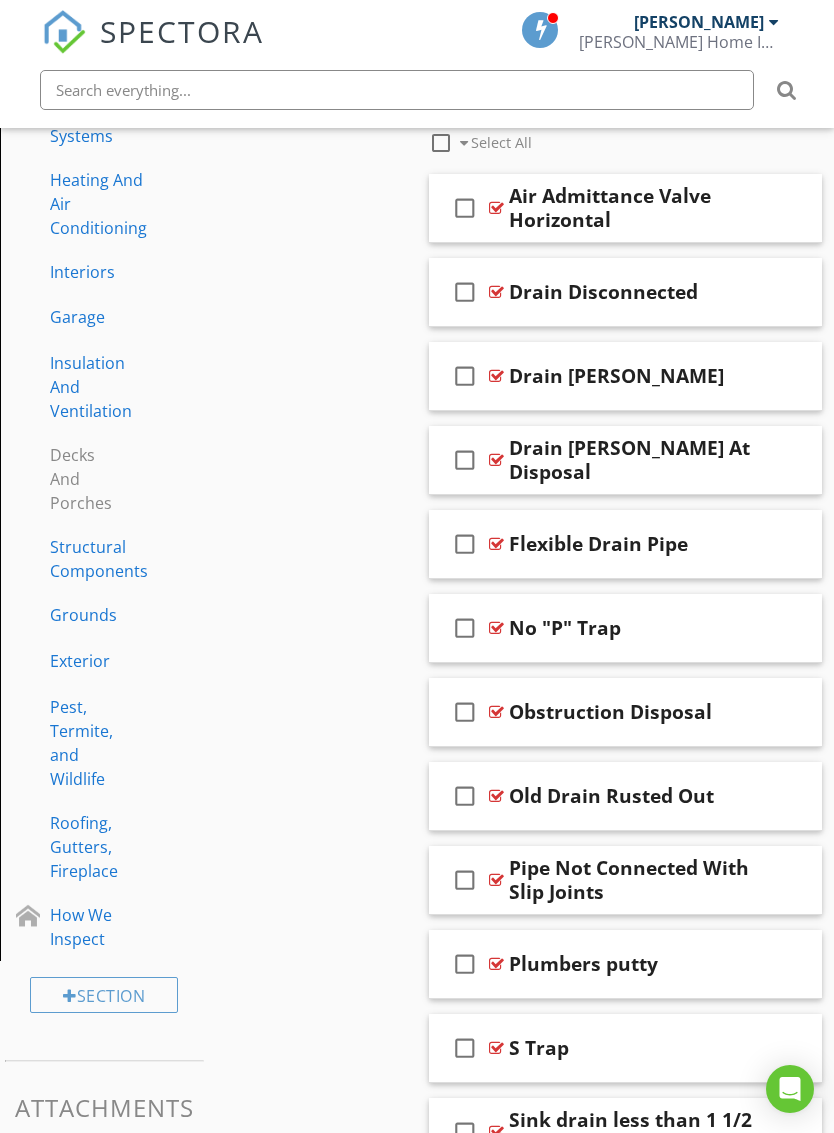 click on "check_box_outline_blank
Air Admittance Valve Horizontal" at bounding box center [625, 208] 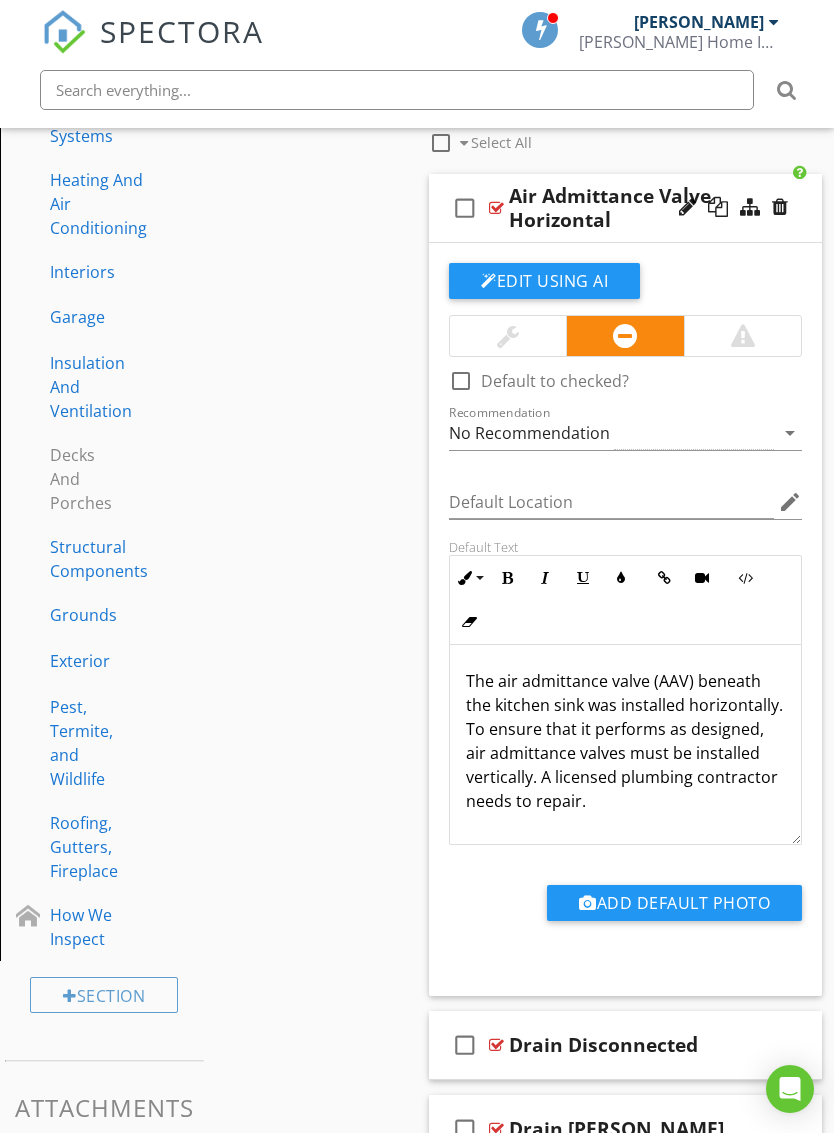 click on "check_box_outline_blank
Air Admittance Valve Horizontal" at bounding box center [625, 208] 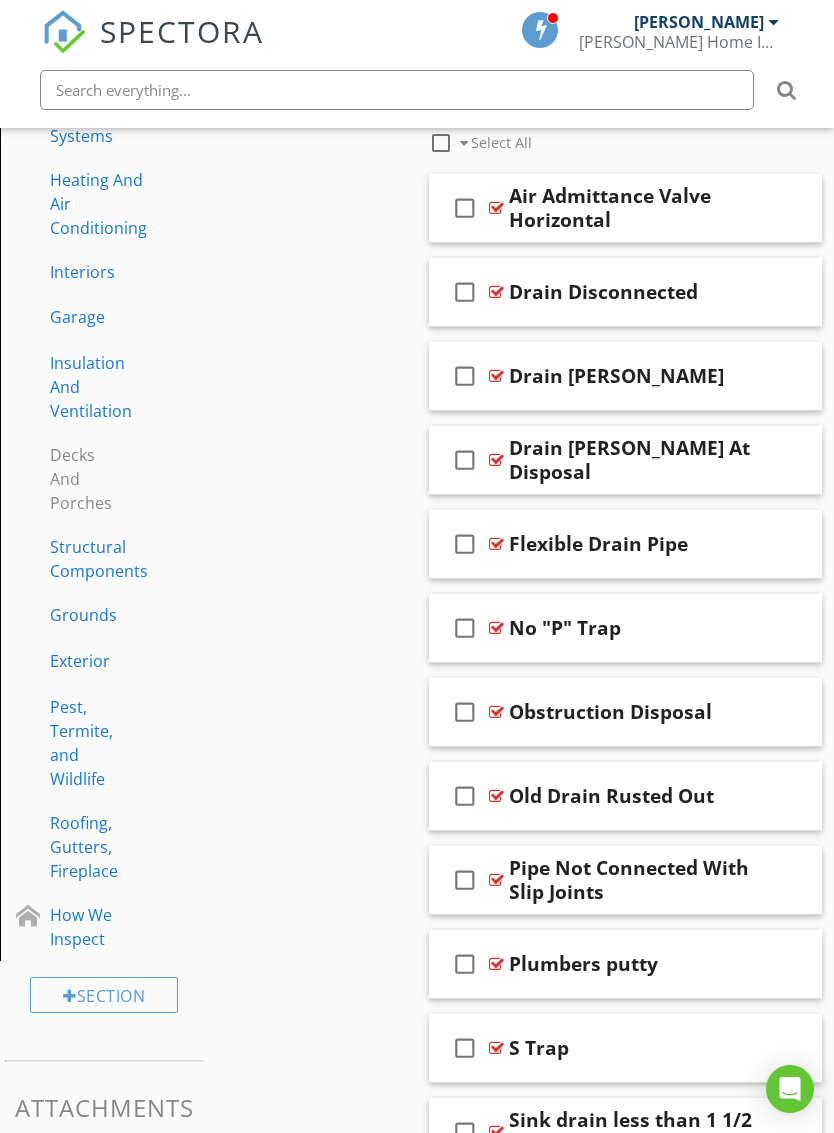 click on "check_box_outline_blank
Drain Disconnected" at bounding box center [625, 292] 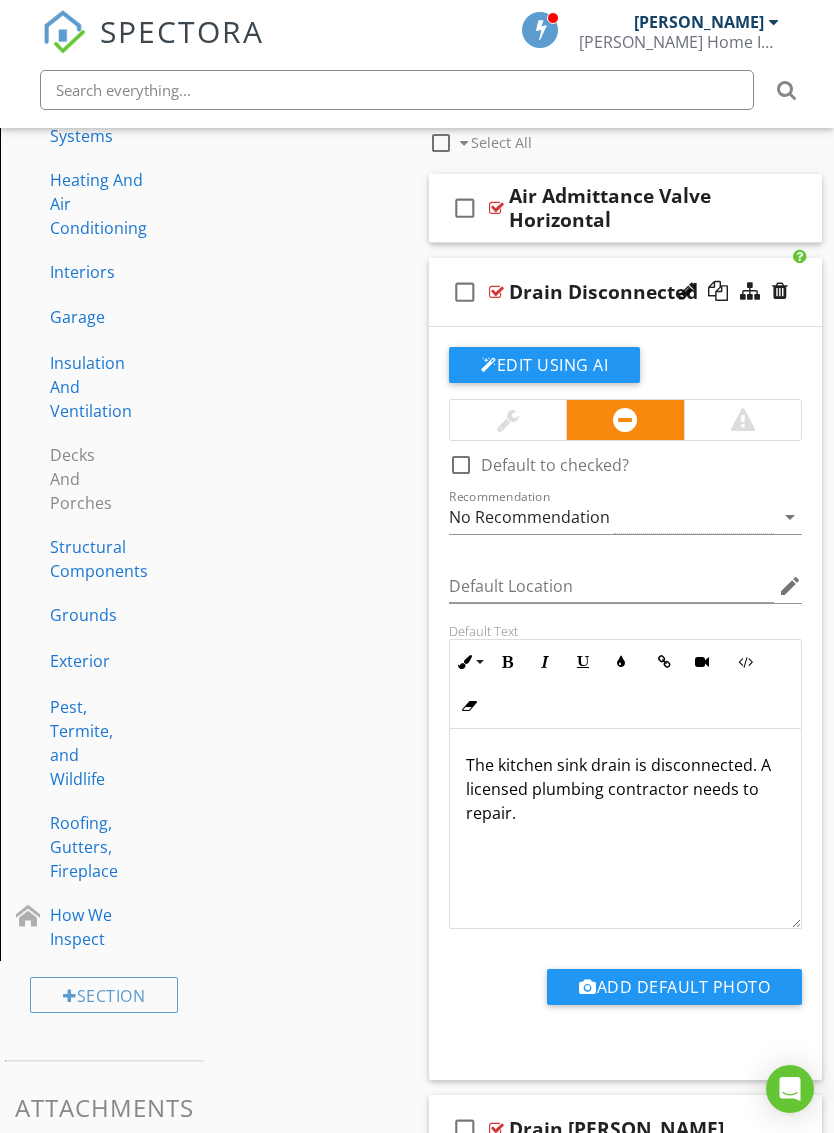 click on "check_box_outline_blank
Drain Disconnected" at bounding box center [625, 292] 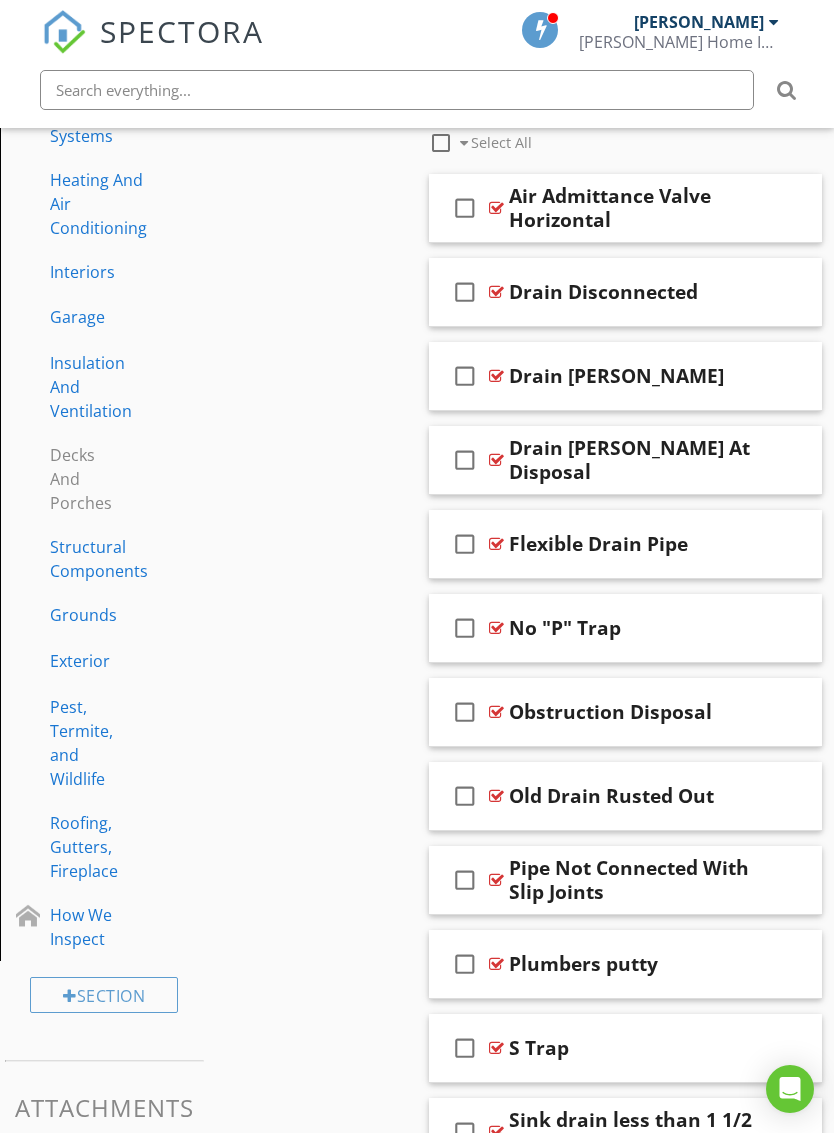 click on "check_box_outline_blank
Drain Disconnected" at bounding box center [625, 292] 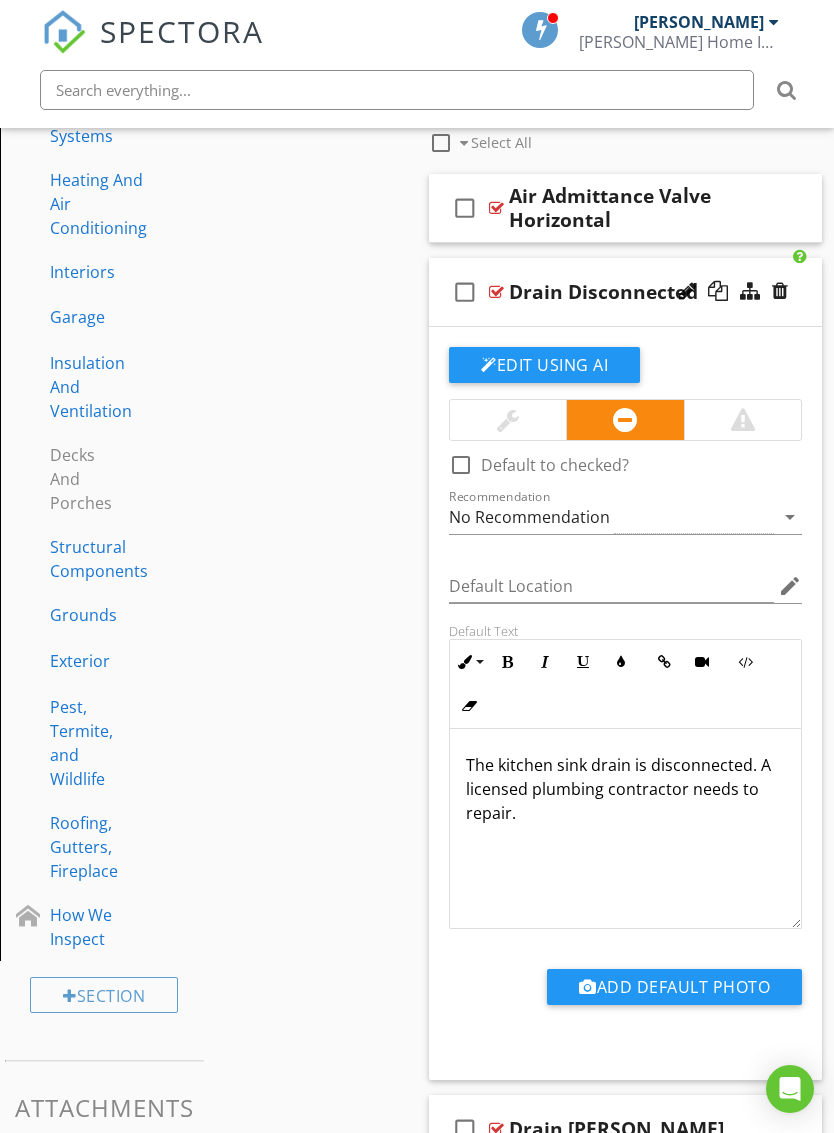 click on "check_box_outline_blank
Drain Disconnected" at bounding box center (625, 292) 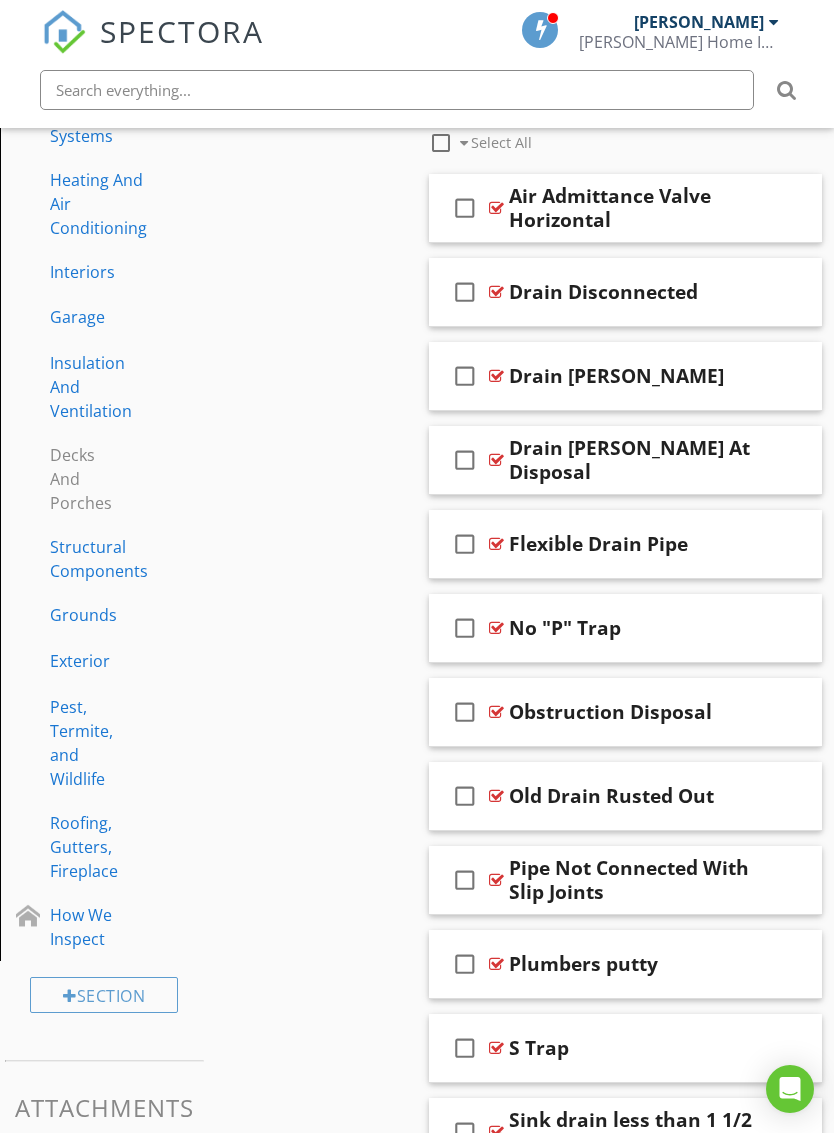 click on "check_box_outline_blank
Drain [PERSON_NAME]" at bounding box center (625, 376) 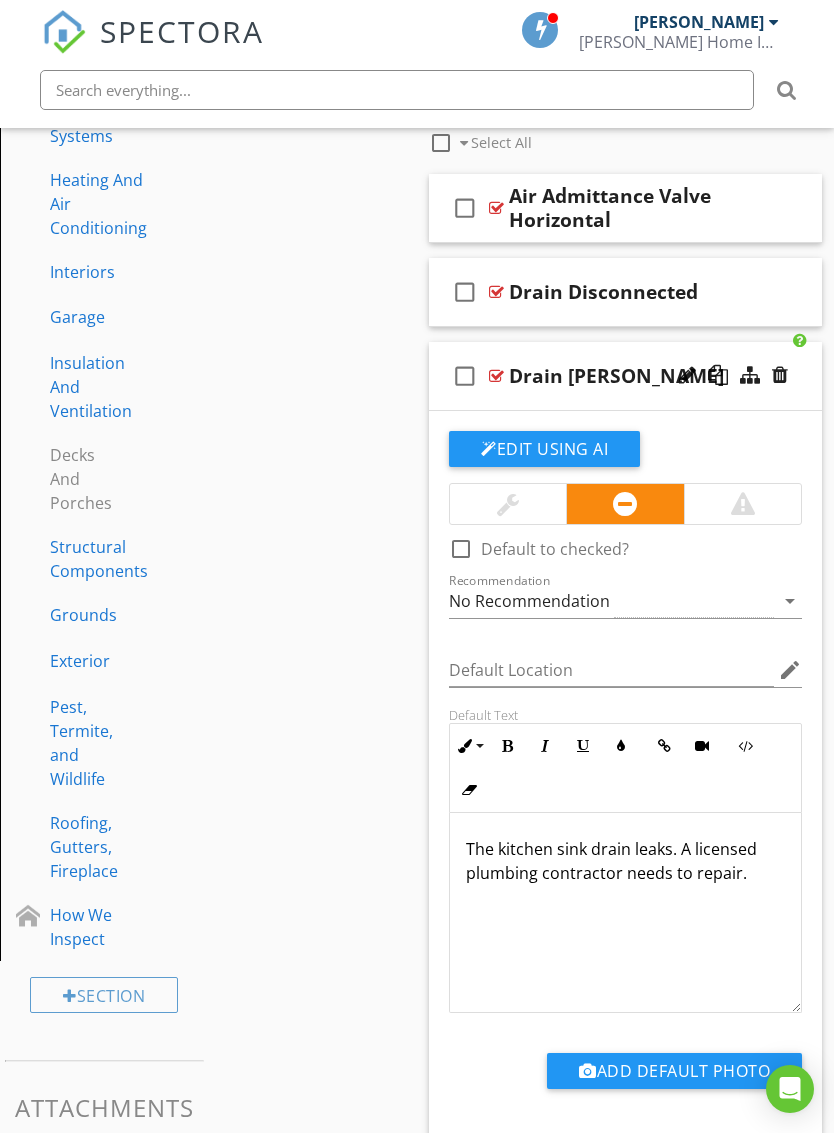 click on "check_box_outline_blank
Drain [PERSON_NAME]" at bounding box center (625, 376) 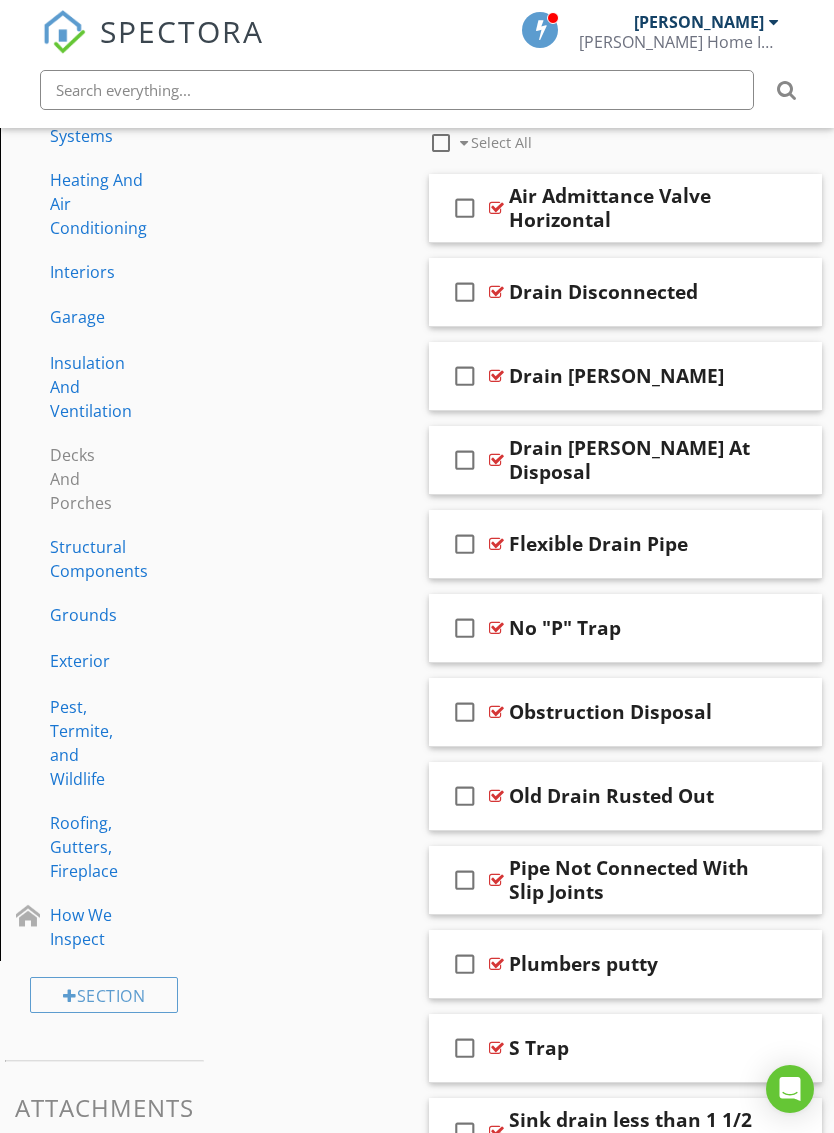 click on "check_box_outline_blank
Drain Leaks At Disposal" at bounding box center [625, 460] 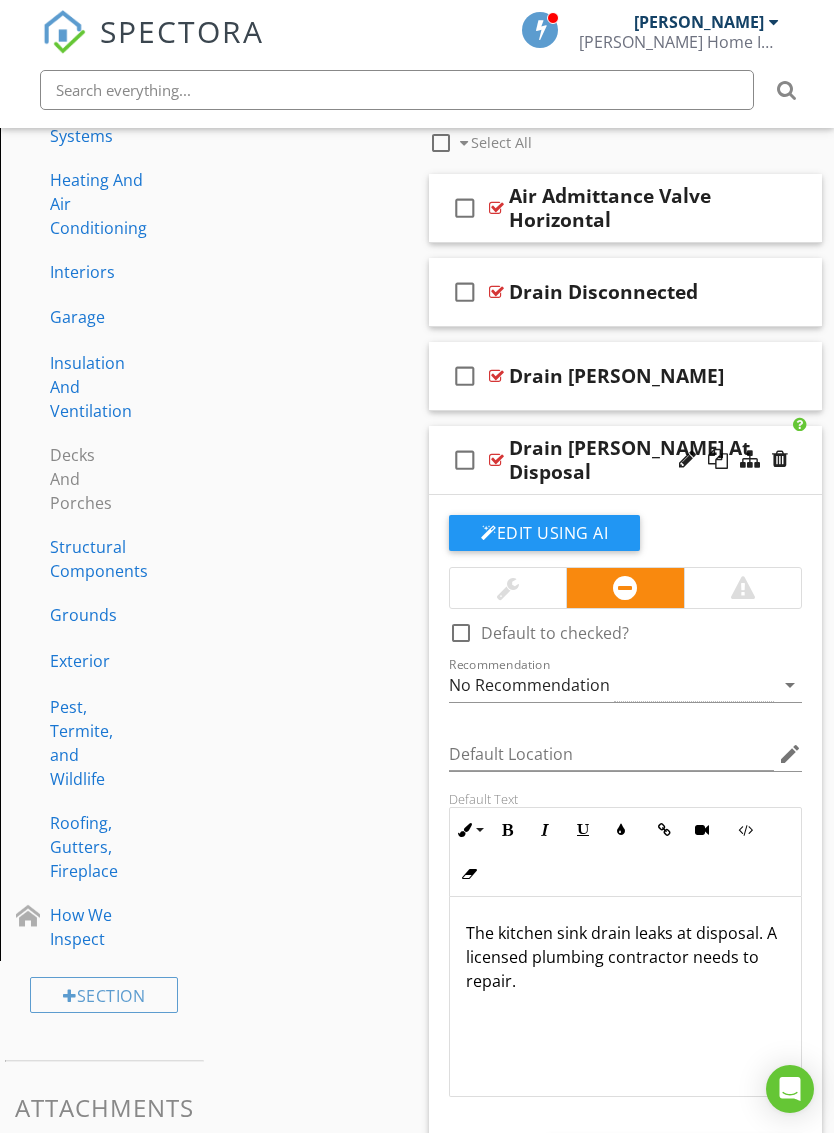 click on "check_box_outline_blank
Drain Leaks At Disposal" at bounding box center [625, 460] 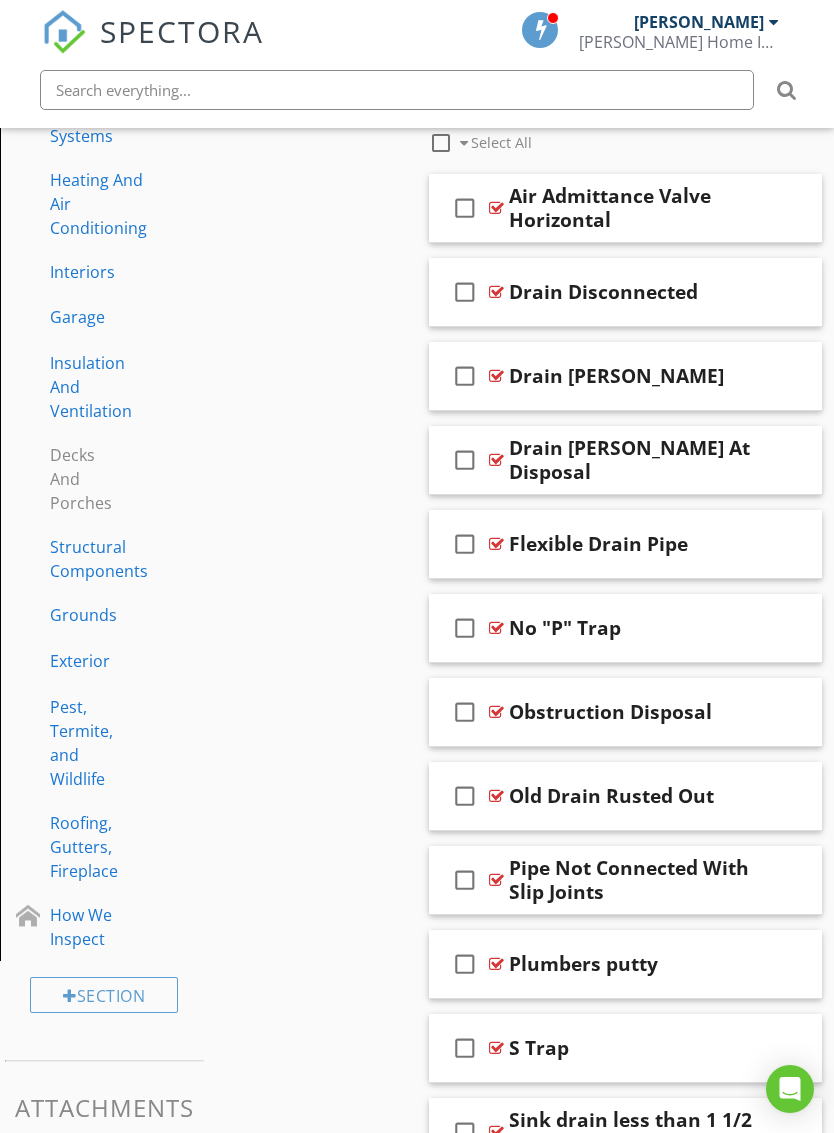 click on "check_box_outline_blank
Flexible  Drain Pipe" at bounding box center (625, 544) 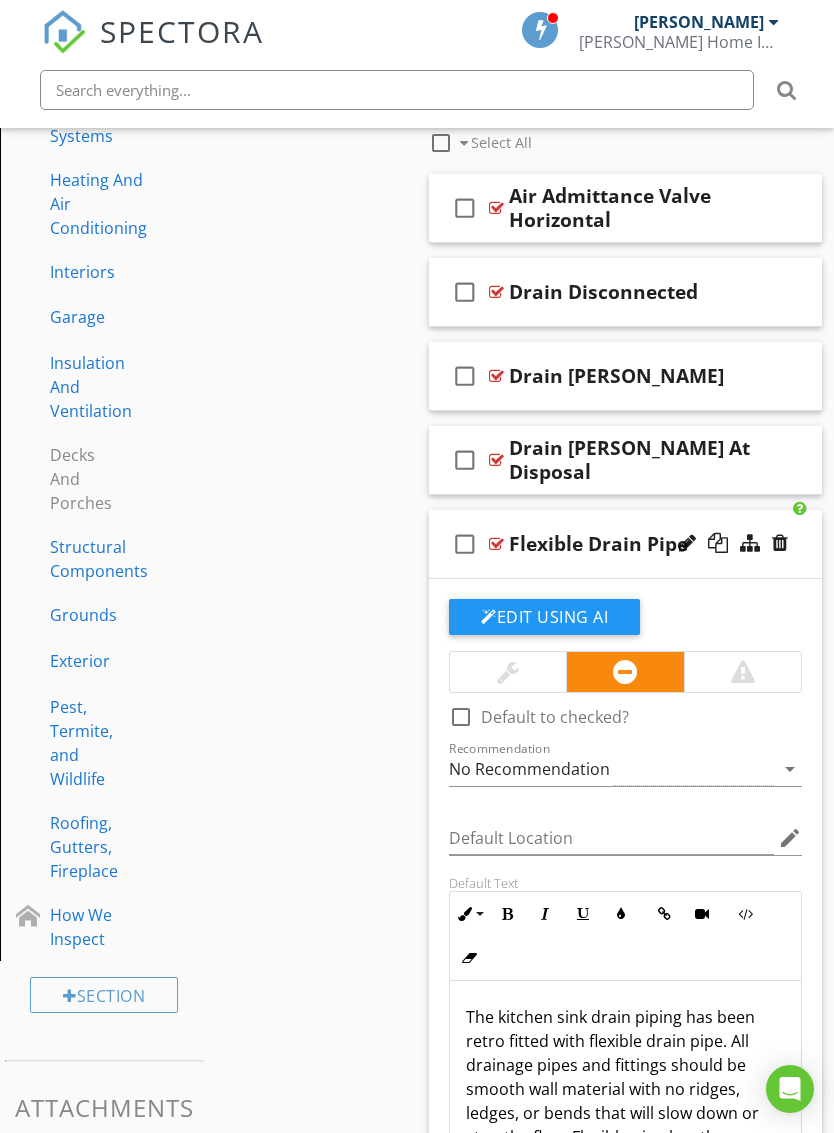 click on "check_box_outline_blank
Flexible  Drain Pipe" at bounding box center [625, 544] 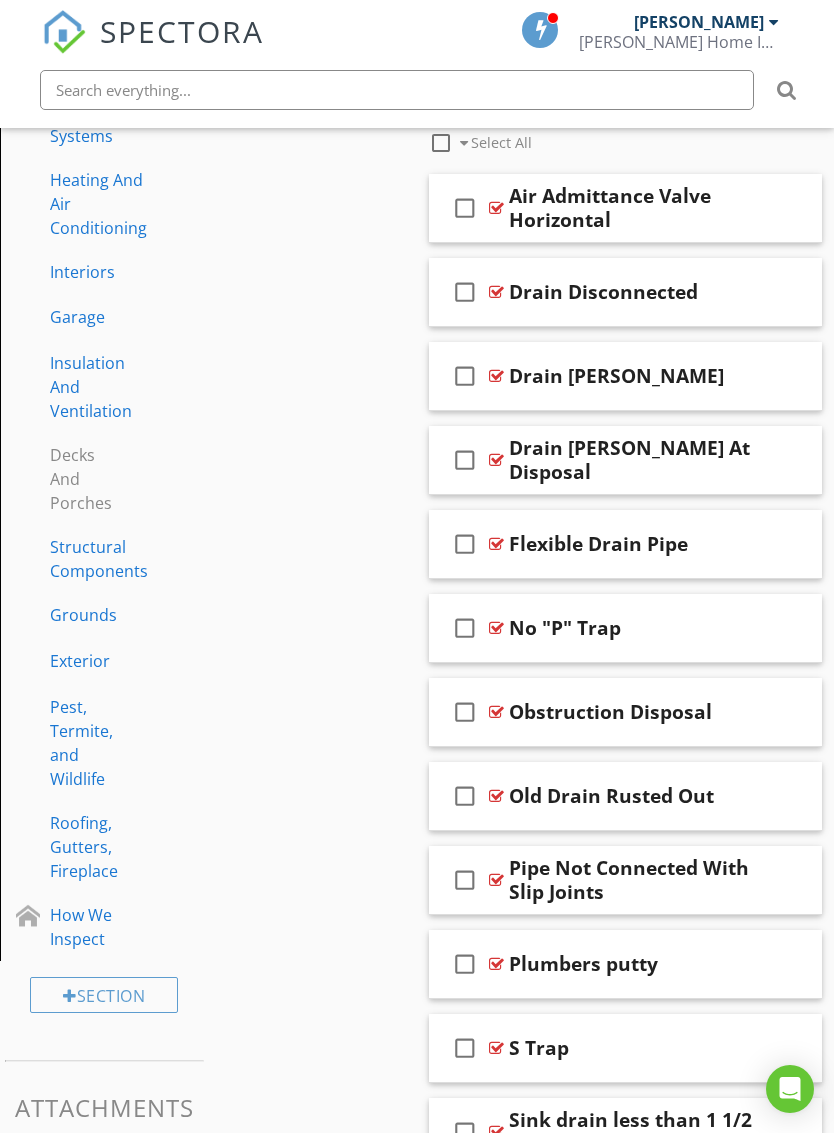click on "check_box_outline_blank
No "P" Trap" at bounding box center (625, 628) 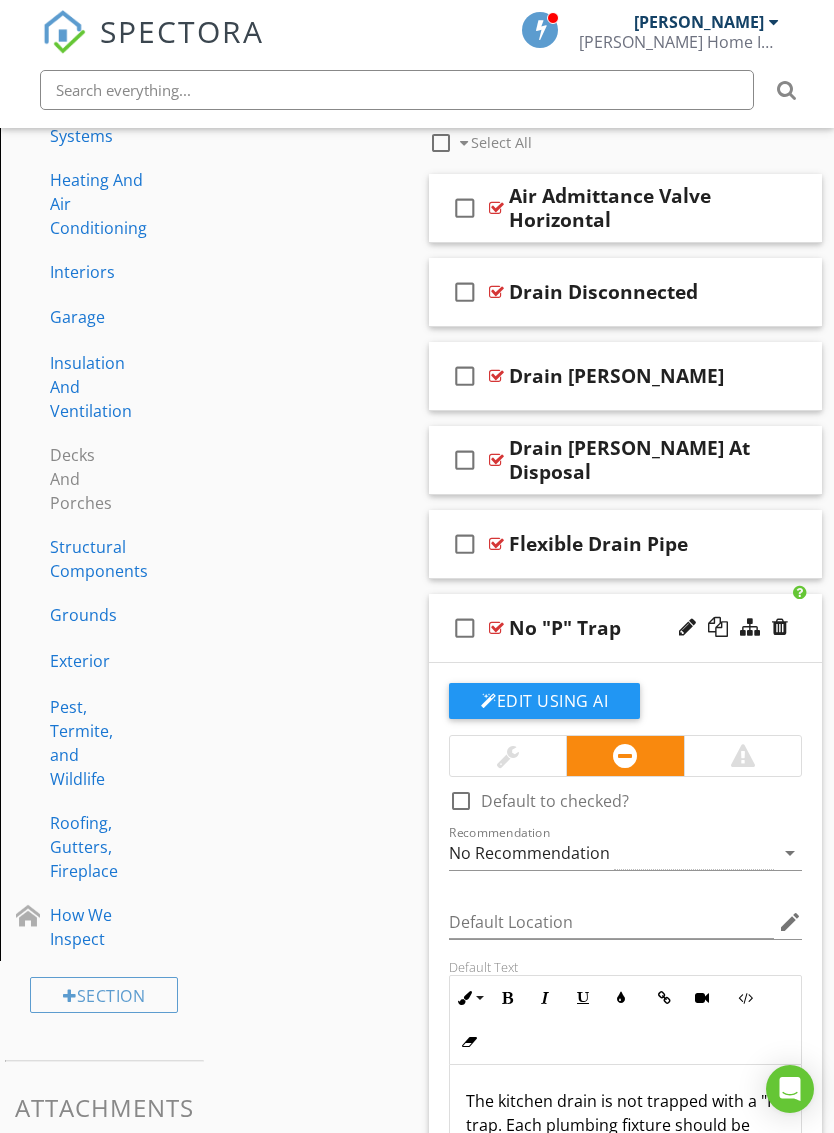 click on "check_box_outline_blank
No "P" Trap" at bounding box center (625, 628) 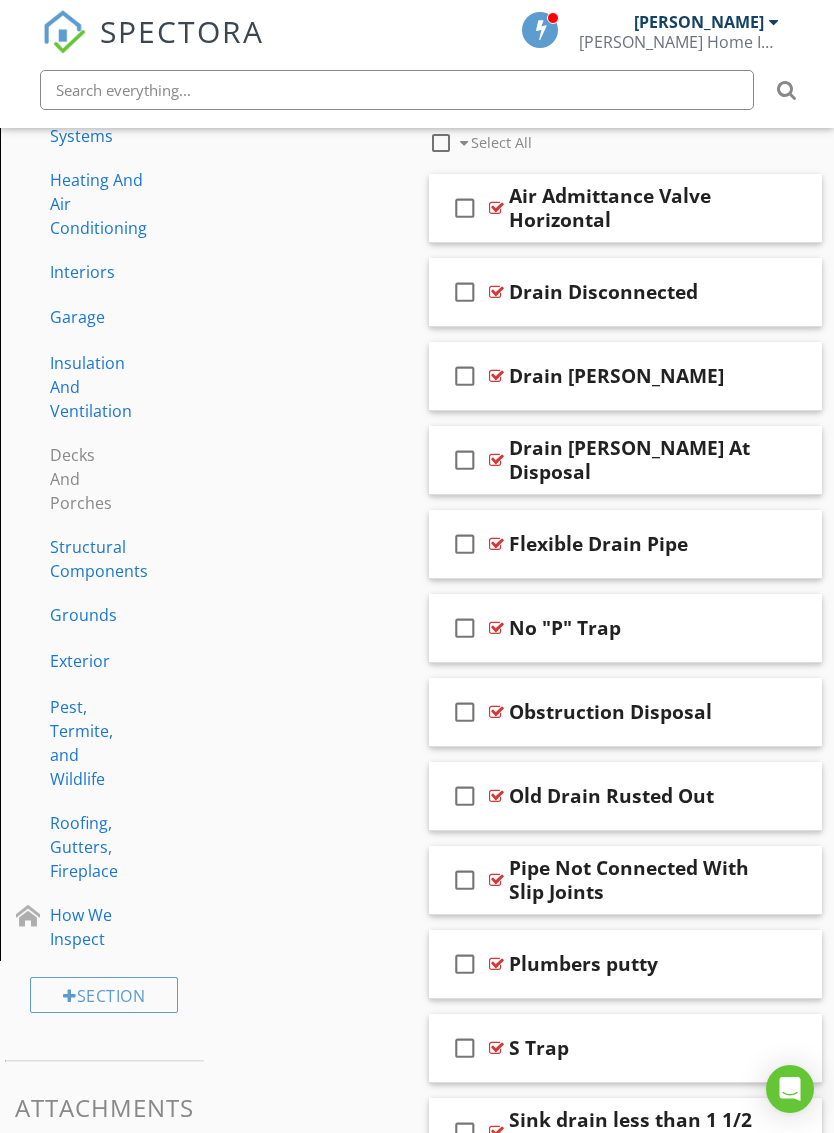 click on "check_box_outline_blank
Obstruction Disposal" at bounding box center [625, 712] 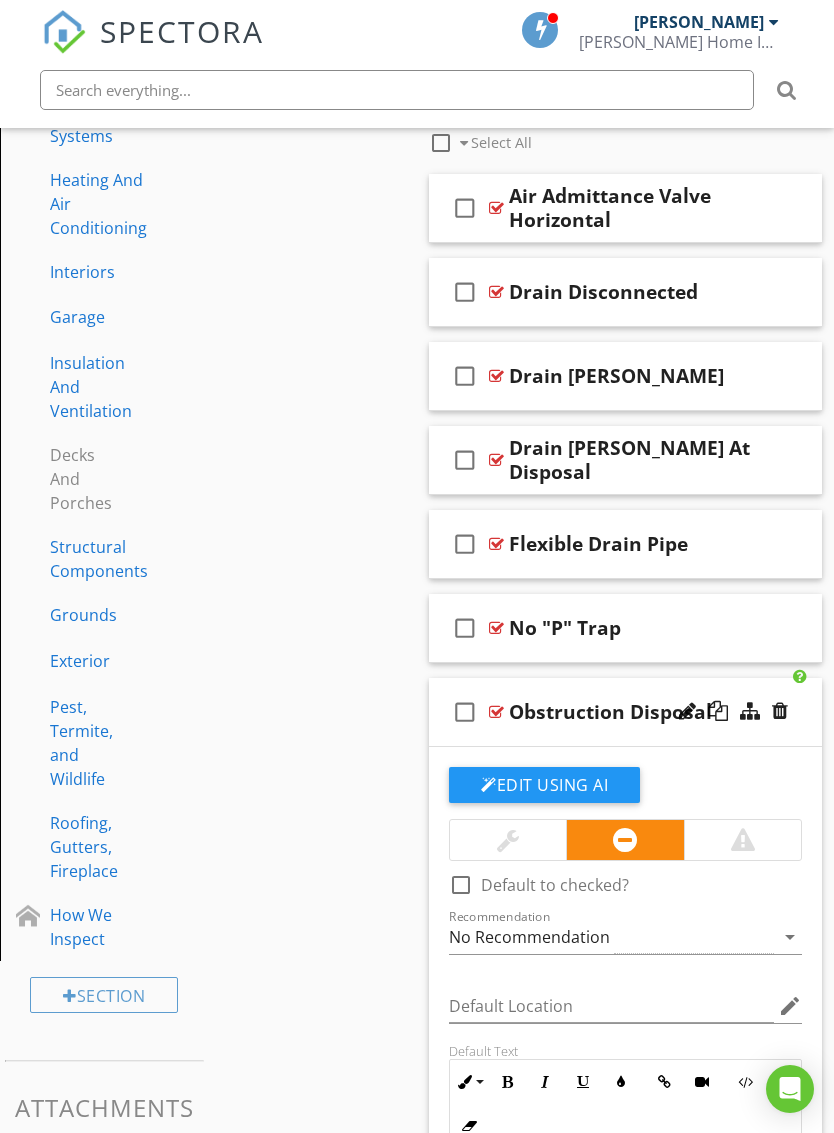 click on "check_box_outline_blank
Obstruction Disposal" at bounding box center (625, 712) 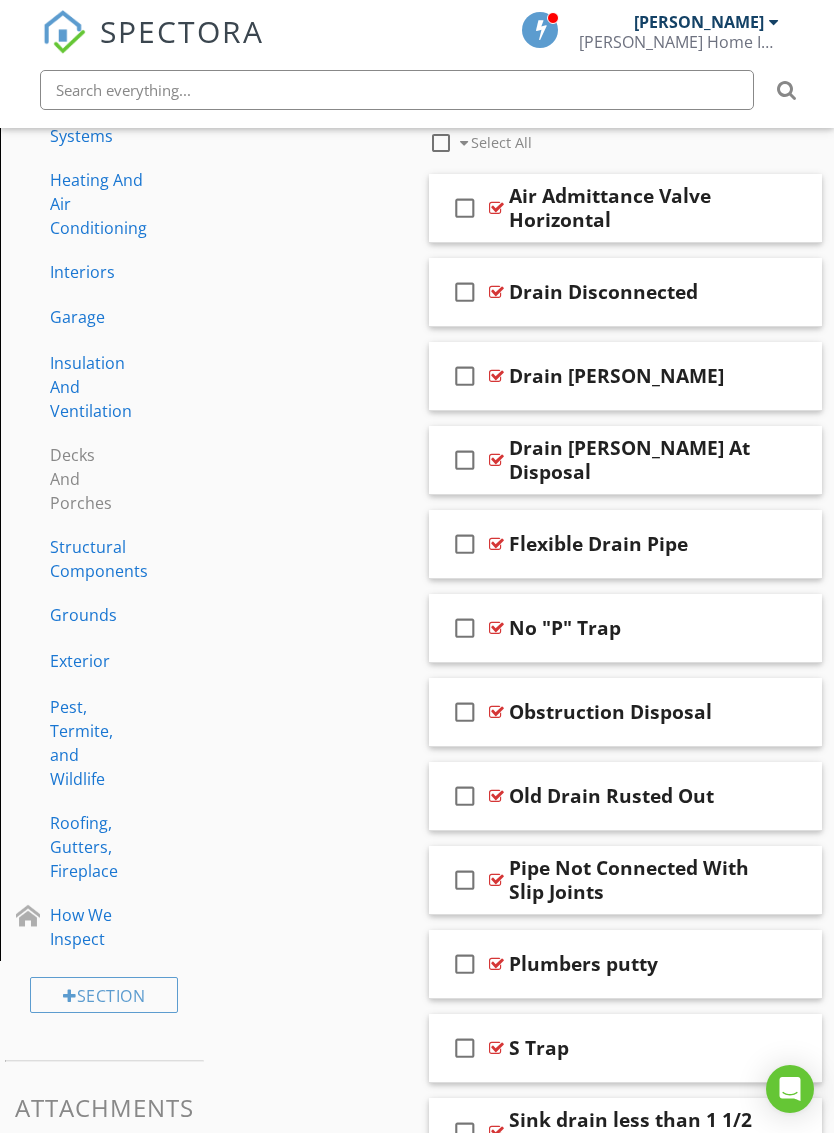 click on "check_box_outline_blank
Old Drain Rusted Out" at bounding box center (625, 796) 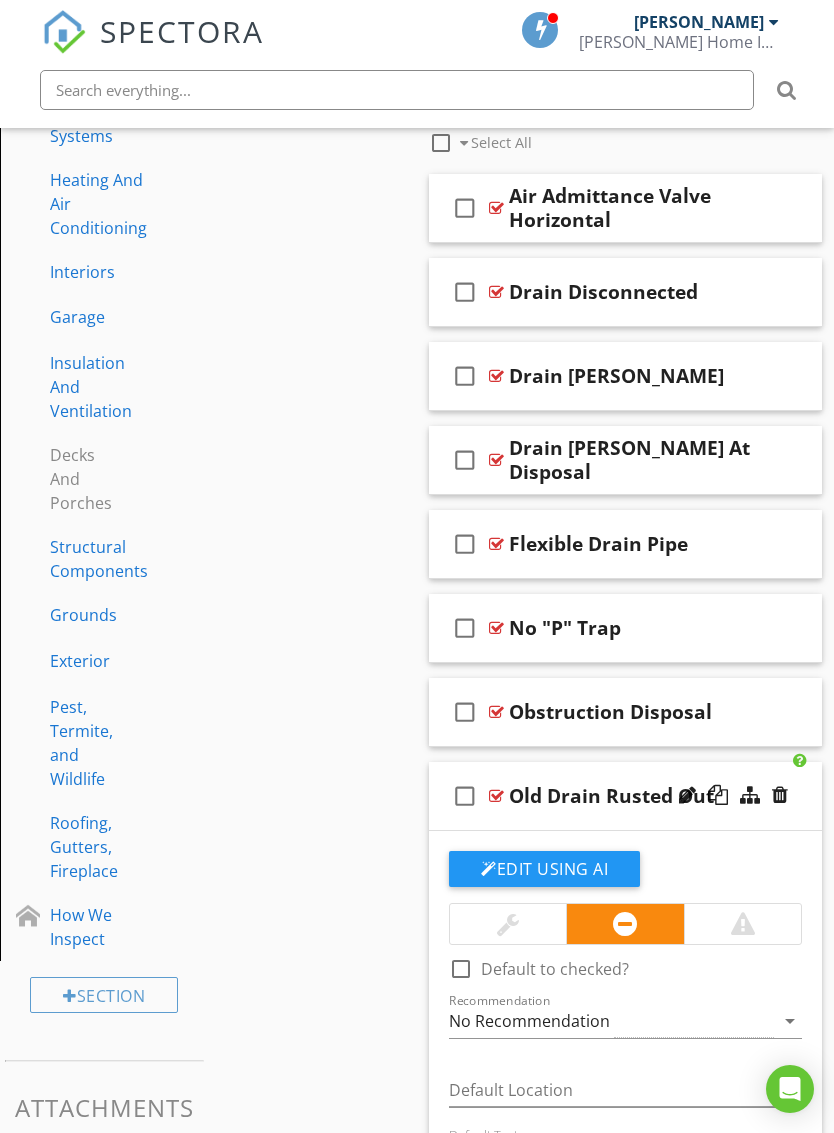 click on "check_box_outline_blank
Old Drain Rusted Out" at bounding box center (625, 796) 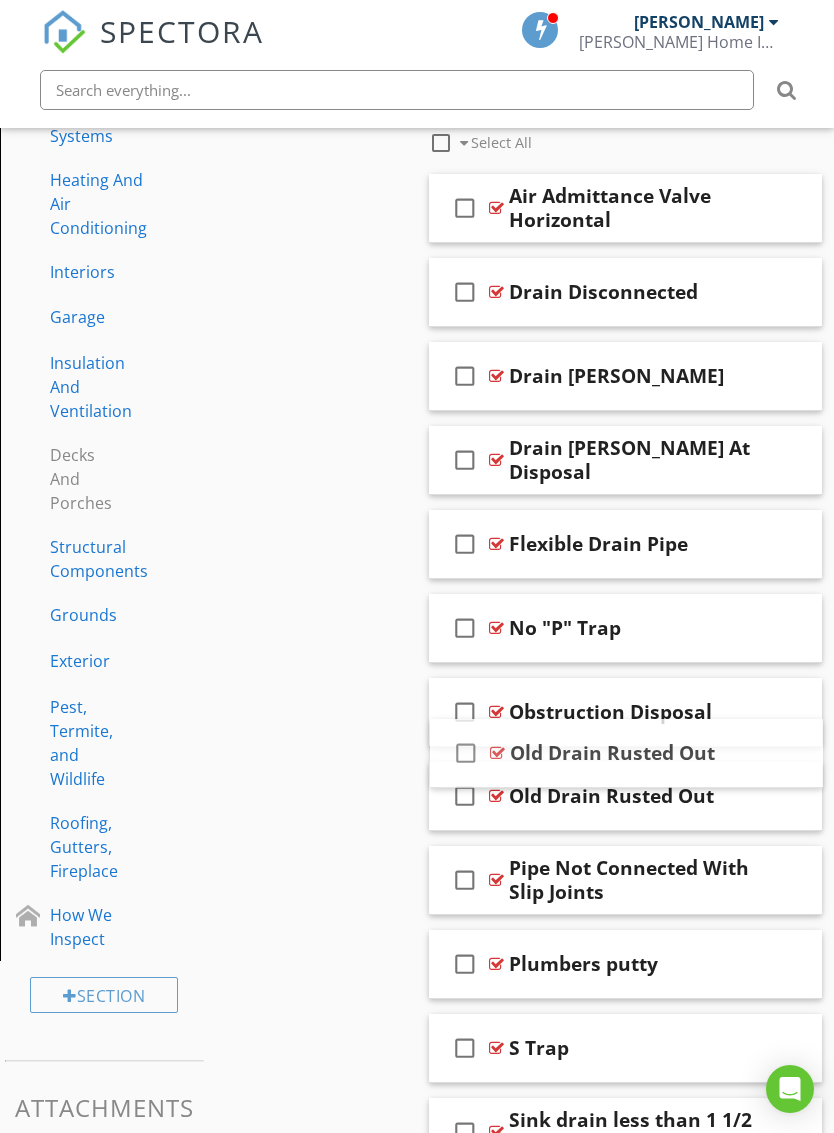 type 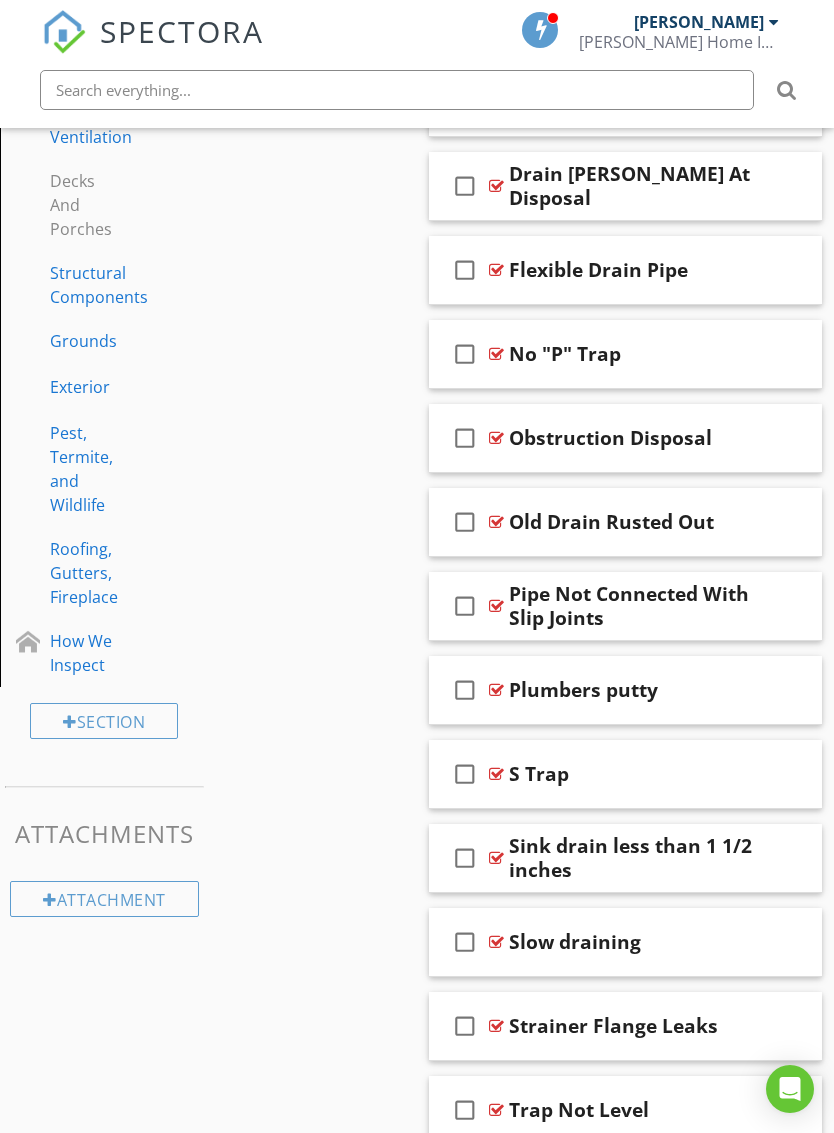 scroll, scrollTop: 991, scrollLeft: 0, axis: vertical 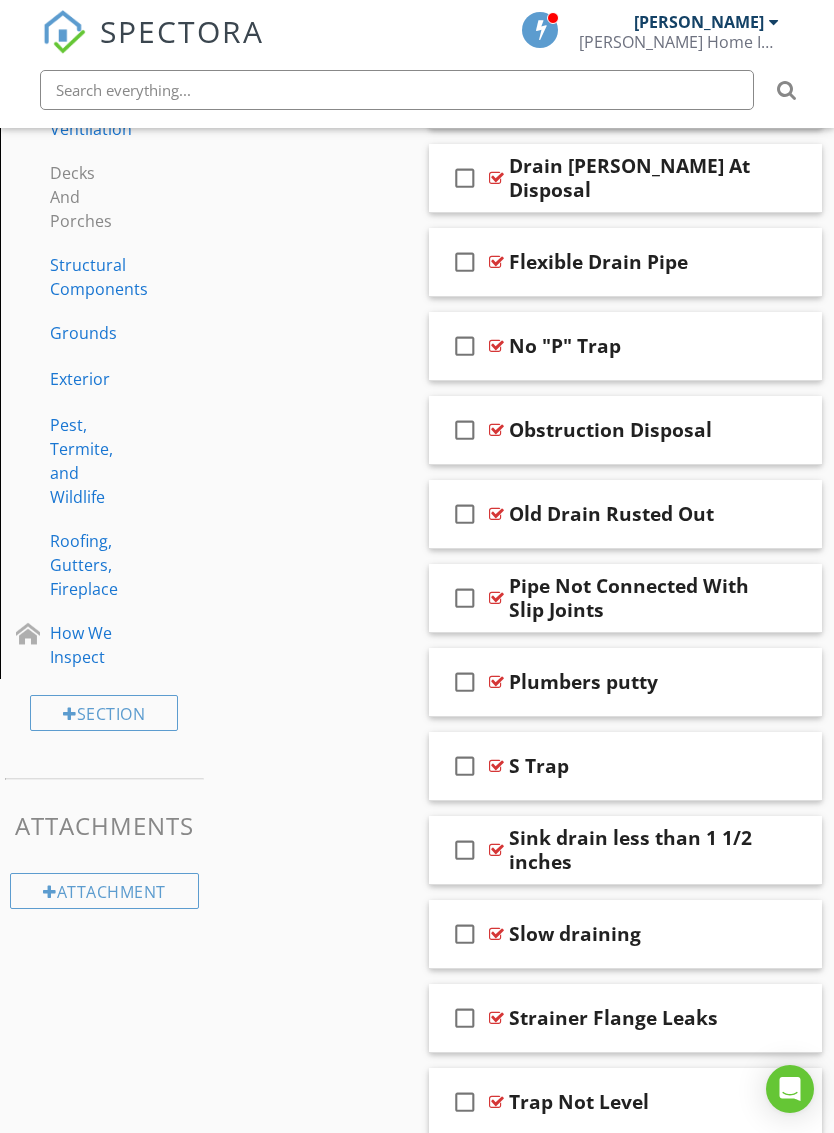 click on "check_box_outline_blank
Pipe Not Connected With Slip Joints" at bounding box center [625, 598] 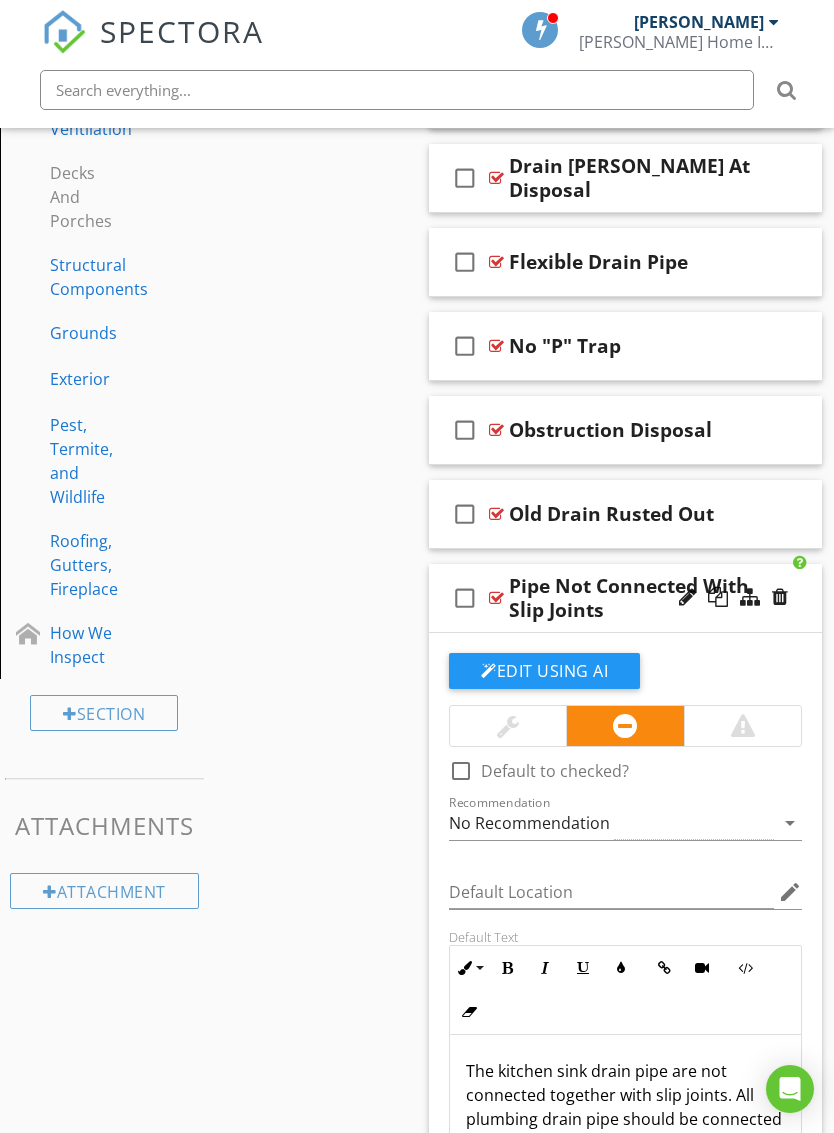 click on "check_box_outline_blank
Pipe Not Connected With Slip Joints" at bounding box center (625, 598) 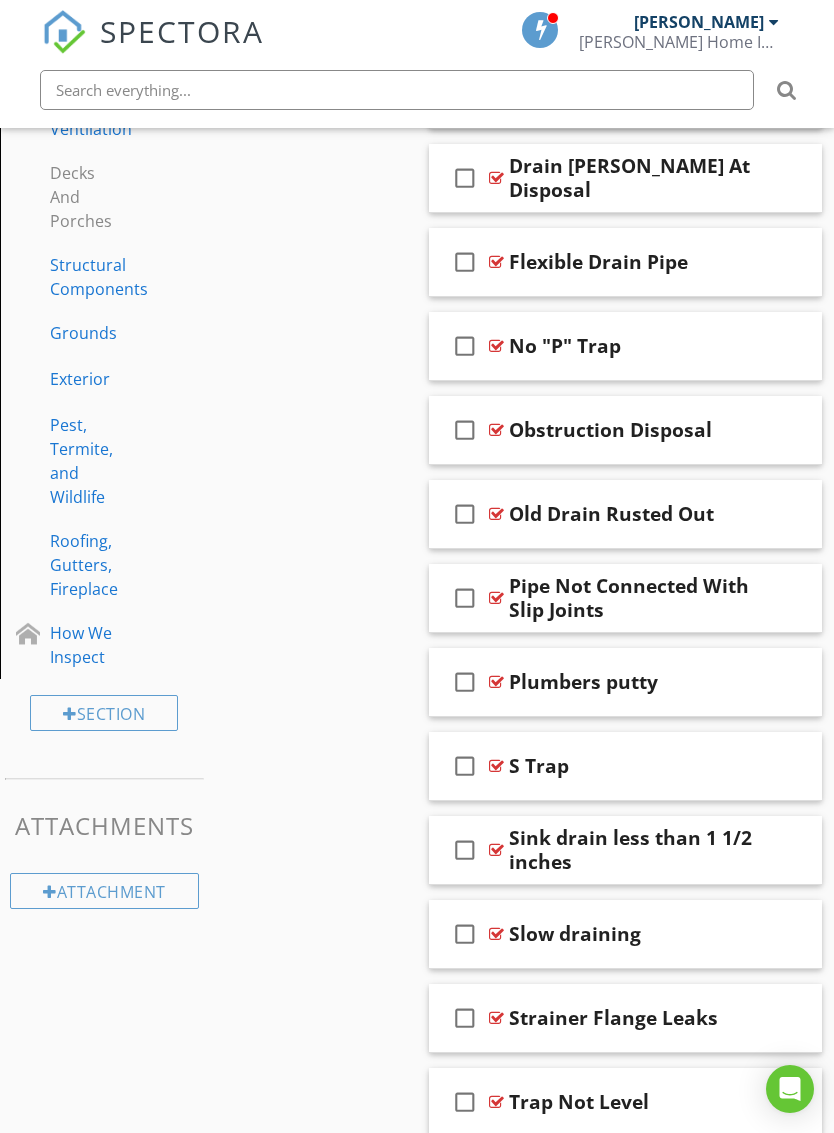 click on "check_box_outline_blank
Plumbers putty" at bounding box center [625, 682] 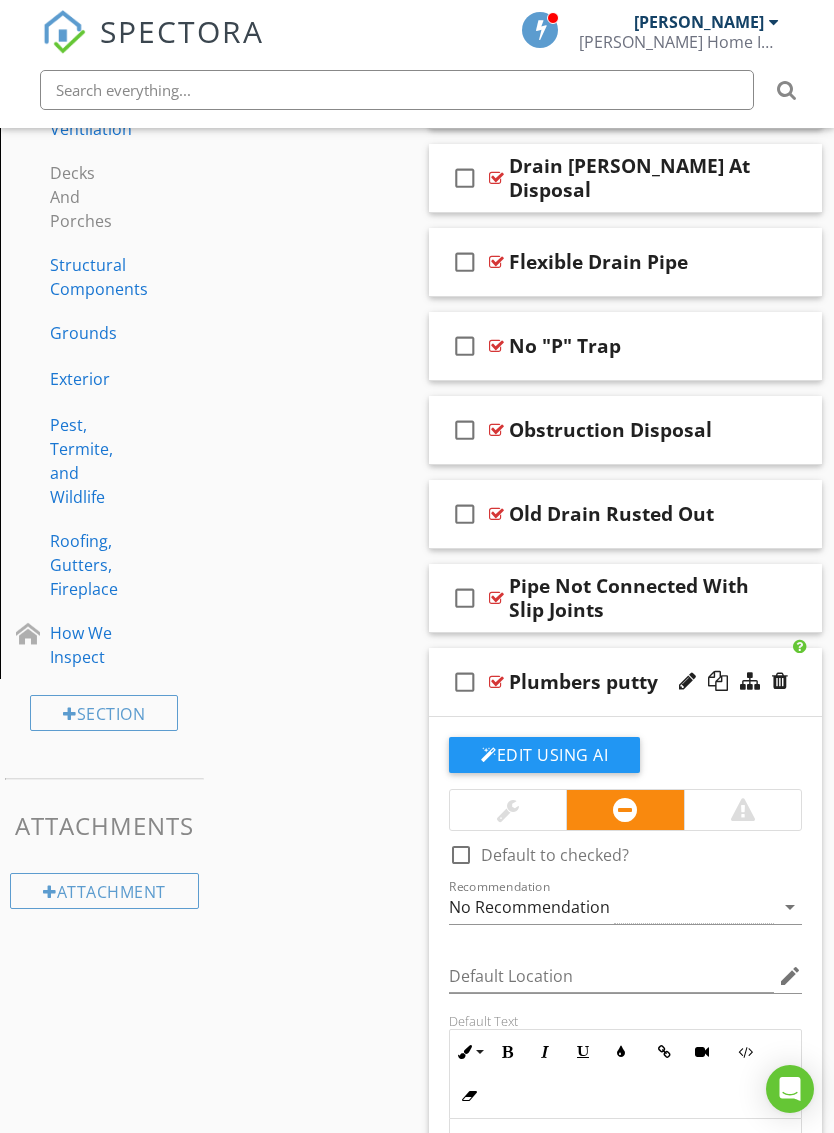 click at bounding box center [800, 646] 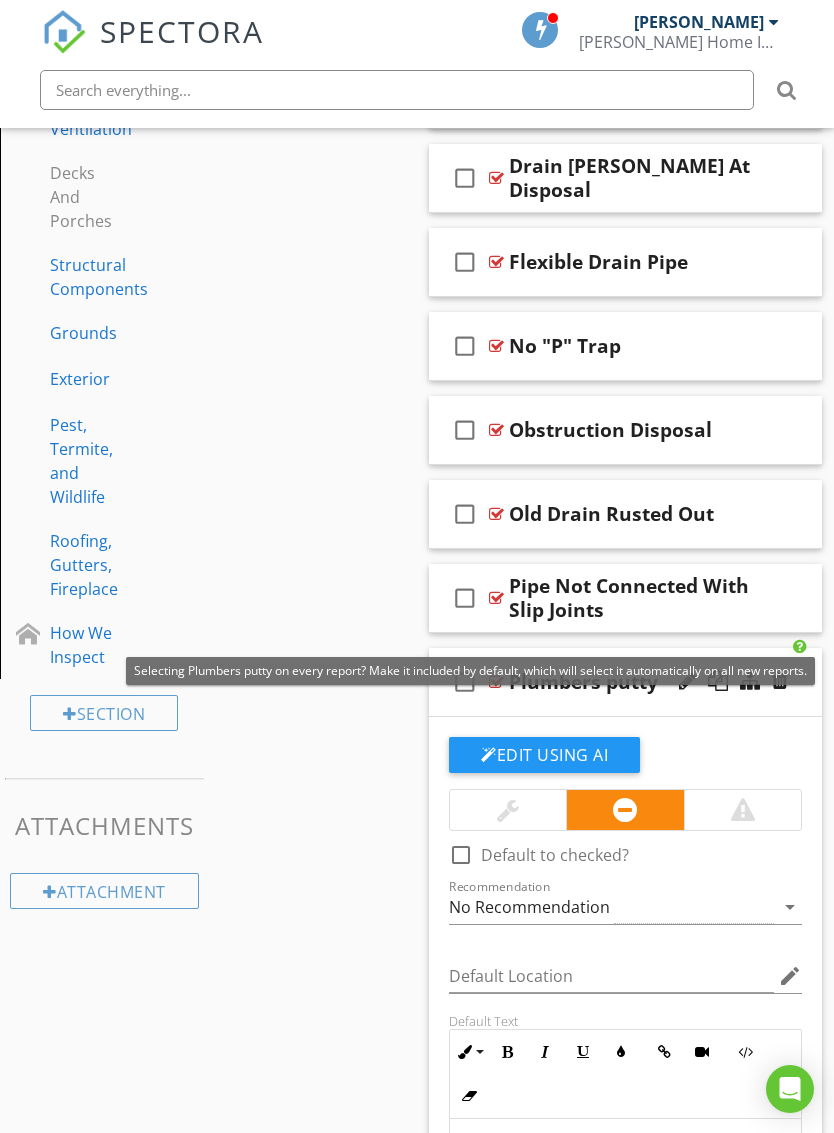 click on "Sections
Inspection Details           Built-In Kitchen Appliances           Kitchen Sink            Bathrooms           Laundry           Wet Bar           Plumbing Components           Electrical Systems           Heating And Air Conditioning           Interiors           Garage           Insulation And Ventilation           Decks And Porches           Structural Components           Grounds           Exterior           Pest, Termite, and Wildlife           Roofing, Gutters, Fireplace           How We Inspect
Section
Attachments
Attachment
Items
General           Kitchen Sink Fixture(s)           Kitchen Sink Drain Stop and Drain Assembly           Kitchen Sink Water Supply Lines           Water Purification
Item
Comments
New
Informational
New
Limitations" at bounding box center [417, 676] 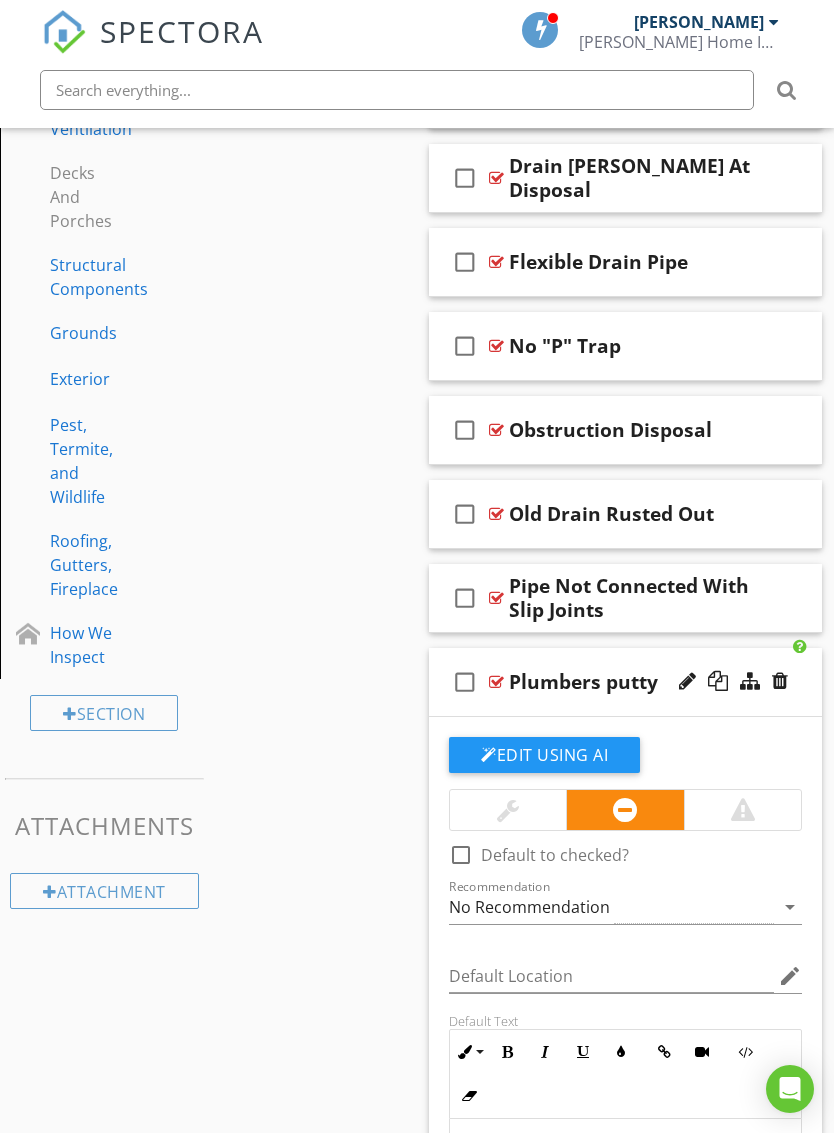 click on "check_box_outline_blank
Plumbers putty" at bounding box center [625, 682] 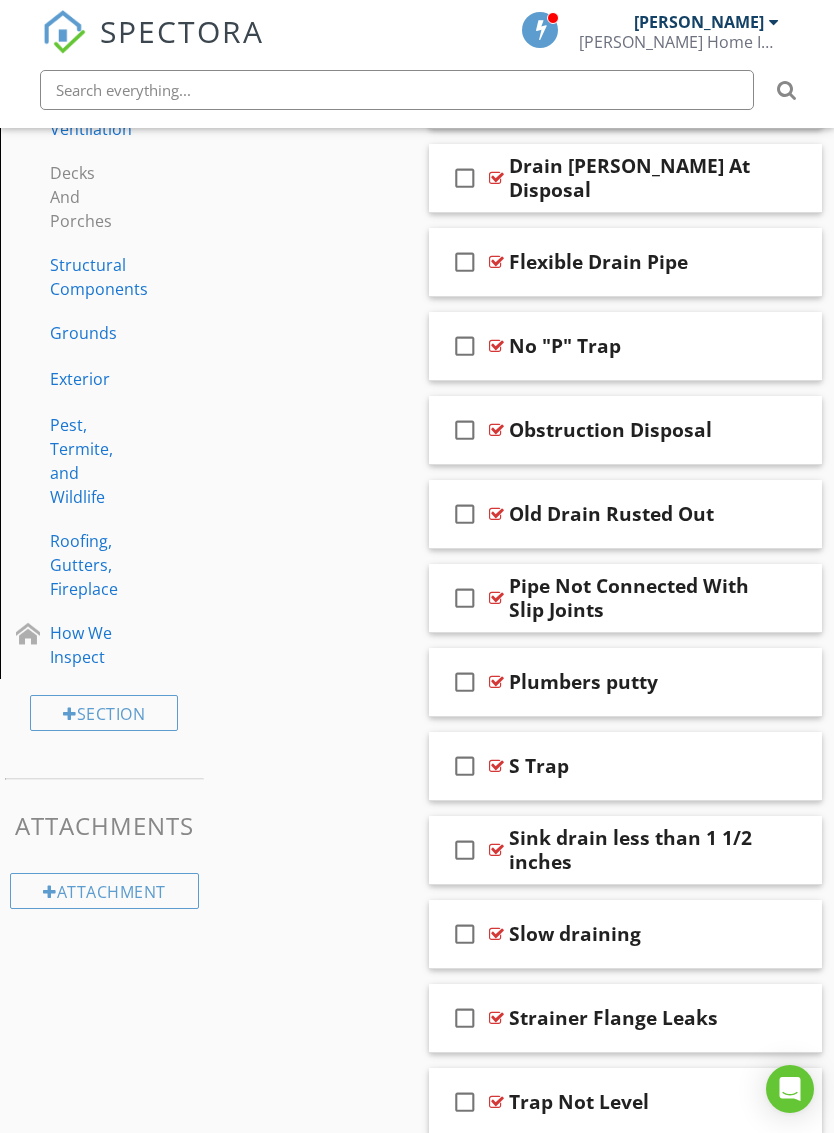 click on "check_box_outline_blank
S Trap" at bounding box center [625, 766] 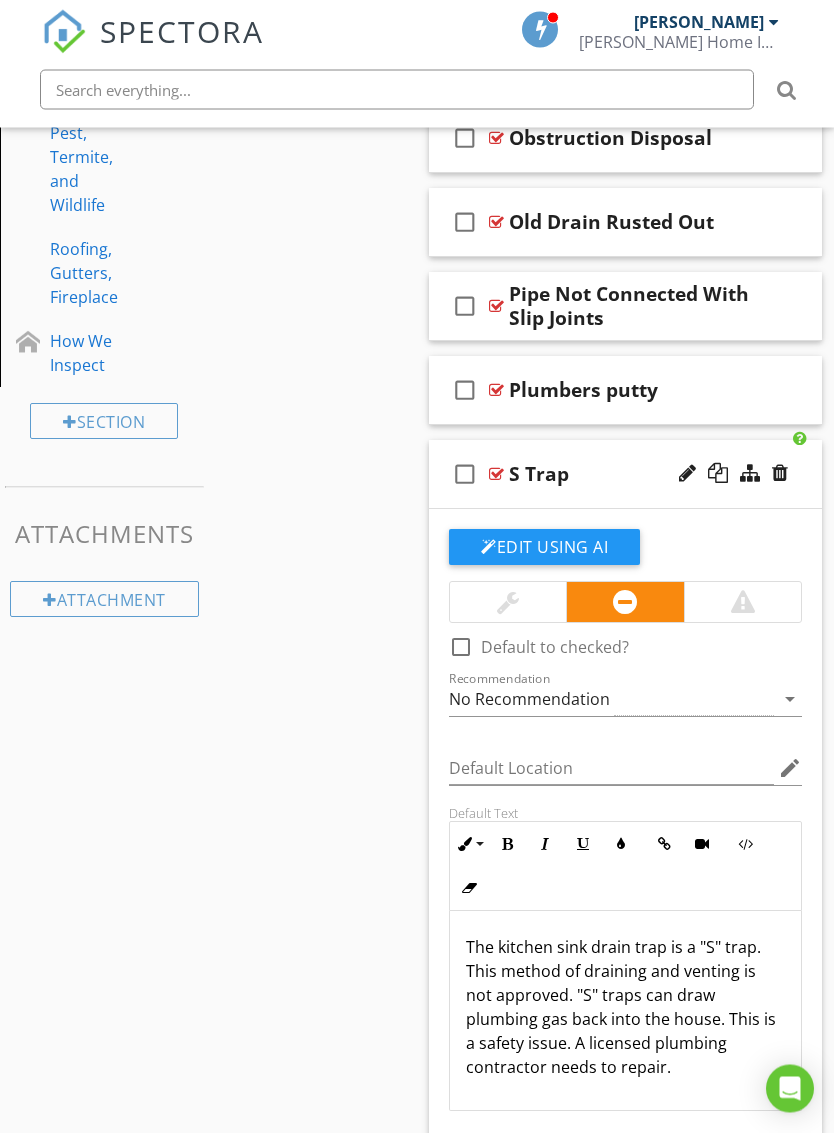 scroll, scrollTop: 1294, scrollLeft: 0, axis: vertical 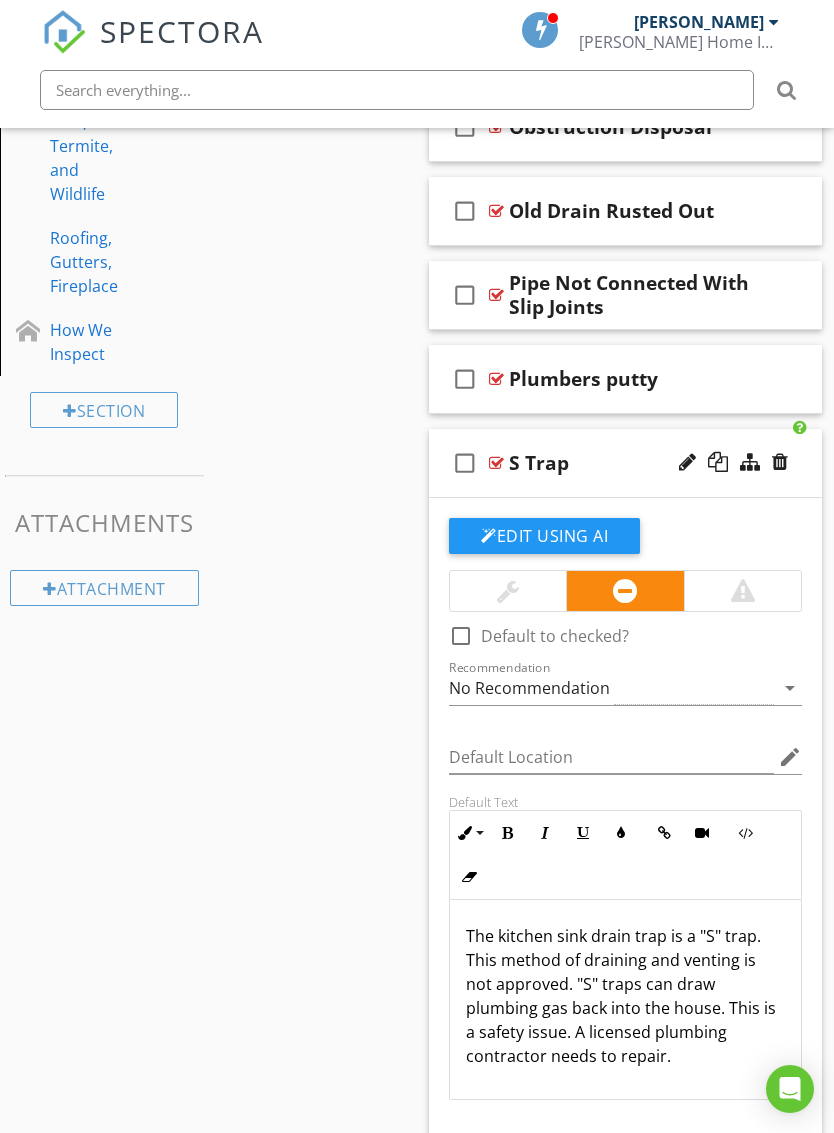 click on "check_box_outline_blank
S Trap" at bounding box center (625, 463) 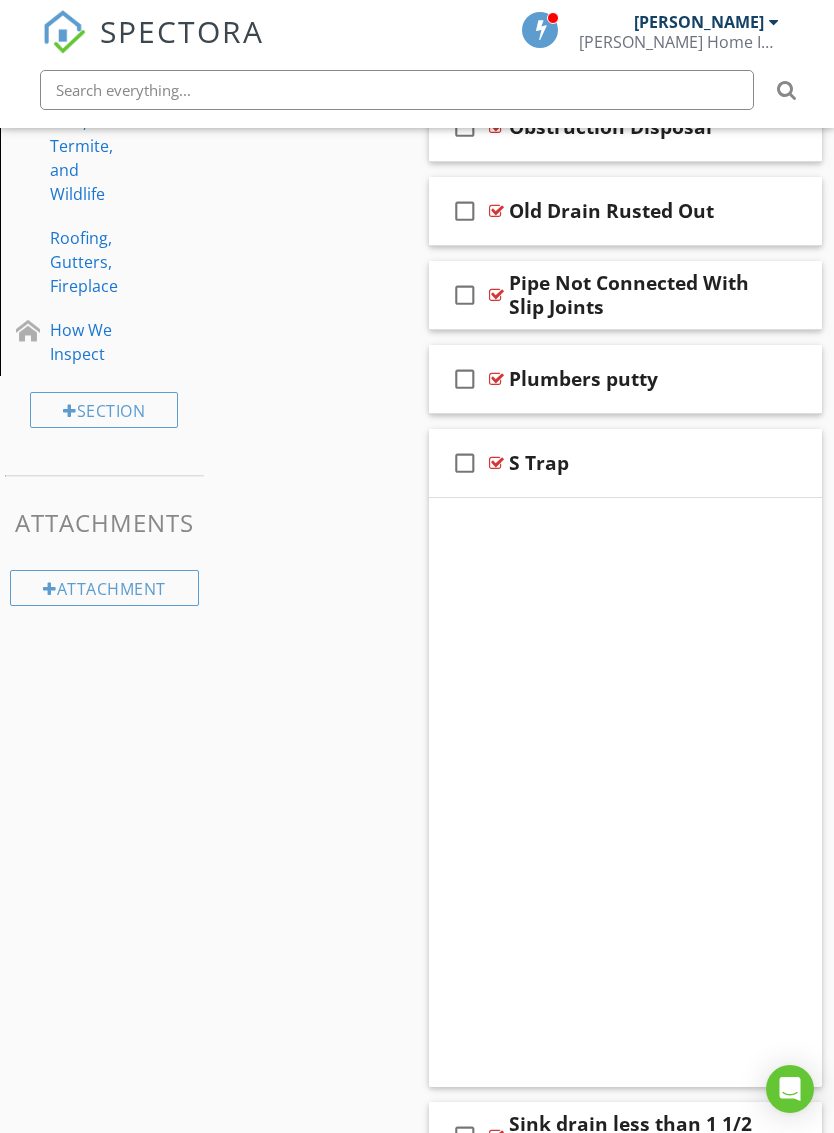 scroll, scrollTop: 1128, scrollLeft: 0, axis: vertical 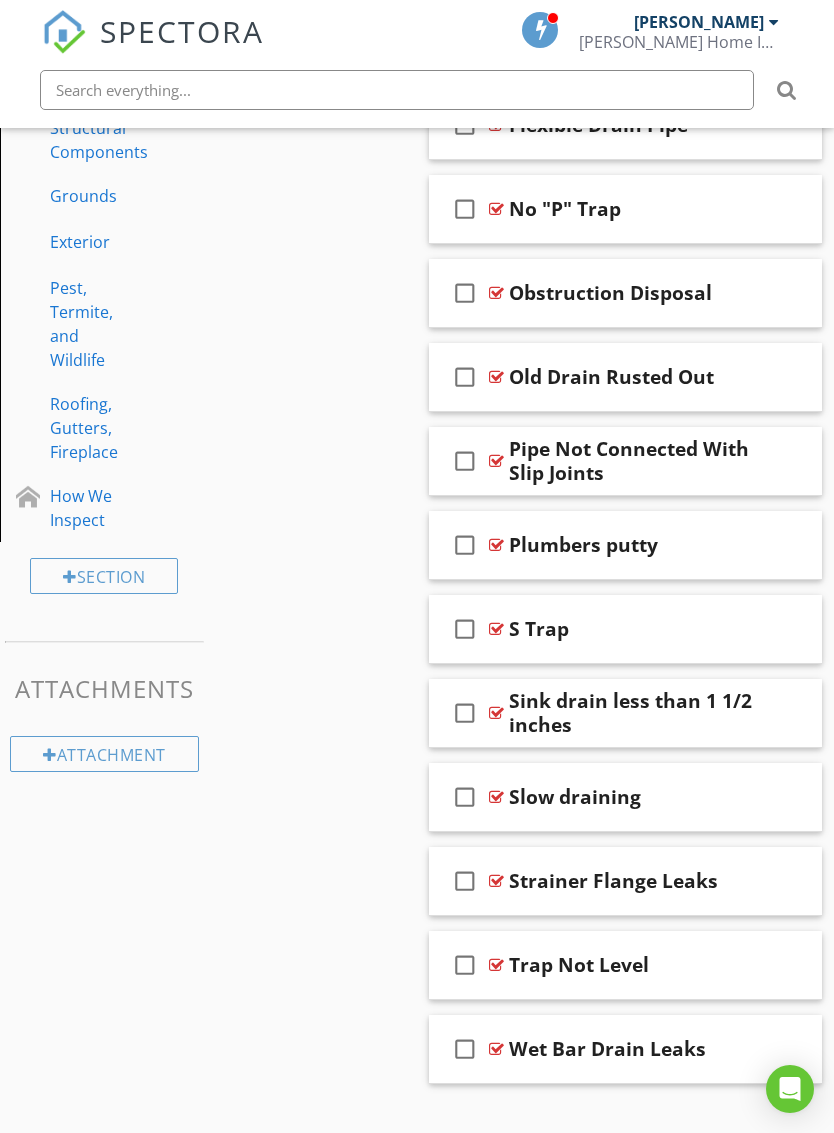 click on "check_box_outline_blank
S Trap" at bounding box center (625, 629) 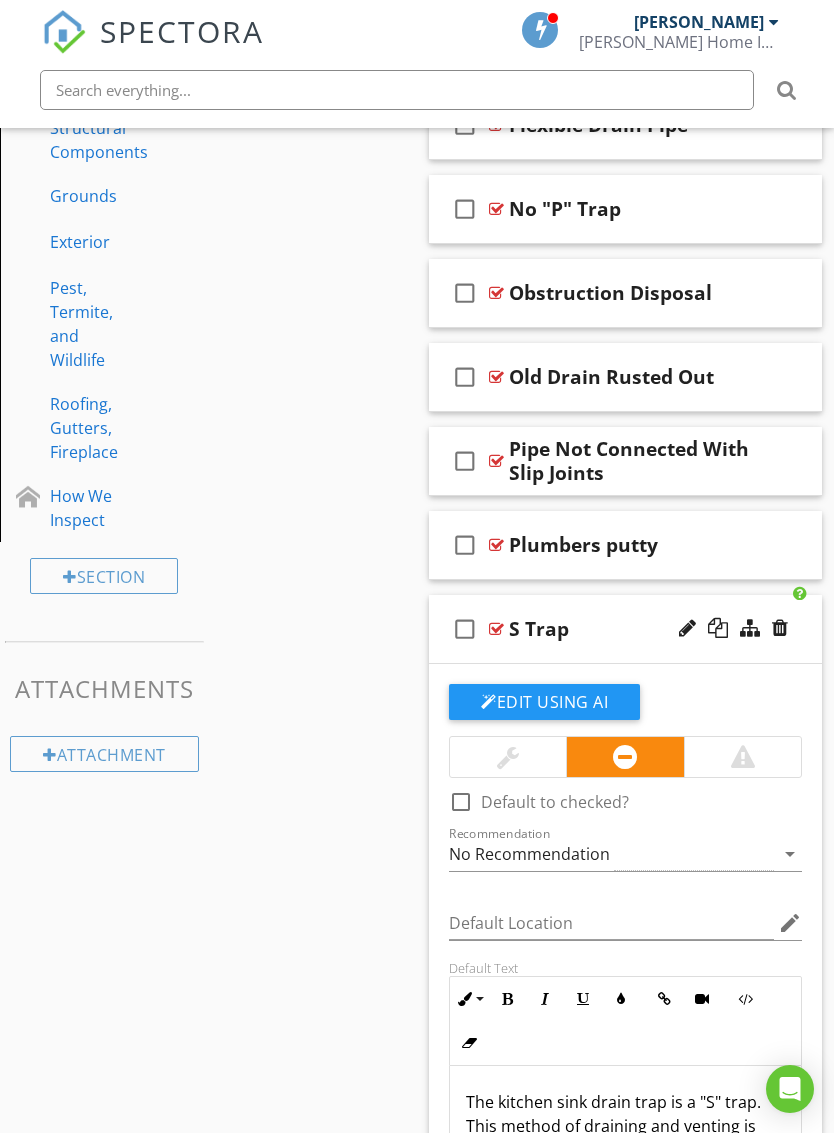 click on "check_box_outline_blank
S Trap" at bounding box center [625, 629] 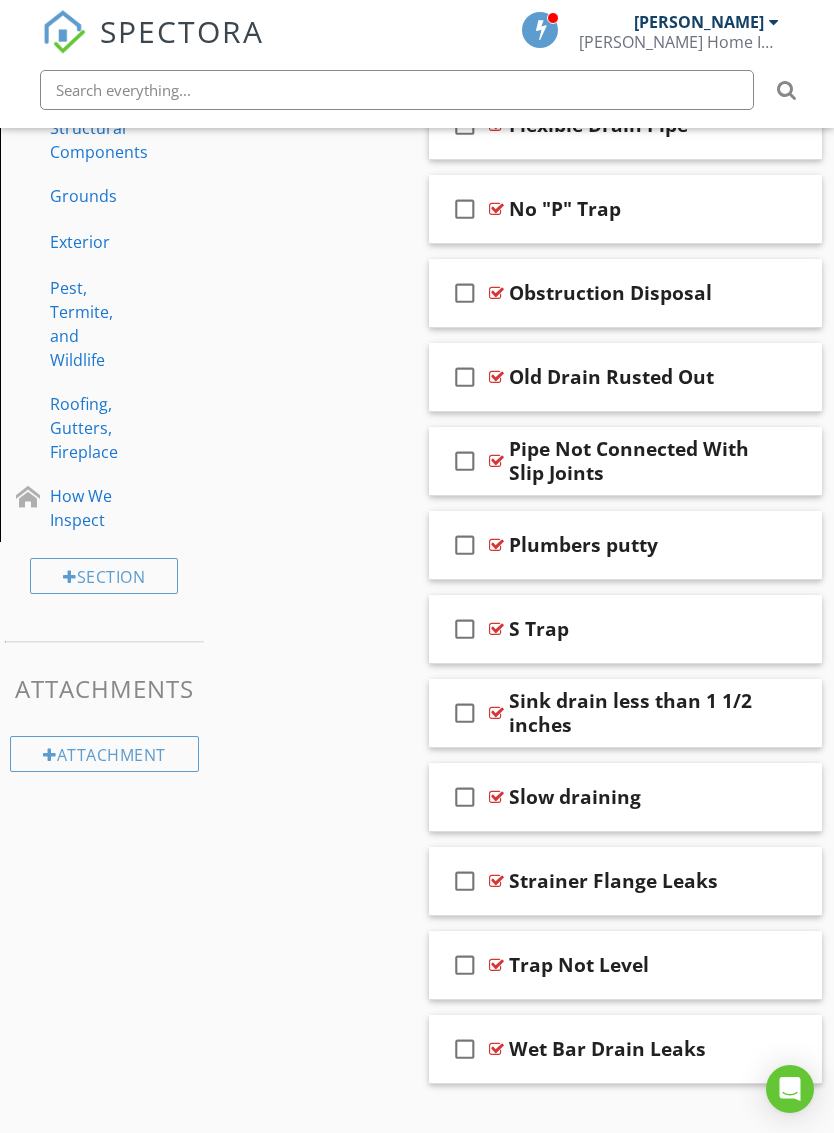 click on "check_box_outline_blank
Sink drain less than 1 1/2 inches" at bounding box center [625, 713] 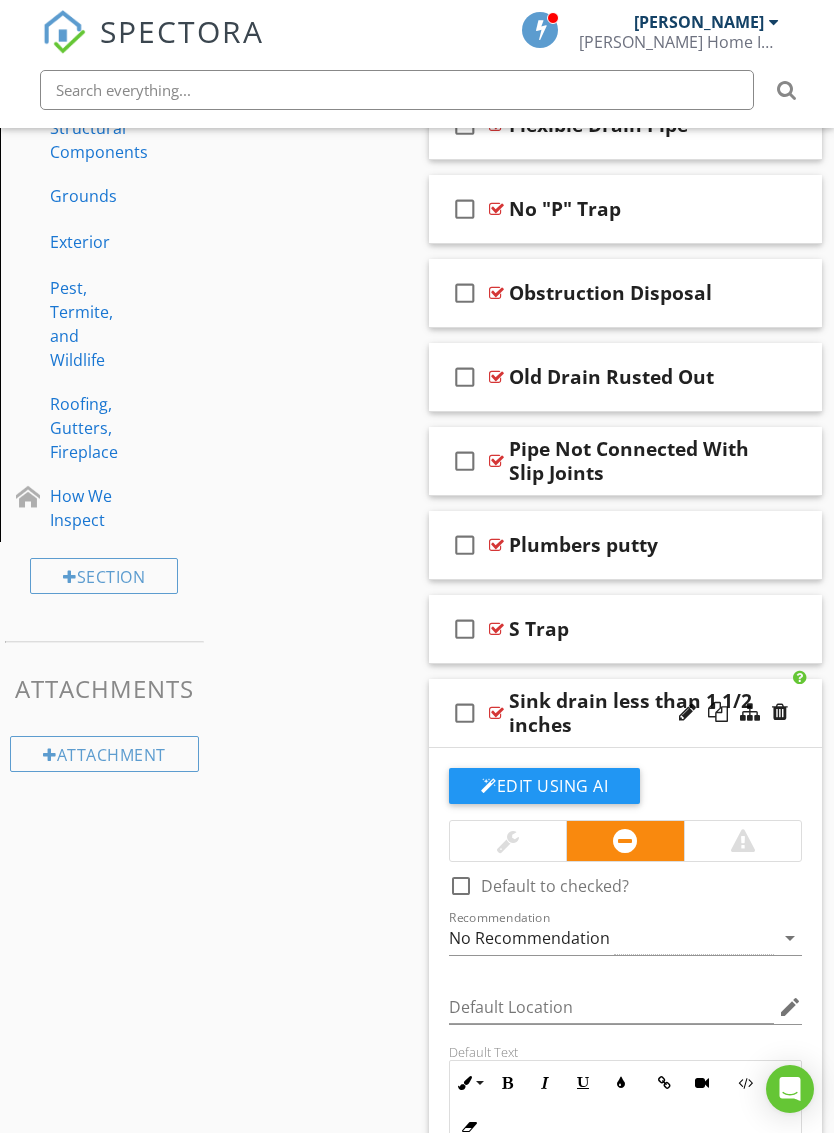 click on "check_box_outline_blank
Sink drain less than 1 1/2 inches" at bounding box center (625, 713) 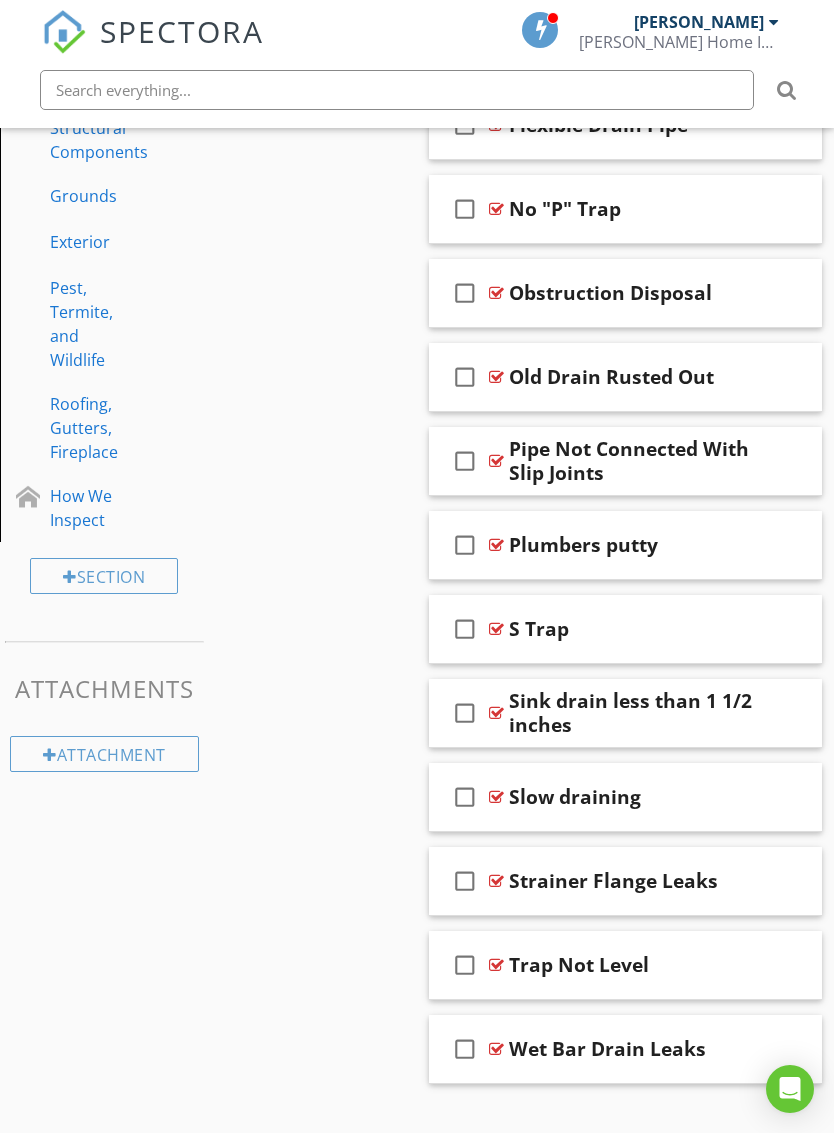 click on "check_box_outline_blank
Slow draining" at bounding box center (625, 797) 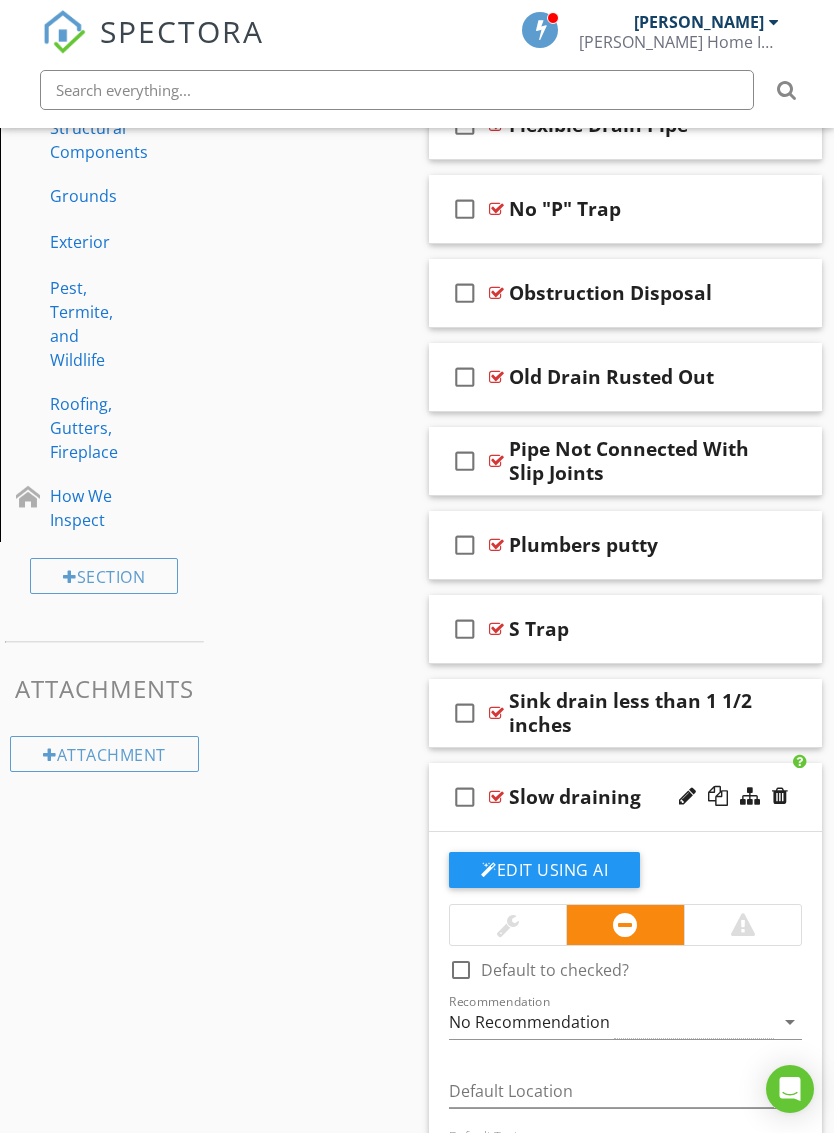 click on "check_box_outline_blank
Slow draining" at bounding box center (625, 797) 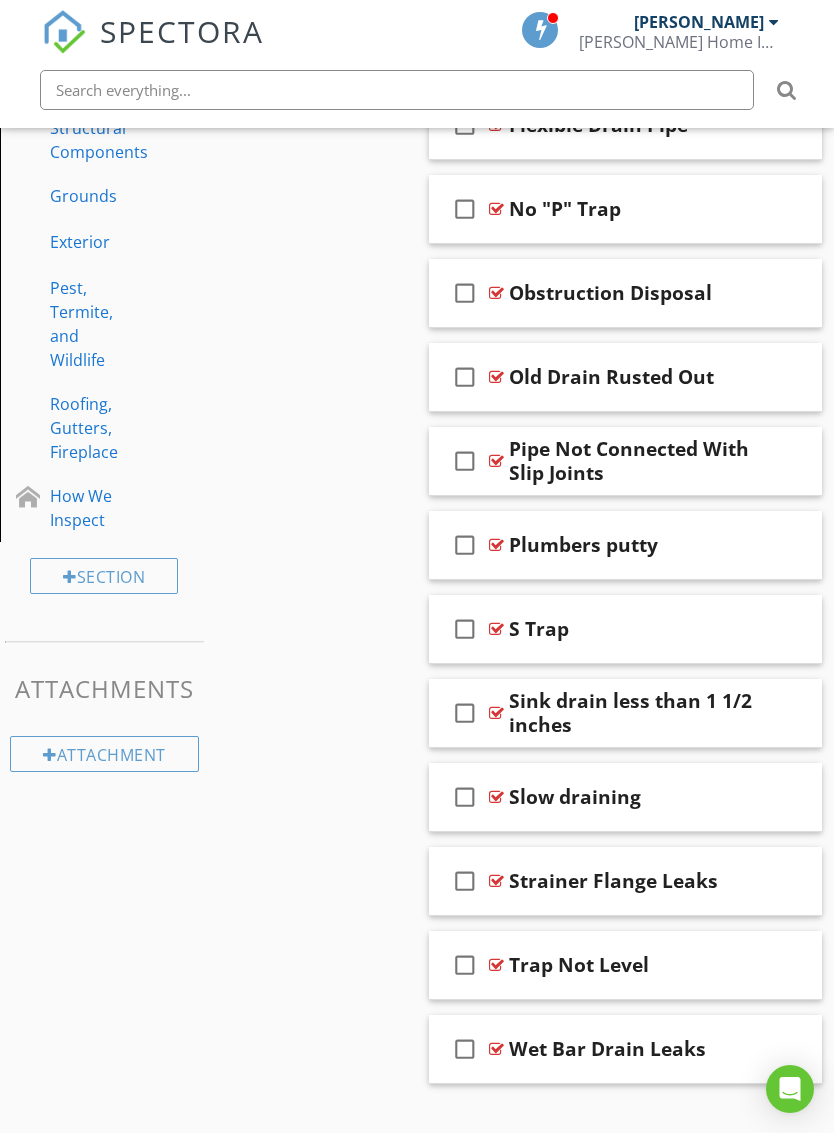 click on "check_box_outline_blank
Strainer Flange Leaks" at bounding box center (625, 881) 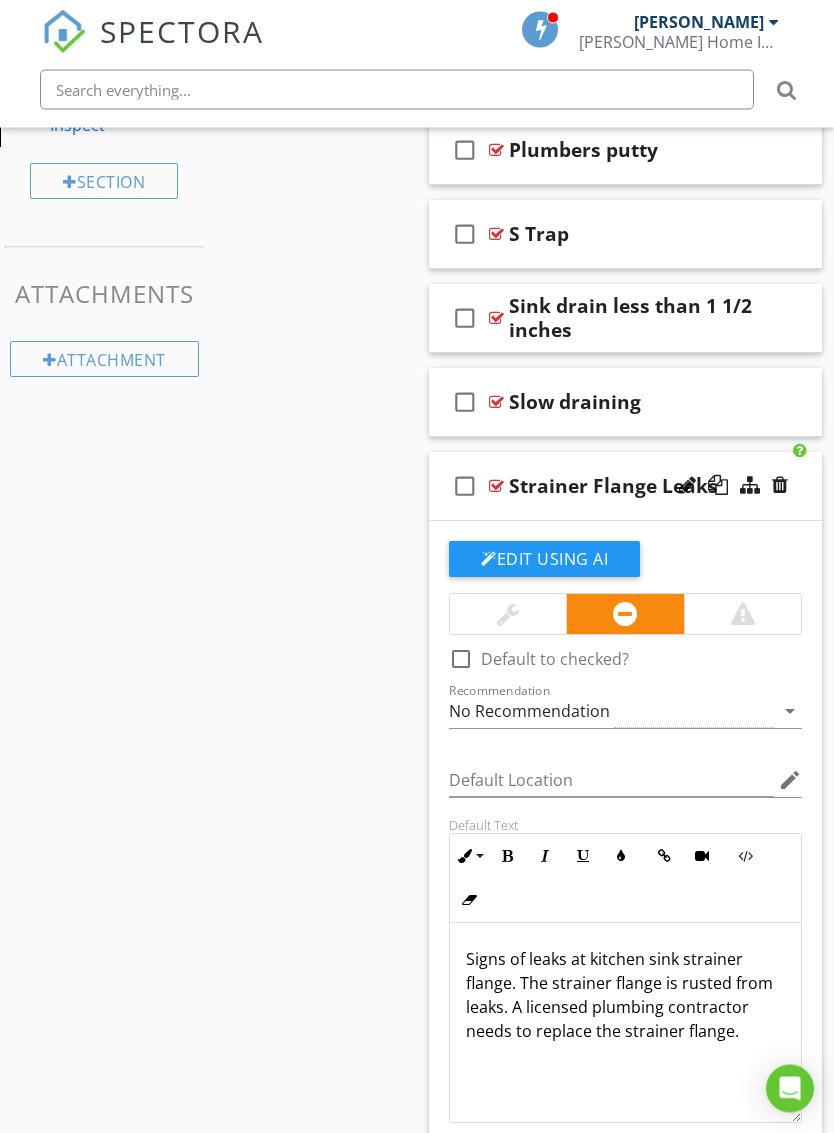 scroll, scrollTop: 1533, scrollLeft: 0, axis: vertical 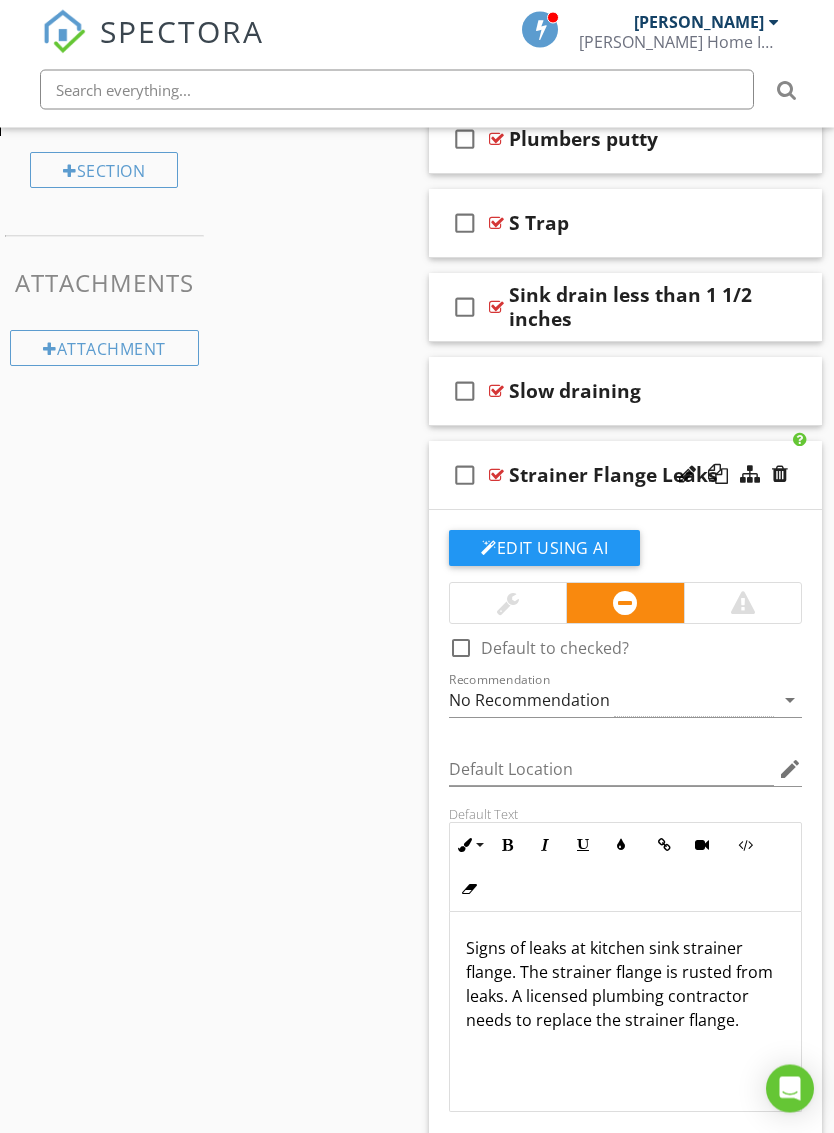click on "check_box_outline_blank
Strainer Flange Leaks" at bounding box center [625, 476] 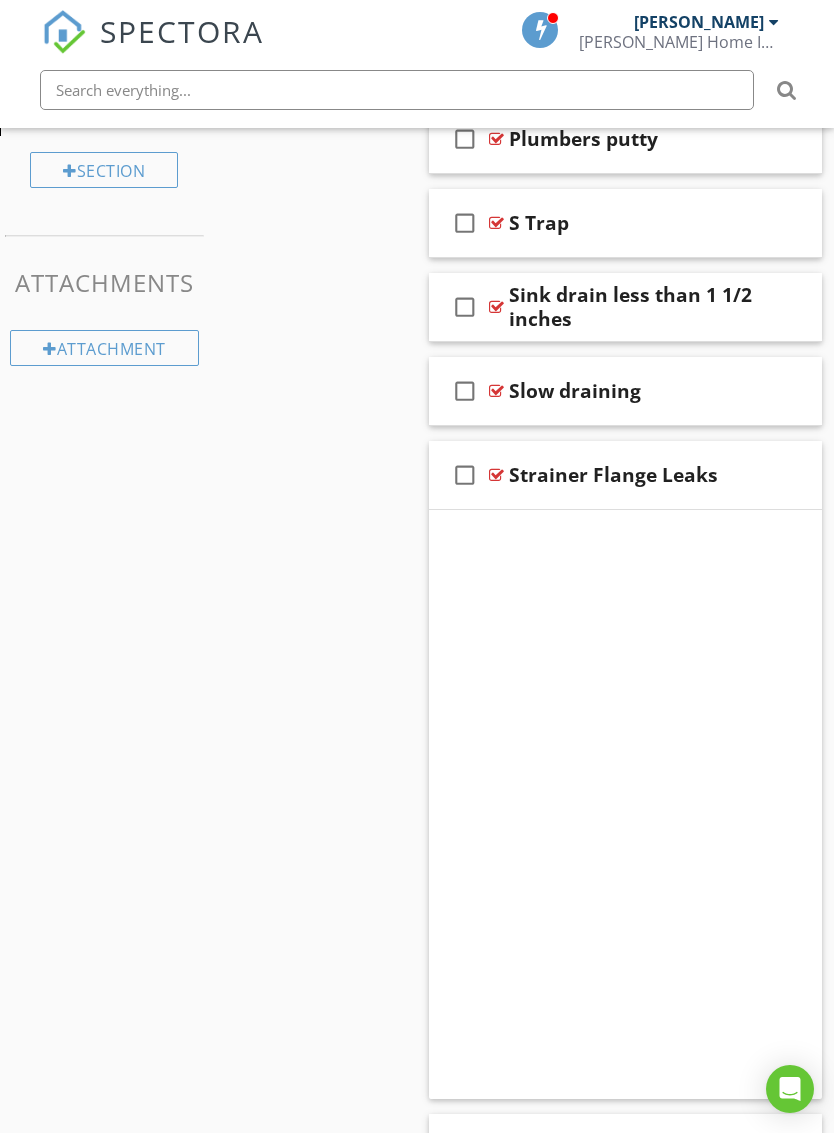 scroll, scrollTop: 1128, scrollLeft: 0, axis: vertical 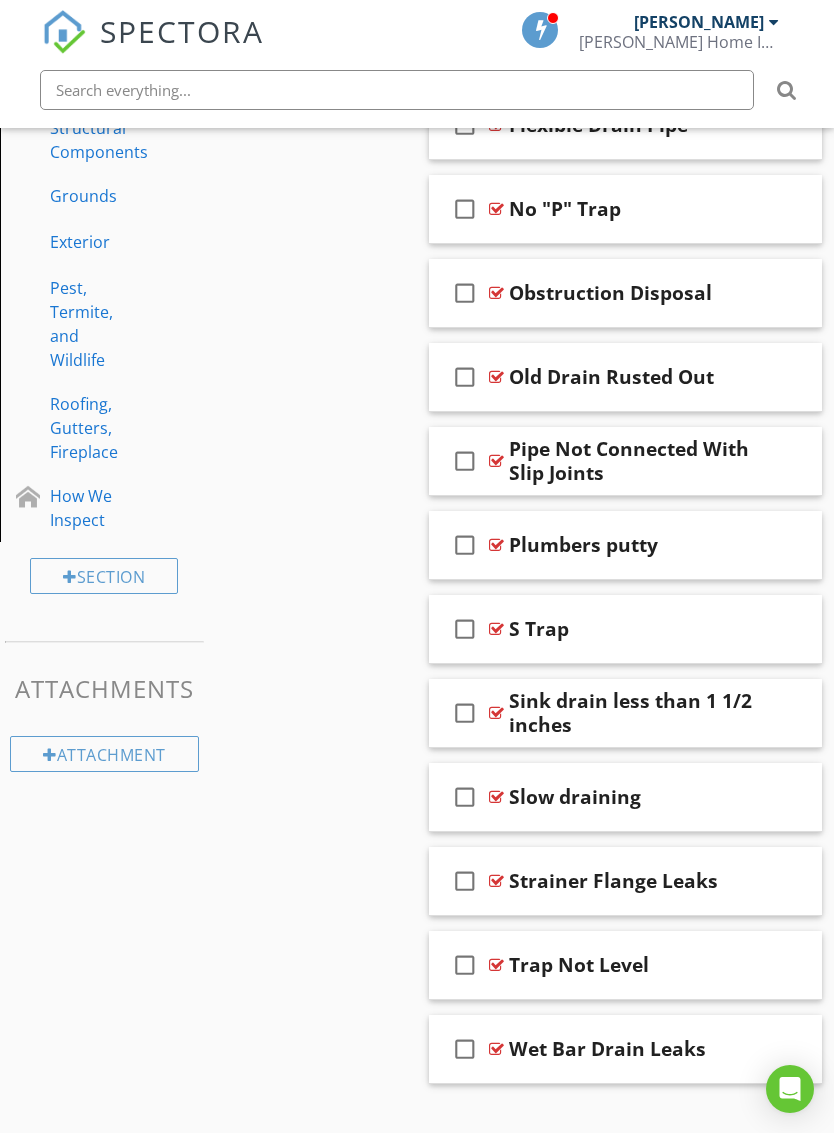 click on "check_box_outline_blank
Trap Not Level" at bounding box center (625, 965) 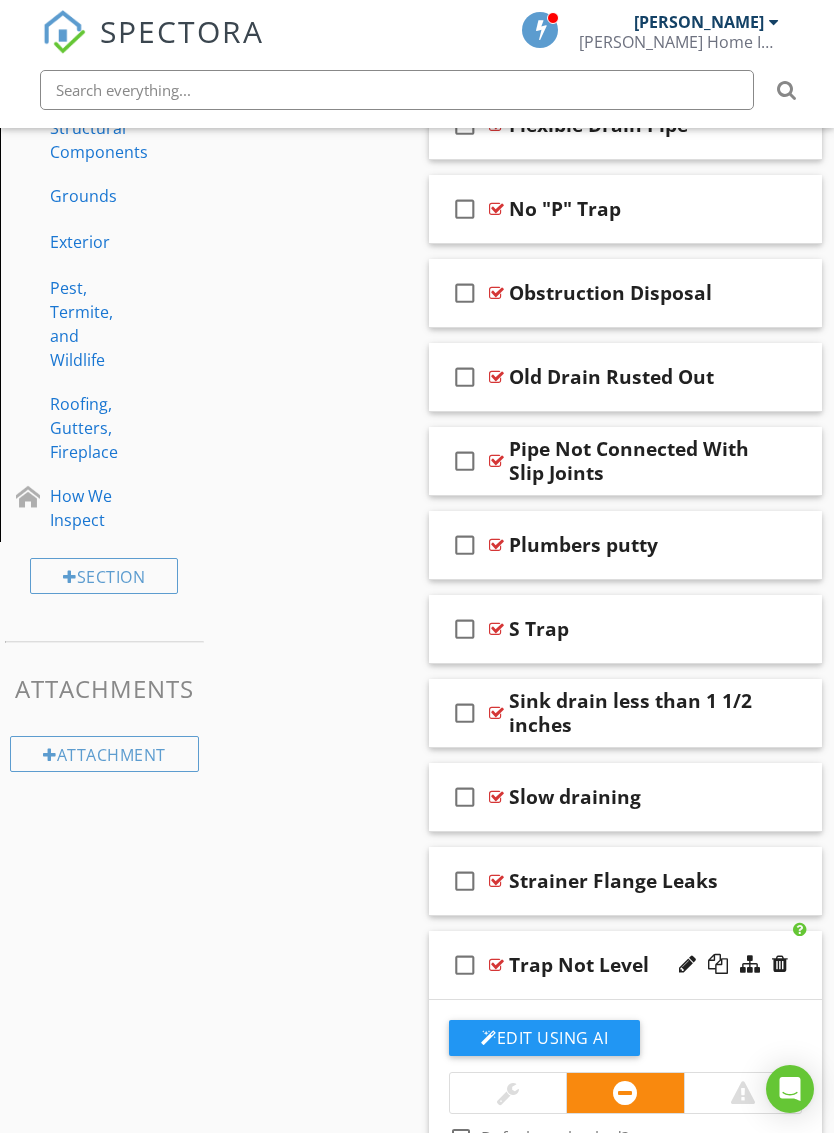 click on "check_box_outline_blank
Trap Not Level" at bounding box center (625, 965) 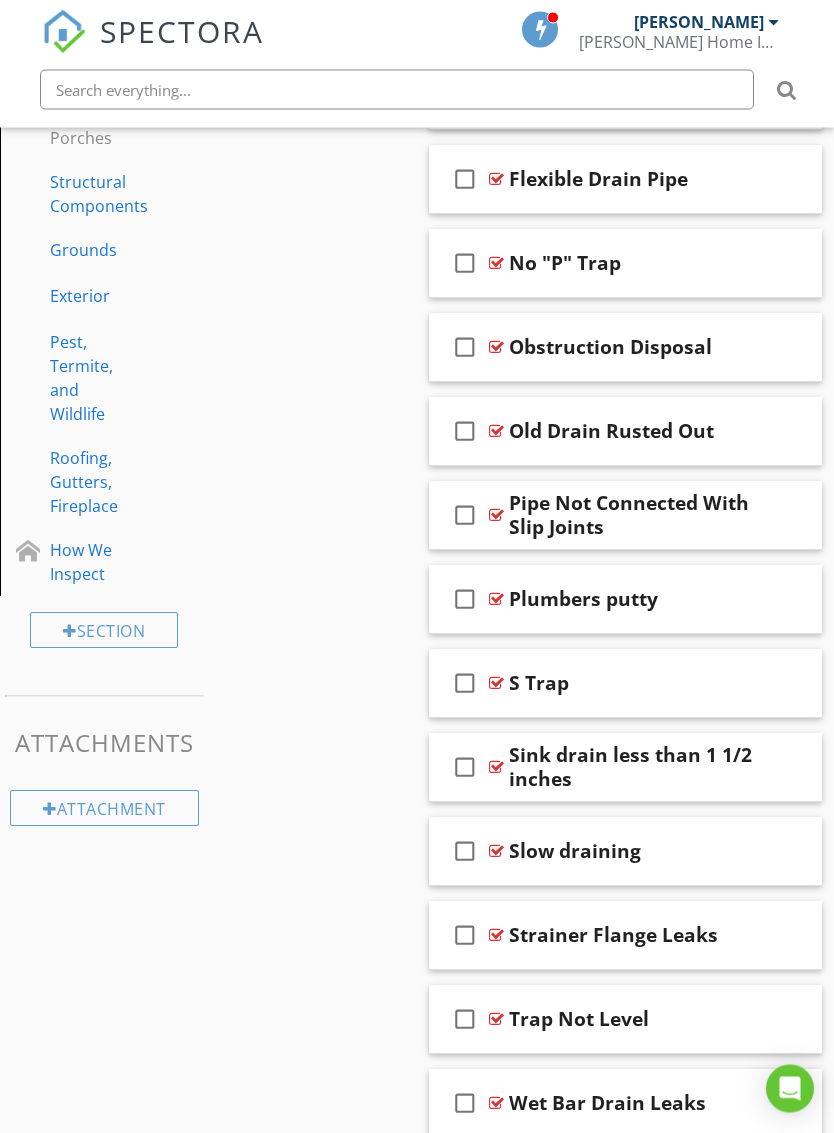 scroll, scrollTop: 1128, scrollLeft: 0, axis: vertical 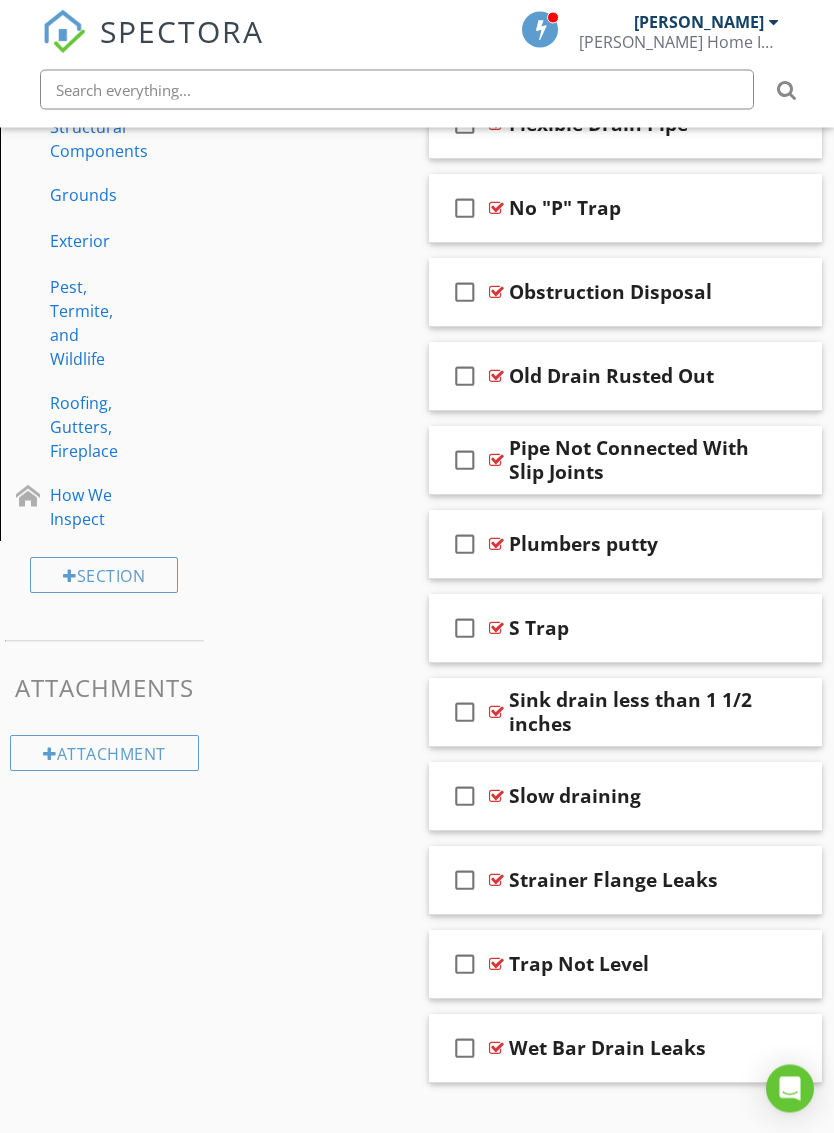 click on "check_box_outline_blank
Wet Bar Drain [PERSON_NAME]" at bounding box center [625, 1049] 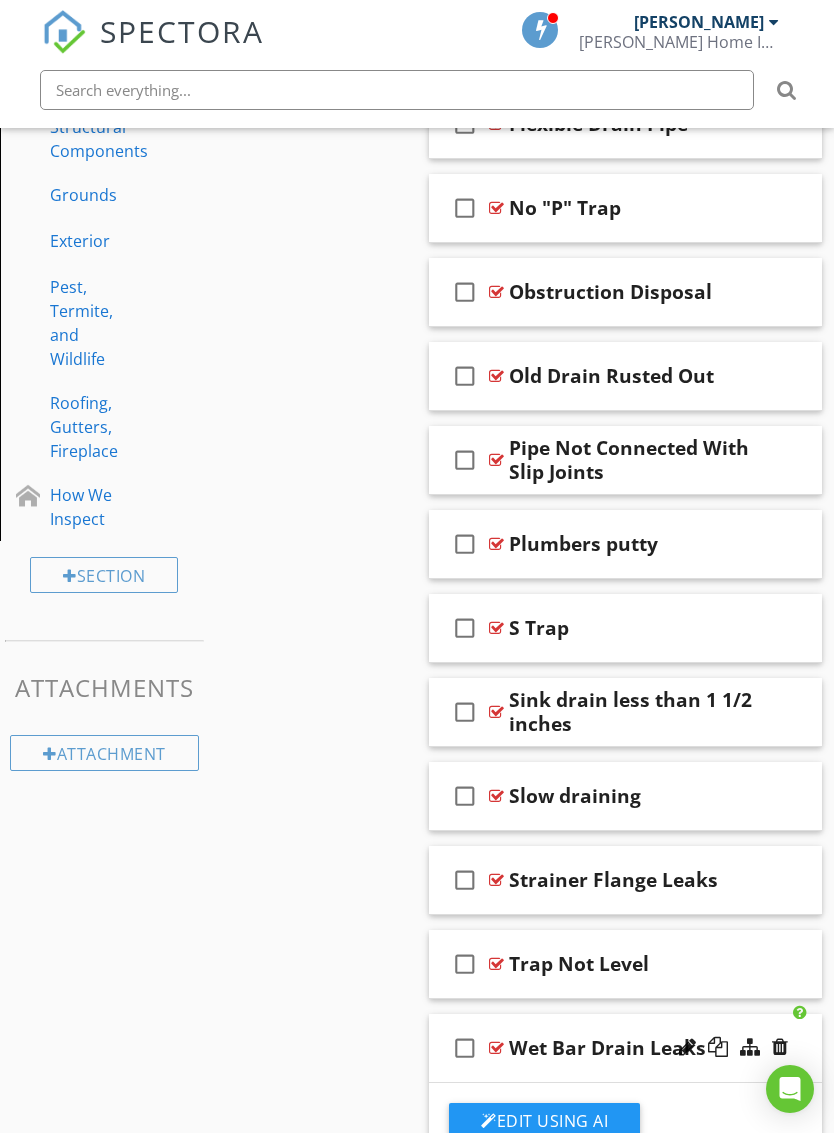 click on "check_box_outline_blank
Wet Bar Drain [PERSON_NAME]" at bounding box center [625, 1048] 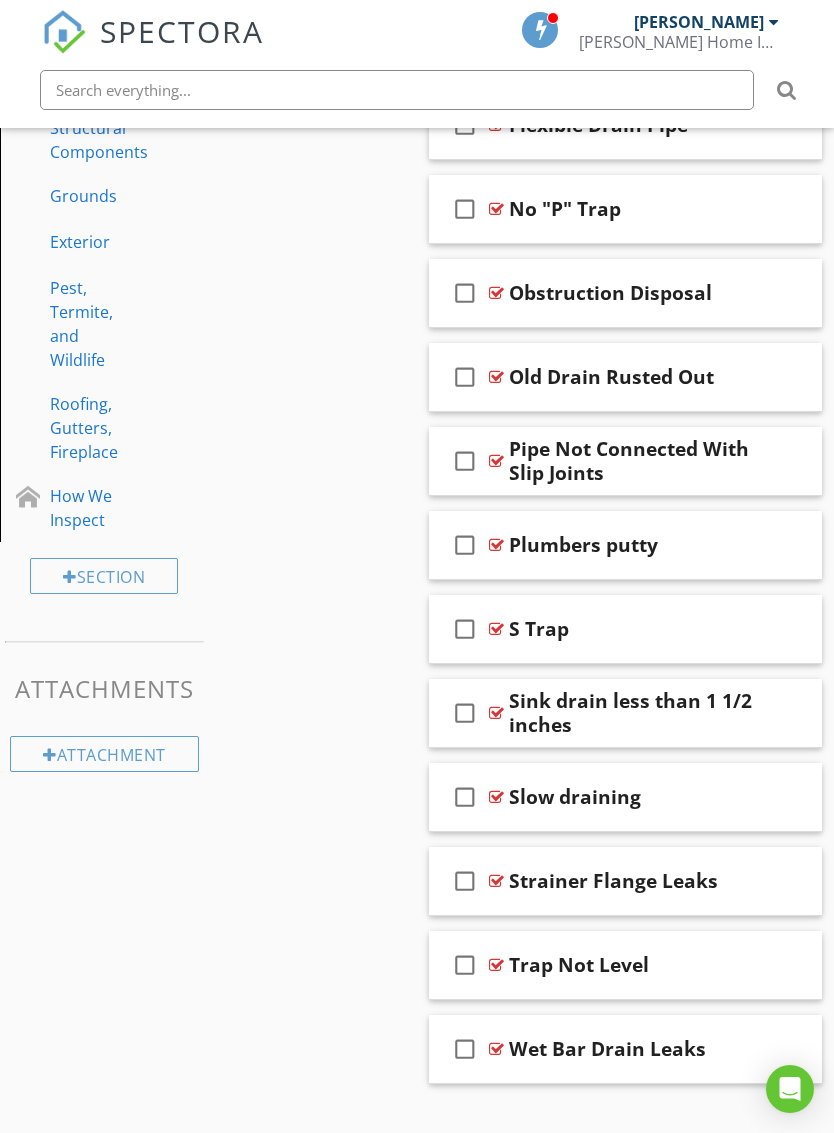 scroll, scrollTop: 1128, scrollLeft: 0, axis: vertical 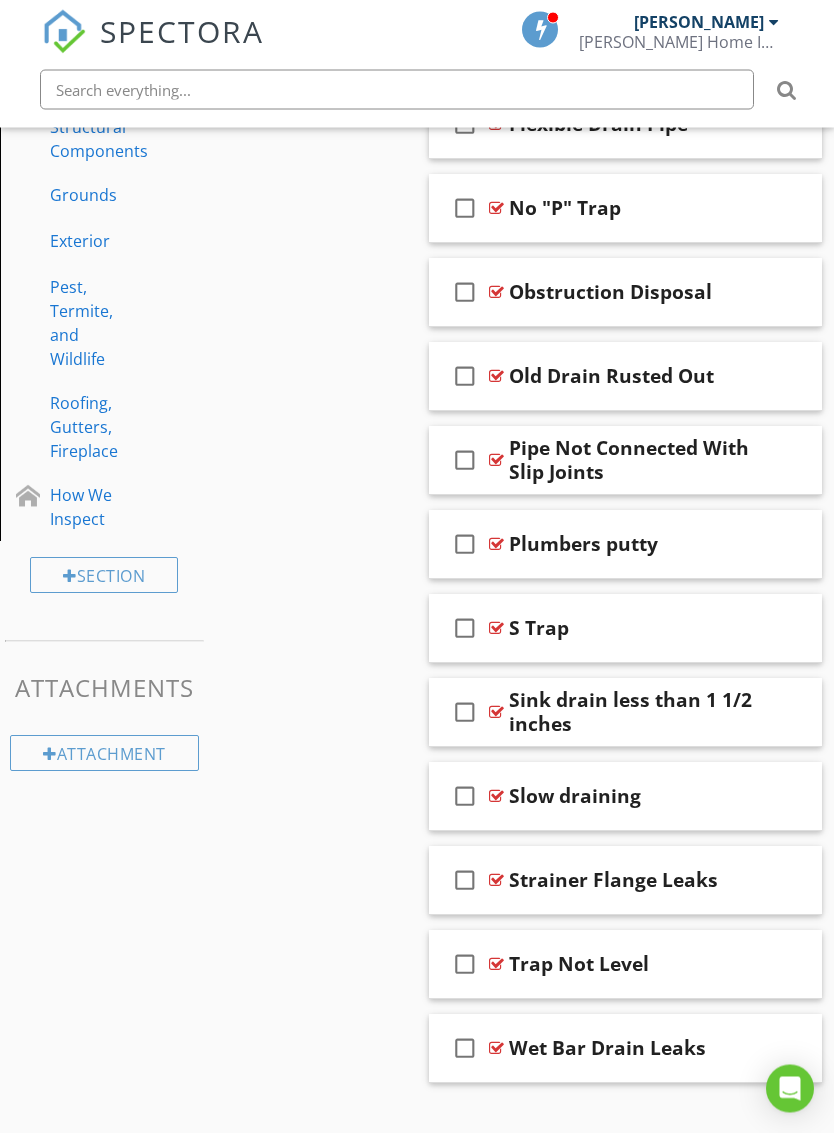click at bounding box center (750, 1048) 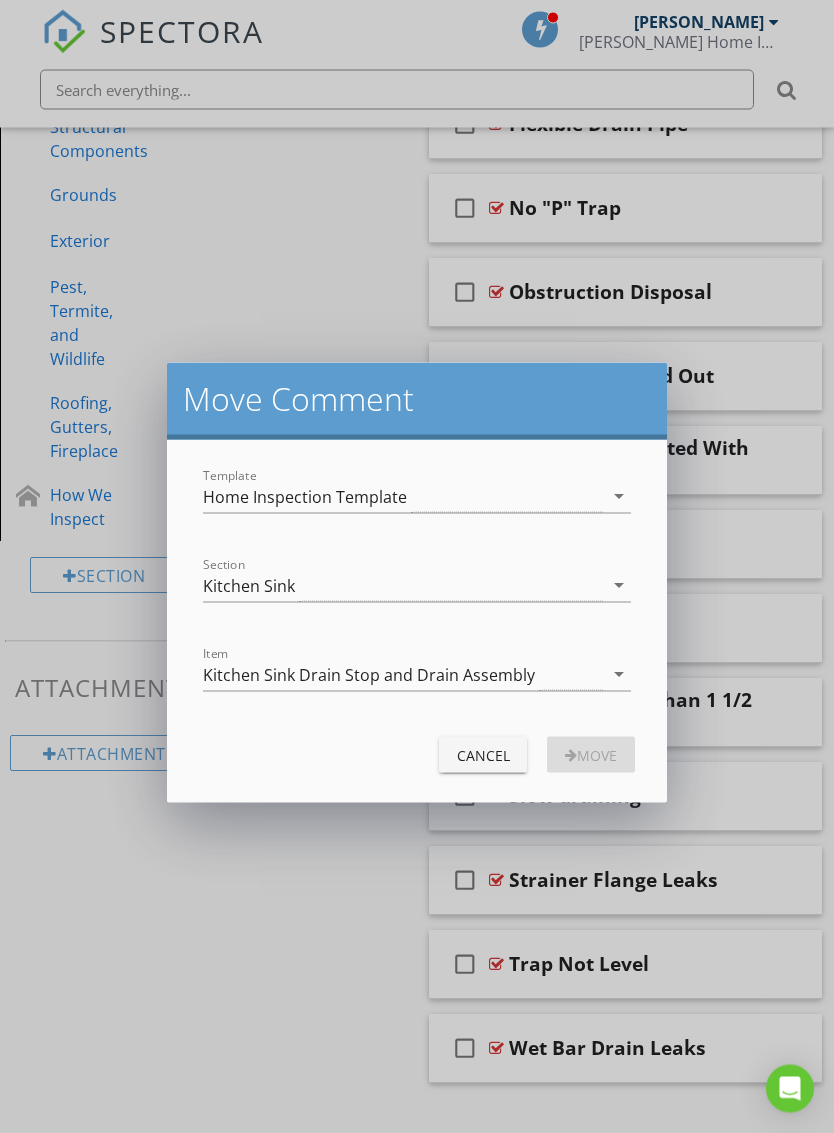 scroll, scrollTop: 1128, scrollLeft: 0, axis: vertical 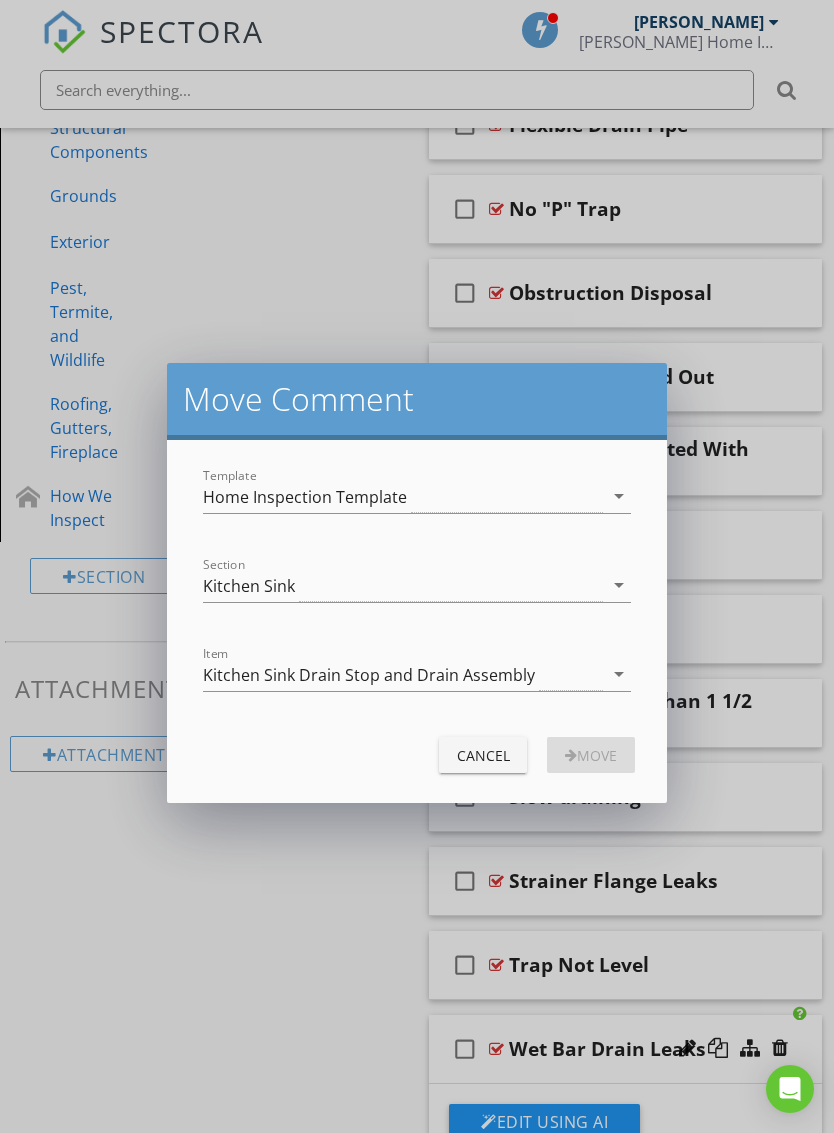 click on "arrow_drop_down" at bounding box center [619, 674] 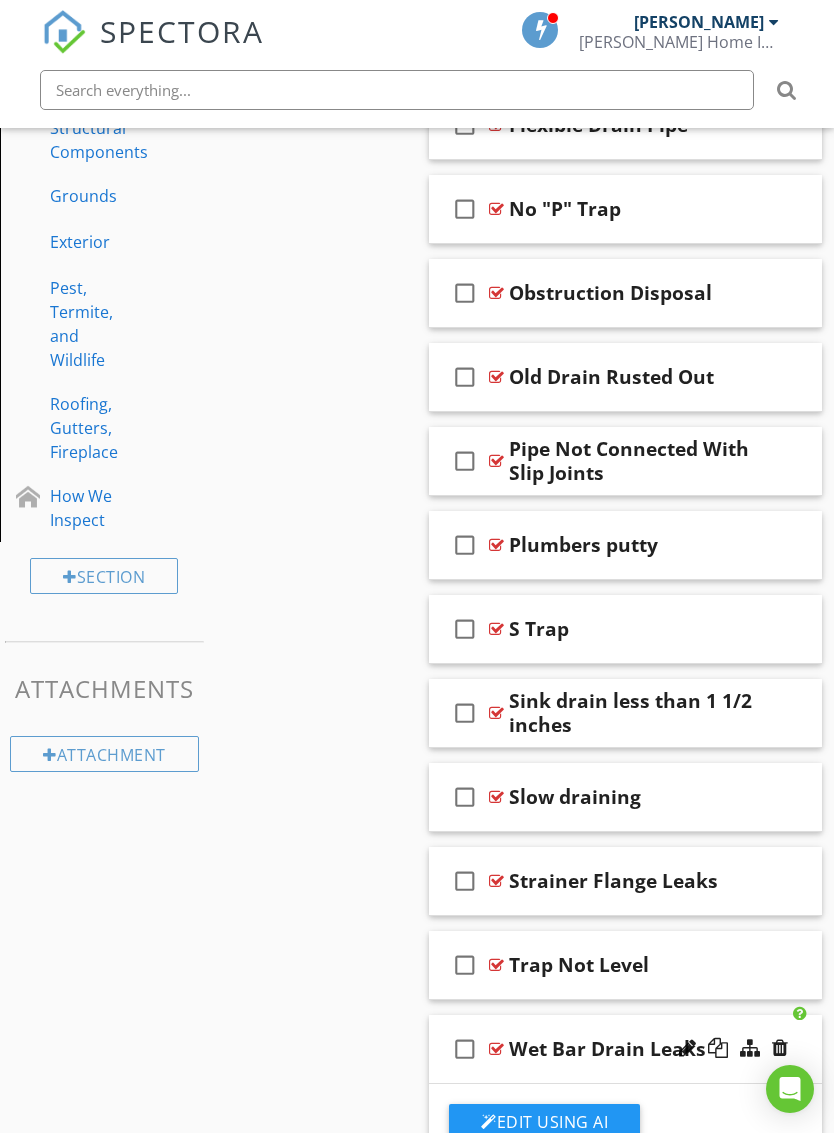 click on "Sections
Inspection Details           Built-In Kitchen Appliances           Kitchen Sink            Bathrooms           Laundry           Wet Bar           Plumbing Components           Electrical Systems           Heating And Air Conditioning           Interiors           Garage           Insulation And Ventilation           Decks And Porches           Structural Components           Grounds           Exterior           Pest, Termite, and Wildlife           Roofing, Gutters, Fireplace           How We Inspect
Section
Attachments
Attachment
Items
General           Kitchen Sink Fixture(s)           Kitchen Sink Drain Stop and Drain Assembly           Kitchen Sink Water Supply Lines           Water Purification
Item
Comments
New
Informational
New
Limitations" at bounding box center [417, 539] 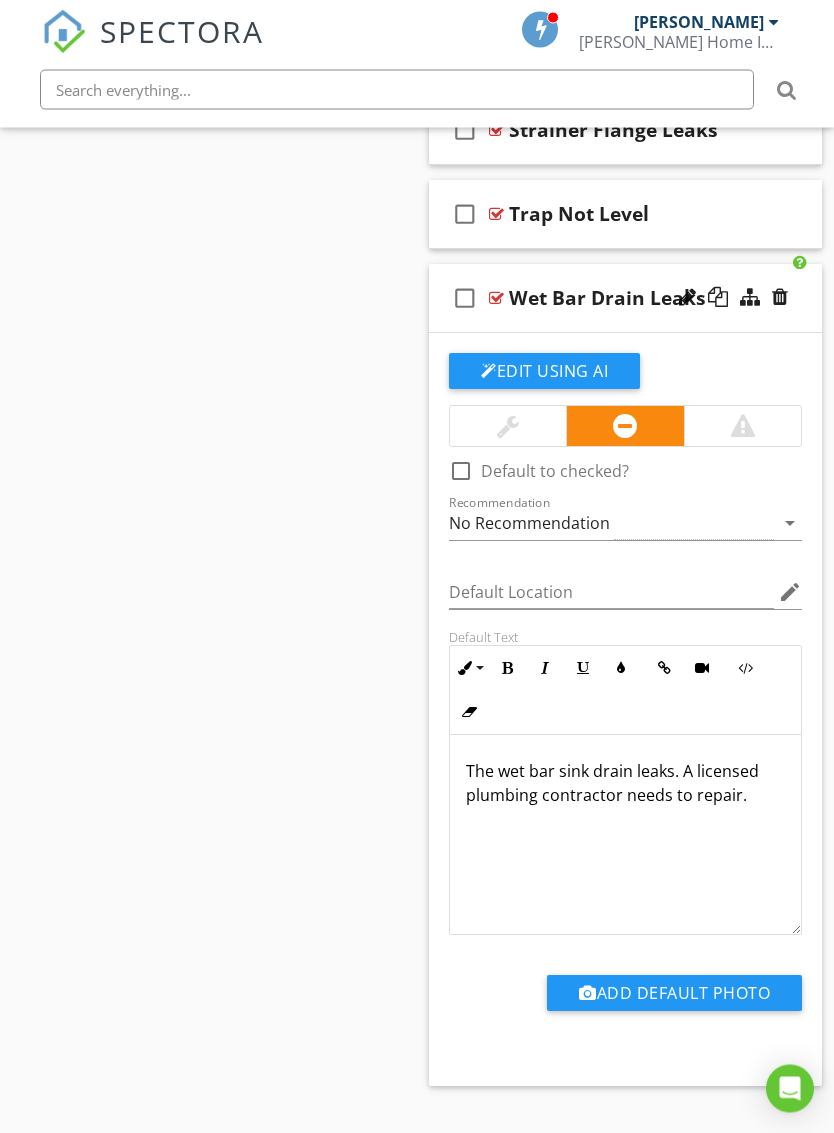 scroll, scrollTop: 1881, scrollLeft: 0, axis: vertical 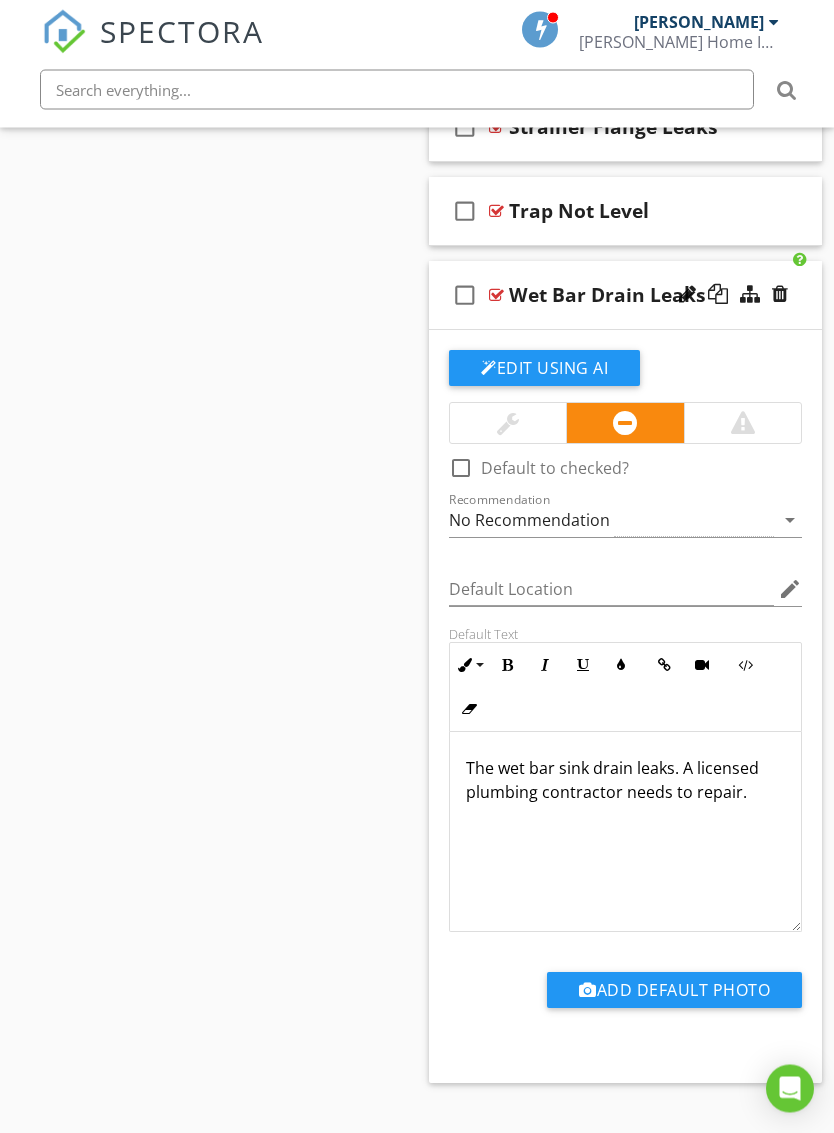 click at bounding box center [750, 295] 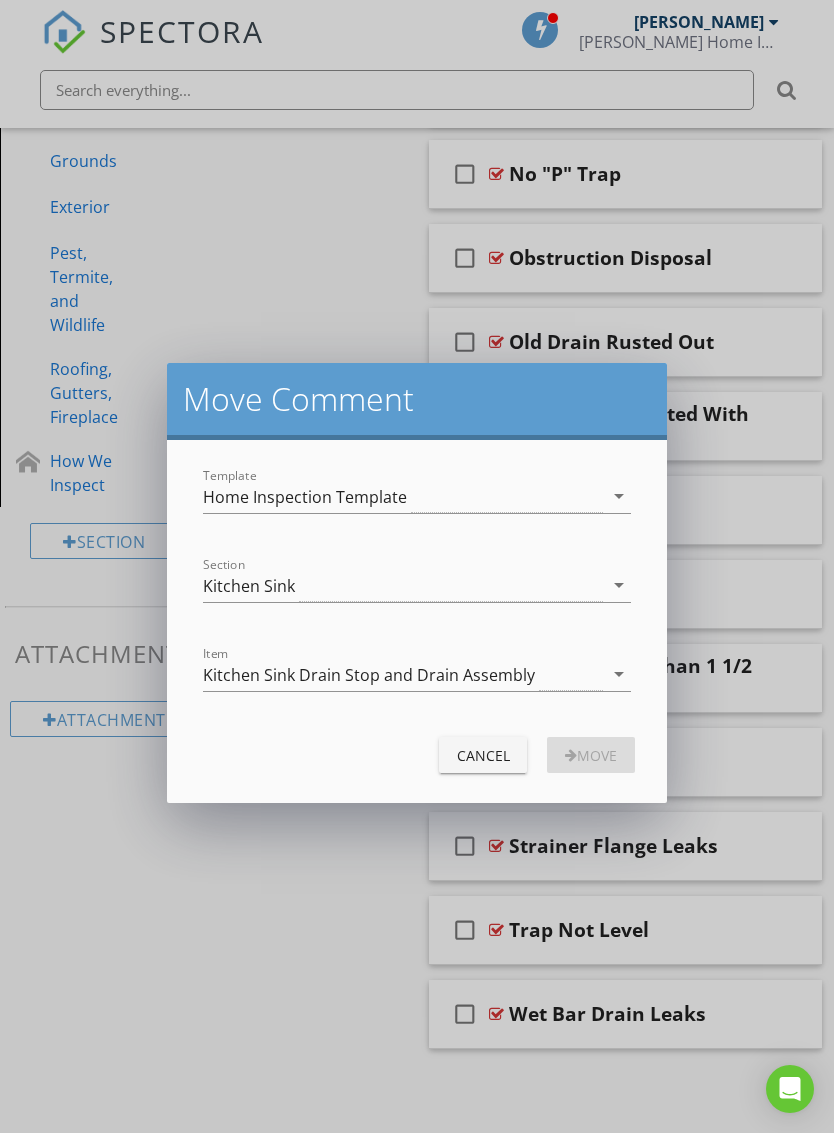 scroll, scrollTop: 1128, scrollLeft: 0, axis: vertical 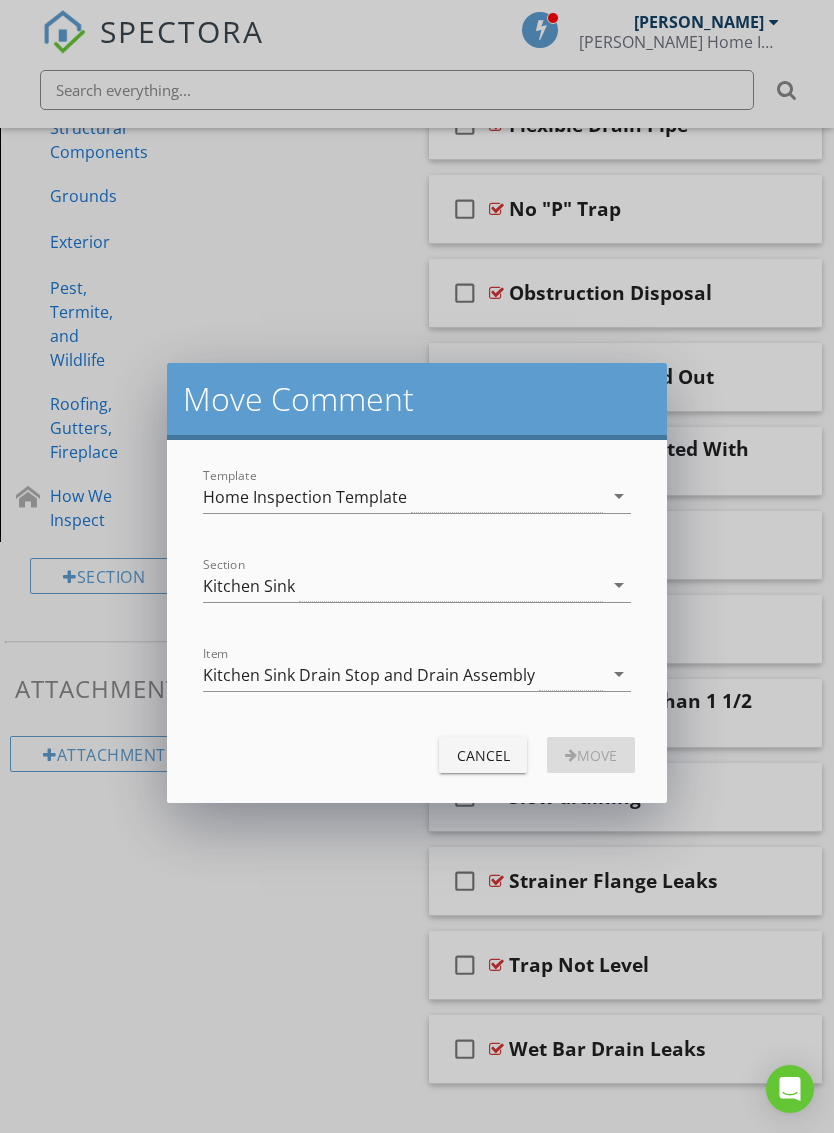 click on "arrow_drop_down" at bounding box center (619, 585) 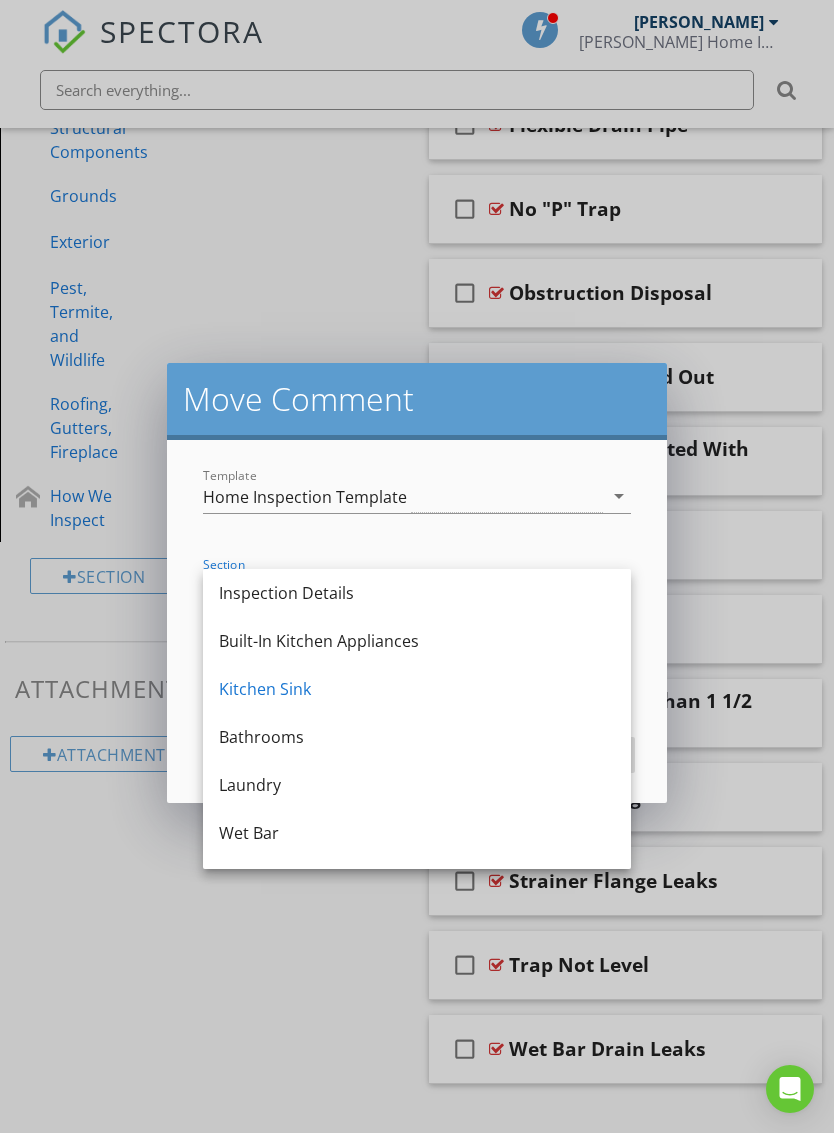 click on "Wet Bar" at bounding box center [417, 833] 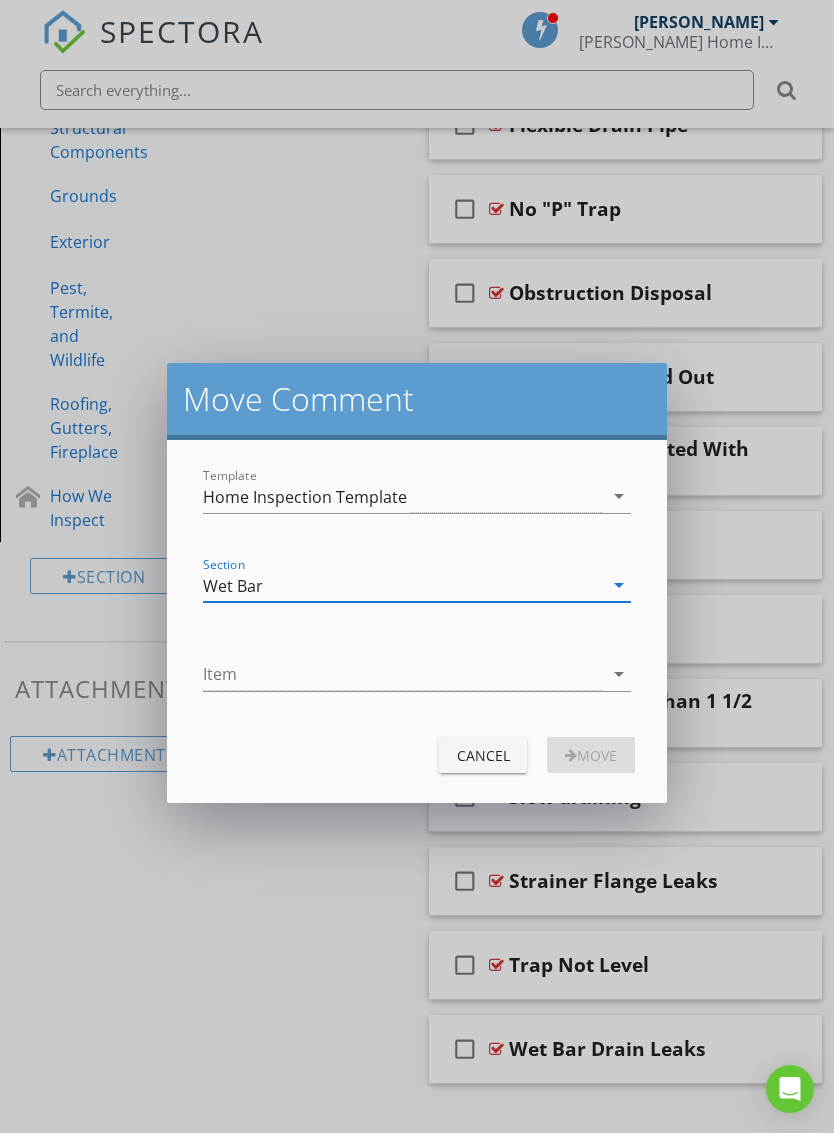 click on "arrow_drop_down" at bounding box center [619, 674] 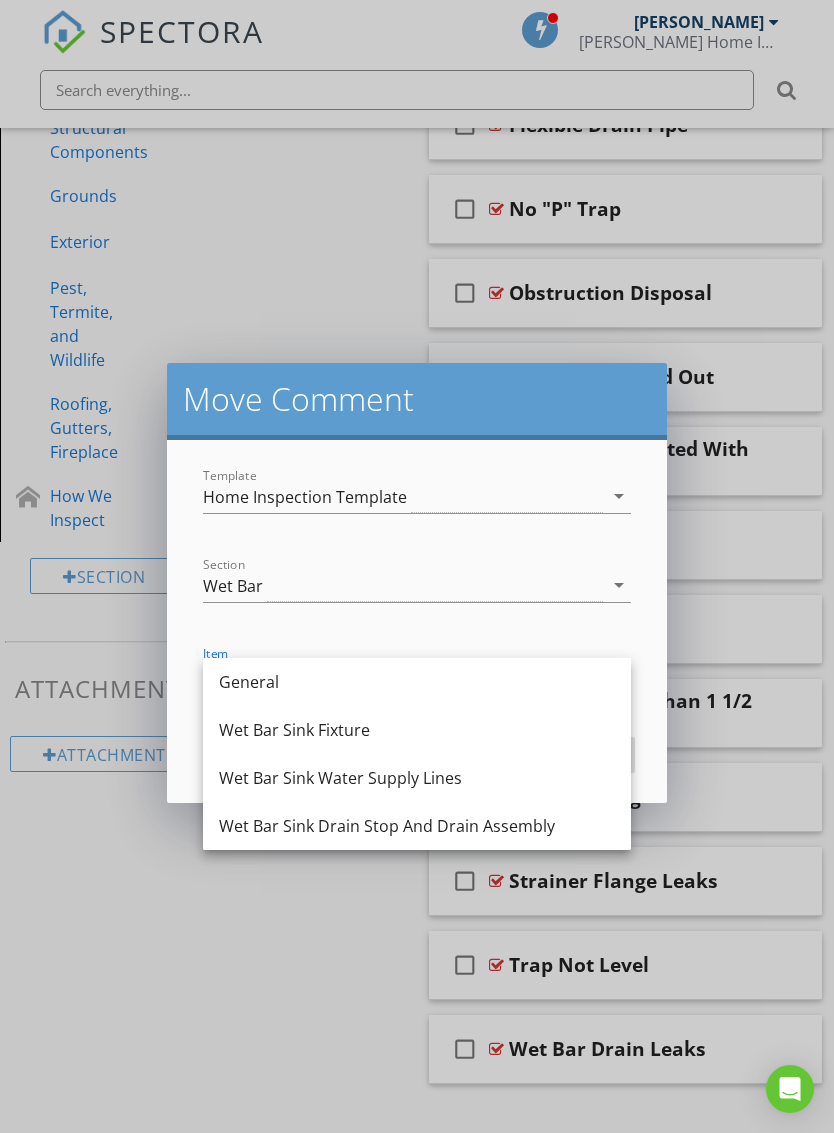 click on "Wet Bar Sink Drain Stop And Drain Assembly" at bounding box center (417, 826) 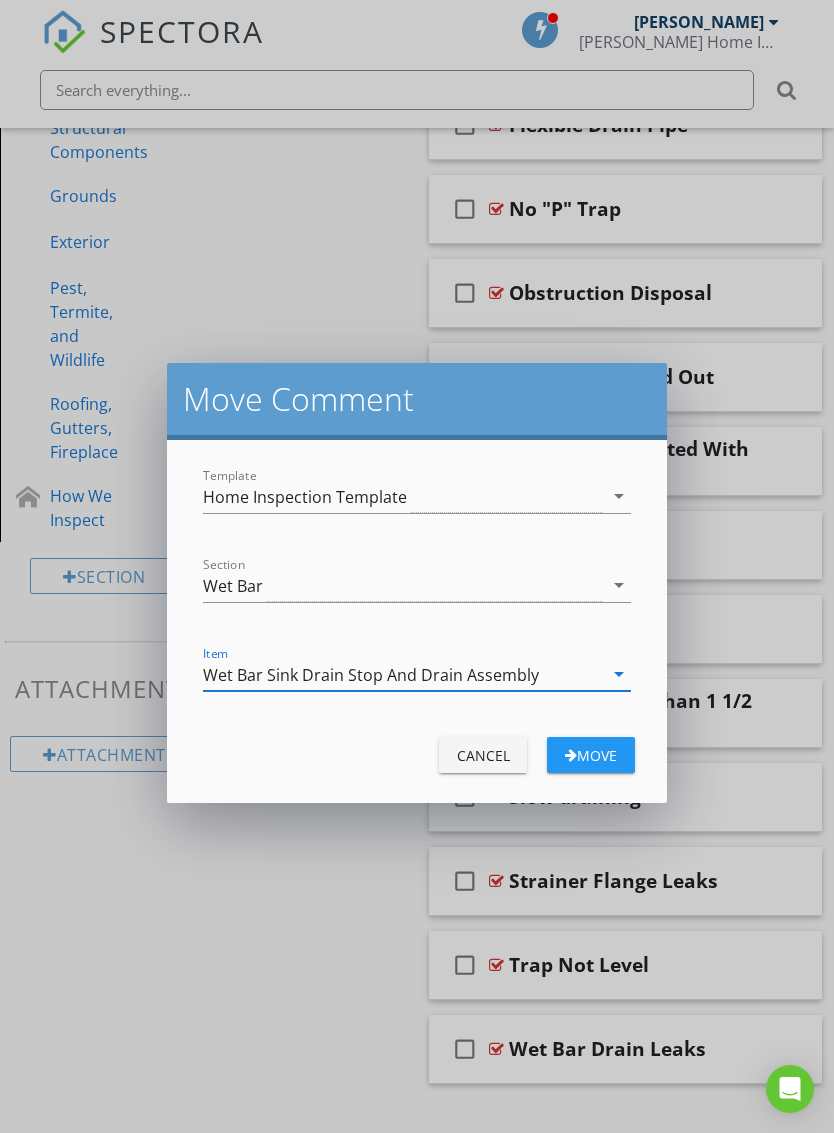 scroll, scrollTop: 1125, scrollLeft: 0, axis: vertical 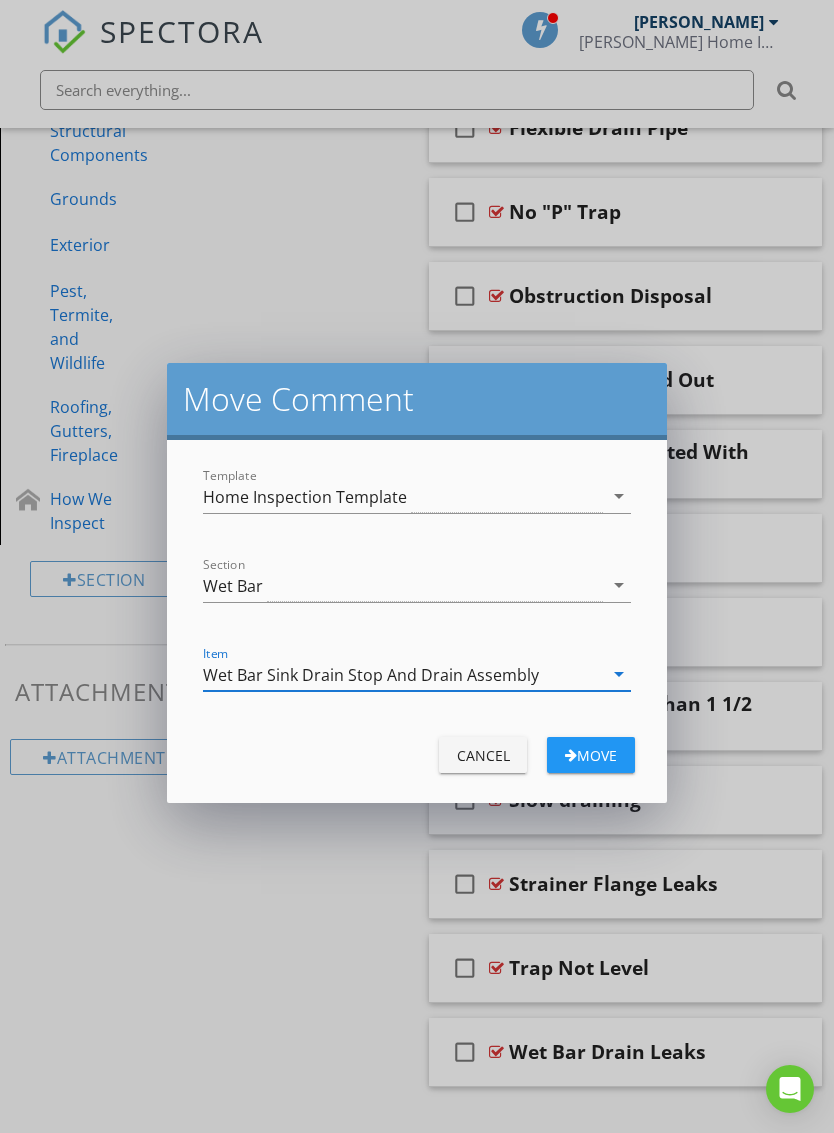 click on "Move" at bounding box center [591, 755] 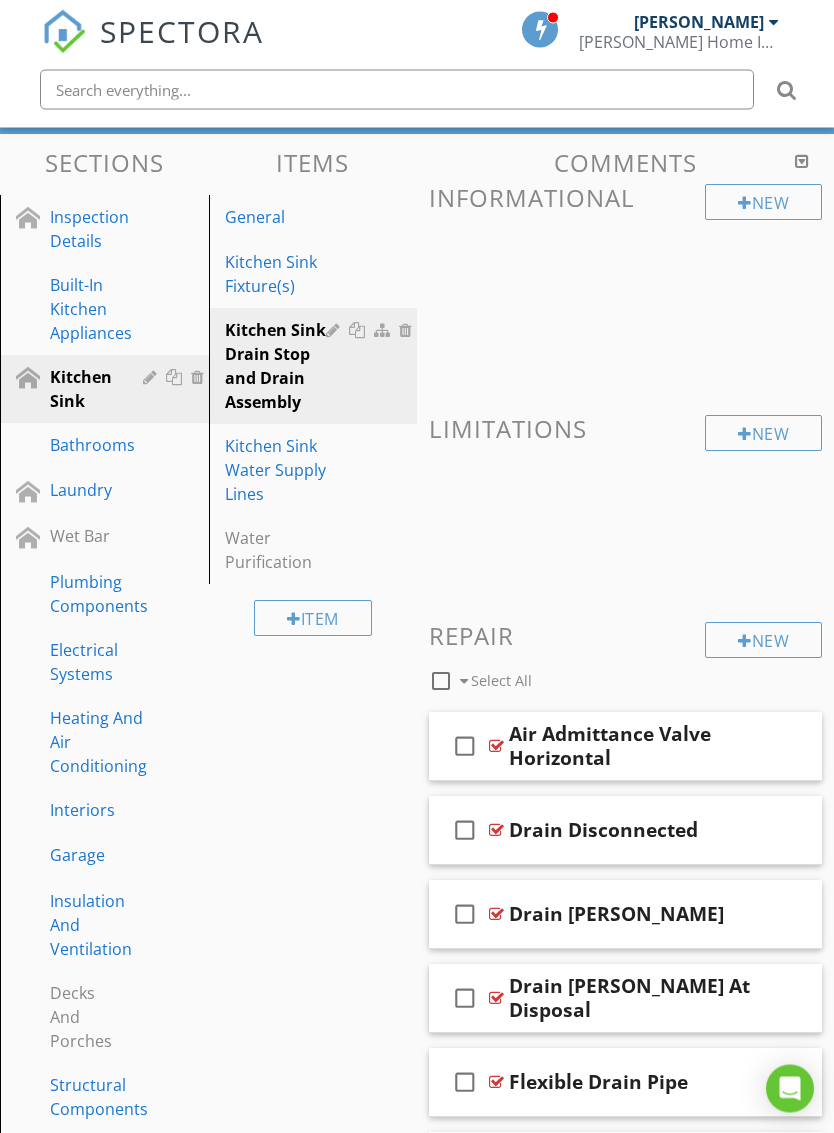 scroll, scrollTop: 171, scrollLeft: 0, axis: vertical 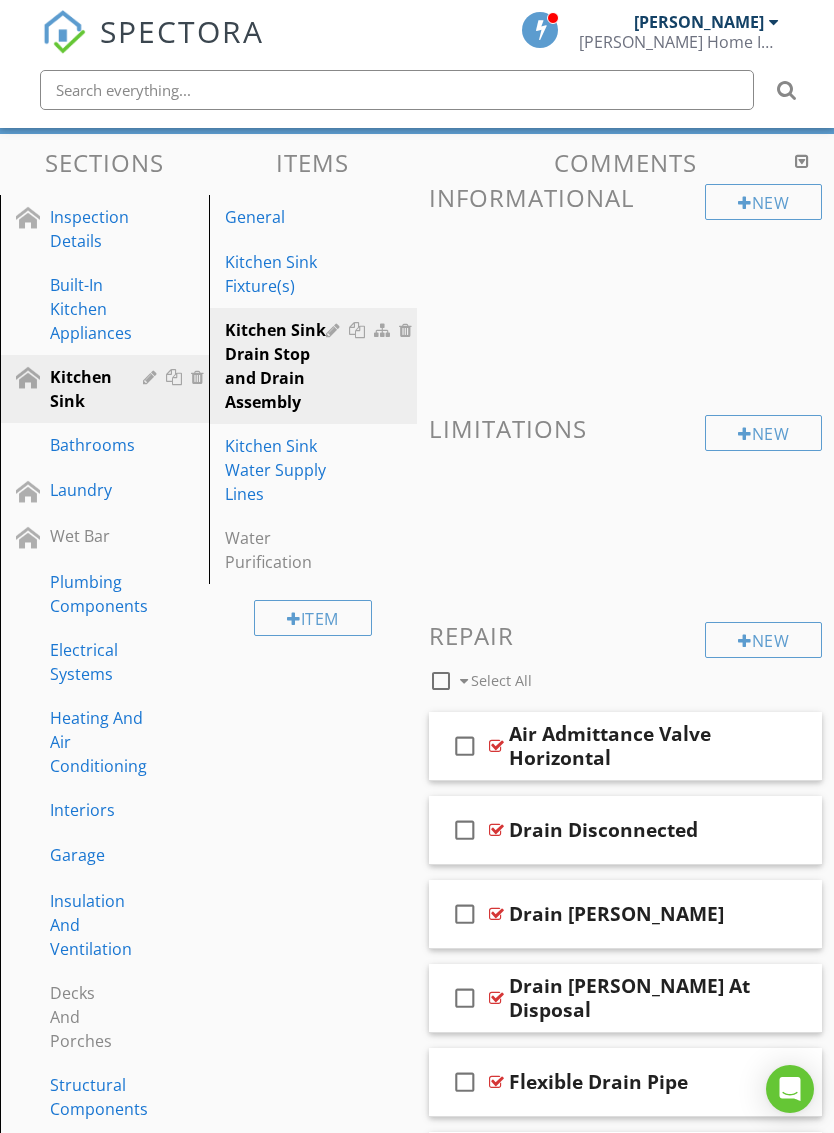click on "Kitchen Sink Water Supply Lines" at bounding box center [279, 470] 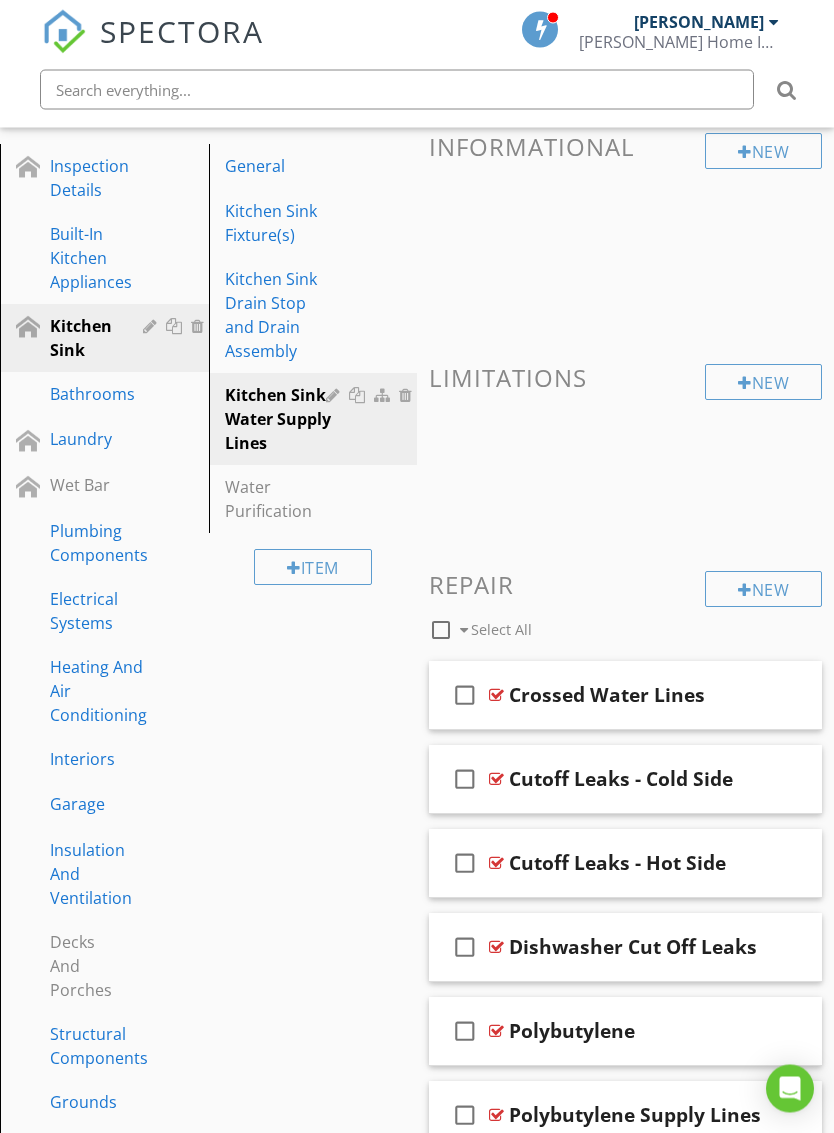 scroll, scrollTop: 222, scrollLeft: 0, axis: vertical 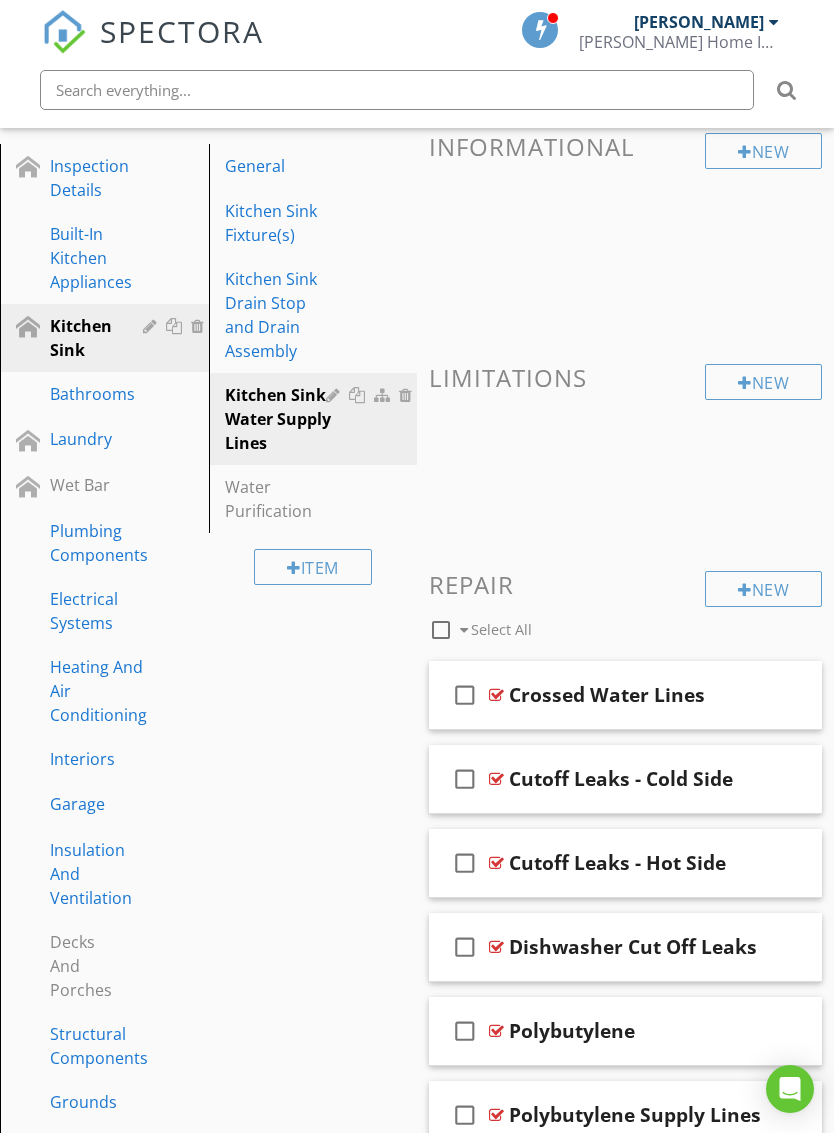 click on "check_box_outline_blank
Crossed Water Lines" at bounding box center (625, 695) 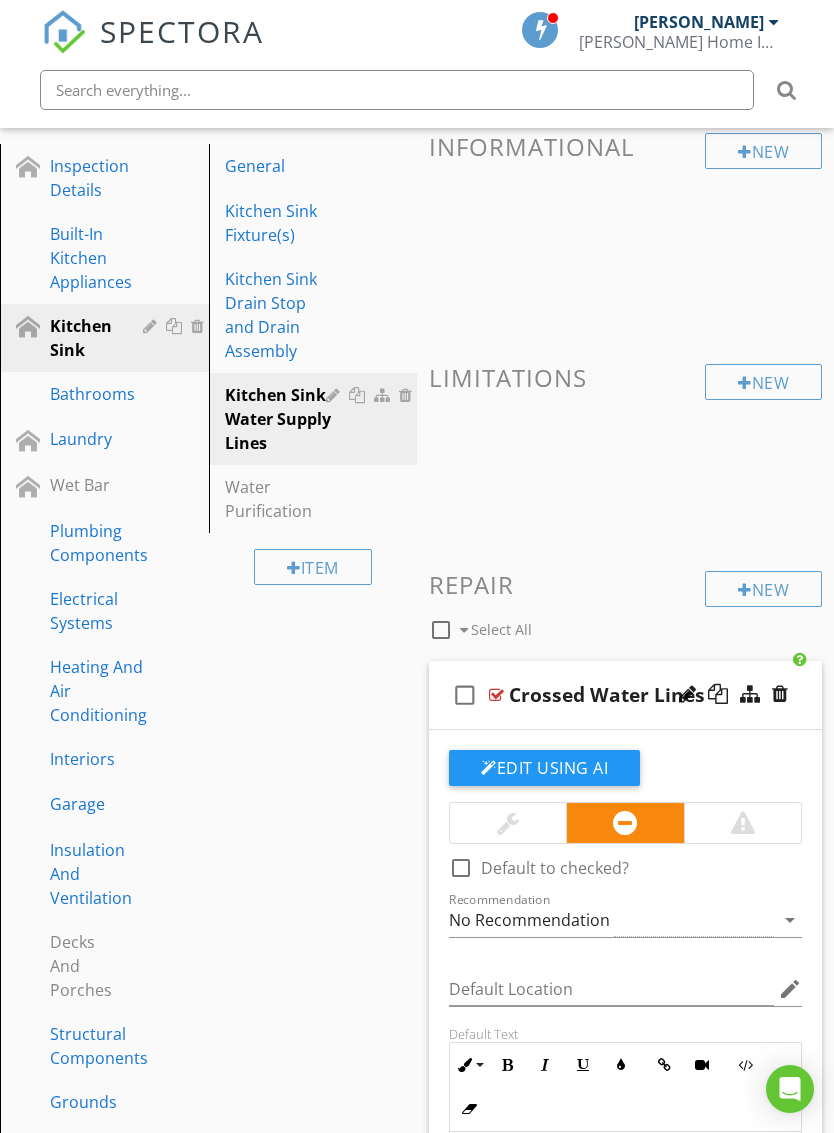 click on "check_box_outline_blank
Crossed Water Lines" at bounding box center (625, 695) 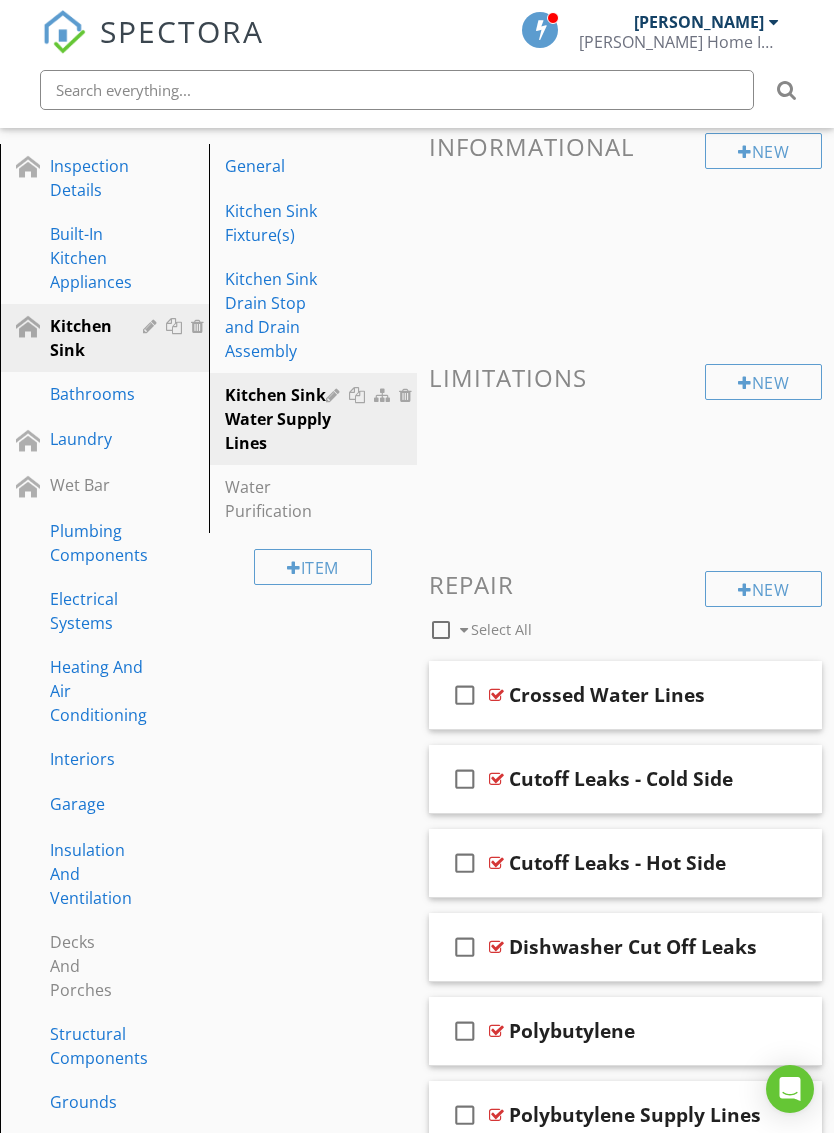 click on "check_box_outline_blank
Cutoff  Leaks - Cold Side" at bounding box center [625, 779] 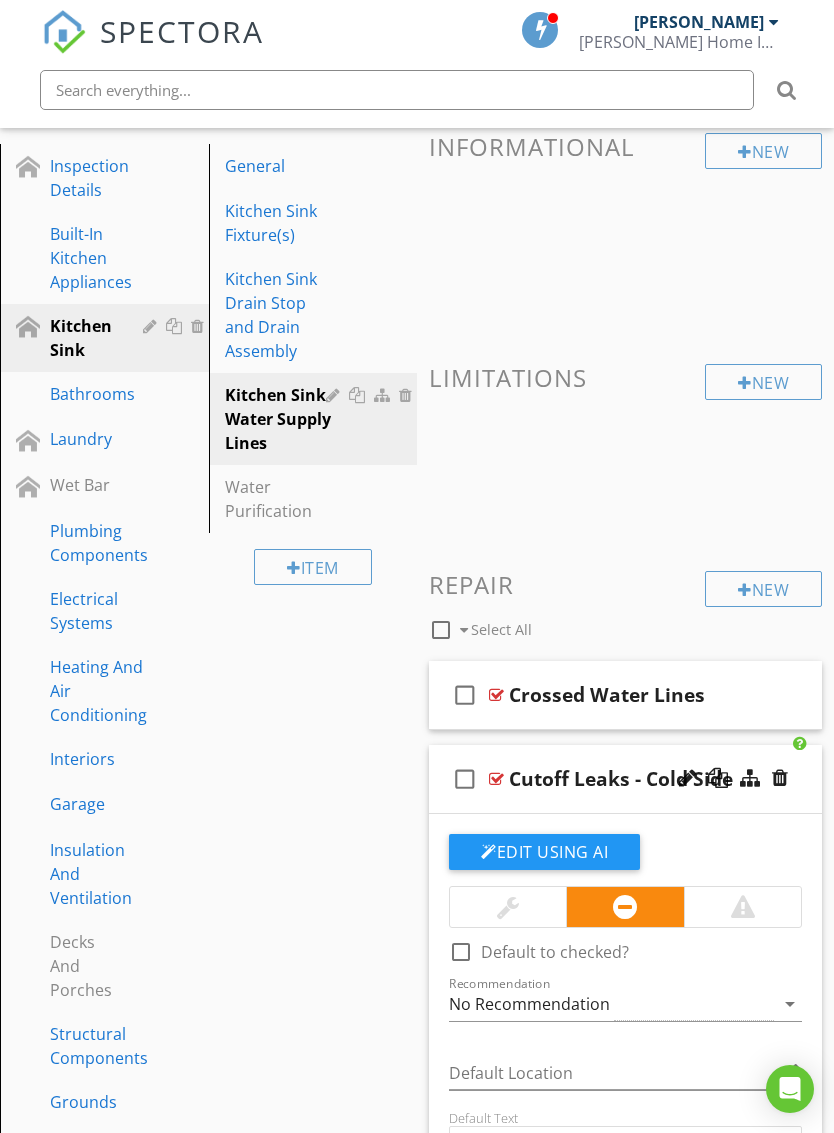 click on "check_box_outline_blank
Cutoff  Leaks - Cold Side" at bounding box center [625, 779] 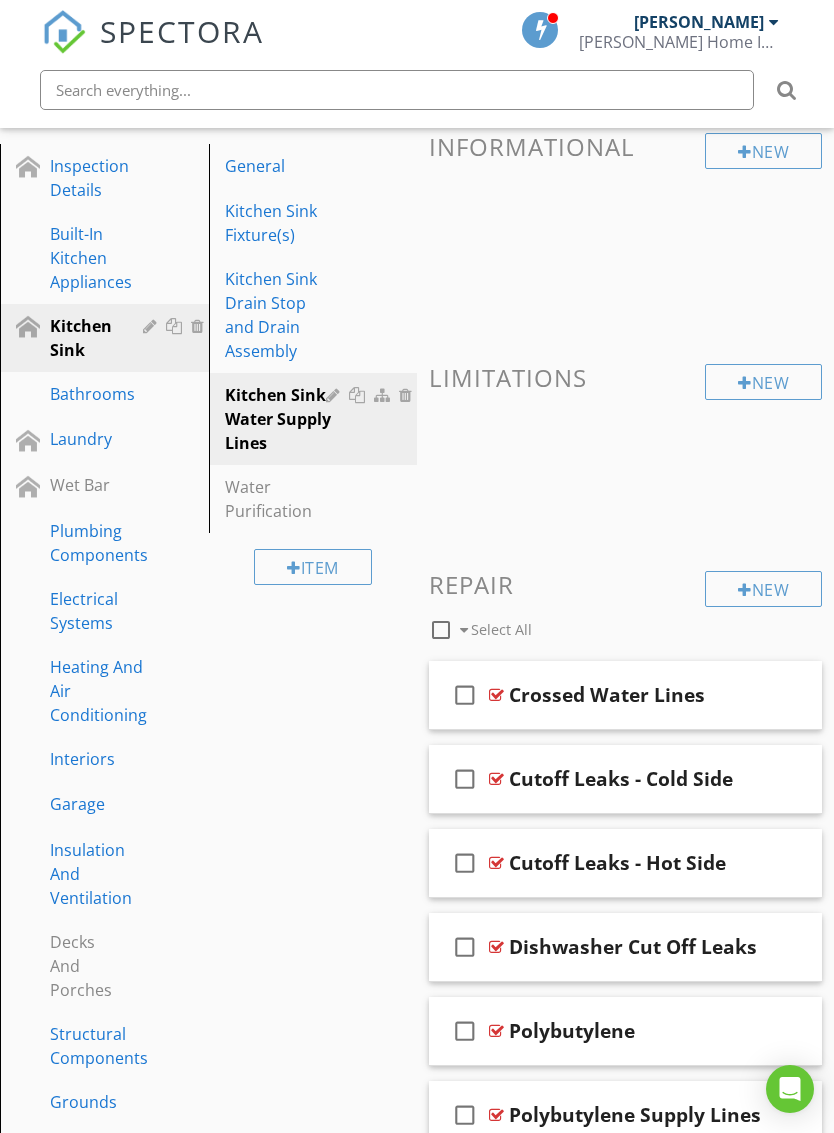 click on "check_box_outline_blank
Cutoff Leaks - Hot Side" at bounding box center [625, 863] 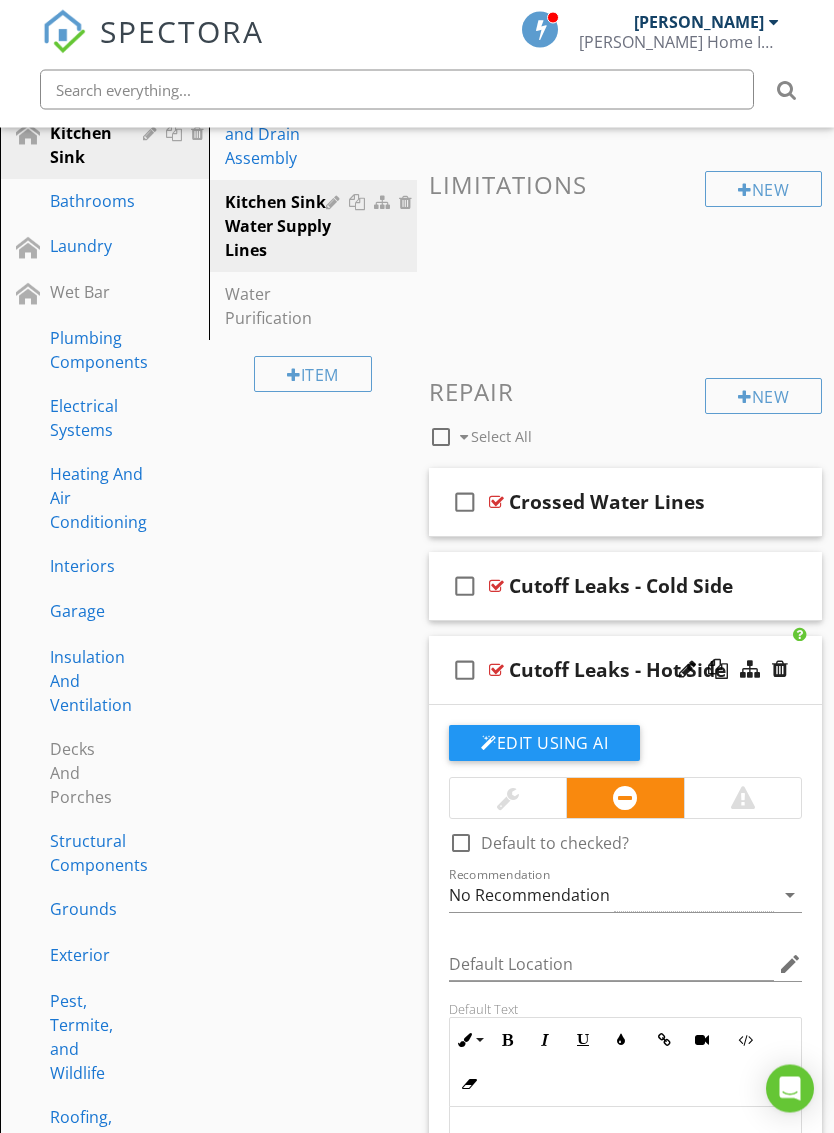 scroll, scrollTop: 416, scrollLeft: 0, axis: vertical 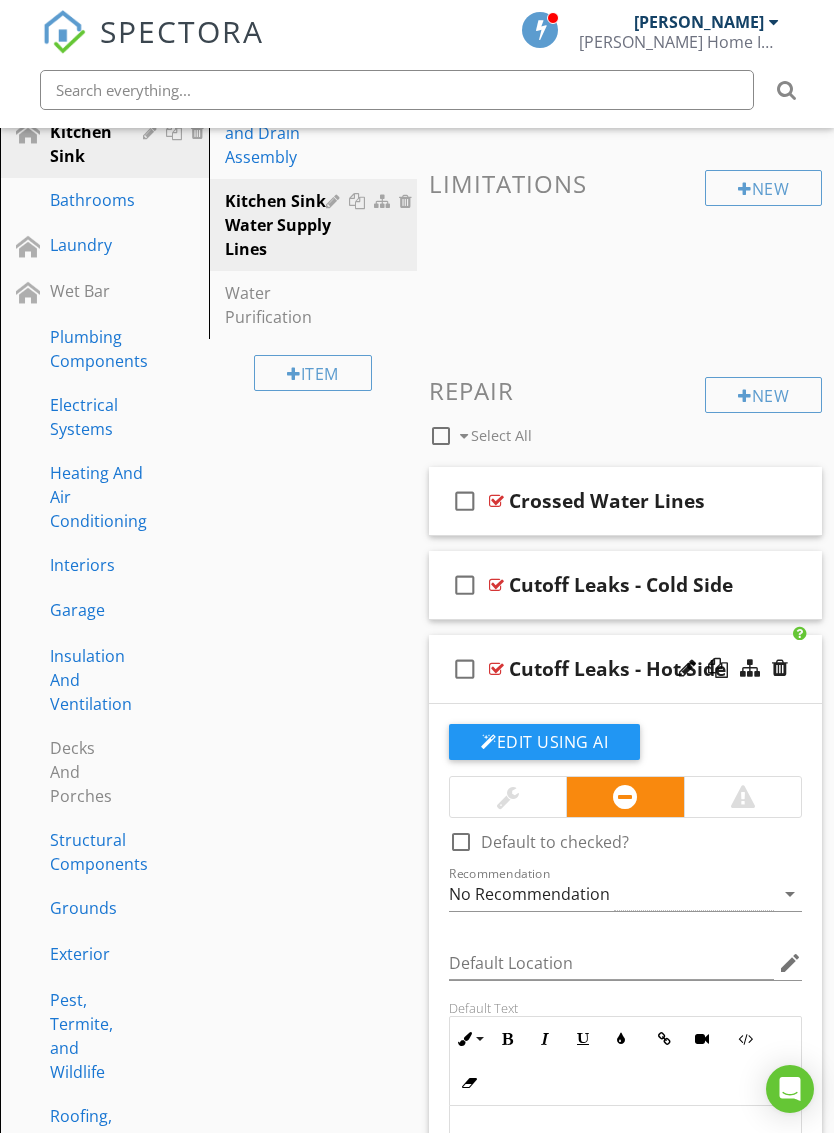 click on "check_box_outline_blank
Cutoff Leaks - Hot Side" at bounding box center [625, 669] 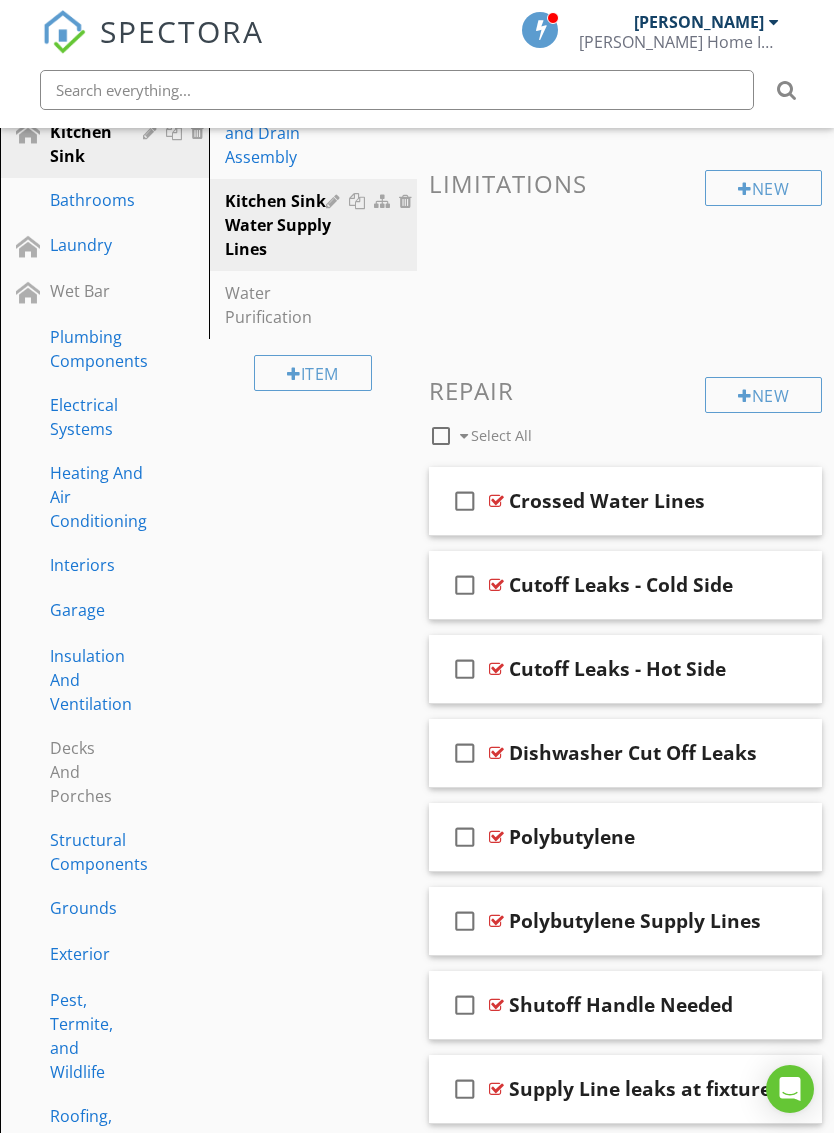 click on "check_box_outline_blank
Dishwasher Cut Off Leaks" at bounding box center [625, 753] 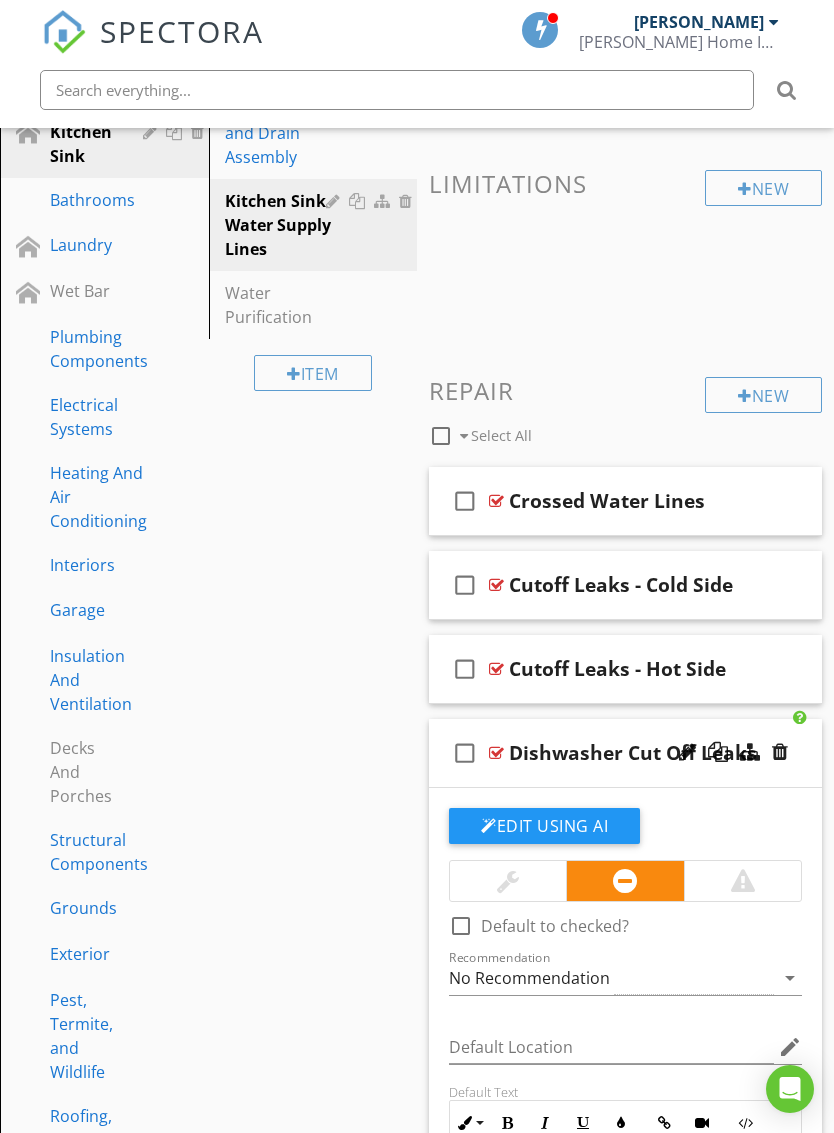 click on "check_box_outline_blank
Dishwasher Cut Off Leaks" at bounding box center (625, 753) 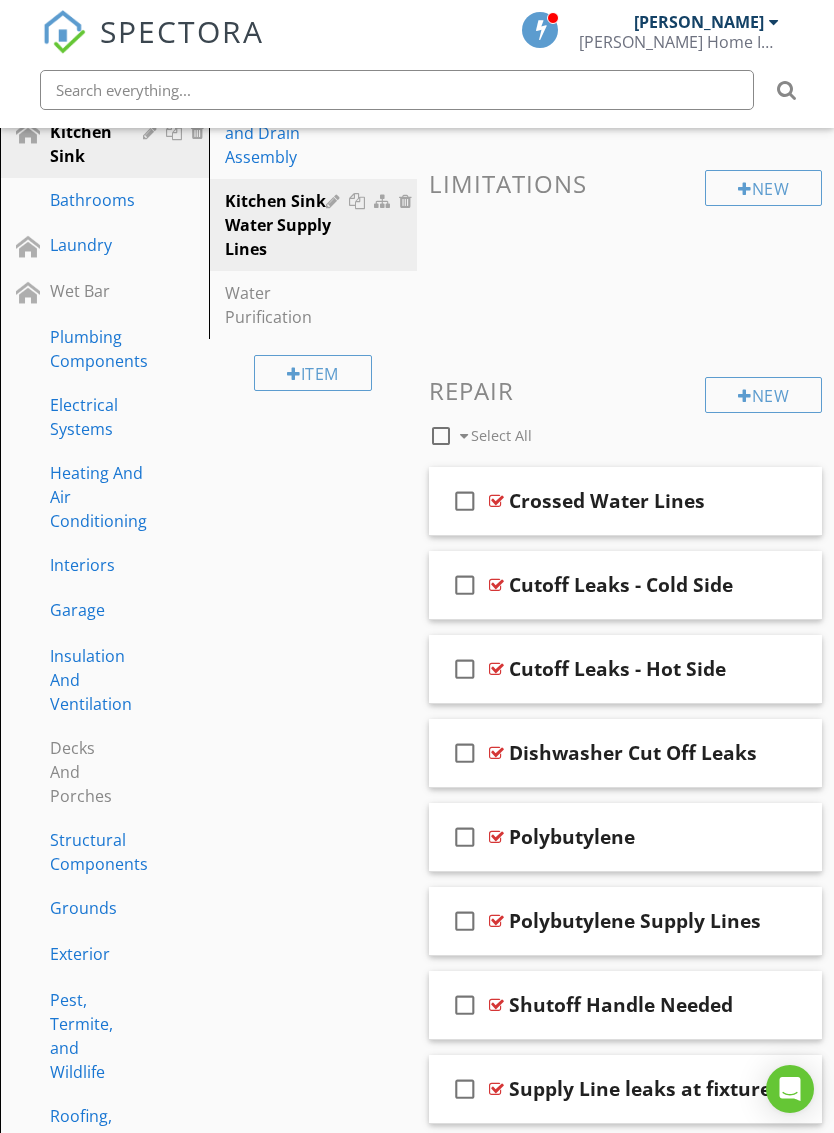click on "check_box_outline_blank
Polybutylene" at bounding box center [625, 837] 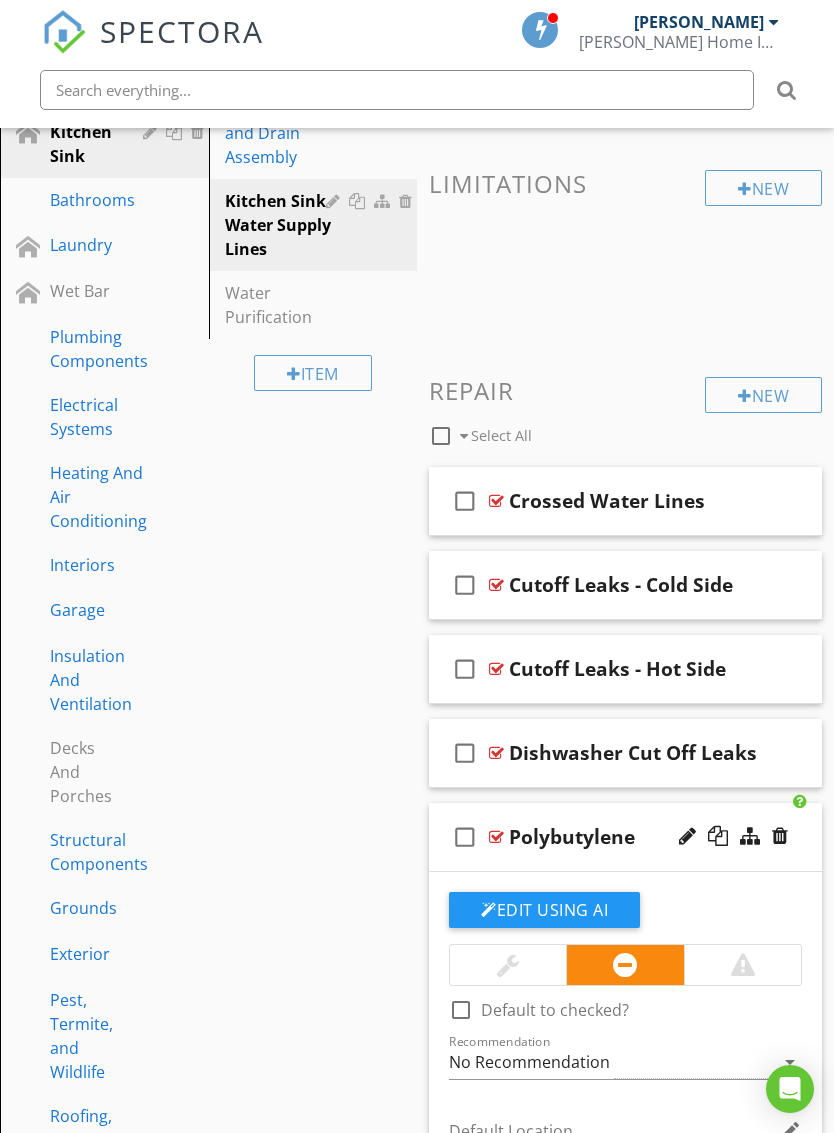 click on "check_box_outline_blank
Polybutylene" at bounding box center (625, 837) 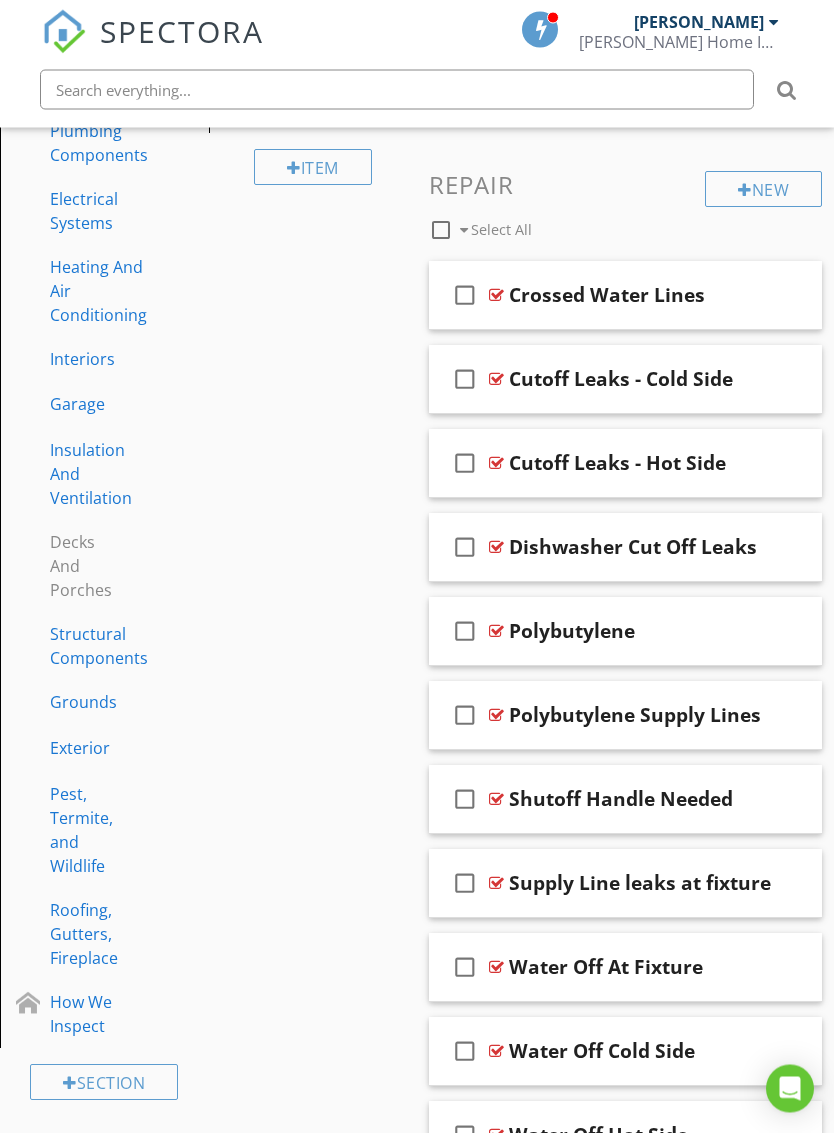 scroll, scrollTop: 625, scrollLeft: 0, axis: vertical 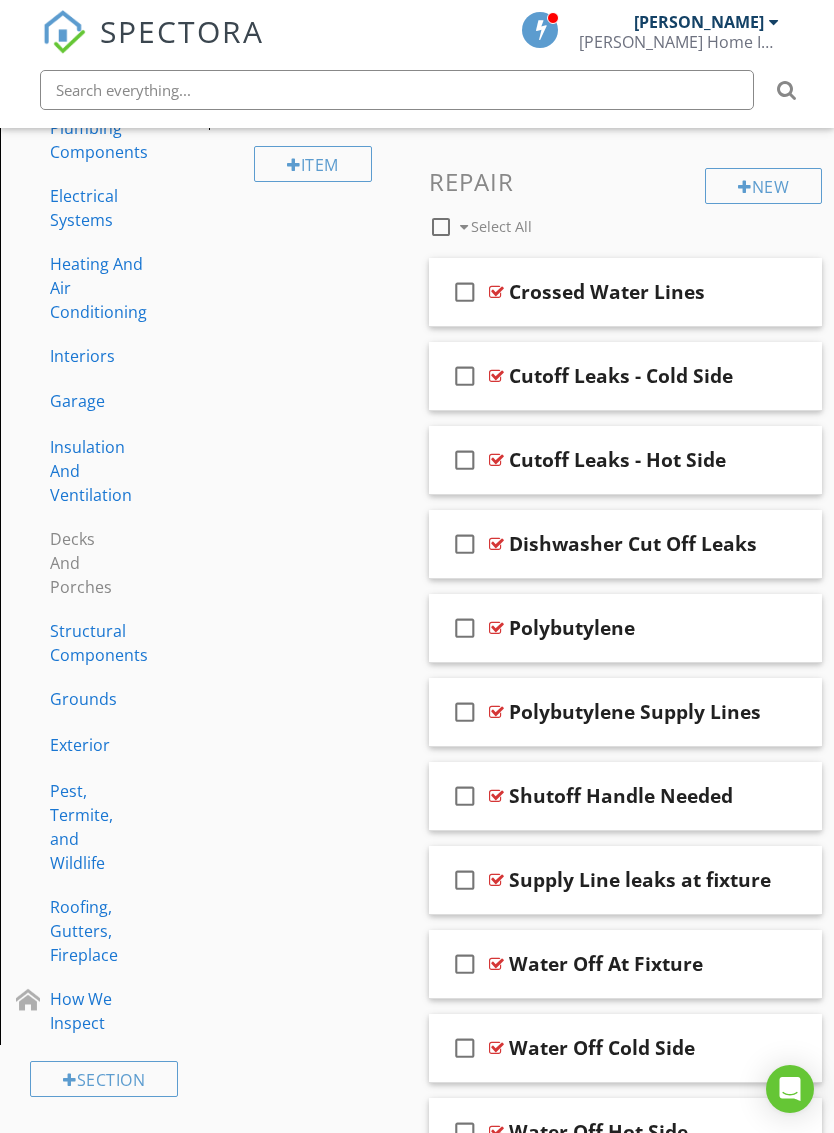 click at bounding box center [780, 711] 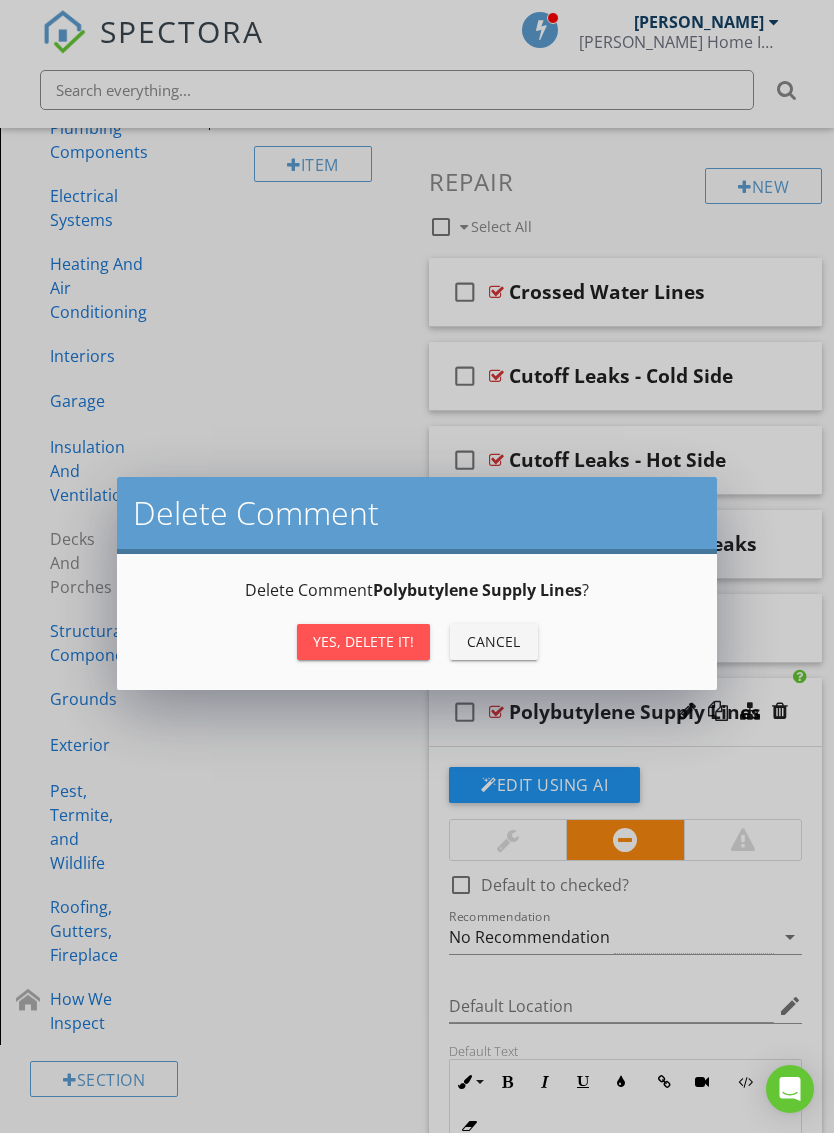 click on "Yes, Delete it!" at bounding box center [363, 641] 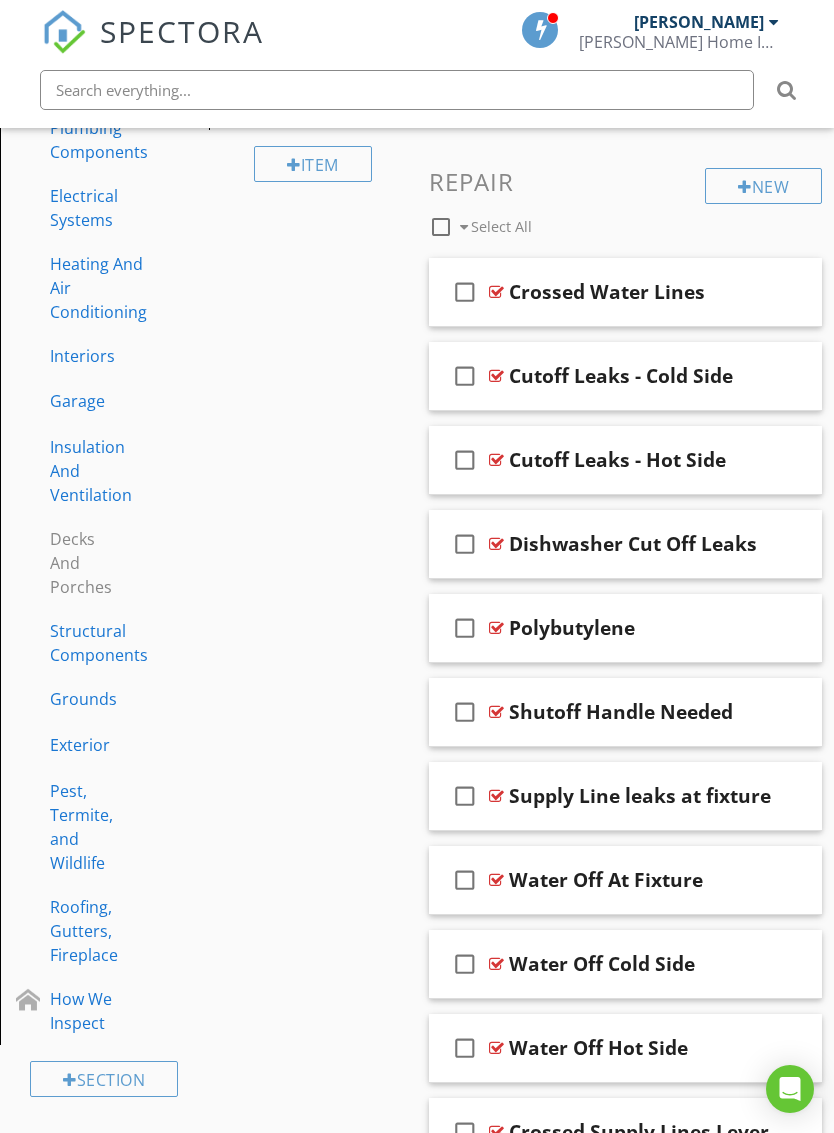 click on "check_box_outline_blank
Shutoff Handle Needed" at bounding box center [625, 712] 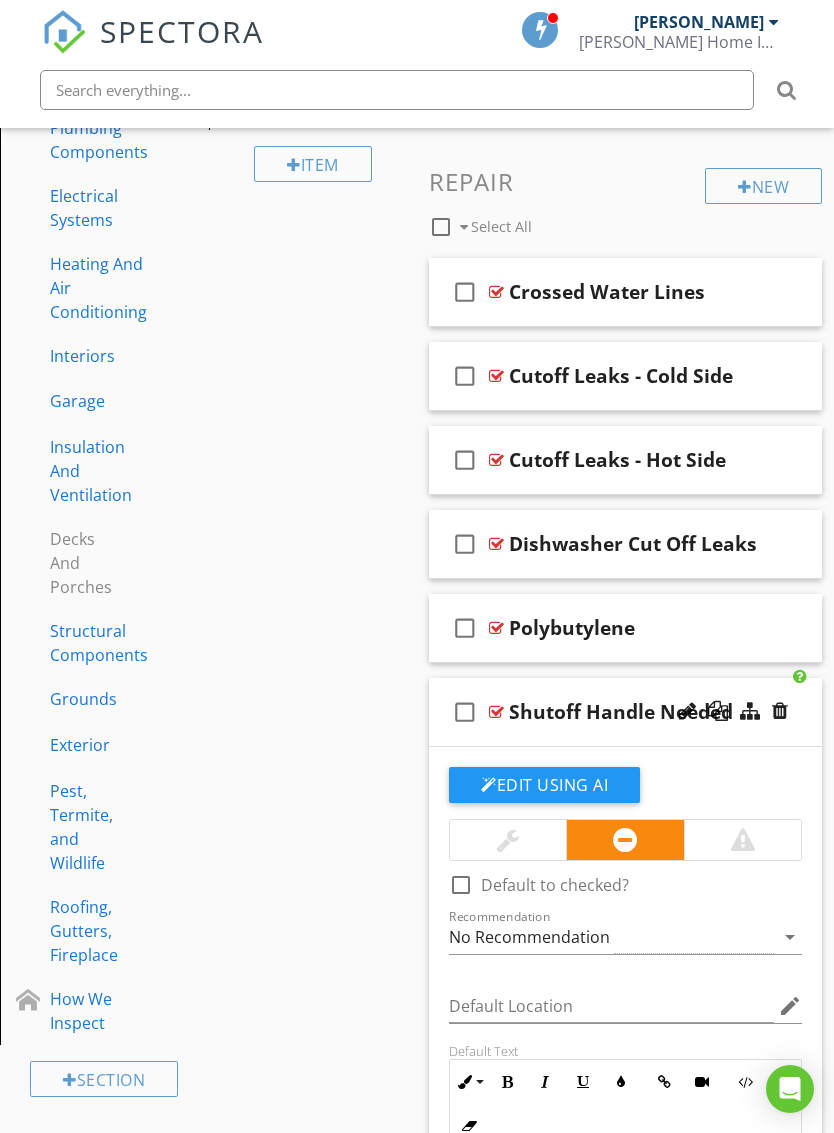 click at bounding box center [508, 840] 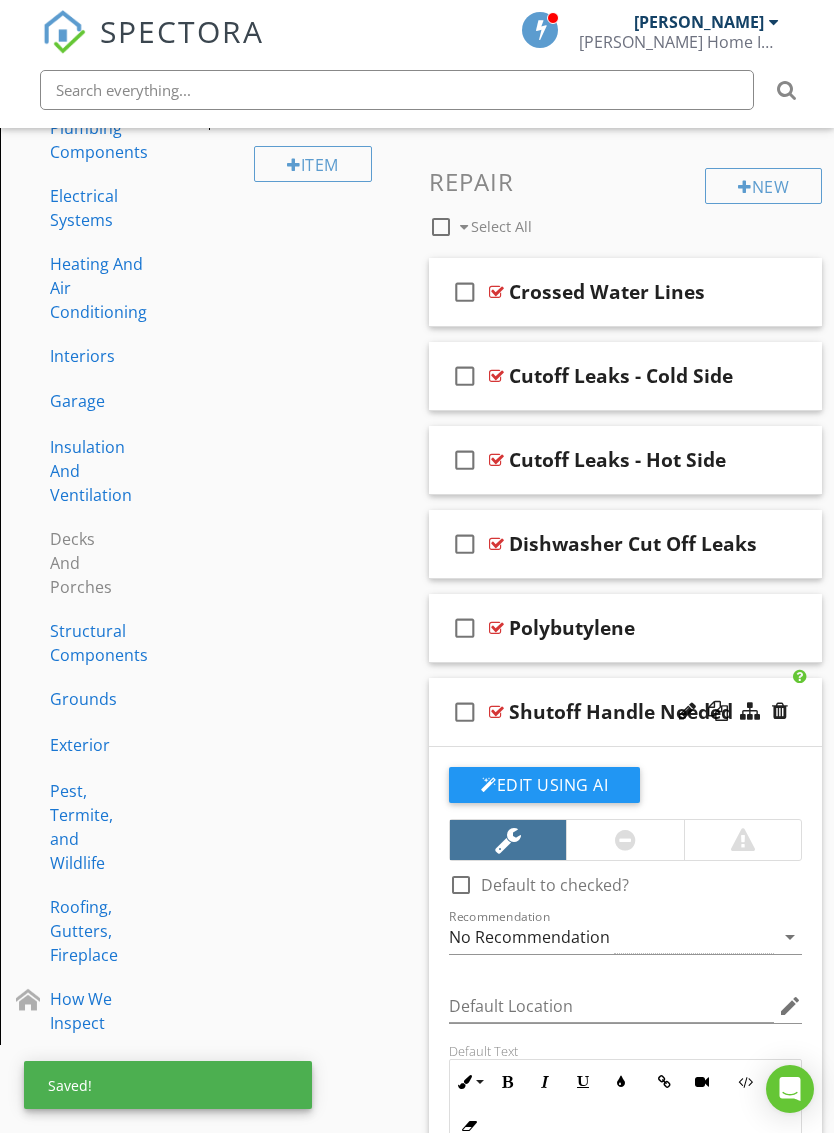 click on "check_box_outline_blank
Shutoff Handle Needed" at bounding box center [625, 712] 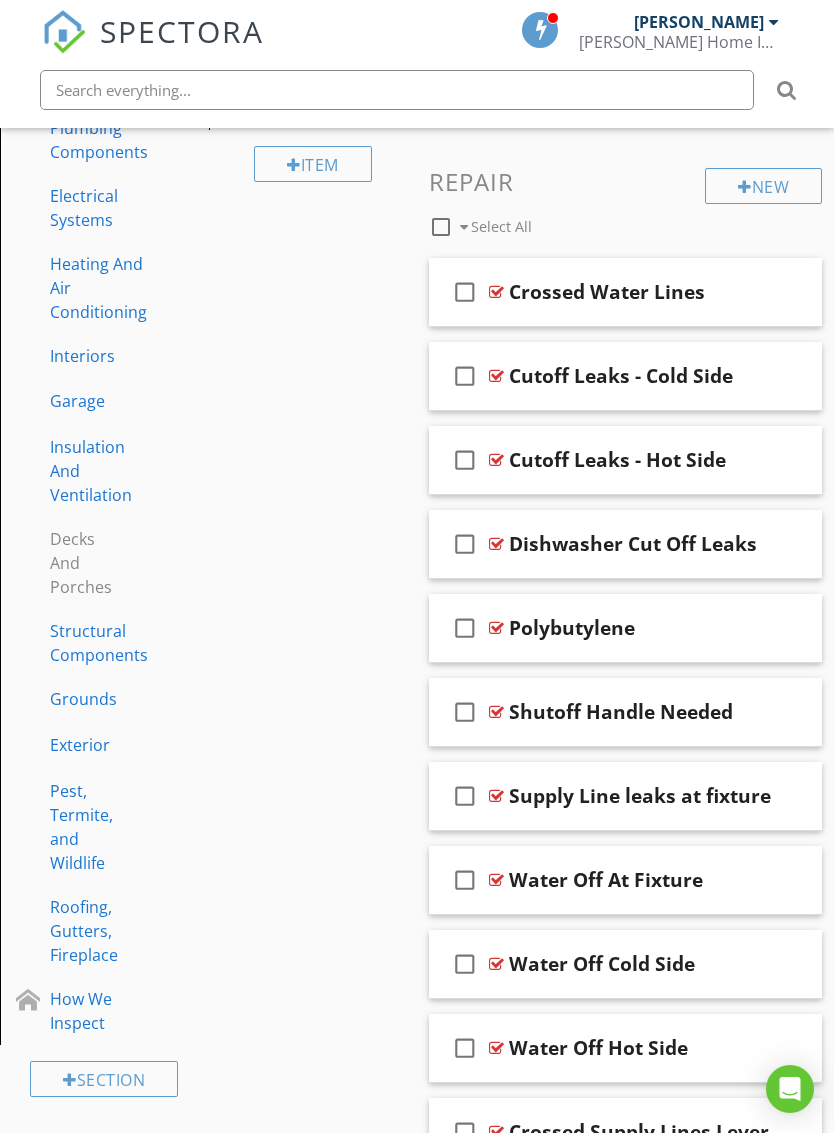 click on "check_box_outline_blank
Supply Line leaks at fixture" at bounding box center [625, 796] 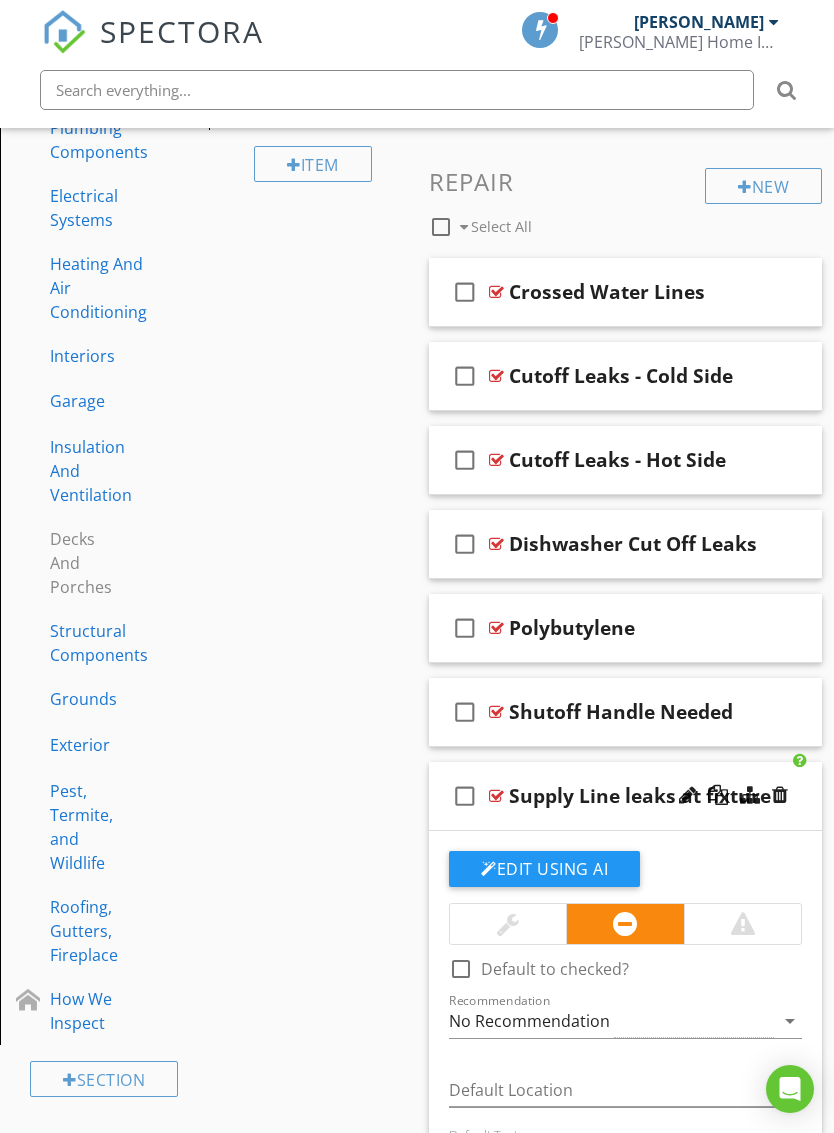 click on "check_box_outline_blank
Supply Line leaks at fixture" at bounding box center (625, 796) 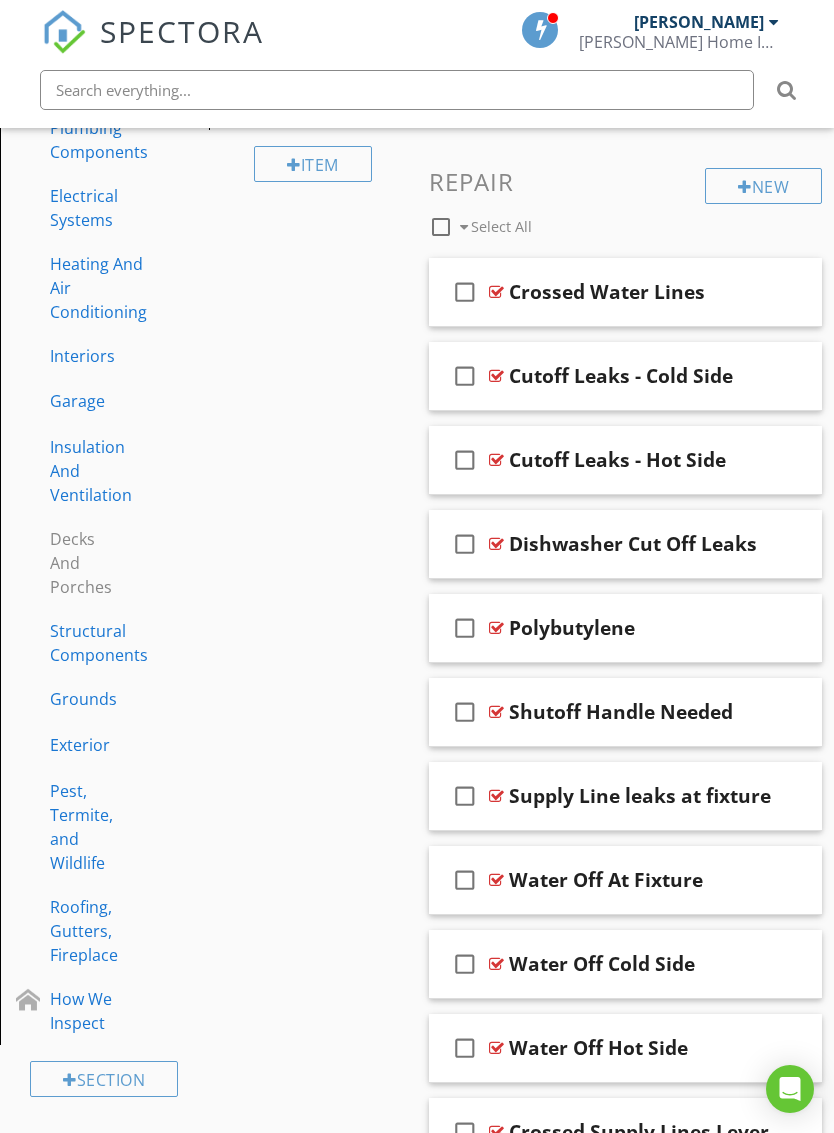 click on "check_box_outline_blank
Water Off At Fixture" at bounding box center (625, 880) 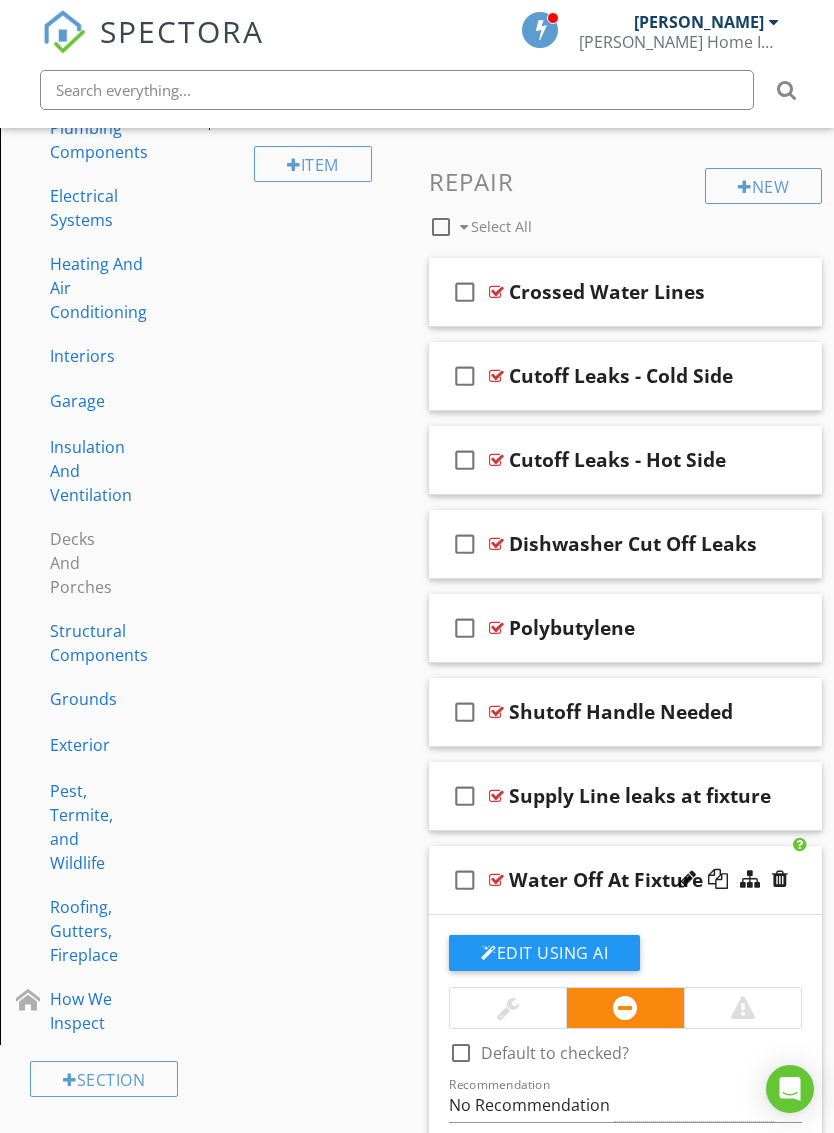 click on "check_box_outline_blank
Water Off At Fixture" at bounding box center [625, 880] 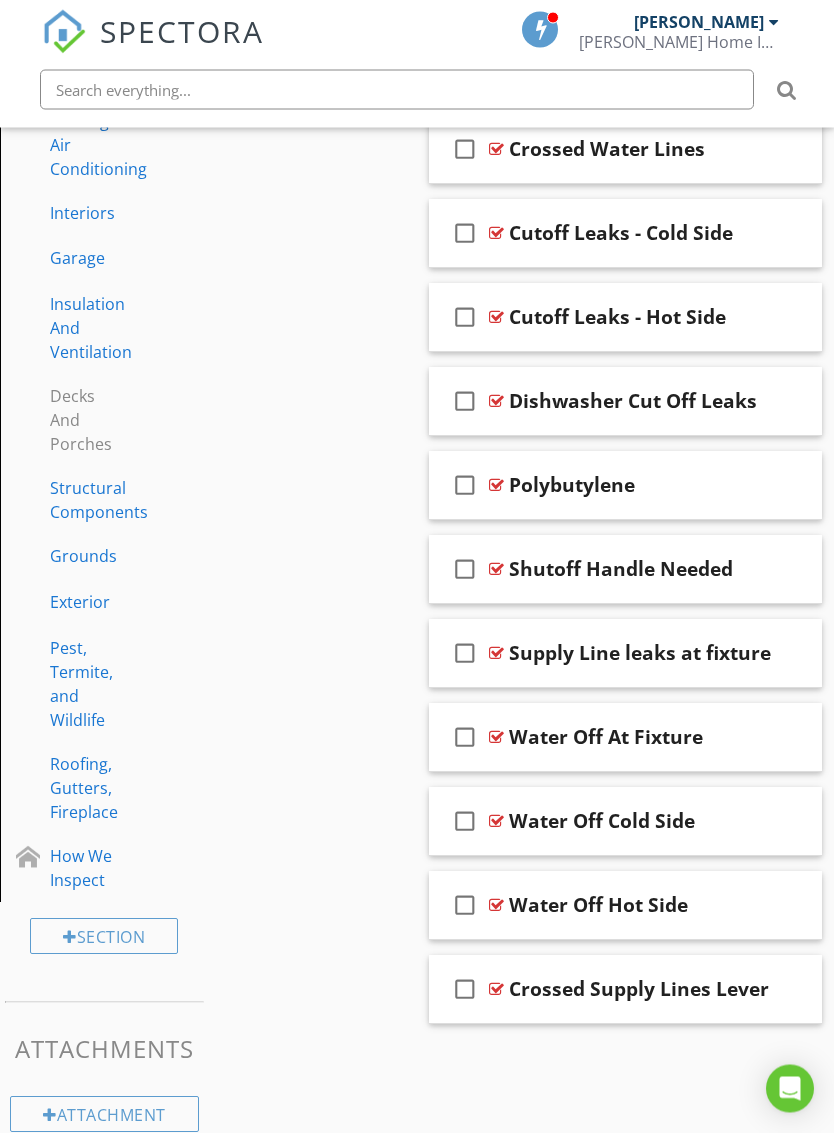 scroll, scrollTop: 768, scrollLeft: 0, axis: vertical 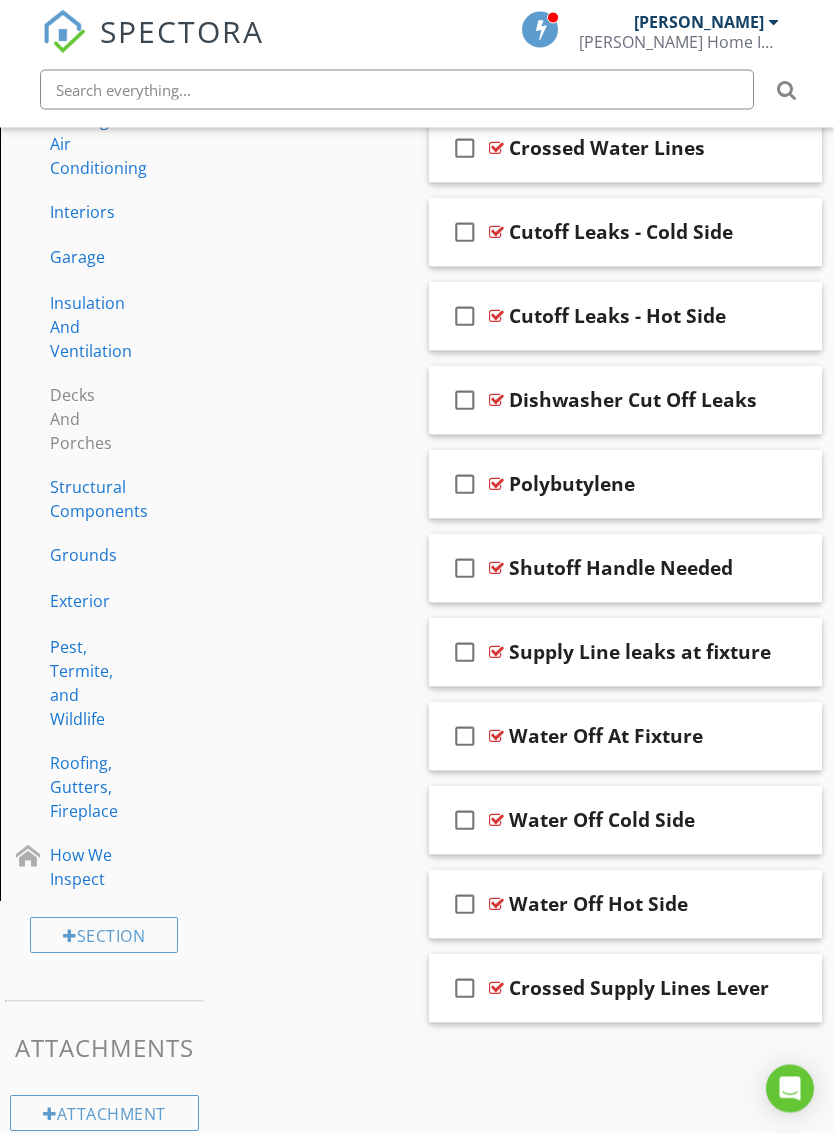 click on "check_box_outline_blank
Water Off Cold Side" at bounding box center (625, 821) 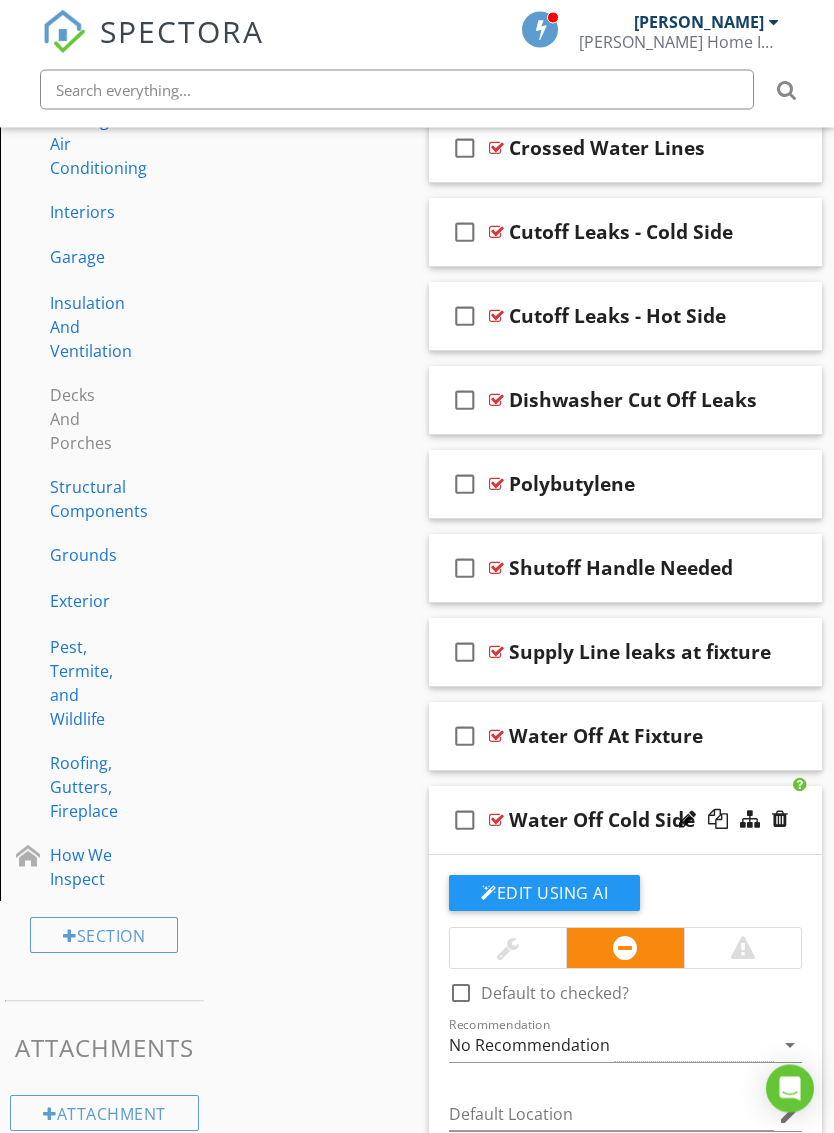 scroll, scrollTop: 769, scrollLeft: 0, axis: vertical 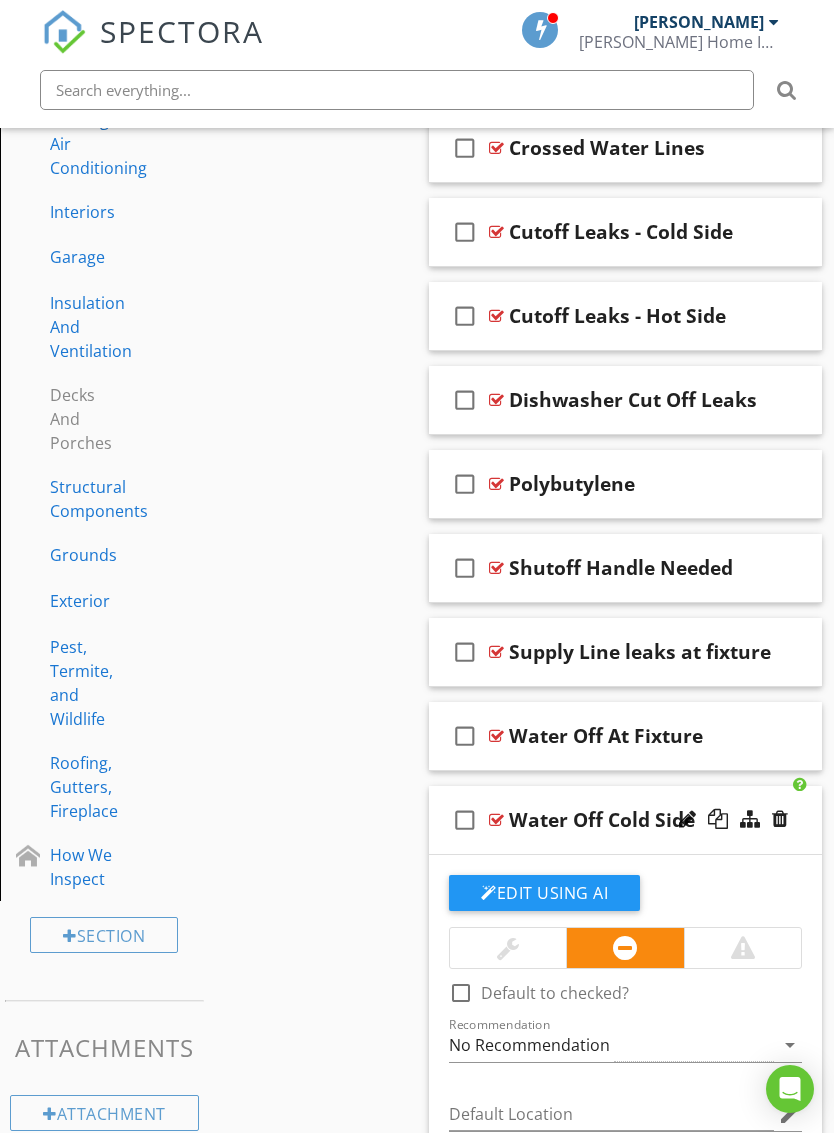click on "check_box_outline_blank
Water Off Cold Side" at bounding box center (625, 820) 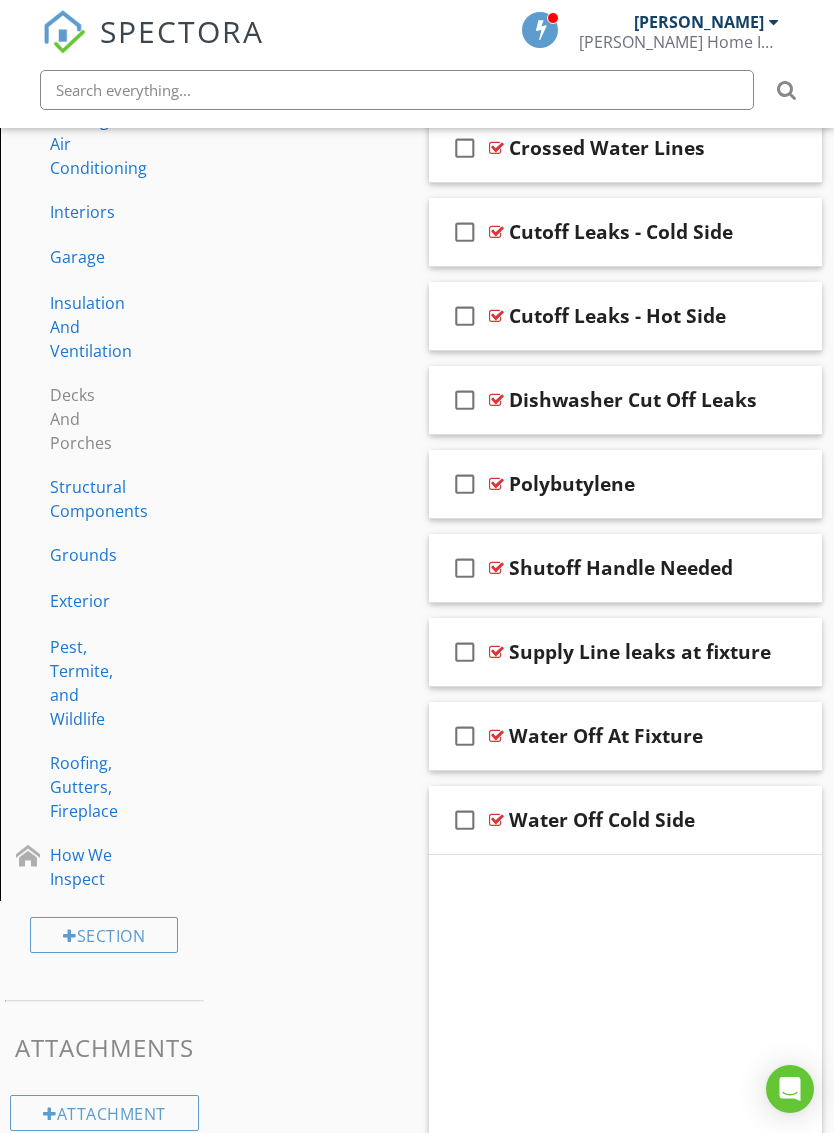 scroll, scrollTop: 768, scrollLeft: 0, axis: vertical 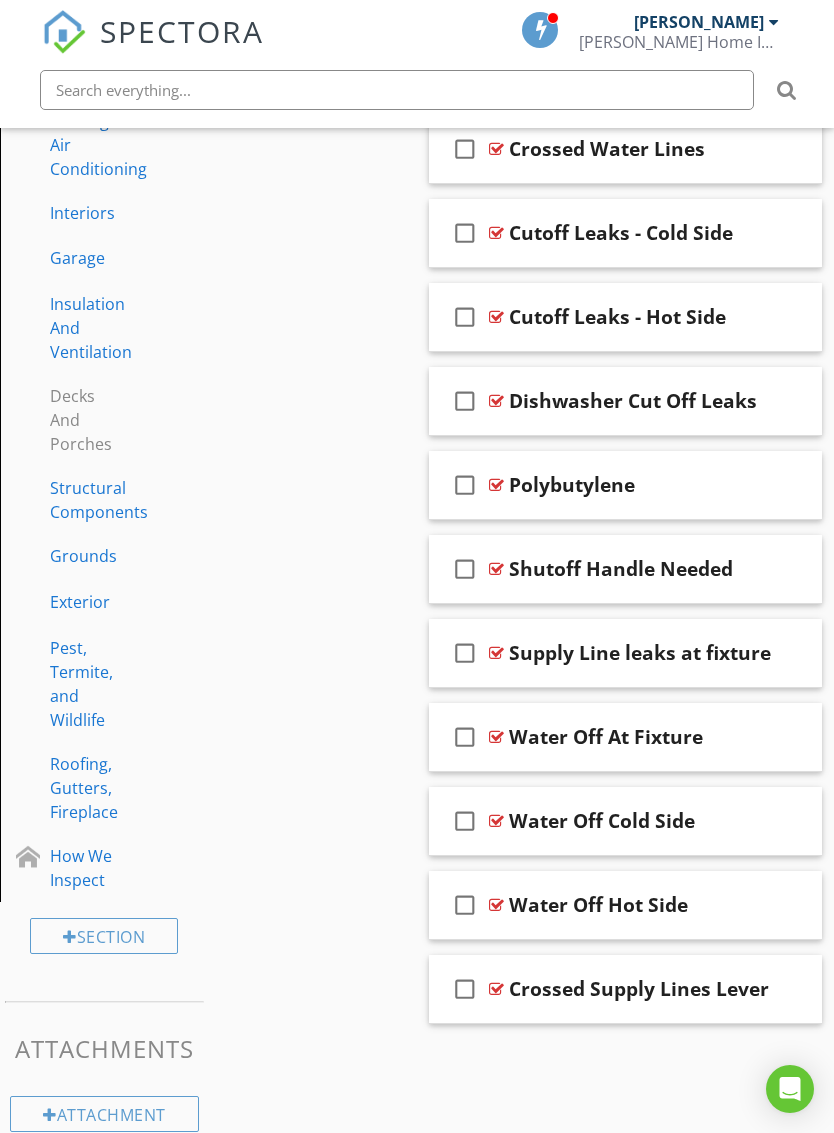 click on "check_box_outline_blank
Water Off Hot Side" at bounding box center [625, 905] 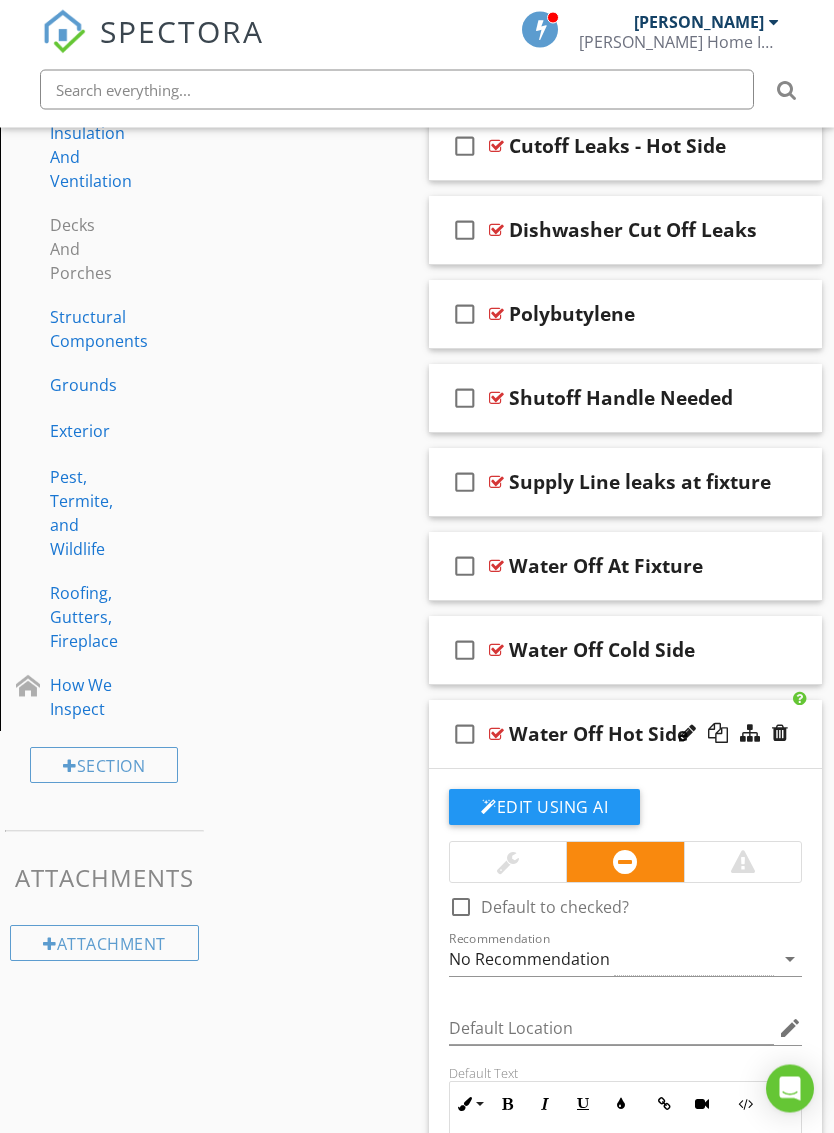 scroll, scrollTop: 939, scrollLeft: 0, axis: vertical 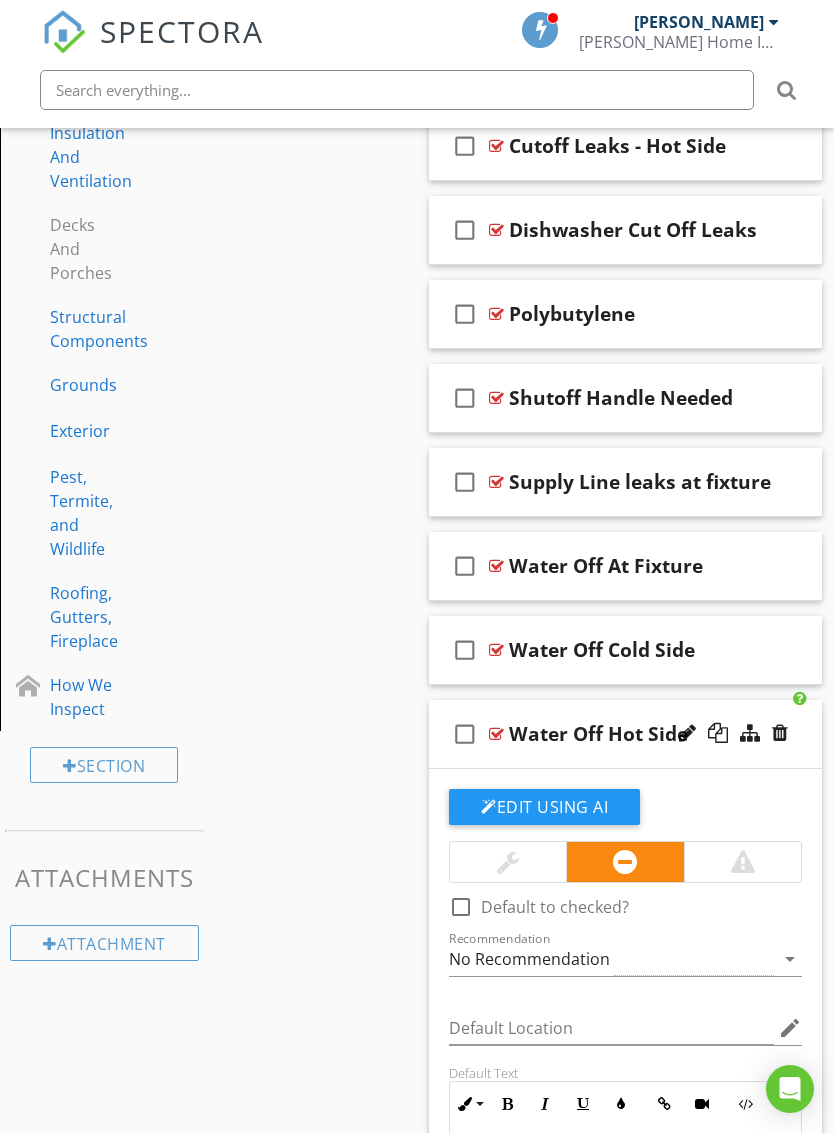 click on "check_box_outline_blank
Water Off Hot Side" at bounding box center [625, 734] 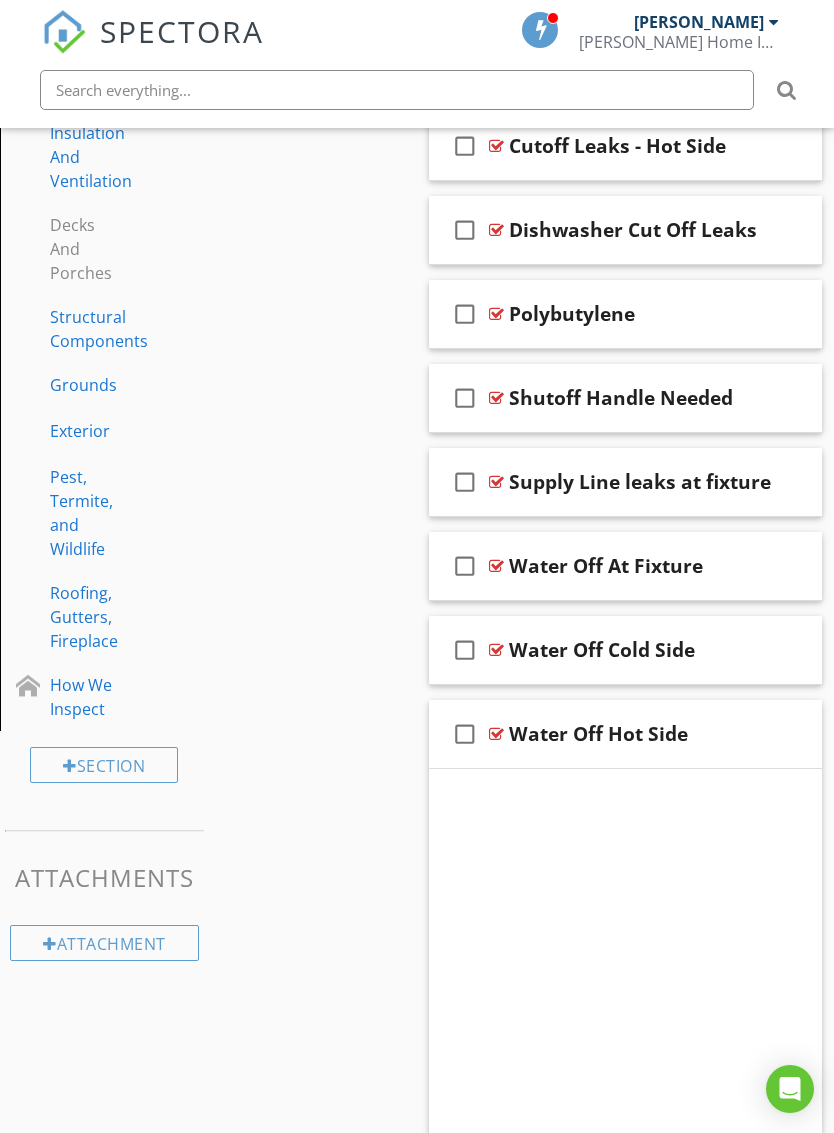 scroll, scrollTop: 768, scrollLeft: 0, axis: vertical 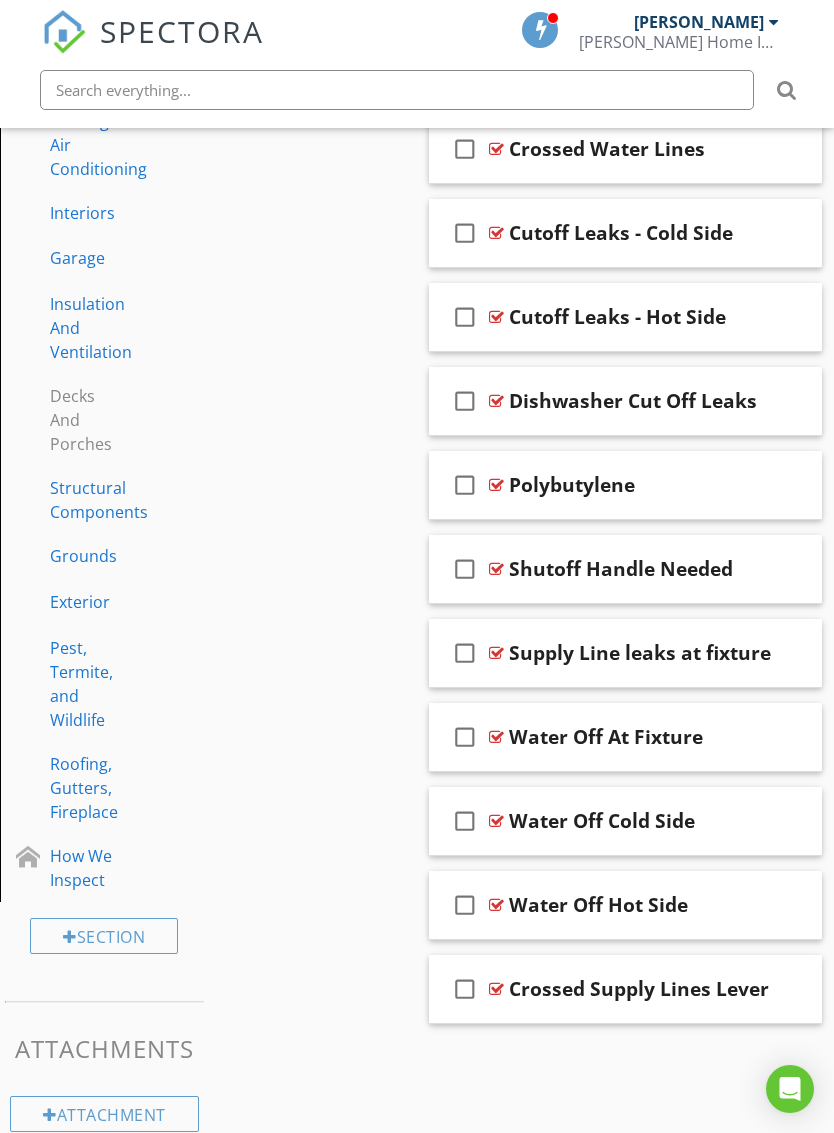 click on "check_box_outline_blank
Crossed Supply Lines Lever" at bounding box center [625, 989] 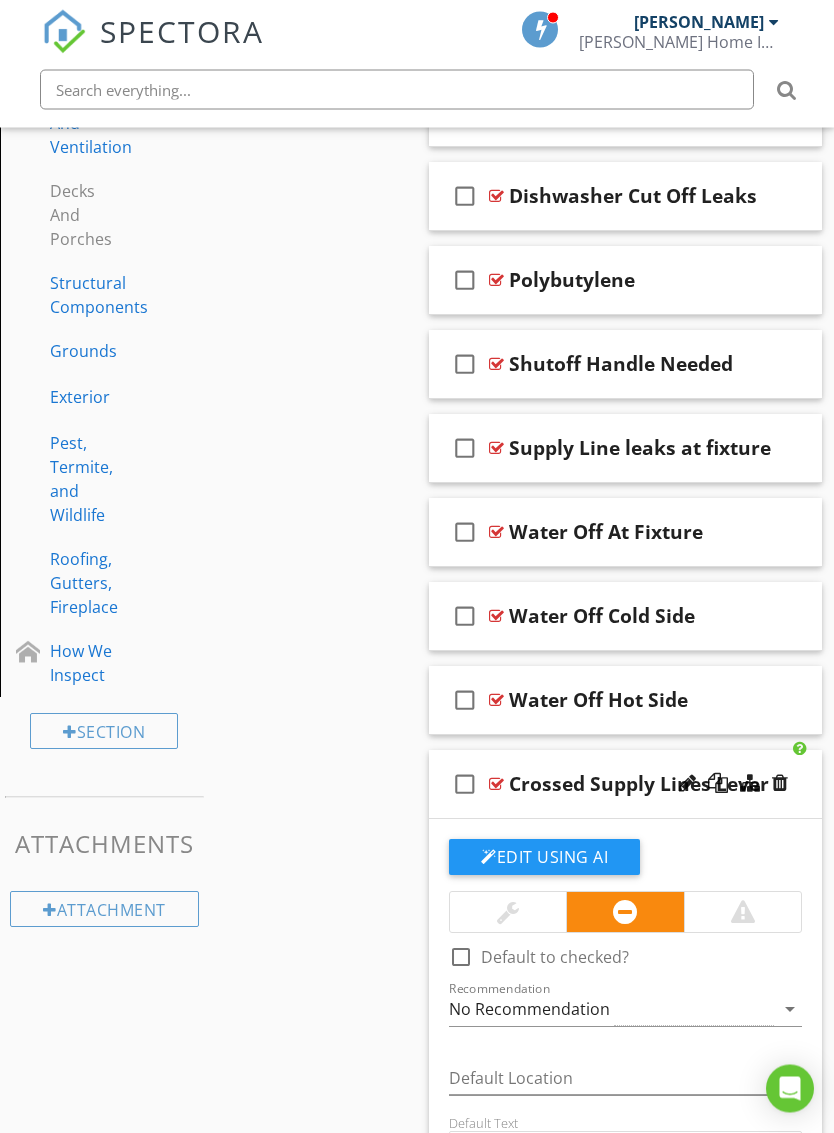 scroll, scrollTop: 972, scrollLeft: 0, axis: vertical 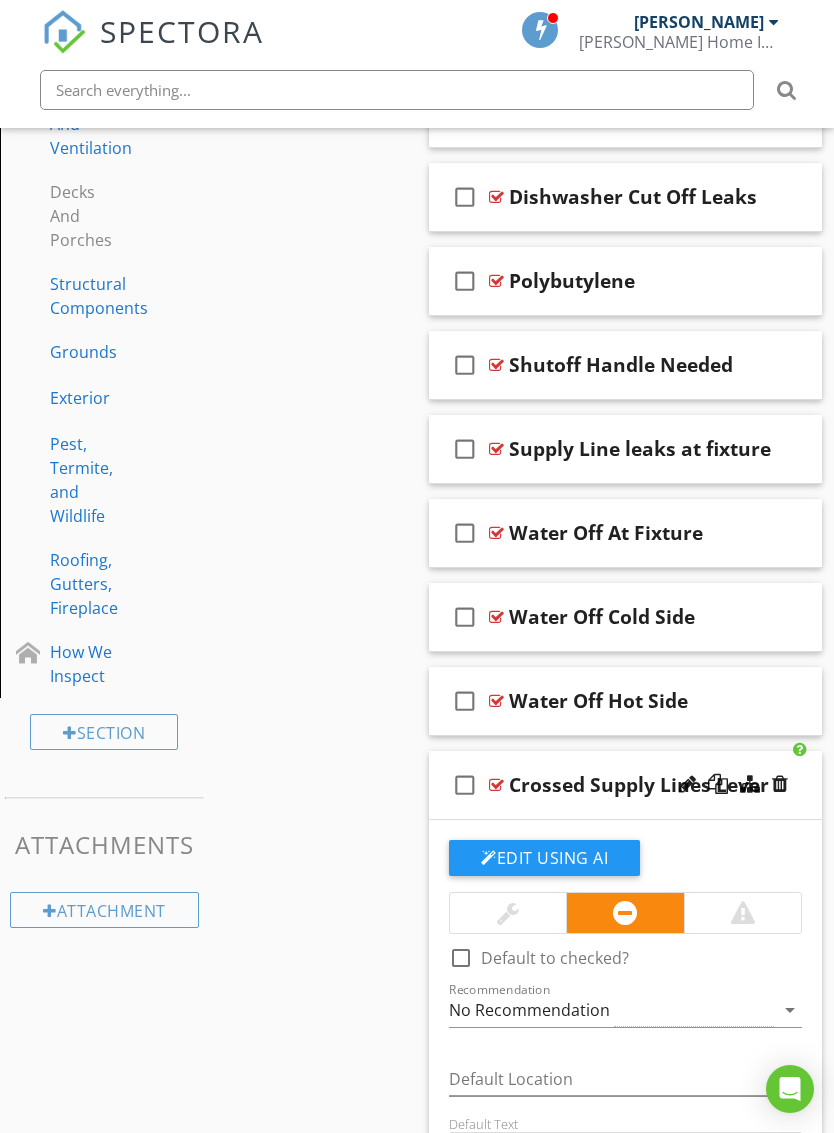 click on "check_box_outline_blank
Crossed Supply Lines Lever" at bounding box center (625, 785) 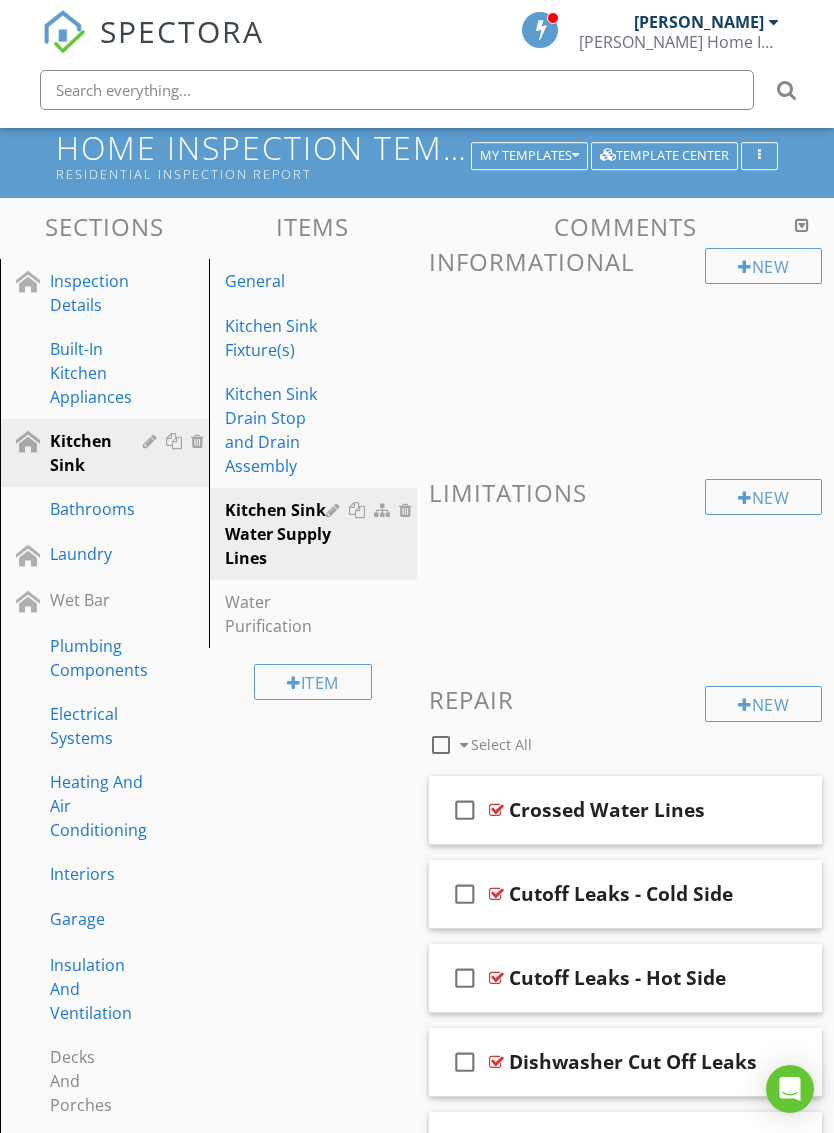 scroll, scrollTop: 106, scrollLeft: 0, axis: vertical 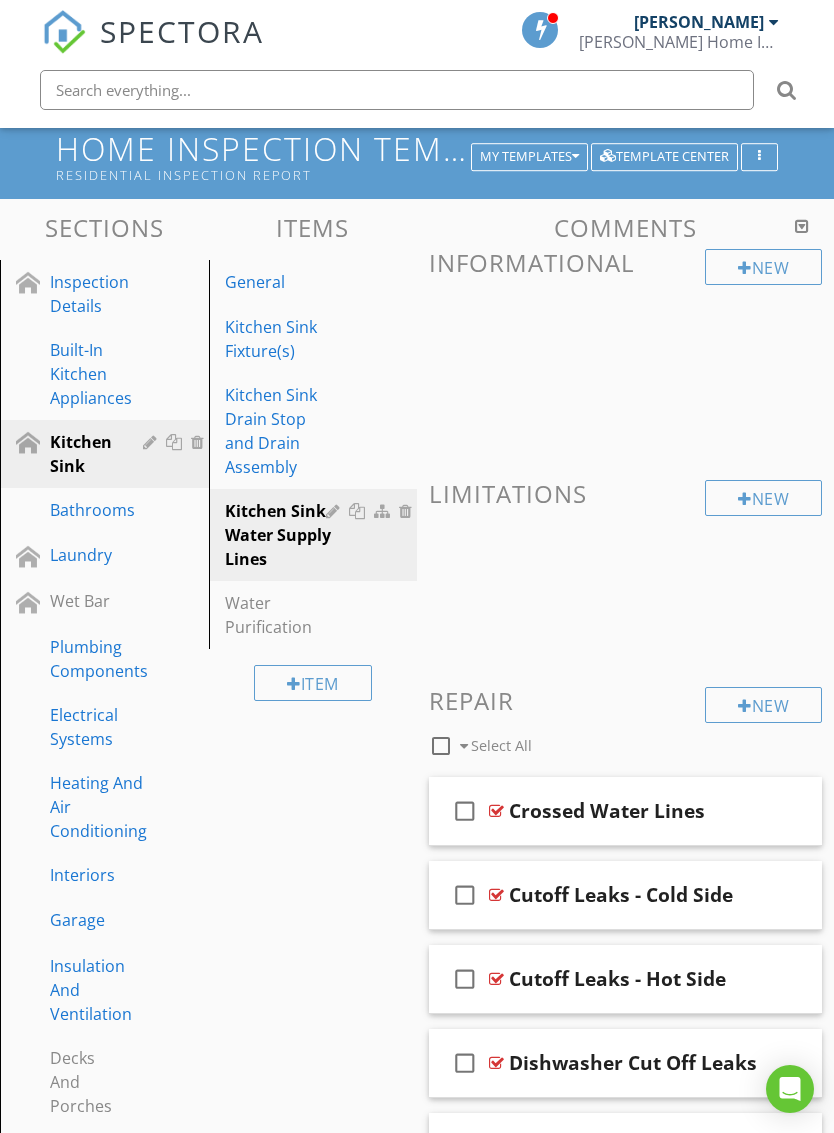 click on "Water Purification" at bounding box center (279, 615) 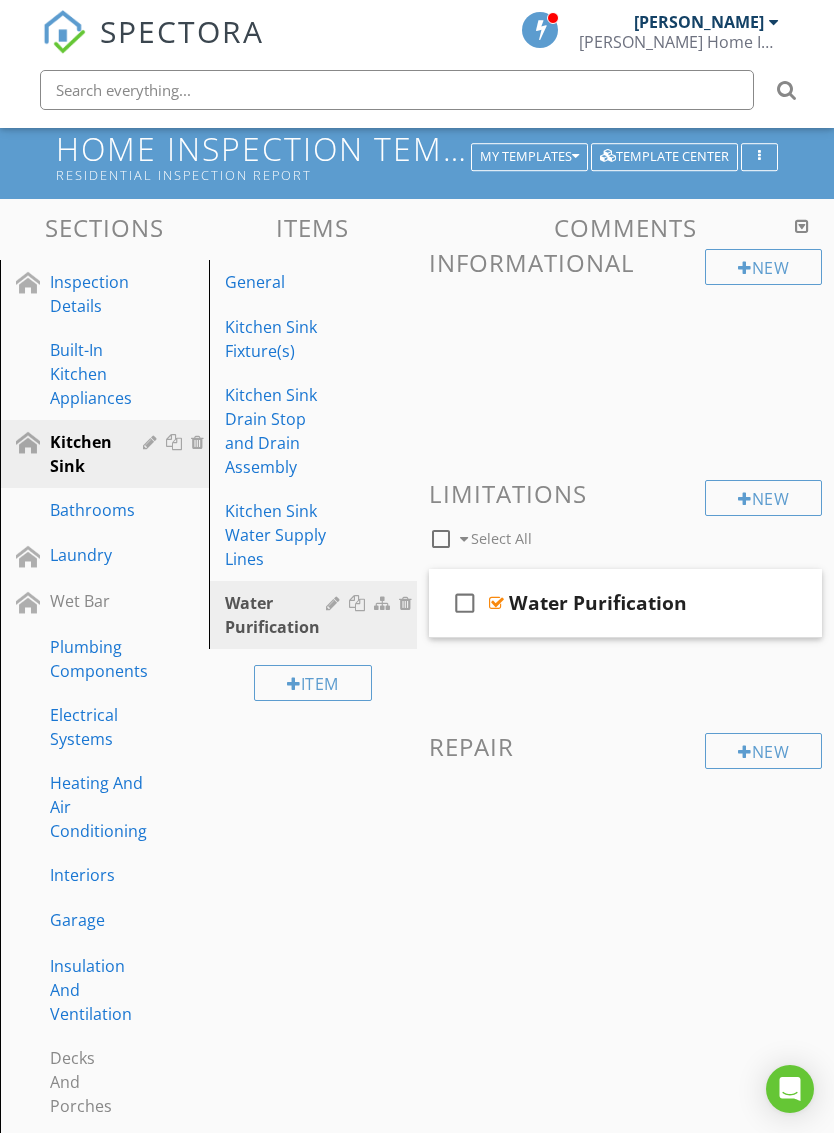 click on "check_box_outline_blank
Water Purification" at bounding box center (625, 603) 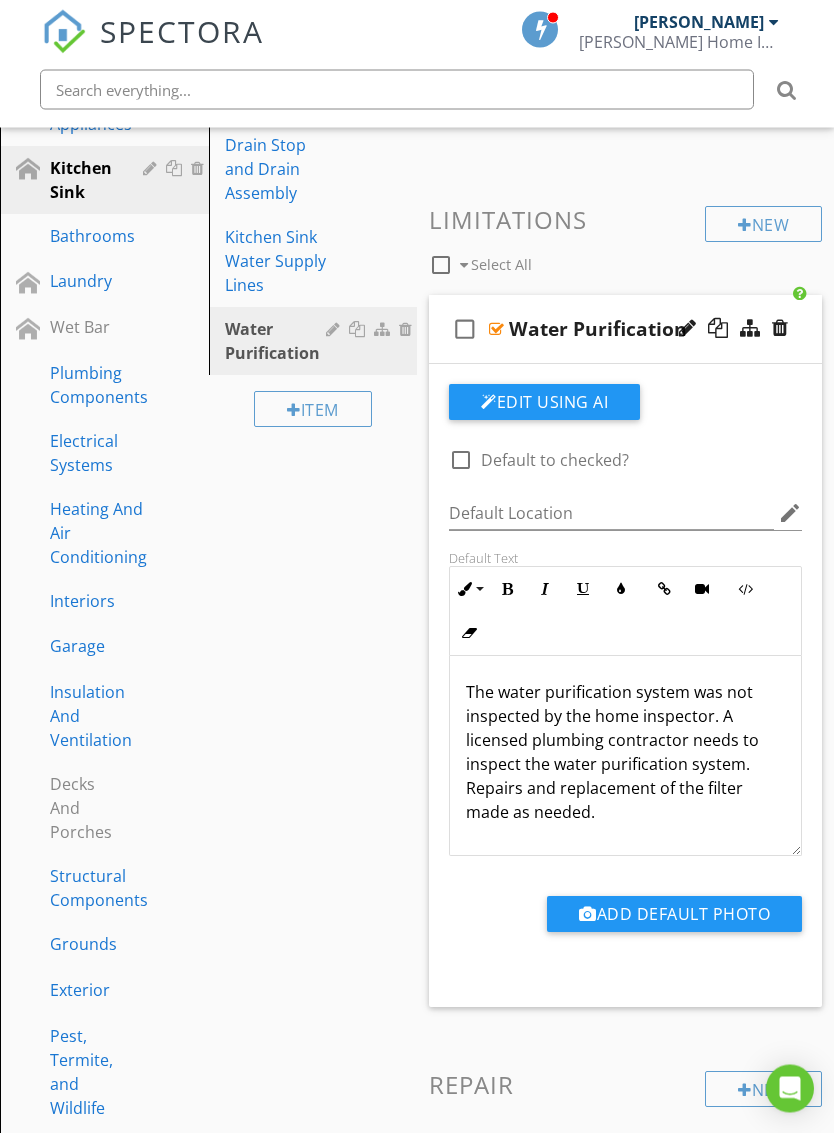 scroll, scrollTop: 385, scrollLeft: 0, axis: vertical 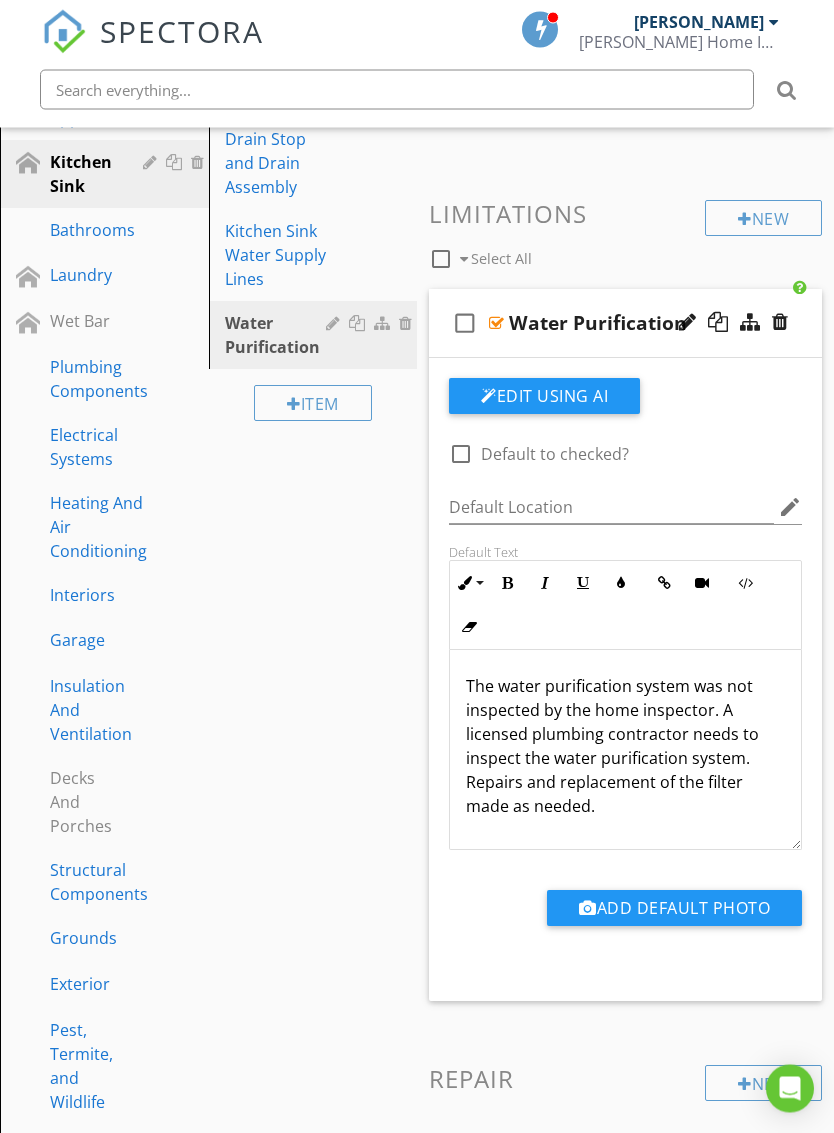 click on "Sections
Inspection Details           Built-In Kitchen Appliances           Kitchen Sink            Bathrooms           Laundry           Wet Bar           Plumbing Components           Electrical Systems           Heating And Air Conditioning           Interiors           Garage           Insulation And Ventilation           Decks And Porches           Structural Components           Grounds           Exterior           Pest, Termite, and Wildlife           Roofing, Gutters, Fireplace           How We Inspect
Section
Attachments
Attachment
Items
General           Kitchen Sink Fixture(s)           Kitchen Sink Drain Stop and Drain Assembly           Kitchen Sink Water Supply Lines           Water Purification
Item
Comments
New
Informational
New
Limitations" at bounding box center (417, 725) 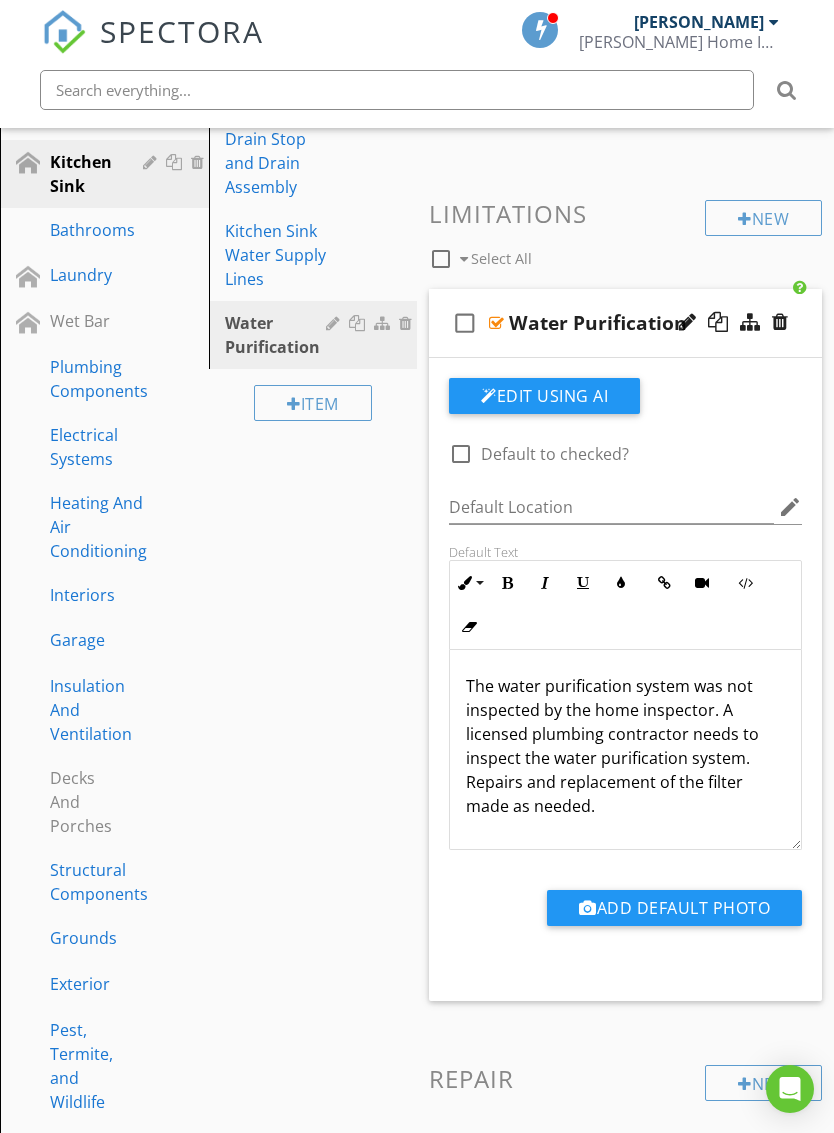 click on "New
Informational
New
Limitations   check_box_outline_blank     Select All     check_box_outline_blank
Water Purification
Edit Using AI
check_box_outline_blank Default to checked?             Default Location edit       Default Text   Ordered List Unordered List Insert Image Insert Table Inline Style XLarge Large Normal Small Light Small/Light Bold Italic Underline Colors Insert Link Insert Video Code View Clear Formatting The water purification system was not inspected by the home inspector. A licensed plumbing contractor needs to inspect the water purification system. Repairs and replacement of the filter made as needed. Enter text here <p>The&nbsp;water purification system was not inspected by the home inspector. A licensed plumbing contractor needs to inspect the water purification system. Repairs and replacement of the filter made as needed.</p>
New" at bounding box center (625, 589) 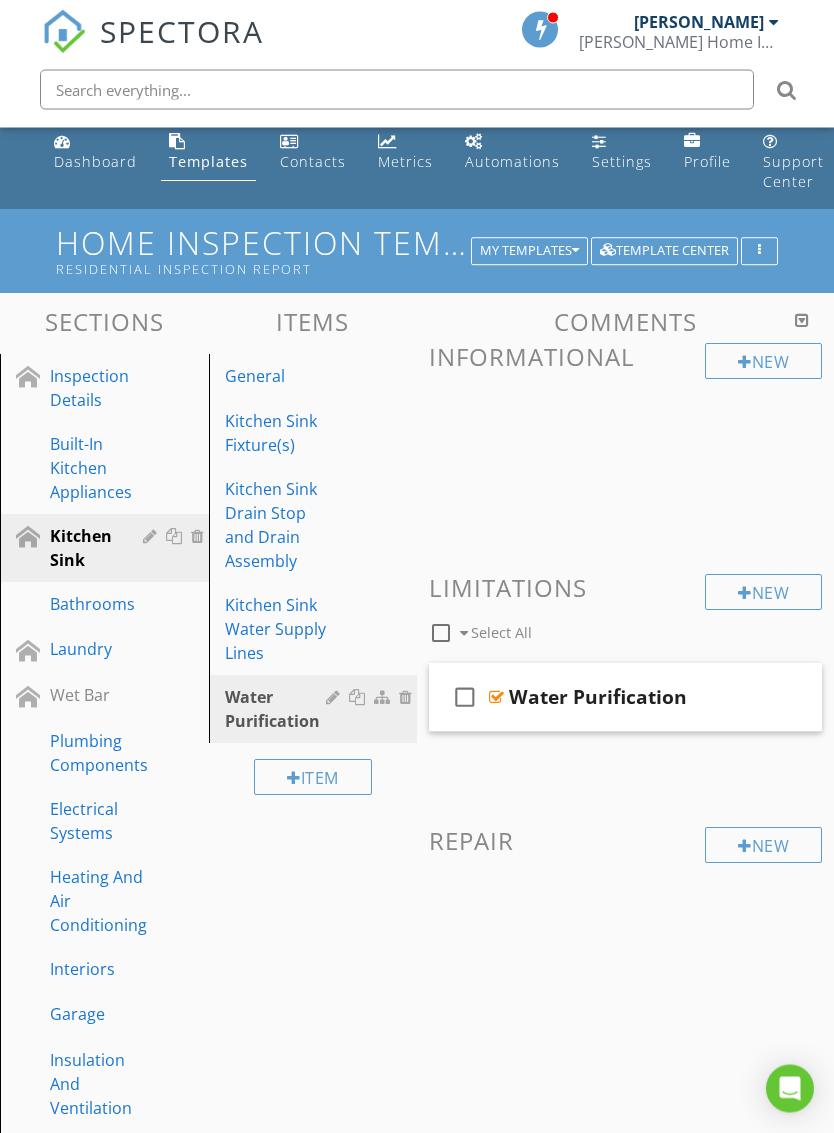 click on "Bathrooms" at bounding box center (92, 605) 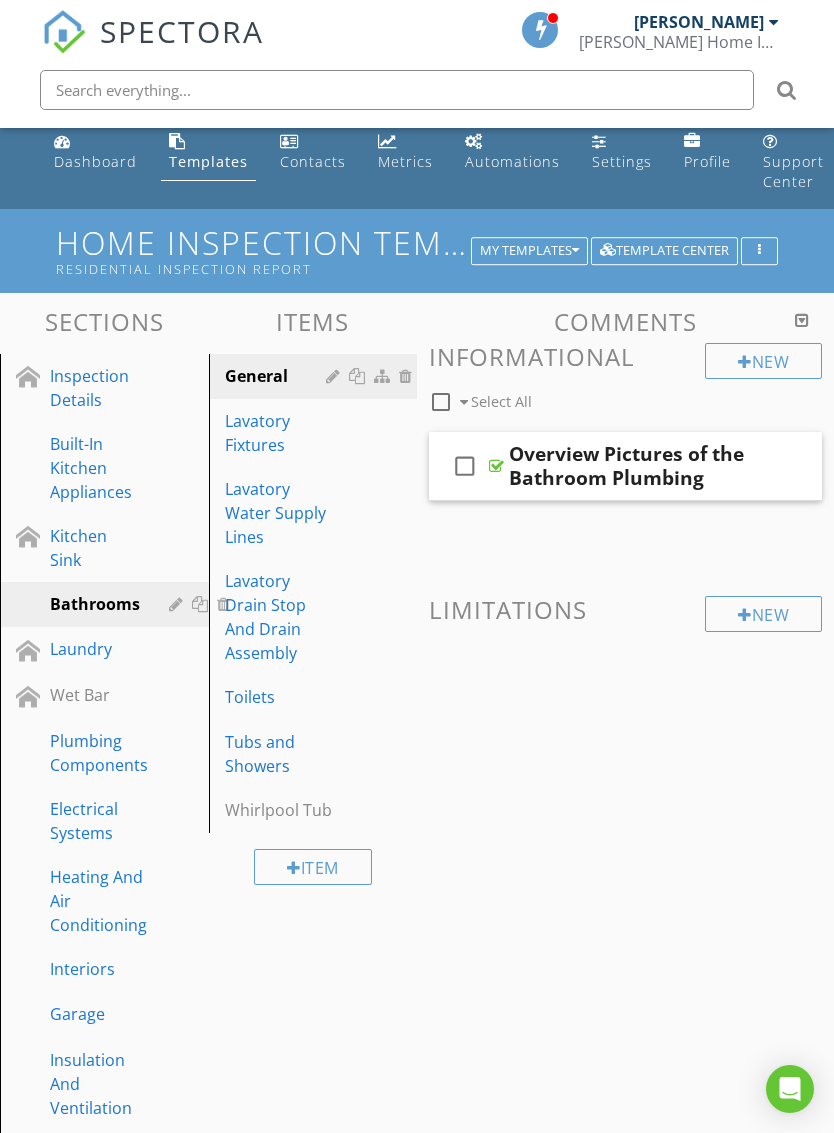 click on "Lavatory Fixtures" at bounding box center [279, 433] 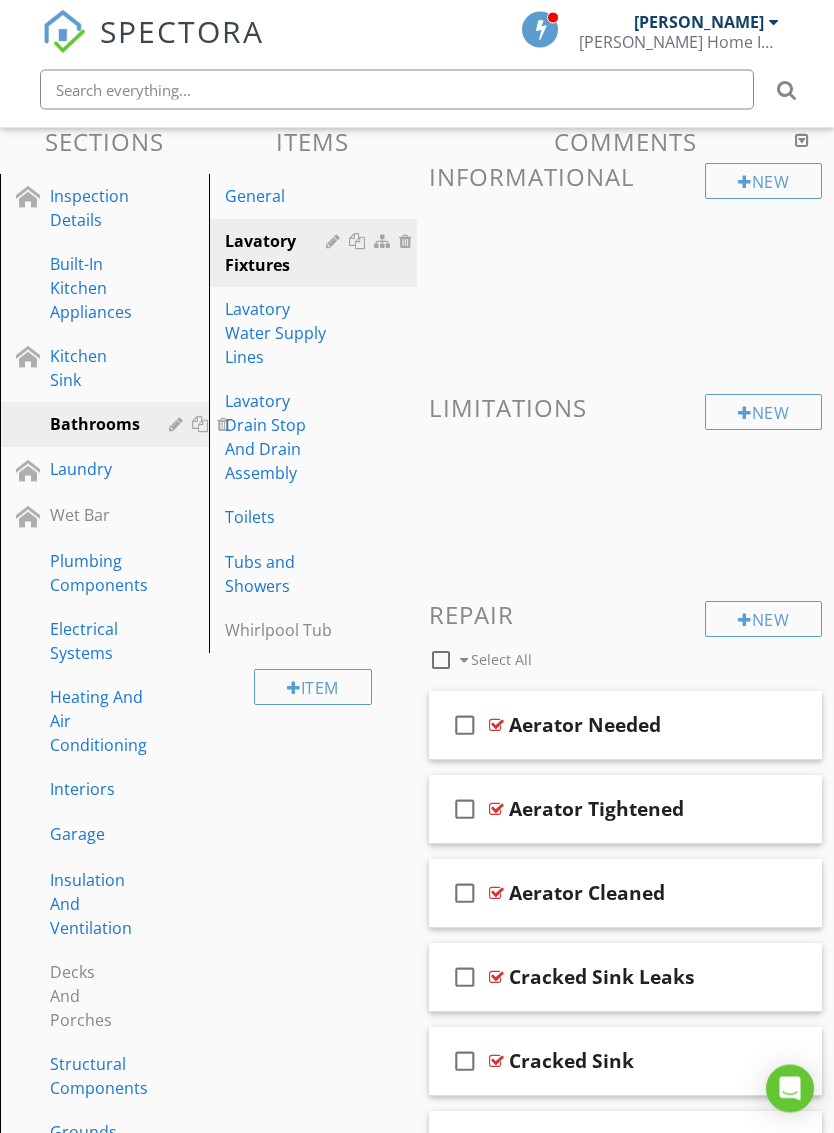 scroll, scrollTop: 192, scrollLeft: 0, axis: vertical 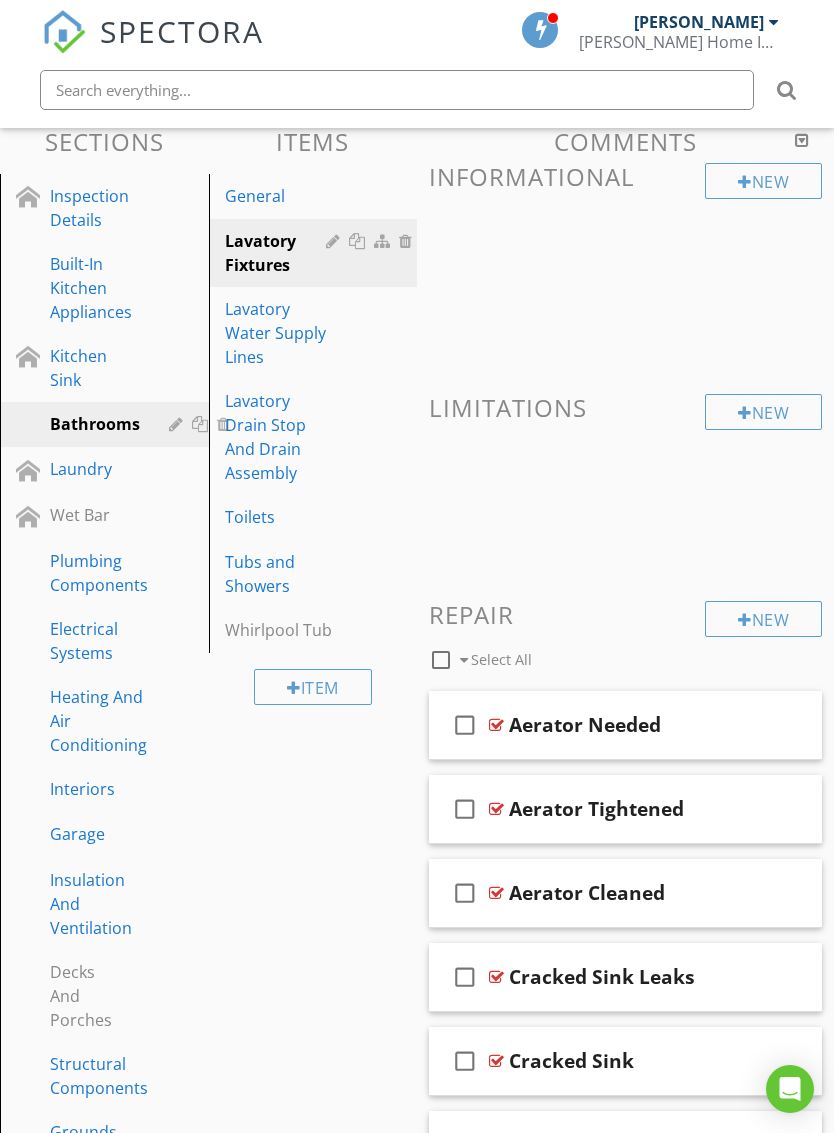 click on "check_box_outline_blank
Aerator Needed" at bounding box center [625, 725] 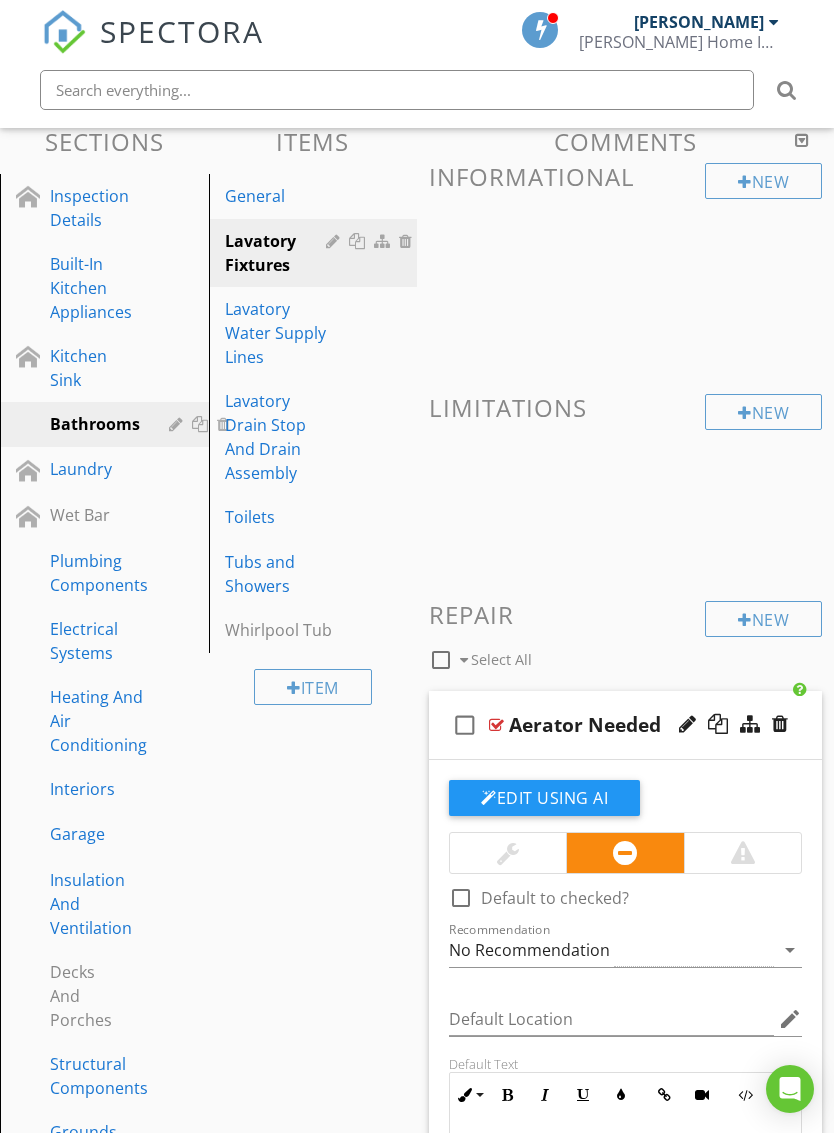 click at bounding box center [508, 853] 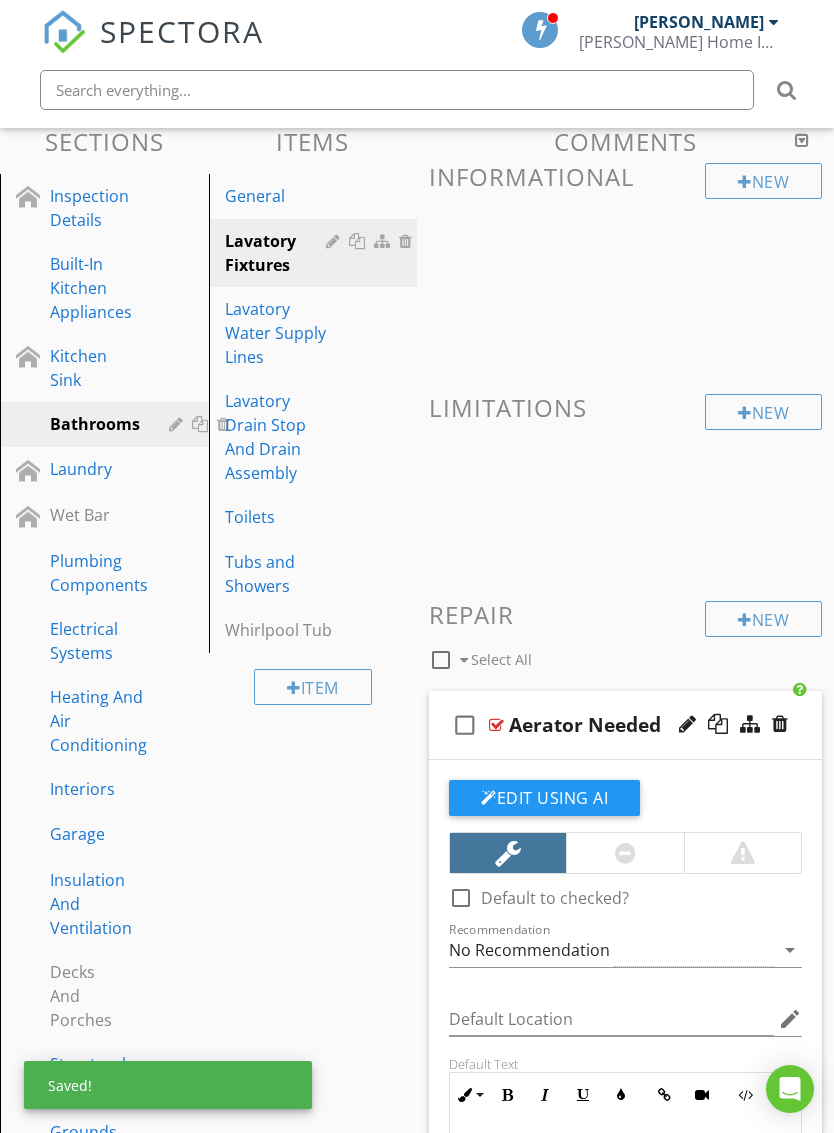 scroll, scrollTop: 183, scrollLeft: 0, axis: vertical 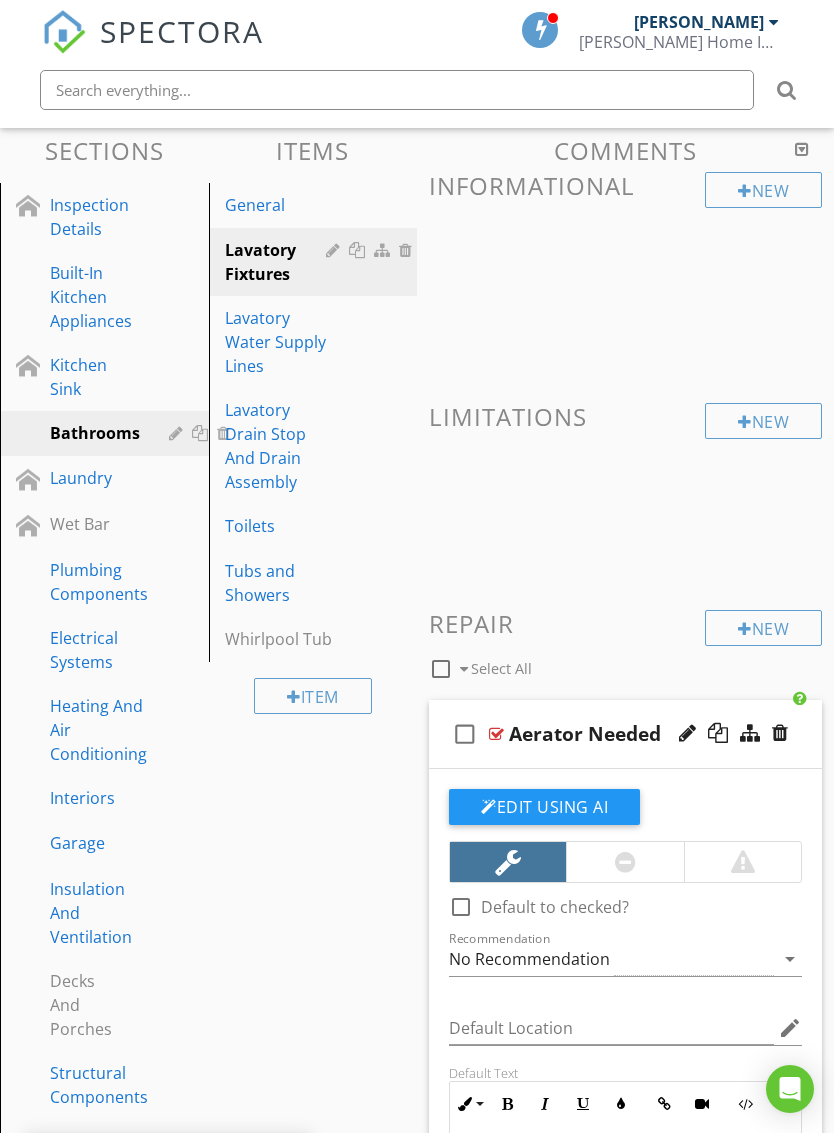 click on "check_box_outline_blank
Aerator Needed" at bounding box center [625, 734] 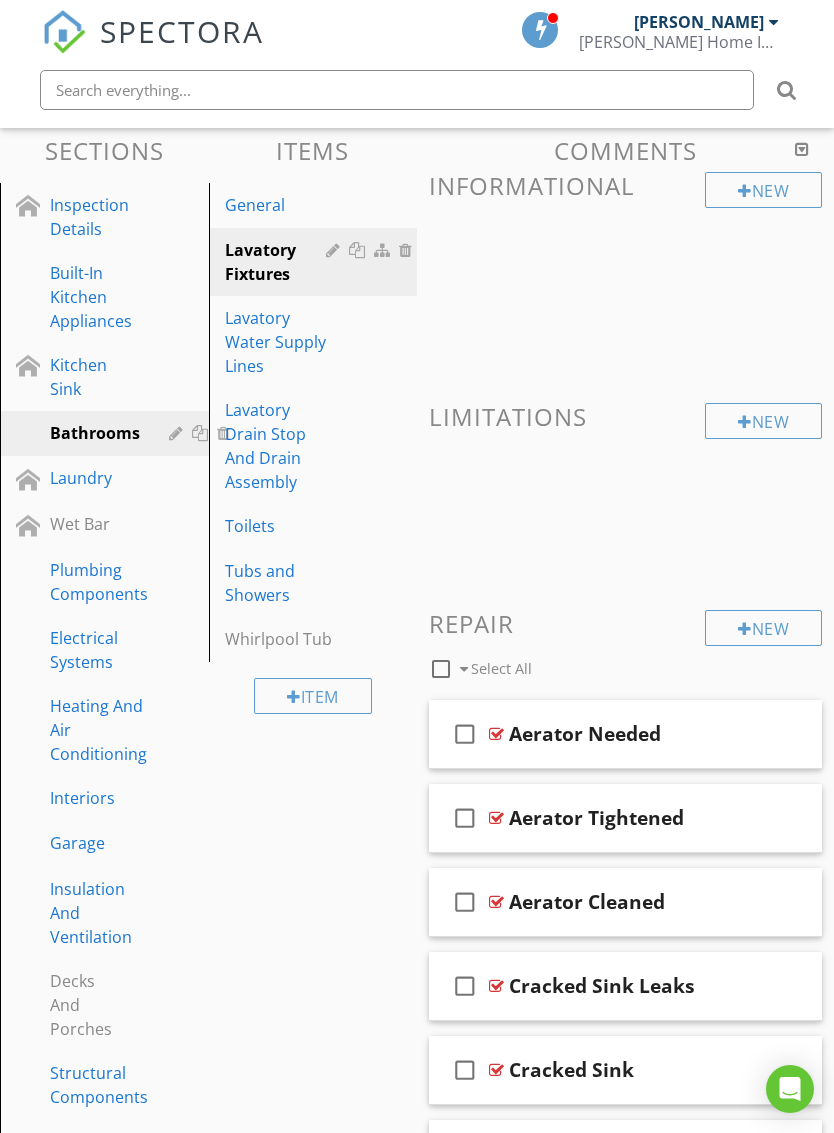 click at bounding box center [733, 818] 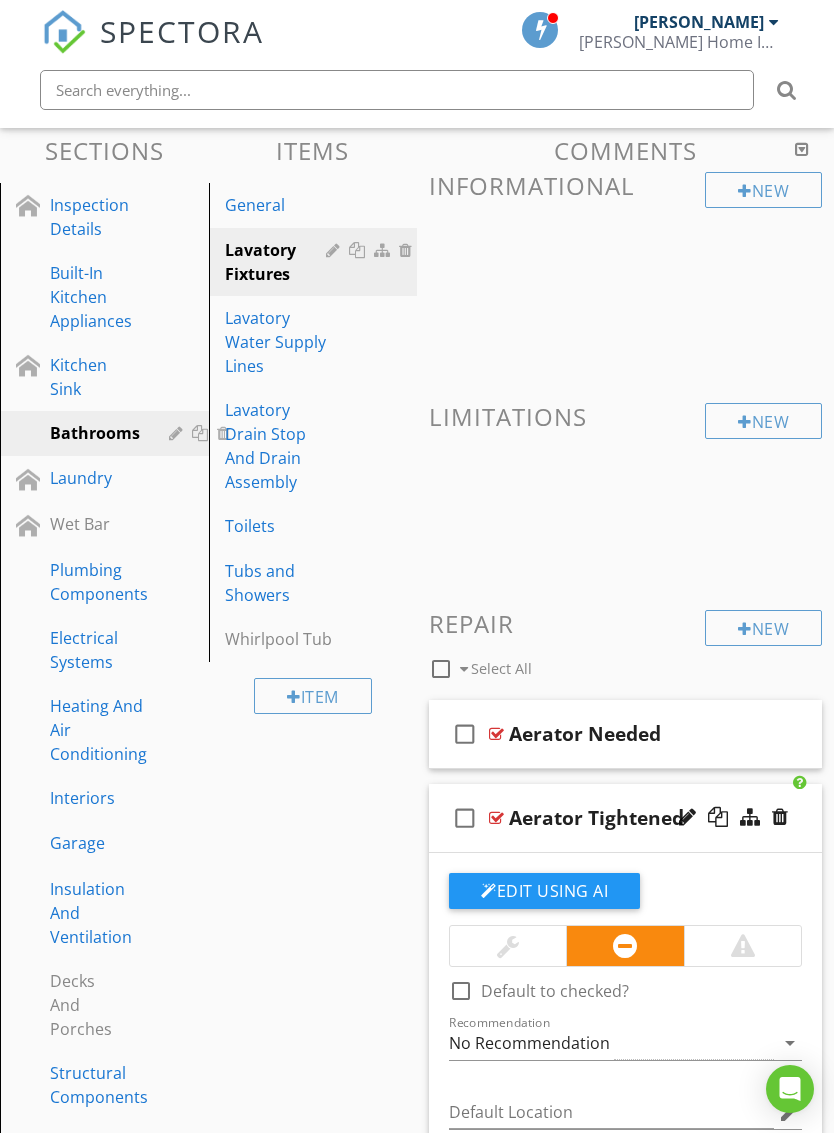 click at bounding box center (508, 946) 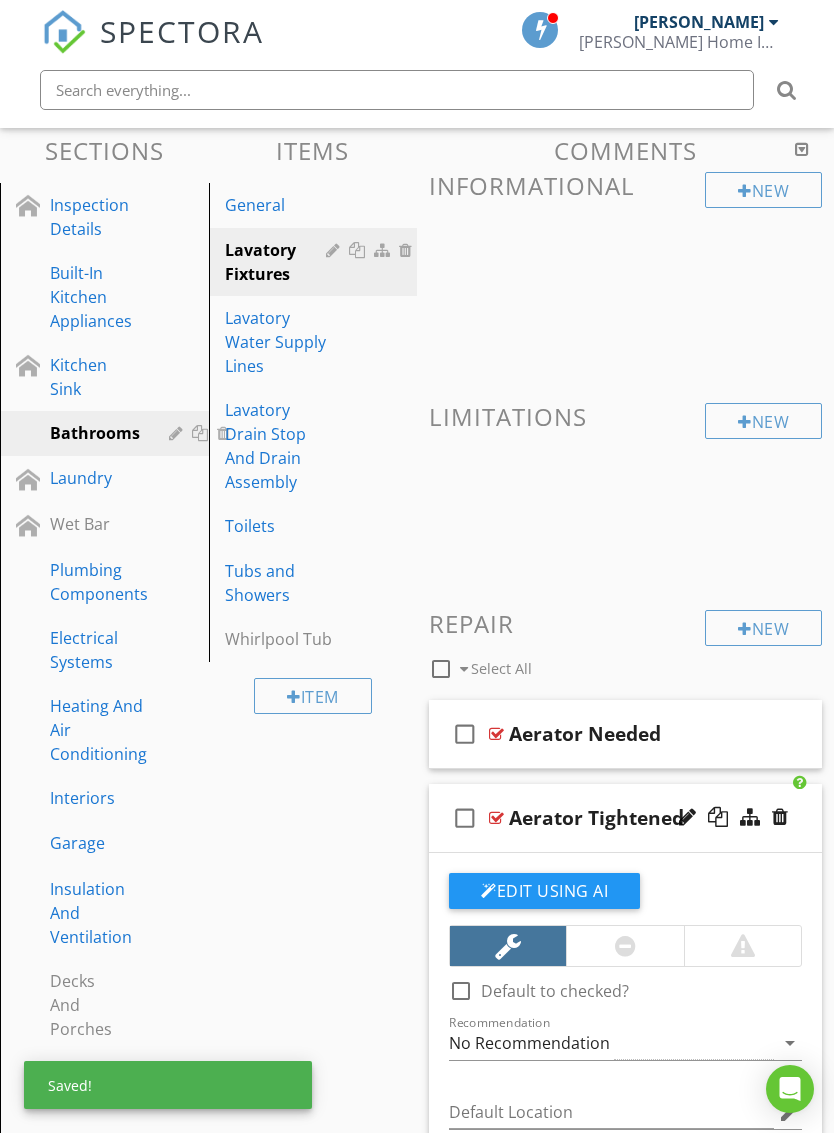 click at bounding box center (780, 817) 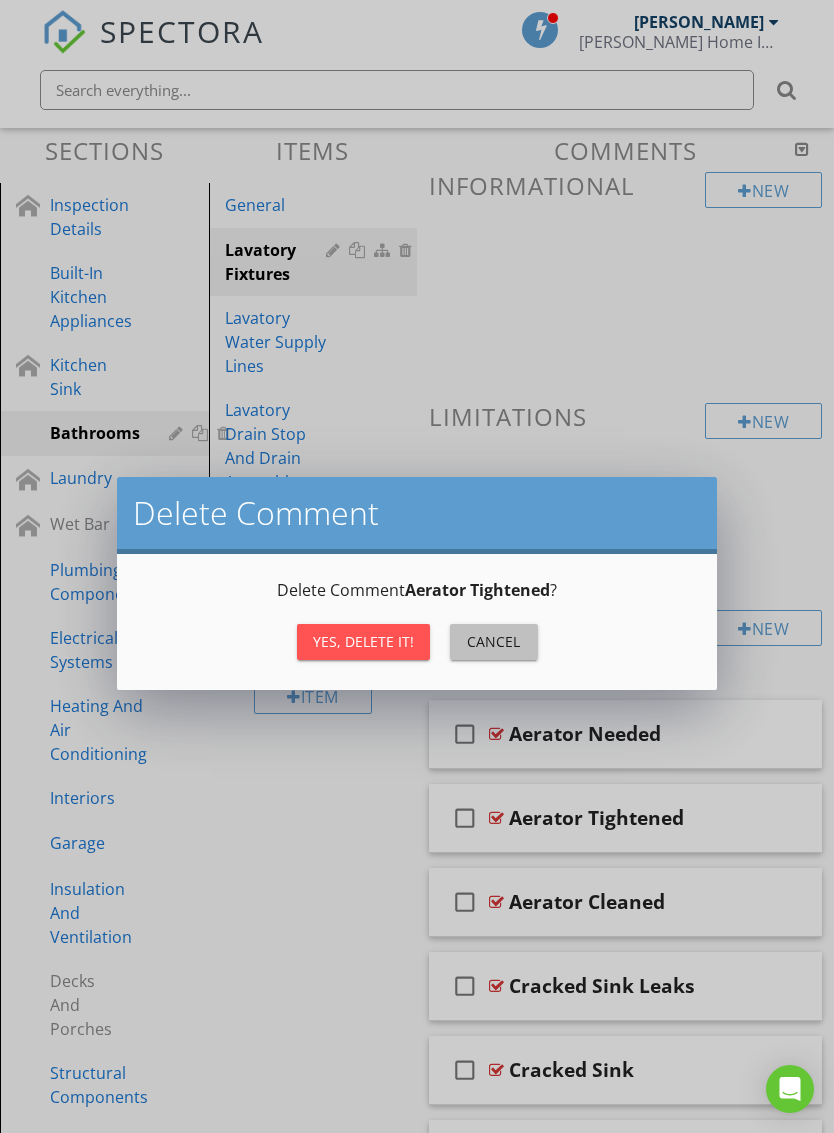 click on "Cancel" at bounding box center (494, 641) 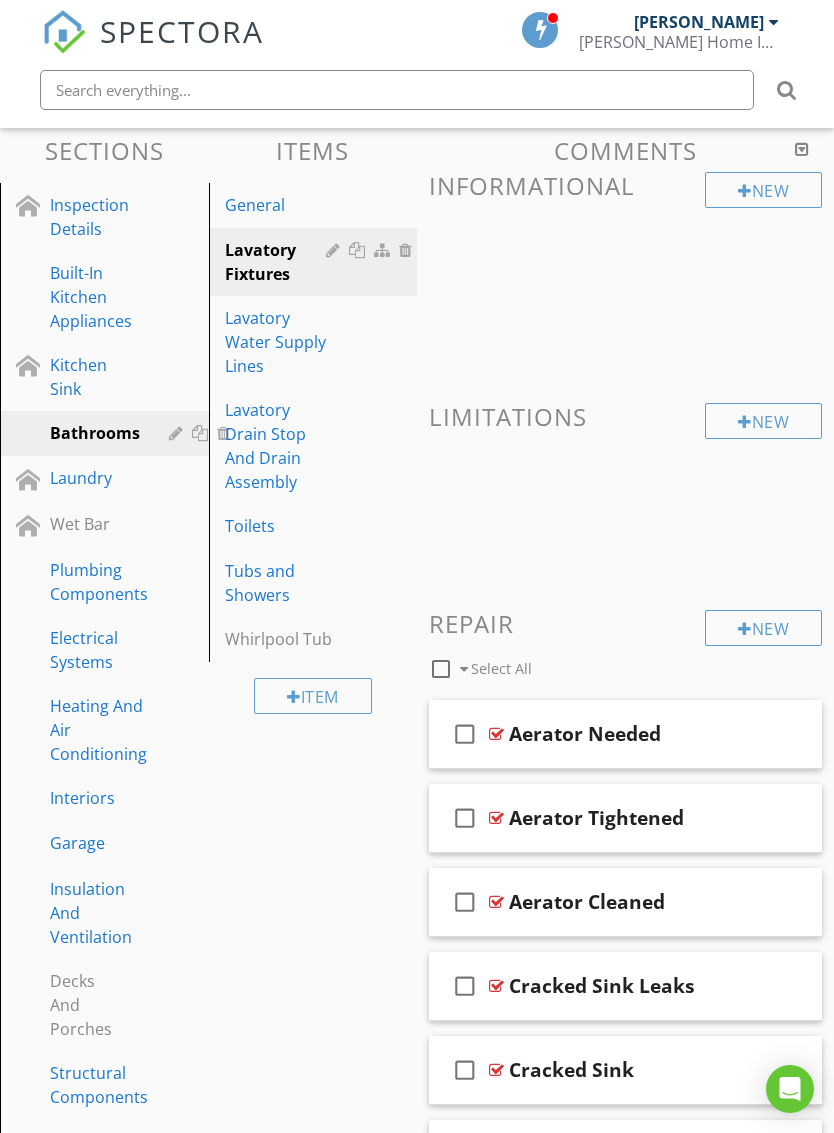 click on "check_box_outline_blank
Aerator Cleaned" at bounding box center [625, 902] 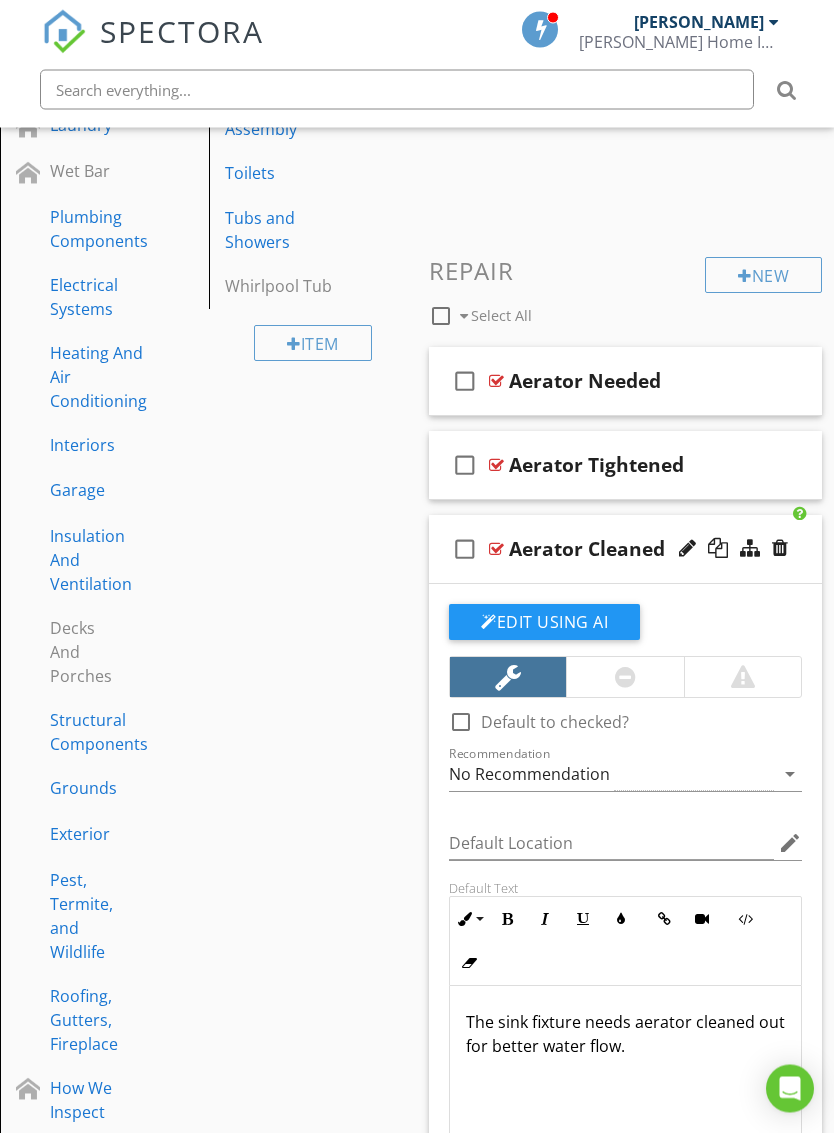 click on "check_box_outline_blank
Aerator Cleaned" at bounding box center (625, 550) 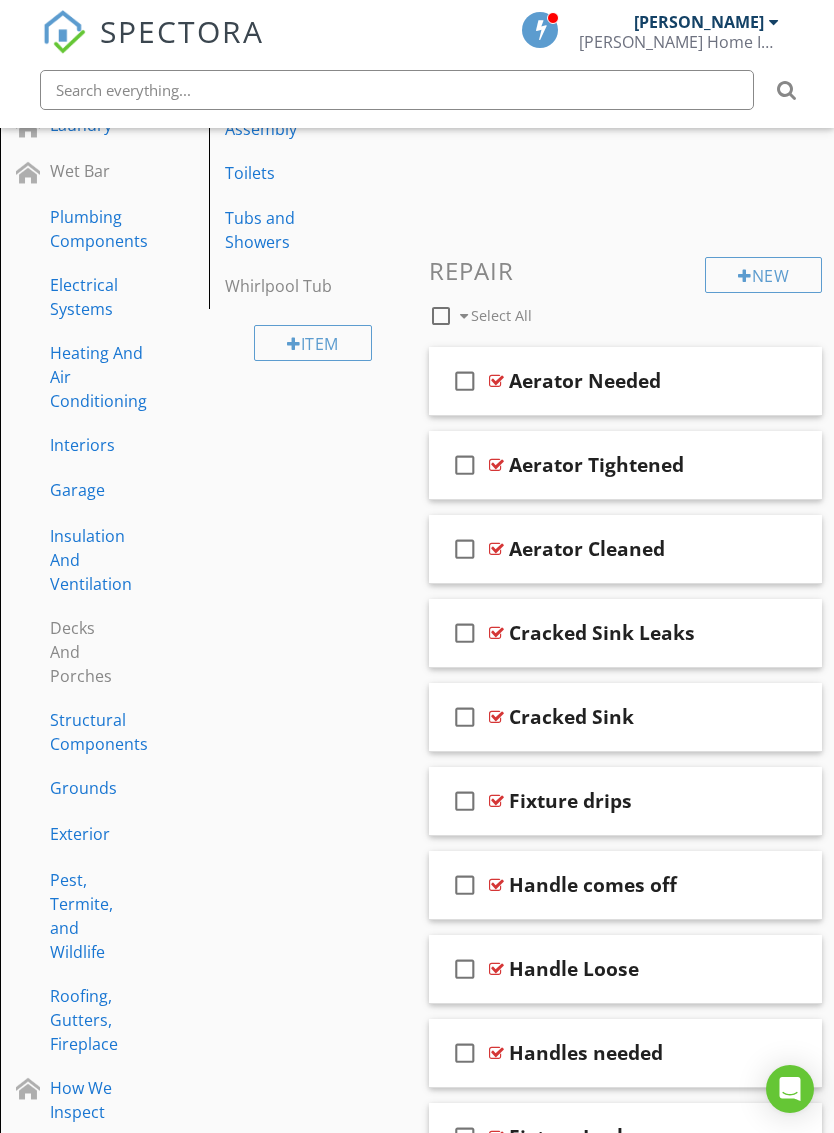 click on "check_box_outline_blank
Cracked Sink Leaks" at bounding box center (625, 633) 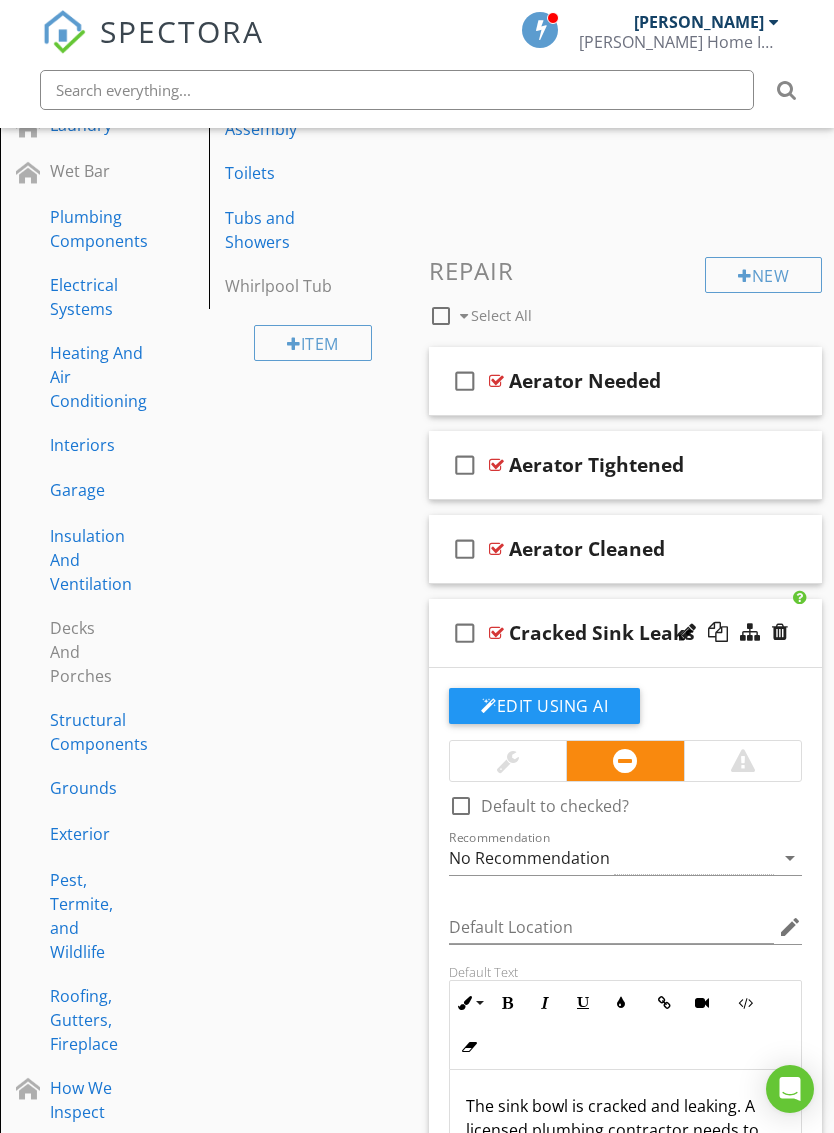 click on "check_box_outline_blank
Cracked Sink Leaks" at bounding box center [625, 633] 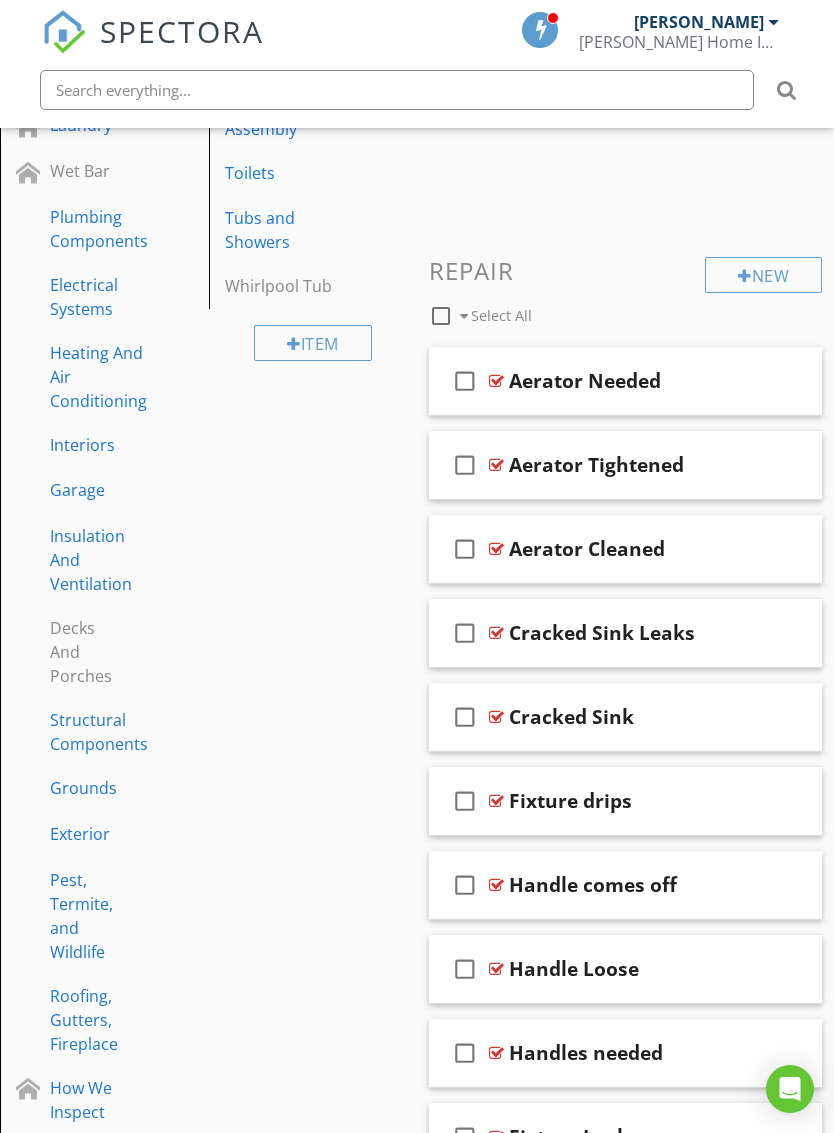 click on "check_box_outline_blank
Cracked Sink Leaks" at bounding box center (625, 633) 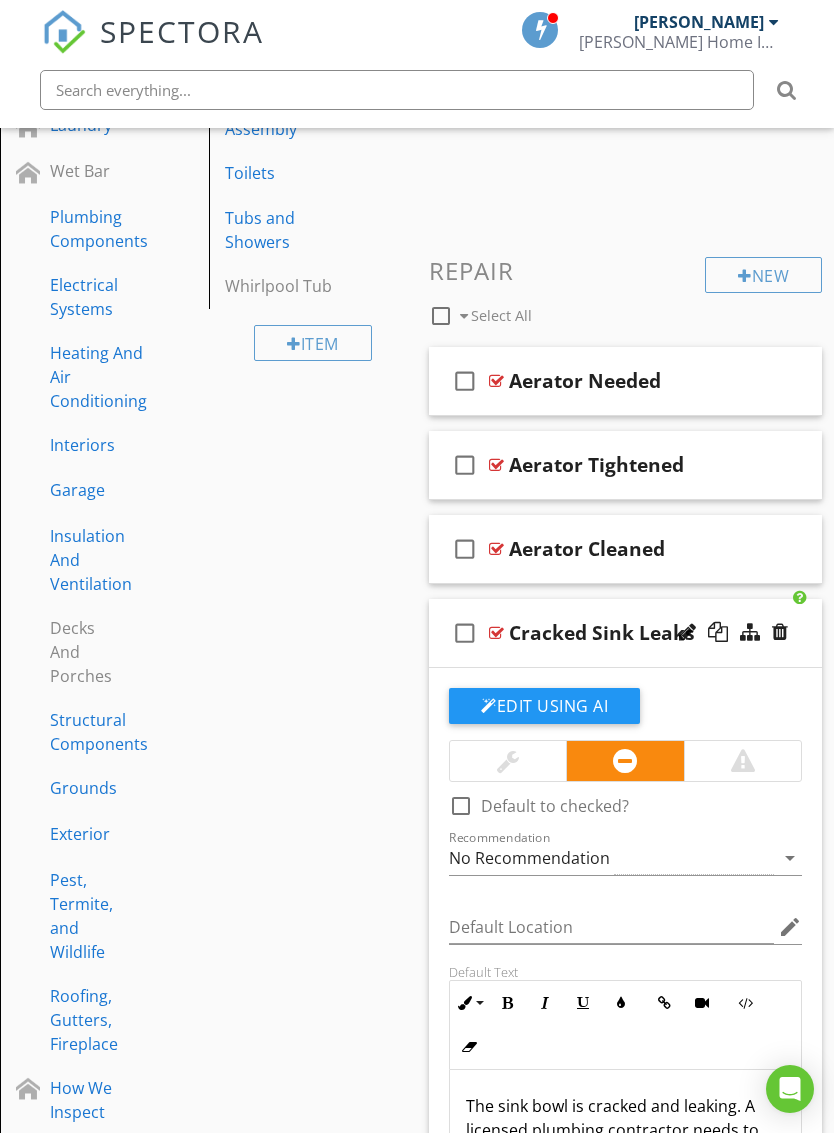 click on "check_box_outline_blank
Cracked Sink Leaks" at bounding box center (625, 633) 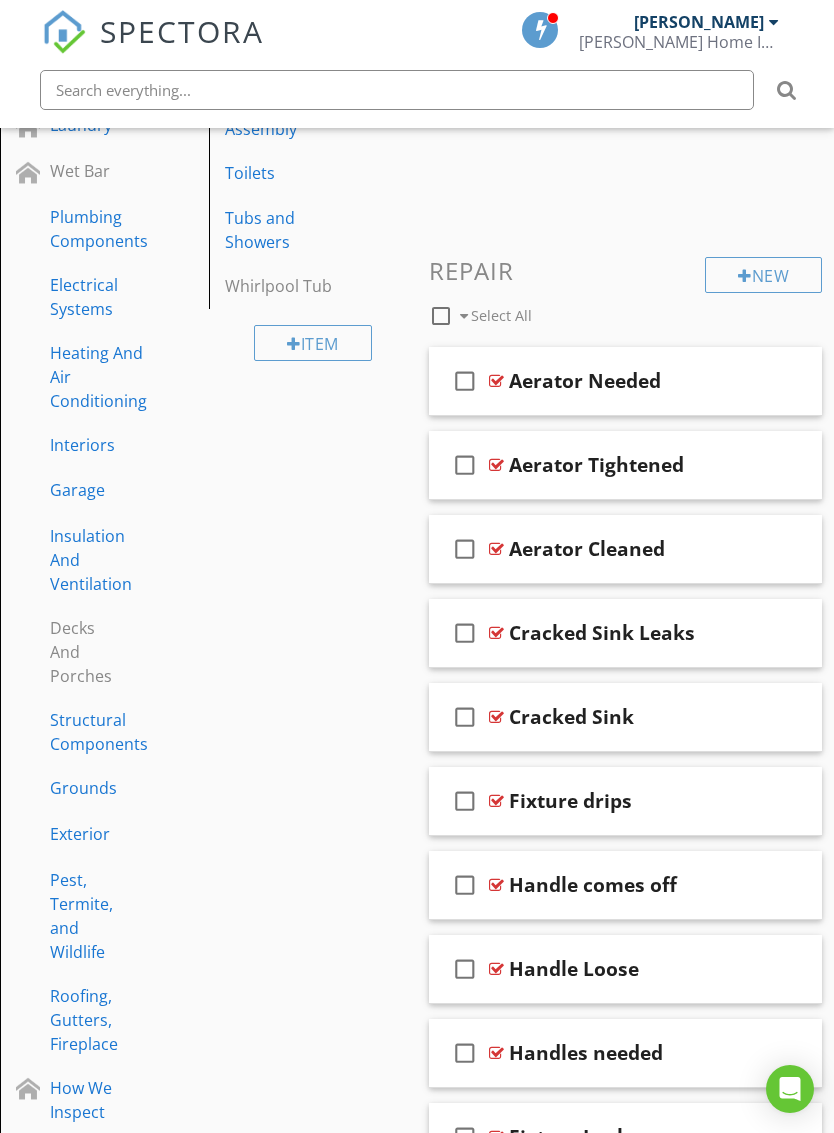 click at bounding box center (780, 716) 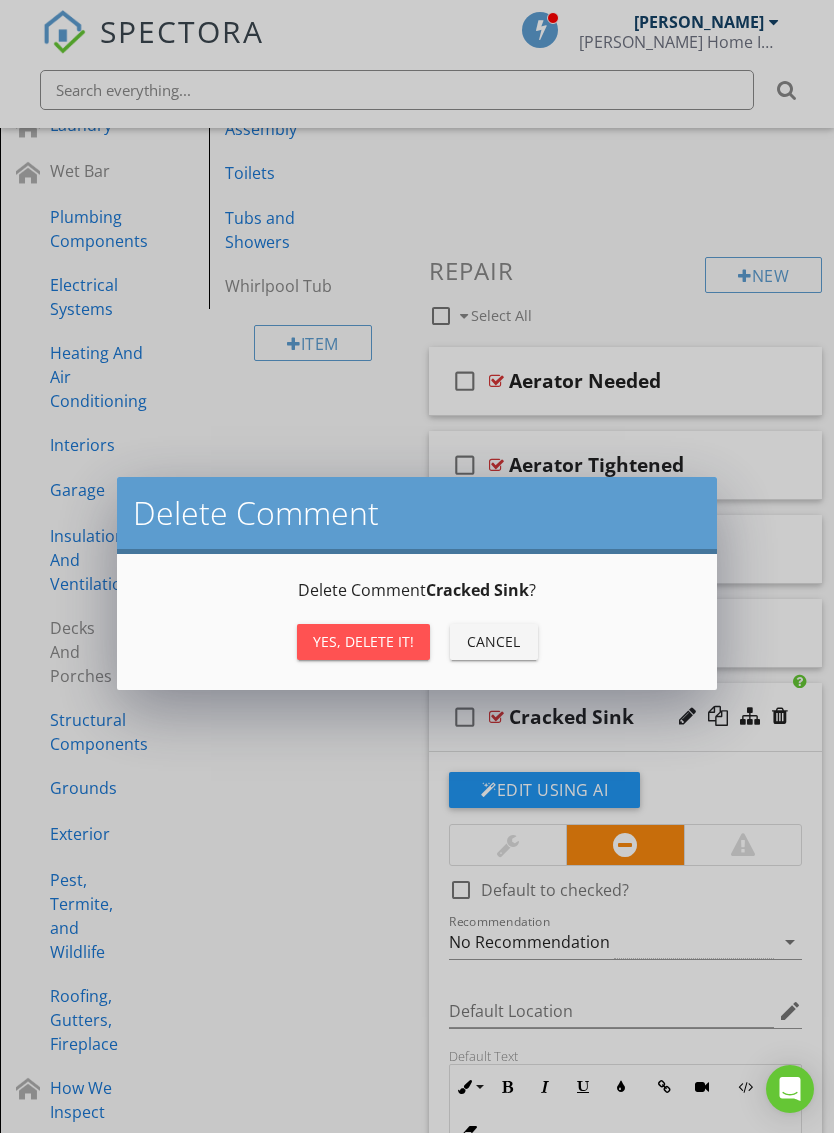 click on "Cancel" at bounding box center (494, 641) 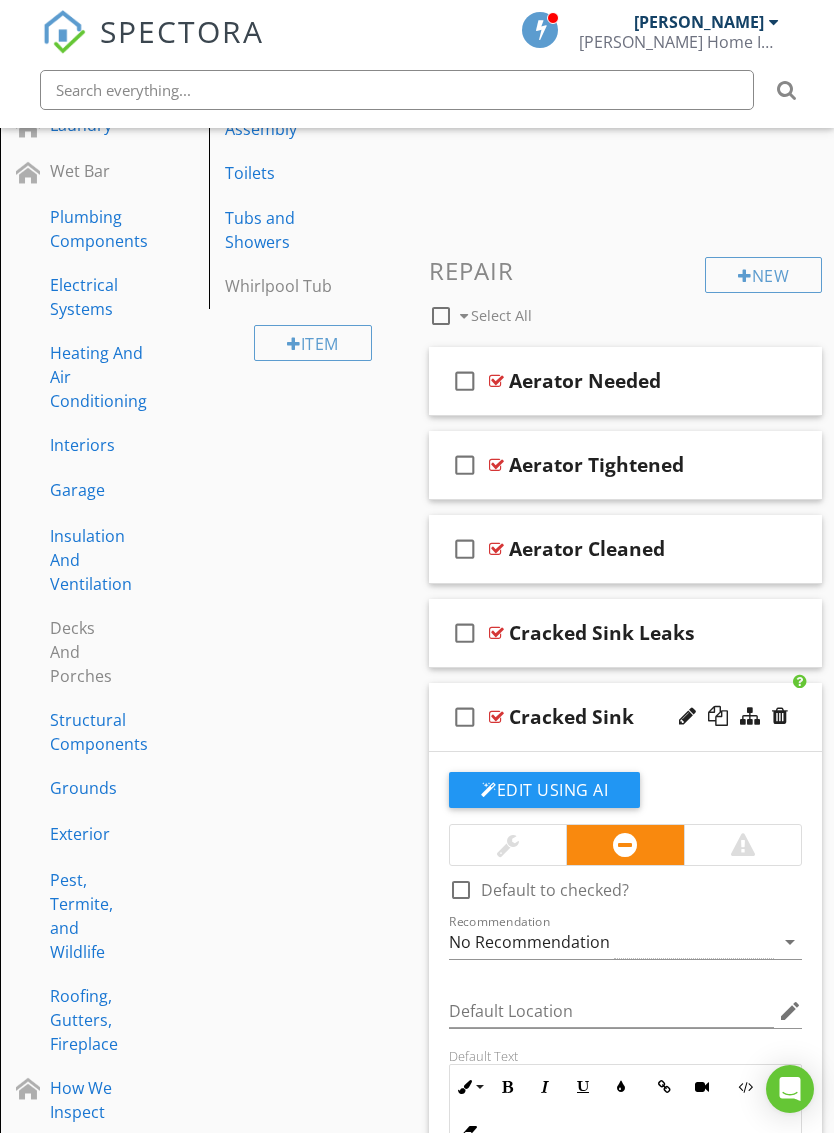 click on "check_box_outline_blank
Cracked Sink" at bounding box center [625, 717] 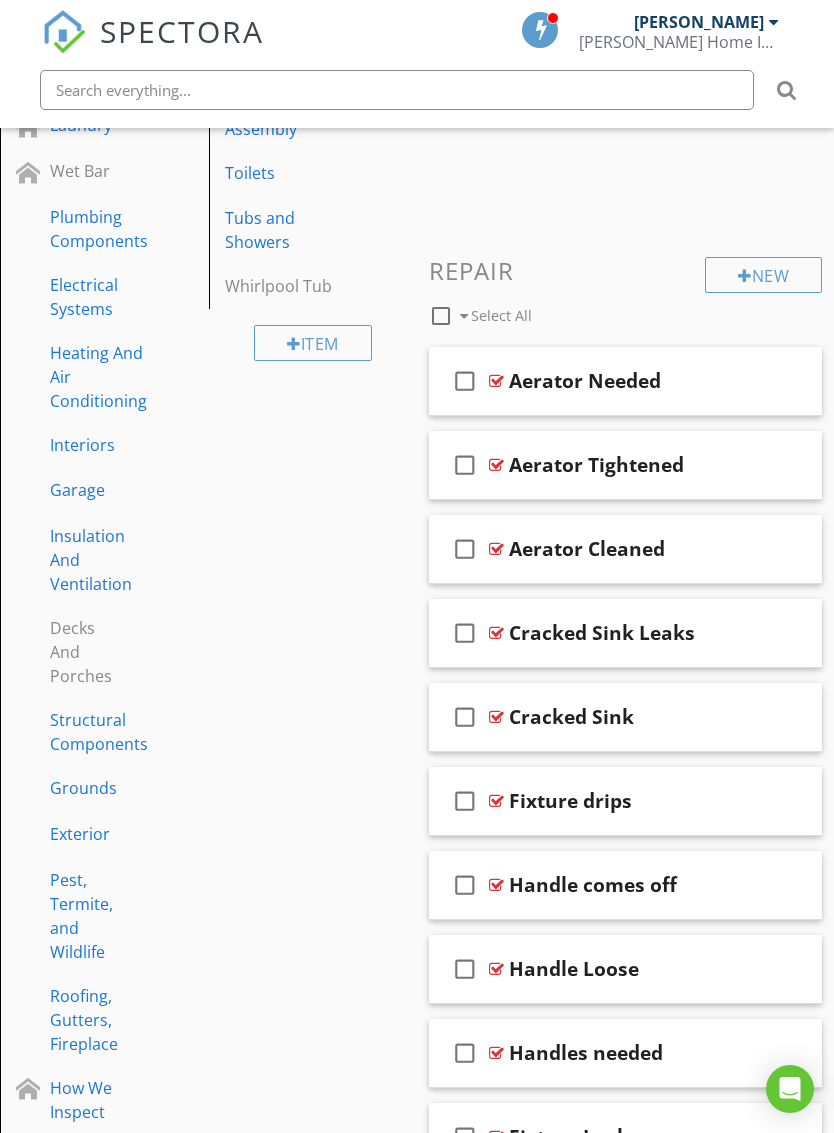 click on "check_box_outline_blank
Fixture drips" at bounding box center [625, 801] 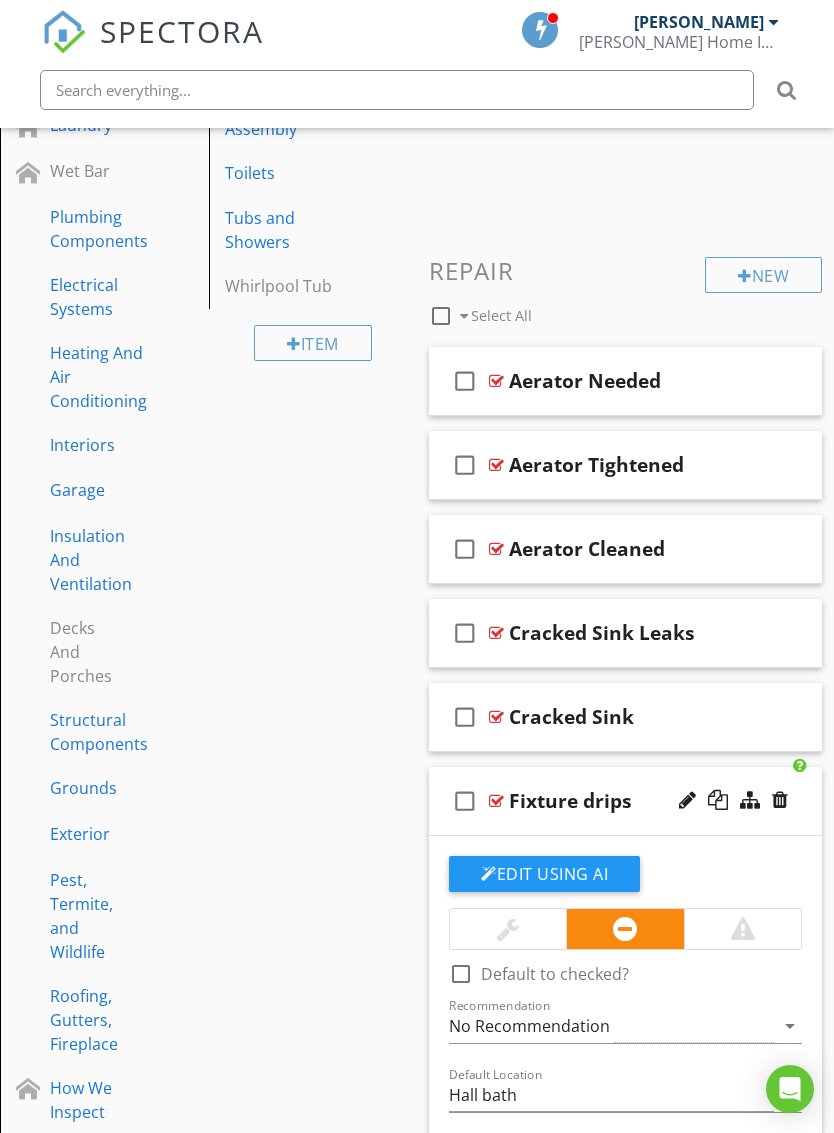 click on "check_box_outline_blank
Fixture drips" at bounding box center [625, 801] 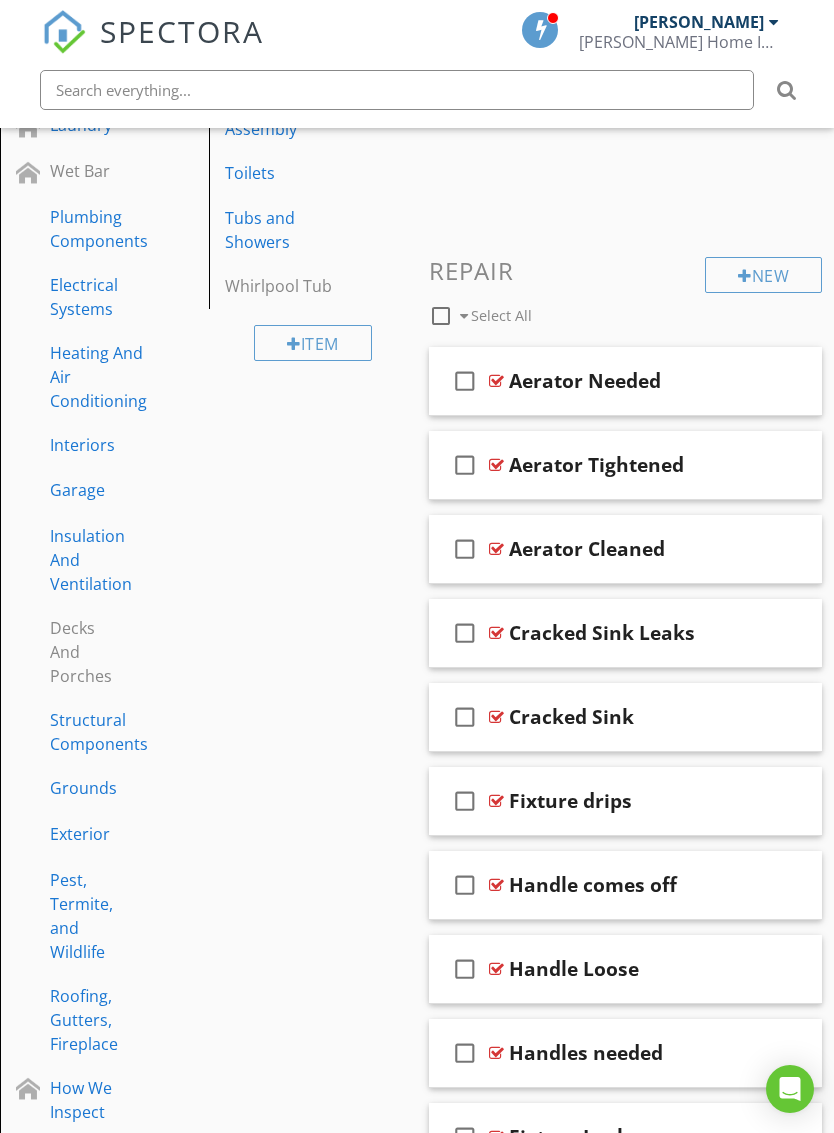 click on "check_box_outline_blank
Handle comes off" at bounding box center [625, 885] 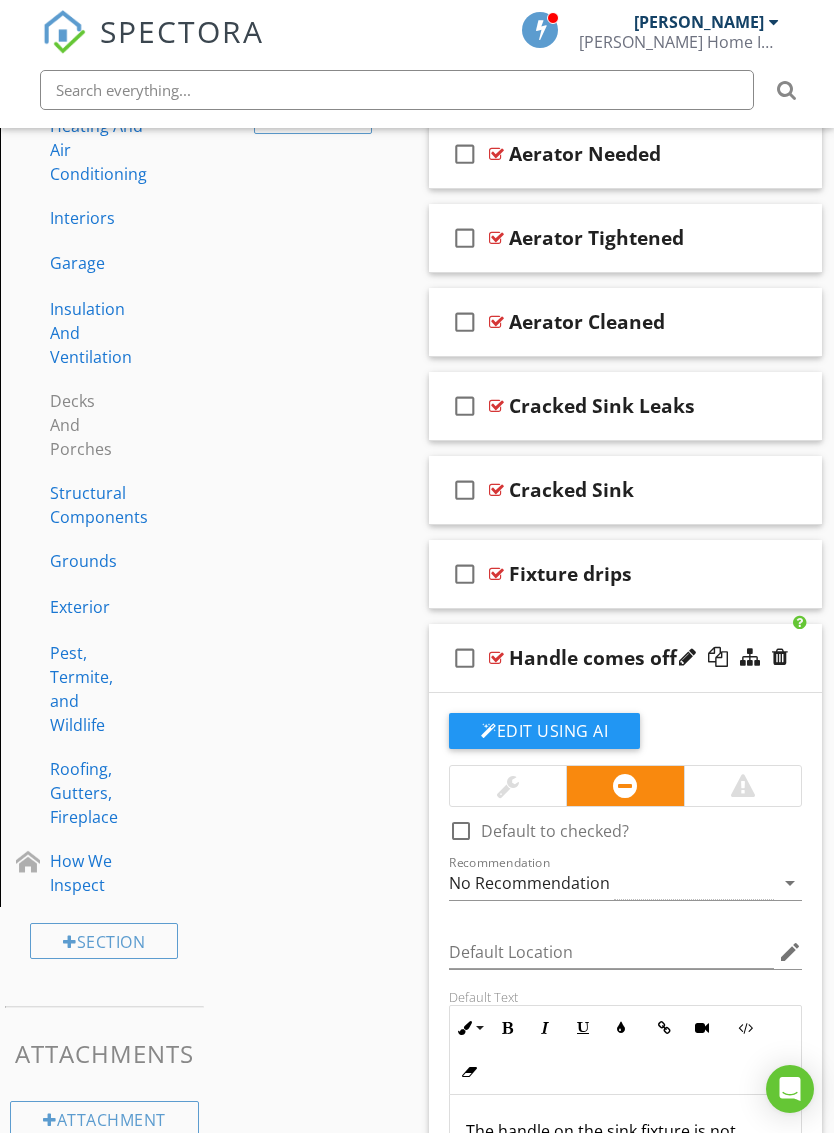 scroll, scrollTop: 792, scrollLeft: 0, axis: vertical 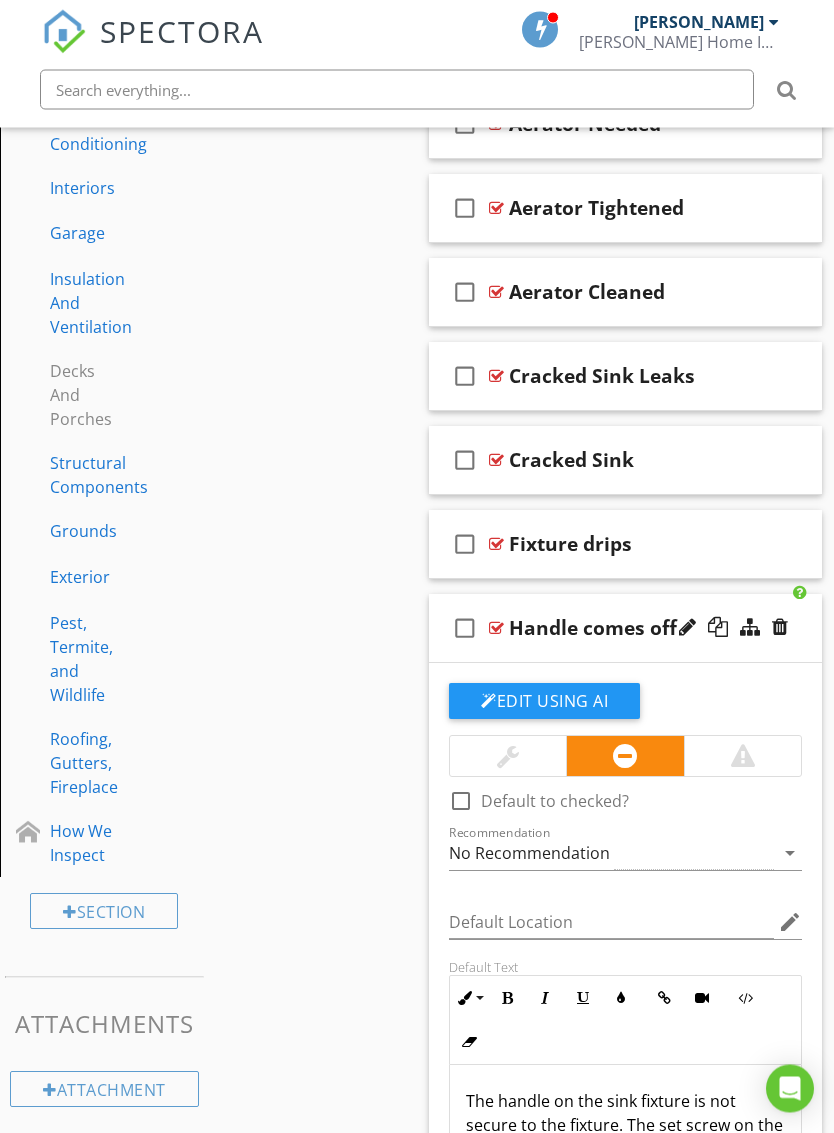 click at bounding box center (508, 757) 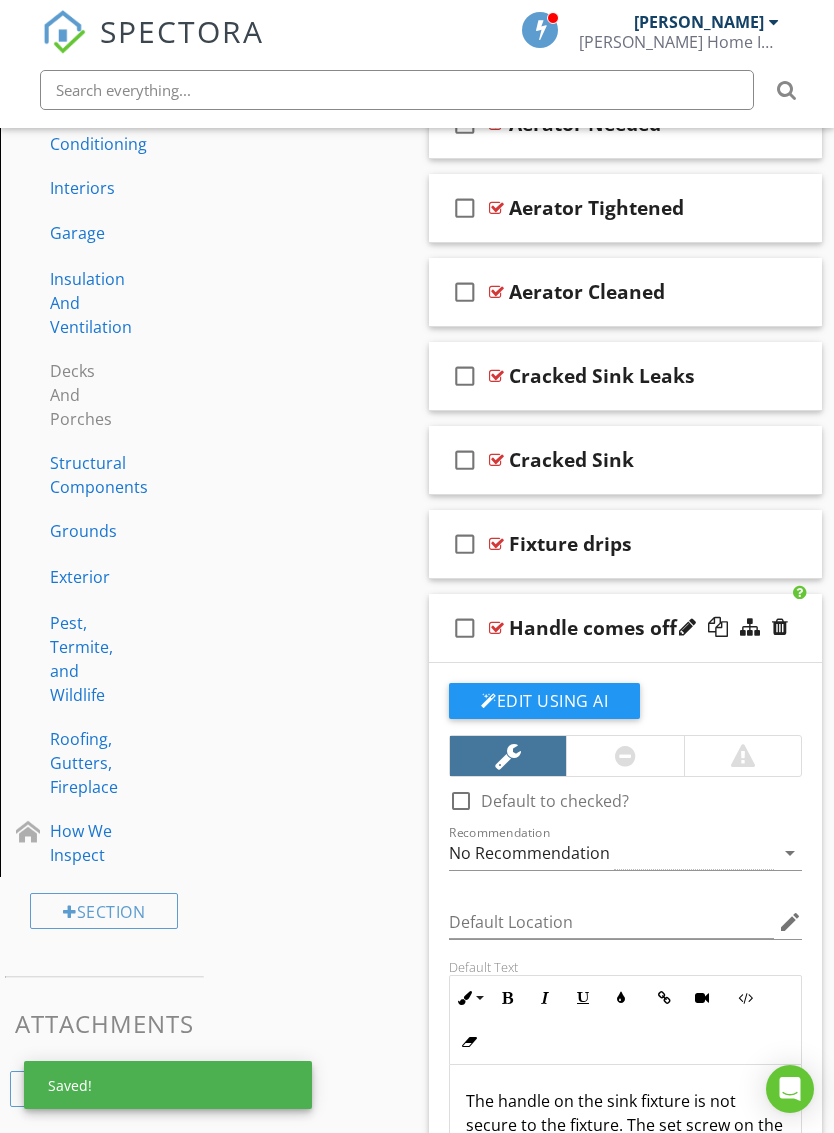click on "check_box_outline_blank
Handle comes off" at bounding box center (625, 628) 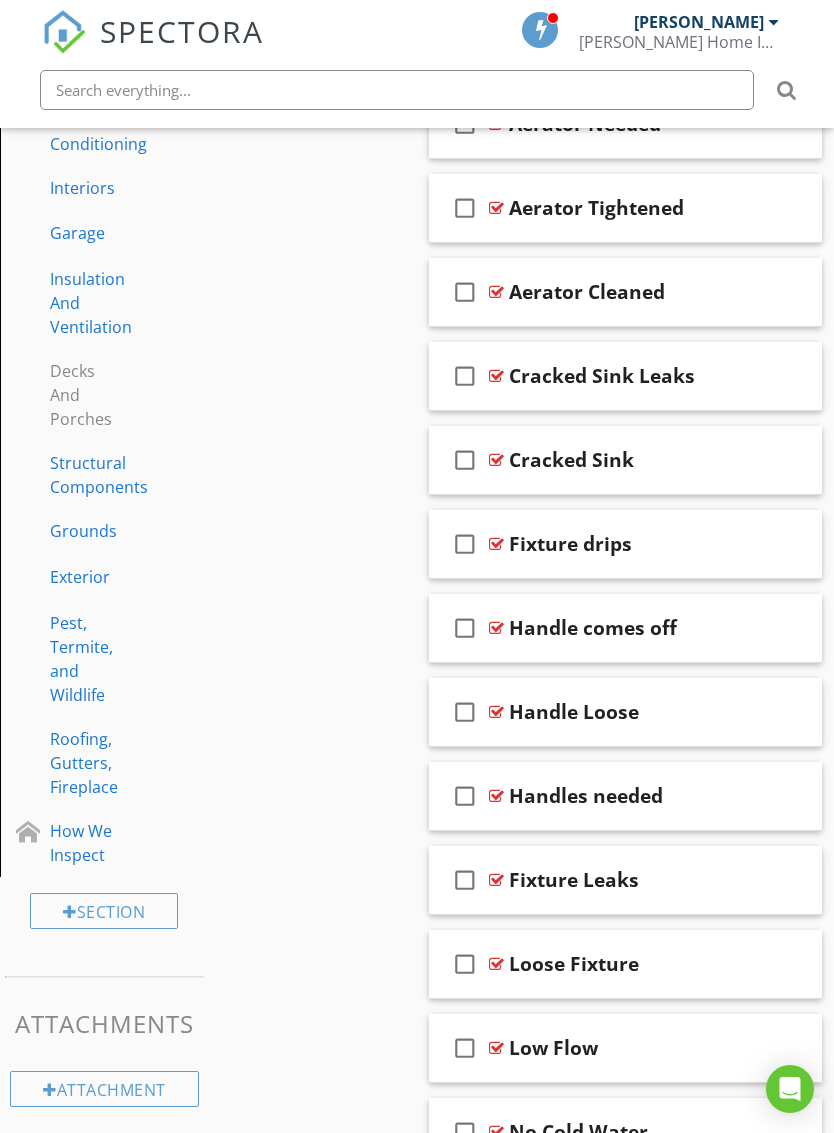 click on "check_box_outline_blank
Handle Loose" at bounding box center [625, 712] 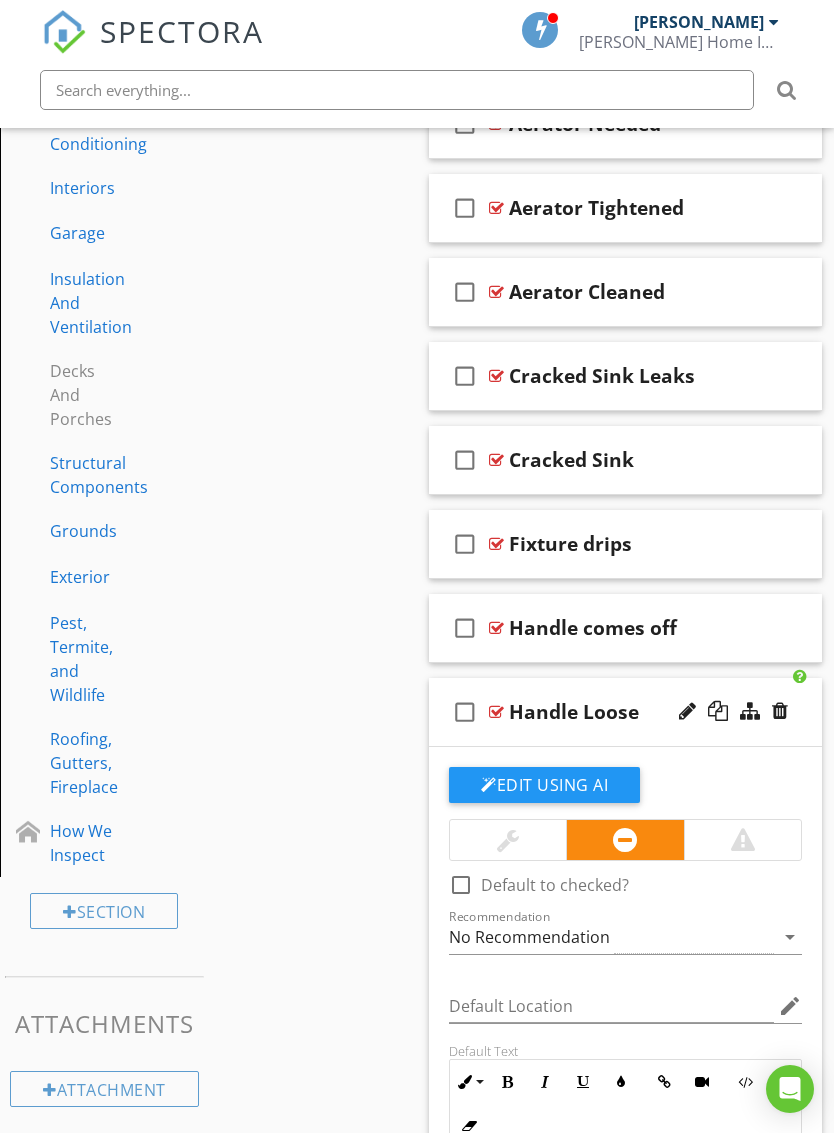 click at bounding box center (508, 840) 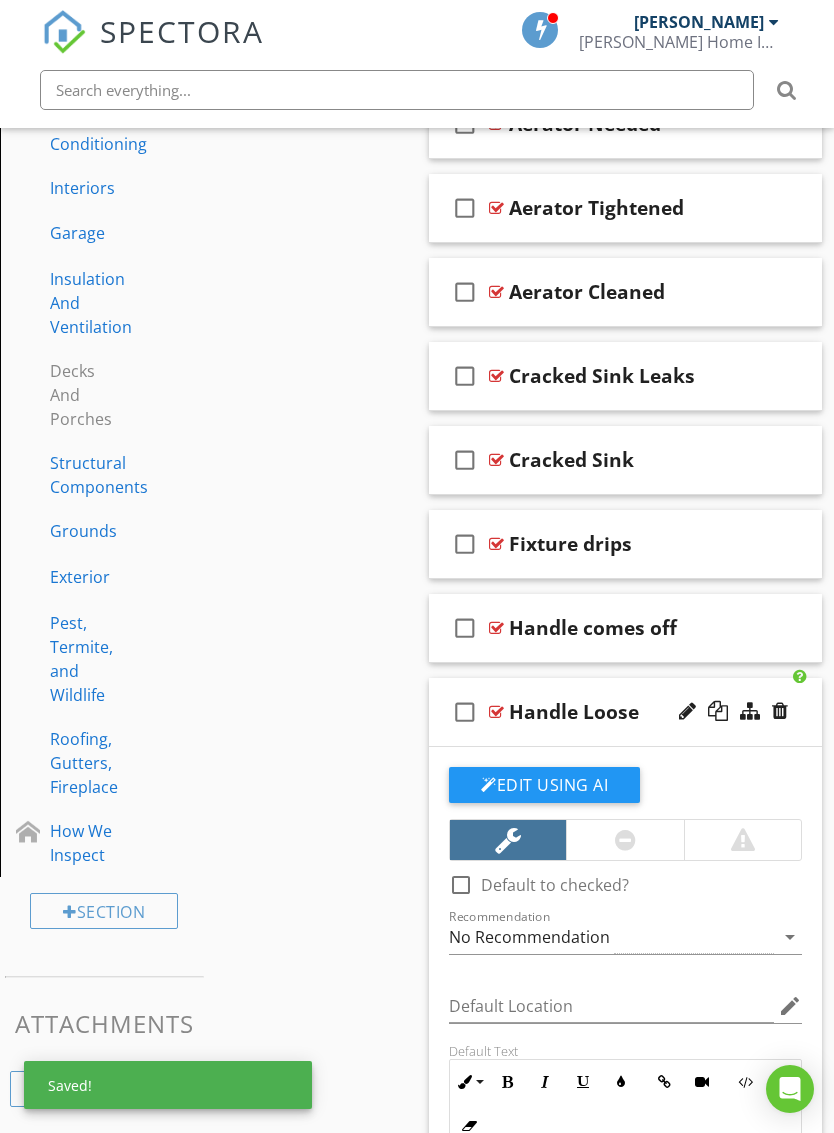 click on "check_box_outline_blank
Handle Loose" at bounding box center [625, 712] 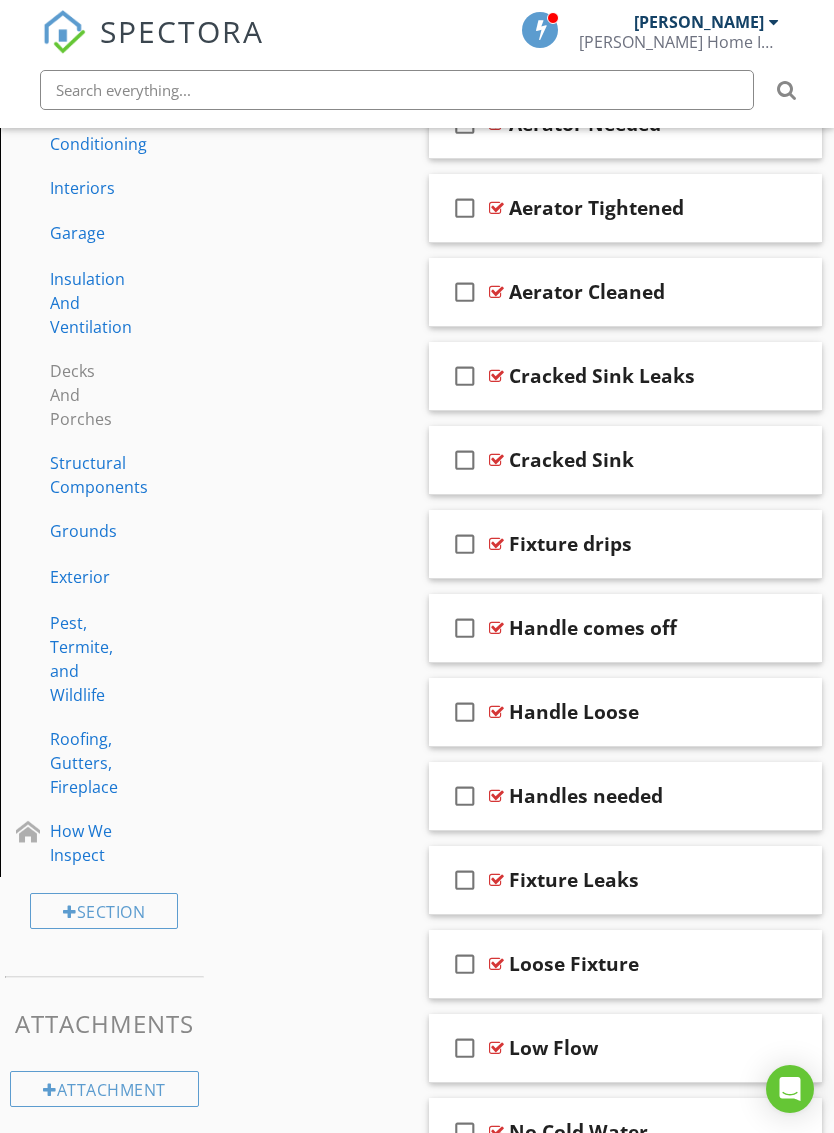 click on "check_box_outline_blank
Handles needed" at bounding box center (625, 796) 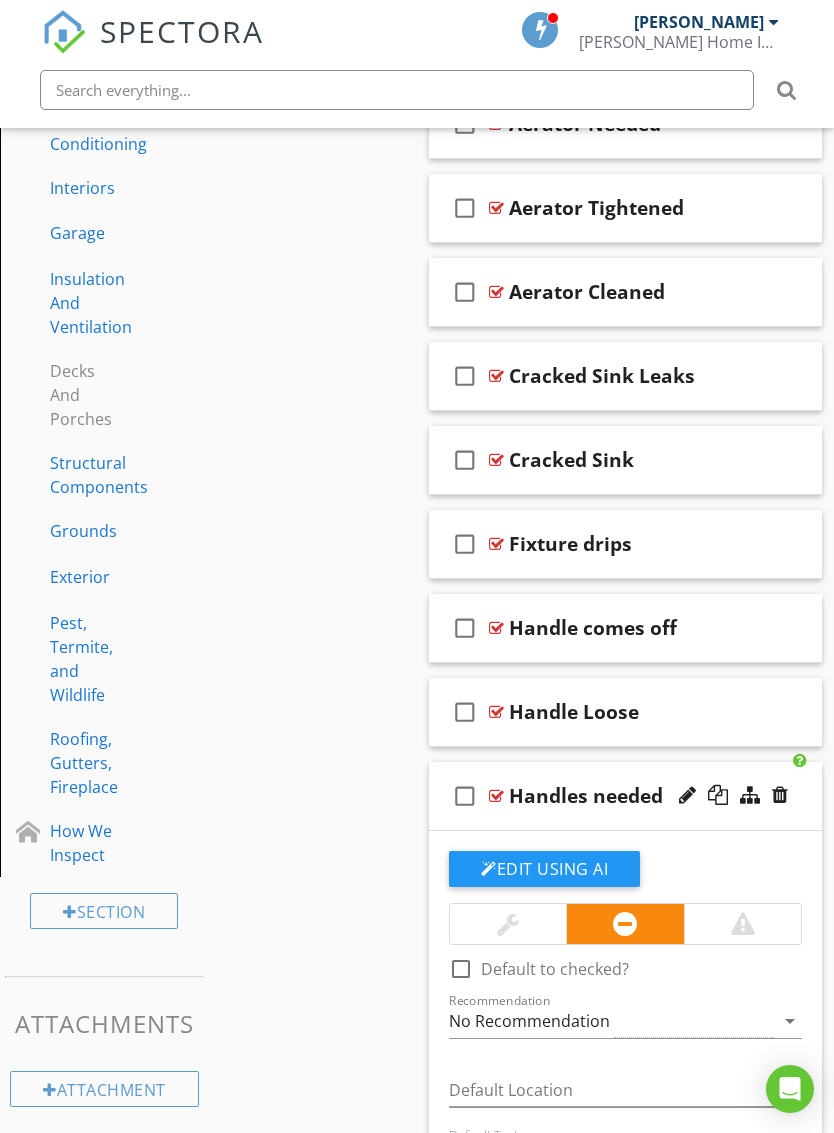 click at bounding box center [508, 924] 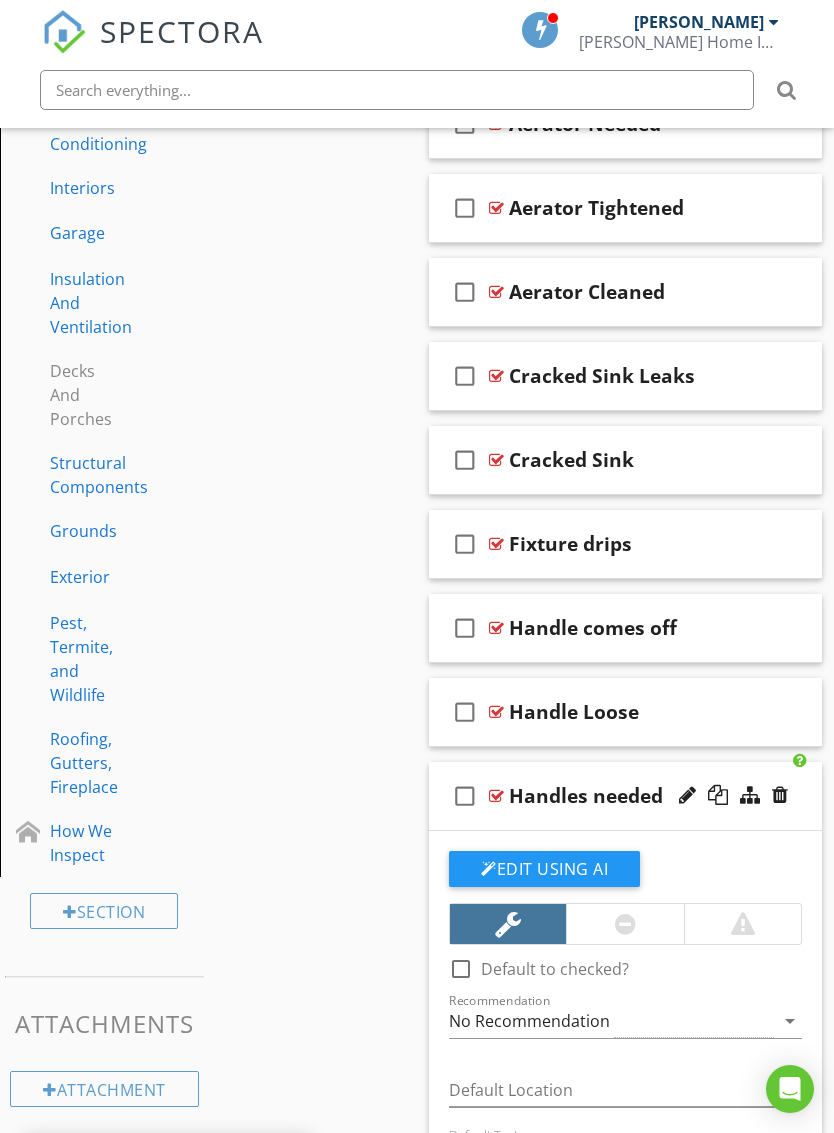 click on "check_box_outline_blank
Handles needed" at bounding box center (625, 796) 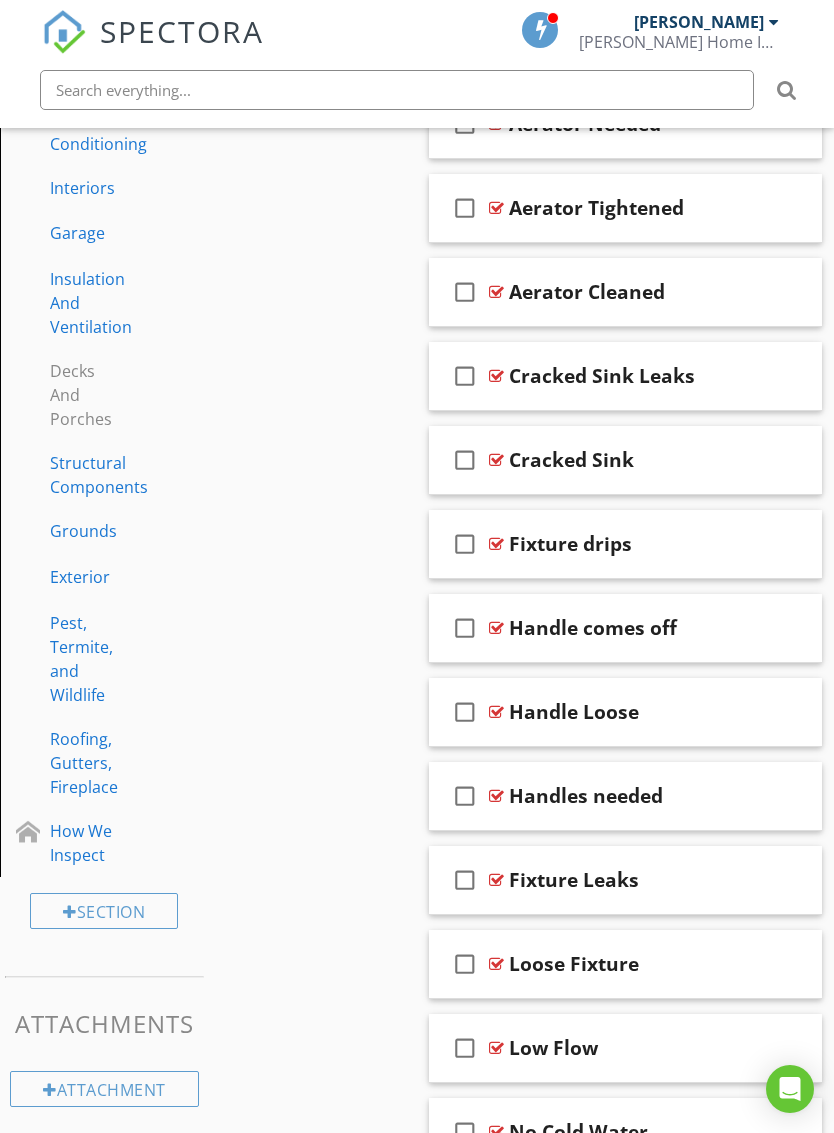 click at bounding box center [780, 879] 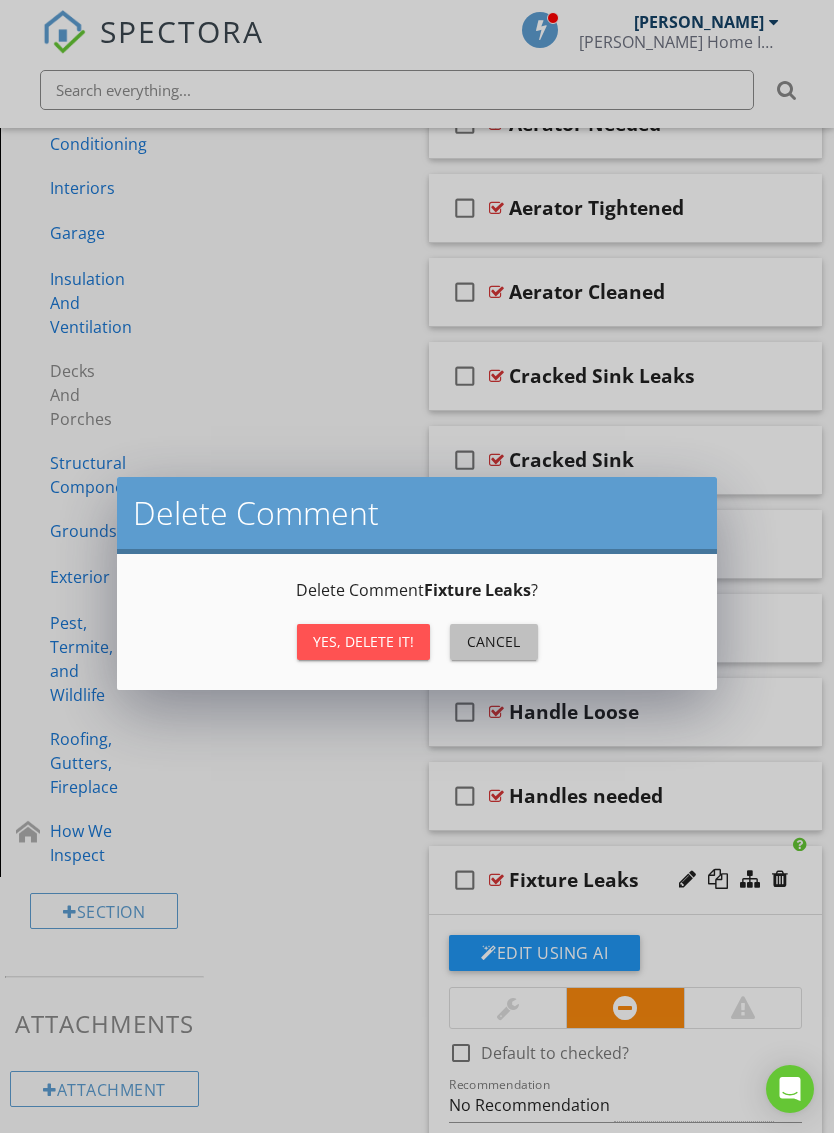 click on "Cancel" at bounding box center (494, 642) 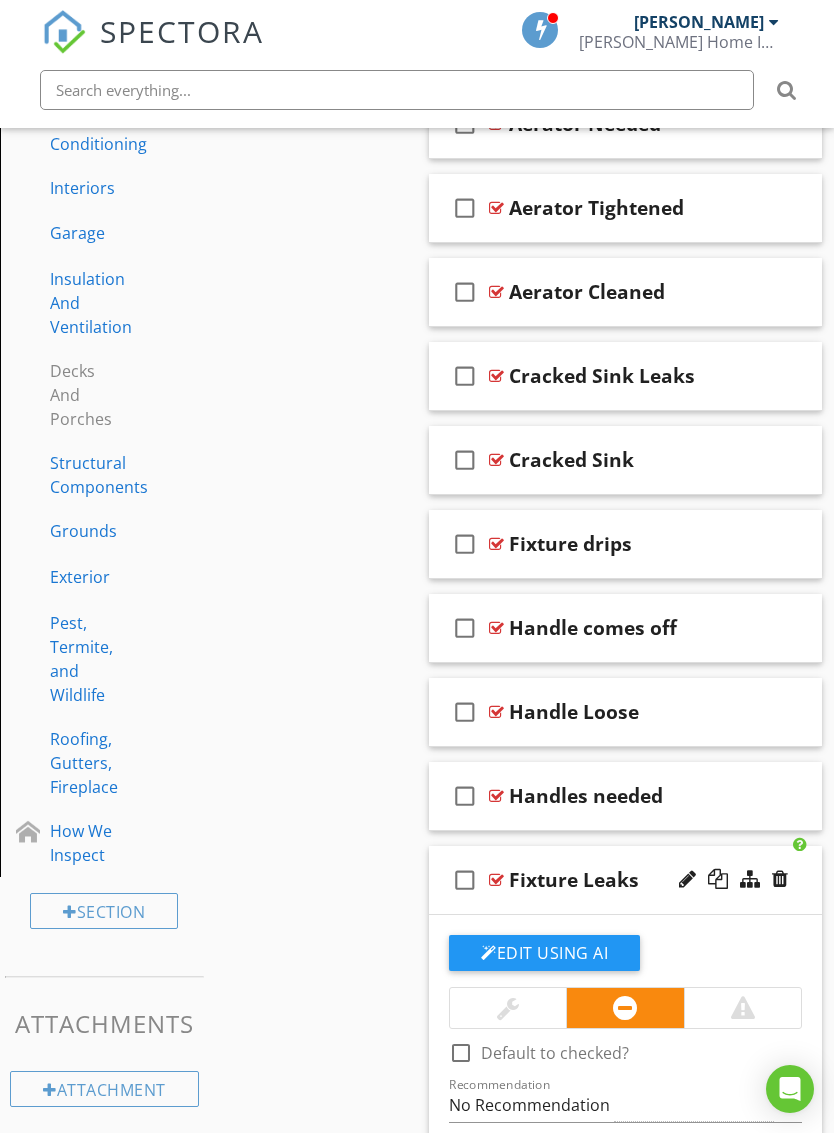 click on "check_box_outline_blank
Fixture Leaks" at bounding box center (625, 880) 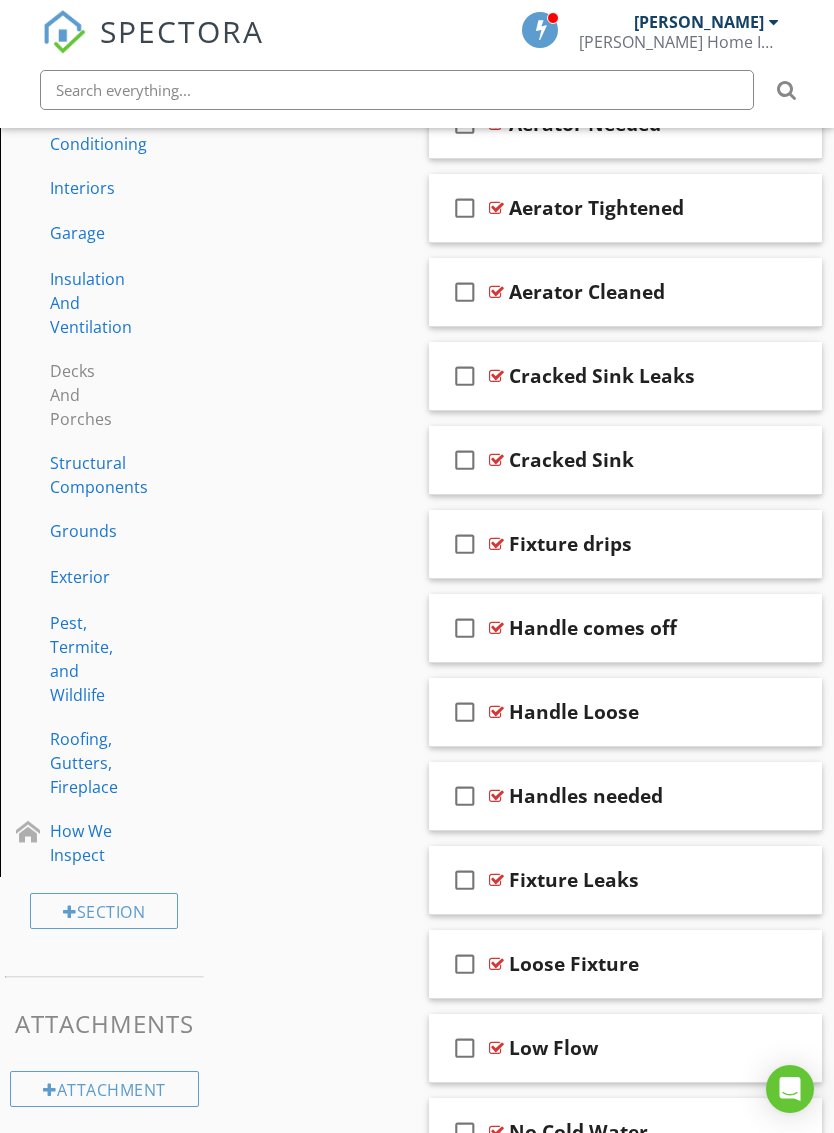click on "check_box_outline_blank
Loose Fixture" at bounding box center [625, 964] 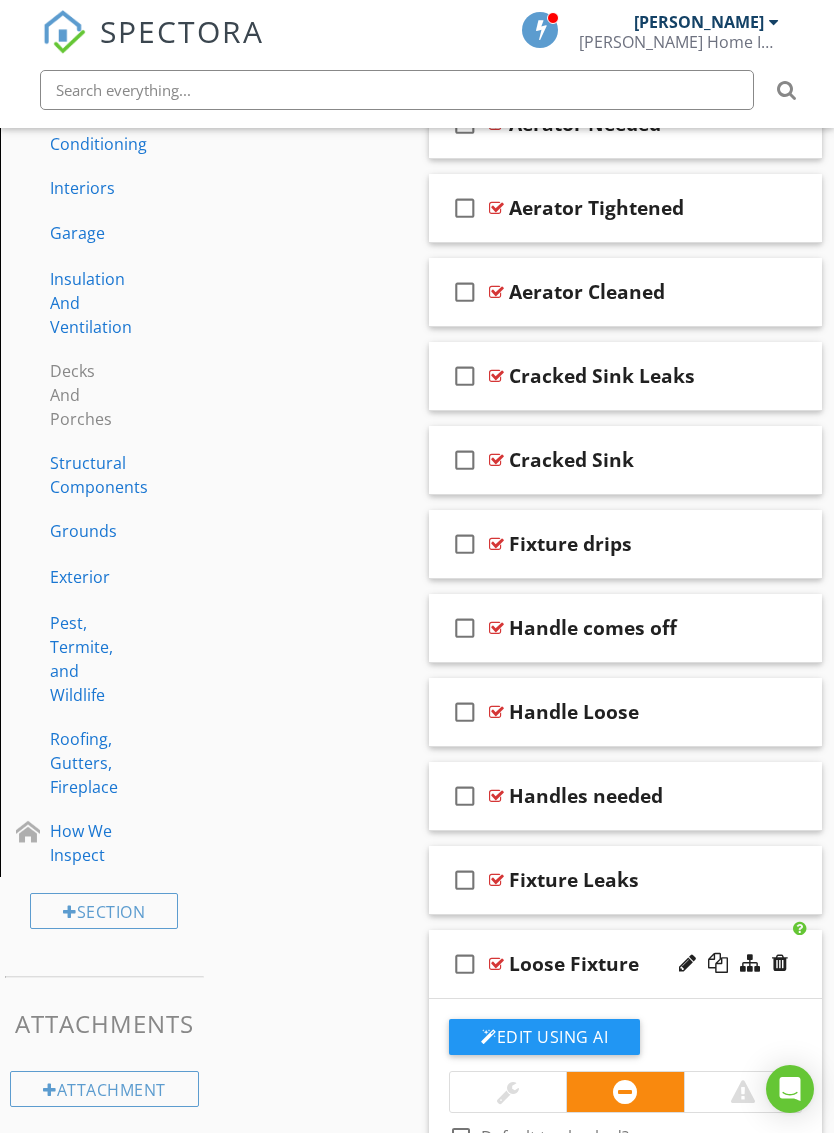 click on "check_box_outline_blank
Loose Fixture" at bounding box center (625, 964) 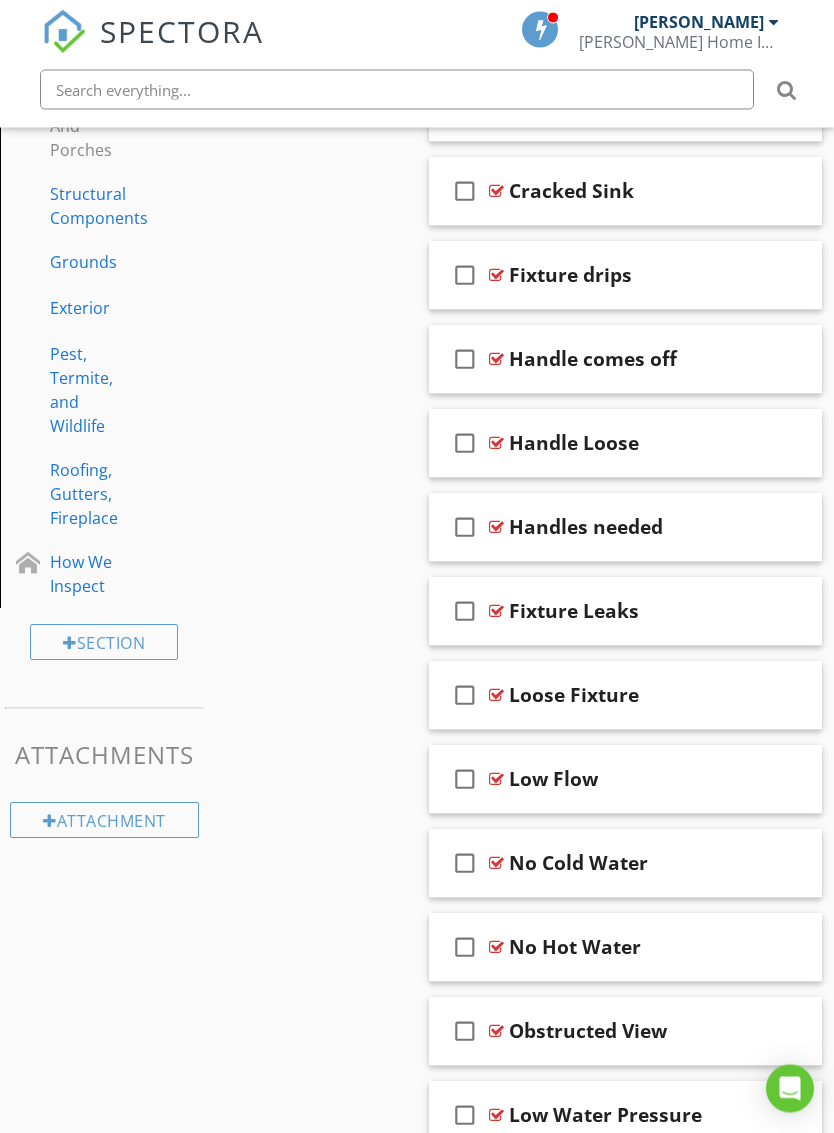scroll, scrollTop: 1081, scrollLeft: 0, axis: vertical 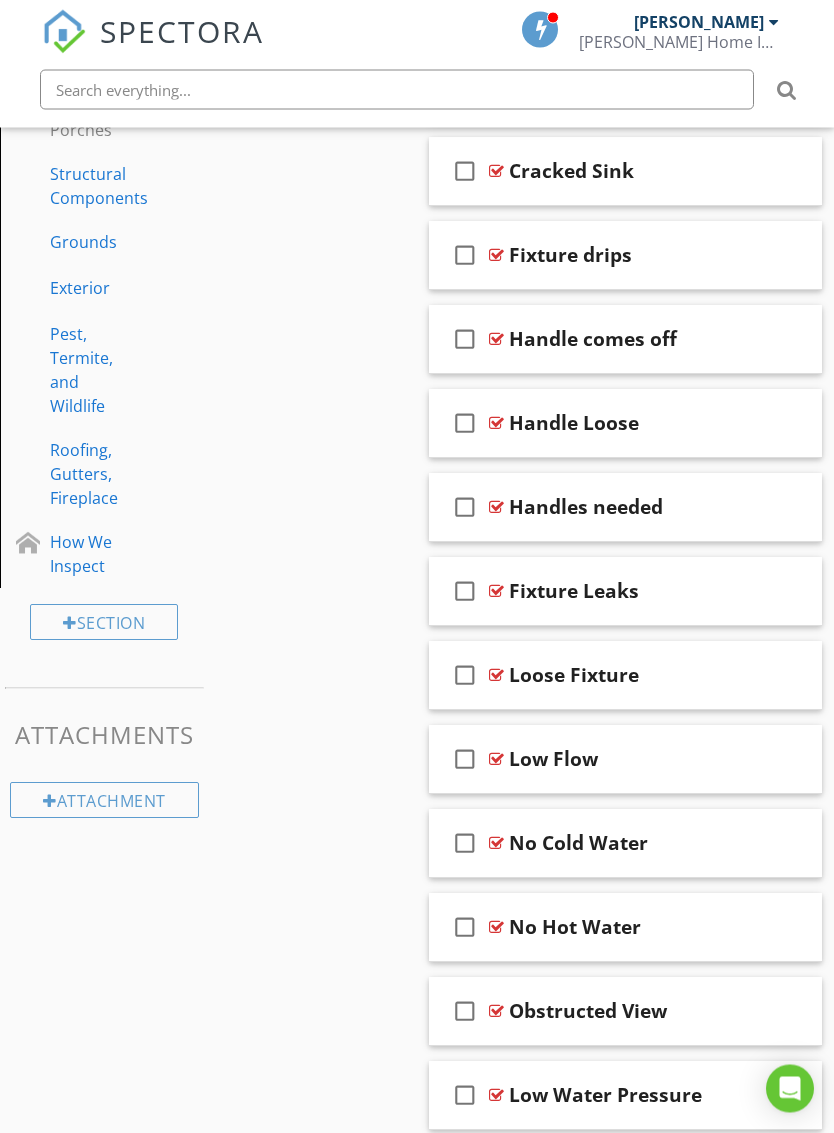 click on "check_box_outline_blank
No Cold Water" at bounding box center [625, 844] 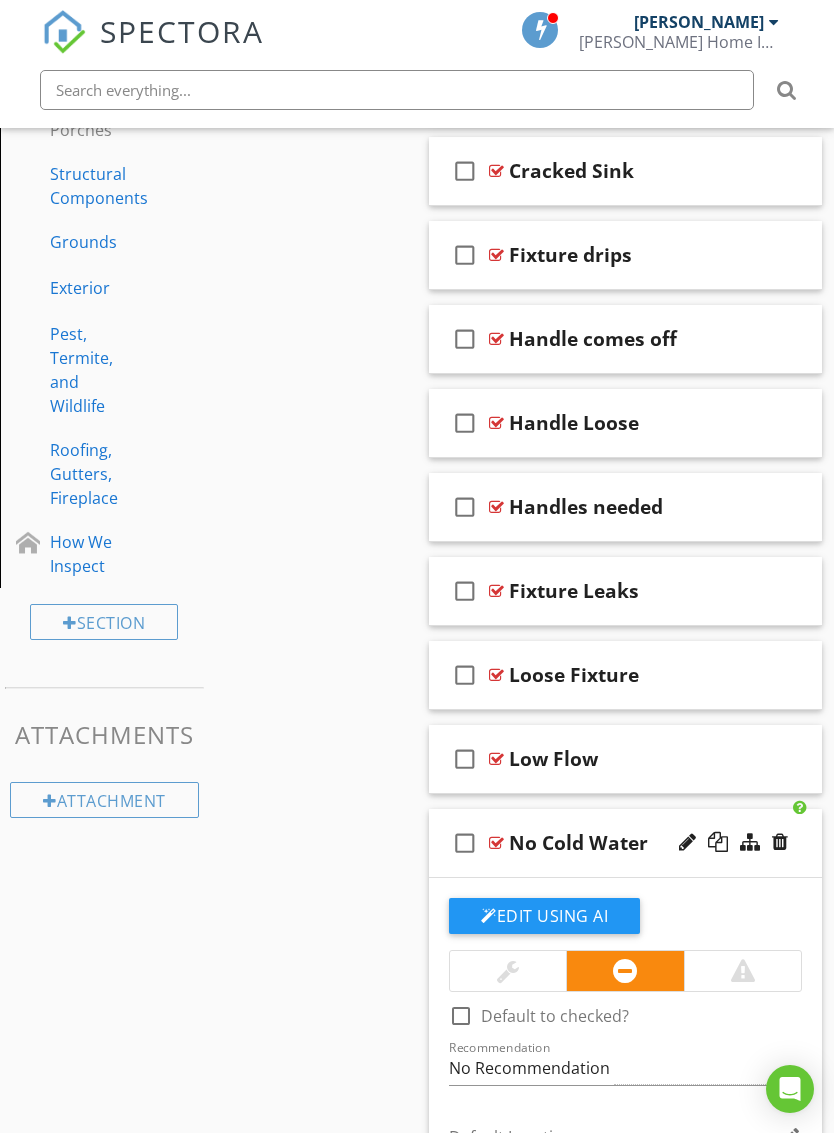 click on "check_box_outline_blank
No Cold Water" at bounding box center [625, 843] 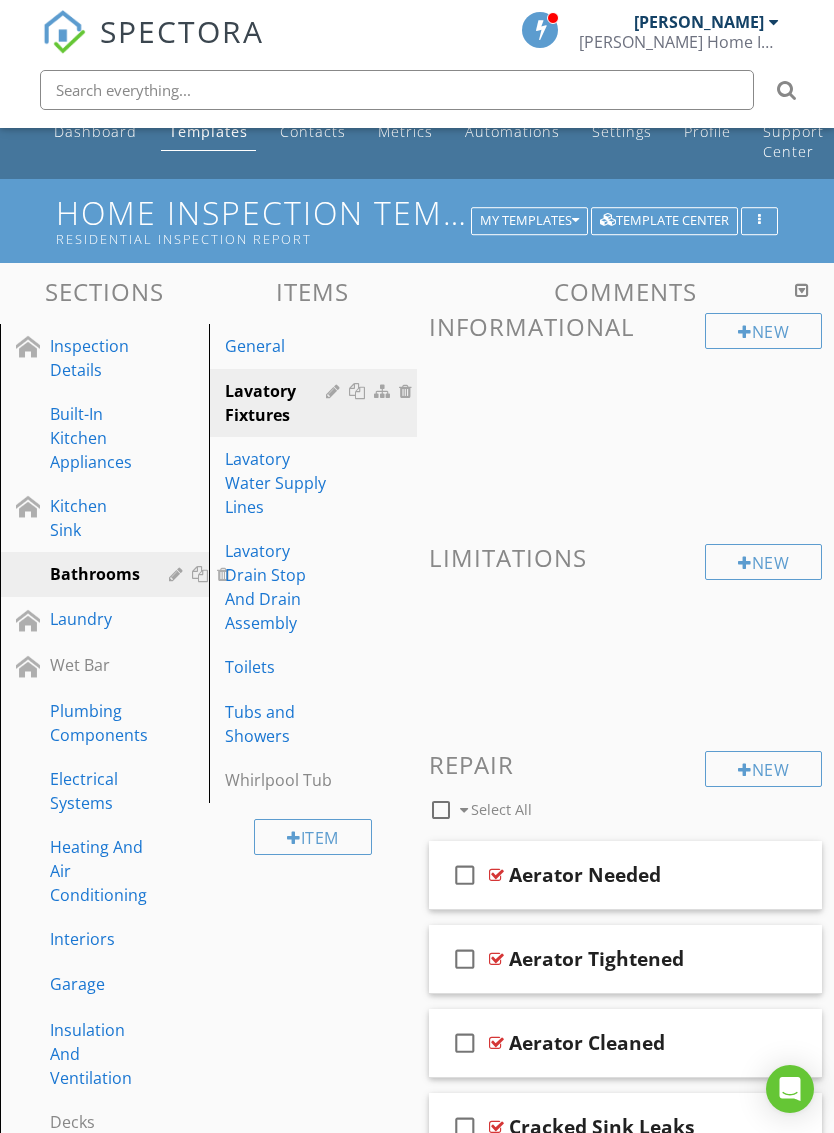 scroll, scrollTop: 0, scrollLeft: 0, axis: both 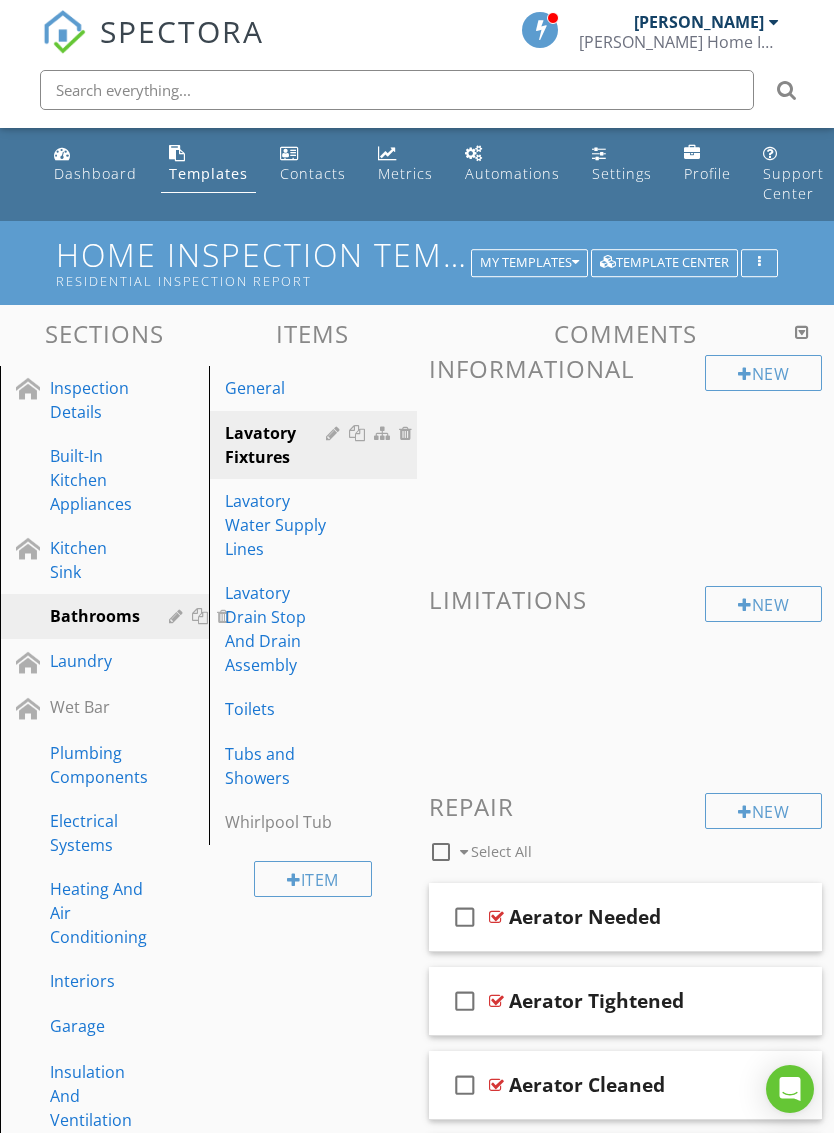 click on "Lavatory Water Supply Lines" at bounding box center [279, 525] 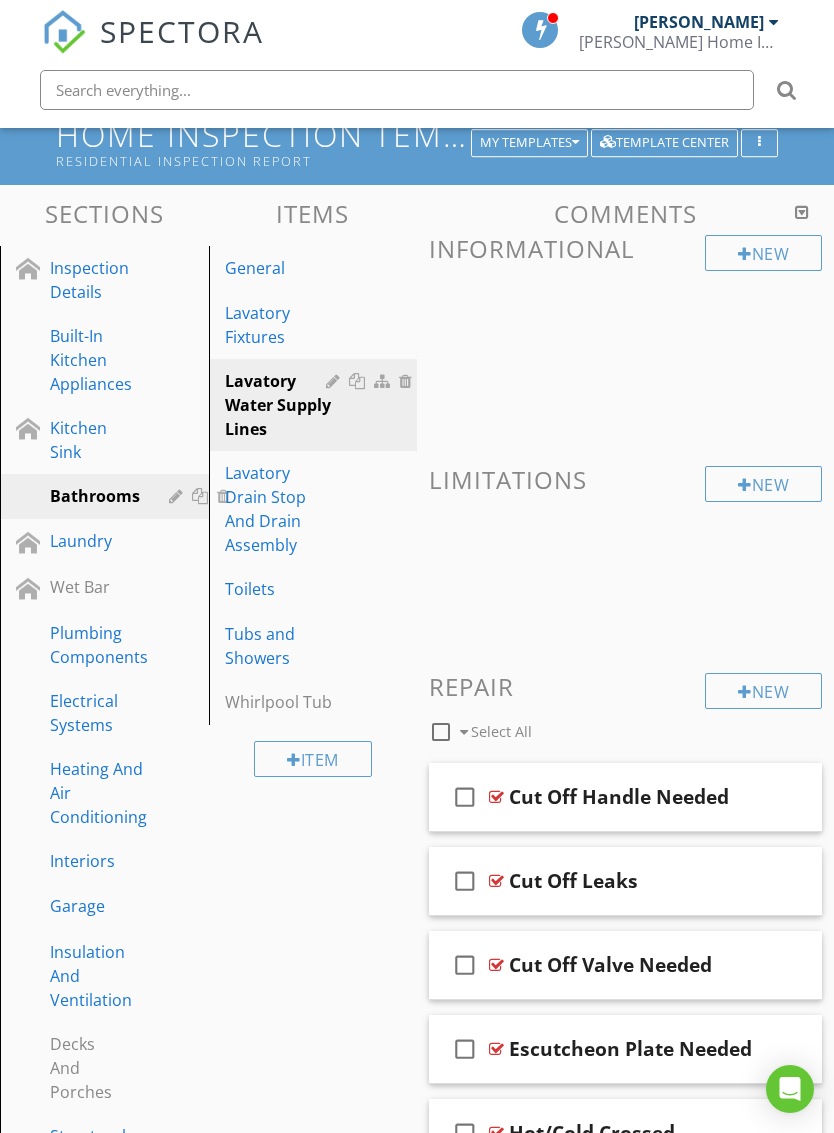 scroll, scrollTop: 124, scrollLeft: 0, axis: vertical 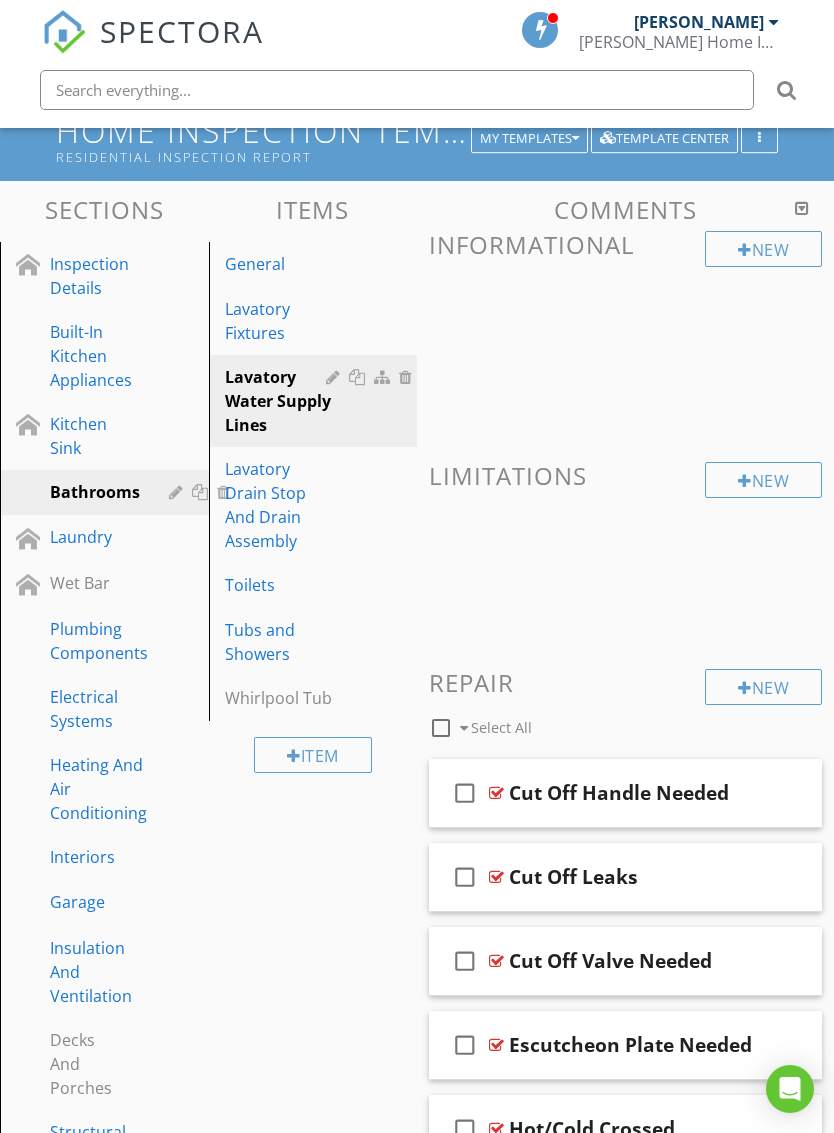 click on "check_box_outline_blank
Cut Off Handle Needed" at bounding box center [625, 793] 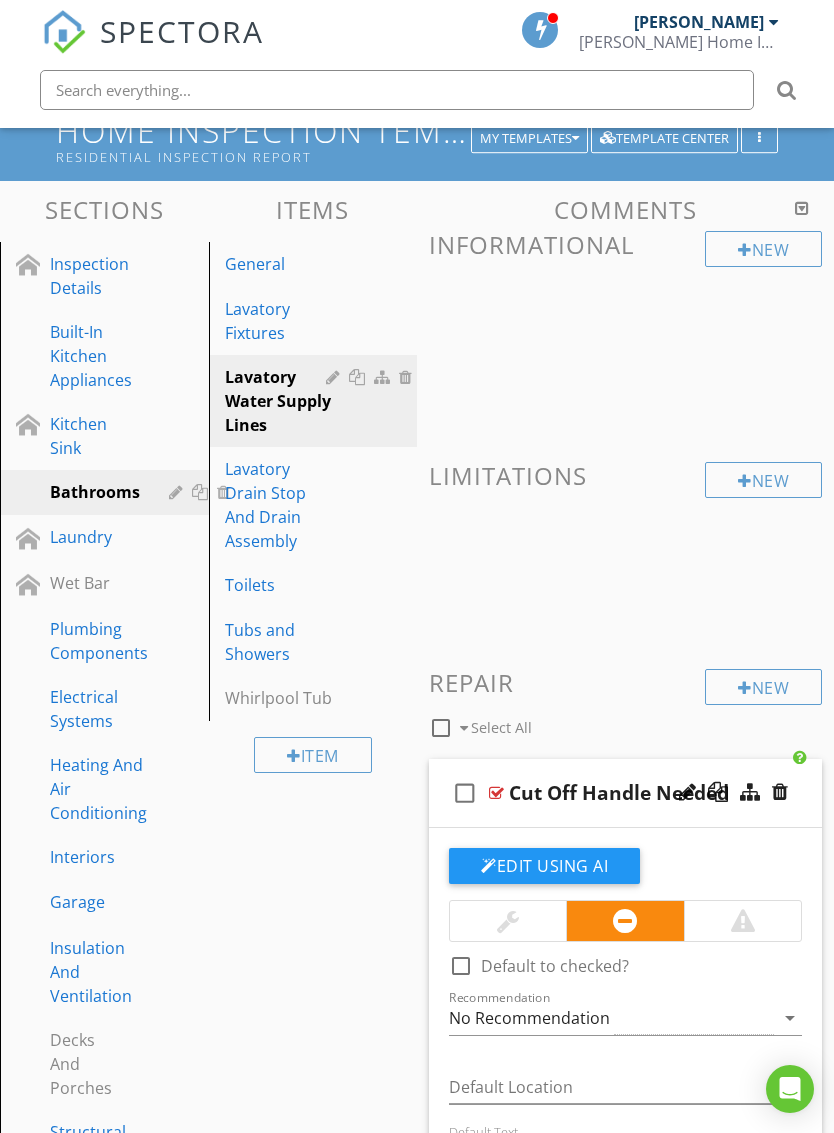 click at bounding box center [508, 921] 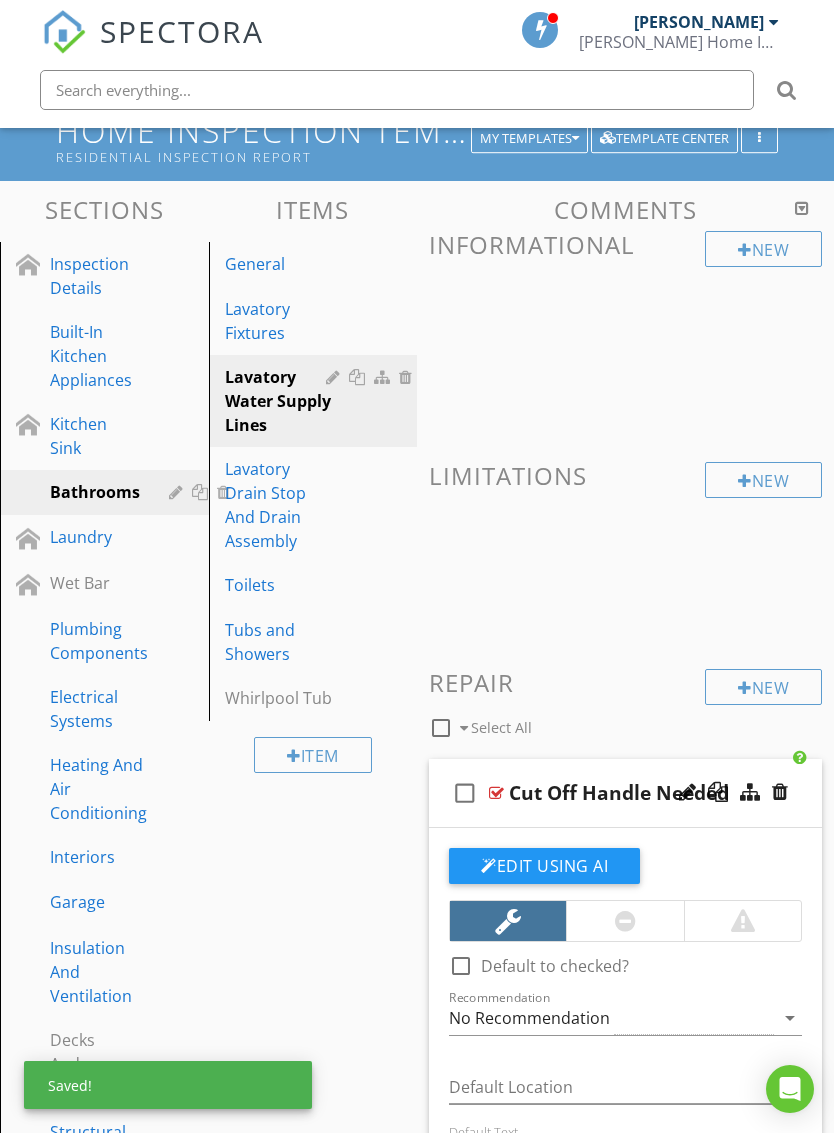 click on "check_box_outline_blank
Cut Off Handle Needed" at bounding box center [625, 793] 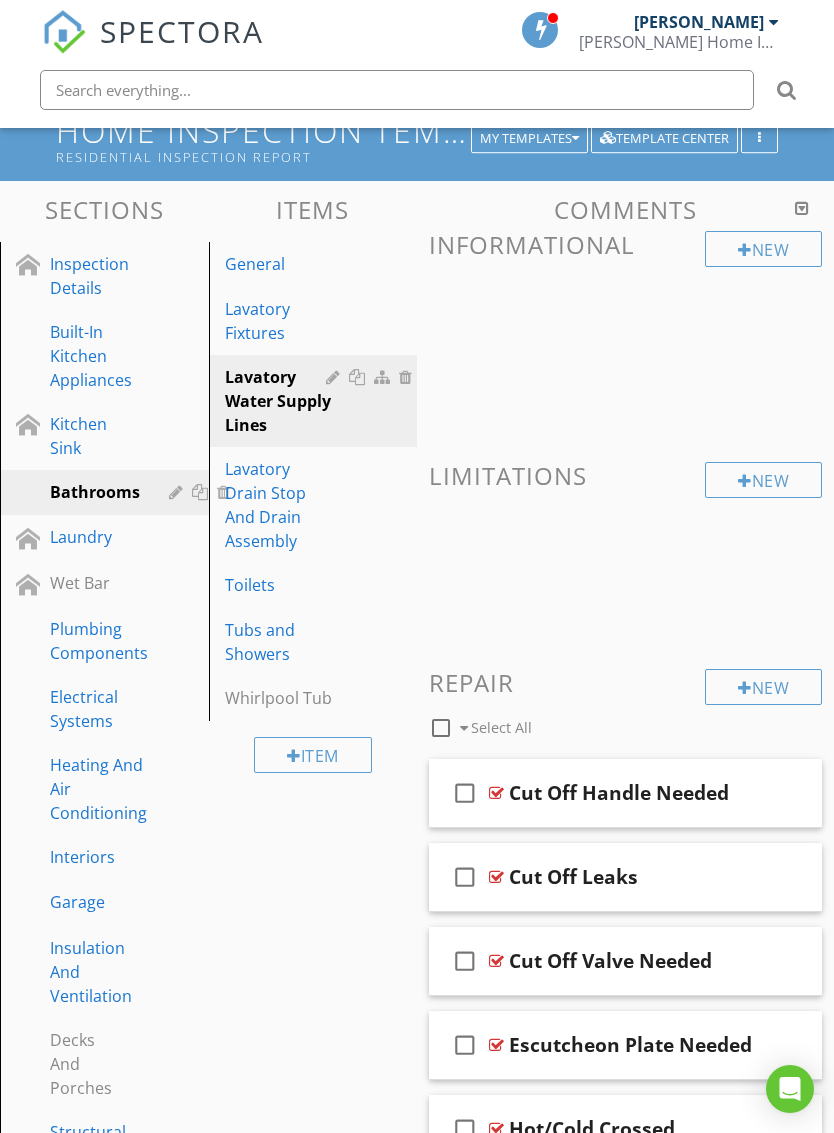 click on "check_box_outline_blank
Cut Off Leaks" at bounding box center [625, 877] 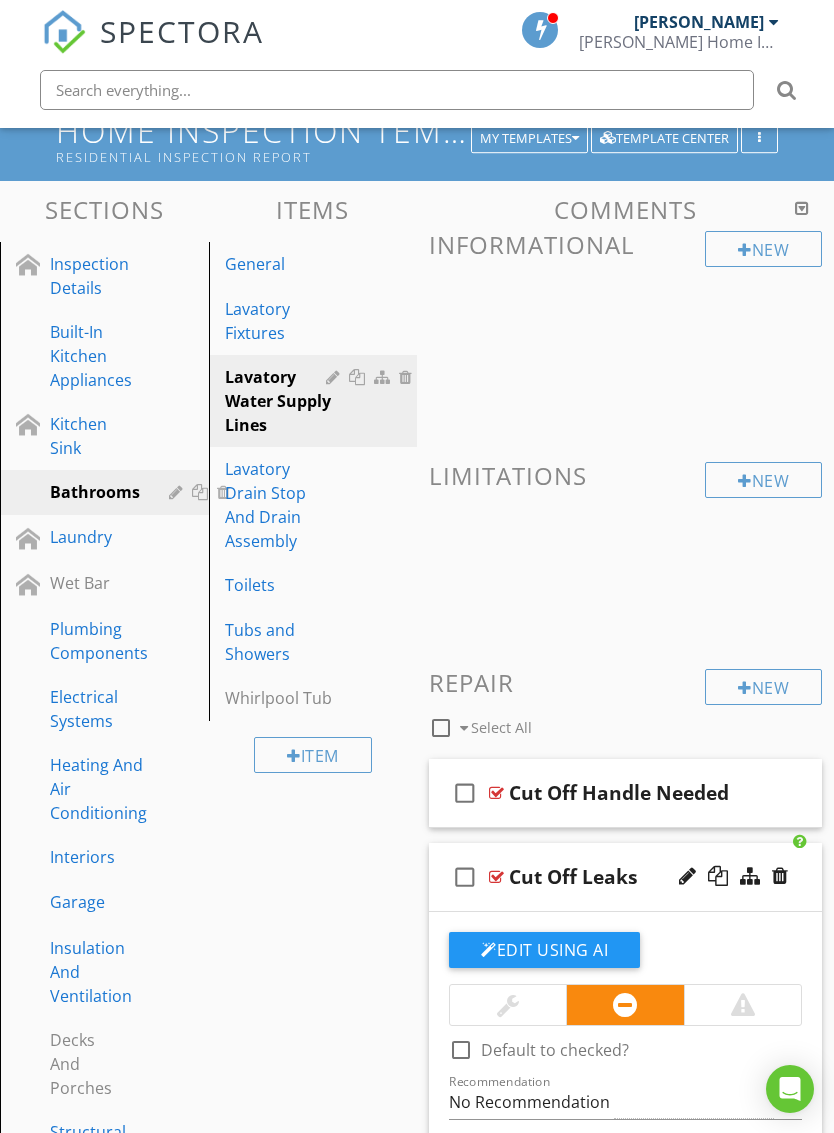 click on "check_box_outline_blank
Cut Off Leaks" at bounding box center (625, 877) 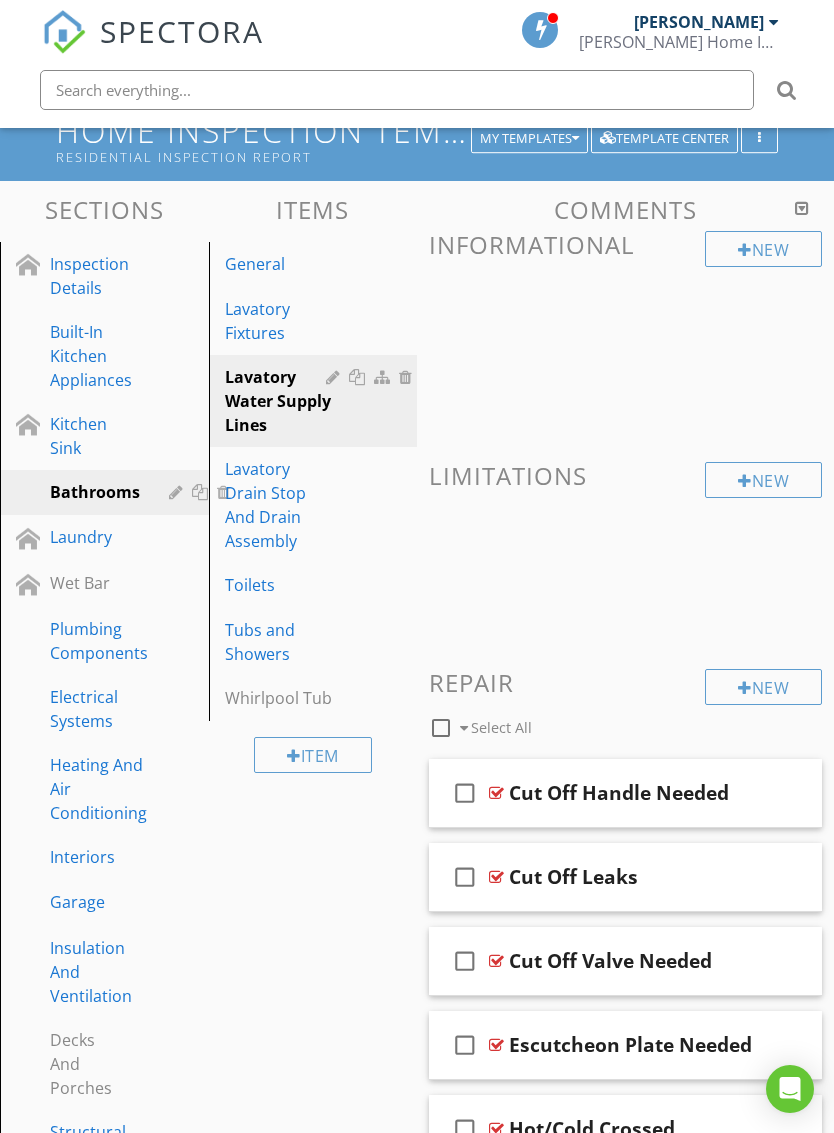 click on "check_box_outline_blank
Cut Off Valve Needed" at bounding box center (625, 961) 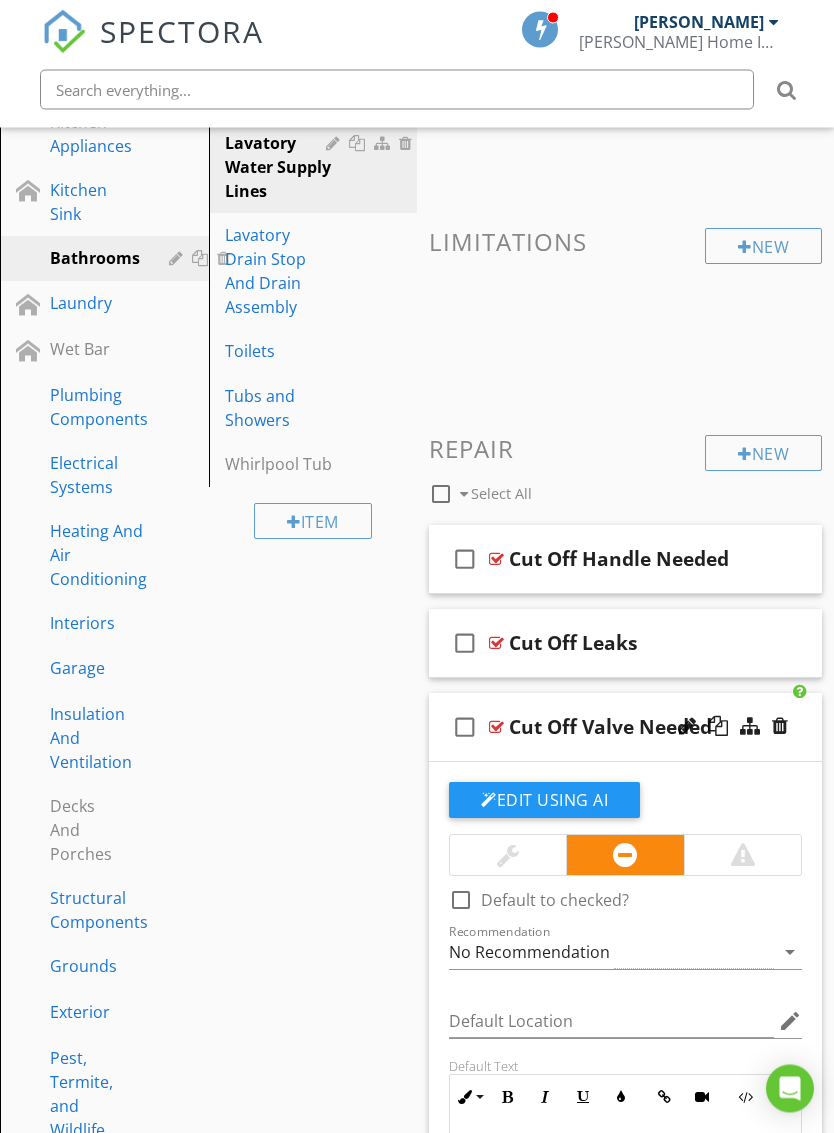 scroll, scrollTop: 358, scrollLeft: 0, axis: vertical 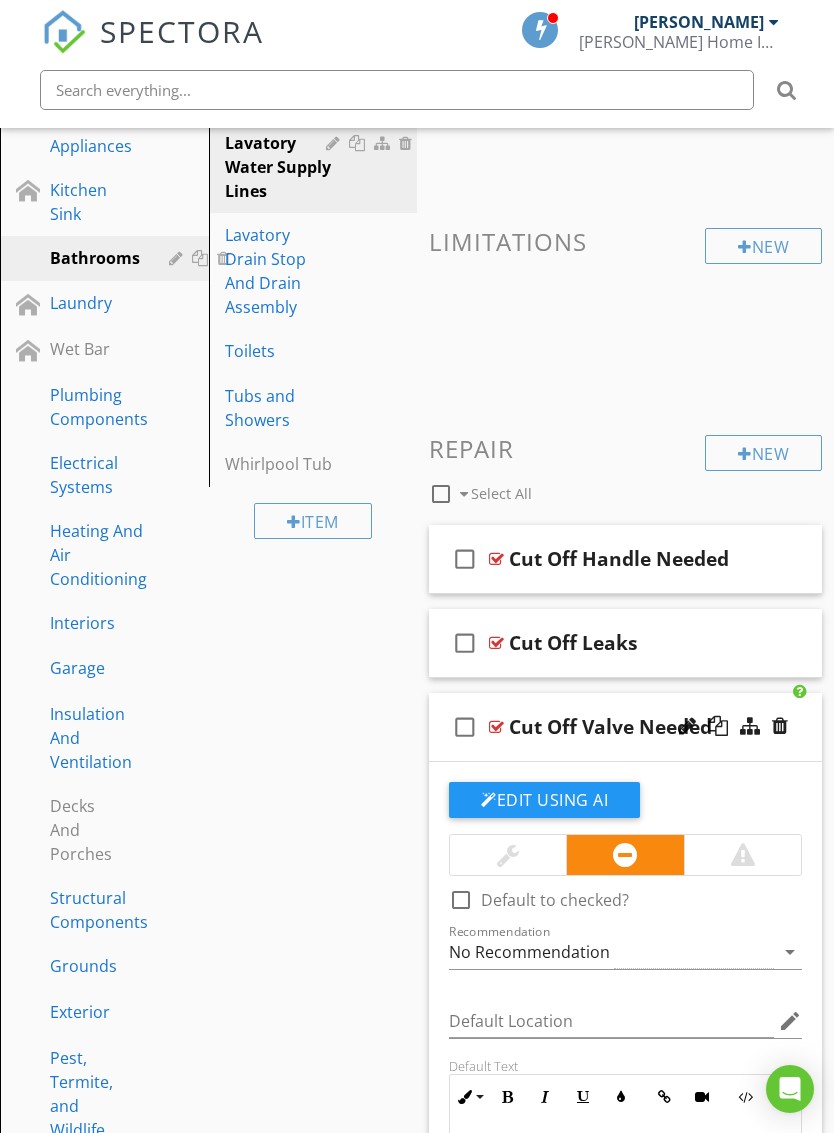 click on "check_box_outline_blank
Cut Off Valve Needed" at bounding box center (625, 727) 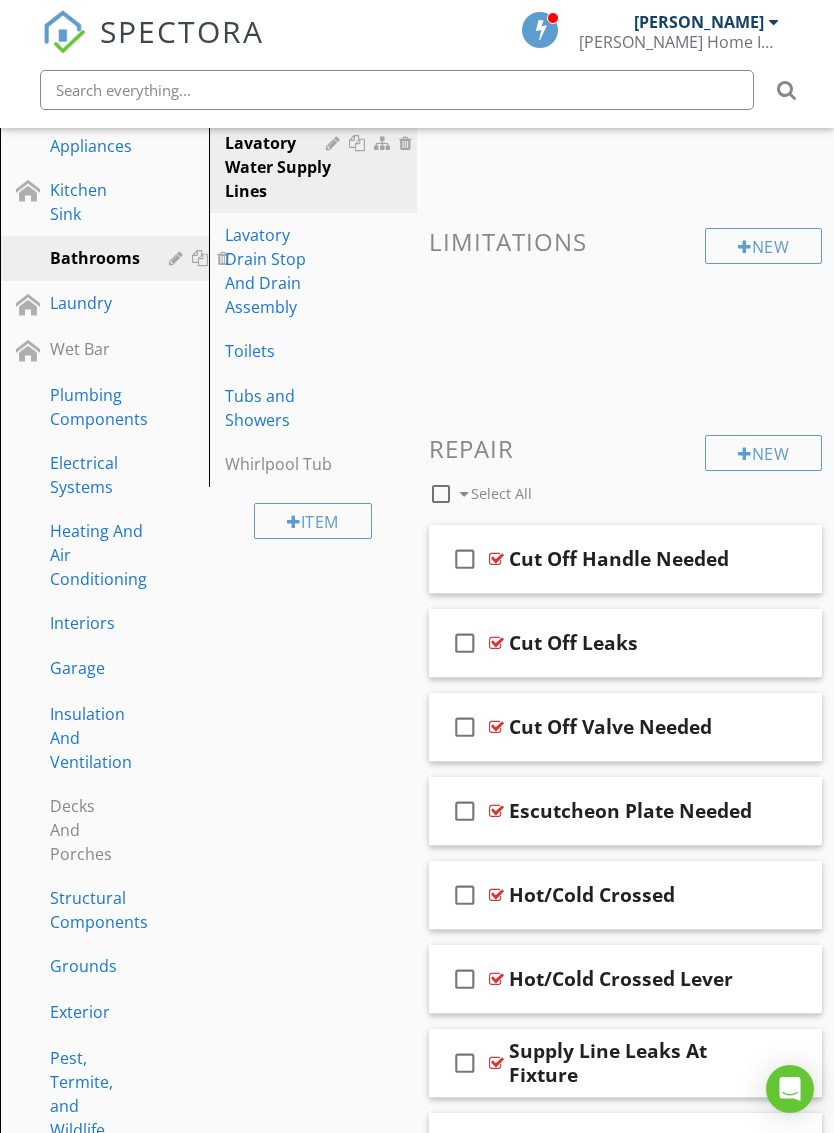 click on "check_box_outline_blank
Escutcheon Plate Needed" at bounding box center (625, 811) 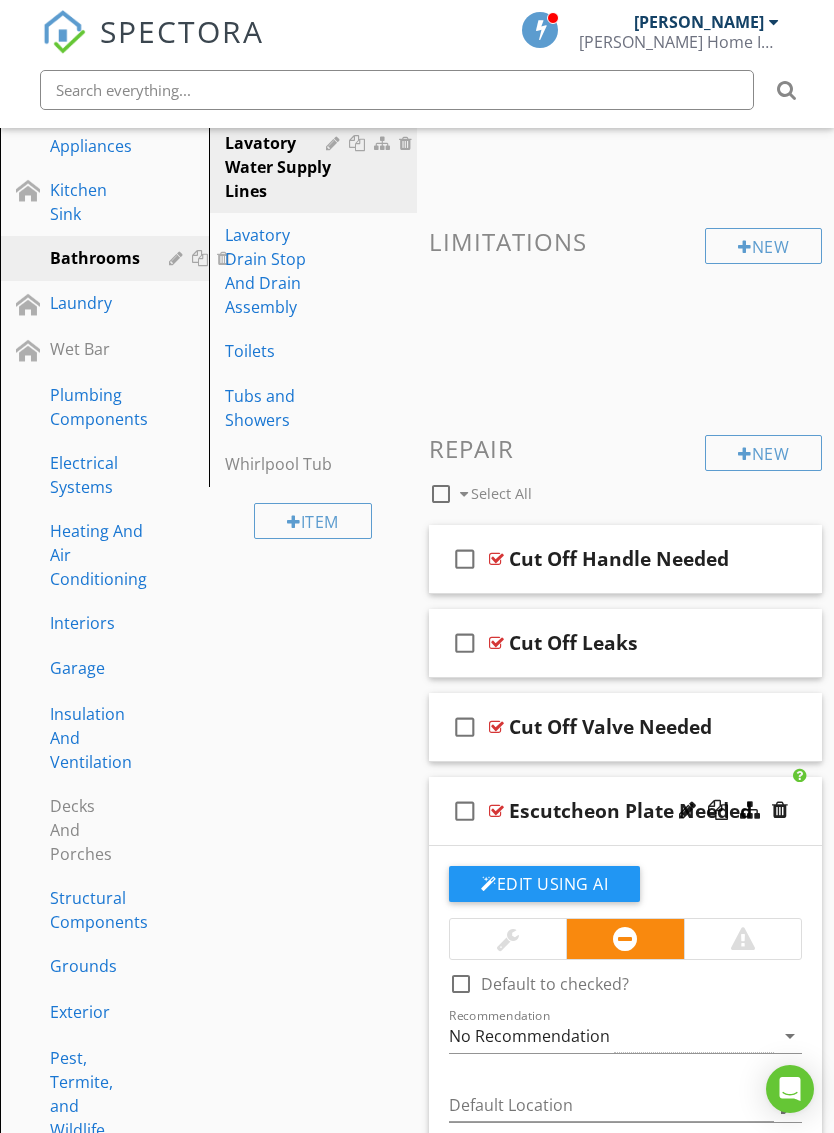 click at bounding box center [508, 939] 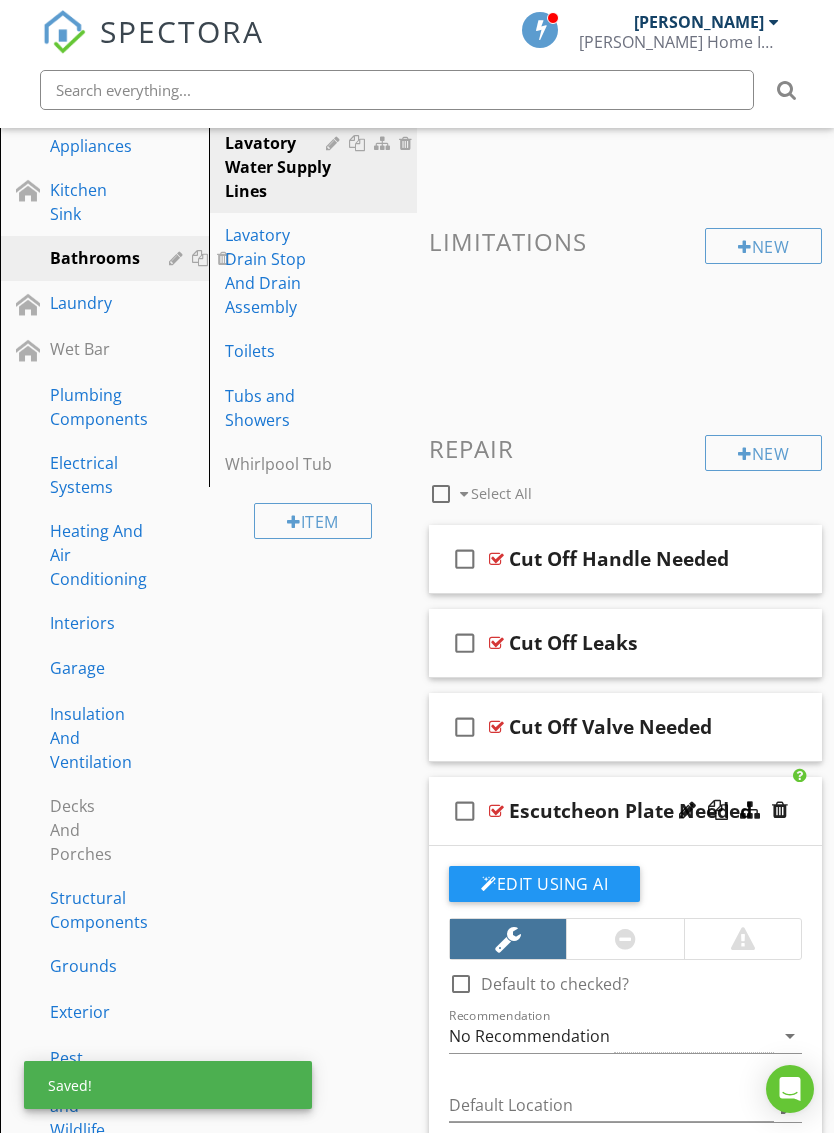 click on "check_box_outline_blank
Escutcheon Plate Needed" at bounding box center (625, 811) 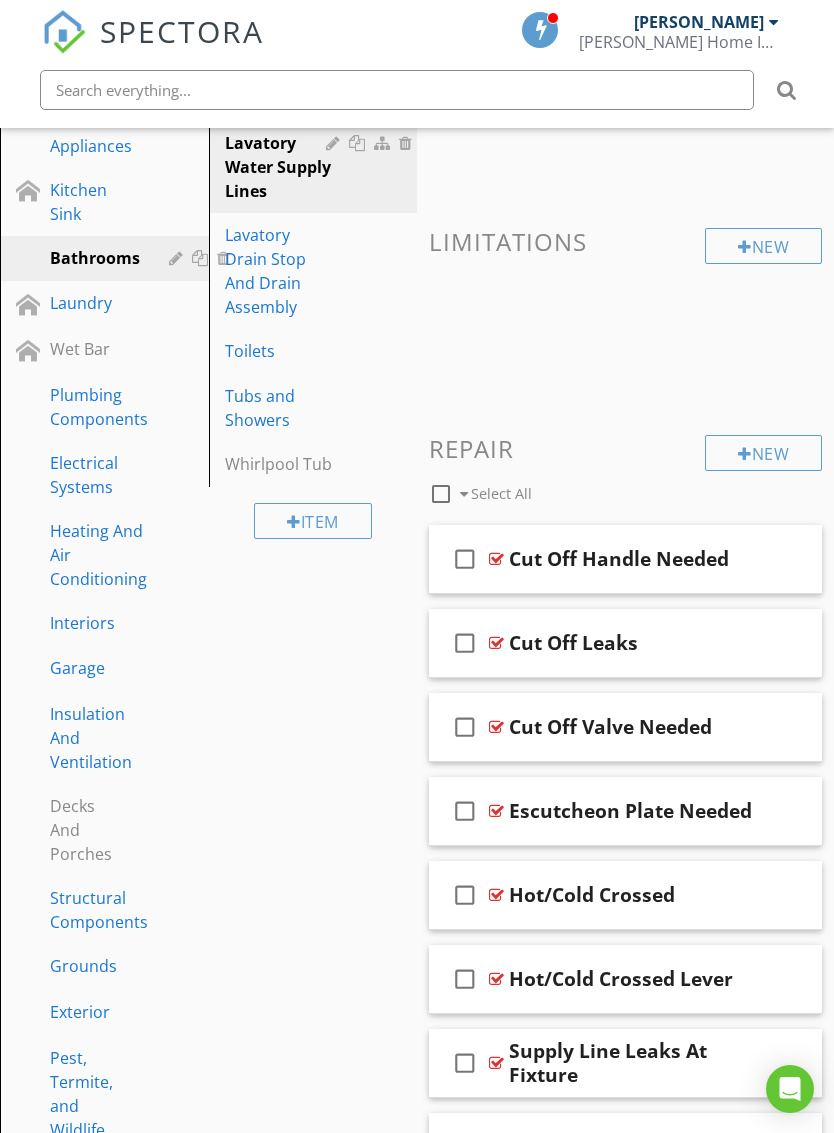 click on "check_box_outline_blank
Hot/Cold Crossed" at bounding box center (625, 895) 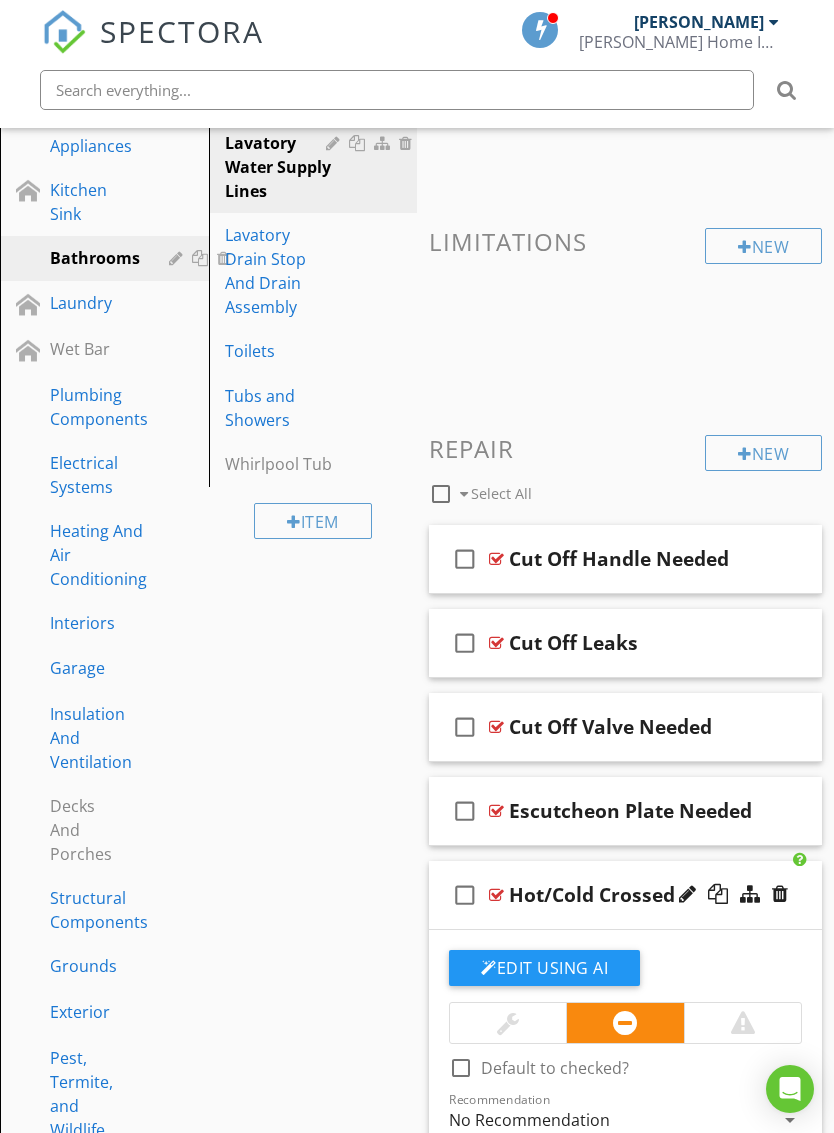 click on "check_box_outline_blank
Hot/Cold Crossed" at bounding box center (625, 895) 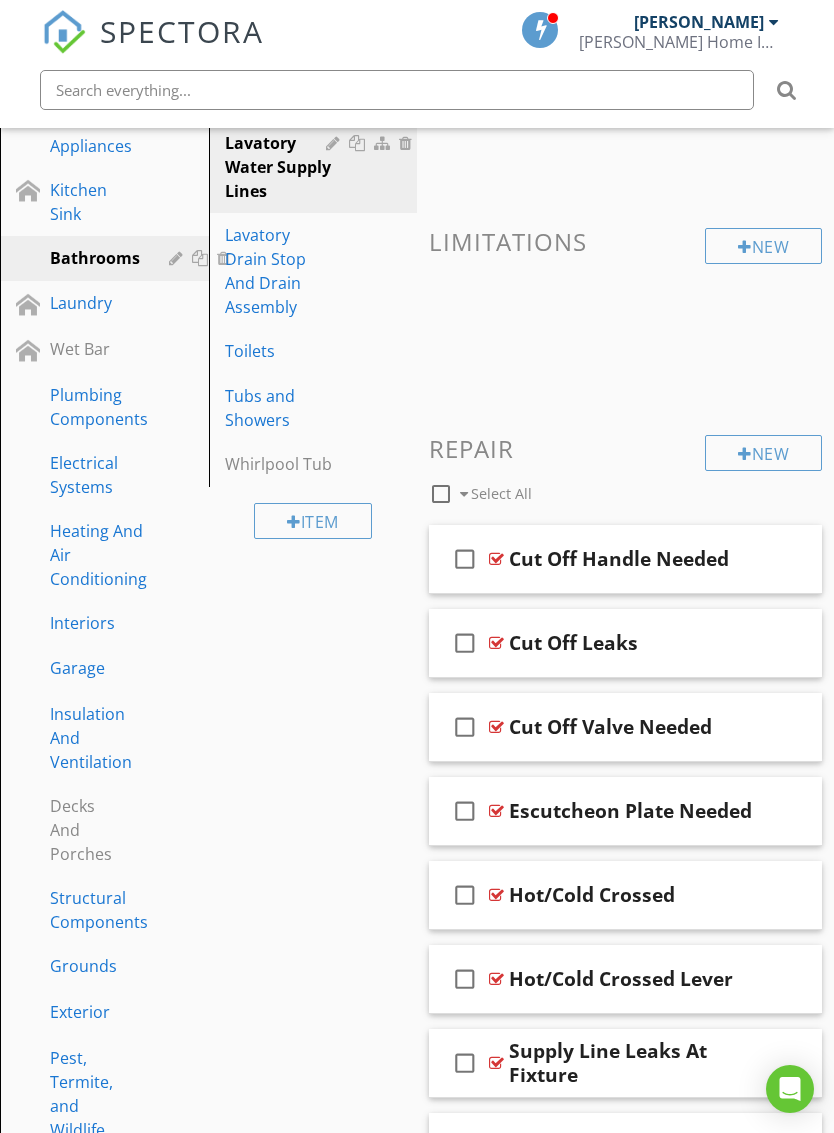 click on "check_box_outline_blank
Hot/Cold Crossed Lever" at bounding box center [625, 979] 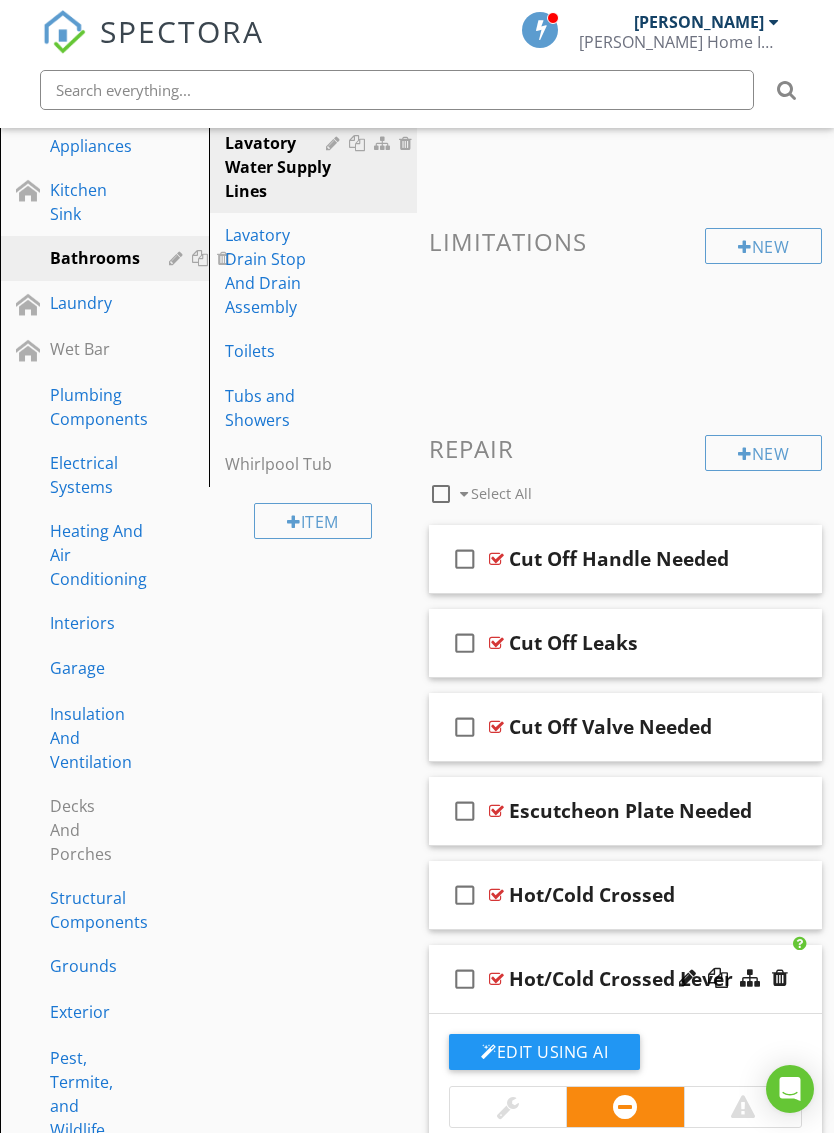 click on "check_box_outline_blank
Hot/Cold Crossed Lever" at bounding box center (625, 979) 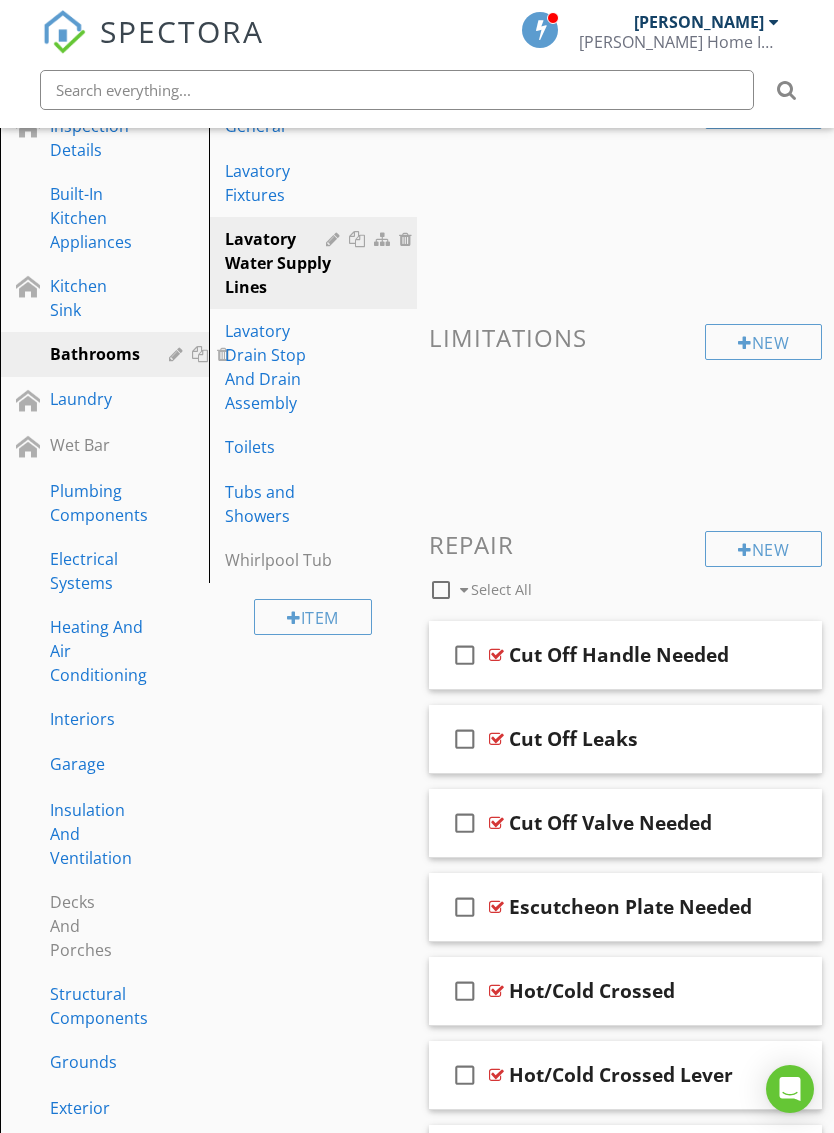 scroll, scrollTop: 247, scrollLeft: 0, axis: vertical 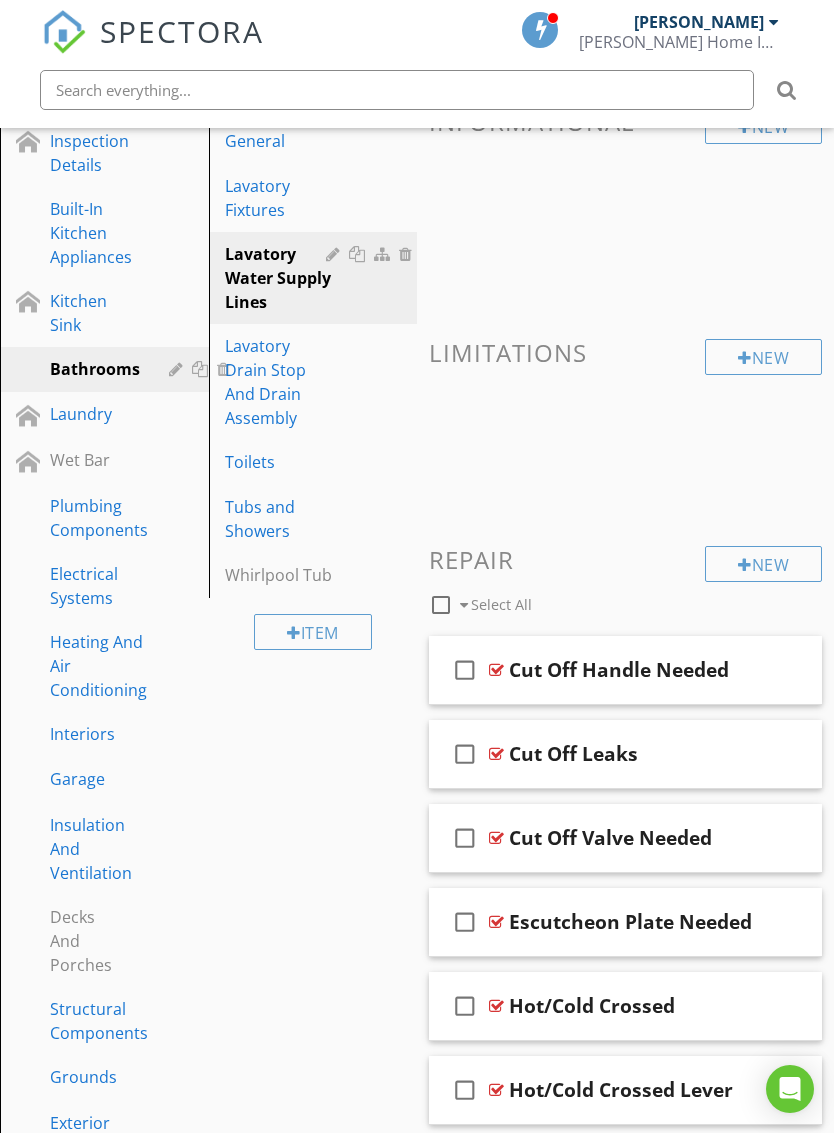 click on "Lavatory Drain Stop And Drain Assembly" at bounding box center (279, 382) 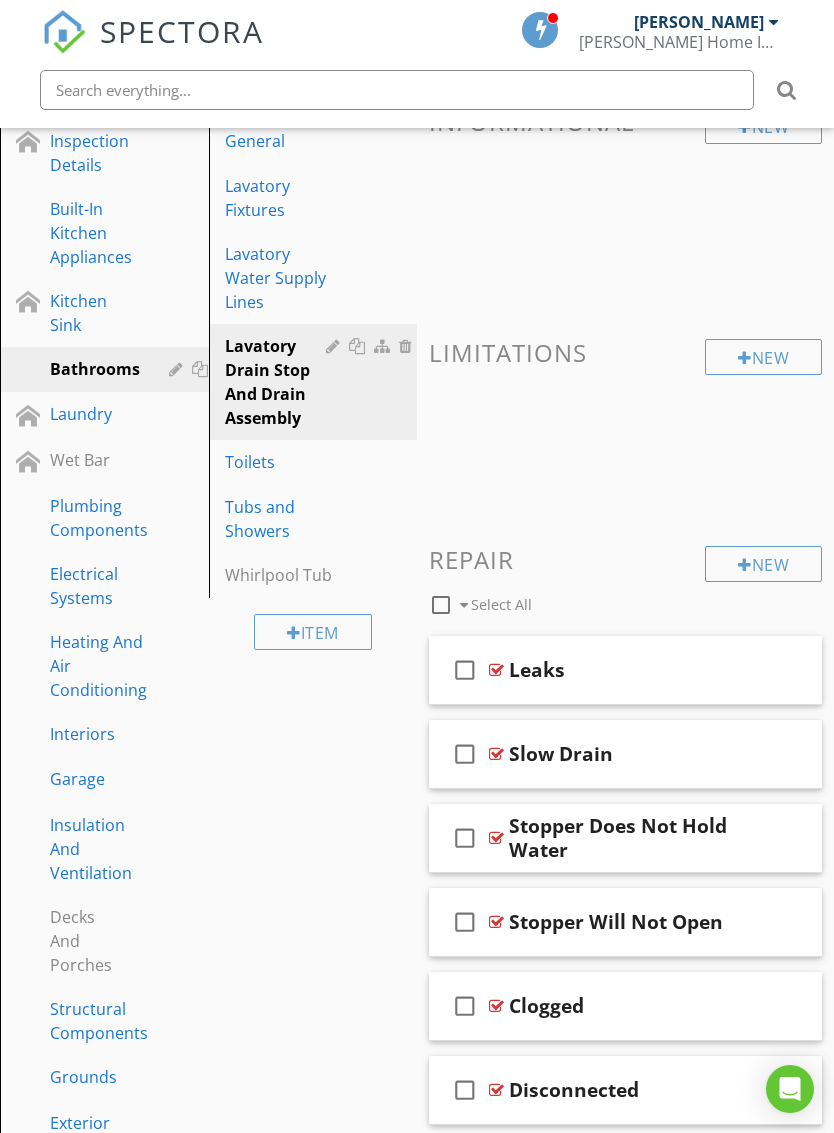 click on "check_box_outline_blank
Leaks" at bounding box center (625, 670) 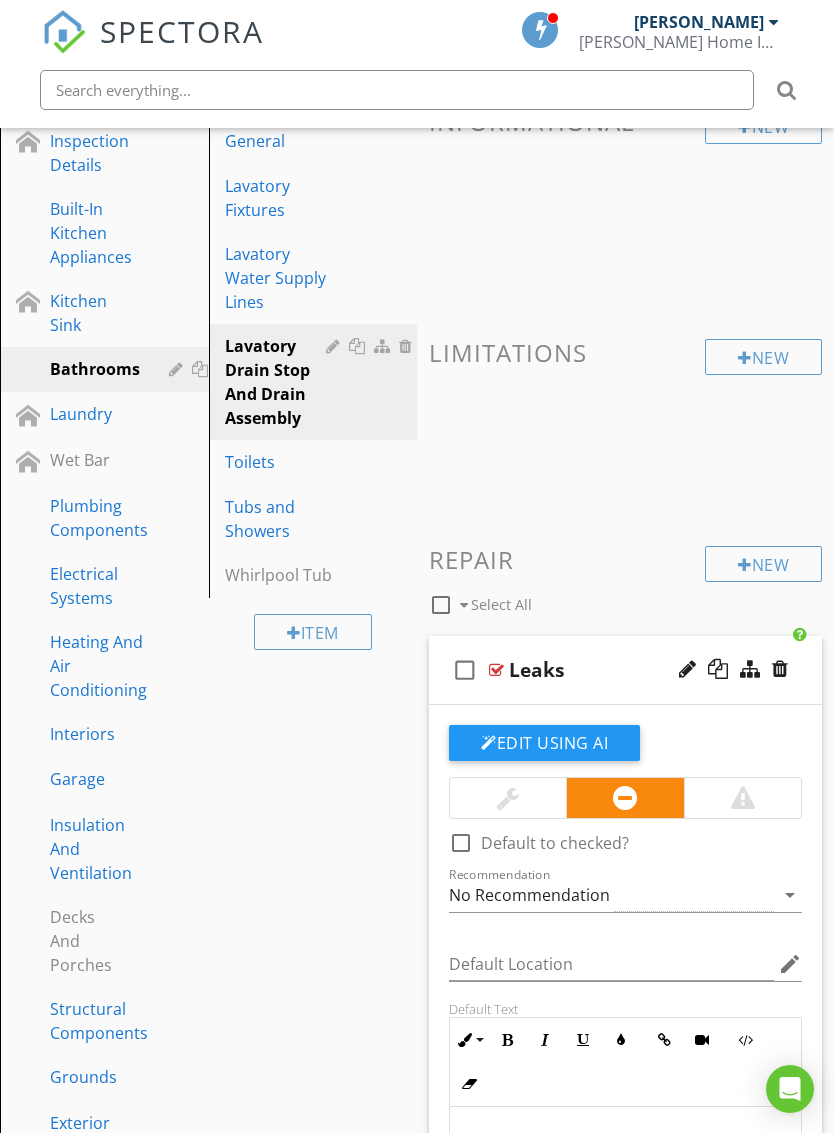 click on "check_box_outline_blank
Leaks" at bounding box center (625, 670) 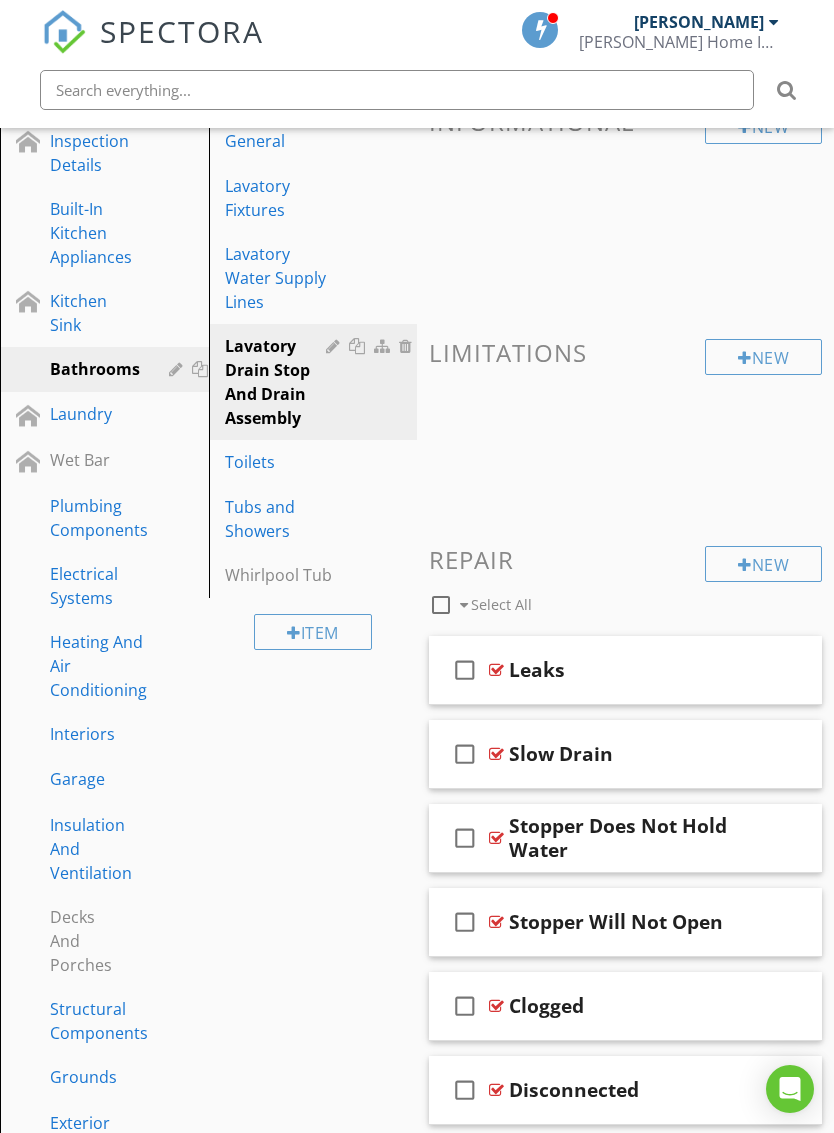 click on "check_box_outline_blank
Slow Drain" at bounding box center [625, 754] 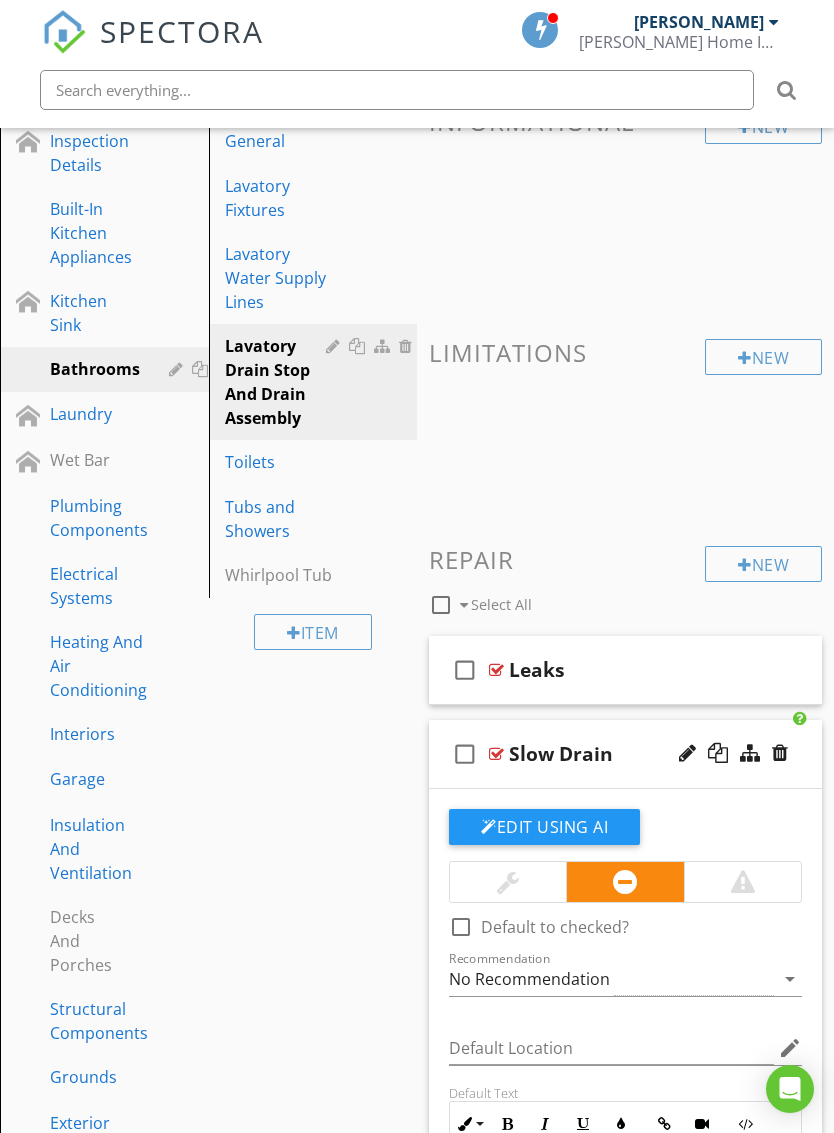 click on "check_box_outline_blank
Slow Drain" at bounding box center (625, 754) 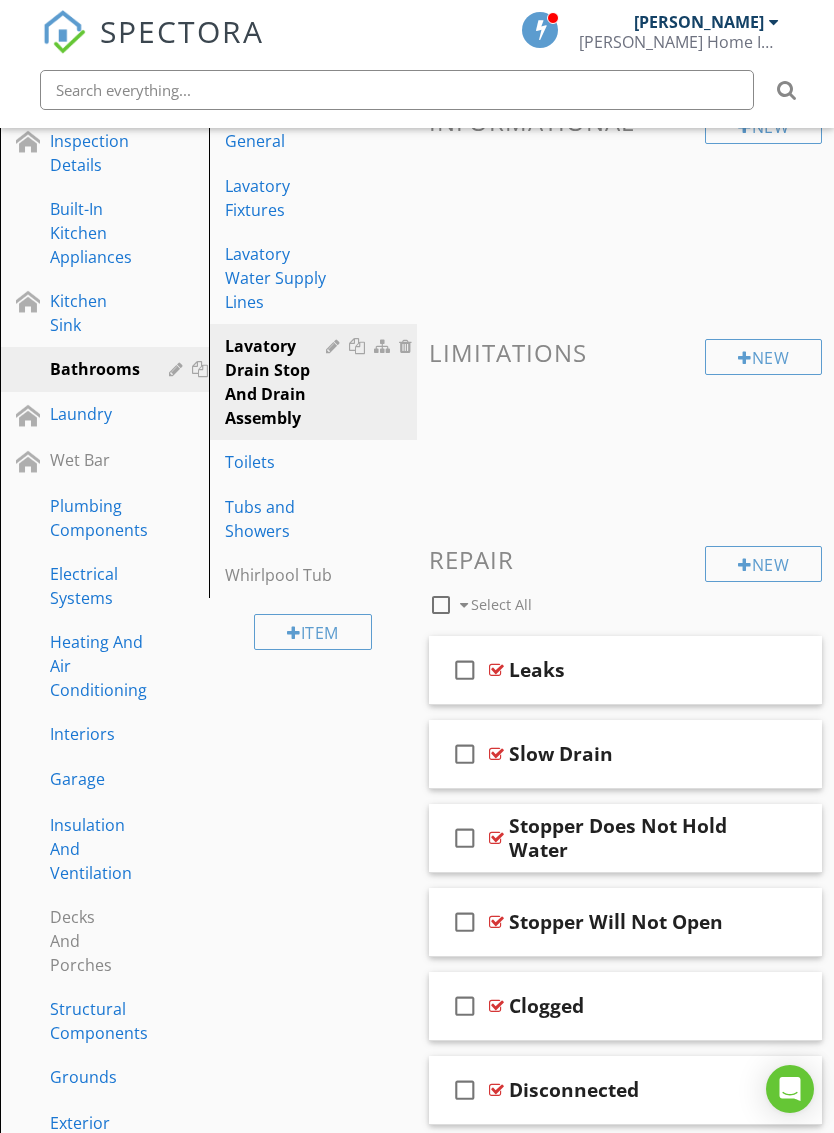 click on "check_box_outline_blank
Stopper Does Not Hold Water" at bounding box center [625, 838] 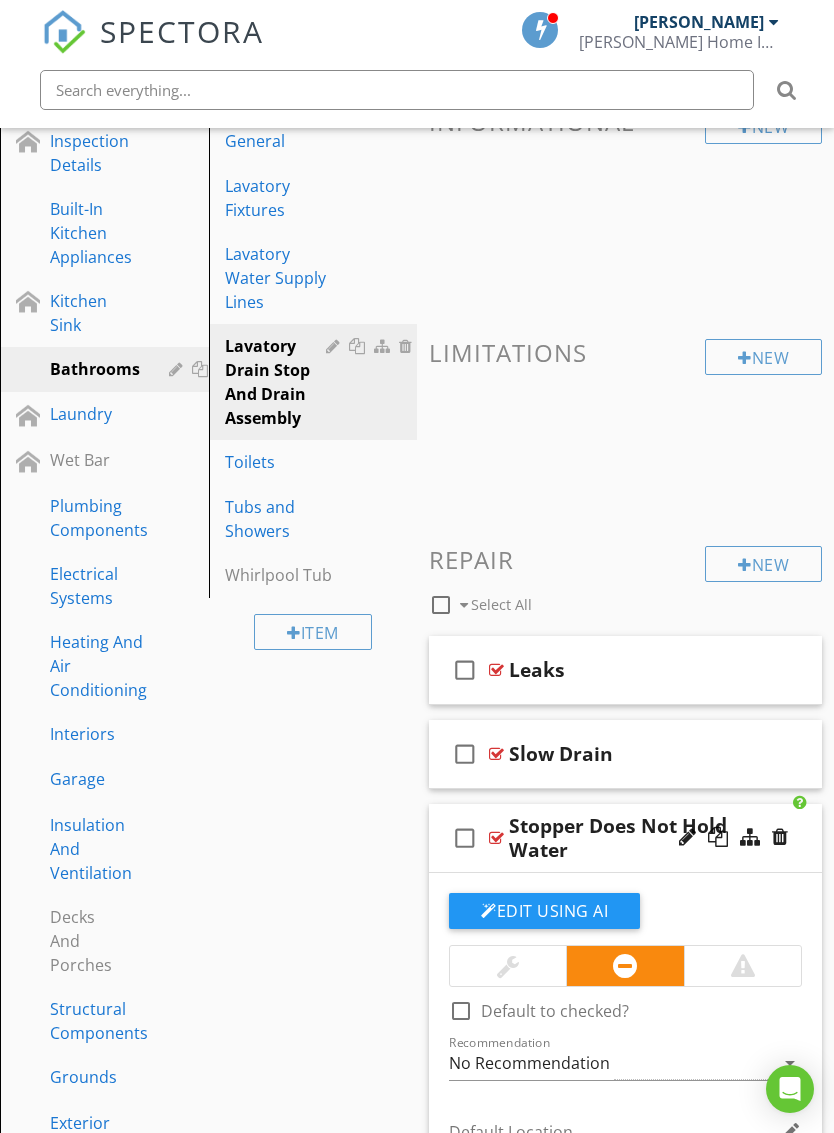 click at bounding box center [508, 966] 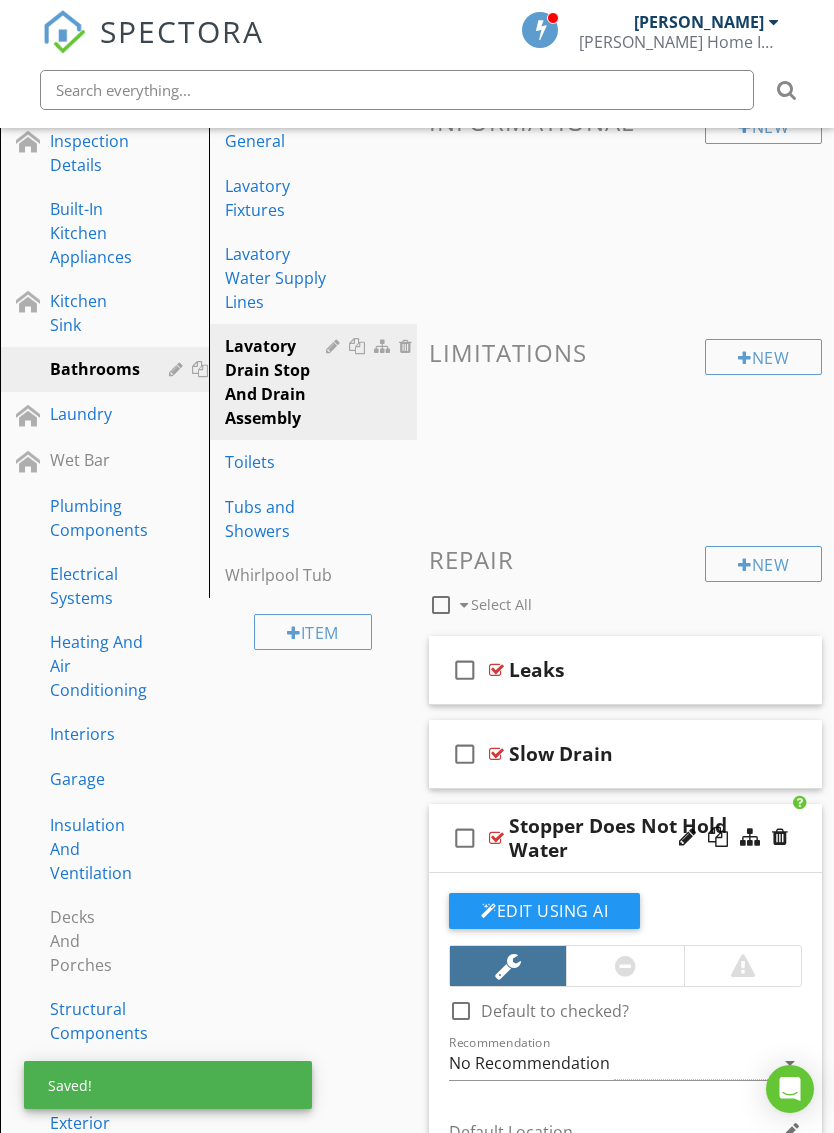 click on "check_box_outline_blank
Stopper Does Not Hold Water" at bounding box center [625, 838] 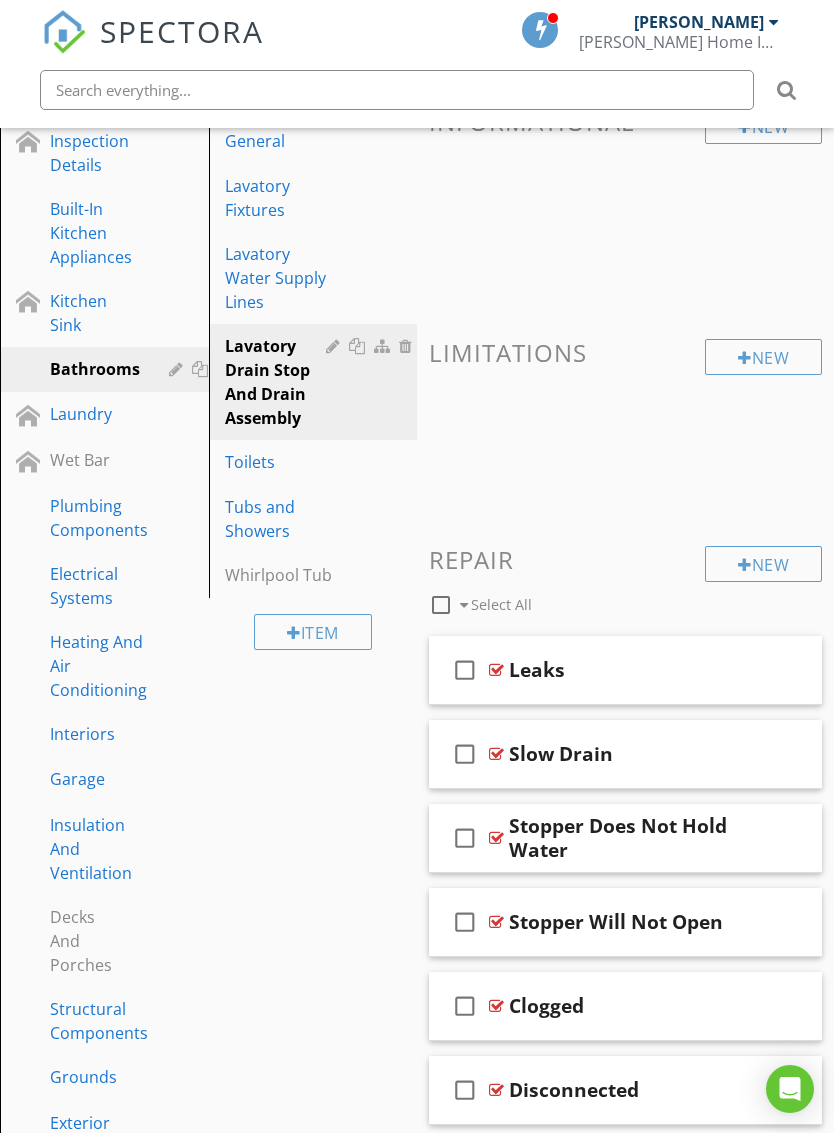 click on "check_box_outline_blank
Stopper Will Not Open" at bounding box center (625, 922) 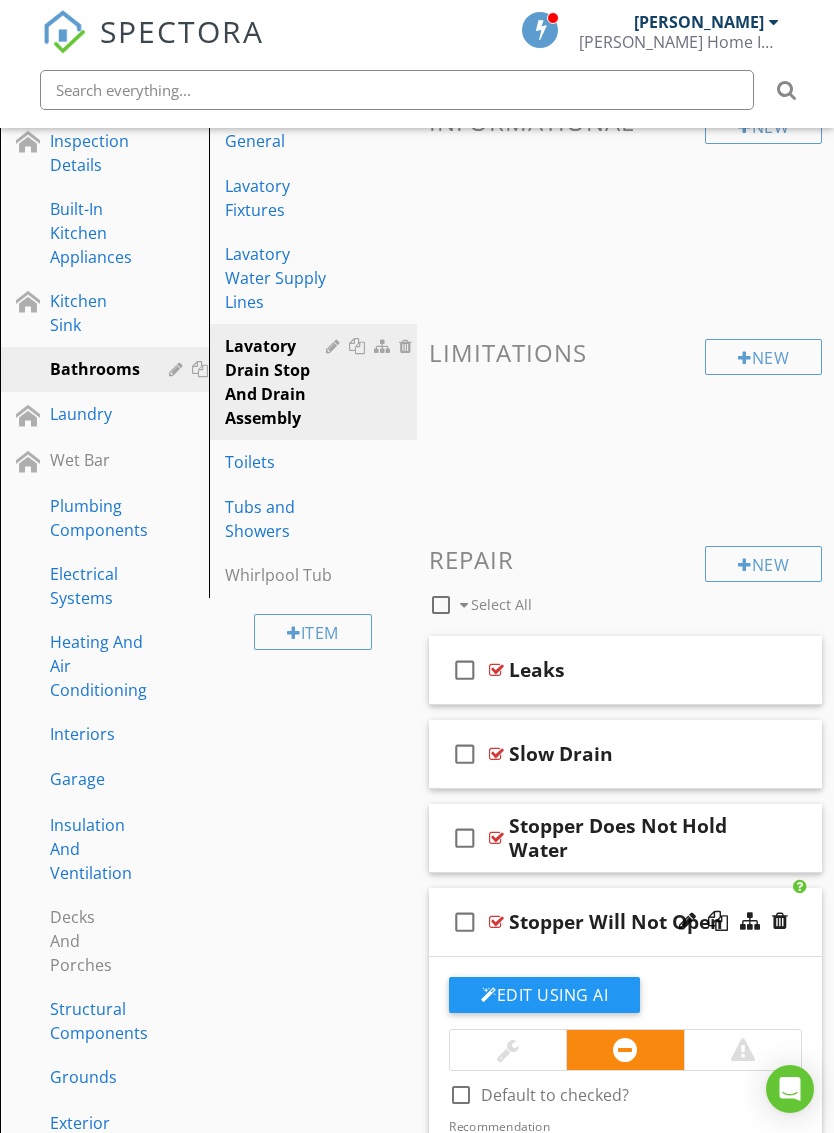 click at bounding box center (508, 1050) 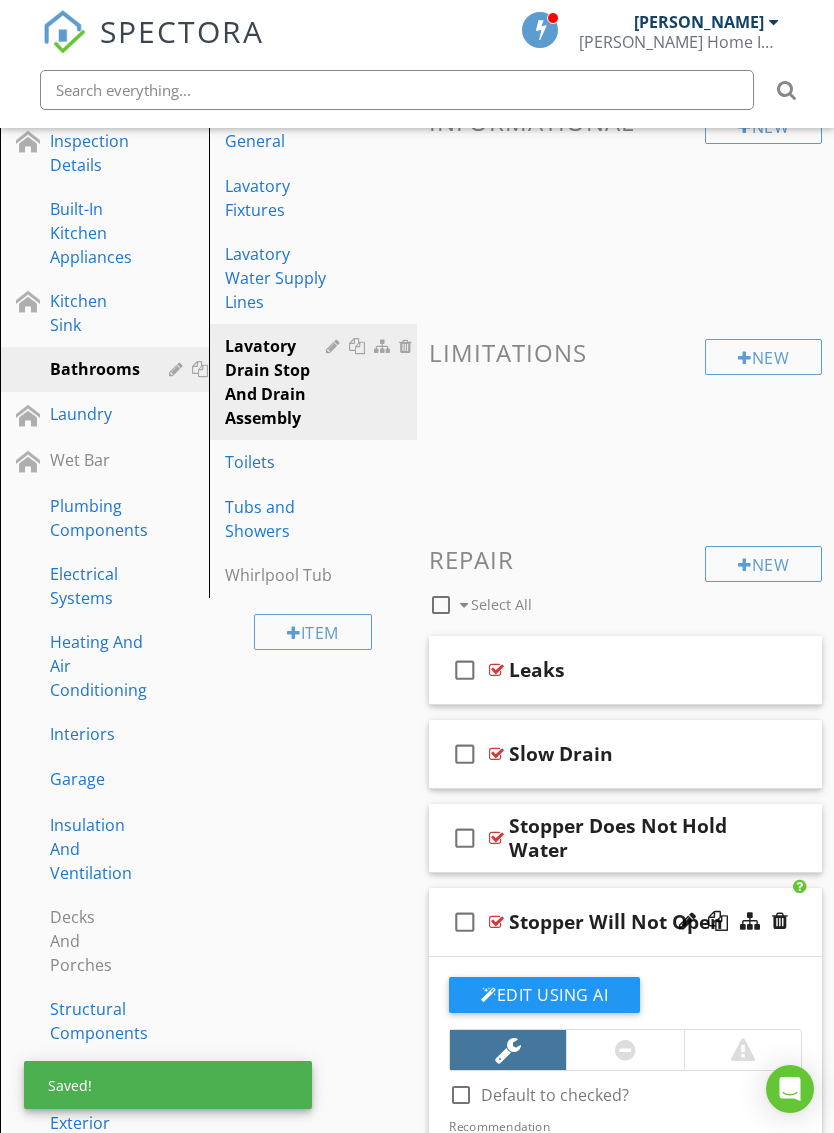 click on "check_box_outline_blank
Stopper Will Not Open" at bounding box center [625, 922] 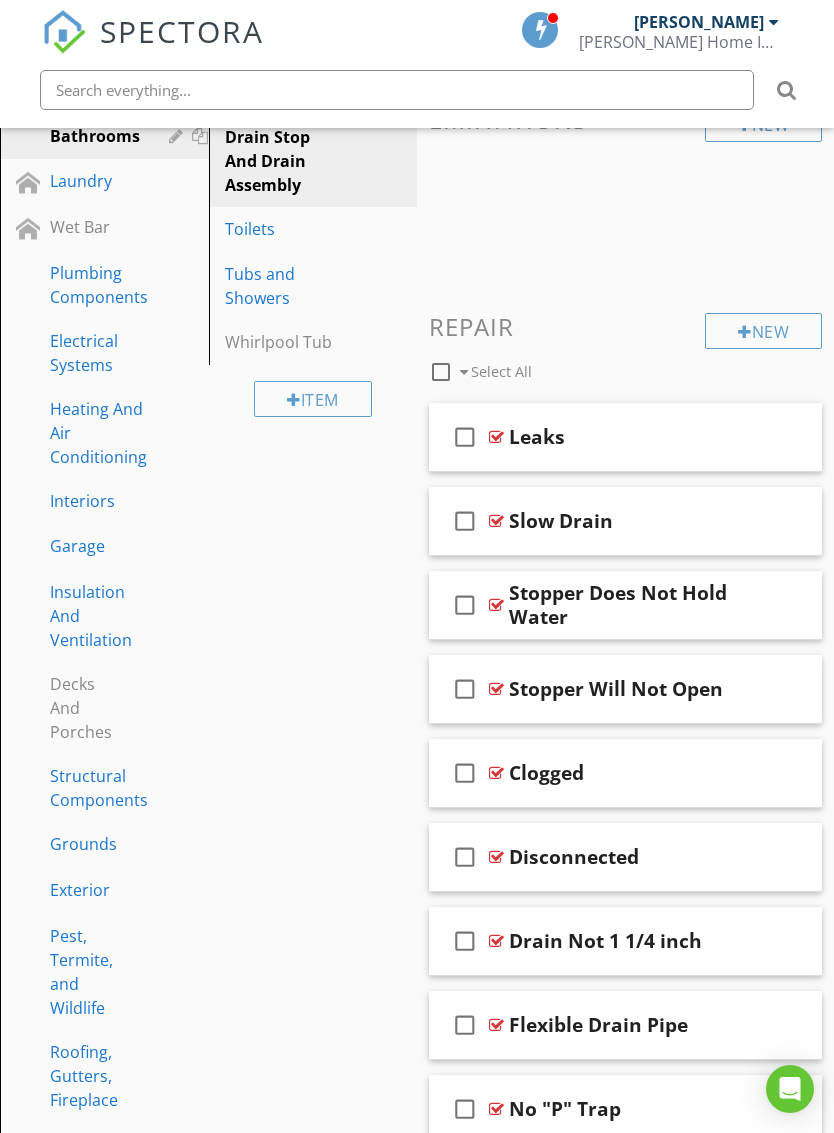 scroll, scrollTop: 481, scrollLeft: 0, axis: vertical 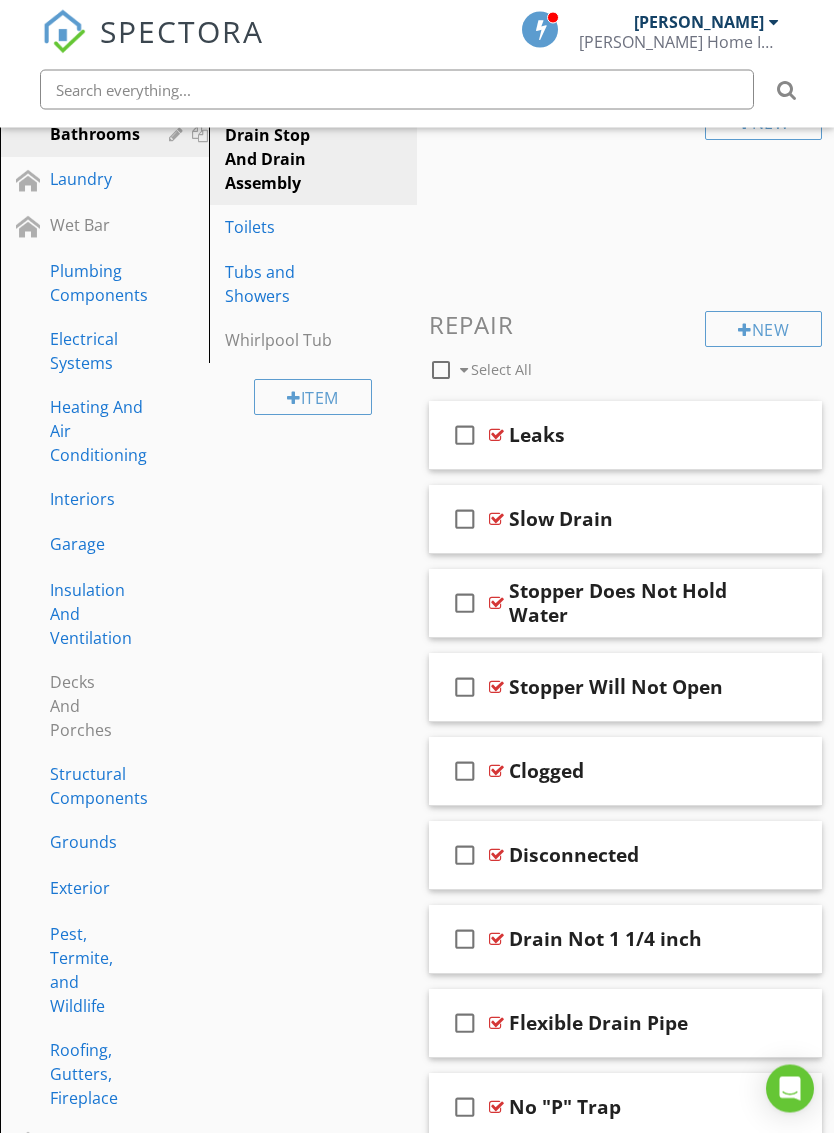 click on "check_box_outline_blank
Clogged" at bounding box center [625, 772] 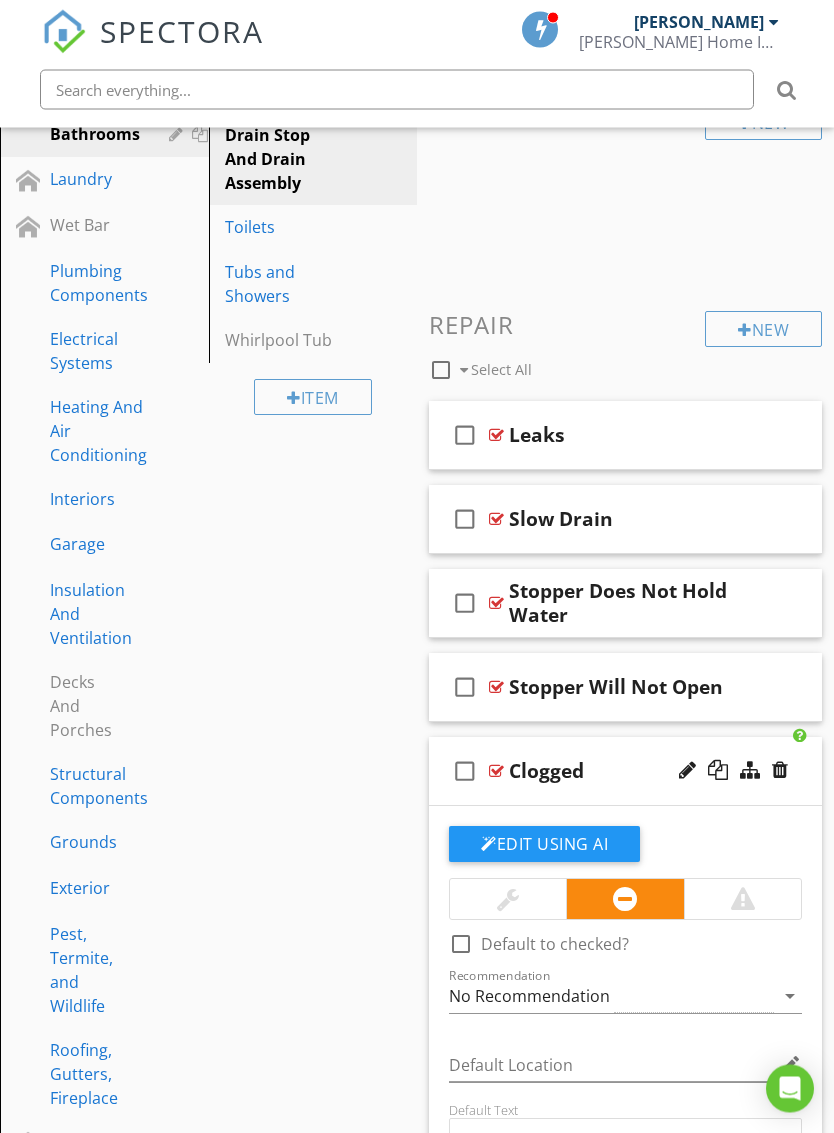scroll, scrollTop: 482, scrollLeft: 0, axis: vertical 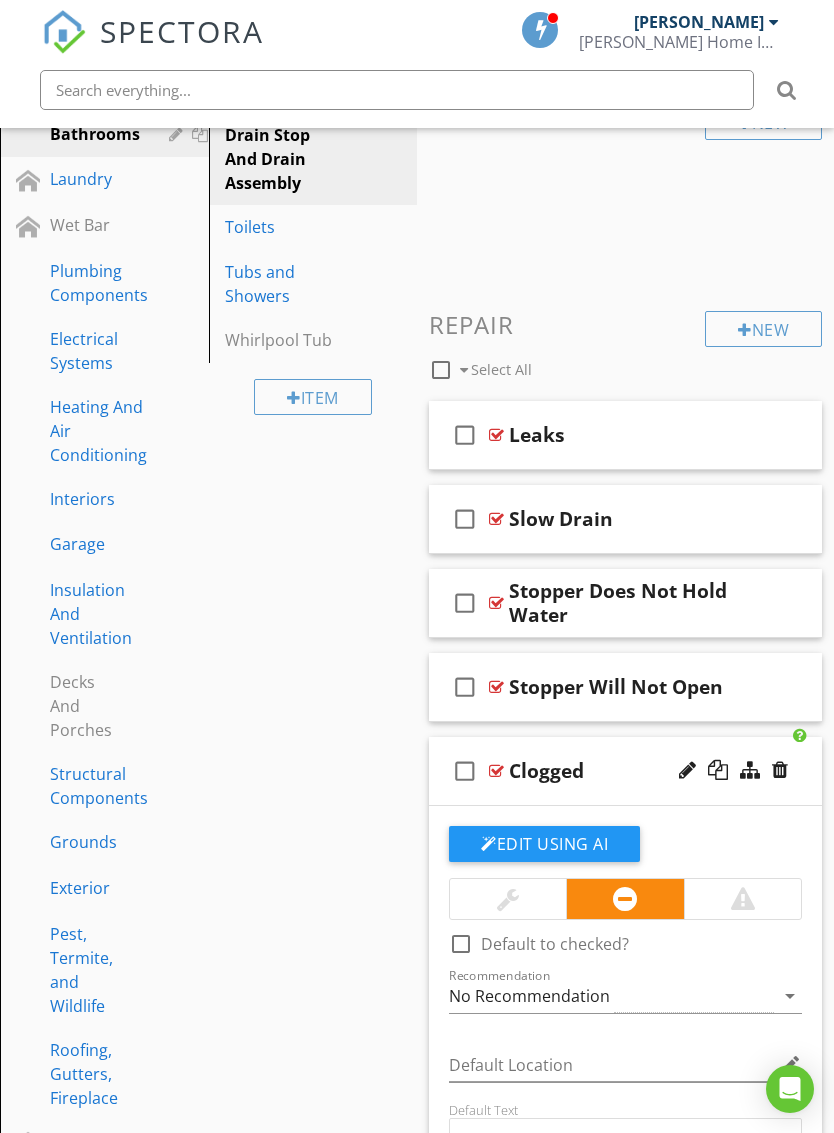 click on "check_box_outline_blank
Clogged" at bounding box center [625, 771] 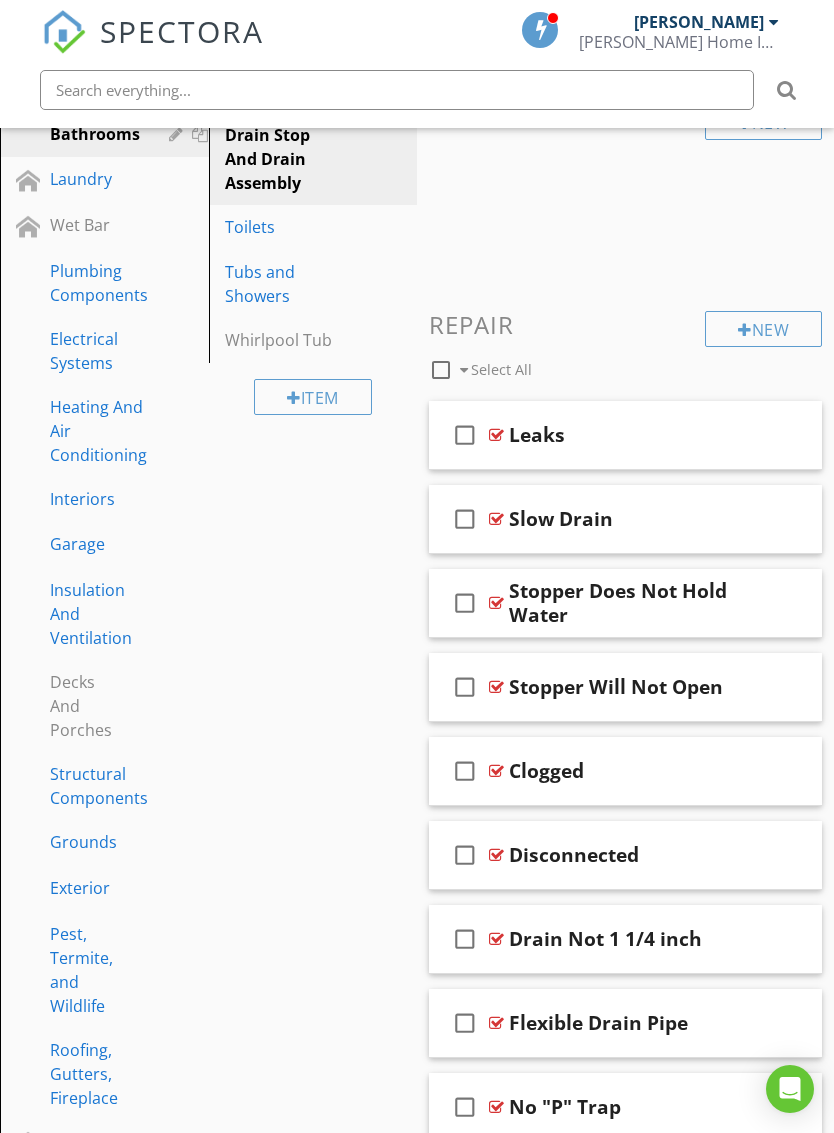 click on "check_box_outline_blank
Disconnected" at bounding box center [625, 855] 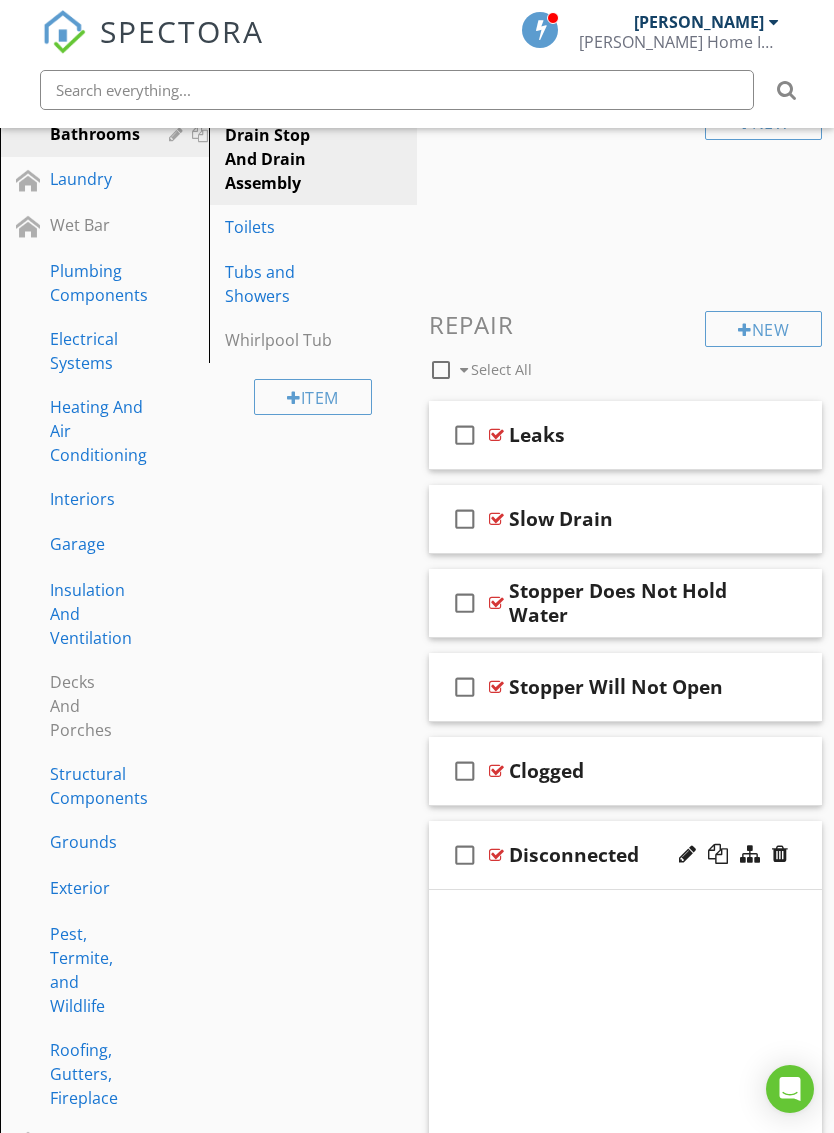 click at bounding box center [800, 878] 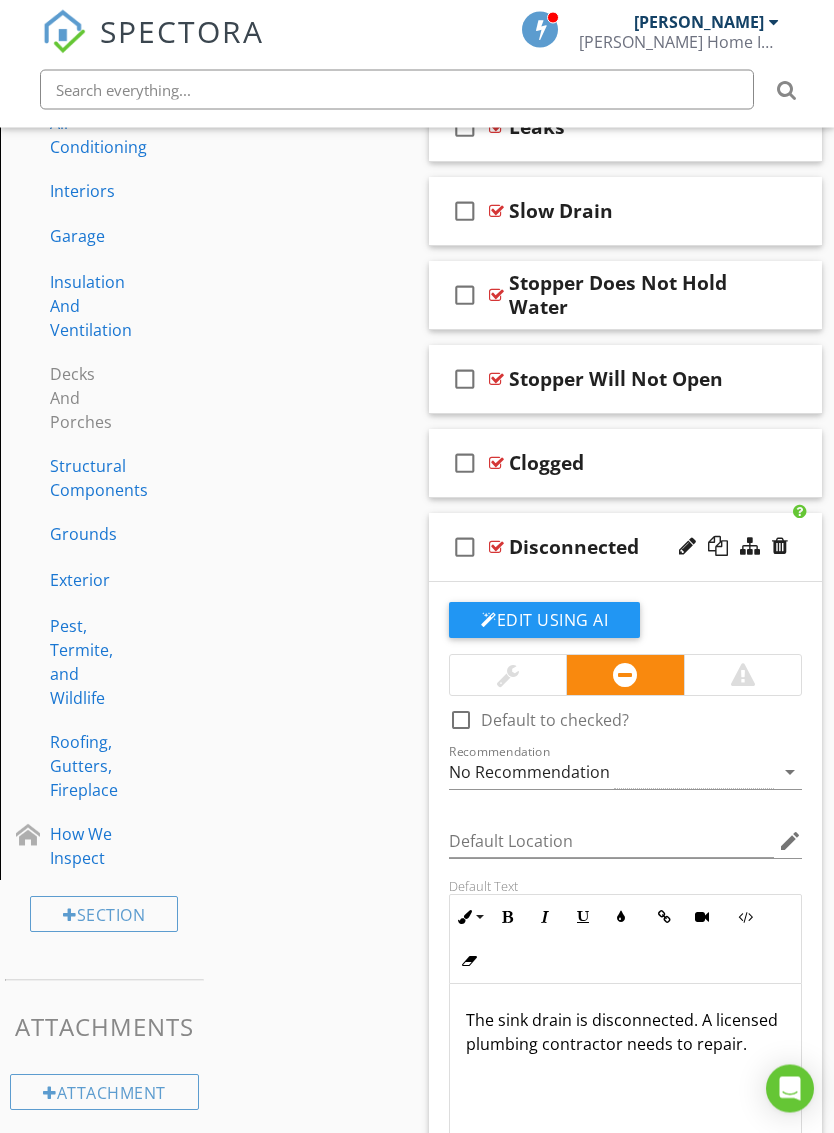 scroll, scrollTop: 787, scrollLeft: 0, axis: vertical 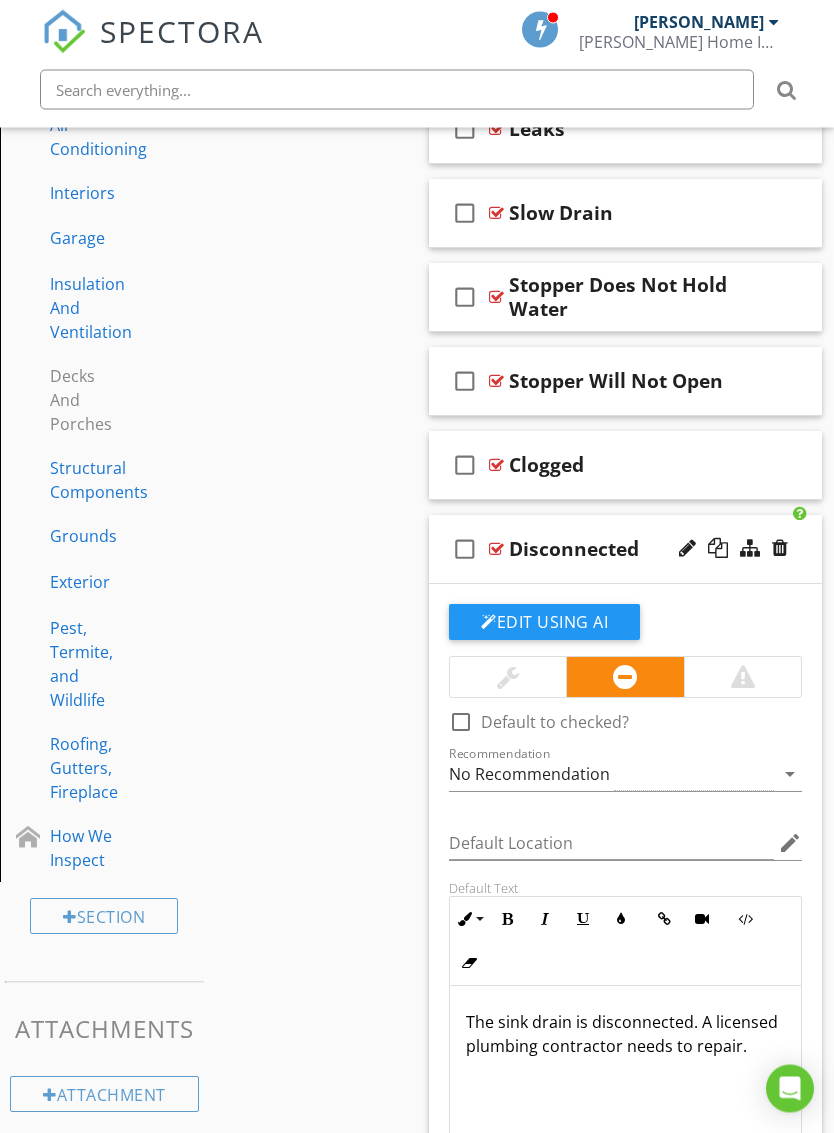 click on "check_box_outline_blank
Disconnected" at bounding box center [625, 550] 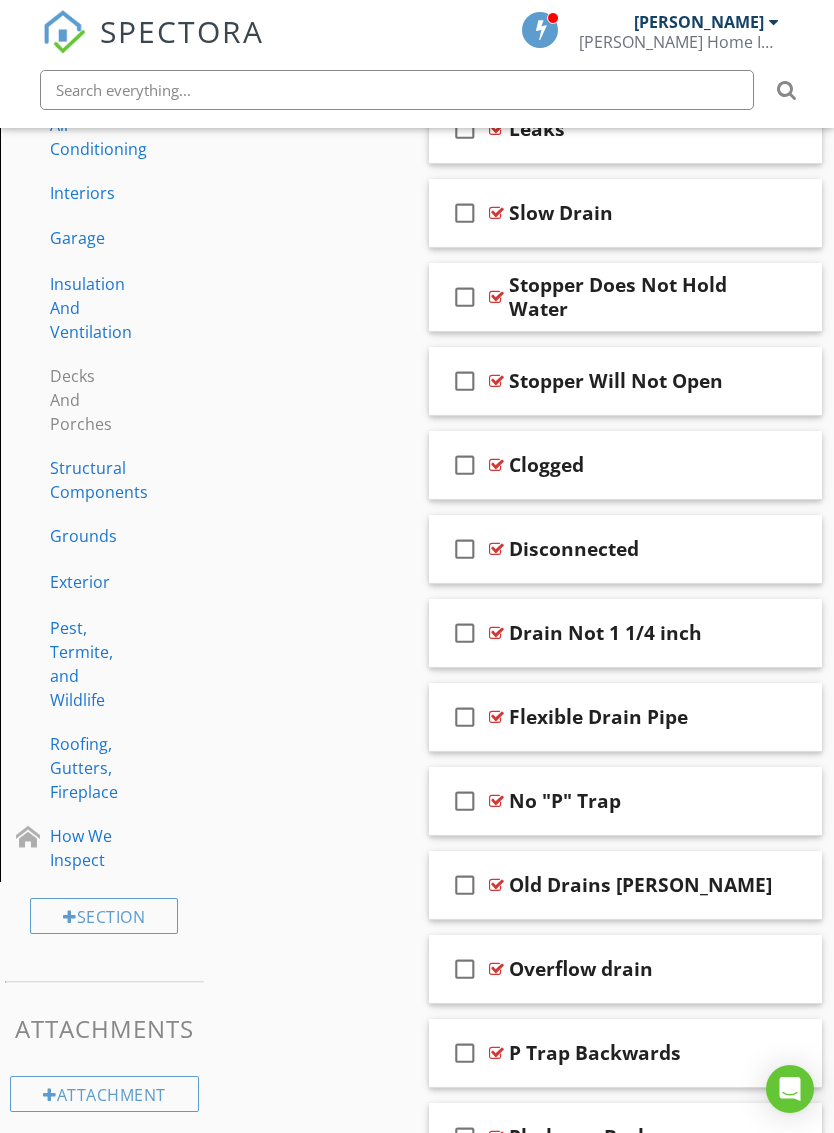 click on "check_box_outline_blank
Flexible Drain Pipe" at bounding box center (625, 717) 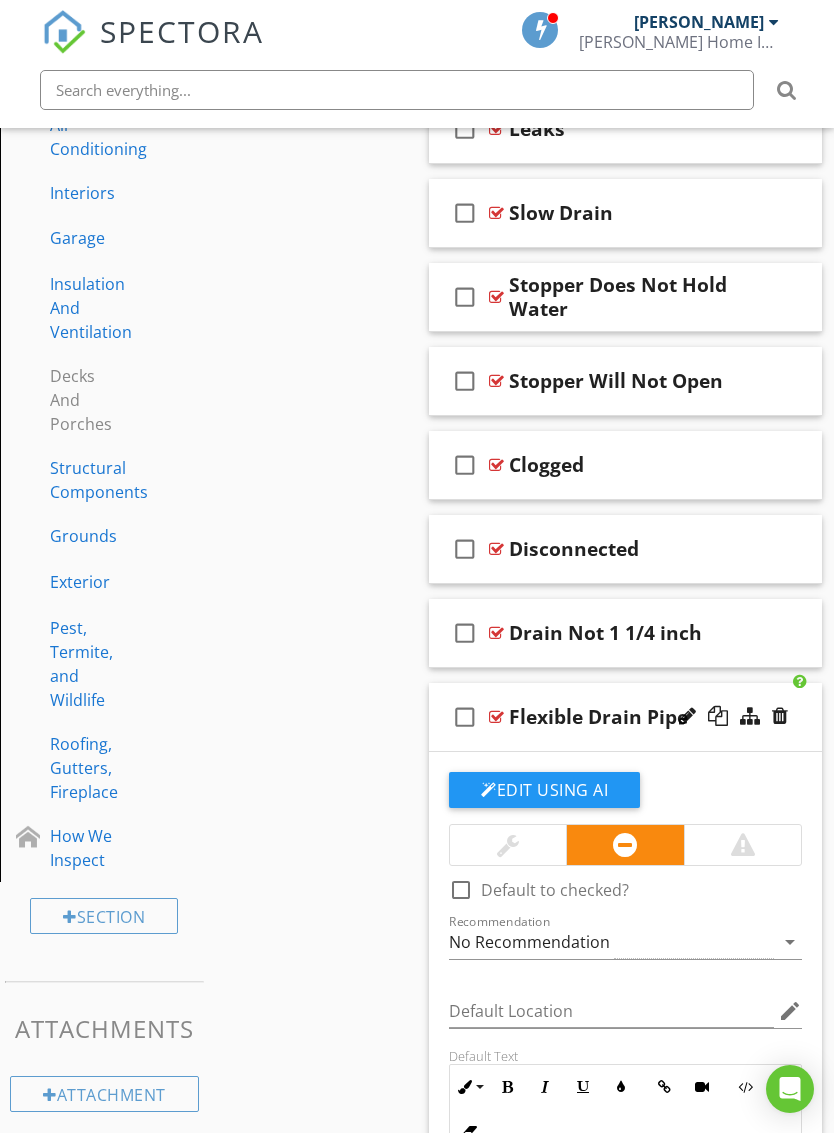 click on "check_box_outline_blank
Flexible Drain Pipe" at bounding box center (625, 717) 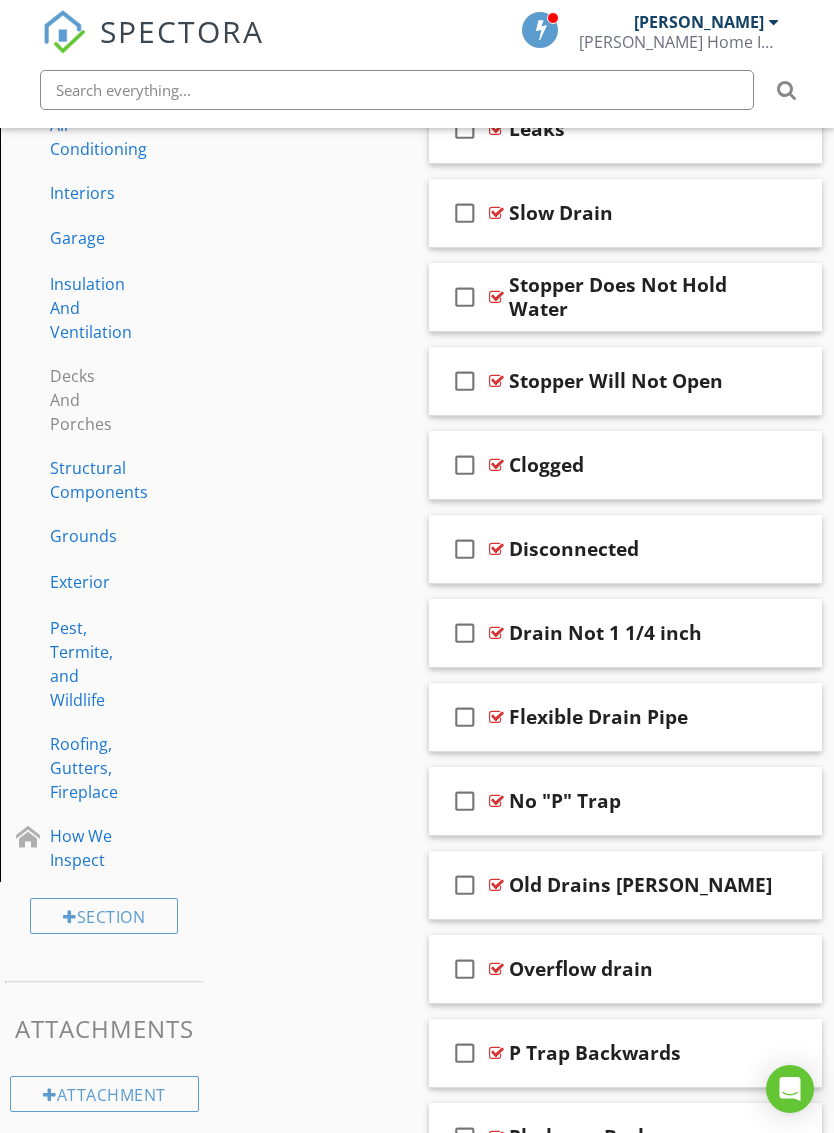 click on "check_box_outline_blank
No "P" Trap" at bounding box center (625, 801) 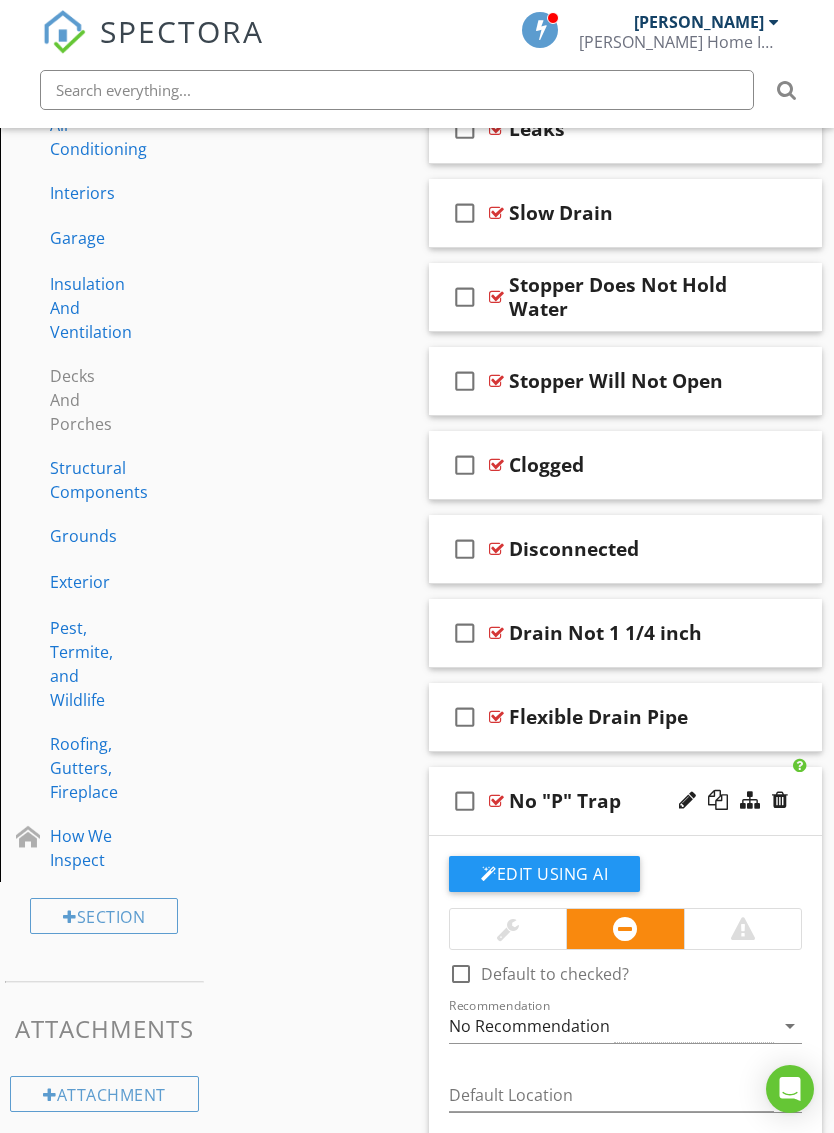 click on "check_box_outline_blank
No "P" Trap" at bounding box center [625, 801] 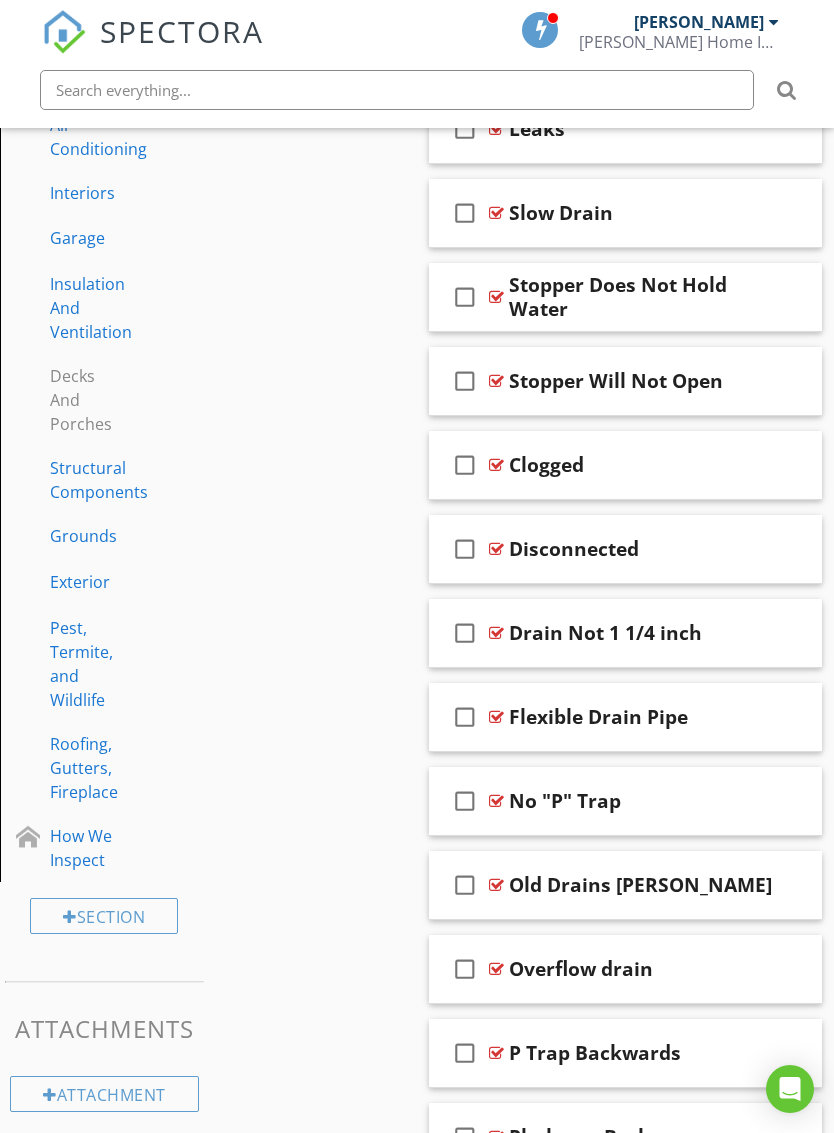 click on "check_box_outline_blank
Old Drains Rusted" at bounding box center [625, 885] 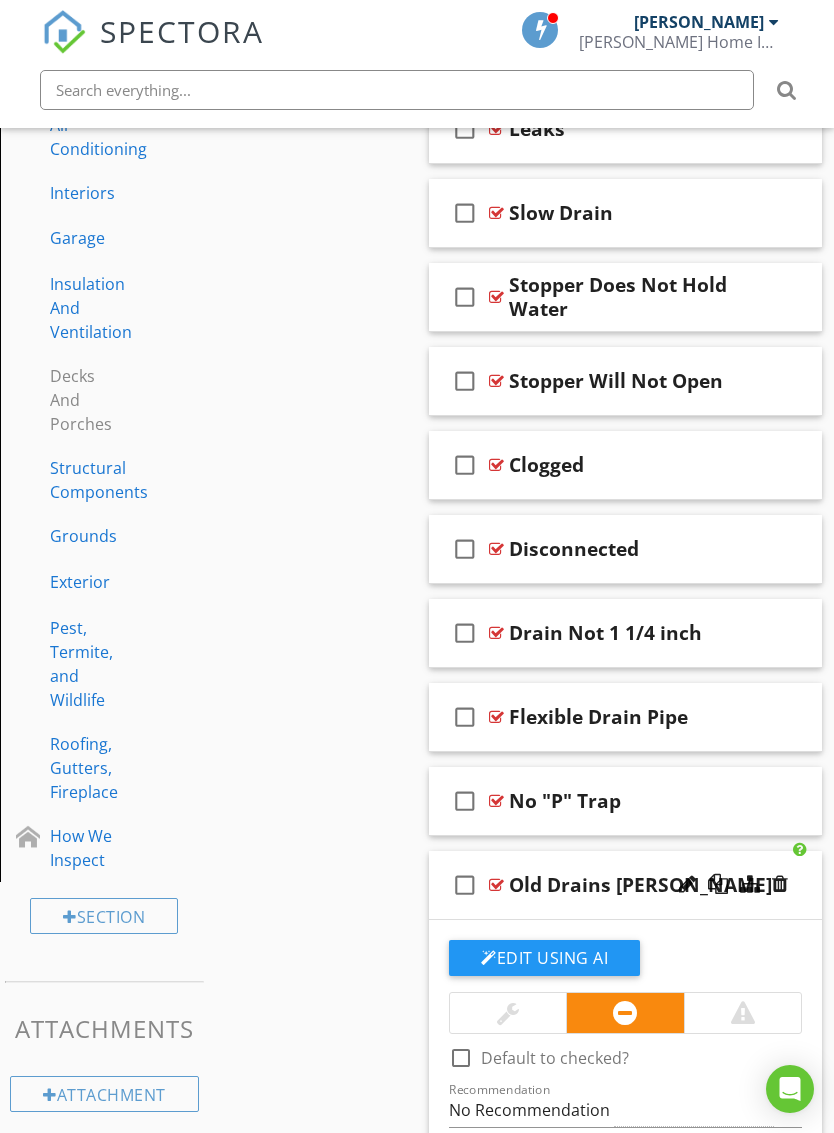 click on "check_box_outline_blank
Old Drains Rusted" at bounding box center [625, 885] 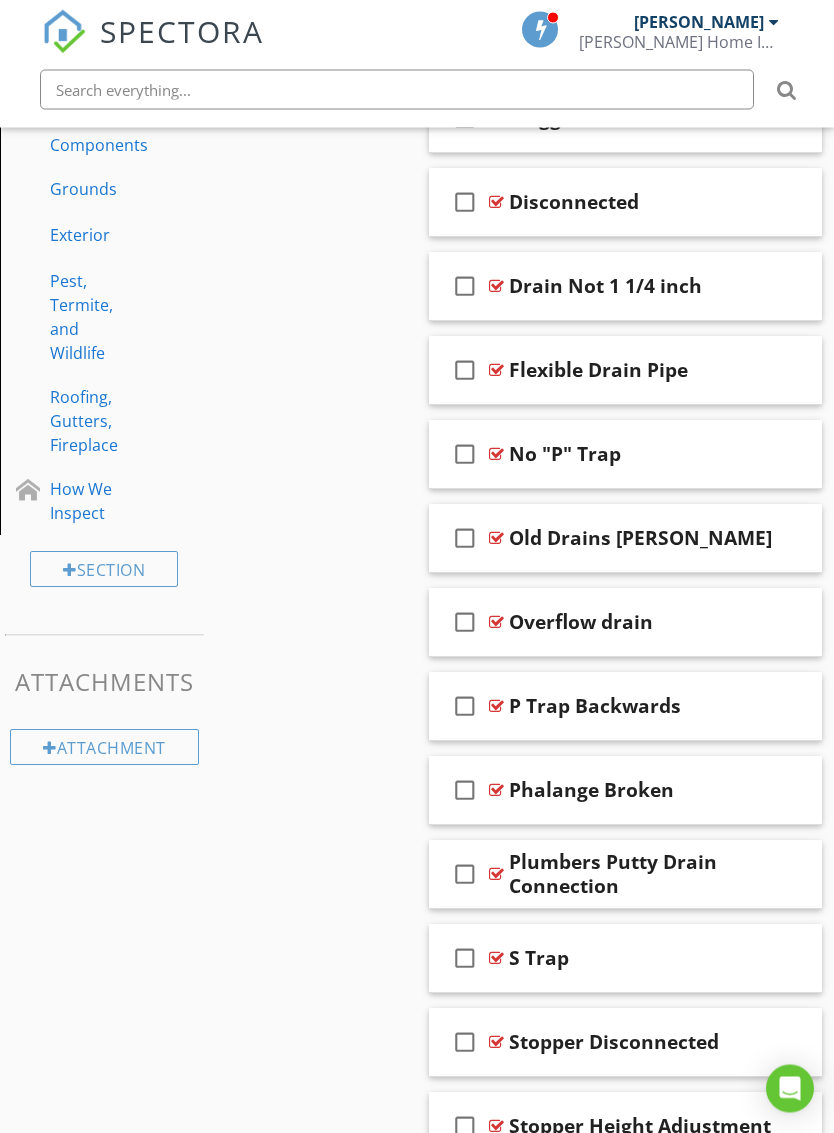 scroll, scrollTop: 1135, scrollLeft: 0, axis: vertical 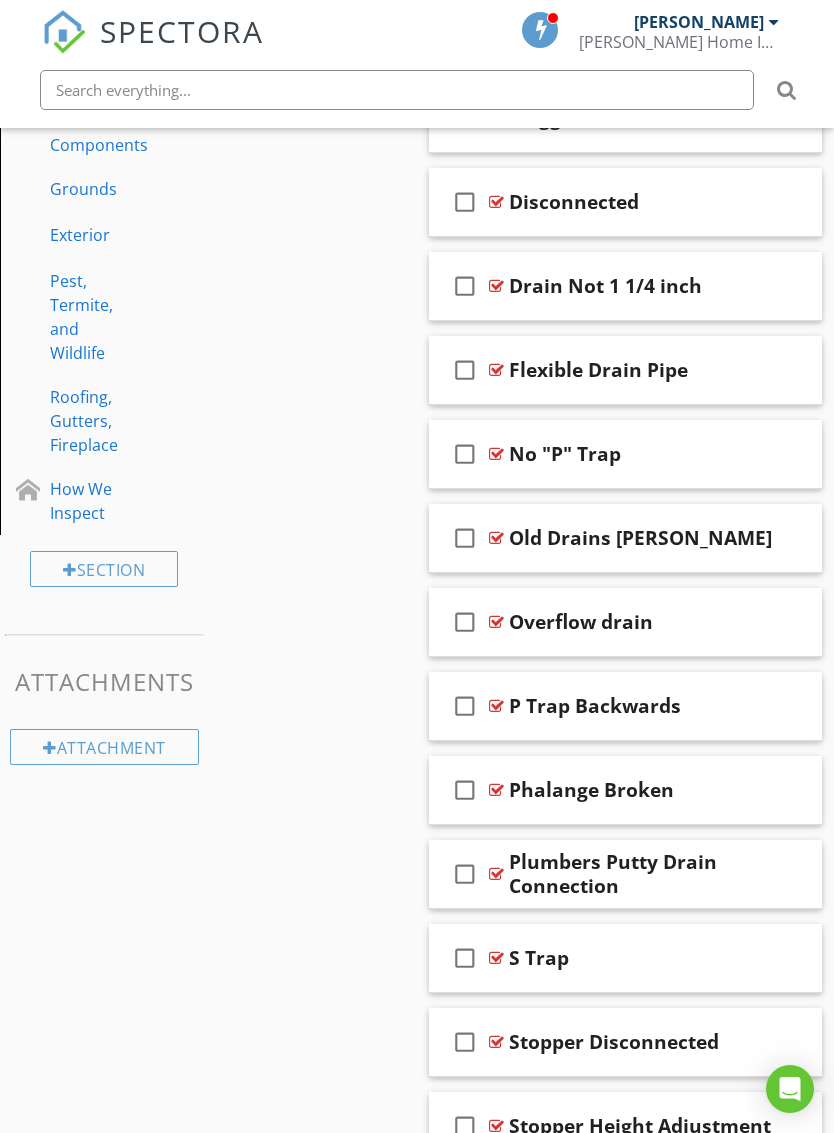 click on "check_box_outline_blank
Overflow drain" at bounding box center (625, 622) 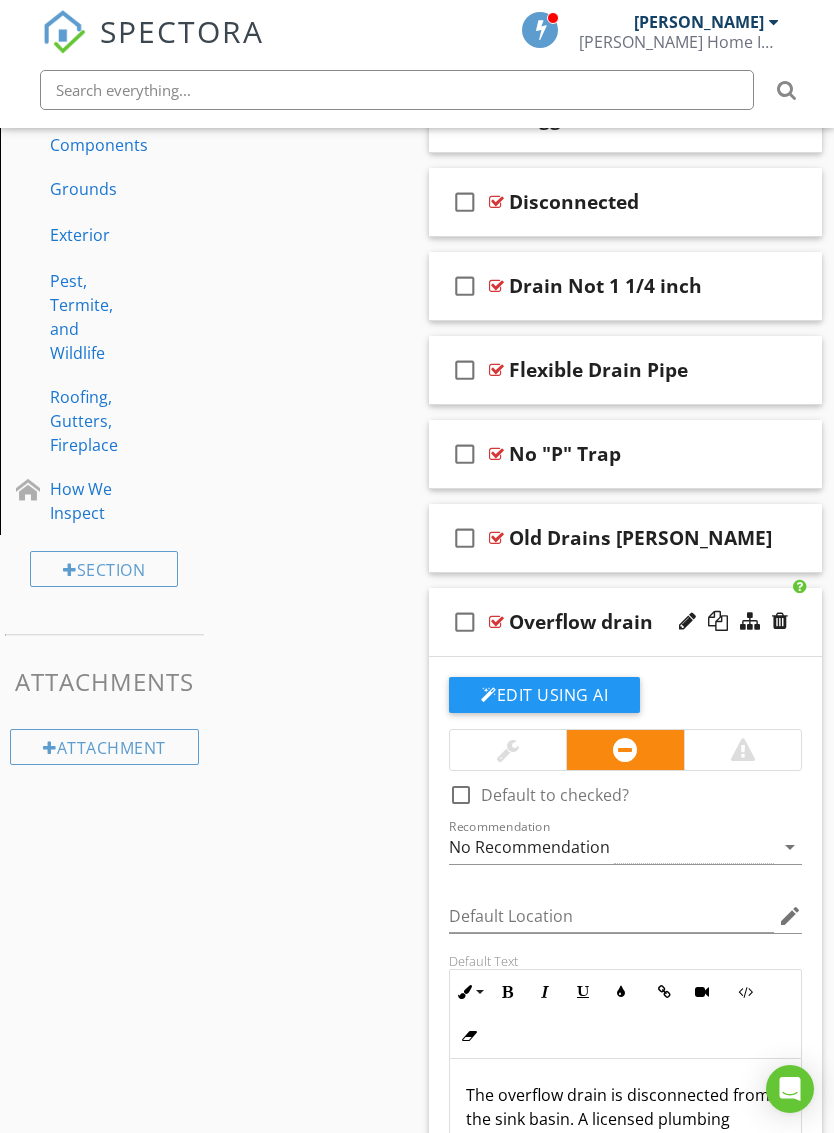 click on "check_box_outline_blank
Overflow drain" at bounding box center (625, 622) 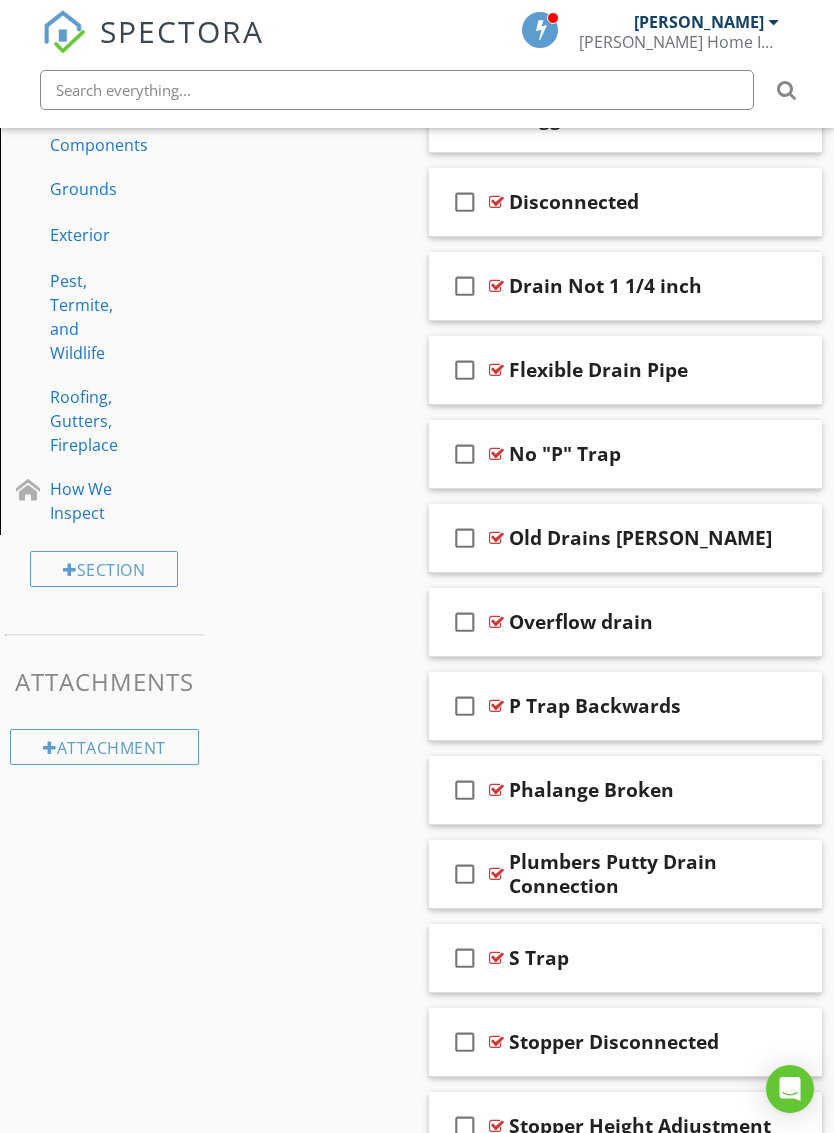 click on "check_box_outline_blank
P Trap Backwards" at bounding box center (625, 706) 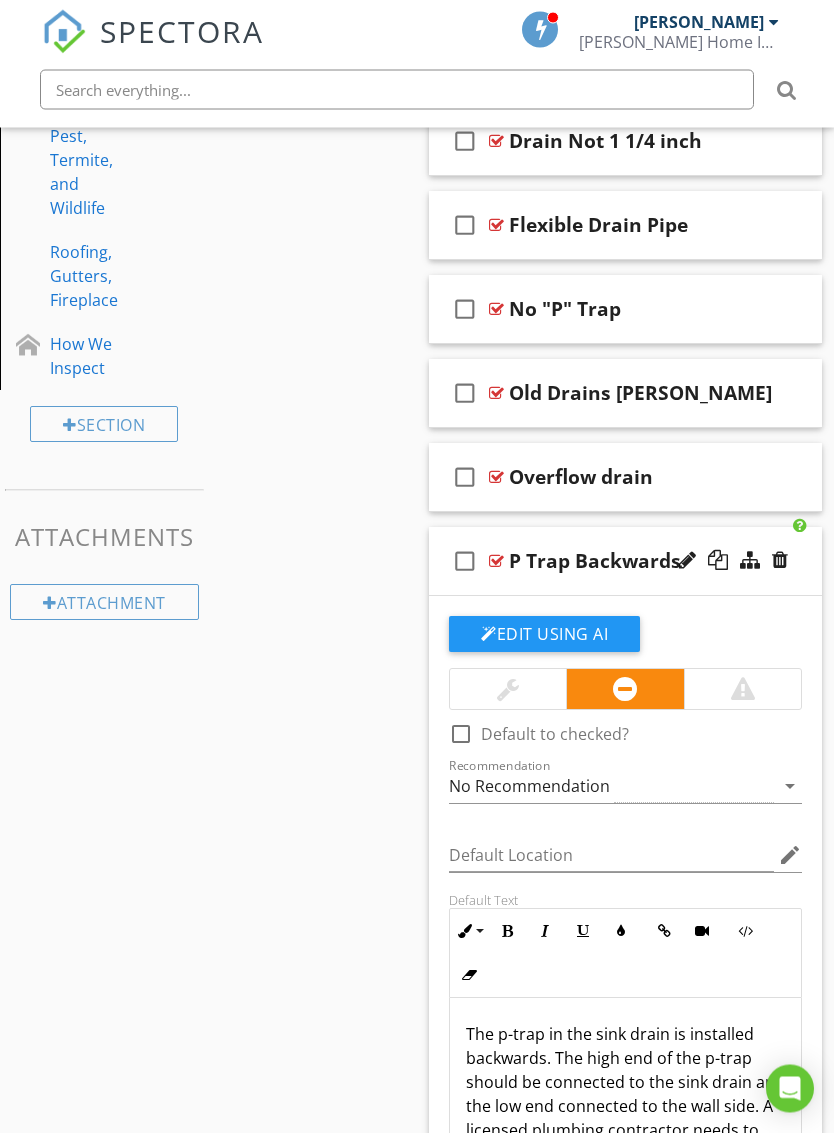 scroll, scrollTop: 1280, scrollLeft: 0, axis: vertical 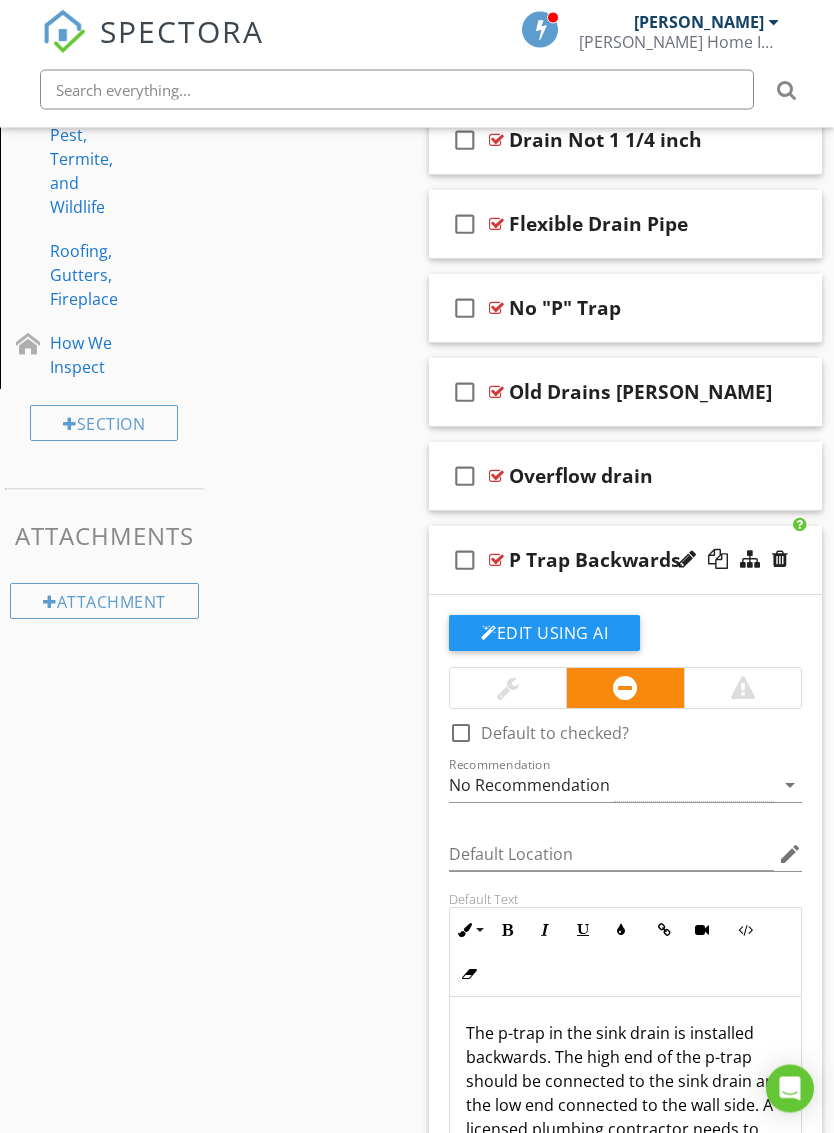 click on "check_box_outline_blank
P Trap Backwards" at bounding box center (625, 561) 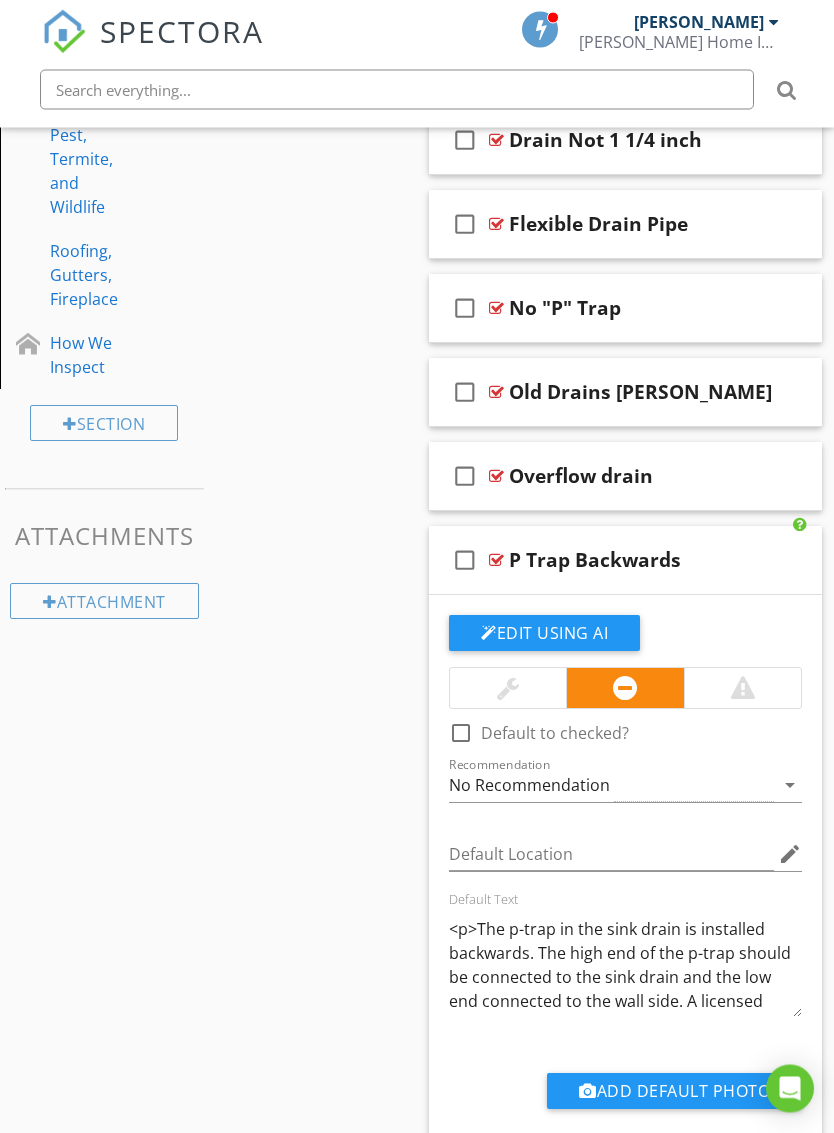 scroll, scrollTop: 1281, scrollLeft: 0, axis: vertical 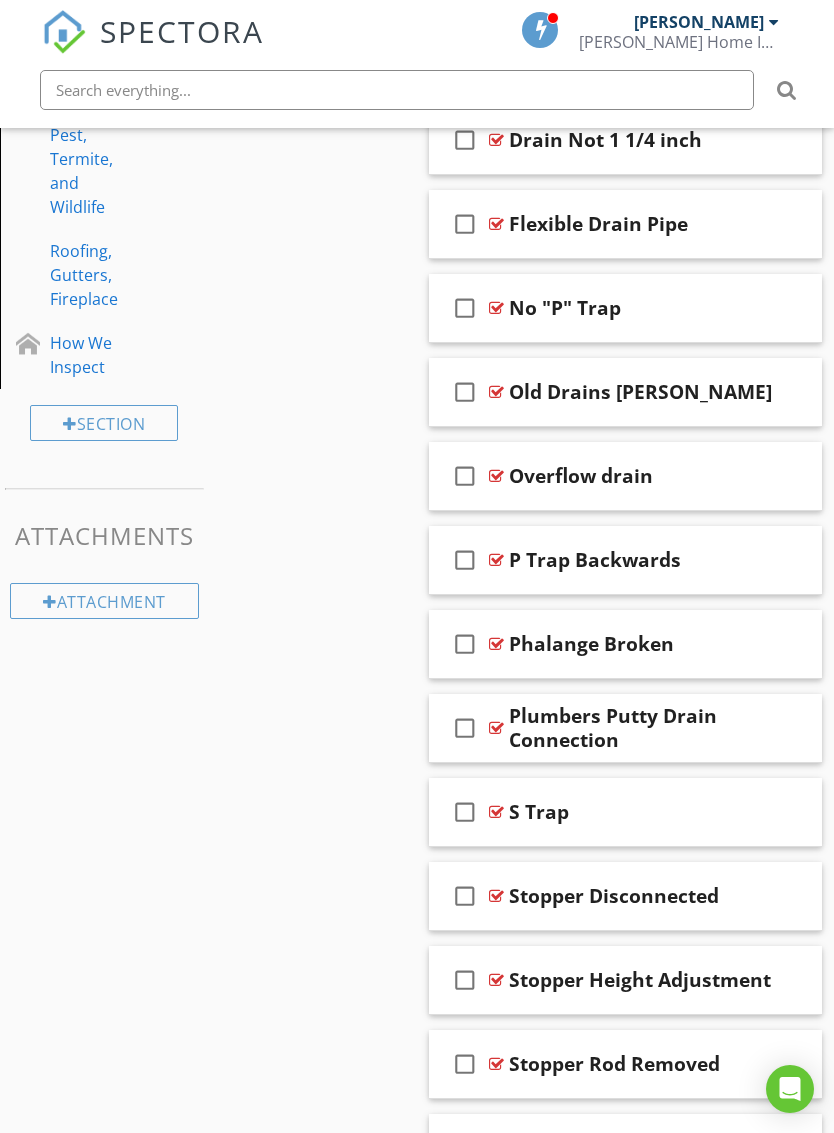 click on "check_box_outline_blank
Phalange Broken" at bounding box center (625, 644) 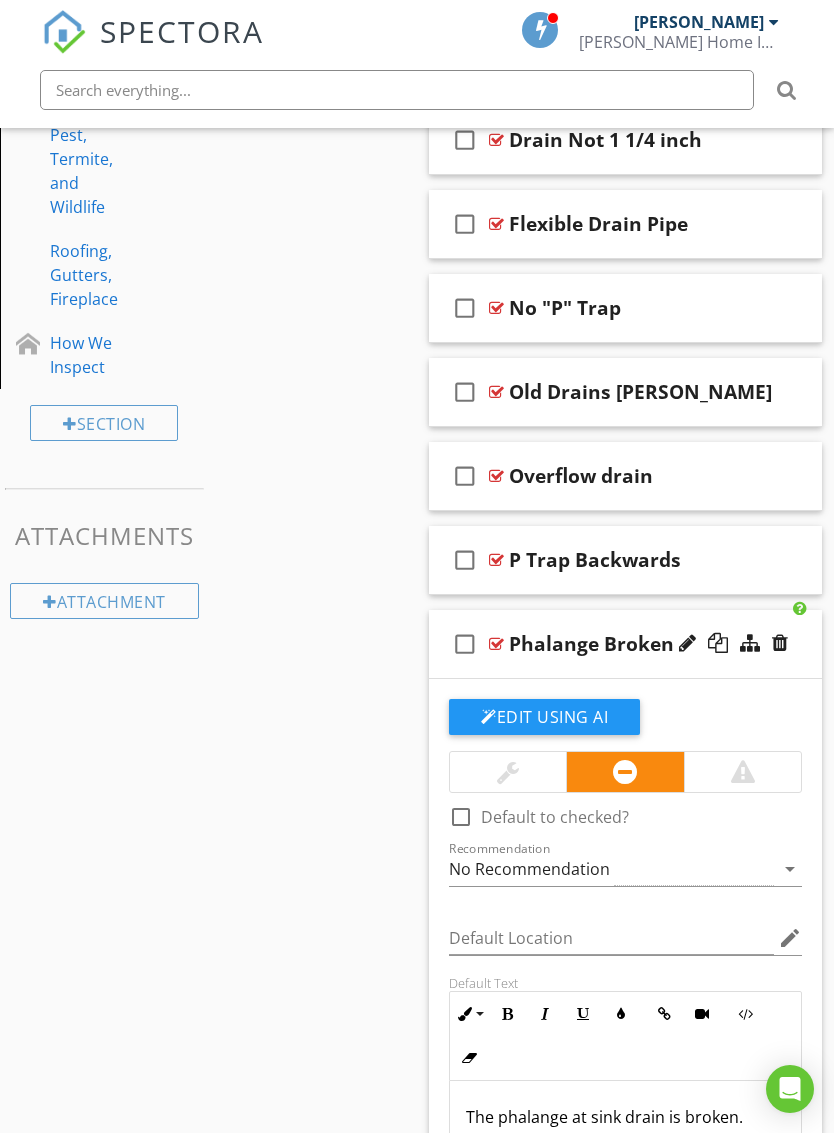 click on "check_box_outline_blank
Phalange Broken" at bounding box center (625, 644) 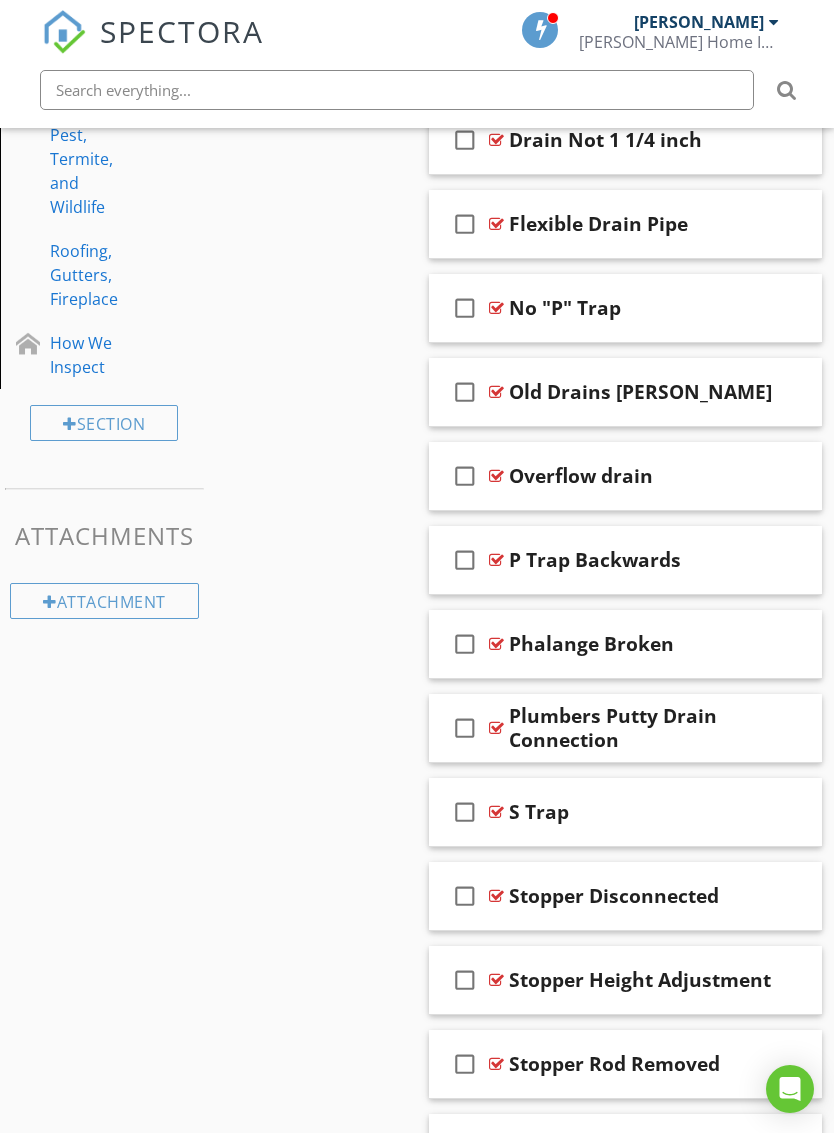 click on "check_box_outline_blank
Stopper Disconnected" at bounding box center [625, 896] 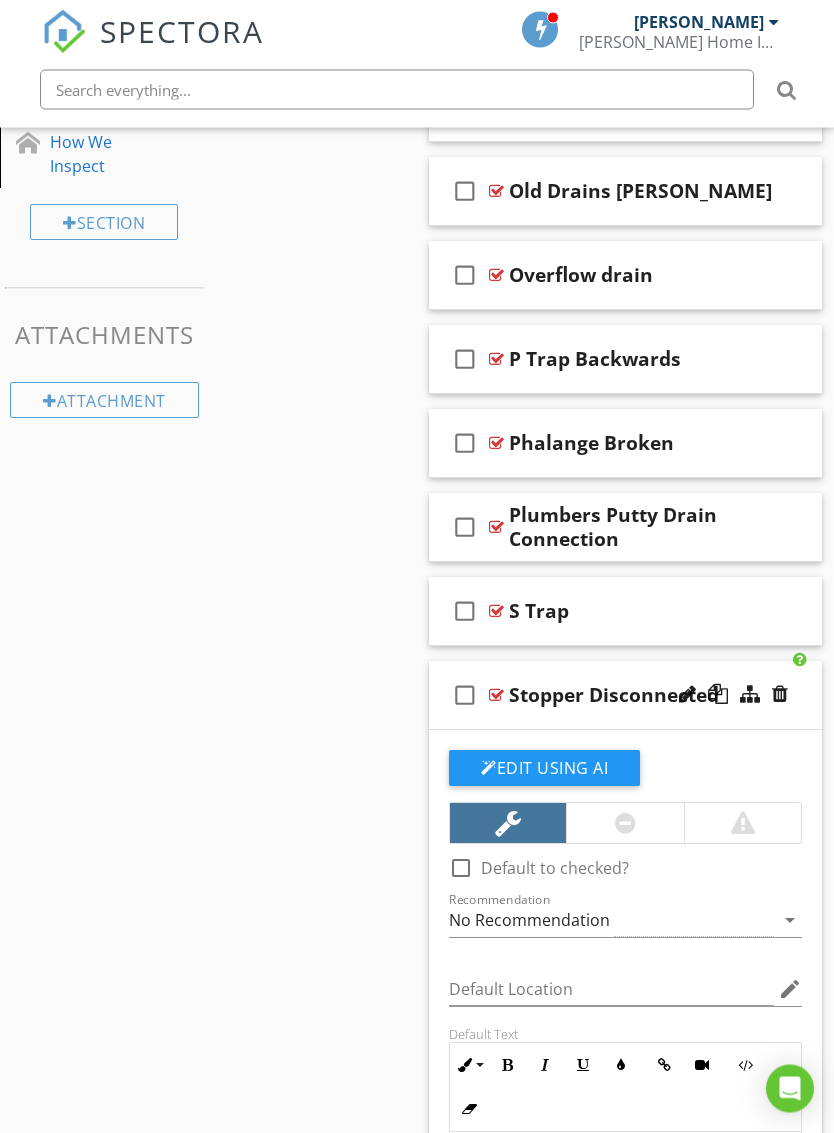 scroll, scrollTop: 1488, scrollLeft: 0, axis: vertical 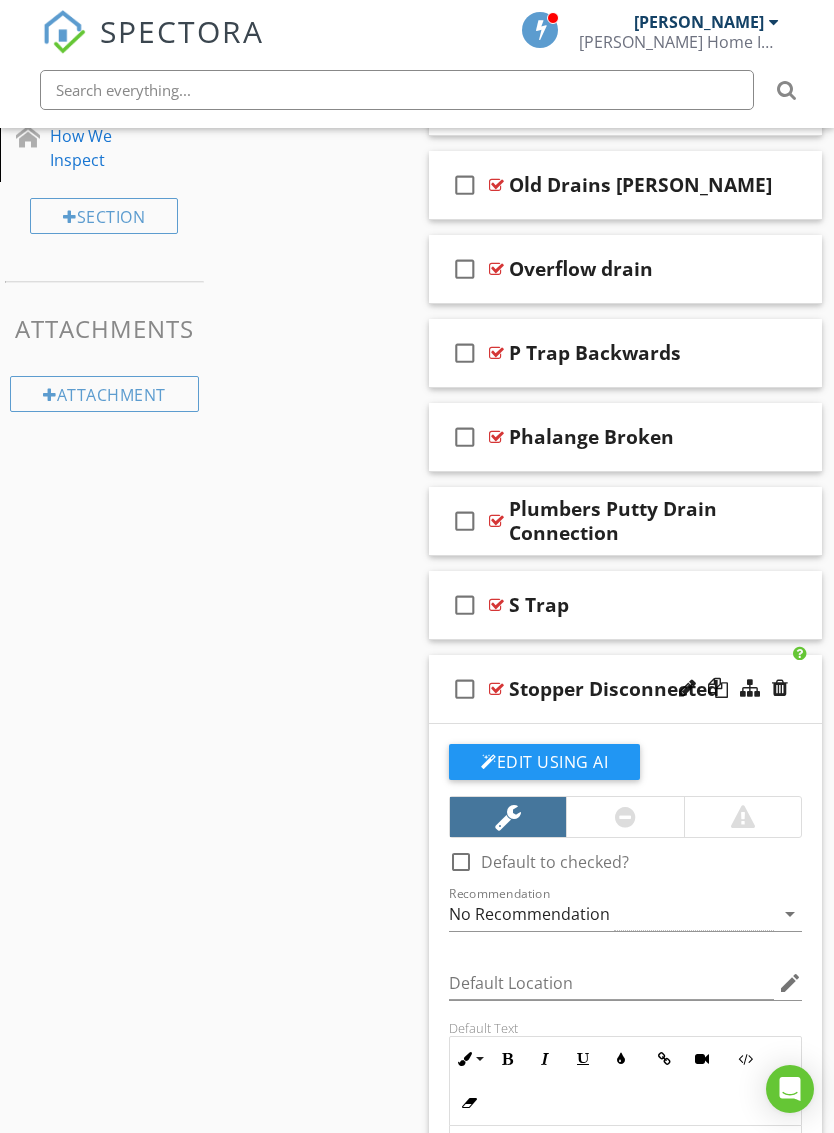 click on "check_box_outline_blank
Stopper Disconnected" at bounding box center (625, 689) 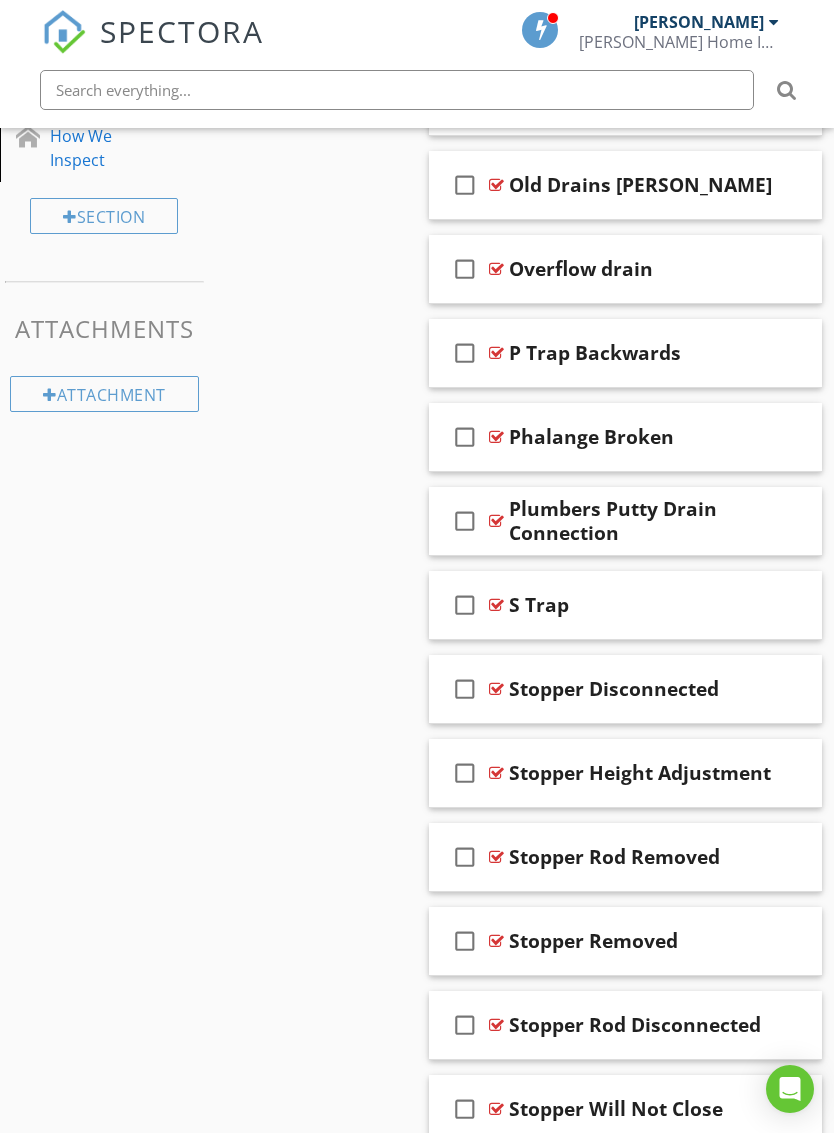click on "check_box_outline_blank
Stopper Height Adjustment" at bounding box center [625, 773] 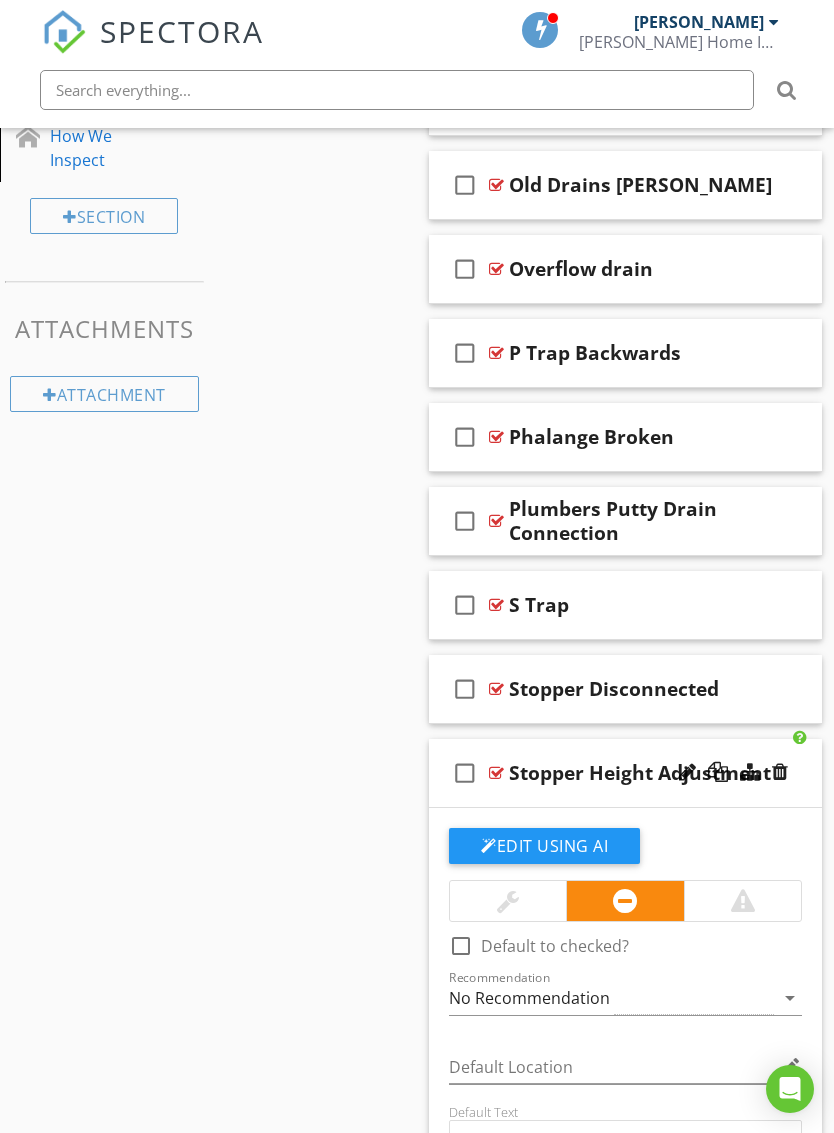 click at bounding box center (508, 901) 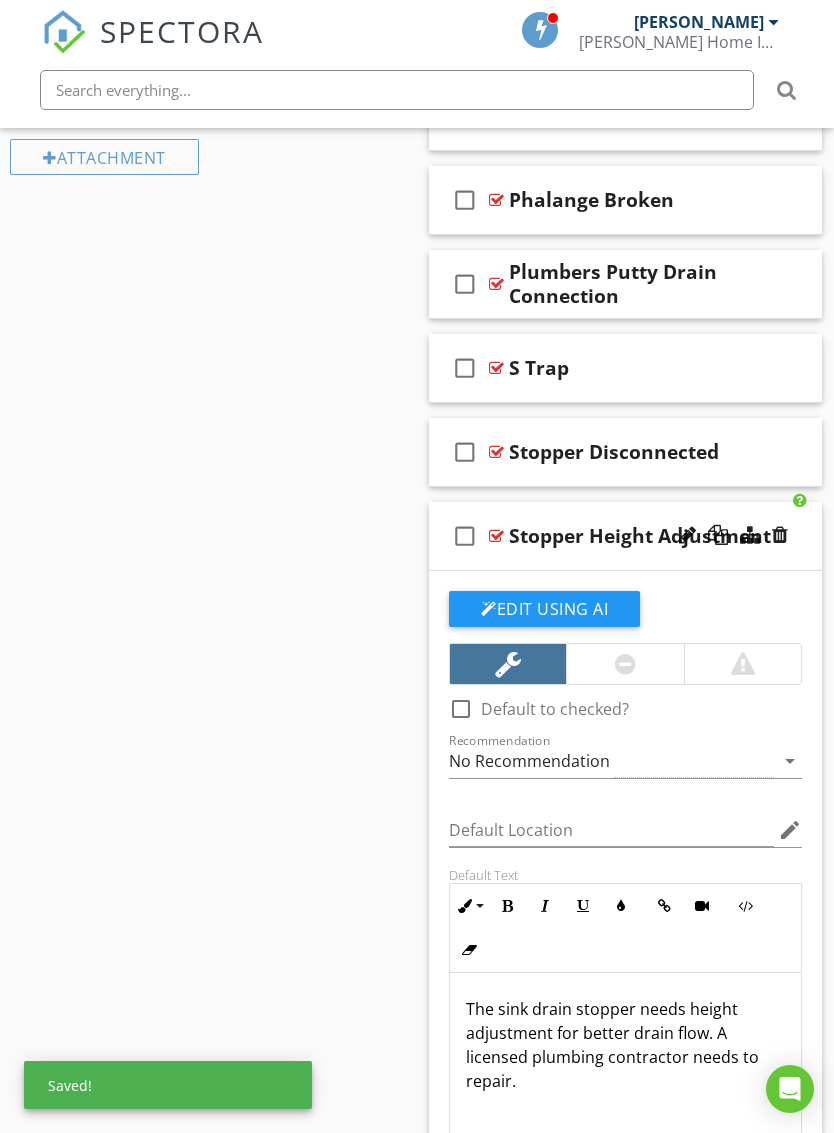 scroll, scrollTop: 1731, scrollLeft: 0, axis: vertical 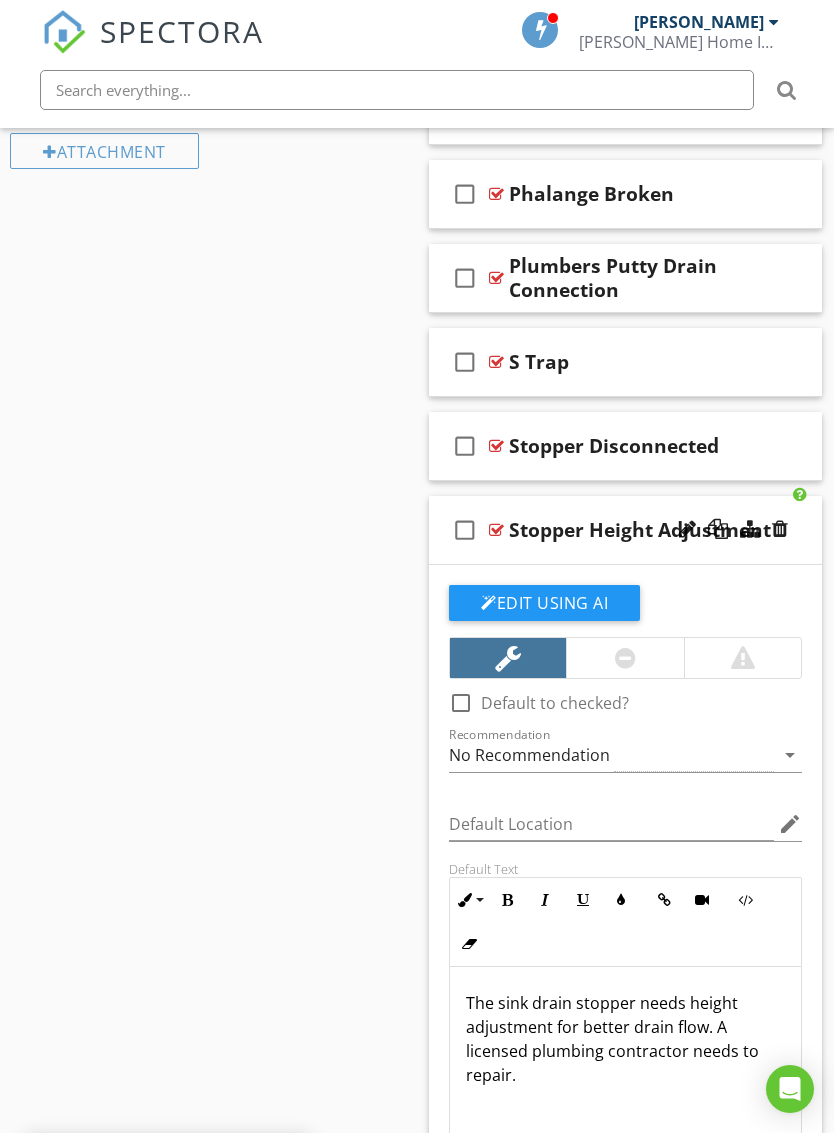 click on "check_box_outline_blank
Stopper Height Adjustment" at bounding box center (625, 530) 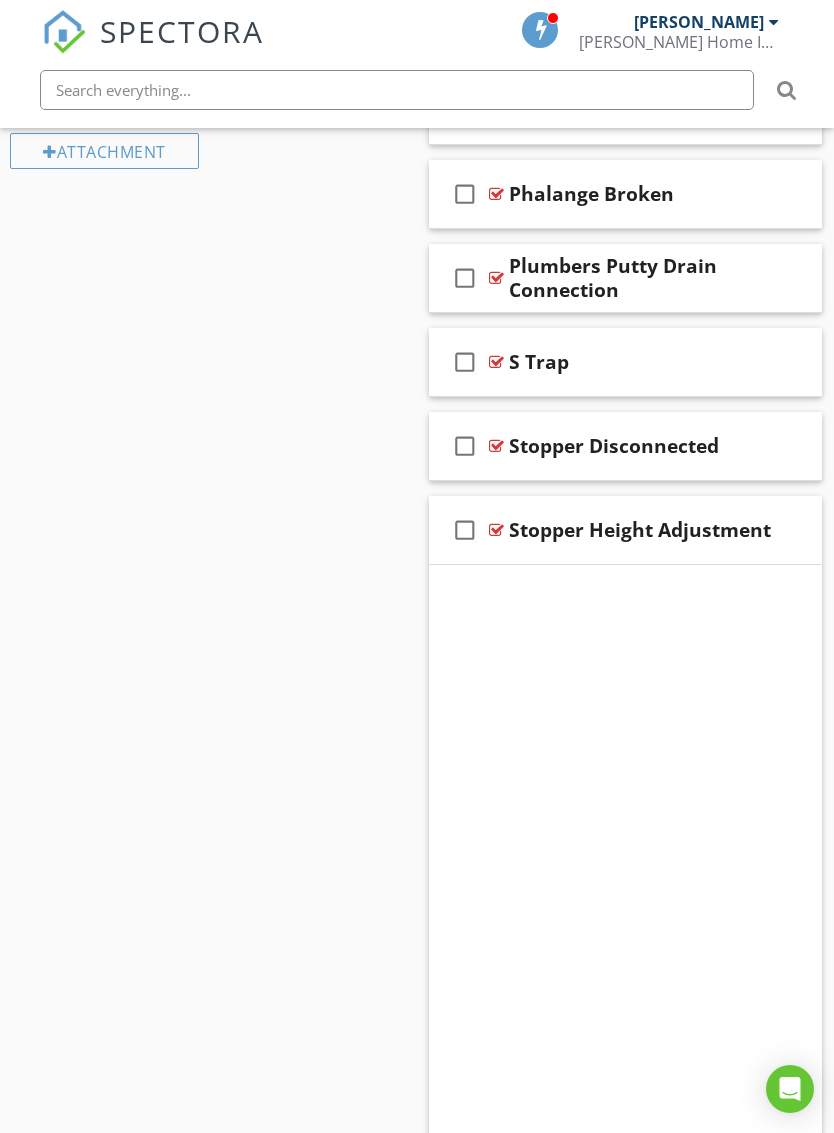 scroll, scrollTop: 1632, scrollLeft: 0, axis: vertical 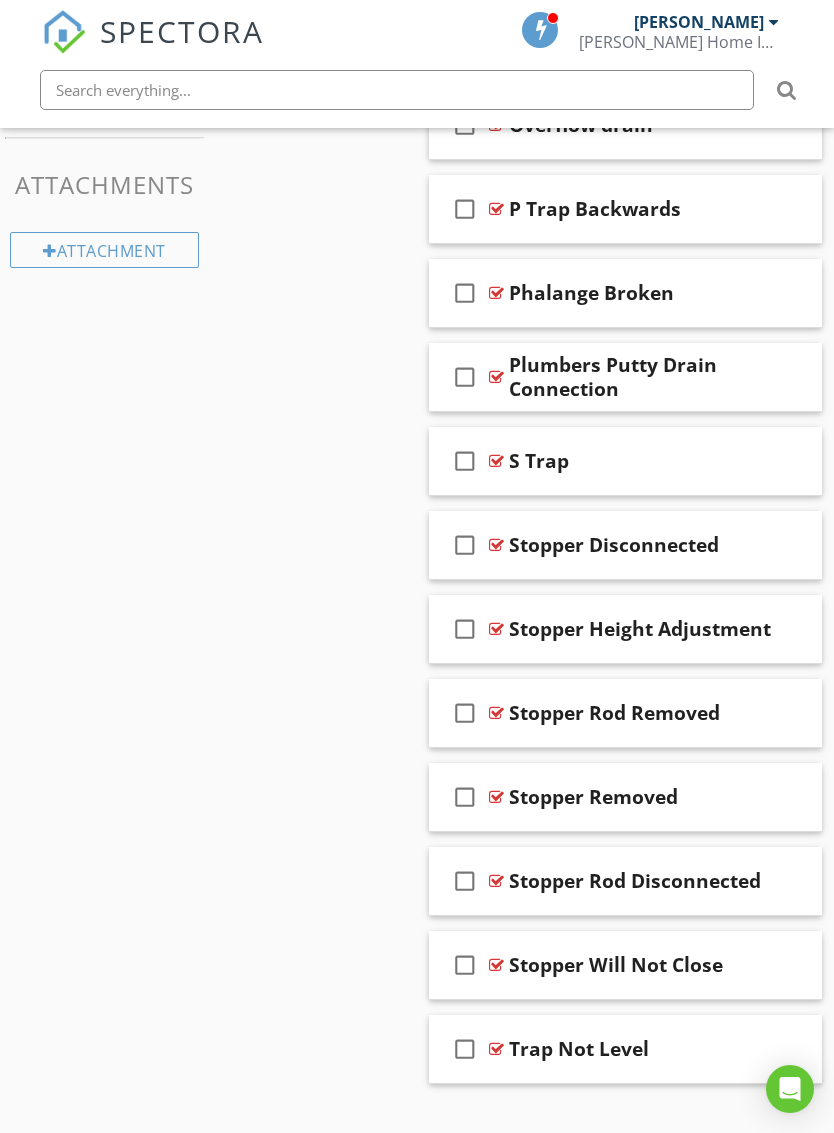 click on "check_box_outline_blank
Stopper Rod Removed" at bounding box center (625, 713) 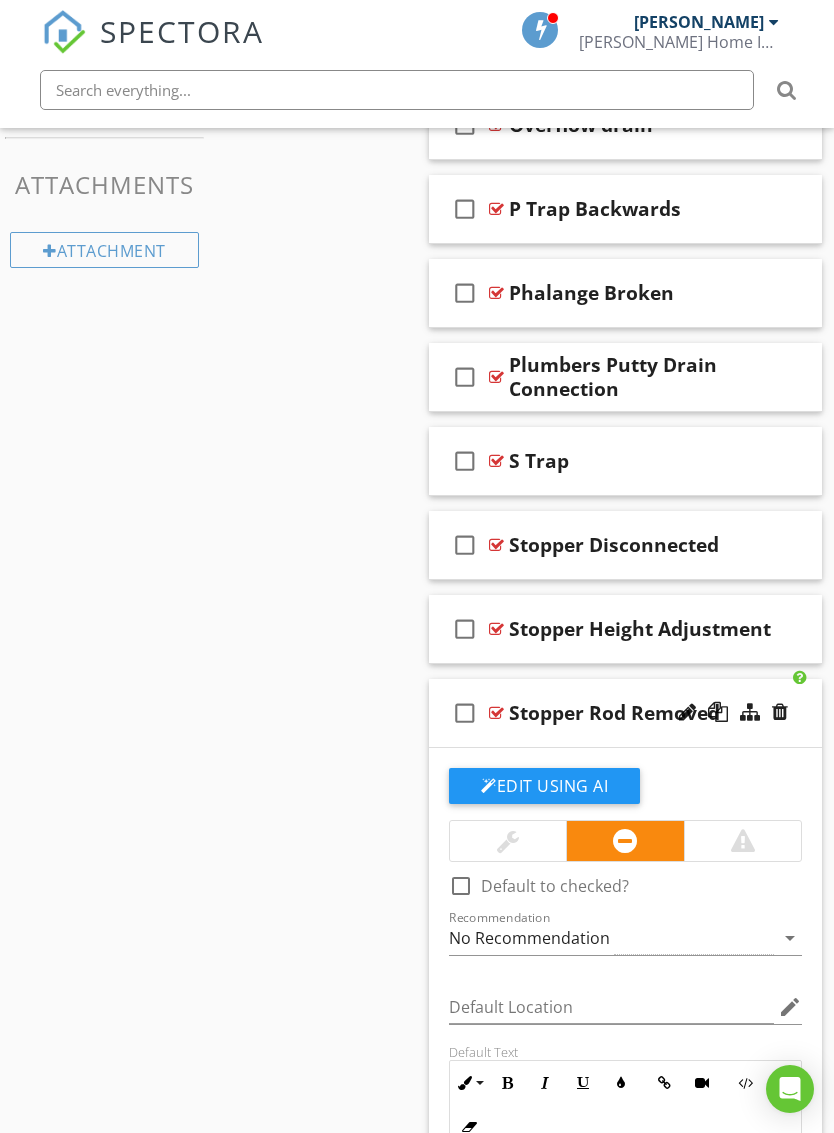 click at bounding box center (508, 841) 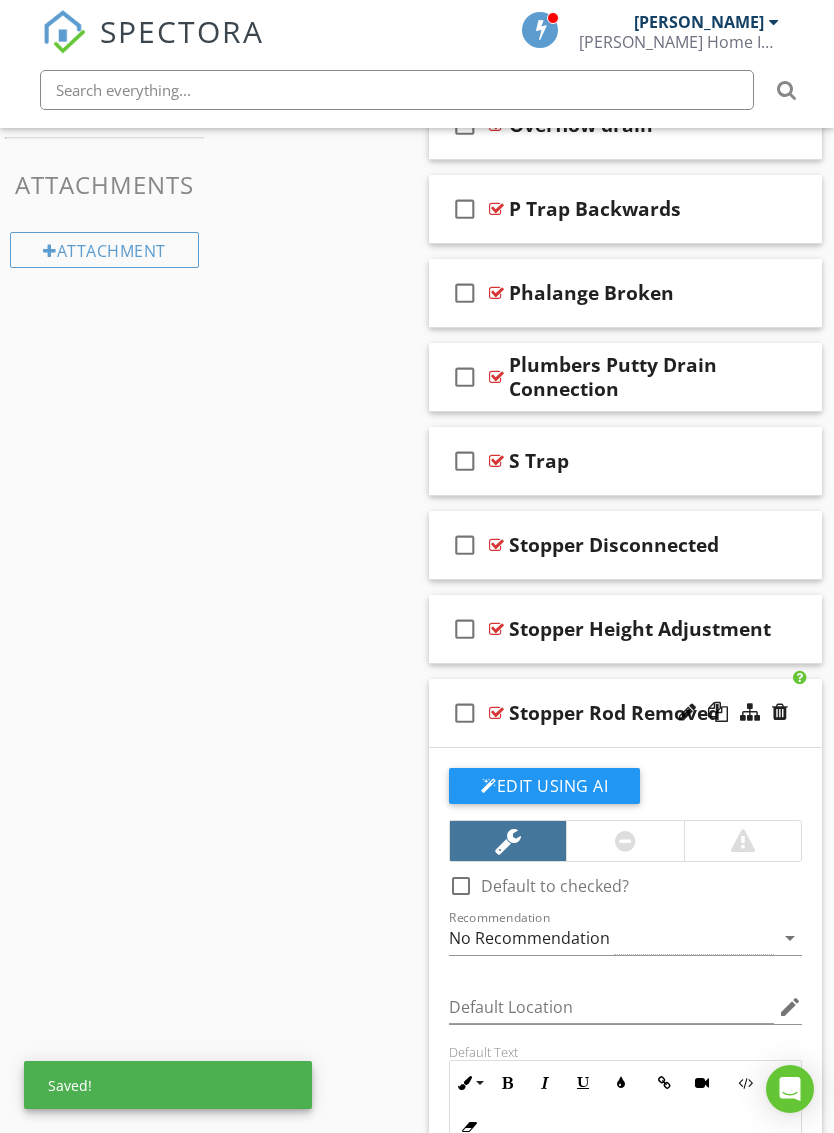 click on "check_box_outline_blank
Stopper Rod Removed" at bounding box center (625, 713) 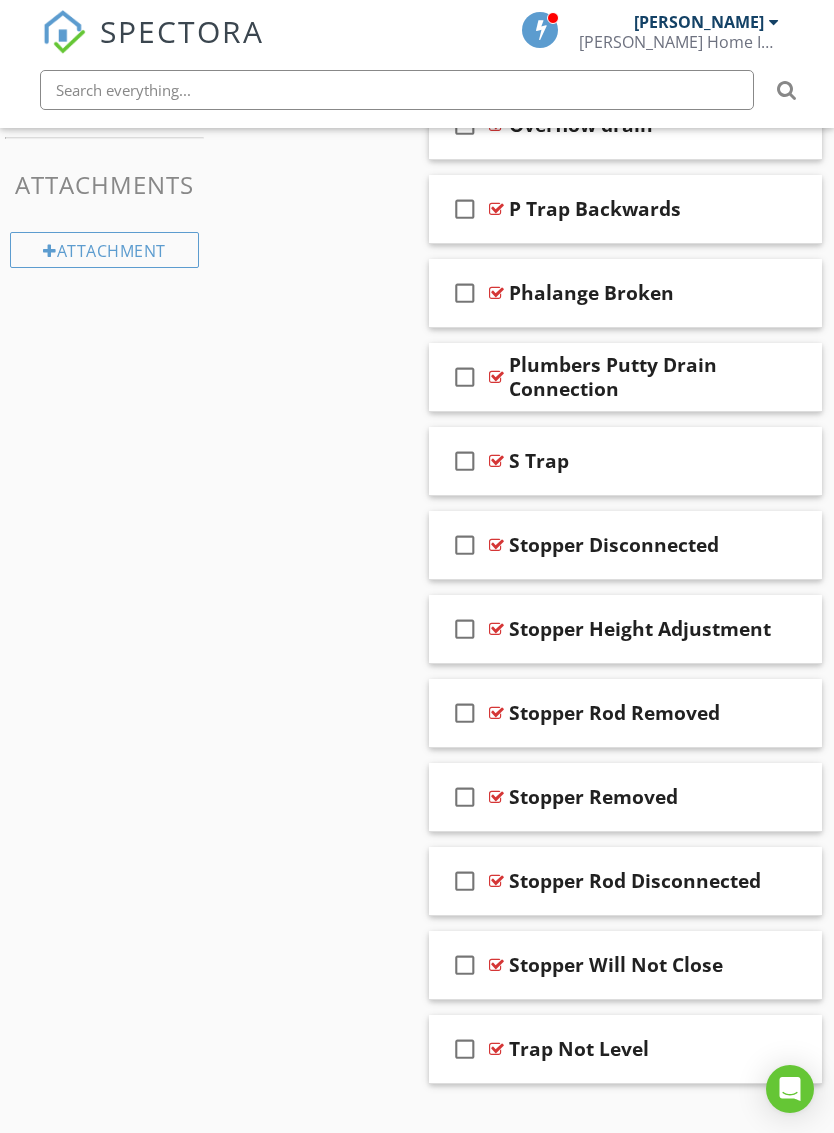 click on "check_box_outline_blank
Stopper Removed" at bounding box center [625, 797] 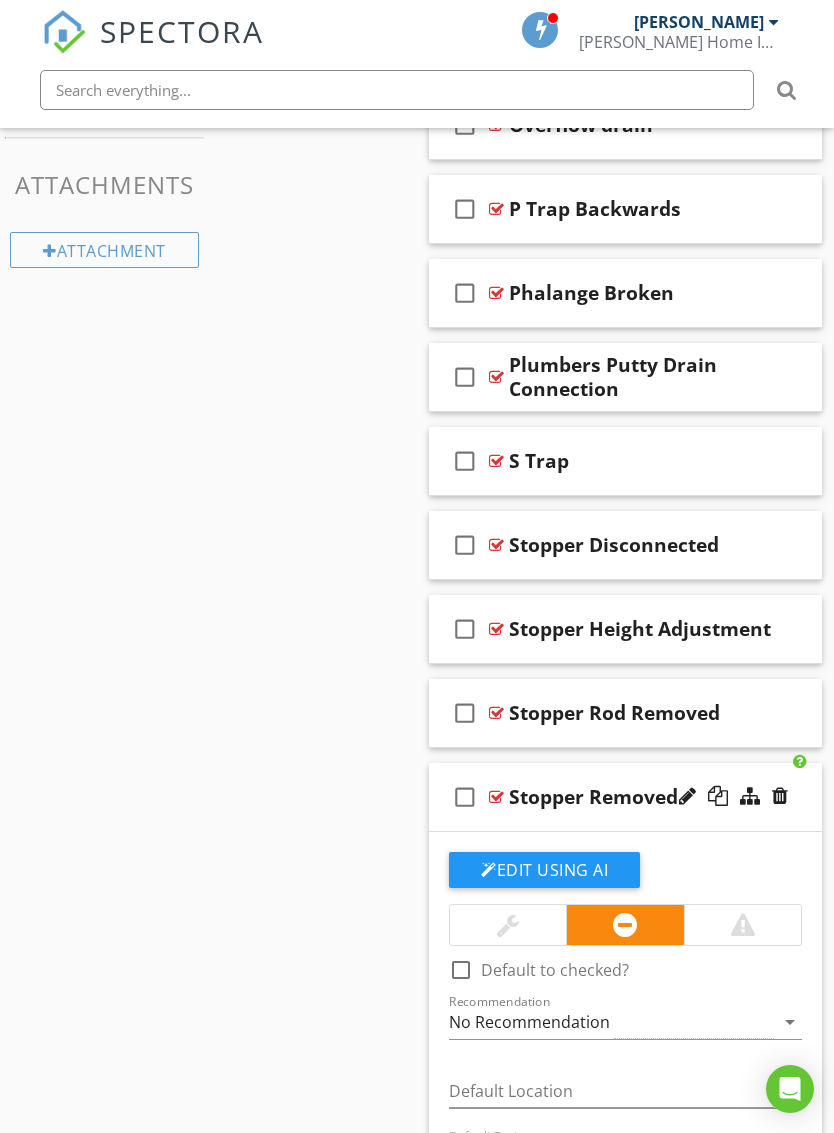 click at bounding box center [508, 925] 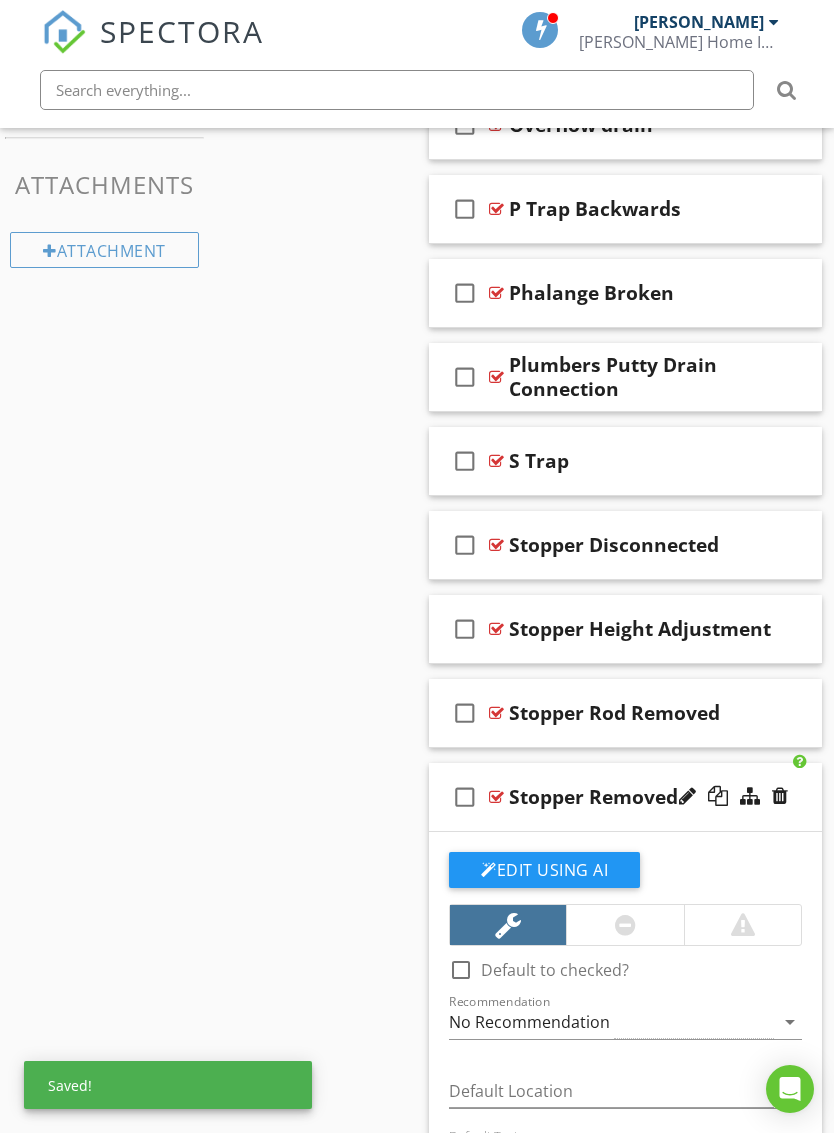 click on "check_box_outline_blank
Stopper Removed" at bounding box center [625, 797] 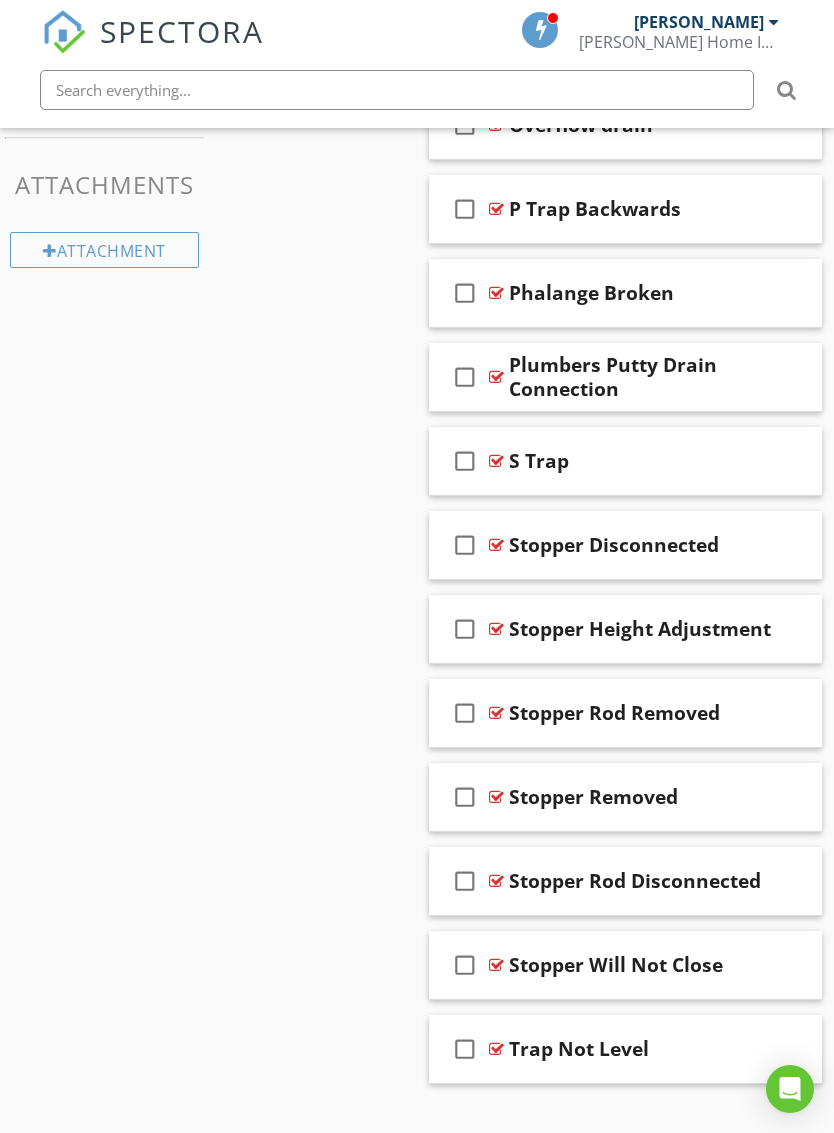 click on "check_box_outline_blank
Stopper Rod Disconnected" at bounding box center [625, 881] 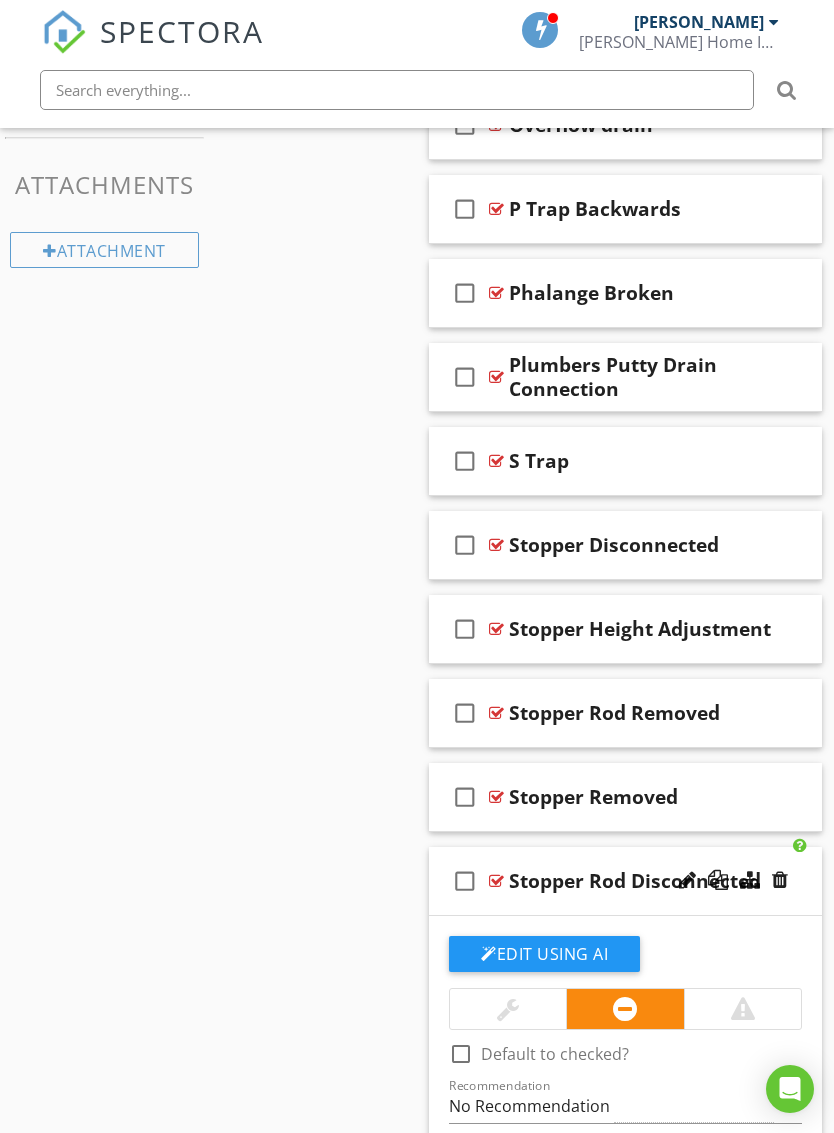 click at bounding box center [508, 1009] 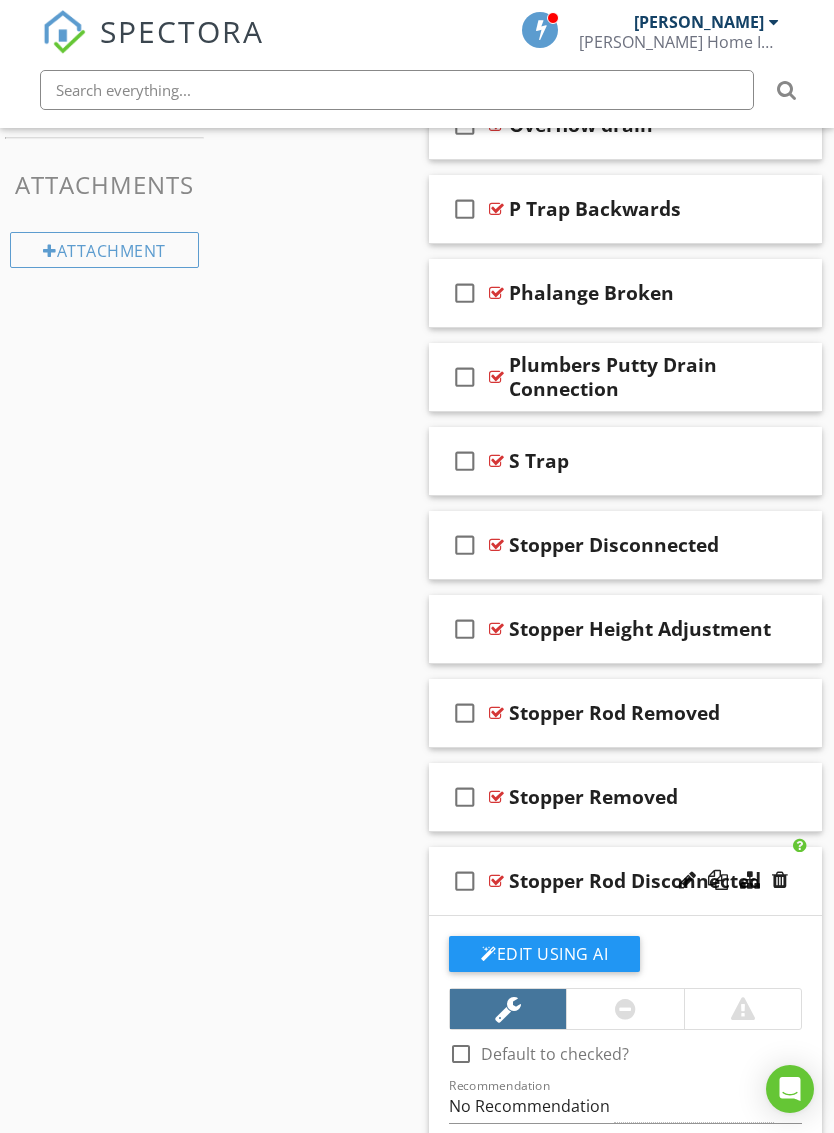 click on "check_box_outline_blank
Stopper Rod Disconnected" at bounding box center [625, 881] 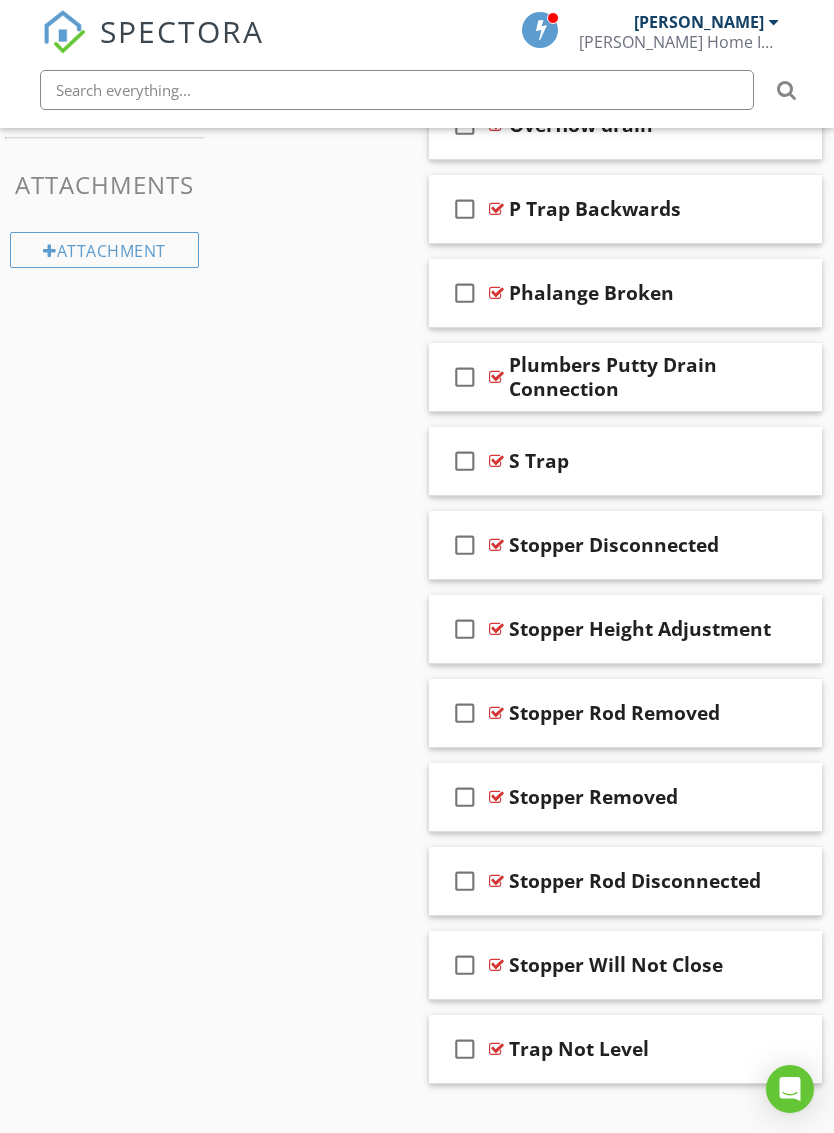 click on "check_box_outline_blank
Stopper Will Not Close" at bounding box center (625, 965) 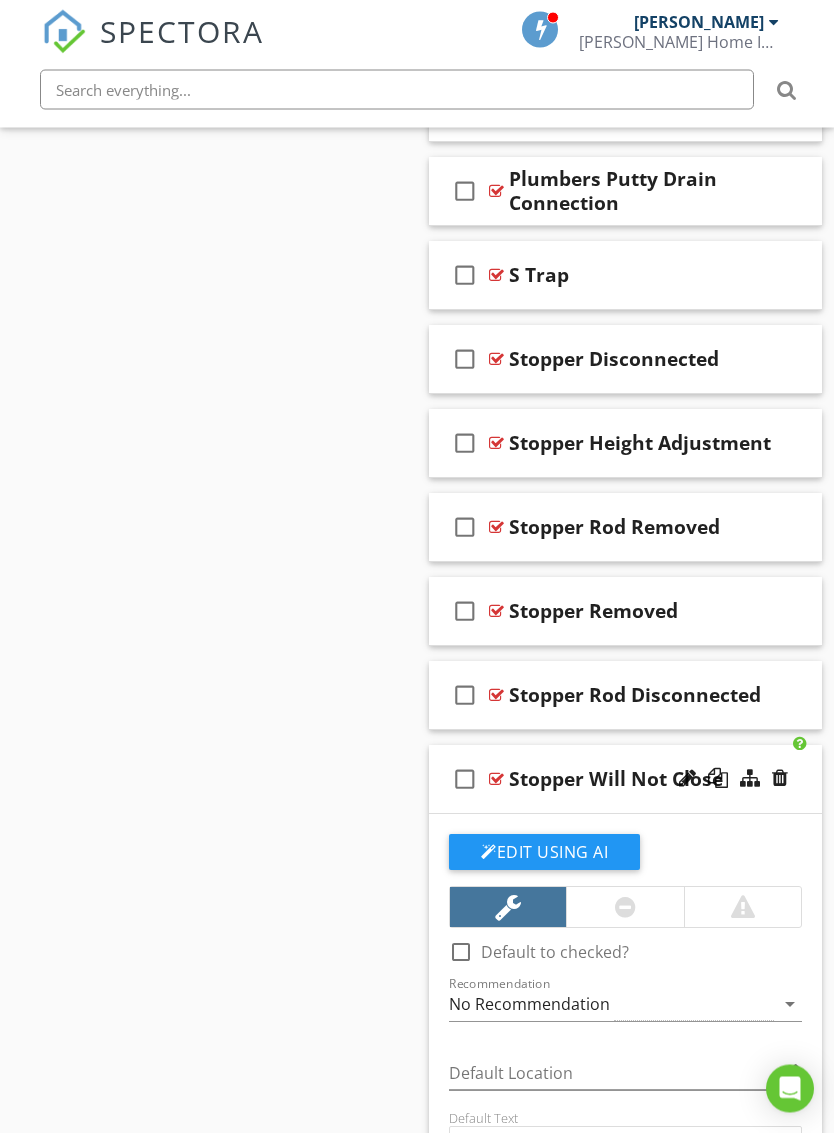 scroll, scrollTop: 1818, scrollLeft: 0, axis: vertical 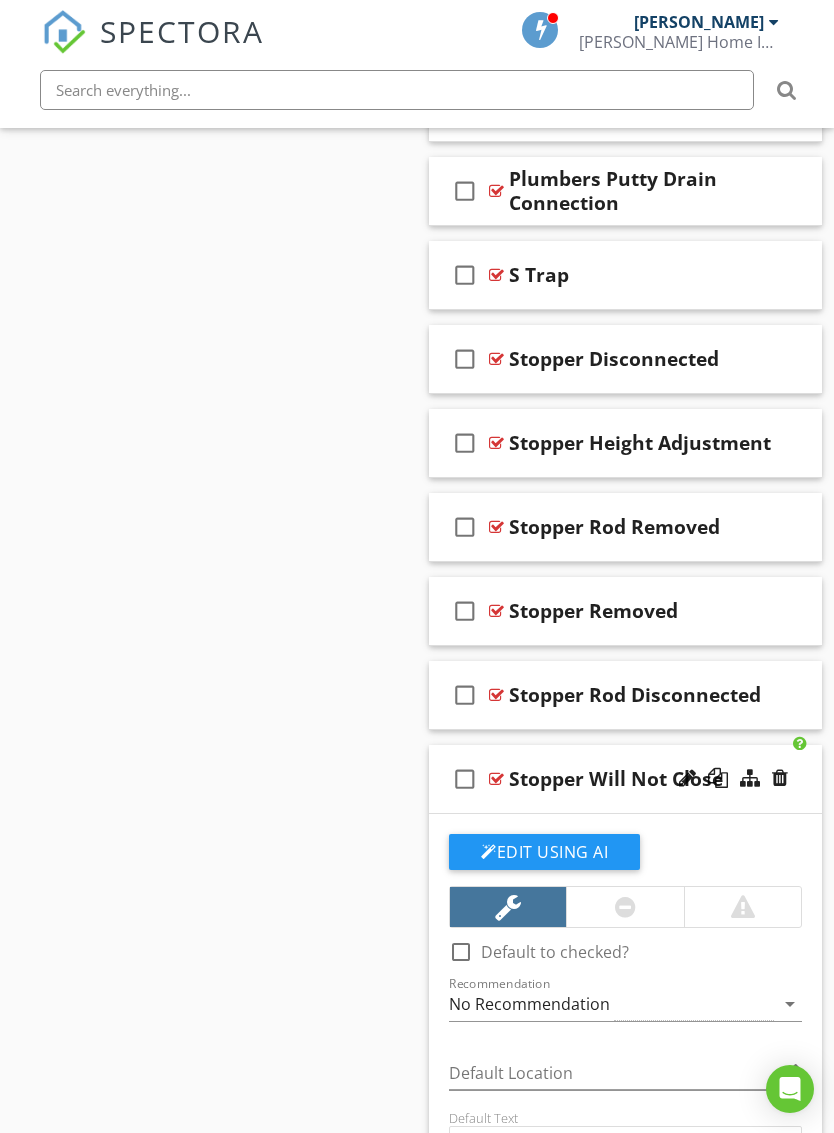 click on "check_box_outline_blank
Stopper Will Not Close" at bounding box center (625, 779) 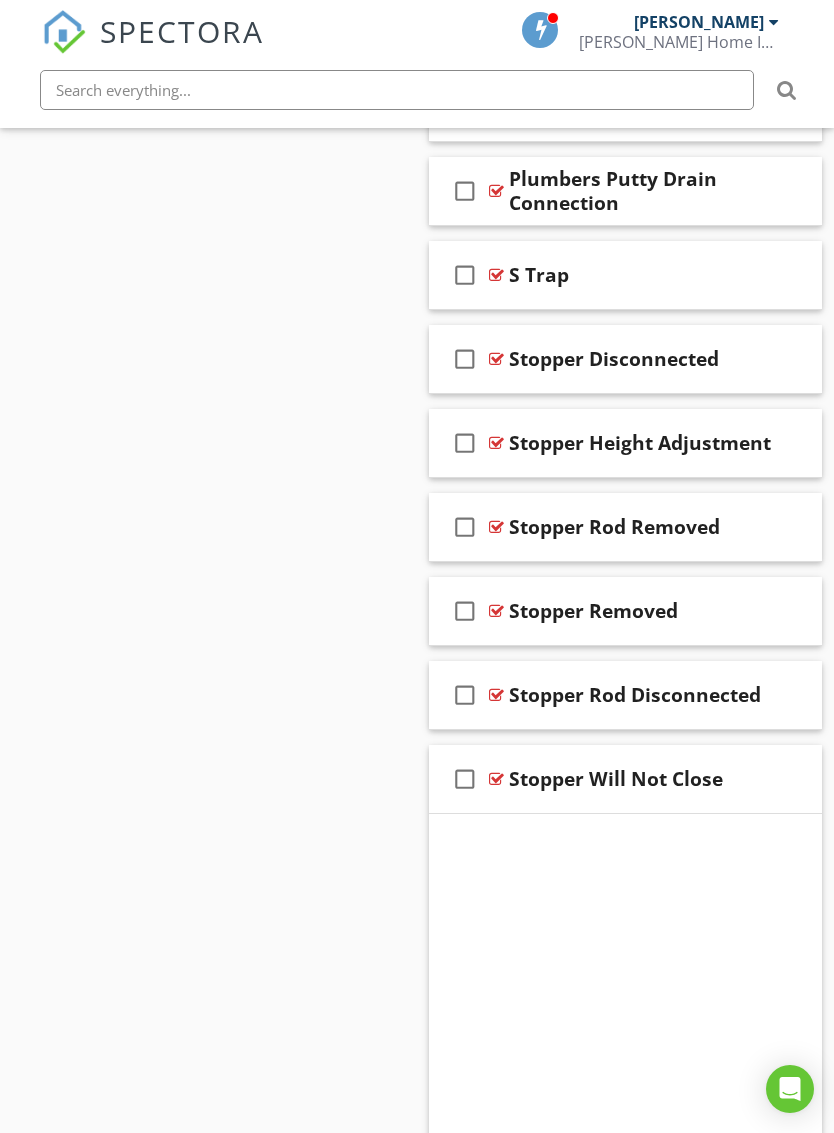 scroll, scrollTop: 1632, scrollLeft: 0, axis: vertical 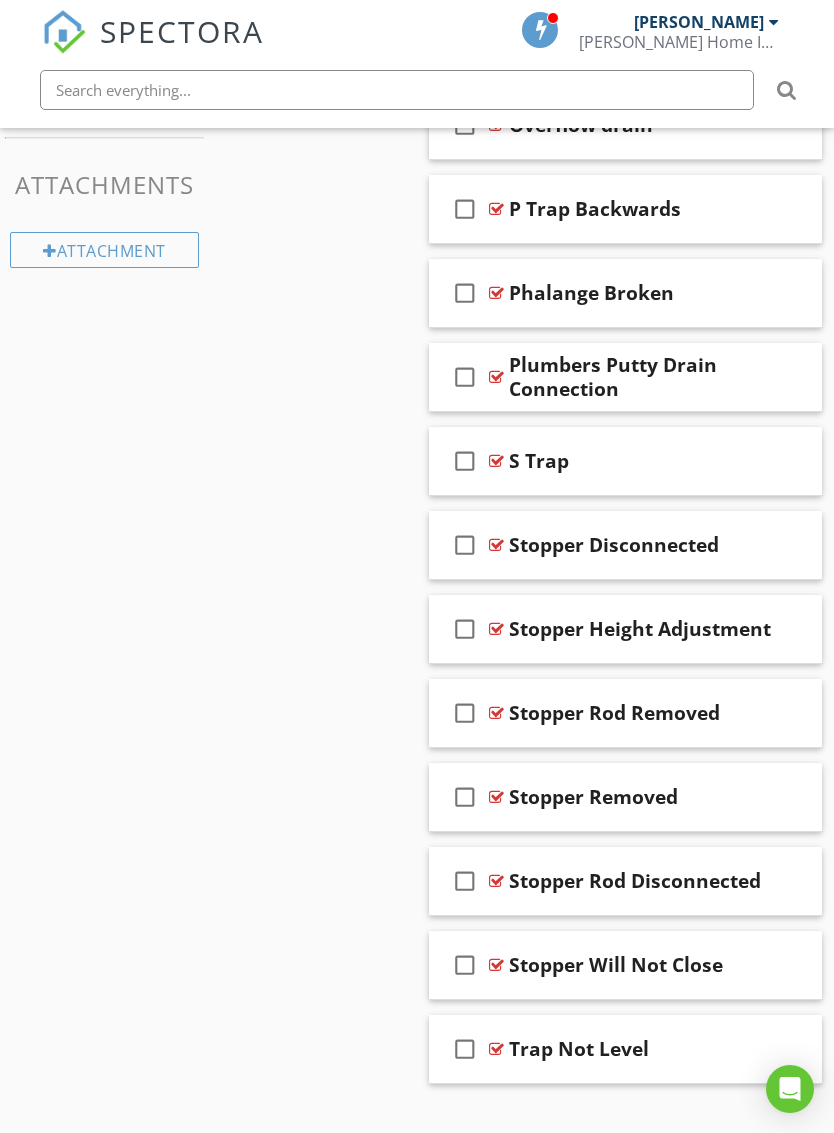 click on "check_box_outline_blank
Trap Not Level" at bounding box center (625, 1049) 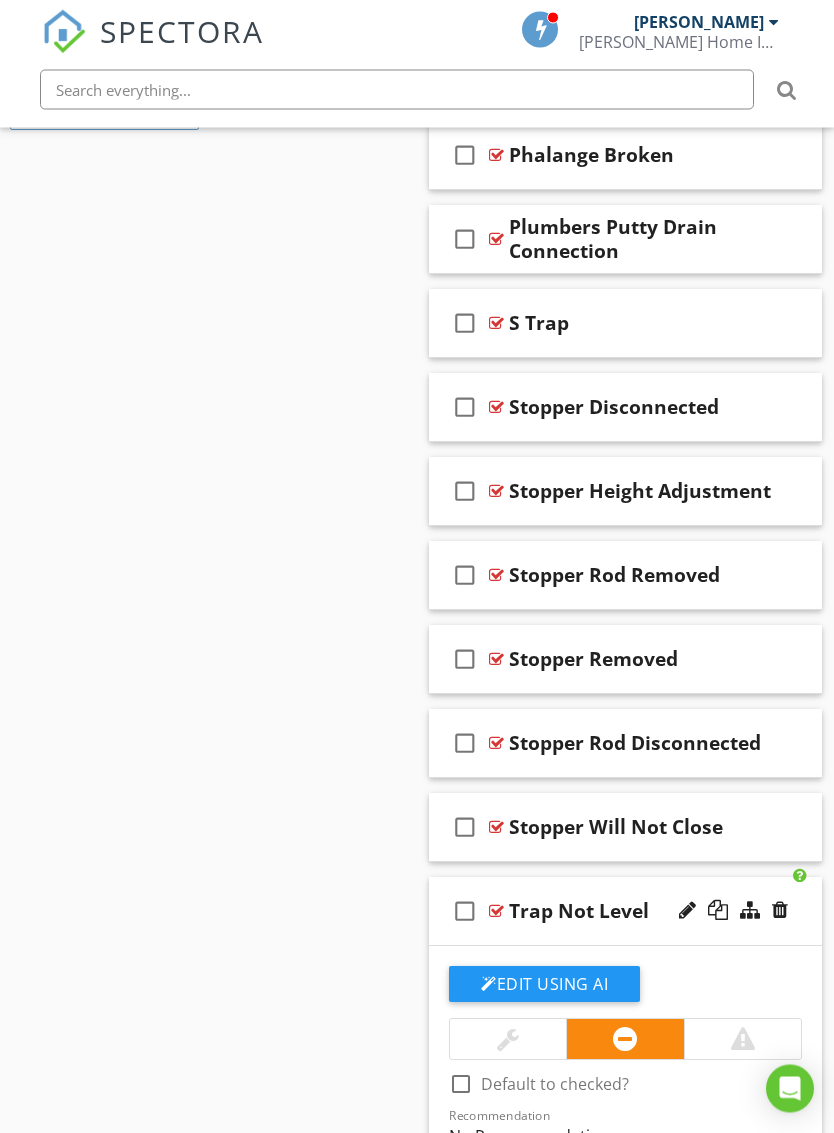 scroll, scrollTop: 1770, scrollLeft: 0, axis: vertical 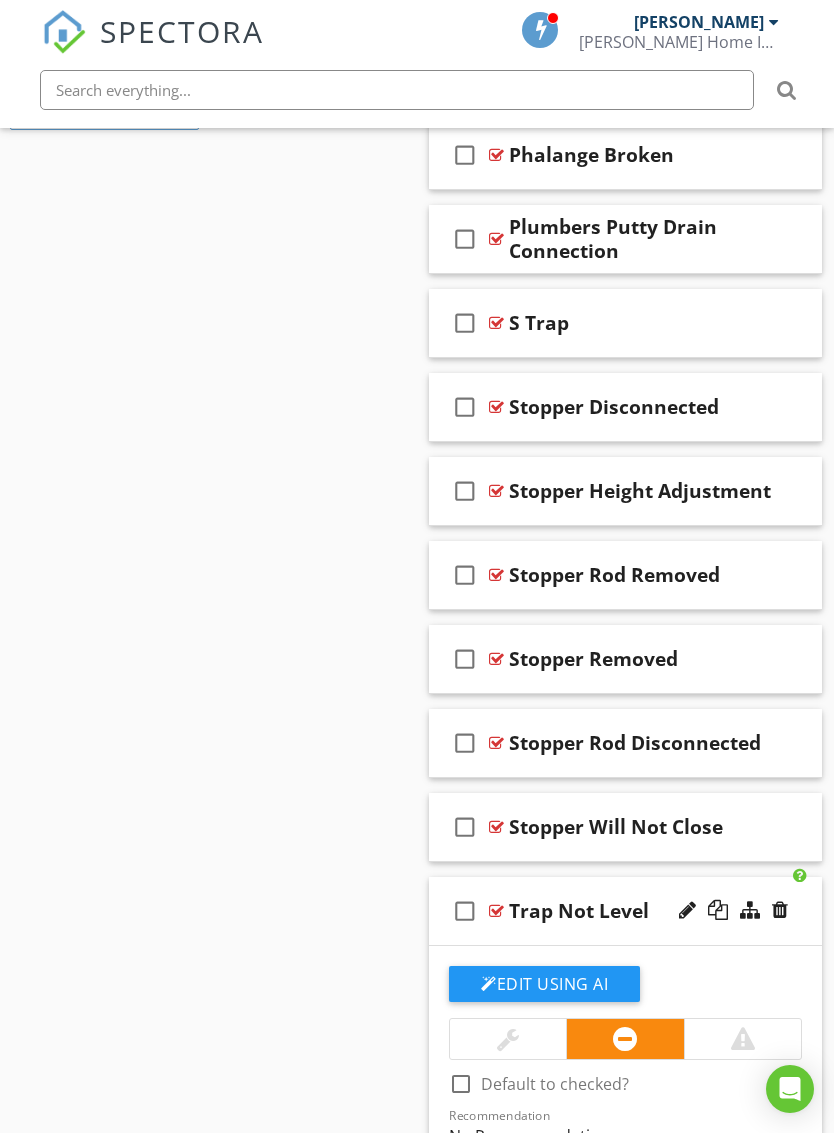 click on "check_box_outline_blank
Trap Not Level" at bounding box center (625, 911) 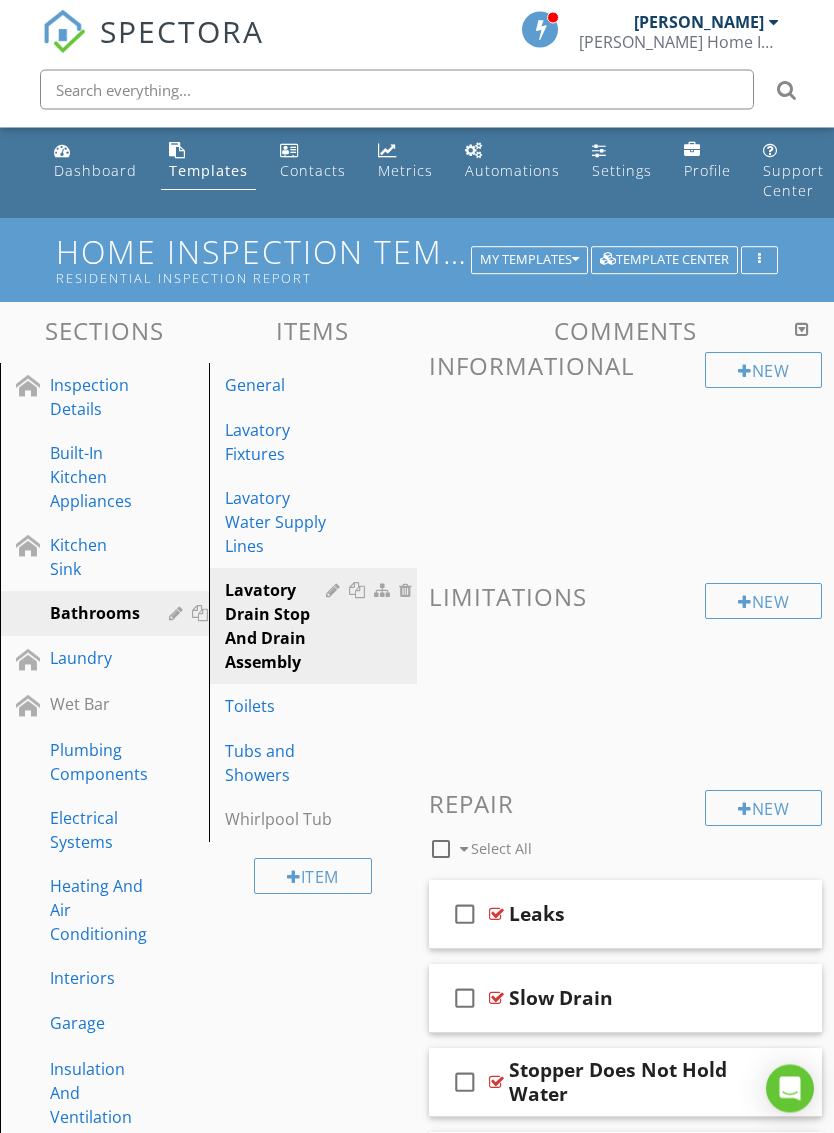 scroll, scrollTop: 0, scrollLeft: 0, axis: both 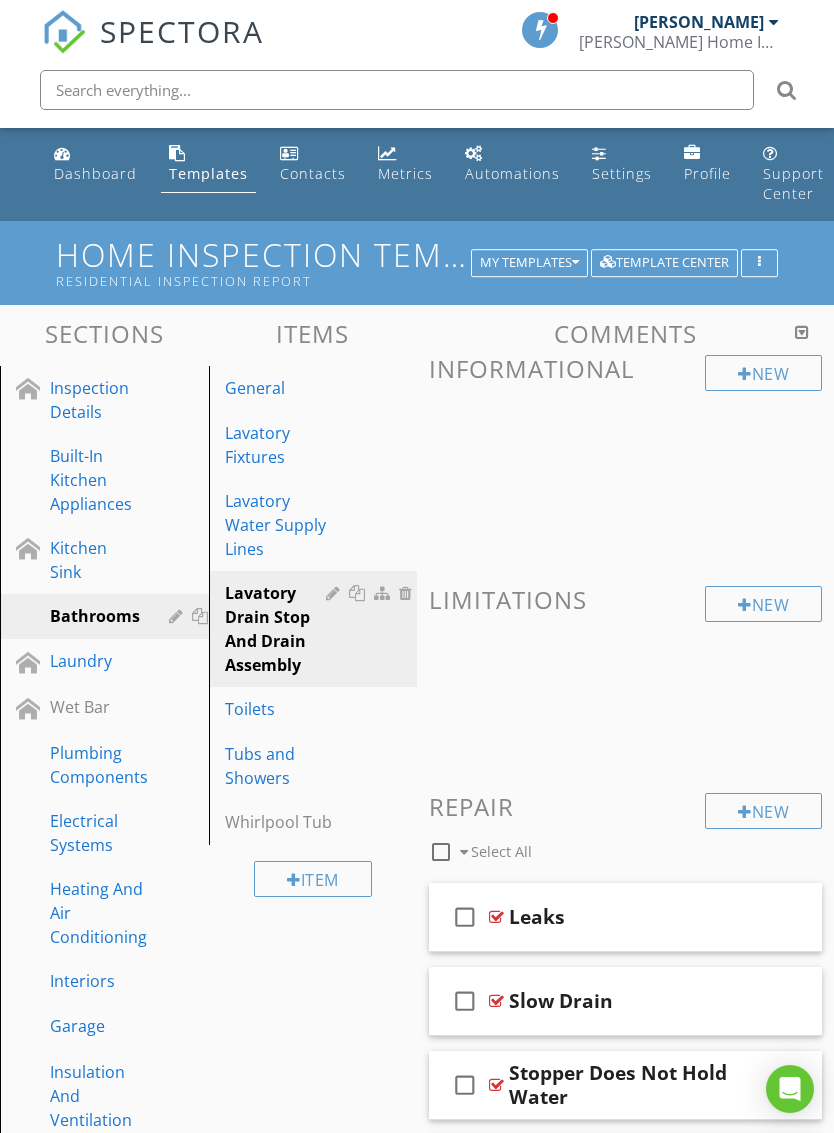 click on "Toilets" at bounding box center (279, 709) 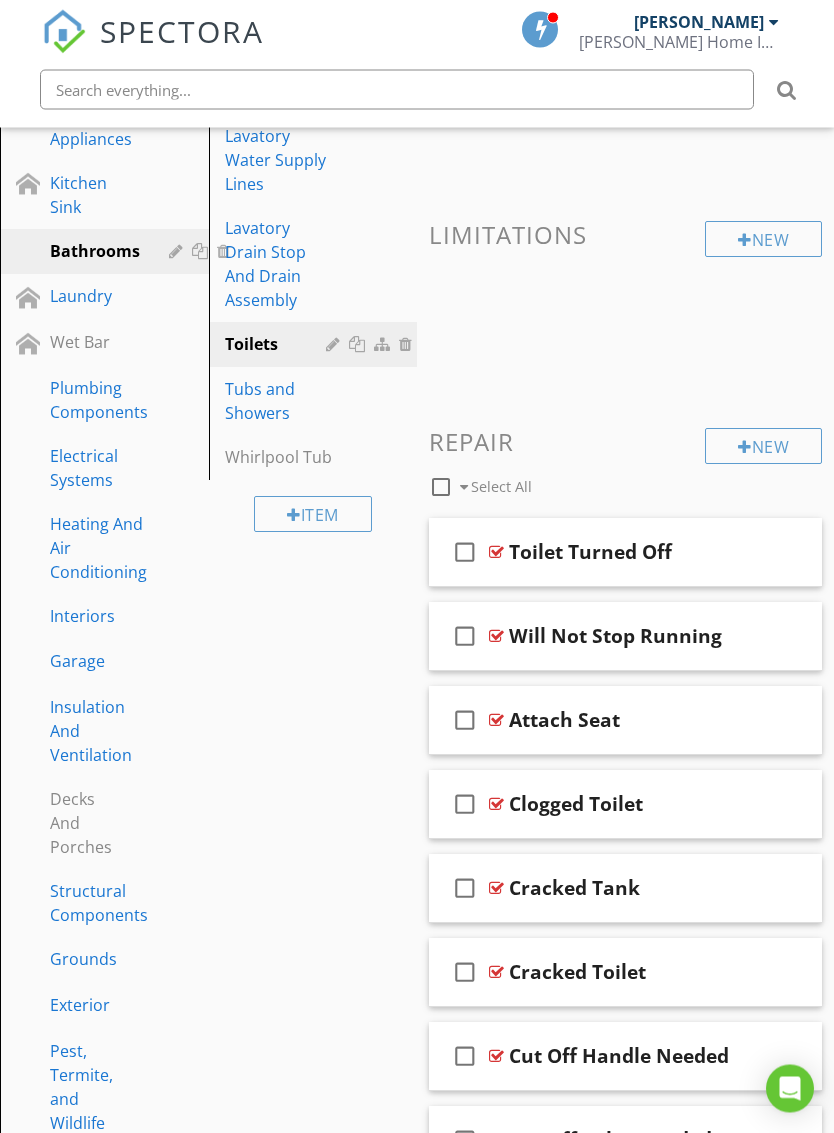 scroll, scrollTop: 364, scrollLeft: 0, axis: vertical 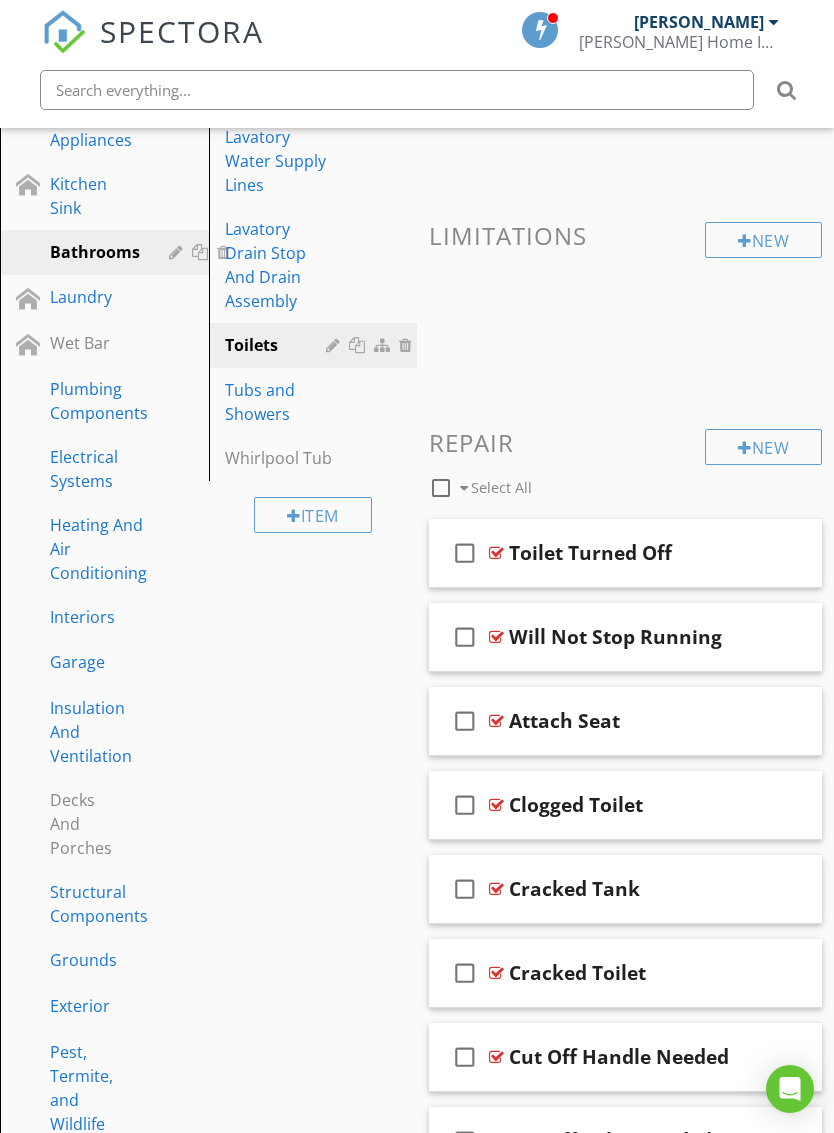 click on "check_box_outline_blank
Toilet Turned Off" at bounding box center (625, 553) 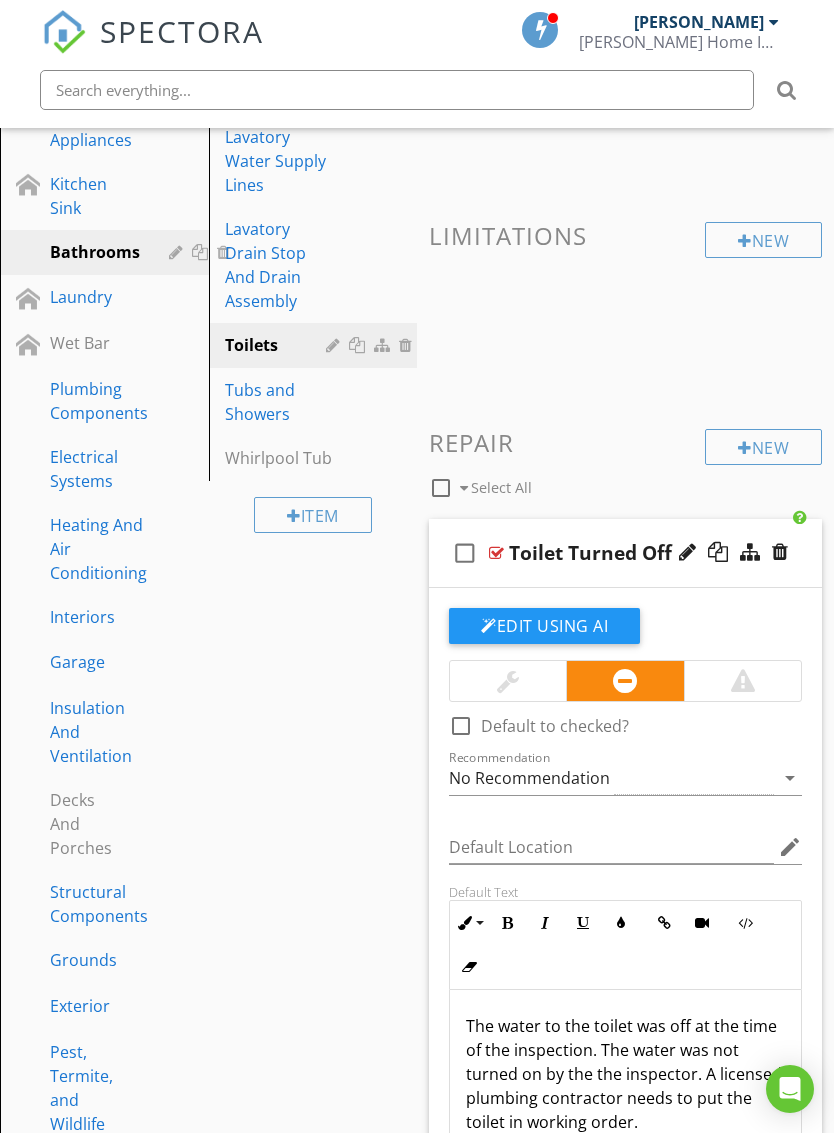 click on "check_box_outline_blank
Toilet Turned Off" at bounding box center [625, 553] 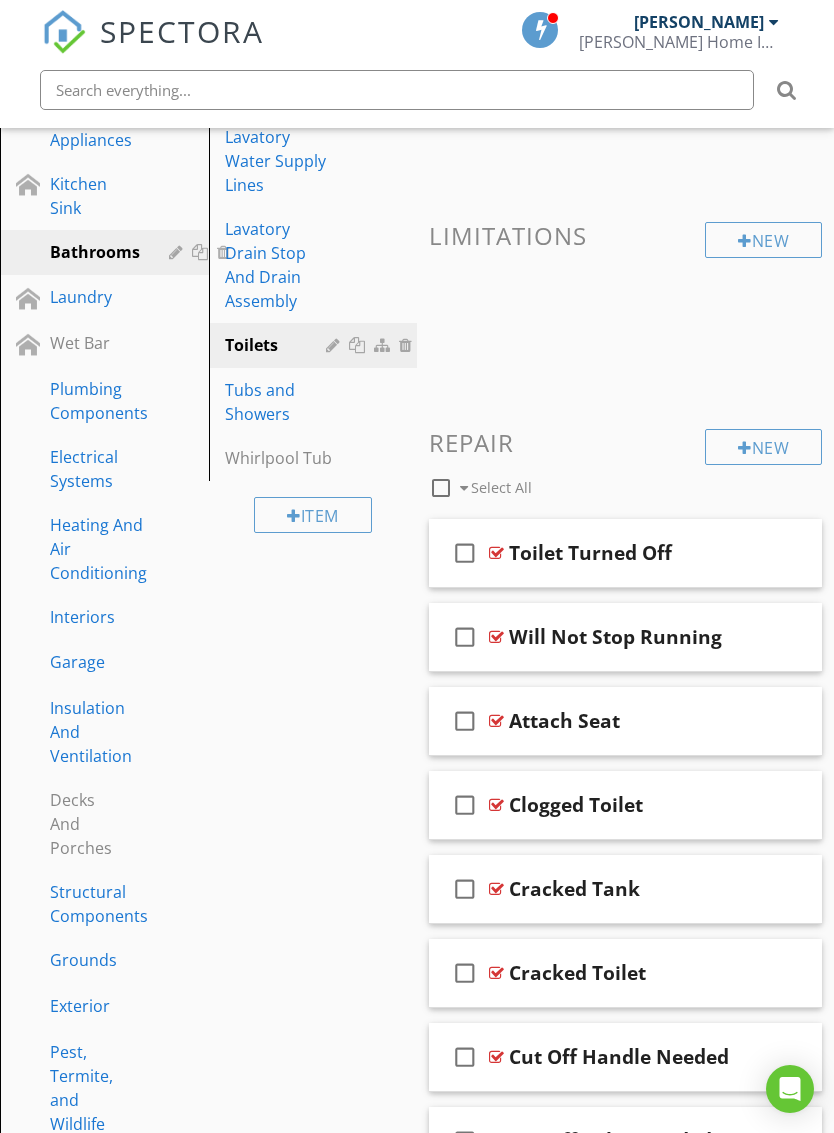 click on "check_box_outline_blank
Will Not Stop Running" at bounding box center (625, 637) 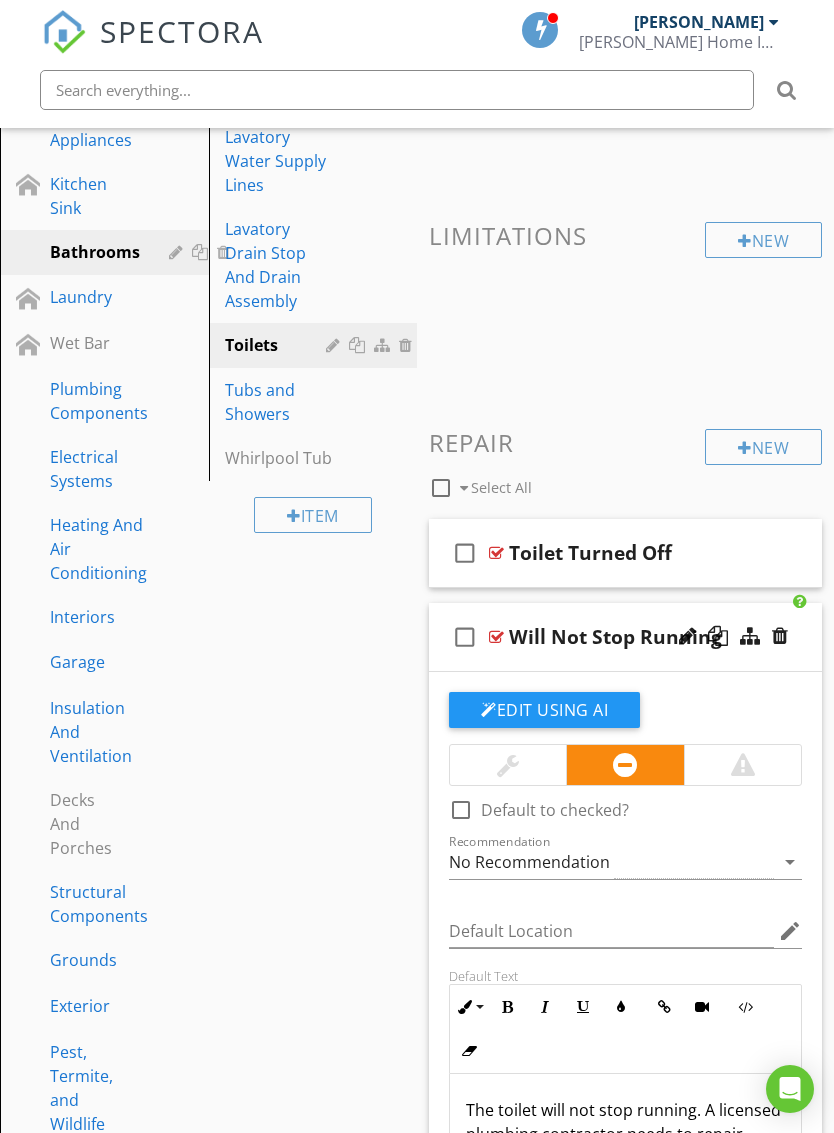 click on "check_box_outline_blank
Will Not Stop Running" at bounding box center [625, 637] 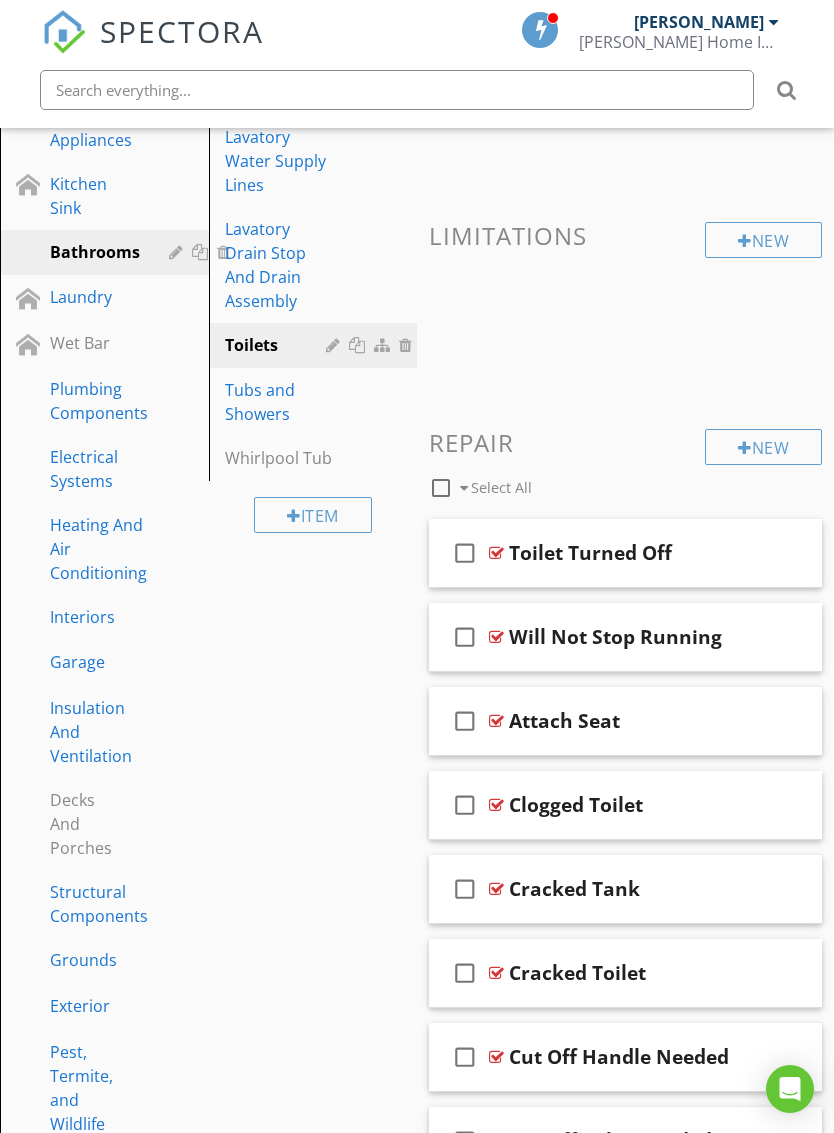 click on "check_box_outline_blank
Attach Seat" at bounding box center [625, 721] 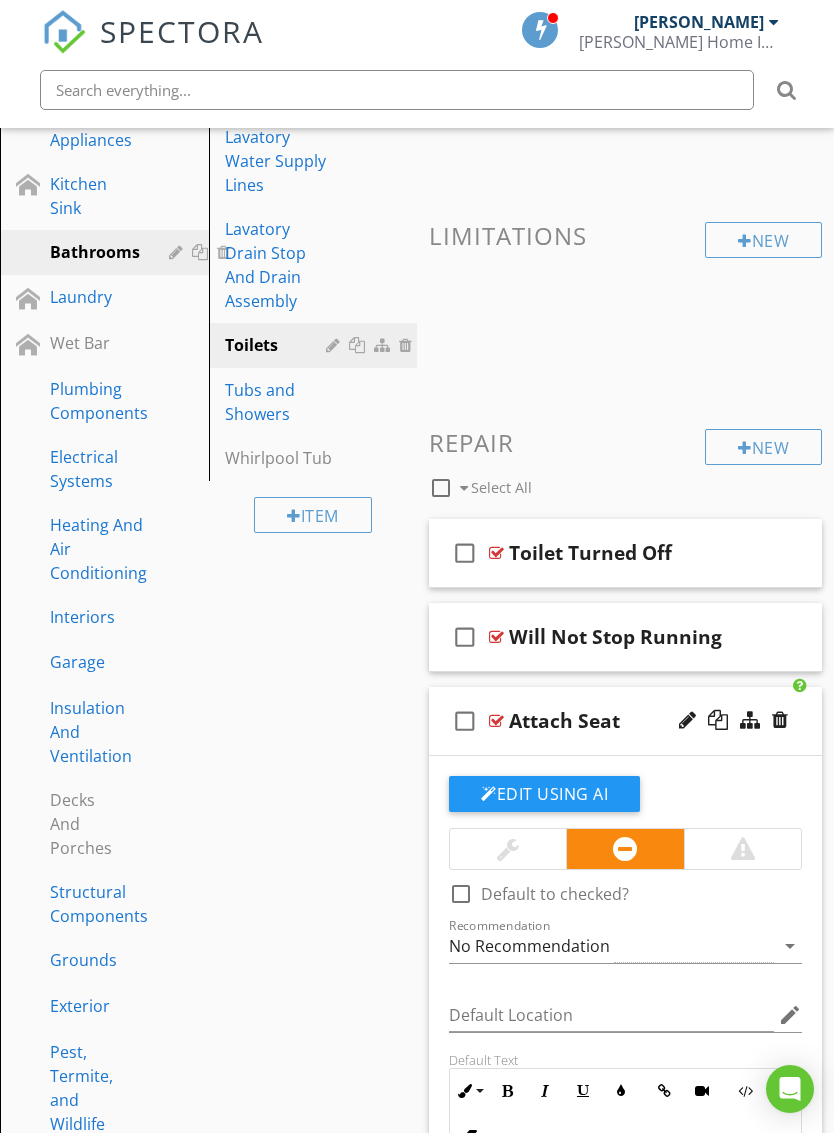 click at bounding box center (508, 849) 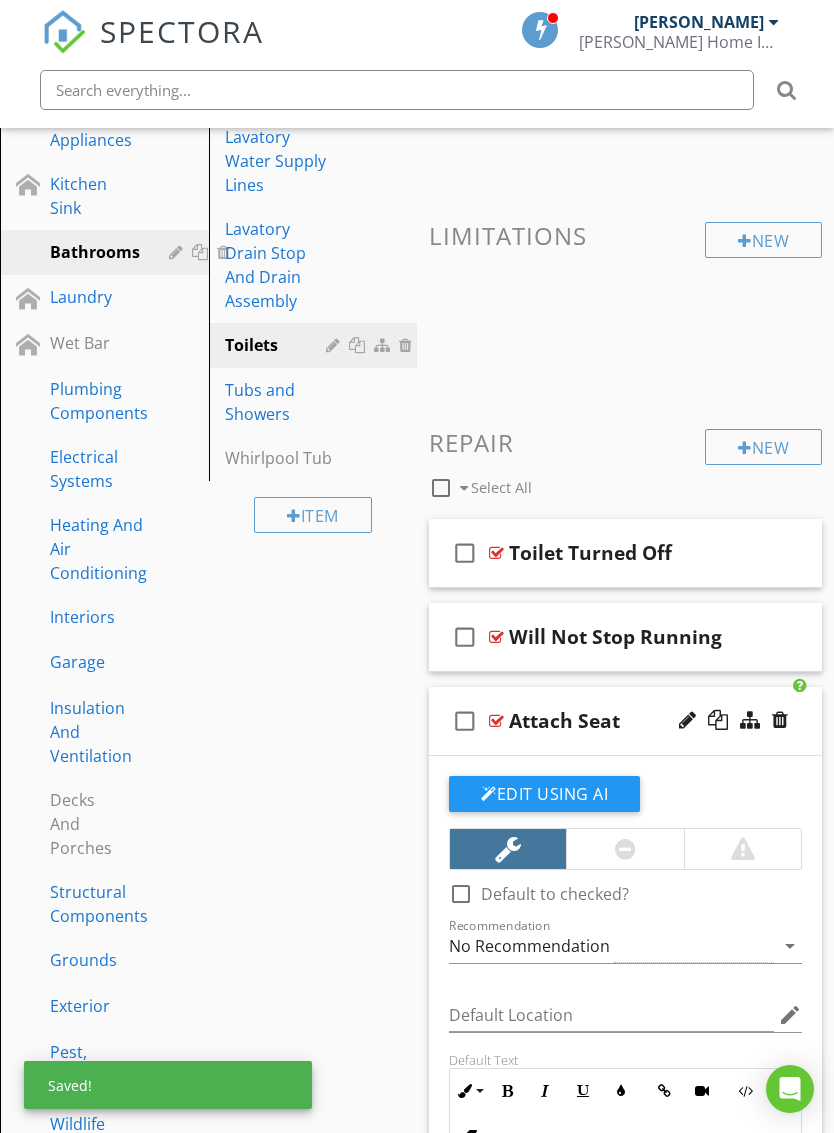 click on "check_box_outline_blank
Attach Seat" at bounding box center (625, 721) 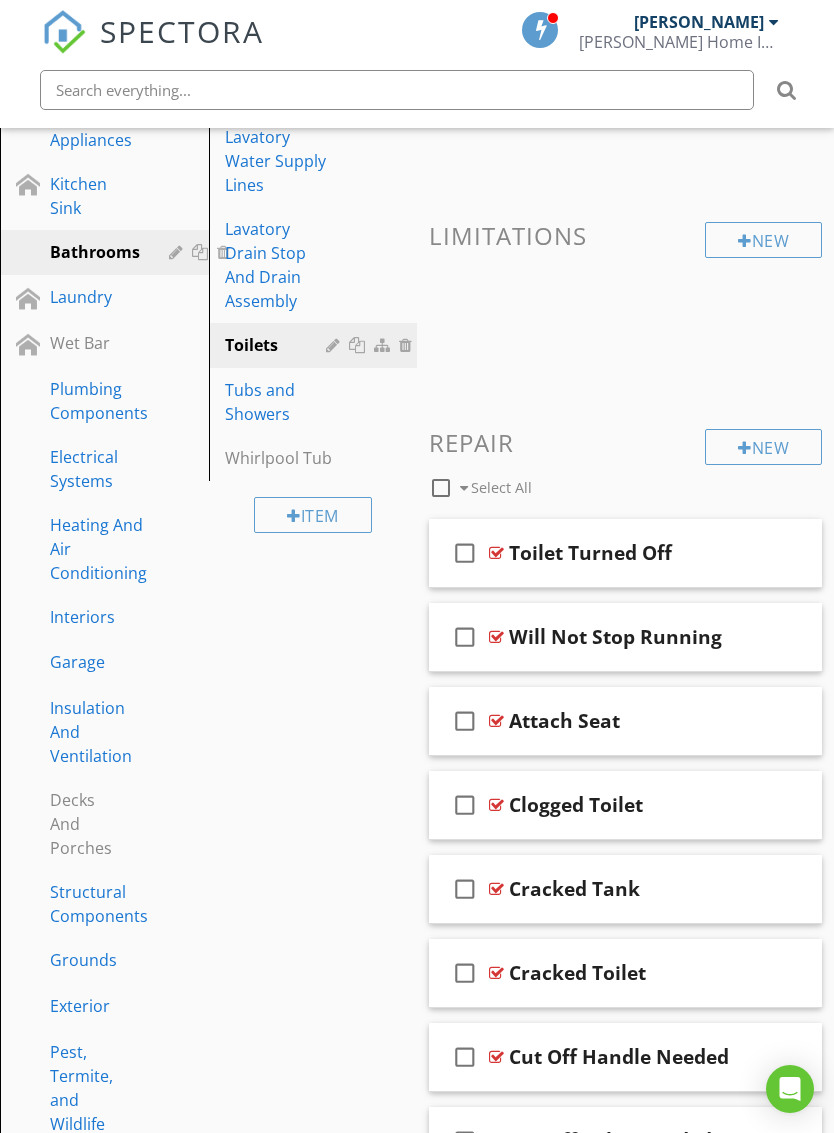 click on "check_box_outline_blank
Clogged Toilet" at bounding box center [625, 805] 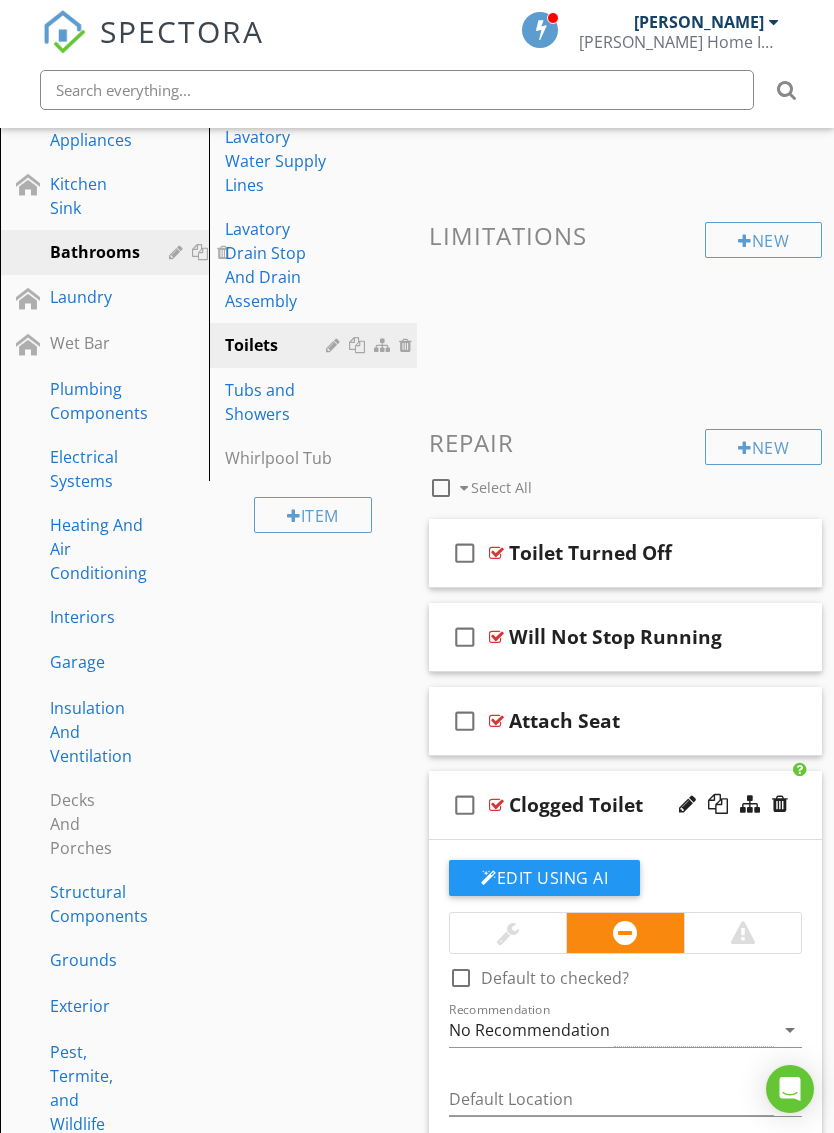 click on "check_box_outline_blank
Clogged Toilet" at bounding box center [625, 805] 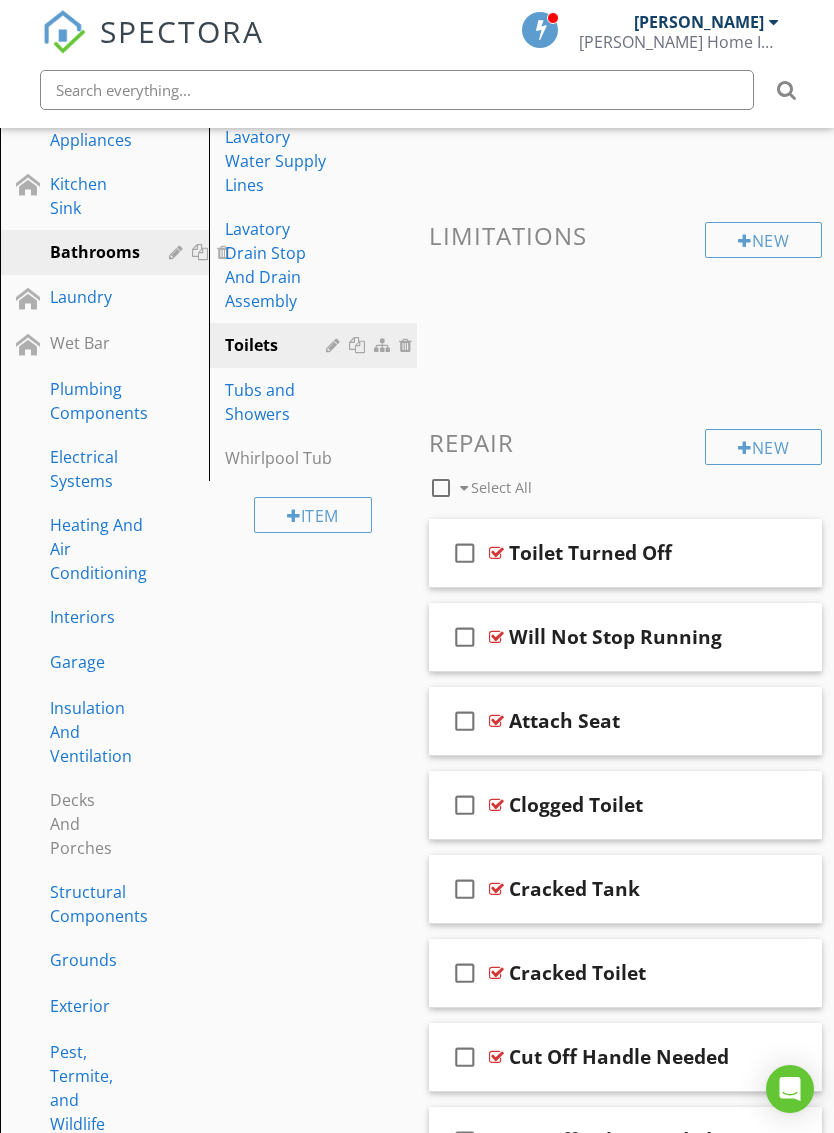 click on "check_box_outline_blank
Cracked Tank" at bounding box center [625, 889] 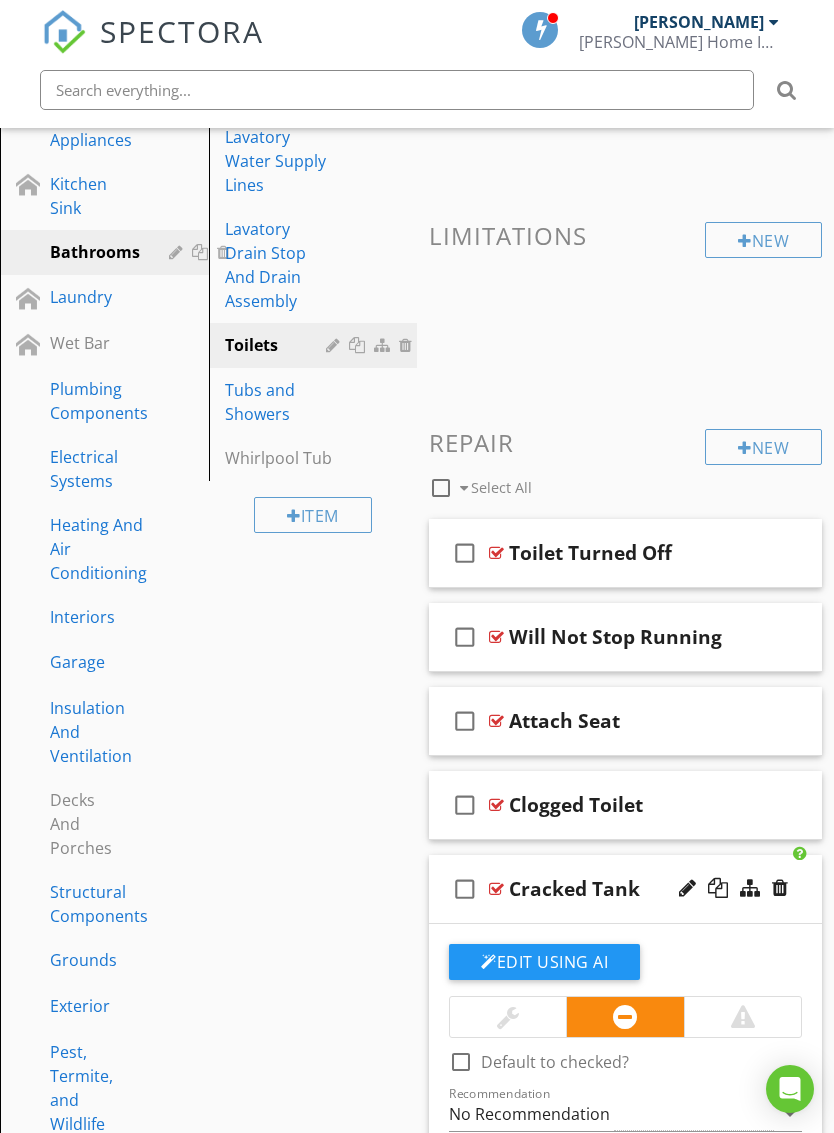 click at bounding box center (780, 888) 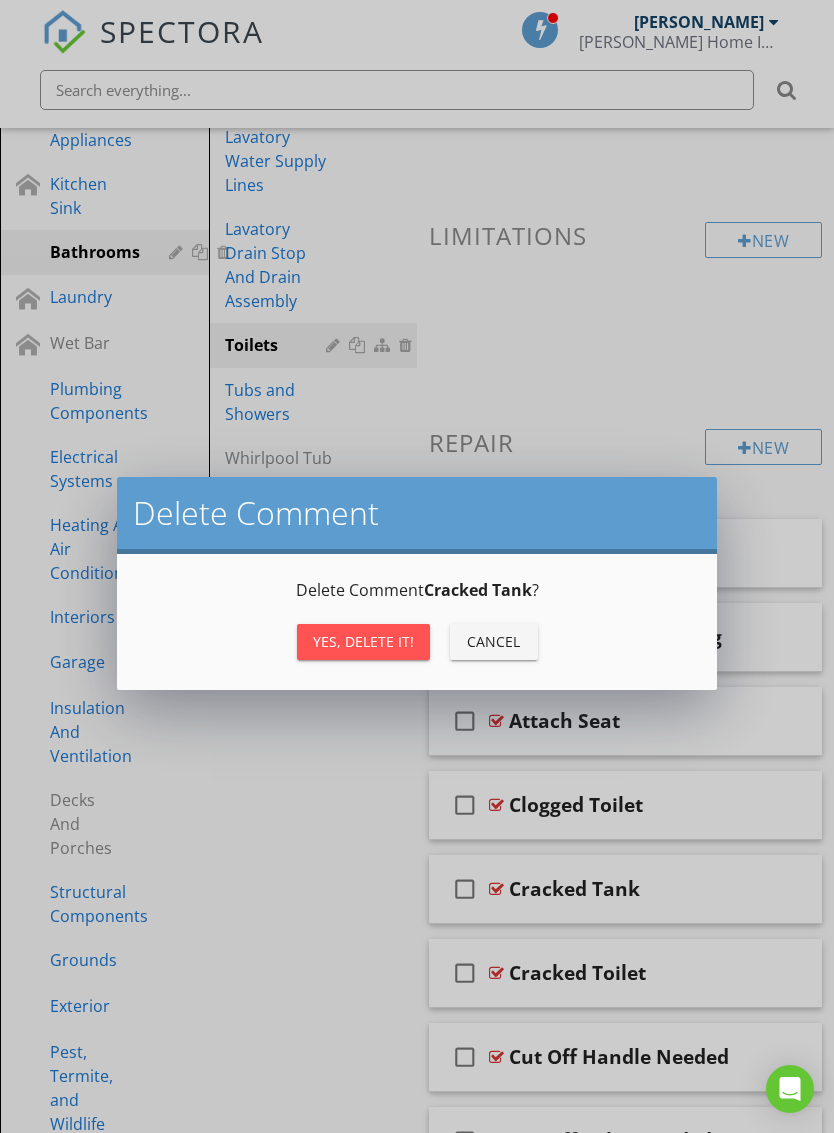 click on "Cancel" at bounding box center (494, 641) 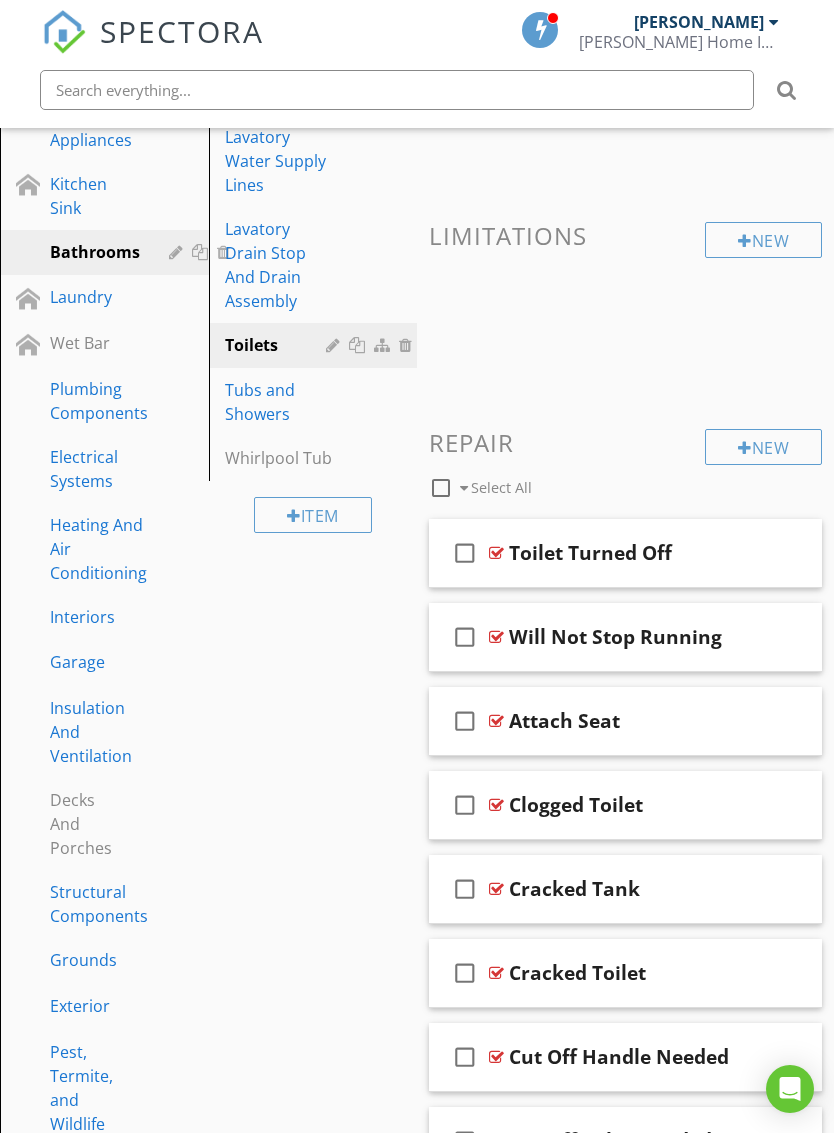click on "check_box_outline_blank
Cracked Toilet" at bounding box center (625, 973) 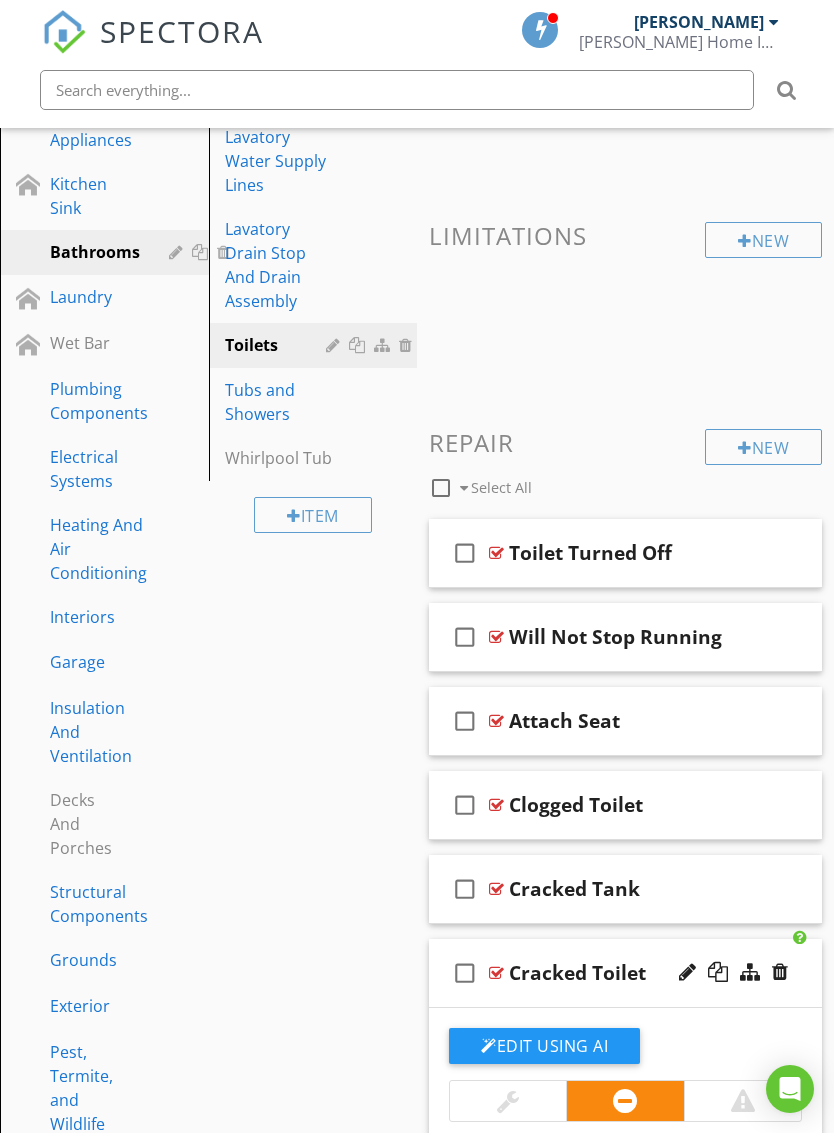 click on "check_box_outline_blank
Cracked Toilet" at bounding box center (625, 973) 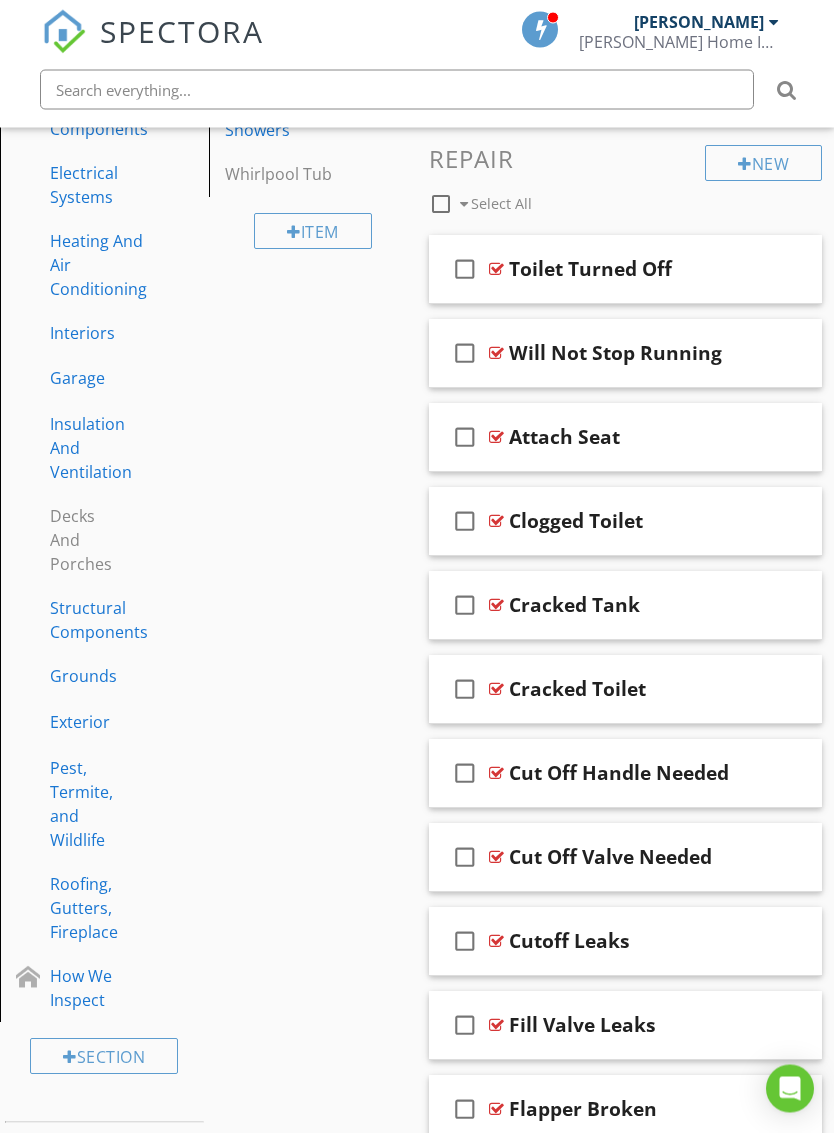 scroll, scrollTop: 649, scrollLeft: 0, axis: vertical 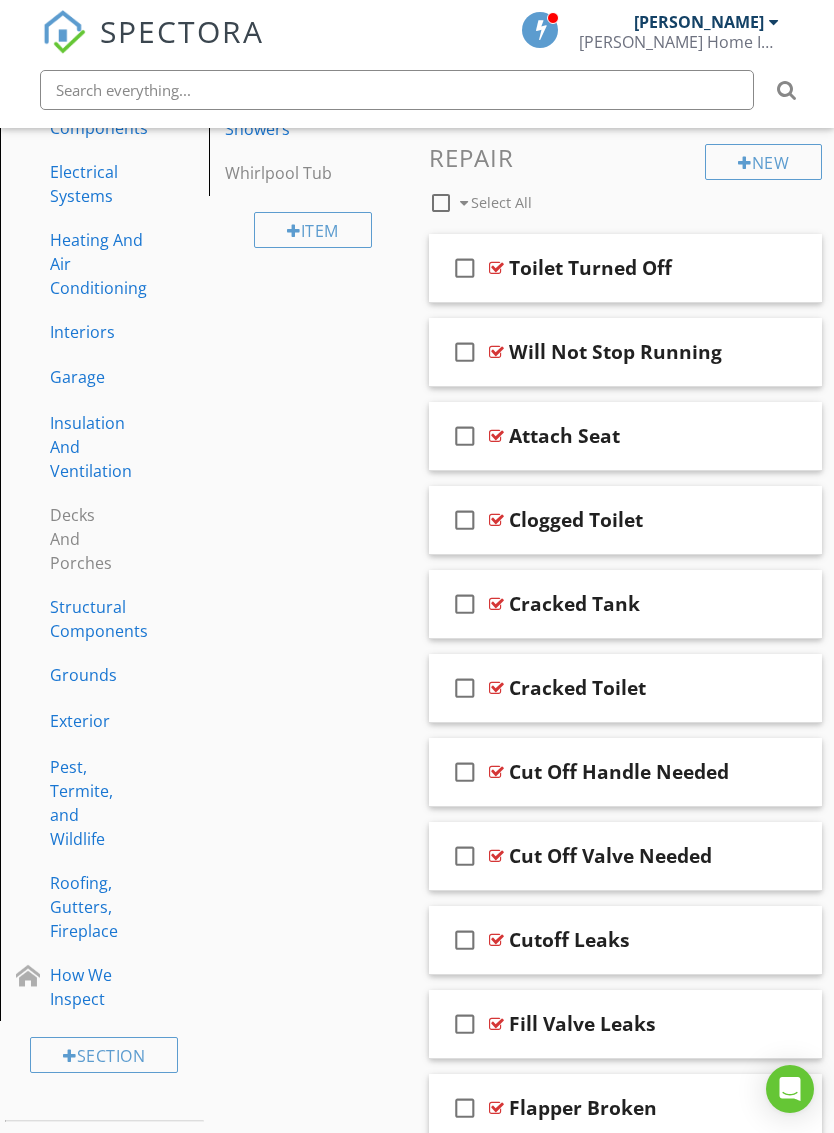 click on "check_box_outline_blank
Cut Off  Handle Needed" at bounding box center (625, 772) 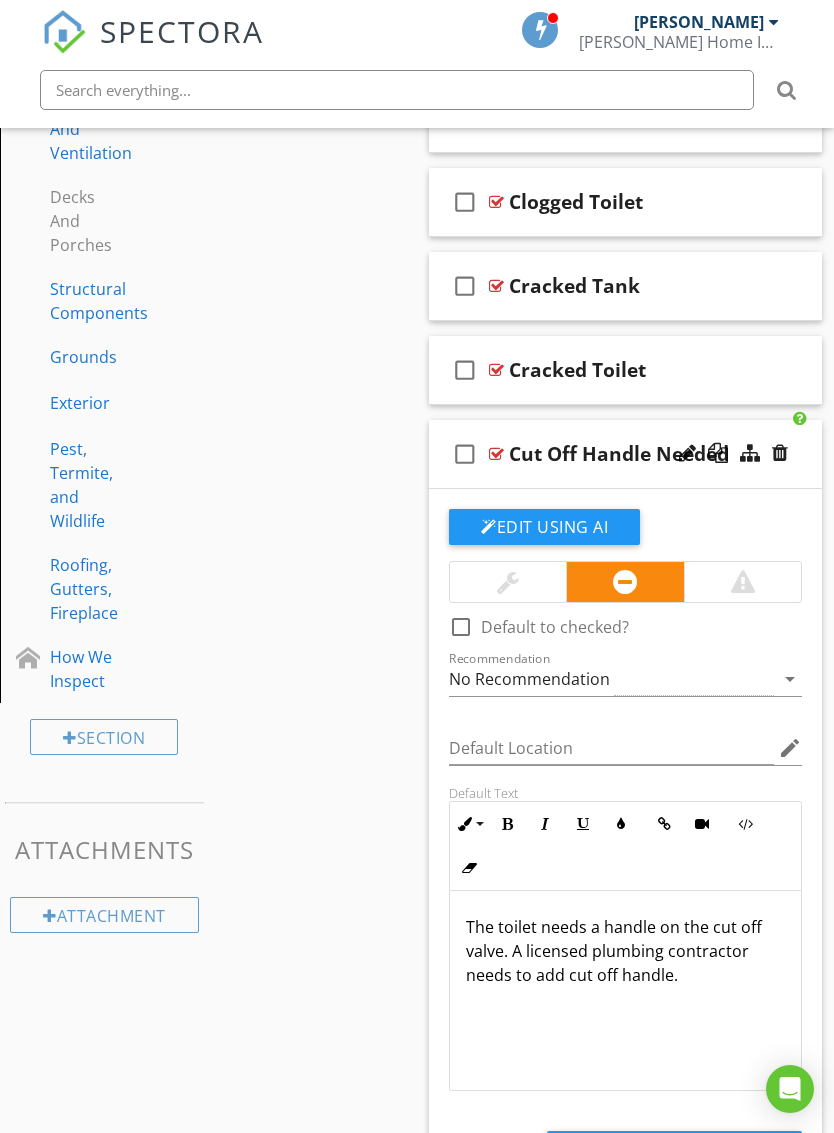 scroll, scrollTop: 964, scrollLeft: 0, axis: vertical 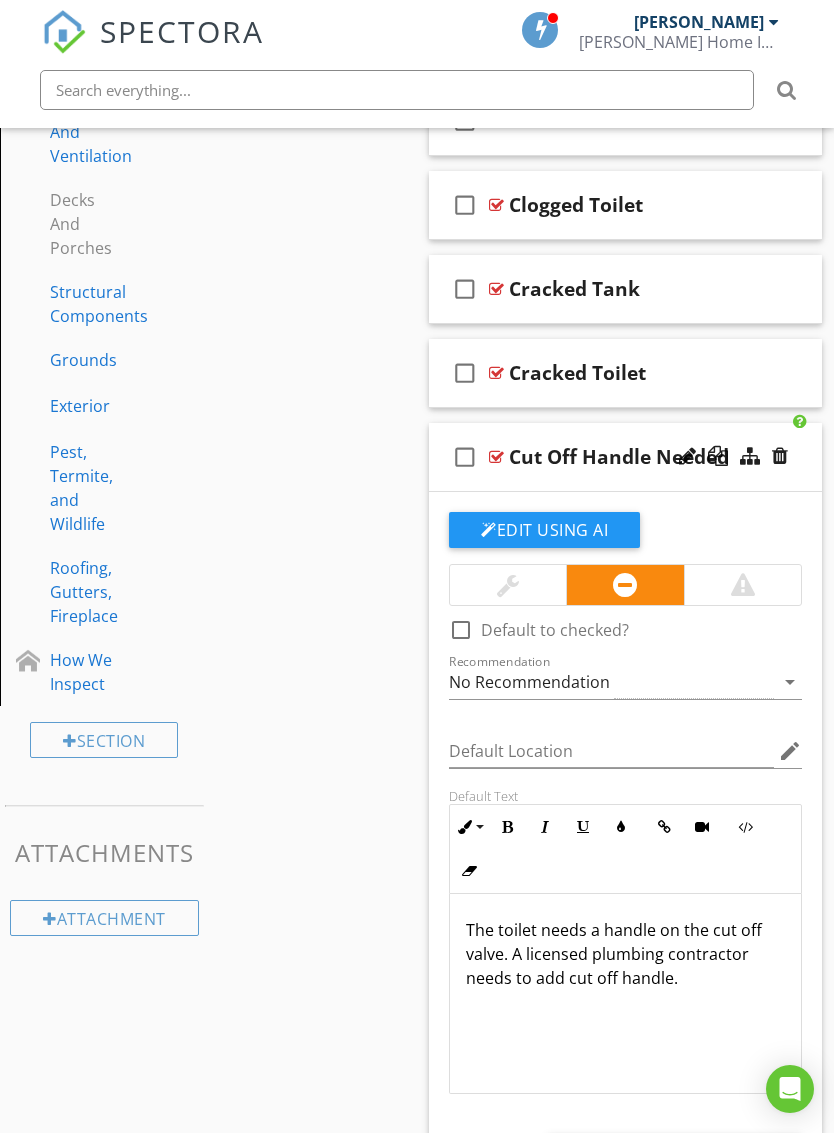 click at bounding box center (508, 585) 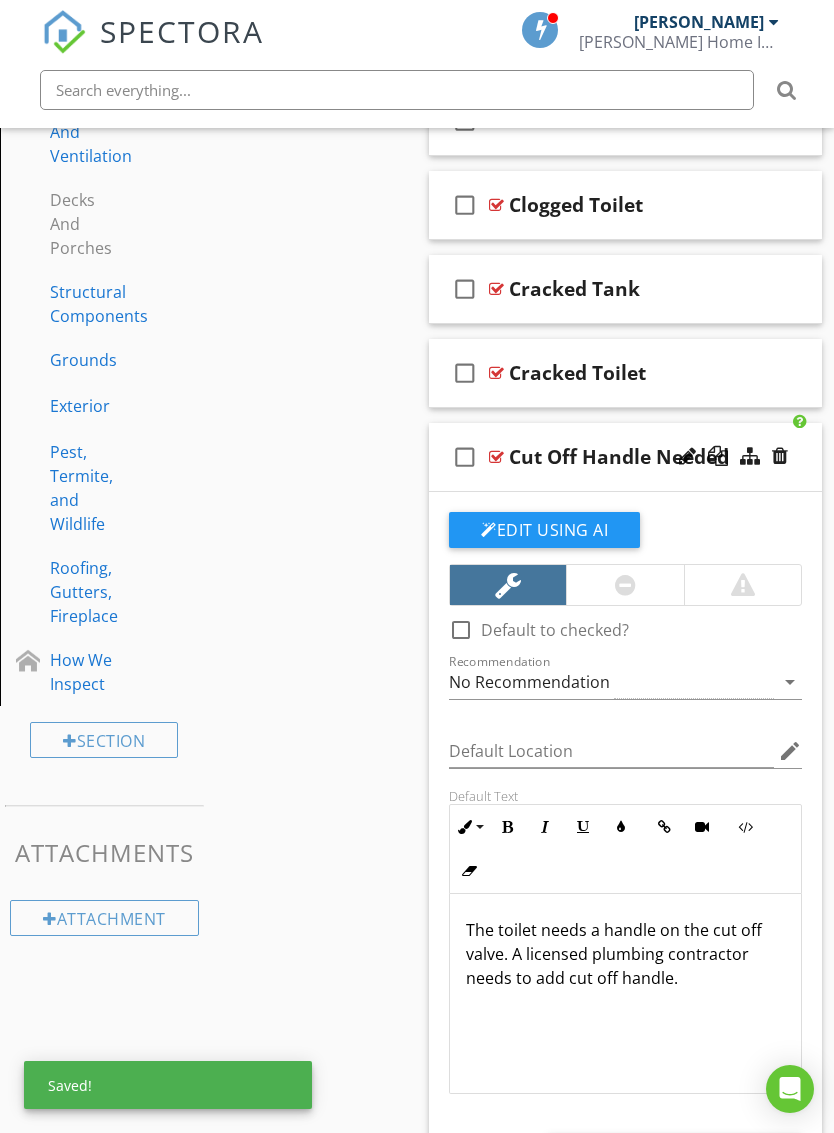 scroll, scrollTop: 949, scrollLeft: 0, axis: vertical 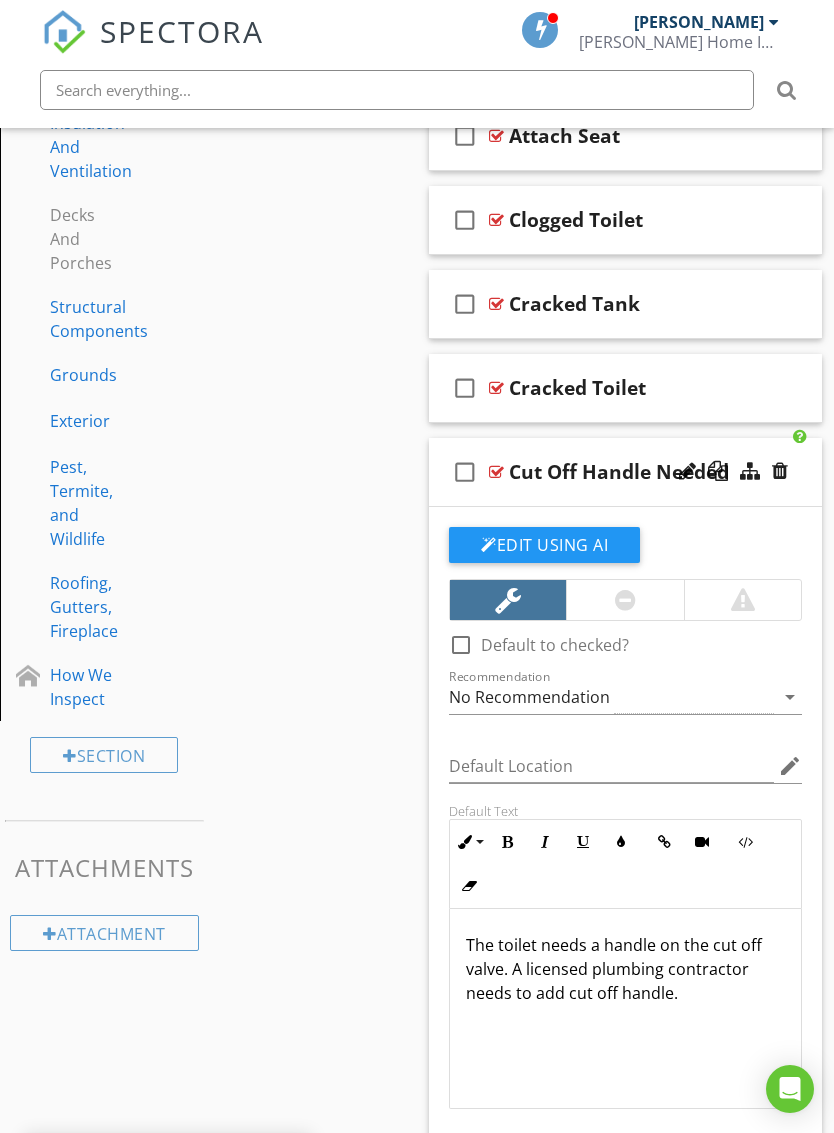 click on "check_box_outline_blank
Cut Off  Handle Needed" at bounding box center (625, 472) 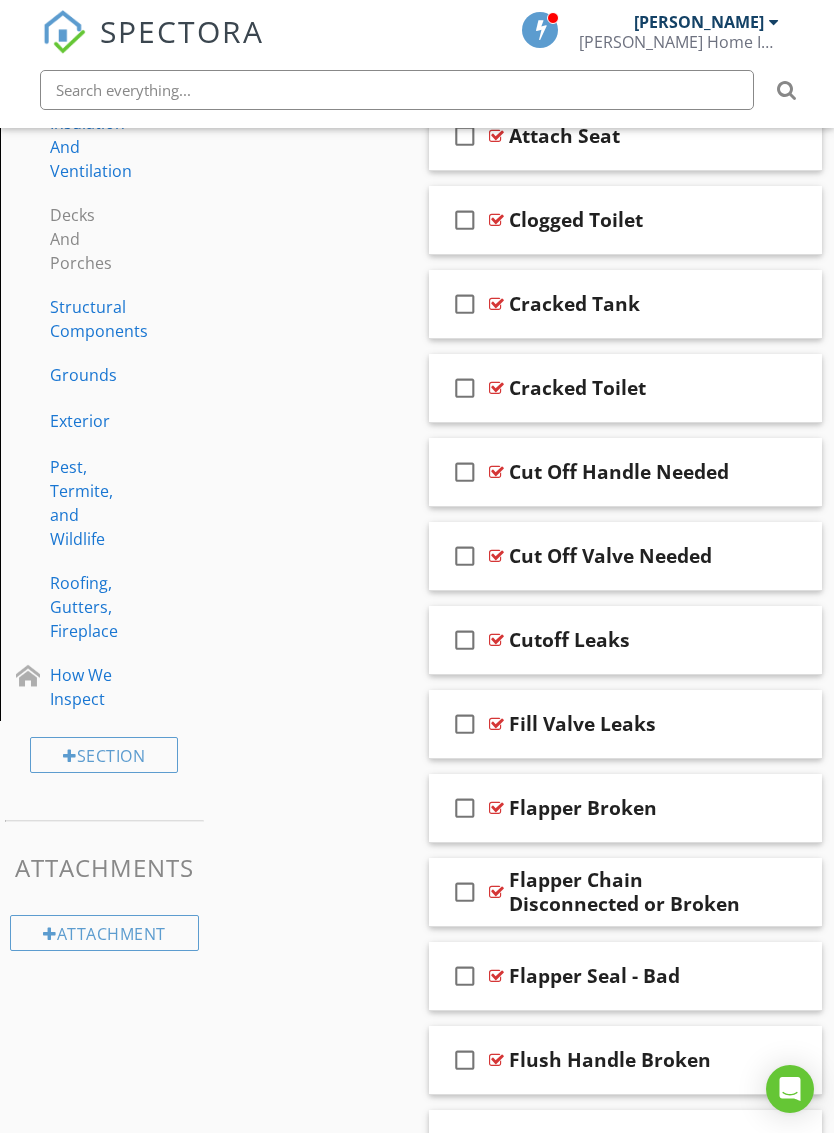 click on "check_box_outline_blank
Cut Off Valve Needed" at bounding box center [625, 556] 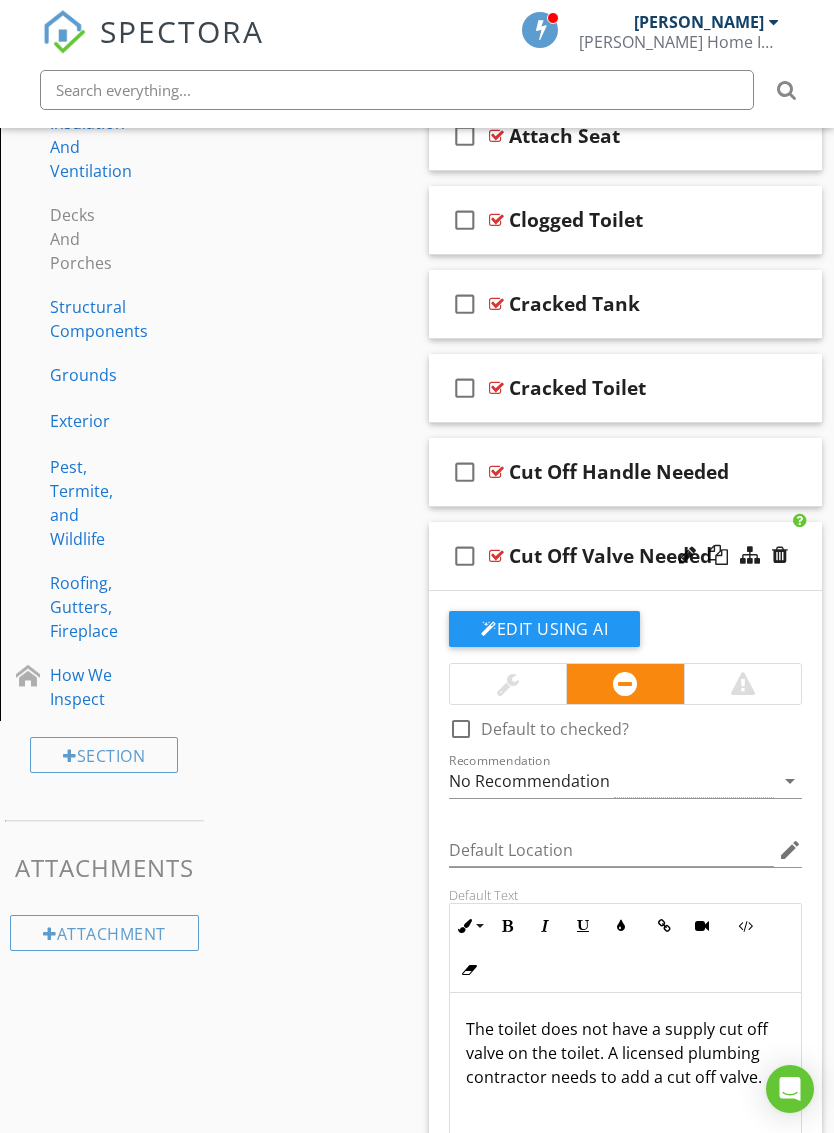 click at bounding box center [800, 520] 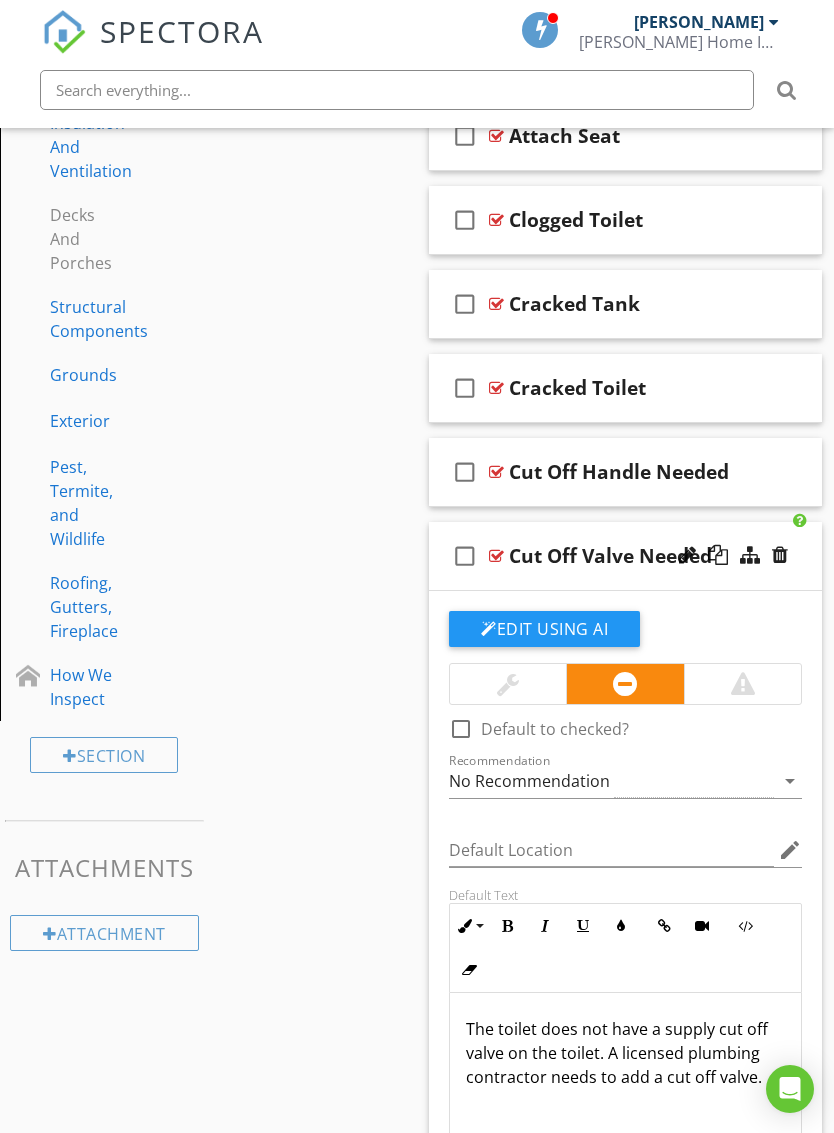 click at bounding box center (508, 684) 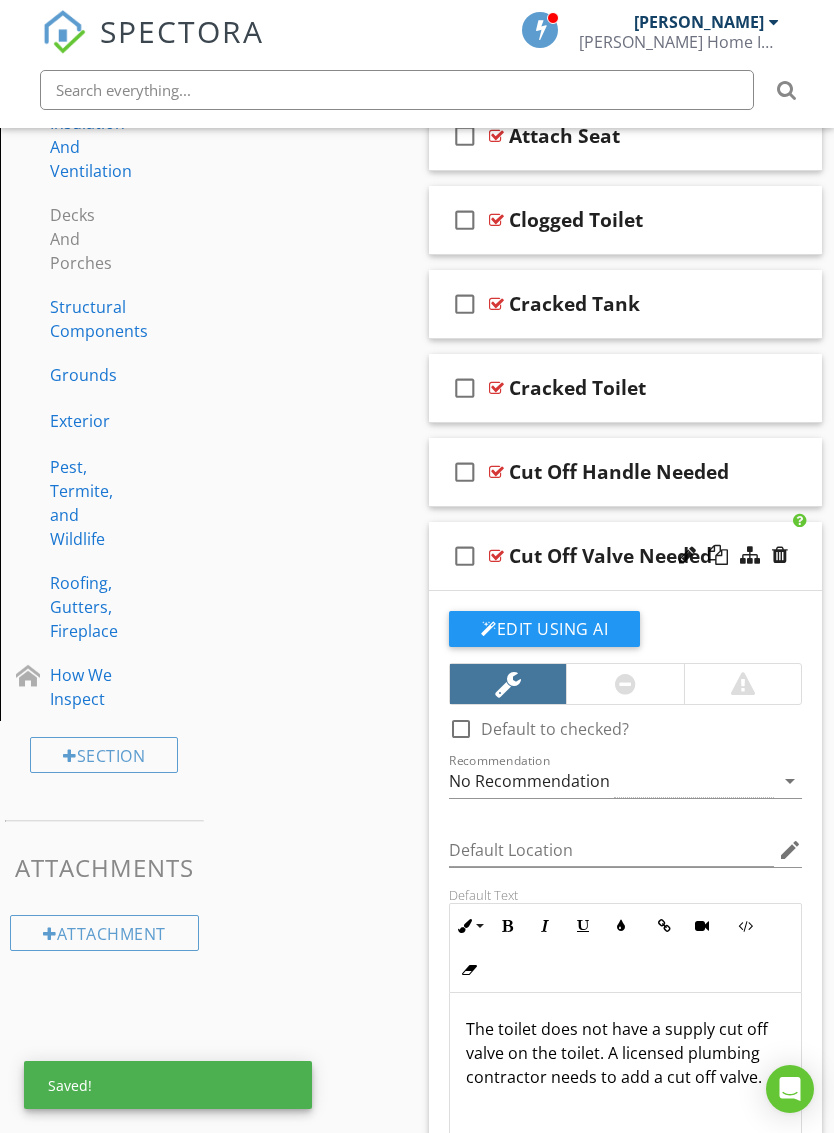 click at bounding box center (624, 684) 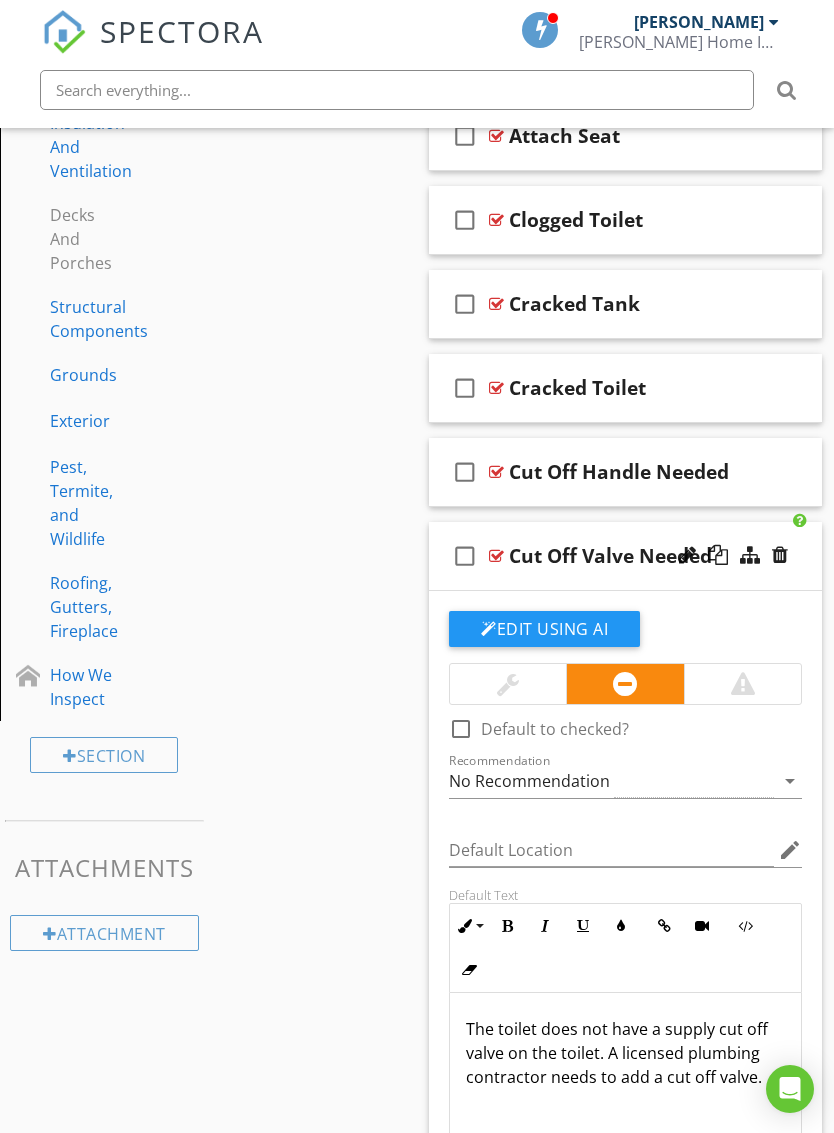 click at bounding box center (780, 555) 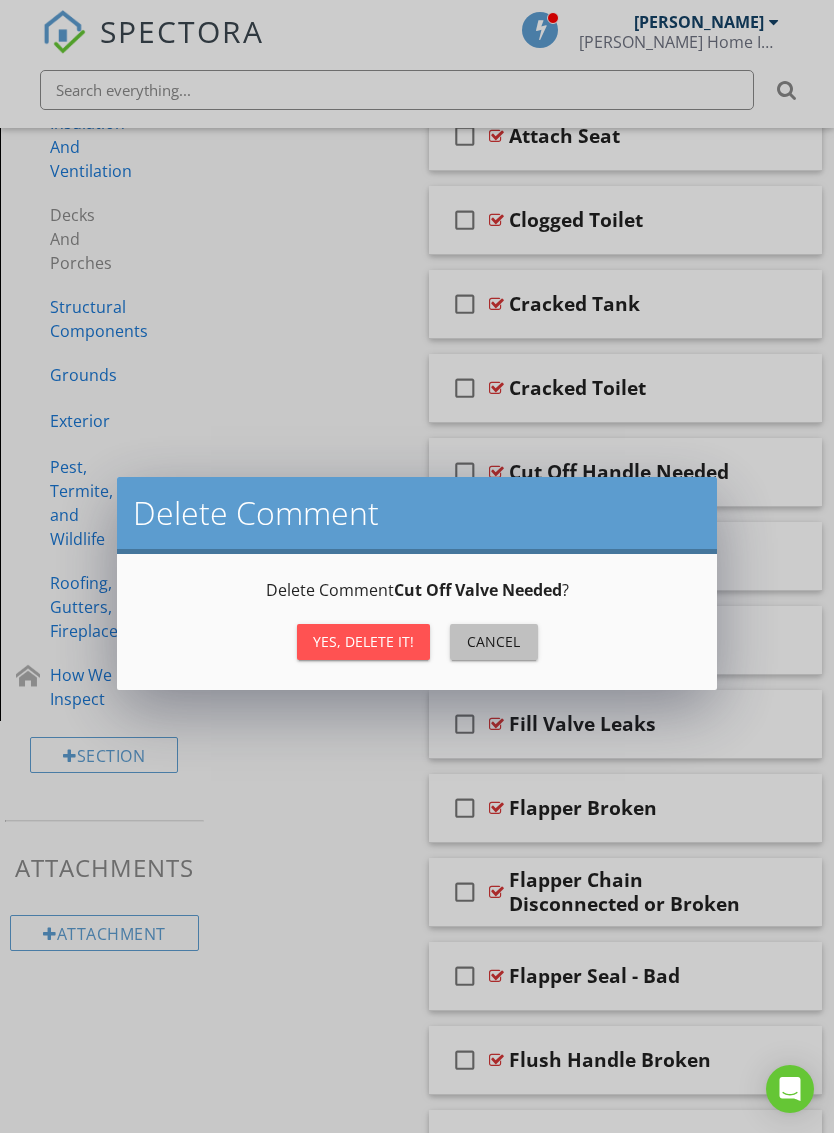 click on "Cancel" at bounding box center (494, 641) 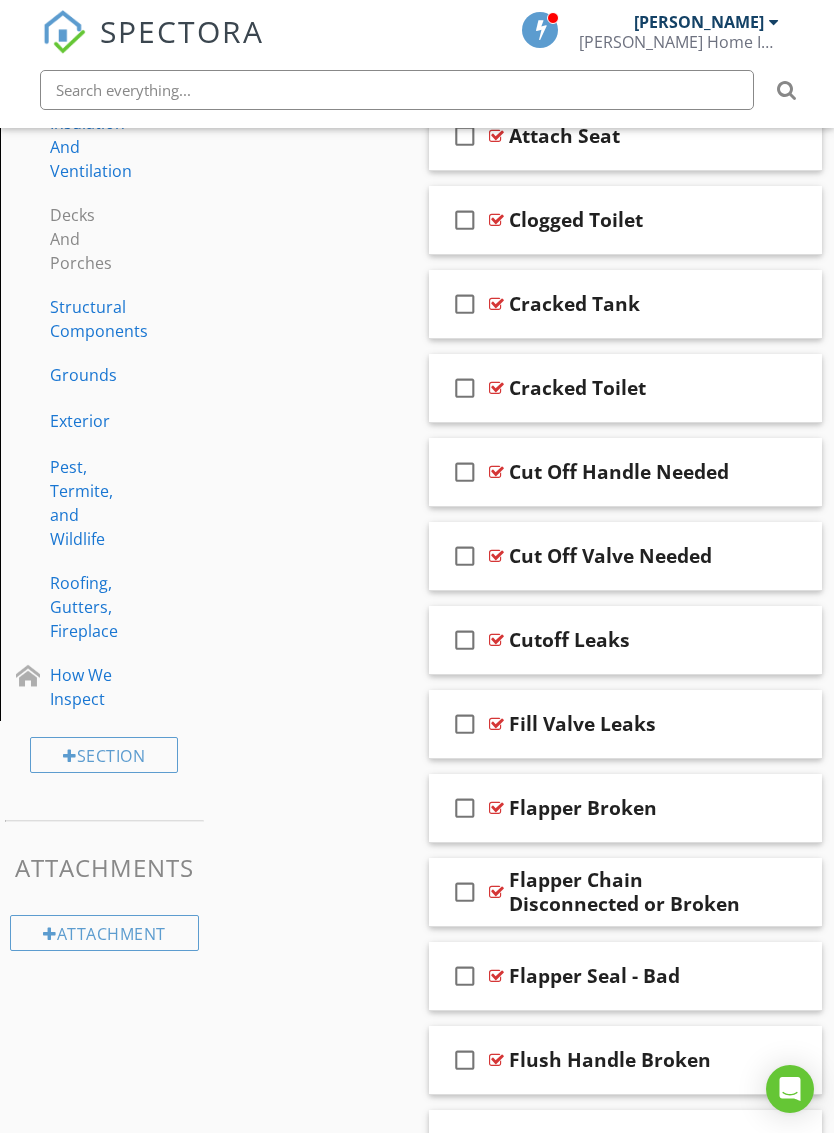 click on "check_box_outline_blank
Flapper Chain Disconnected or Broken" at bounding box center [625, 892] 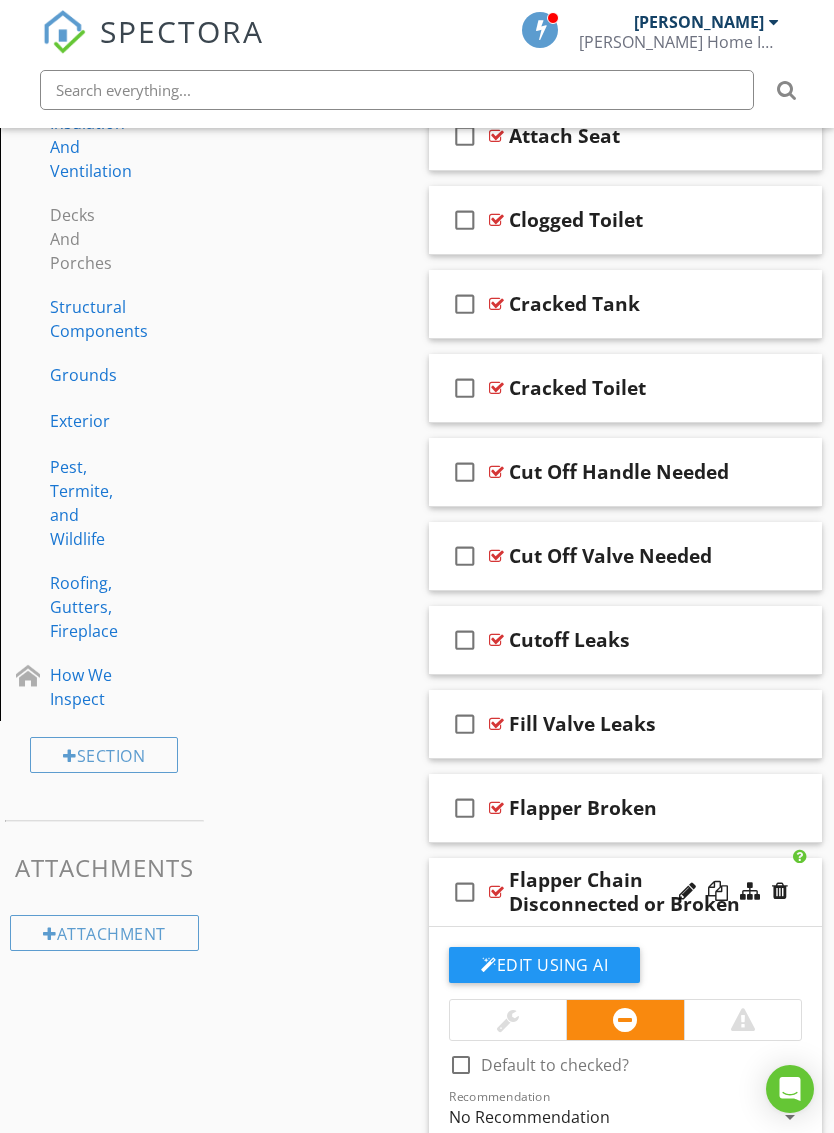 click at bounding box center (508, 1020) 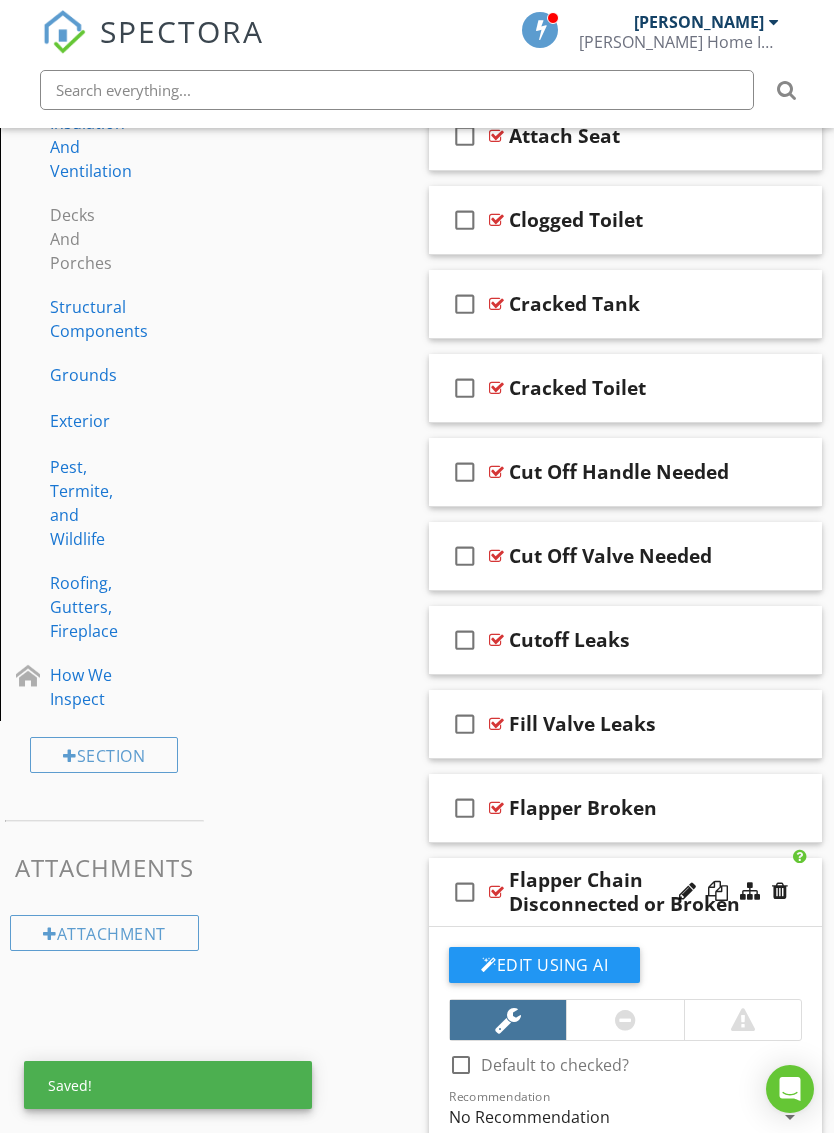 click on "check_box_outline_blank
Flapper Chain Disconnected or Broken" at bounding box center (625, 892) 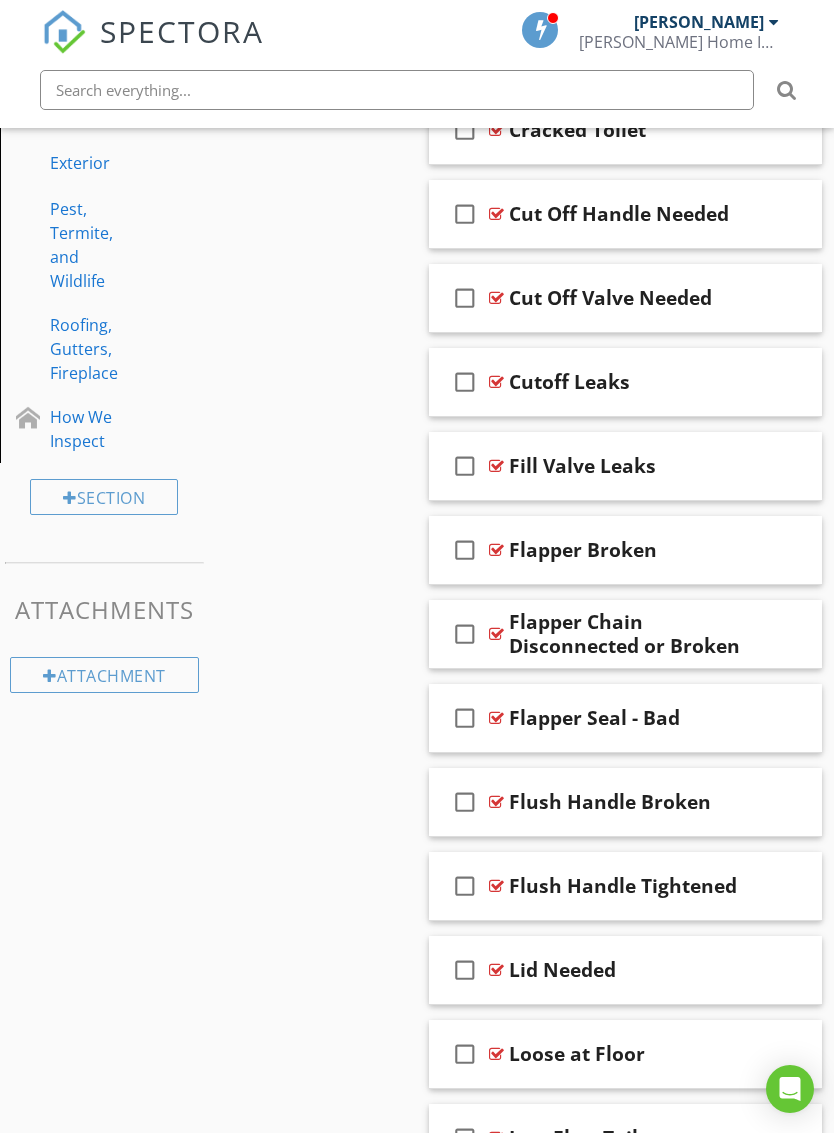 scroll, scrollTop: 1209, scrollLeft: 0, axis: vertical 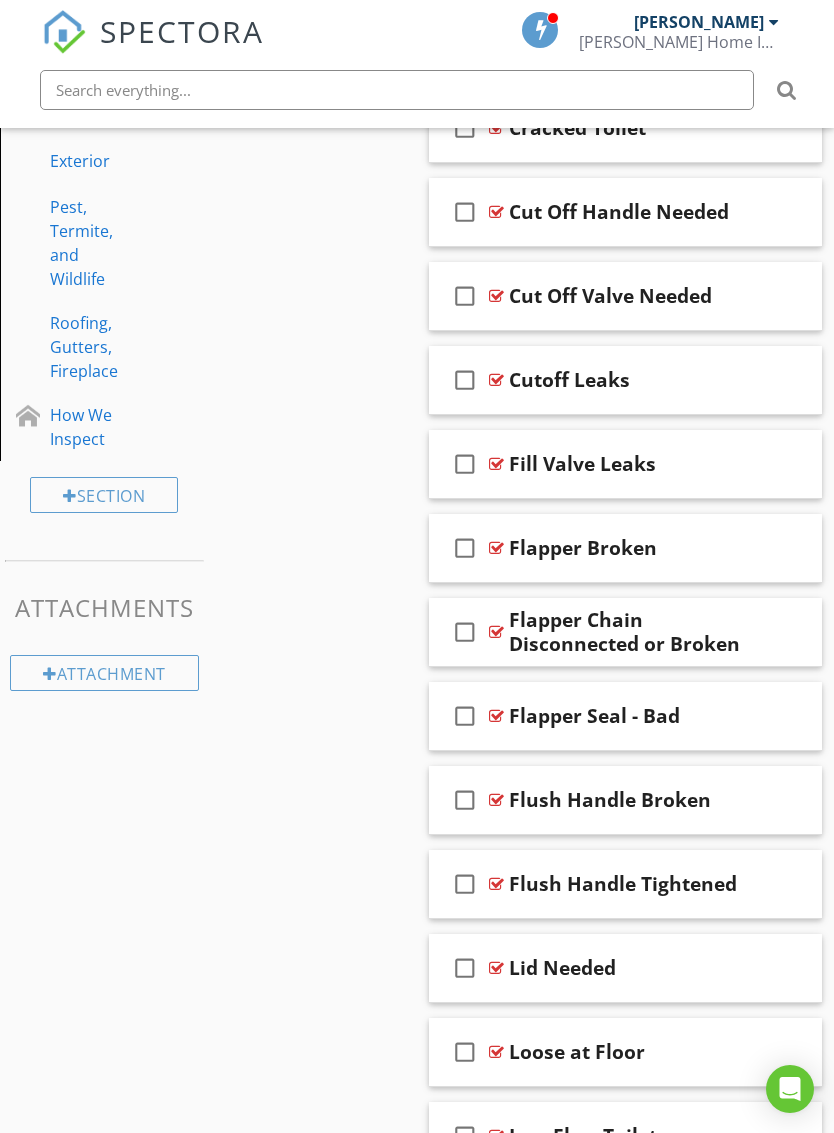 click on "check_box_outline_blank
Flush Handle Broken" at bounding box center (625, 800) 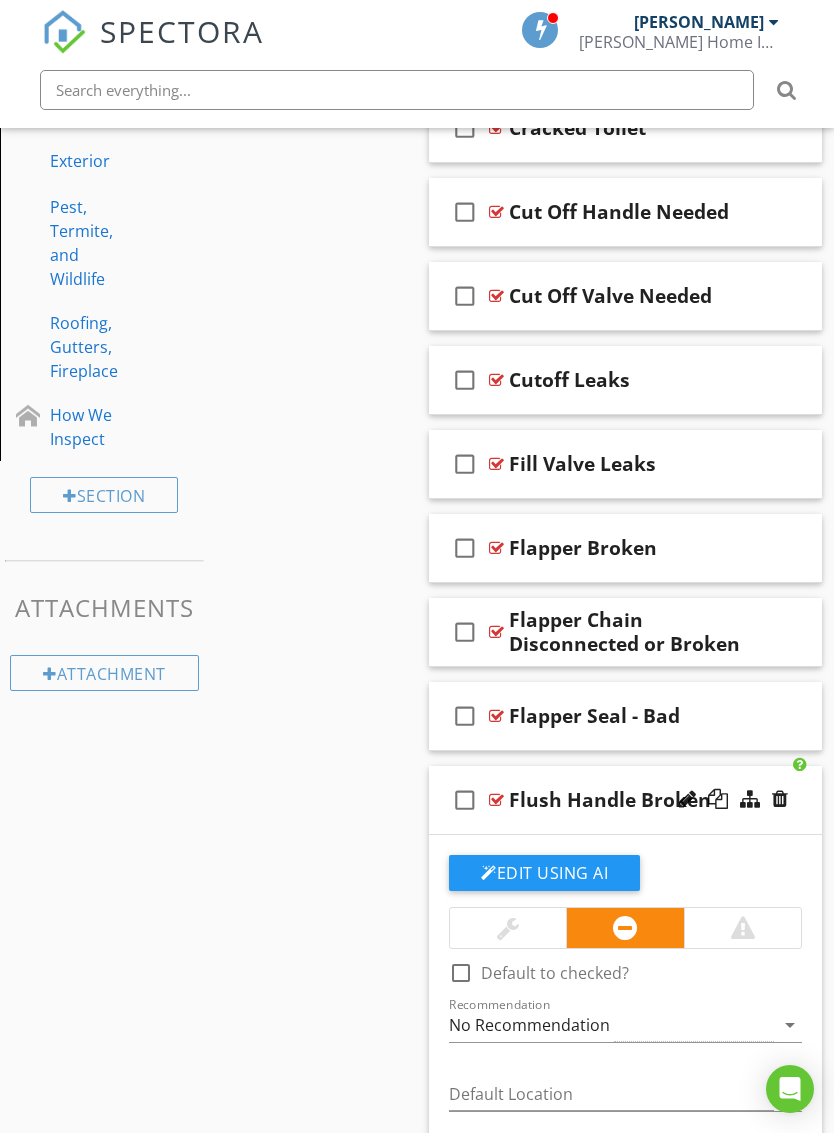 click at bounding box center (508, 928) 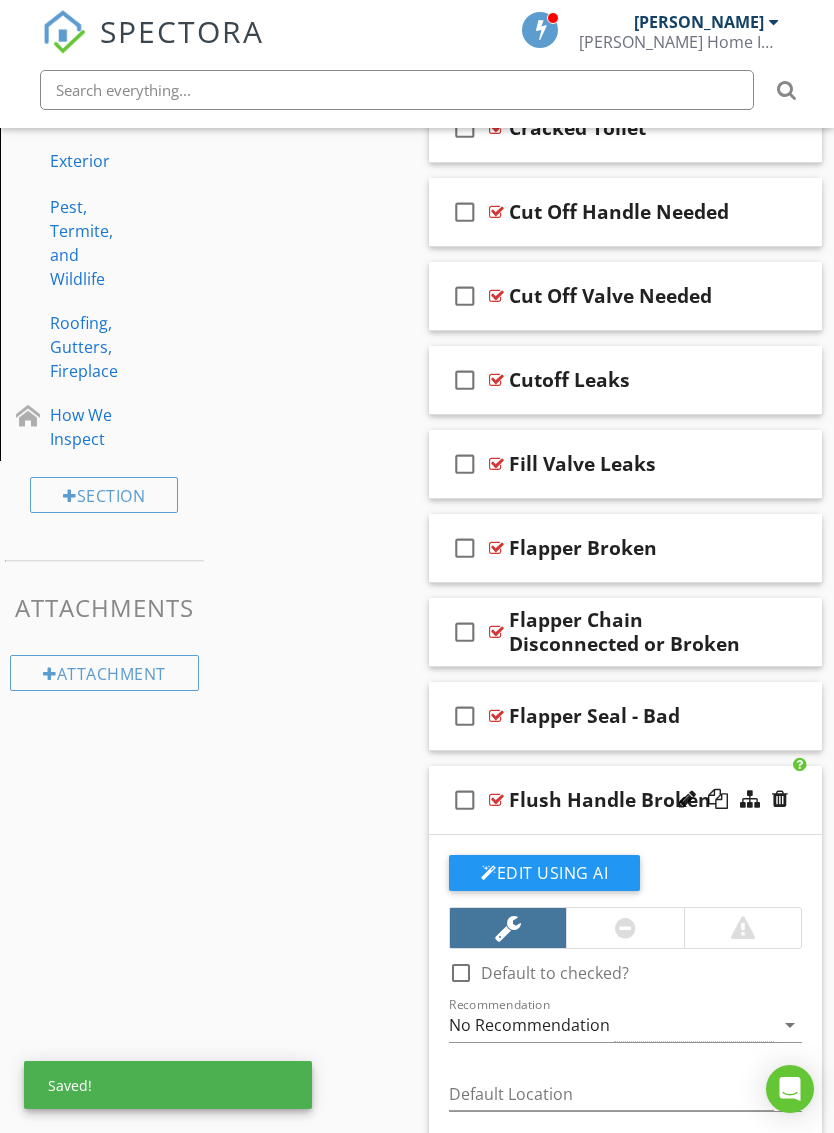 click on "check_box_outline_blank
Flush Handle Broken" at bounding box center (625, 800) 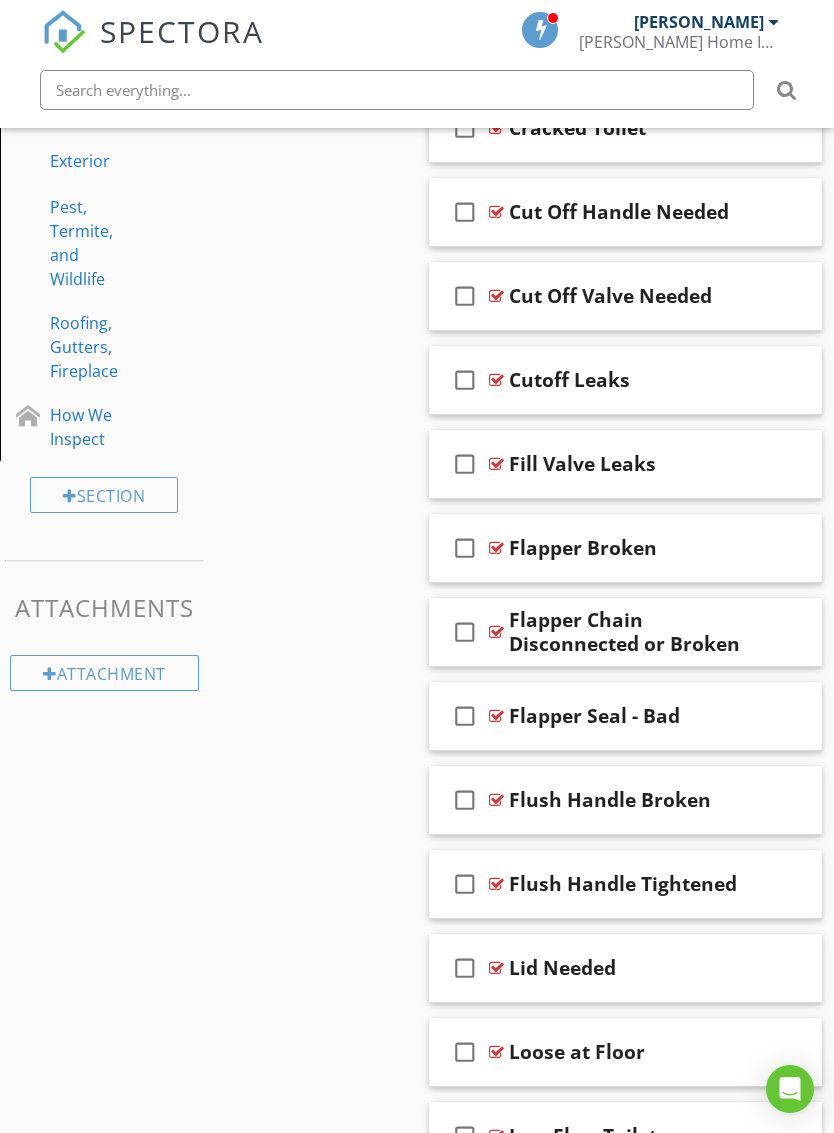 click on "check_box_outline_blank
Flush Handle Tightened" at bounding box center (625, 884) 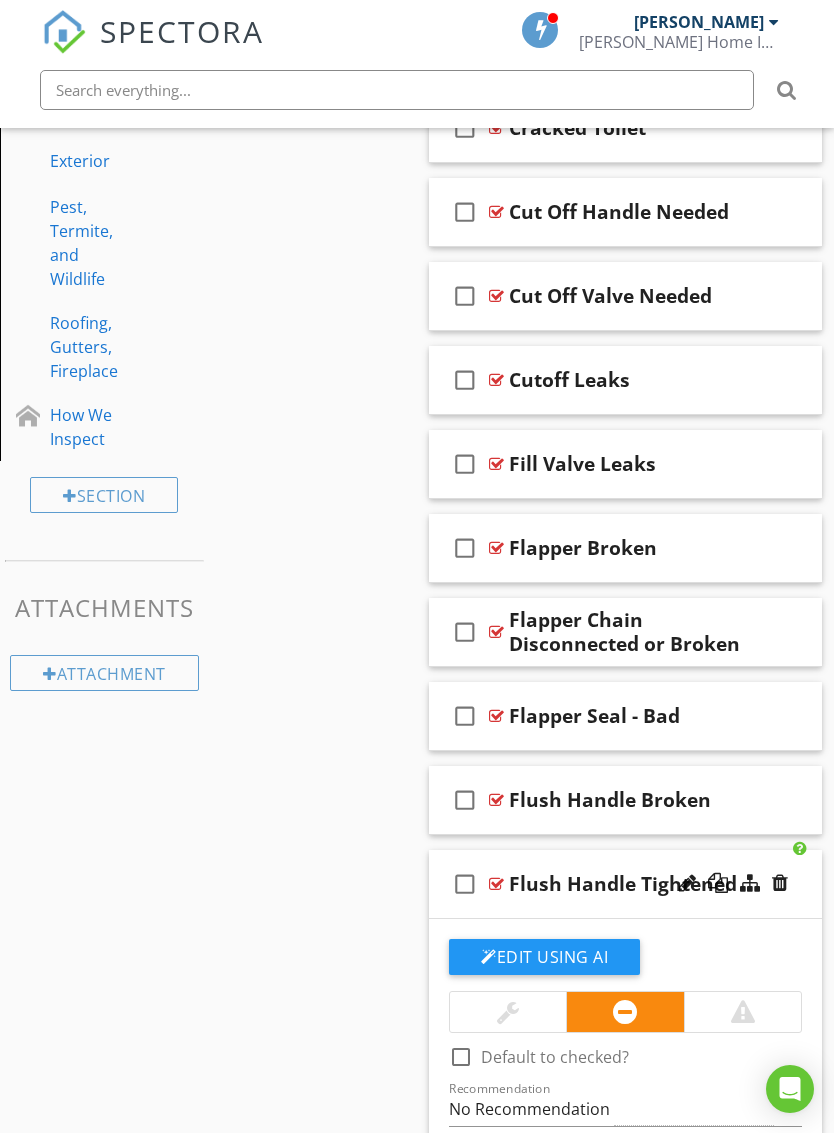 click at bounding box center [508, 1012] 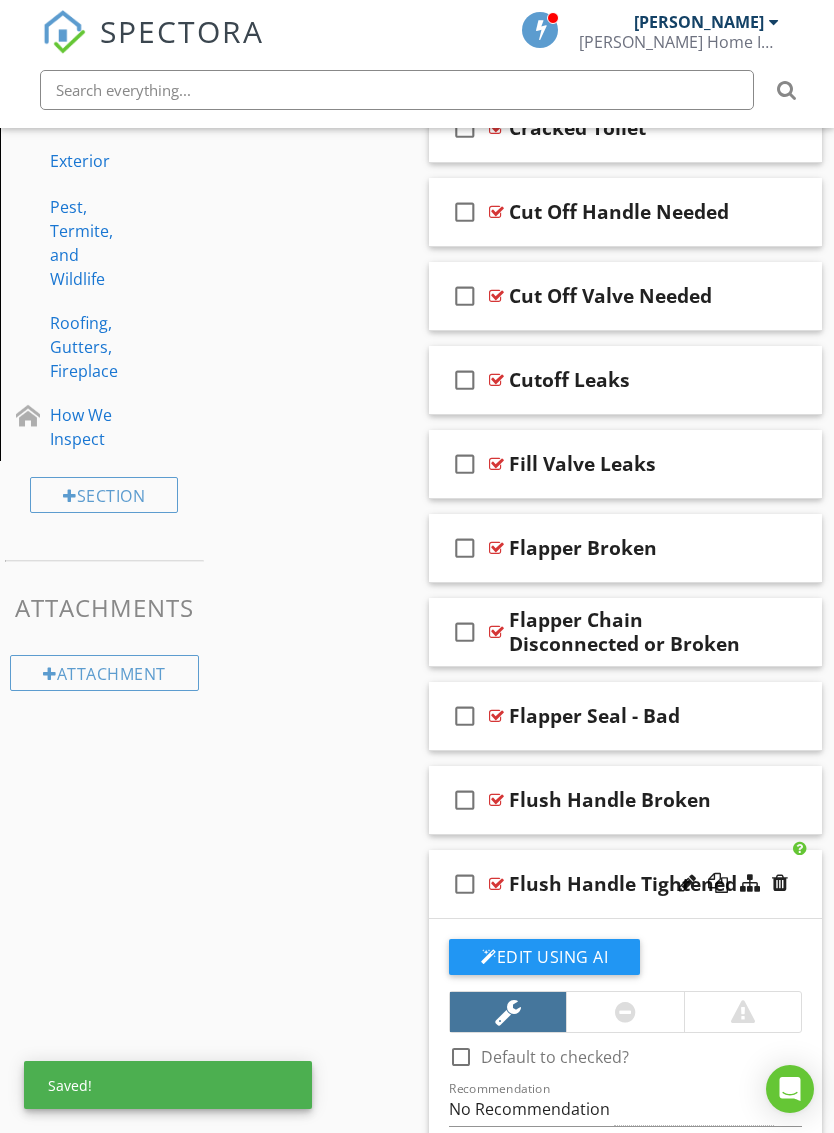click on "check_box_outline_blank
Flush Handle Tightened" at bounding box center [625, 884] 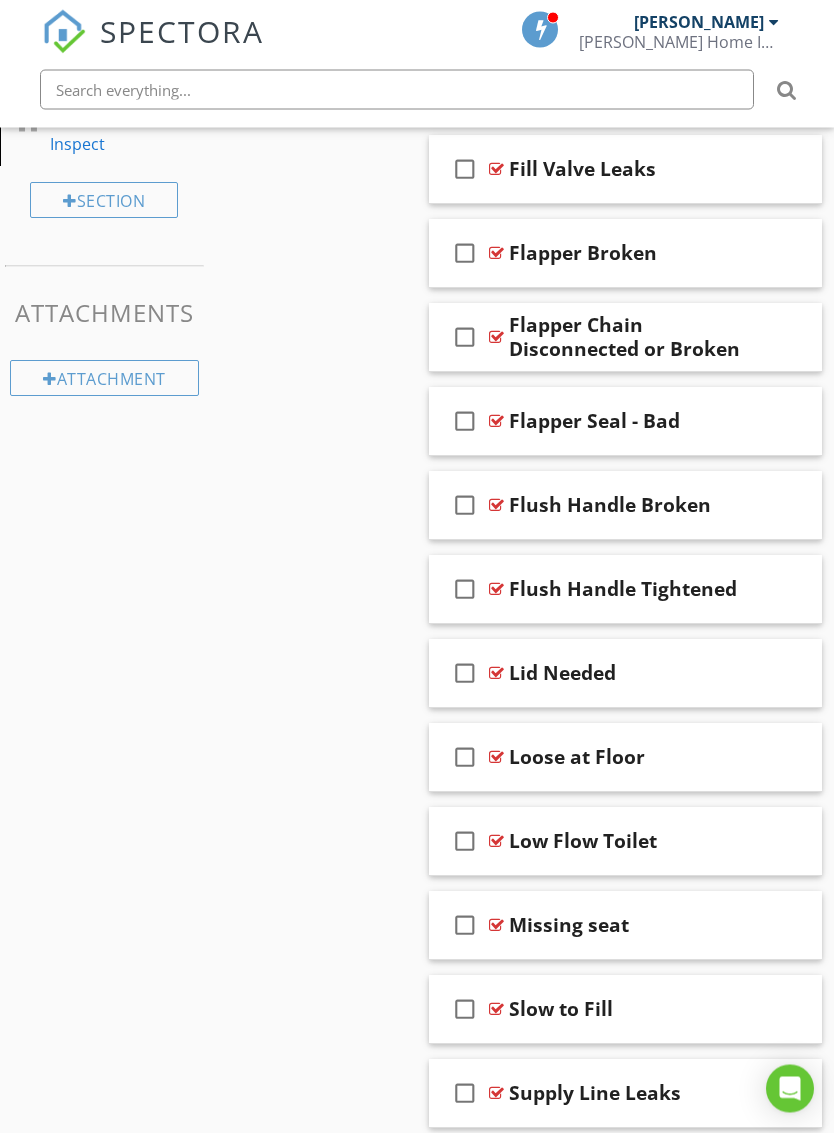 scroll, scrollTop: 1511, scrollLeft: 0, axis: vertical 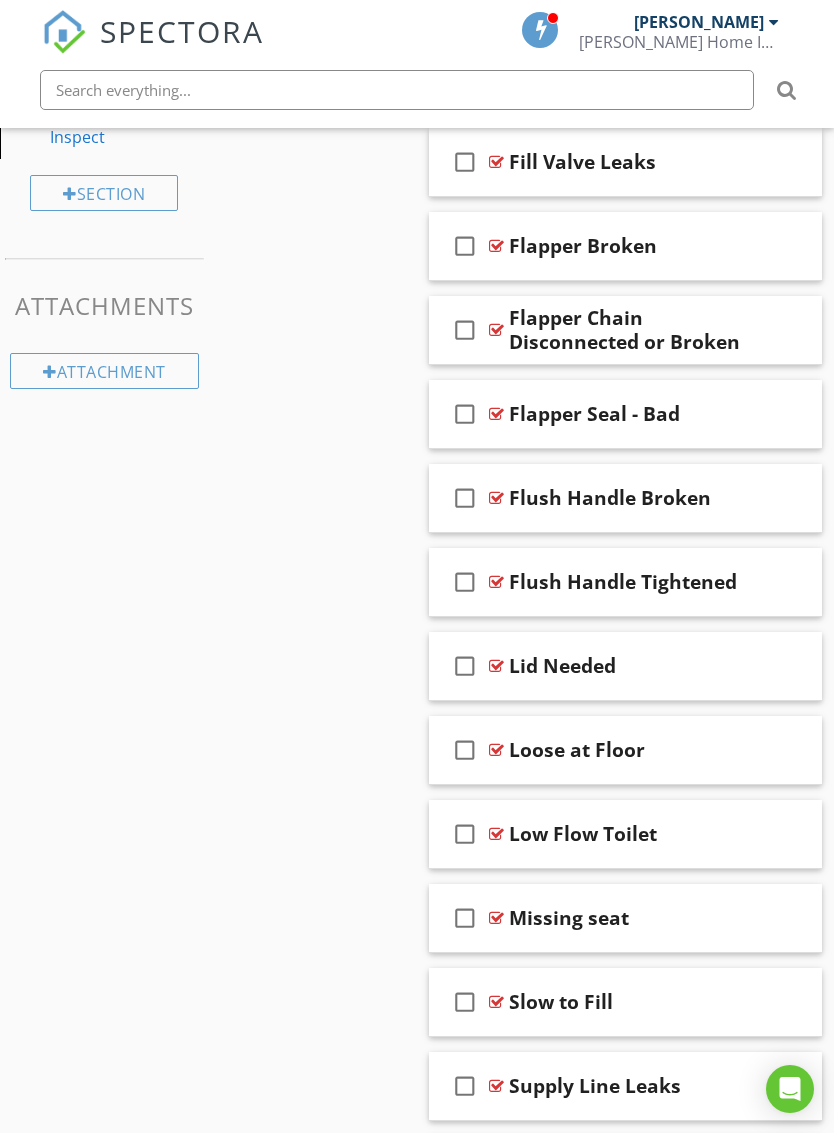 click on "check_box_outline_blank
Lid Needed" at bounding box center (625, 666) 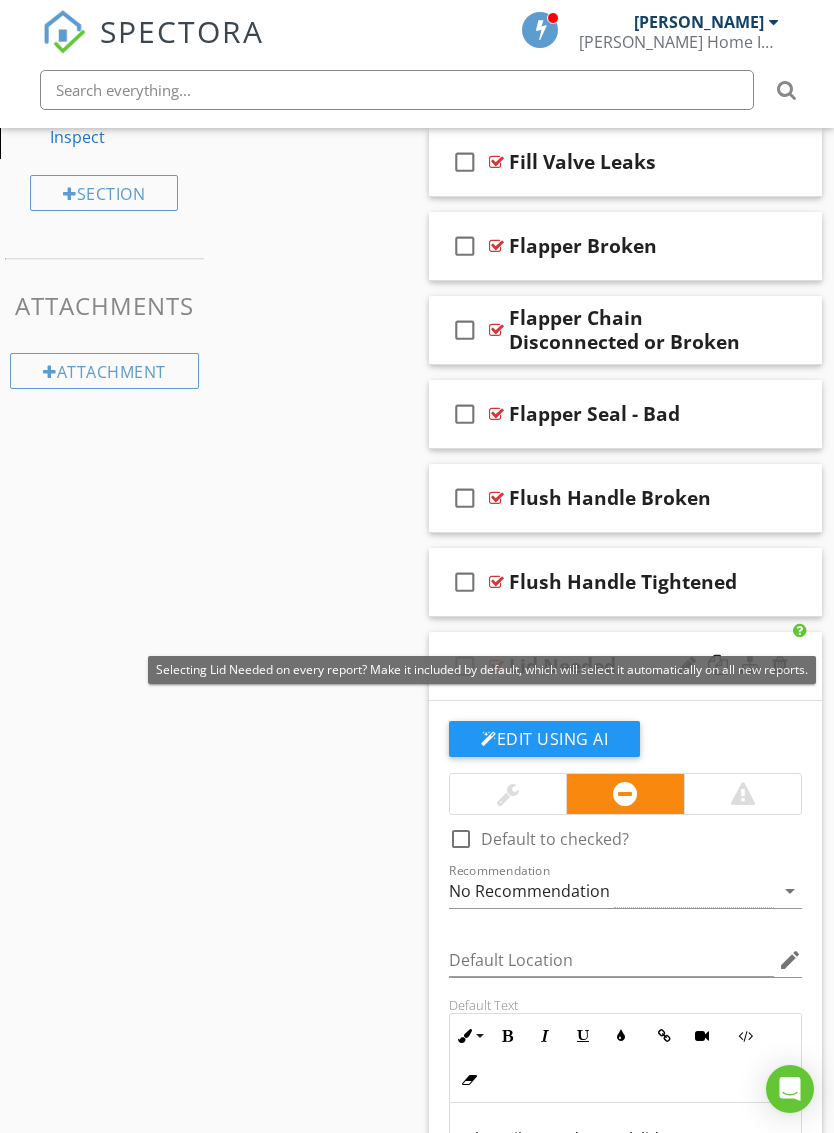 click at bounding box center [800, 630] 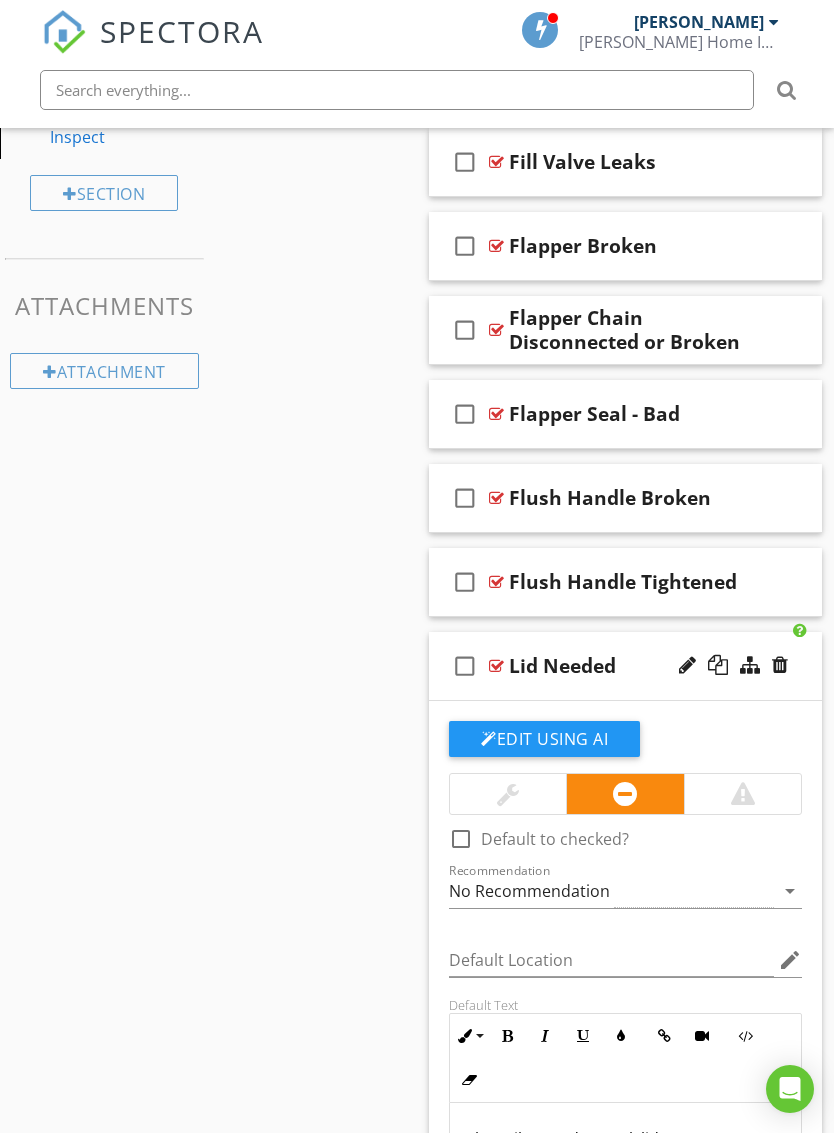 click at bounding box center [508, 794] 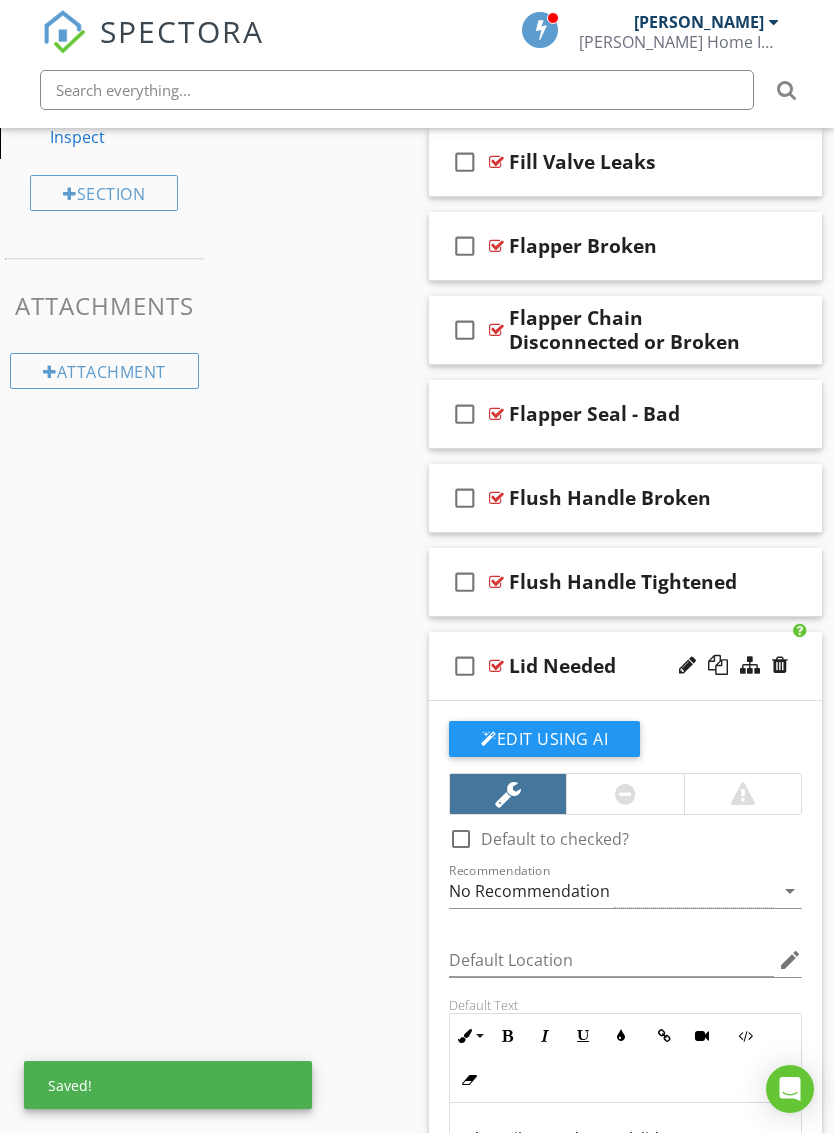 click on "check_box_outline_blank
Lid Needed" at bounding box center [625, 666] 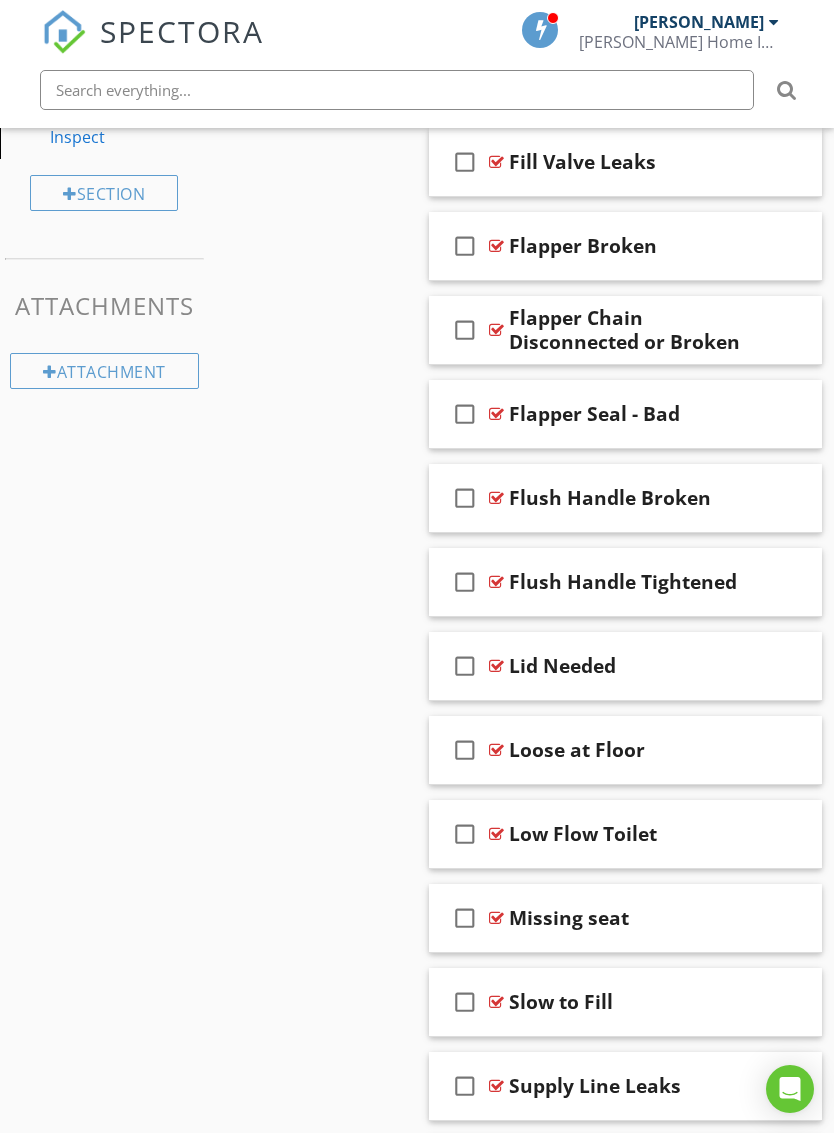 click at bounding box center (780, 917) 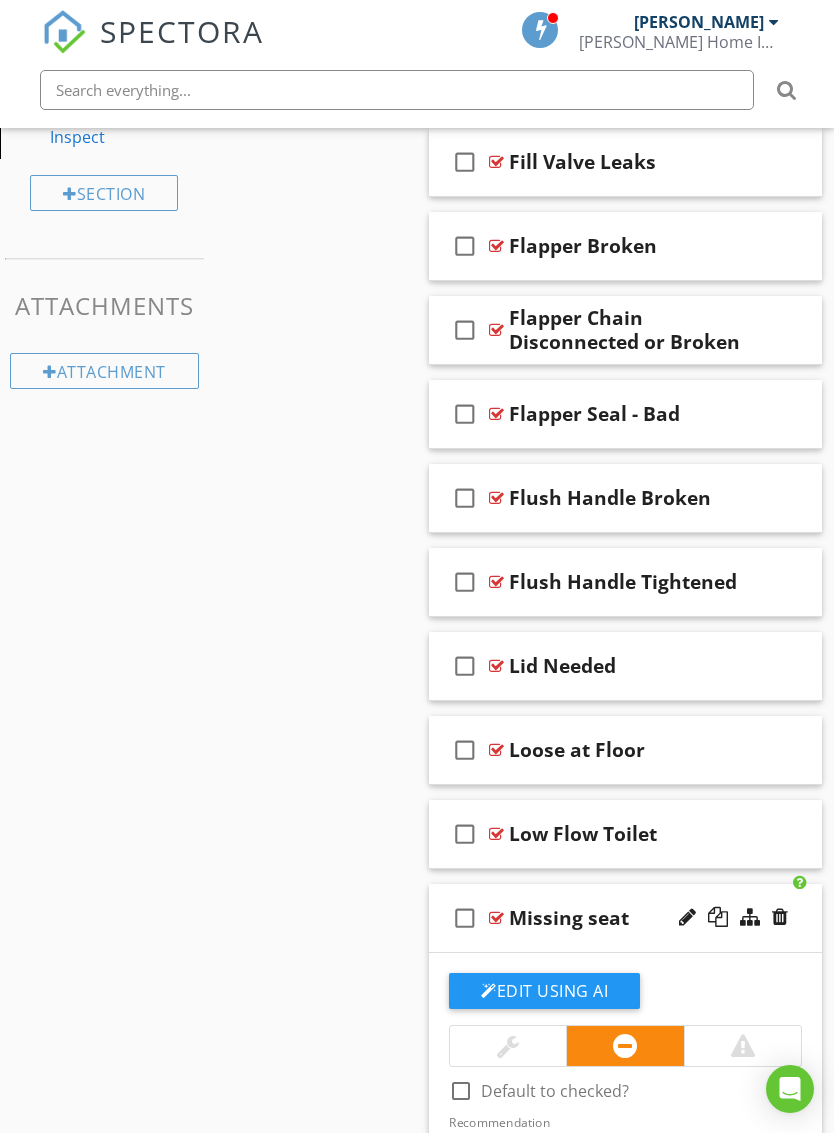 click at bounding box center (417, 566) 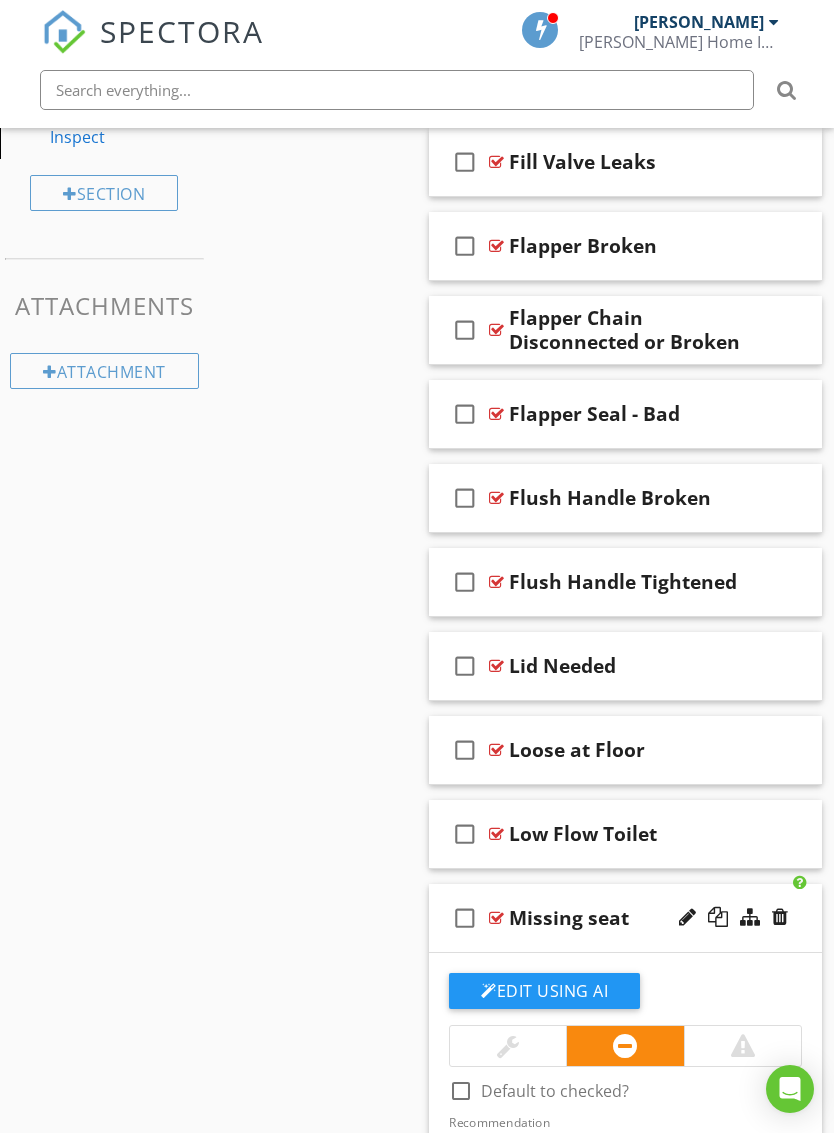click at bounding box center [508, 1046] 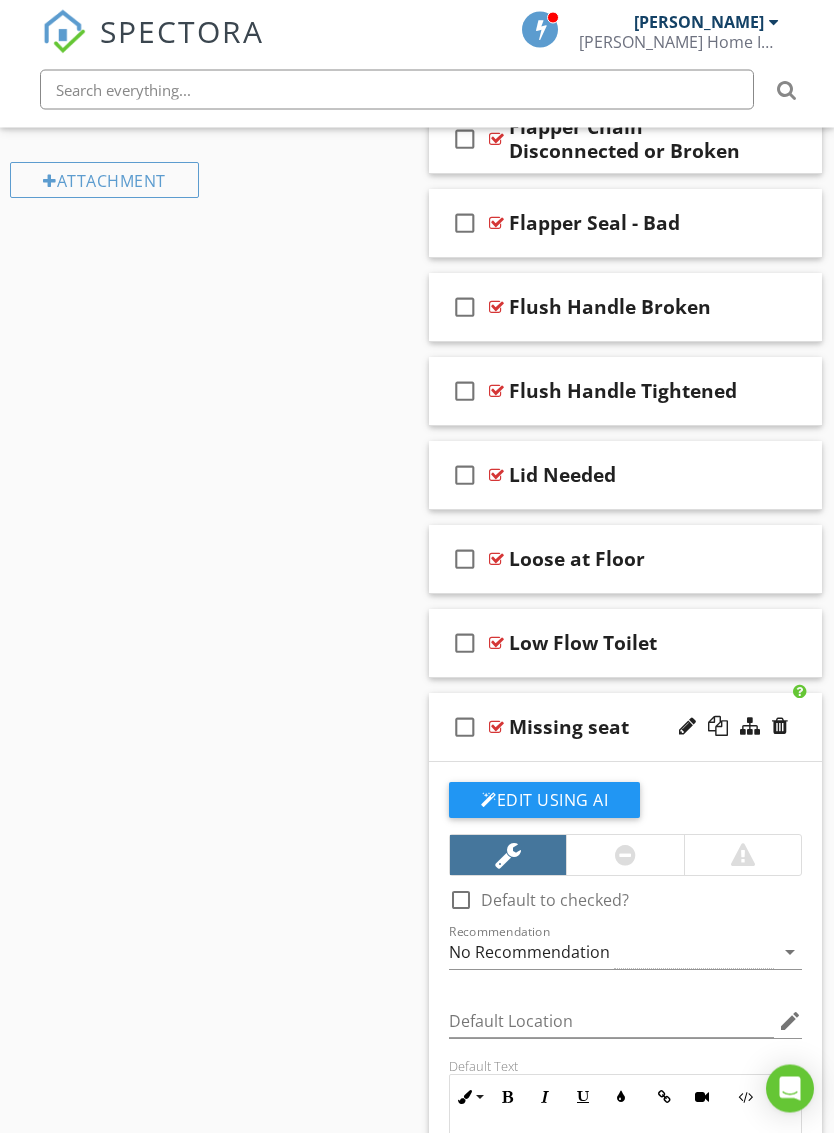 scroll, scrollTop: 1702, scrollLeft: 0, axis: vertical 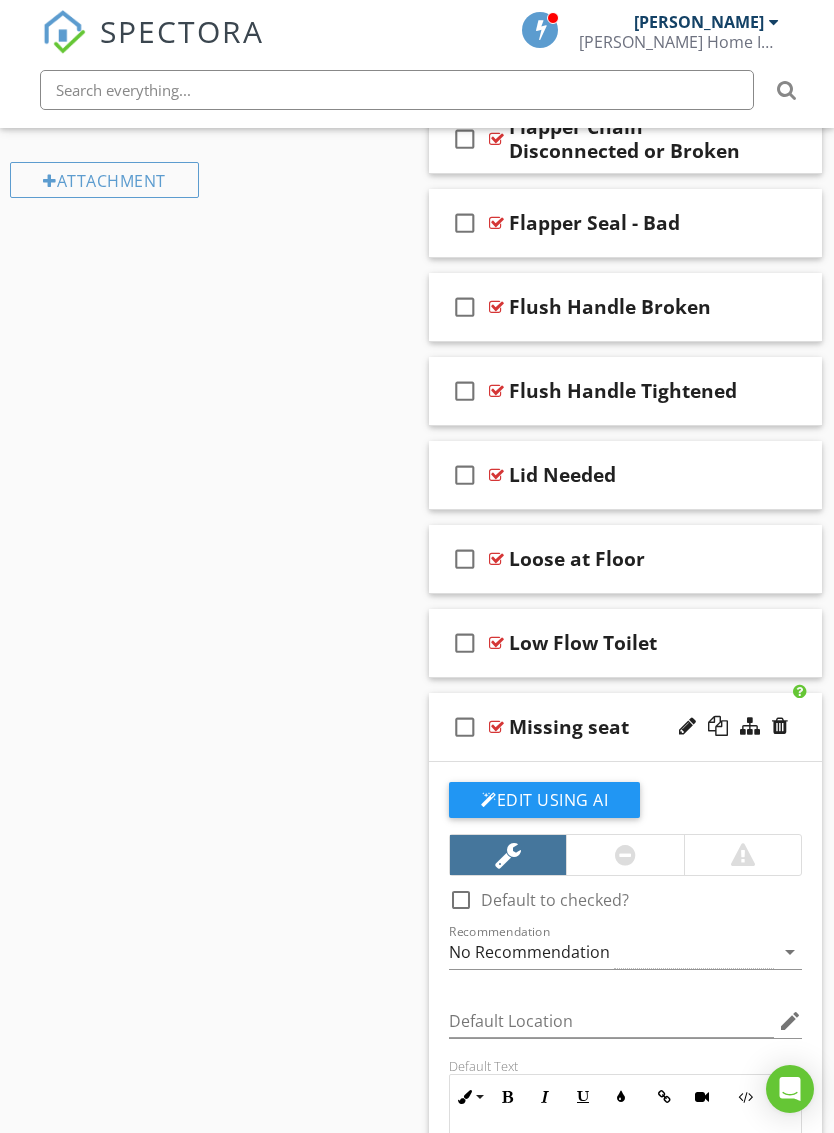 click on "check_box_outline_blank
Missing seat" at bounding box center [625, 727] 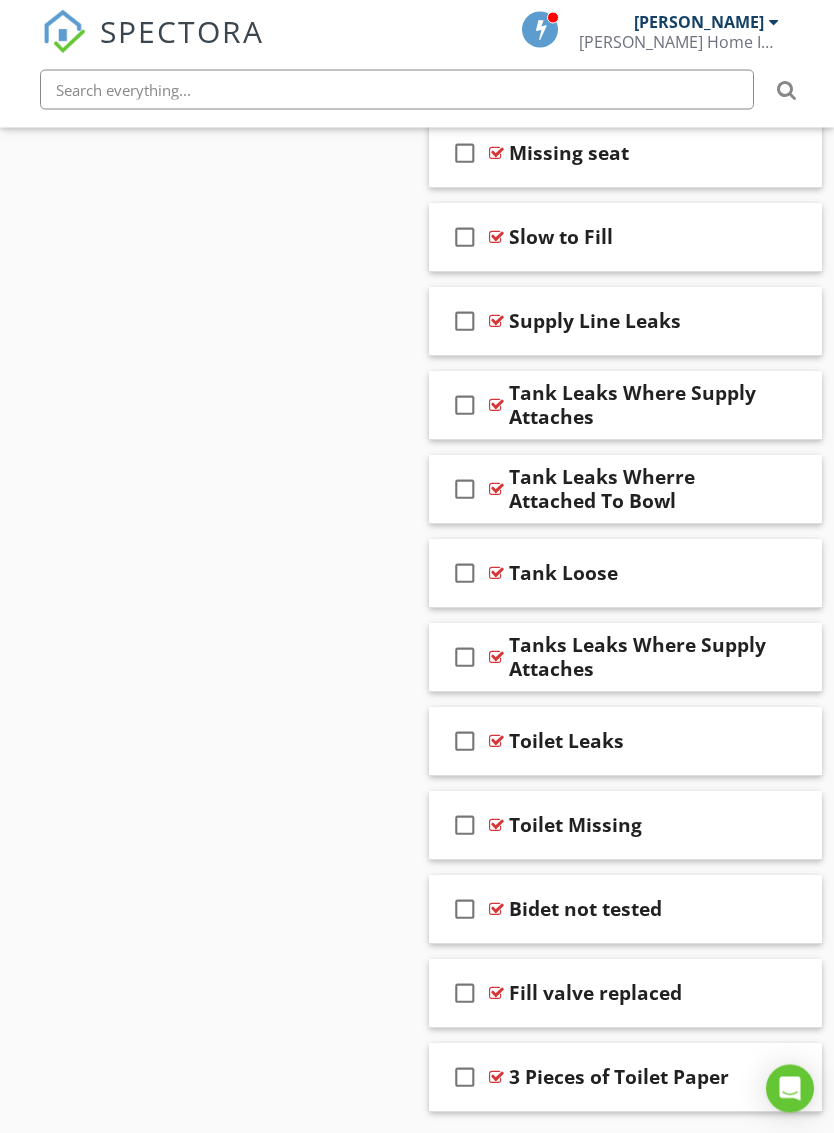 scroll, scrollTop: 2281, scrollLeft: 0, axis: vertical 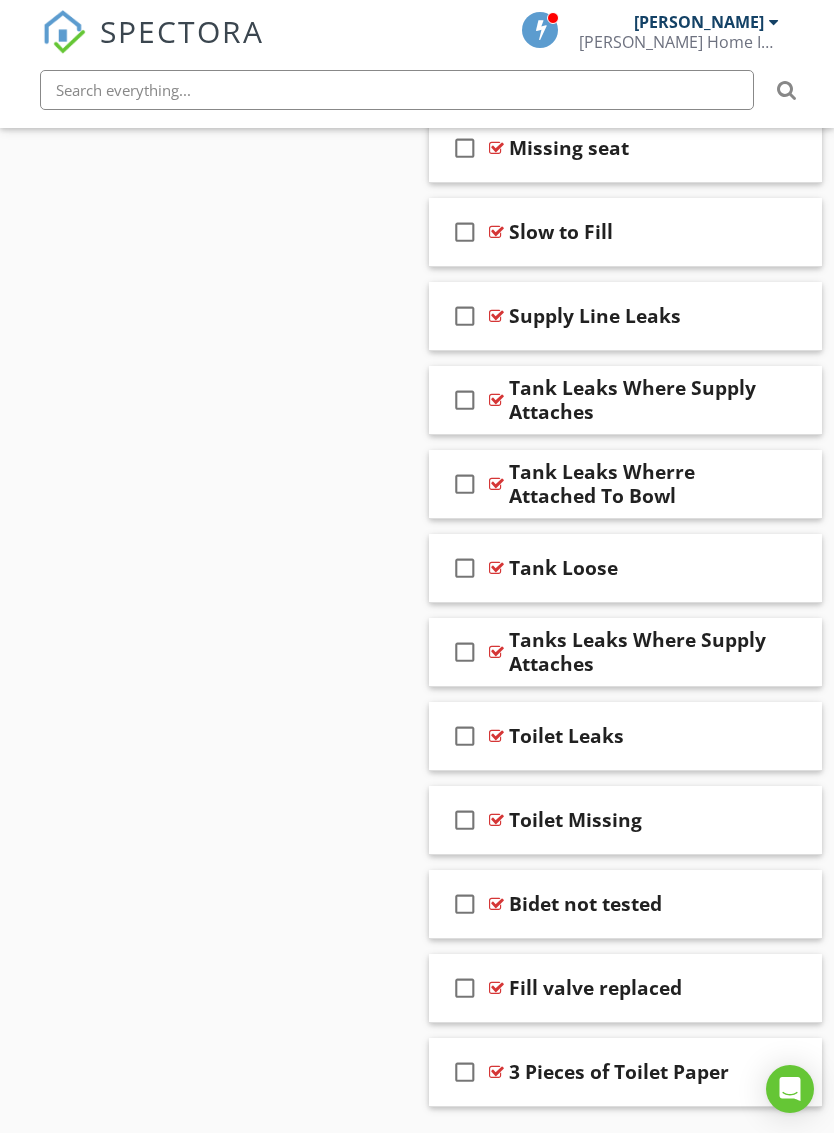 click at bounding box center (780, 903) 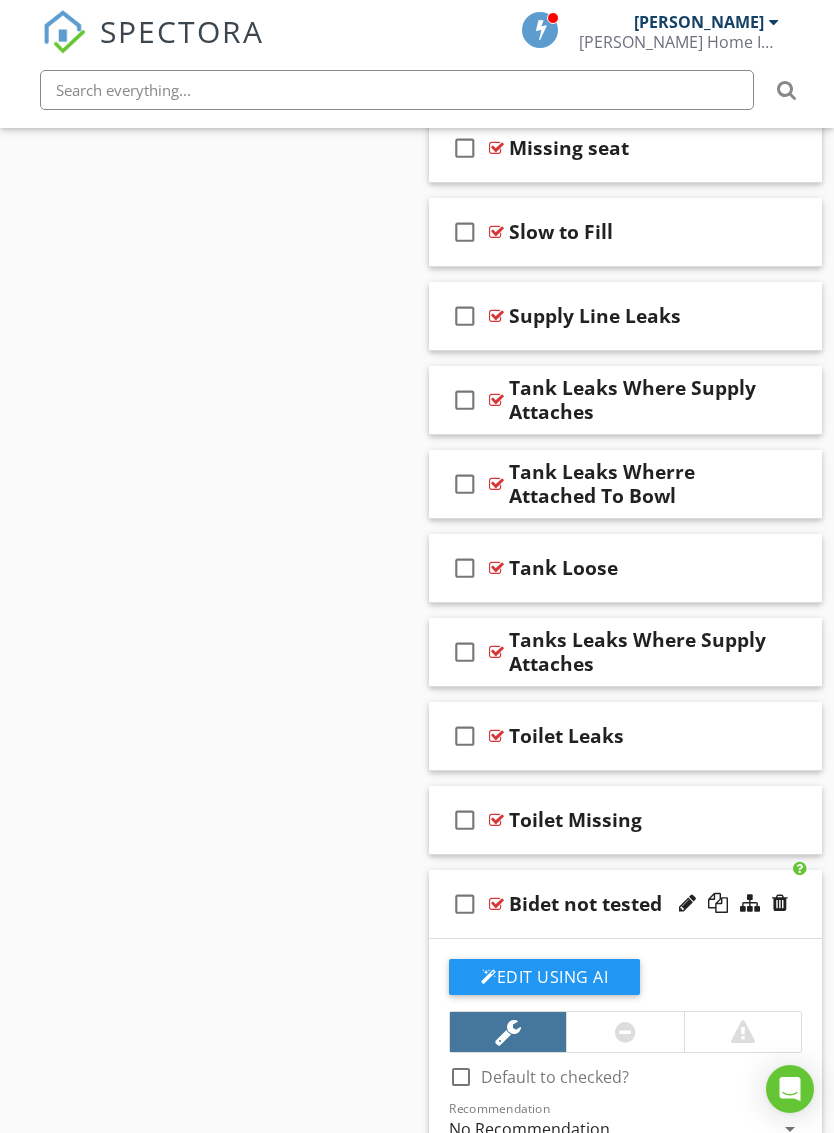 click at bounding box center [417, 566] 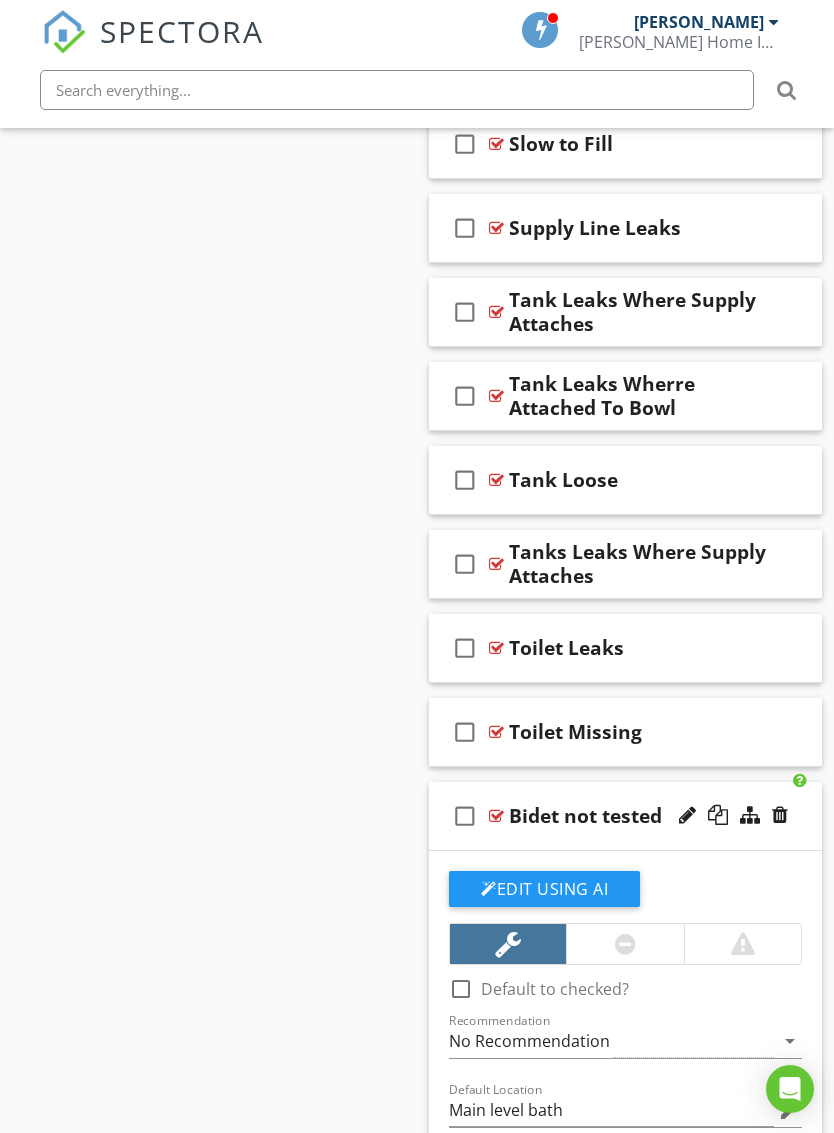 scroll, scrollTop: 2399, scrollLeft: 0, axis: vertical 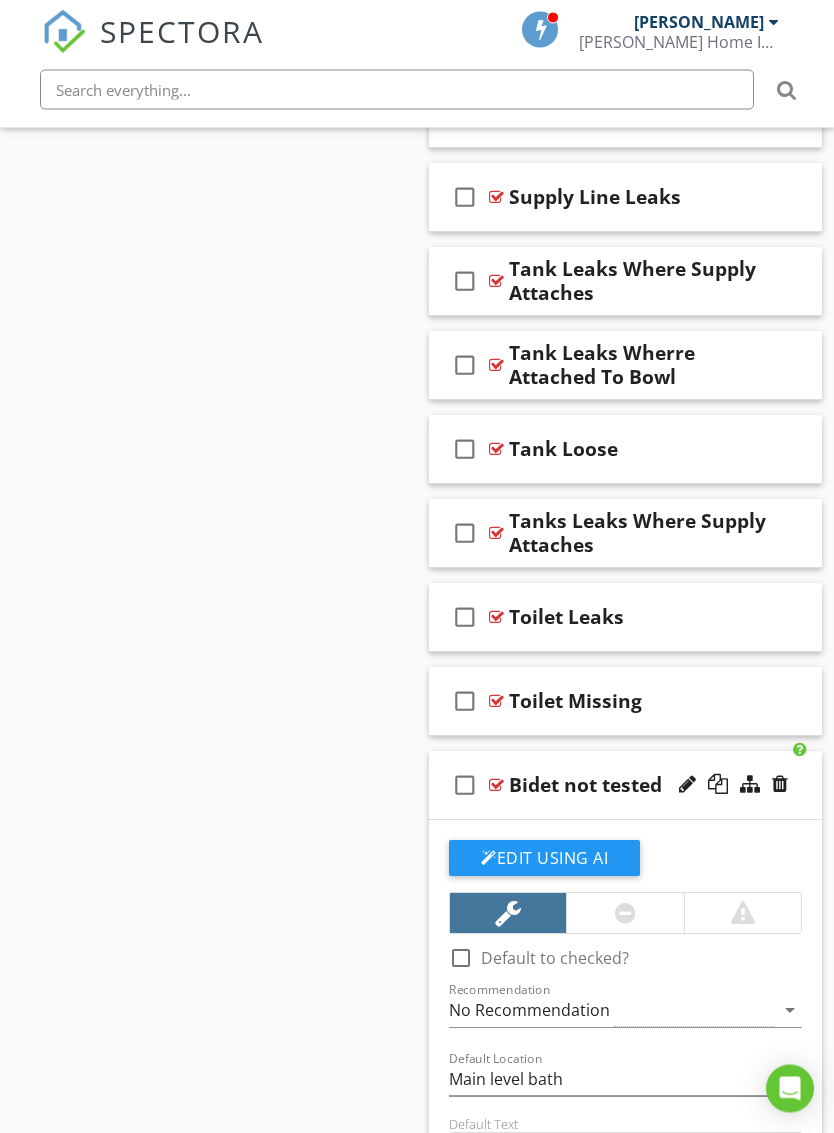 click on "check_box_outline_blank
Bidet not tested" at bounding box center [625, 786] 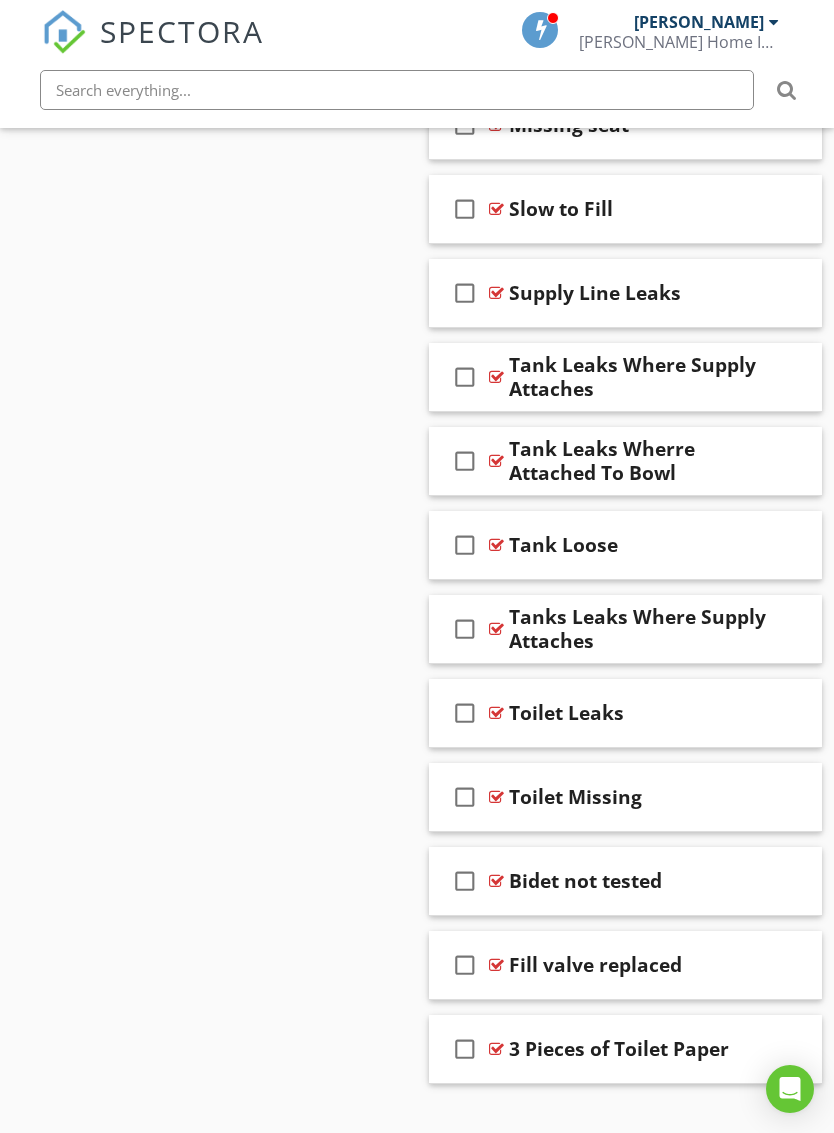 scroll, scrollTop: 2304, scrollLeft: 0, axis: vertical 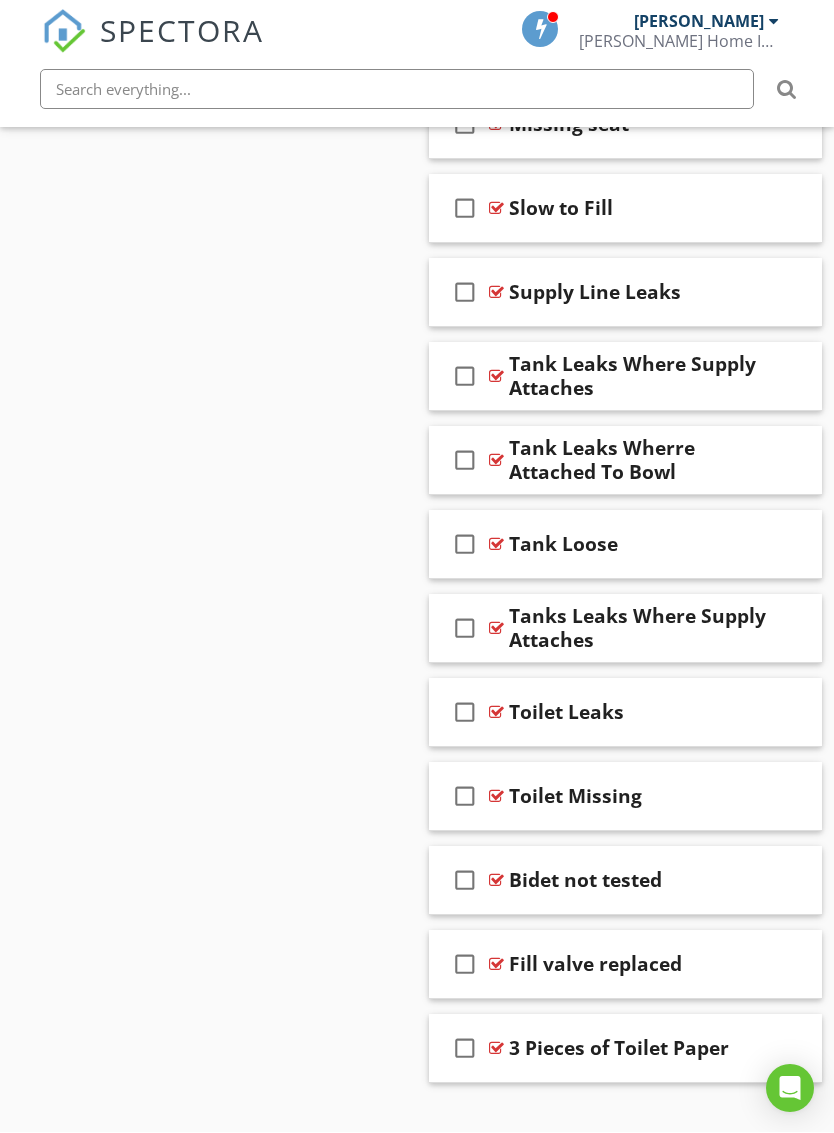 click on "check_box_outline_blank
Fill valve replaced" at bounding box center (625, 965) 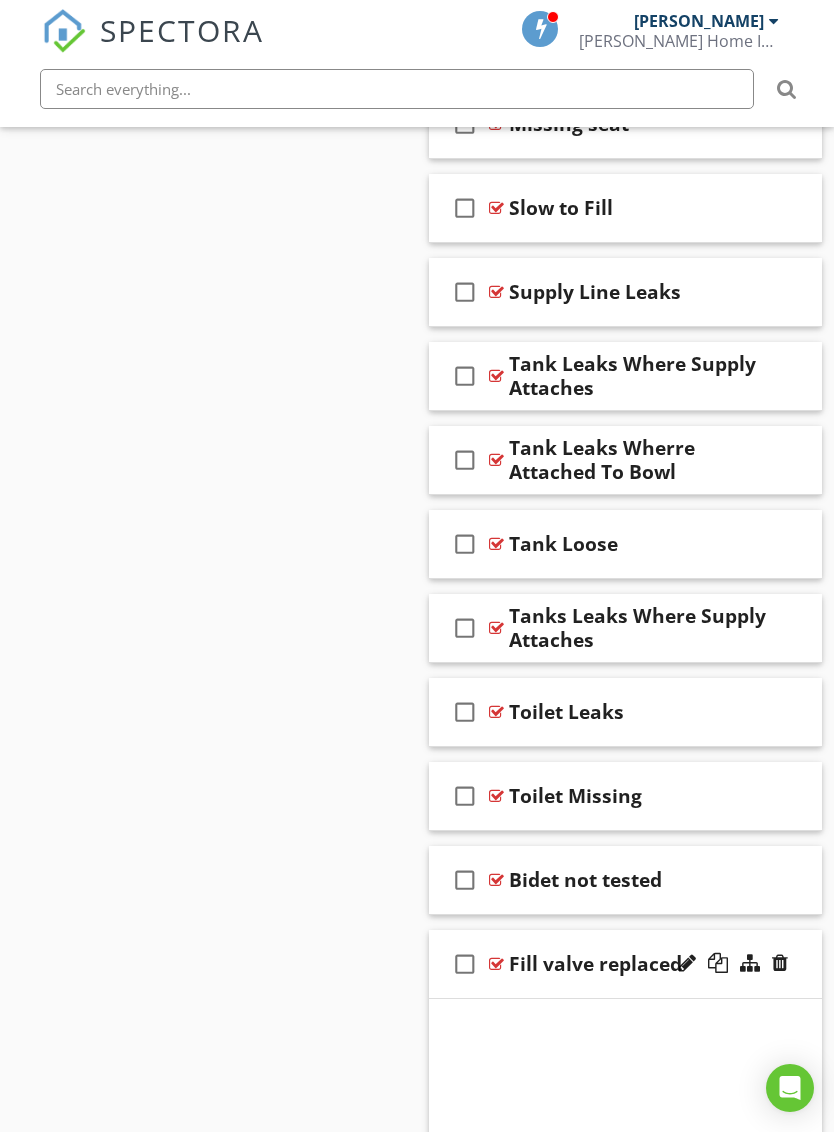 scroll, scrollTop: 2305, scrollLeft: 0, axis: vertical 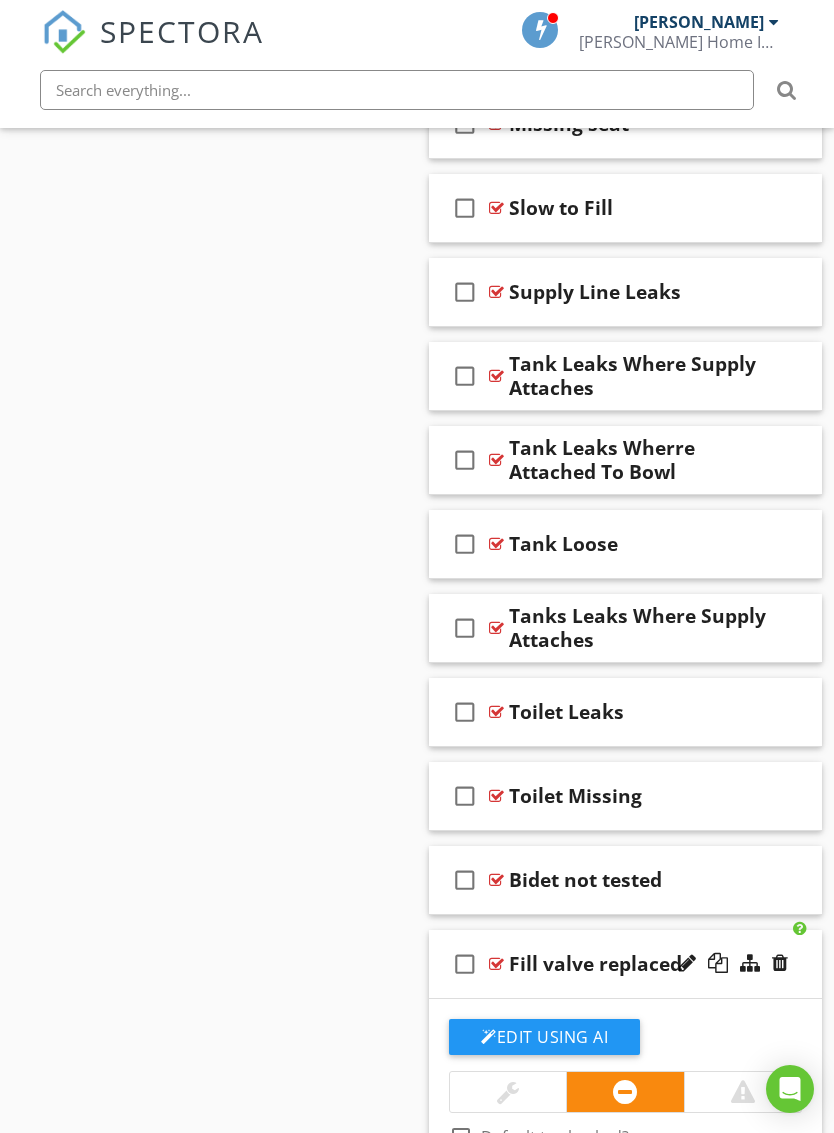 click on "Sections
Inspection Details           Built-In Kitchen Appliances           Kitchen Sink            Bathrooms           Laundry           Wet Bar           Plumbing Components           Electrical Systems           Heating And Air Conditioning           Interiors           Garage           Insulation And Ventilation           Decks And Porches           Structural Components           Grounds           Exterior           Pest, Termite, and Wildlife           Roofing, Gutters, Fireplace           How We Inspect
Section
Attachments
Attachment
Items
General           Lavatory Fixtures           Lavatory Water Supply Lines           Lavatory Drain Stop And Drain Assembly           Toilets           Tubs and Showers           Whirlpool Tub
Item
Comments
New
Informational           Limitations" at bounding box center (417, -50) 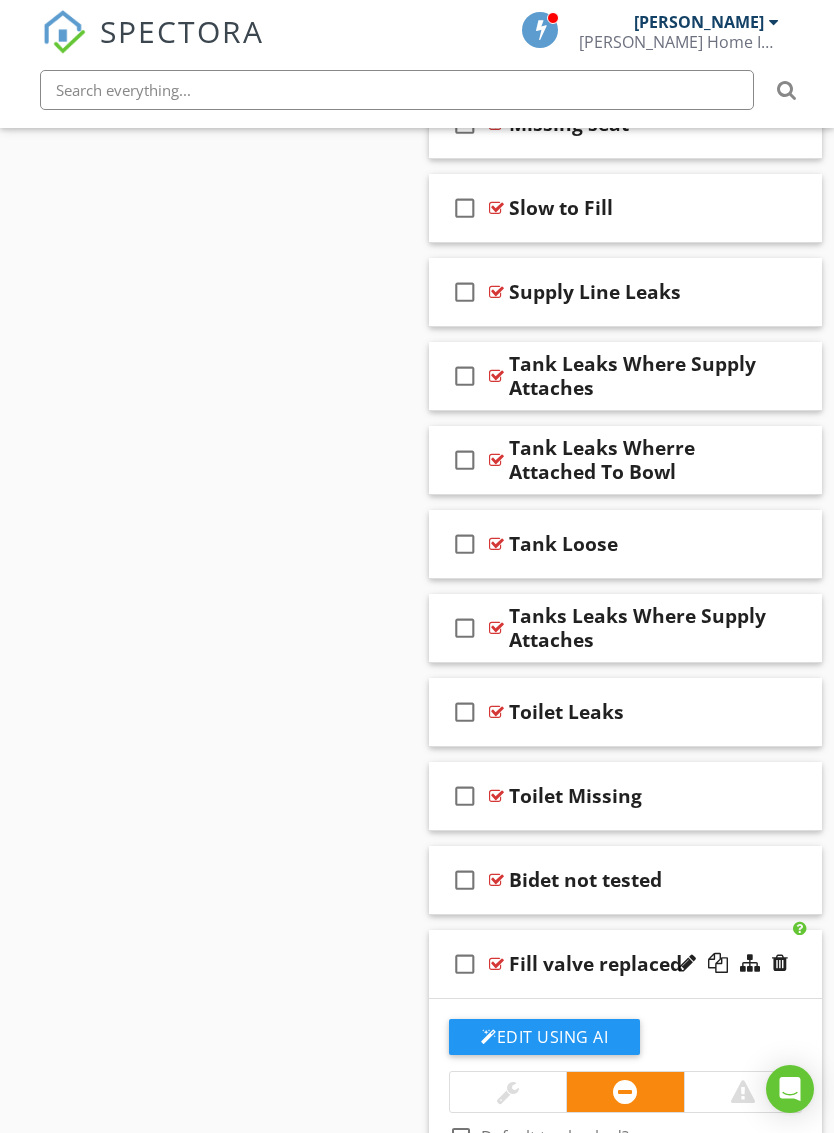click on "check_box_outline_blank
Fill valve replaced" at bounding box center [625, 964] 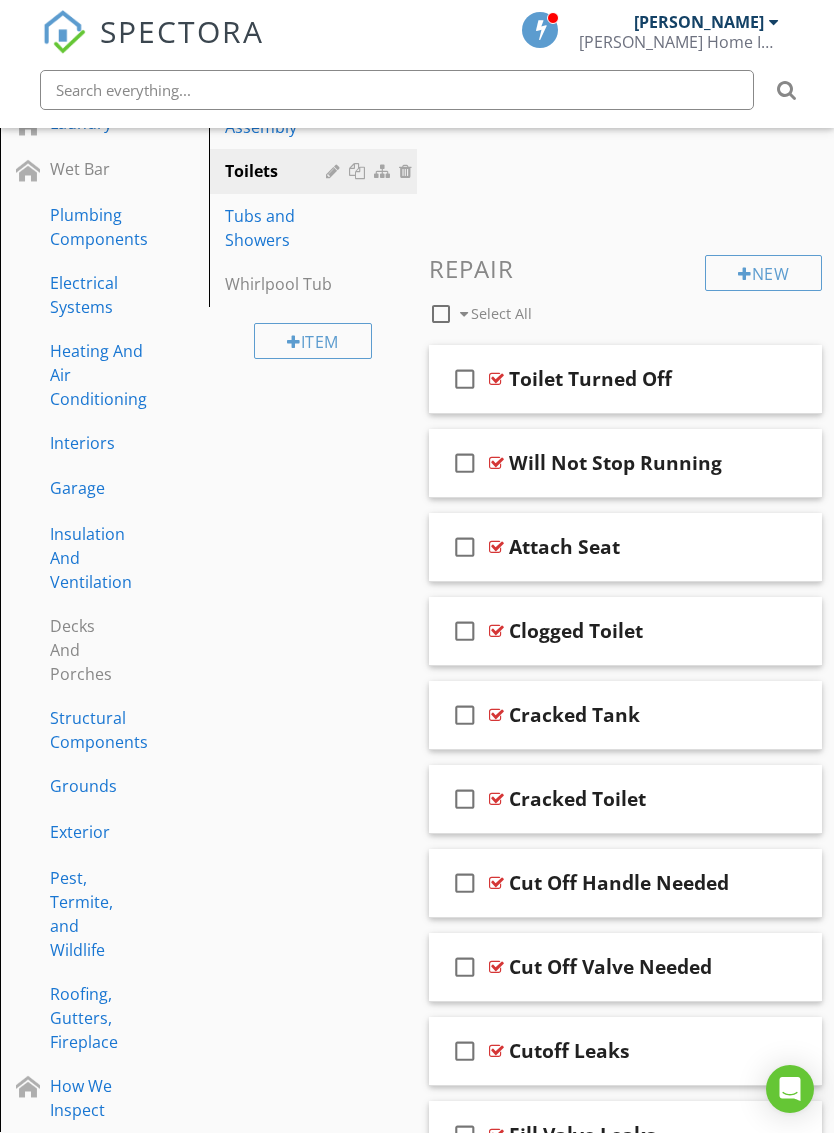 scroll, scrollTop: 537, scrollLeft: 0, axis: vertical 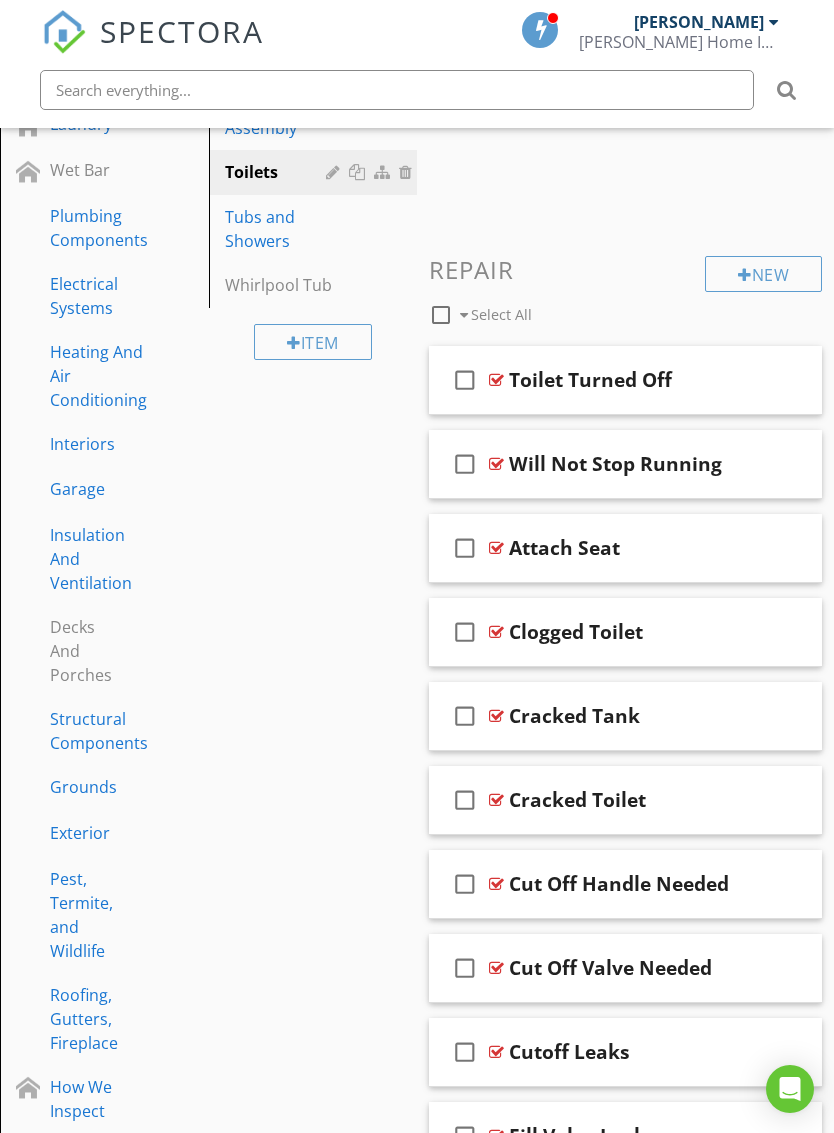click on "Tubs and Showers" at bounding box center (279, 229) 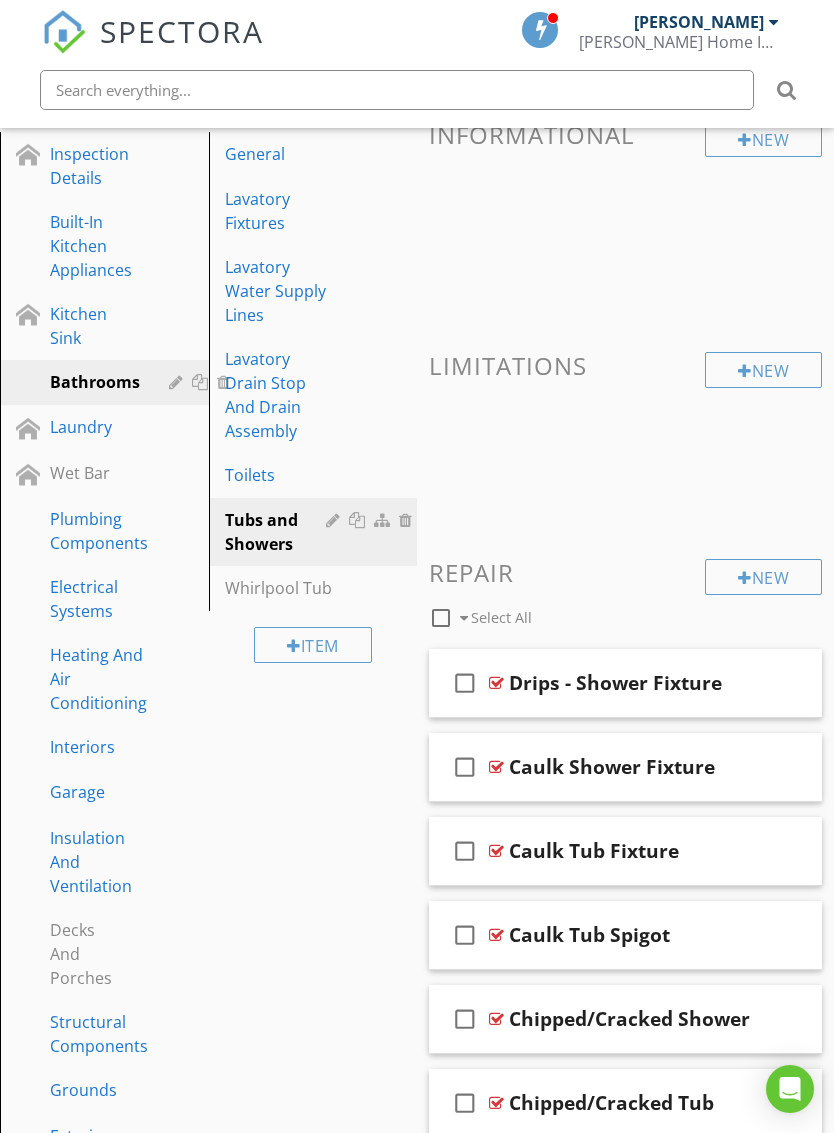 scroll, scrollTop: 229, scrollLeft: 0, axis: vertical 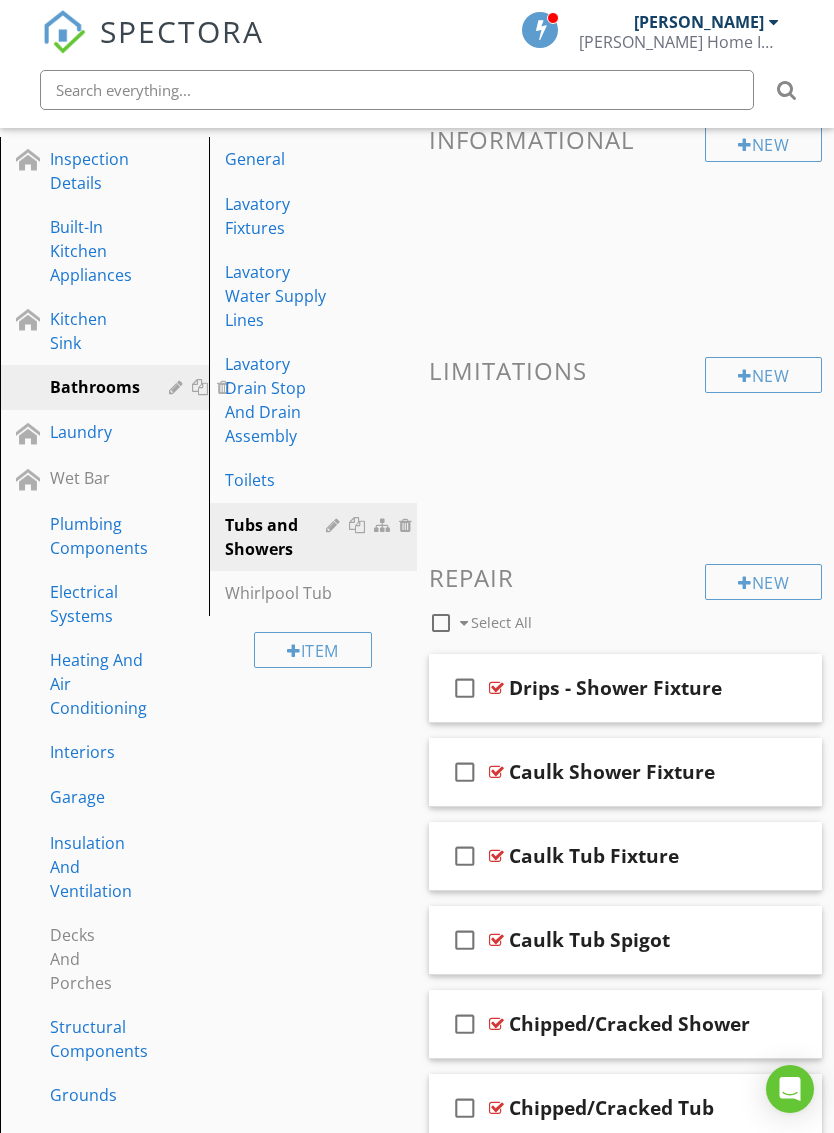 click on "Laundry" at bounding box center (107, 433) 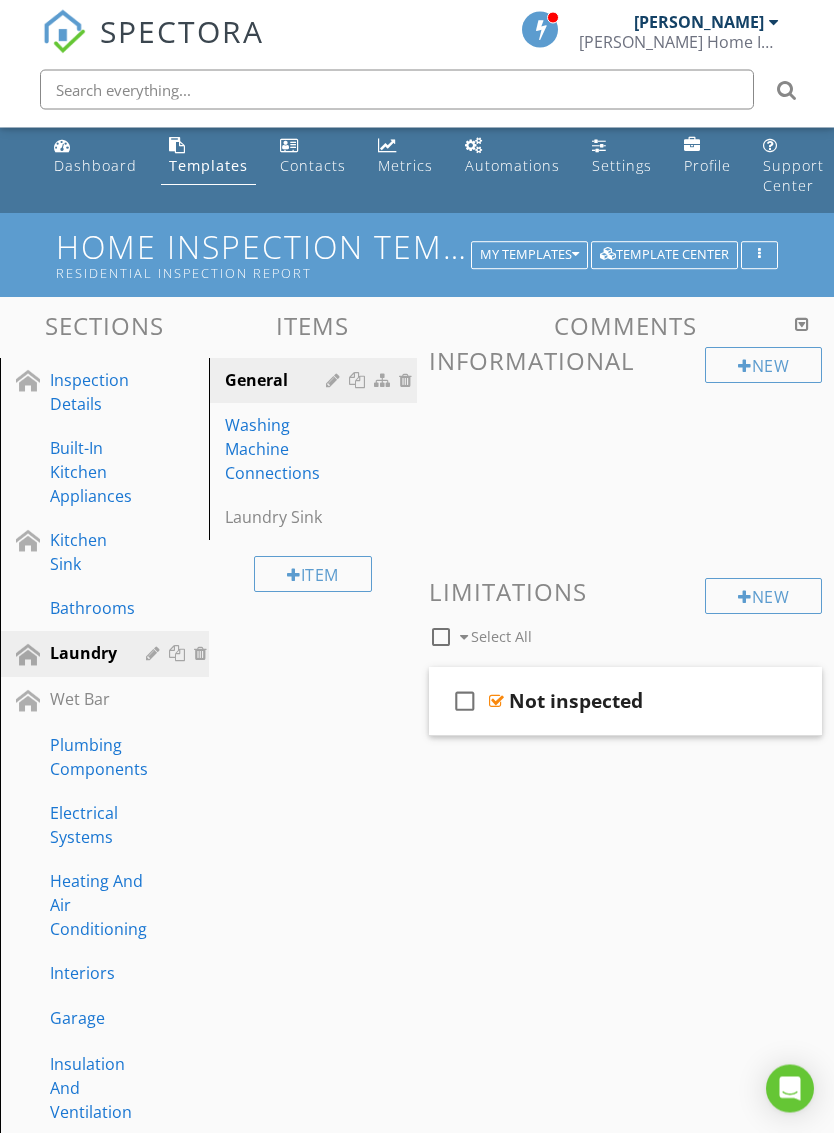 scroll, scrollTop: 0, scrollLeft: 0, axis: both 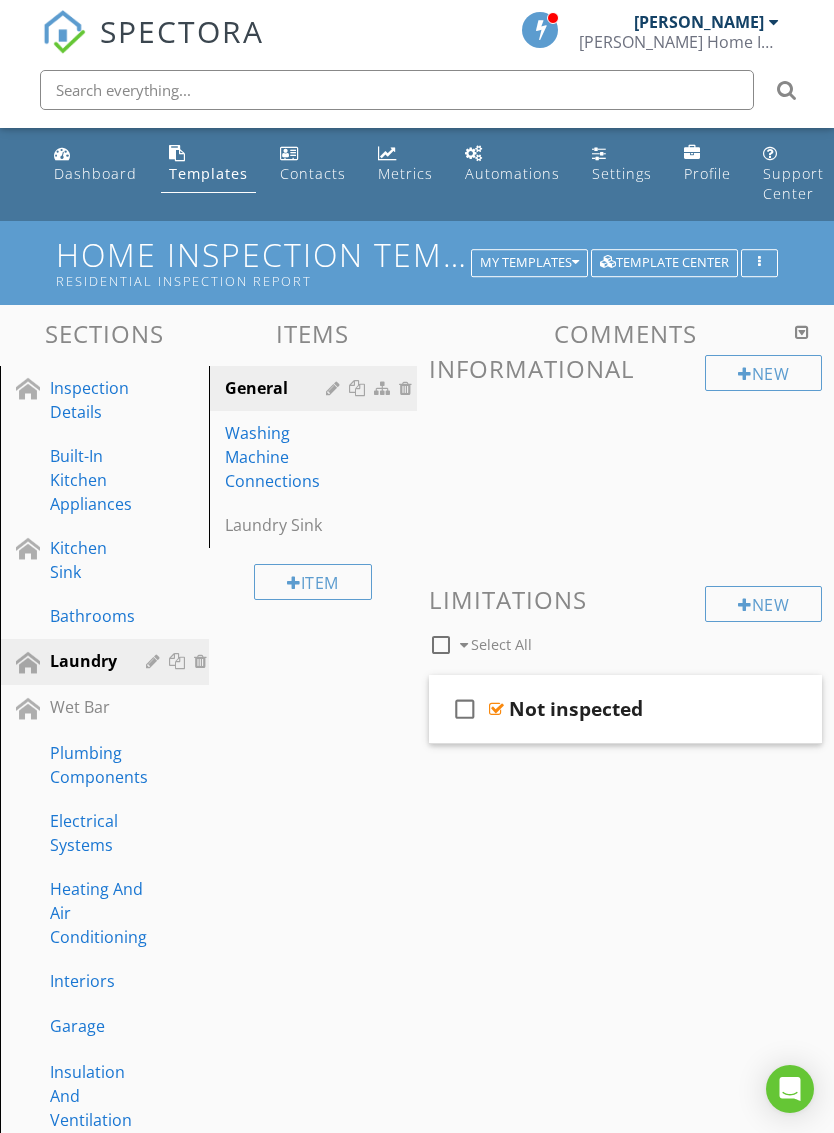 click on "Washing Machine Connections" at bounding box center (279, 457) 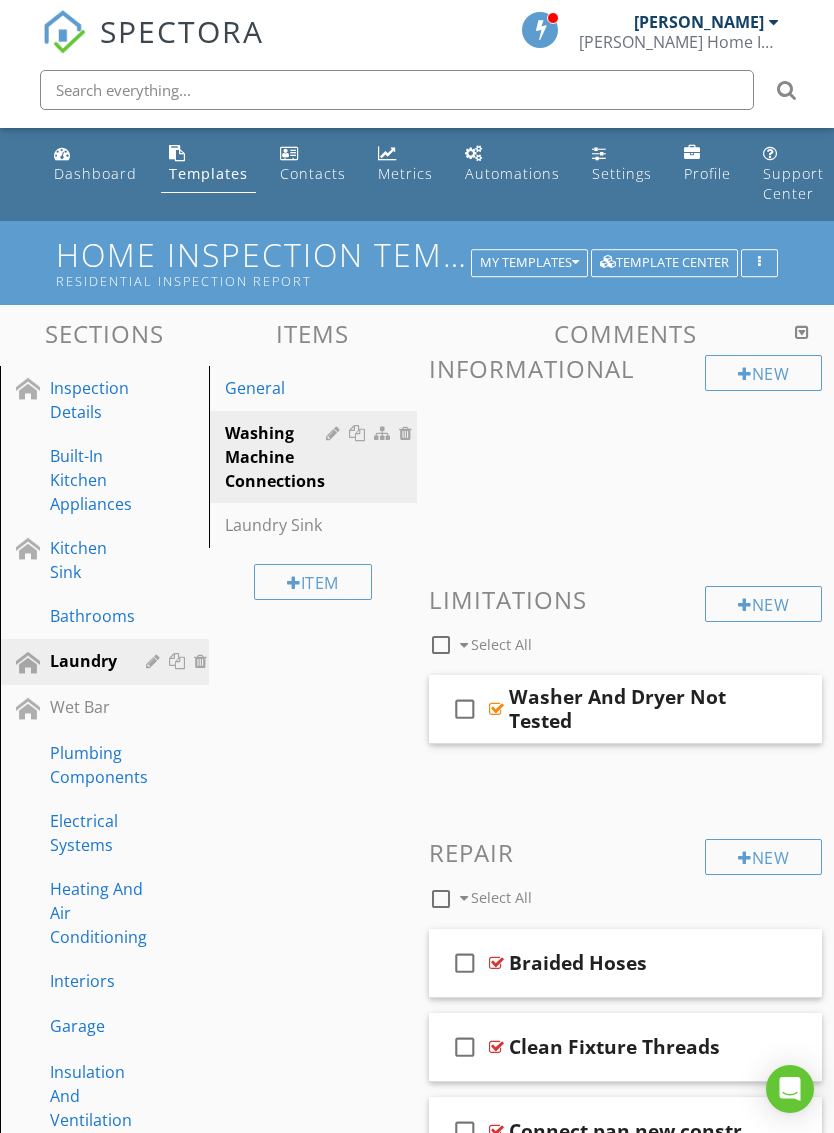 click on "Item" at bounding box center [313, 582] 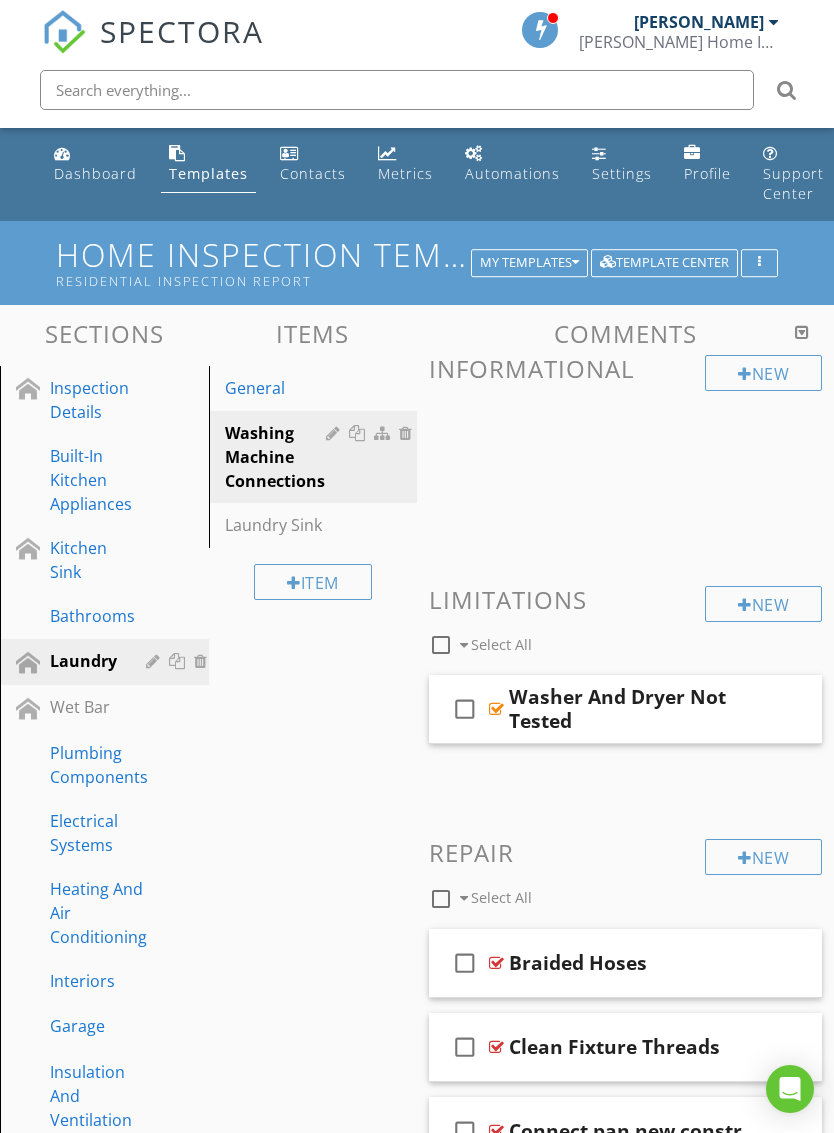 click at bounding box center (417, 566) 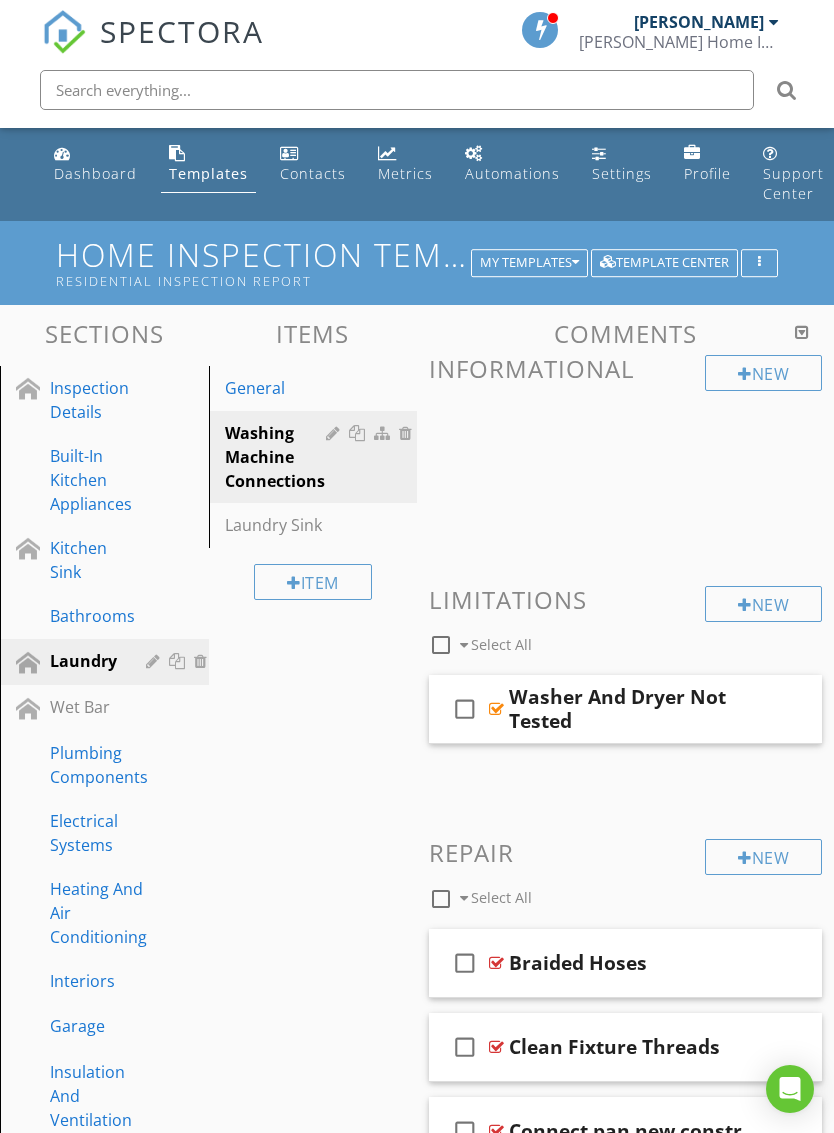 click on "Sections
Inspection Details           Built-In Kitchen Appliances           Kitchen Sink            Bathrooms           Laundry           Wet Bar           Plumbing Components           Electrical Systems           Heating And Air Conditioning           Interiors           Garage           Insulation And Ventilation           Decks And Porches           Structural Components           Grounds           Exterior           Pest, Termite, and Wildlife           Roofing, Gutters, Fireplace           How We Inspect
Section
Attachments
Attachment
Items
General           Washing Machine Connections           Laundry Sink
Item
Comments
New
Informational
New
Limitations   check_box_outline_blank     Select All     check_box_outline_blank                       Repair" at bounding box center (417, 1229) 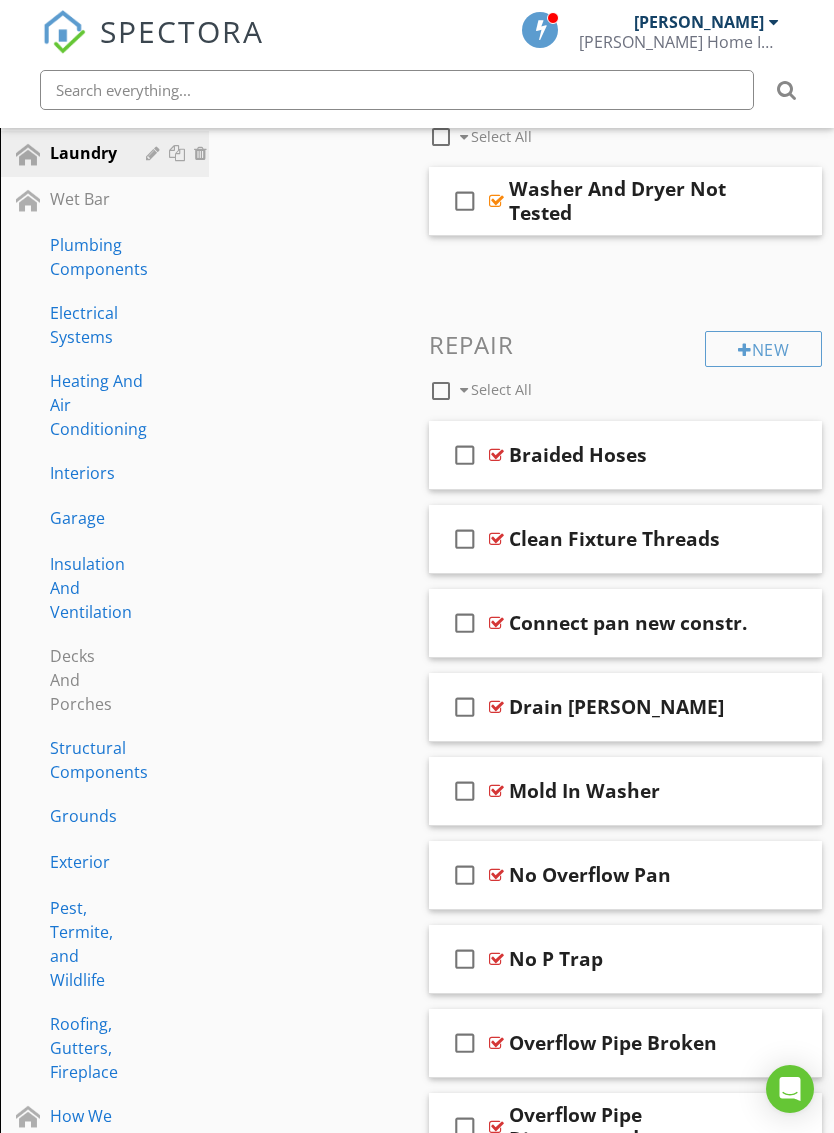 scroll, scrollTop: 531, scrollLeft: 0, axis: vertical 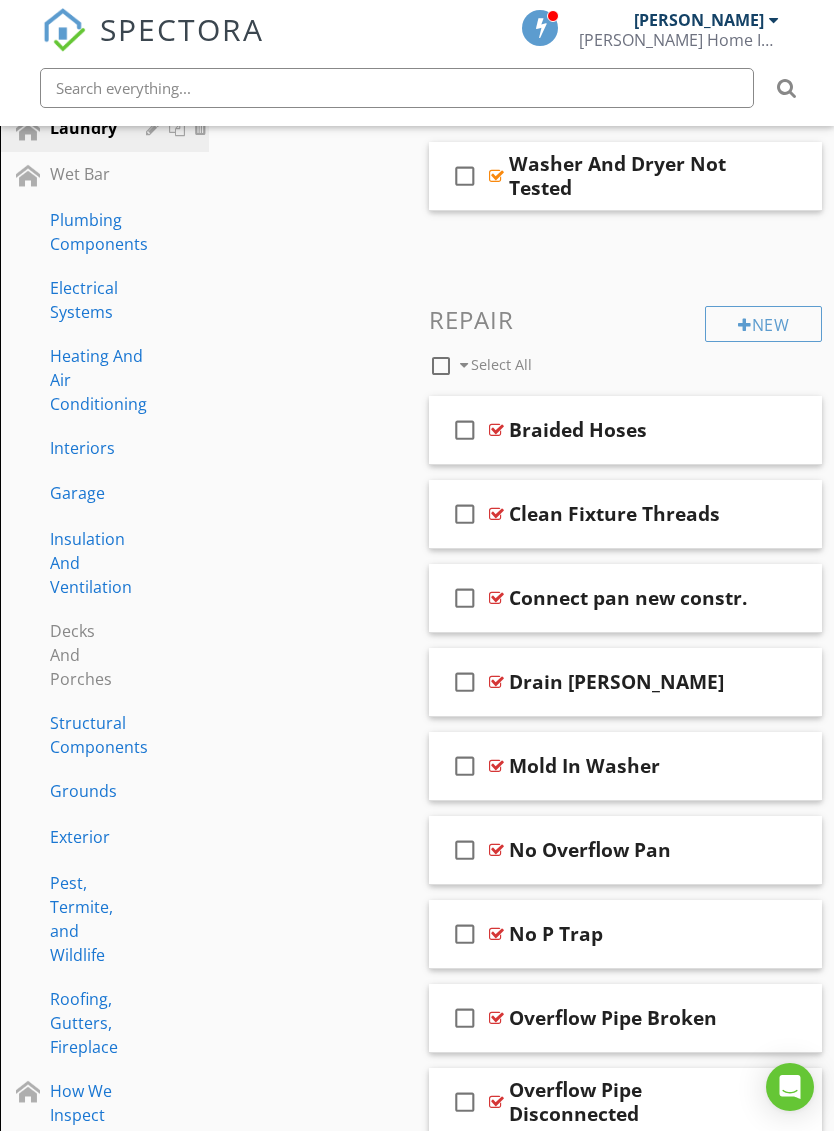 click on "check_box_outline_blank
Connect pan new constr." at bounding box center (625, 600) 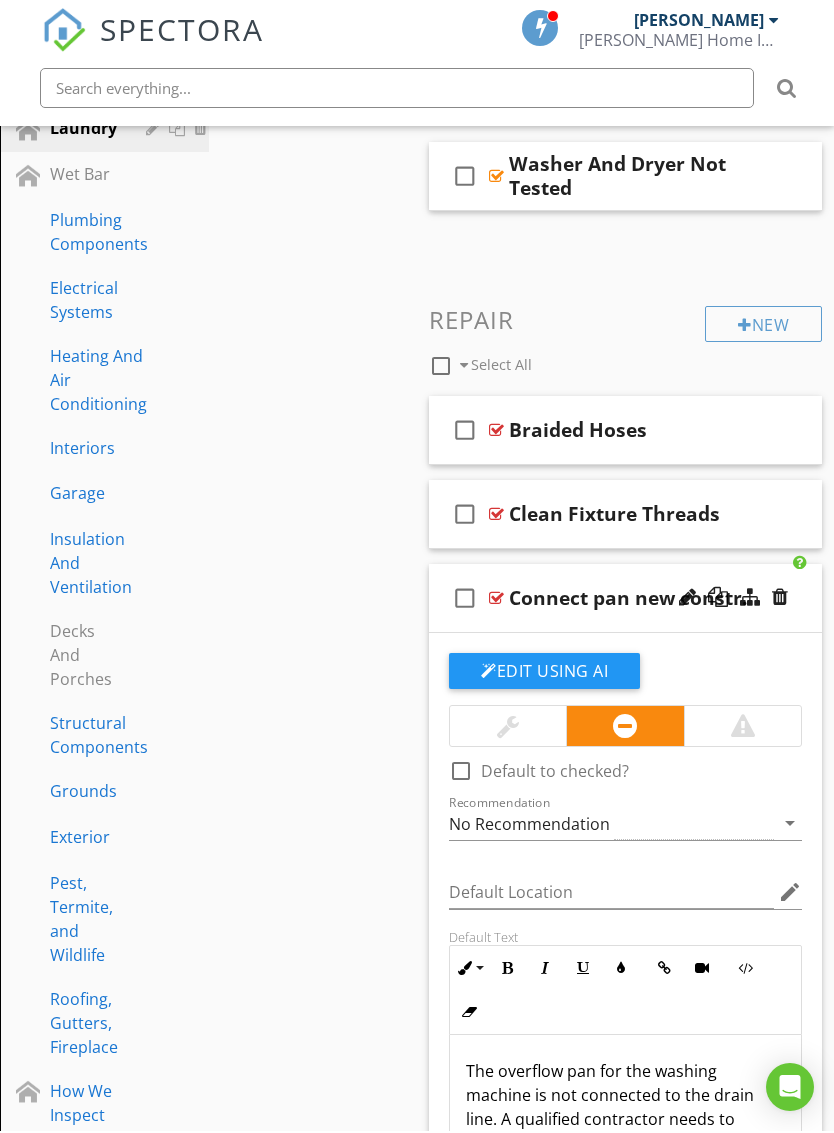 scroll, scrollTop: 533, scrollLeft: 0, axis: vertical 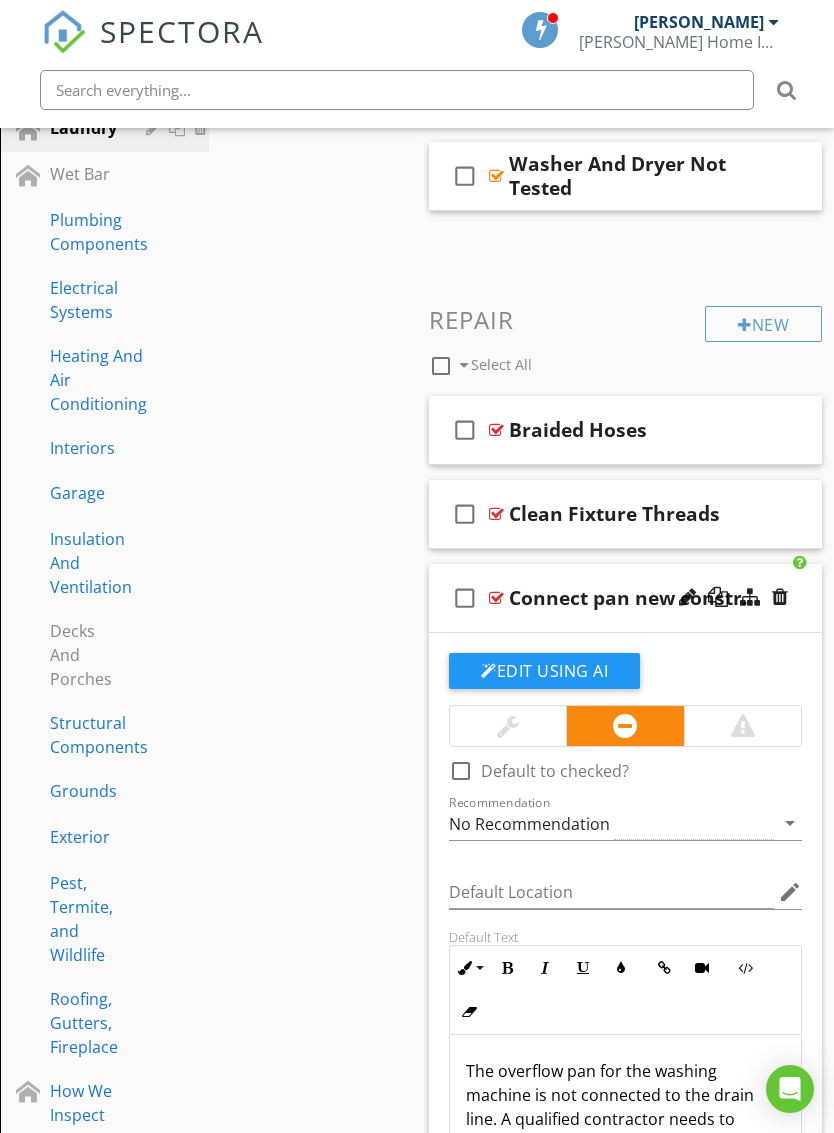 click at bounding box center (508, 726) 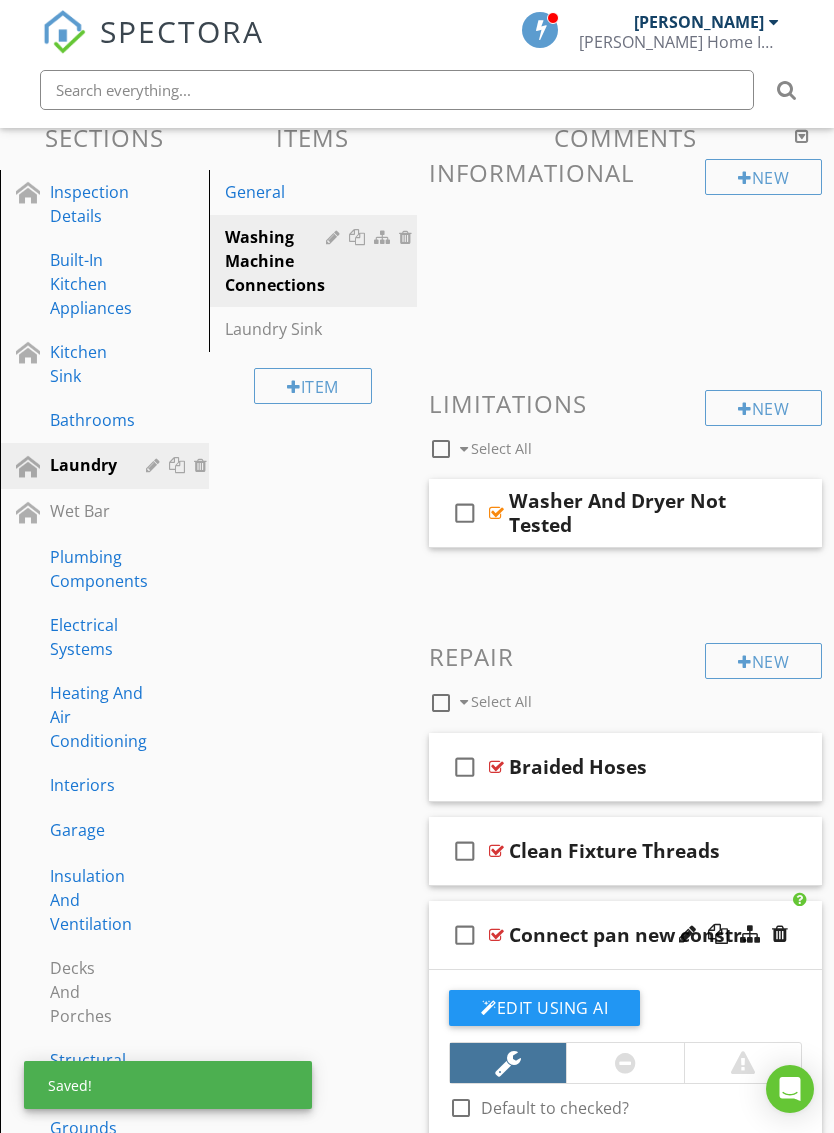 scroll, scrollTop: 195, scrollLeft: 0, axis: vertical 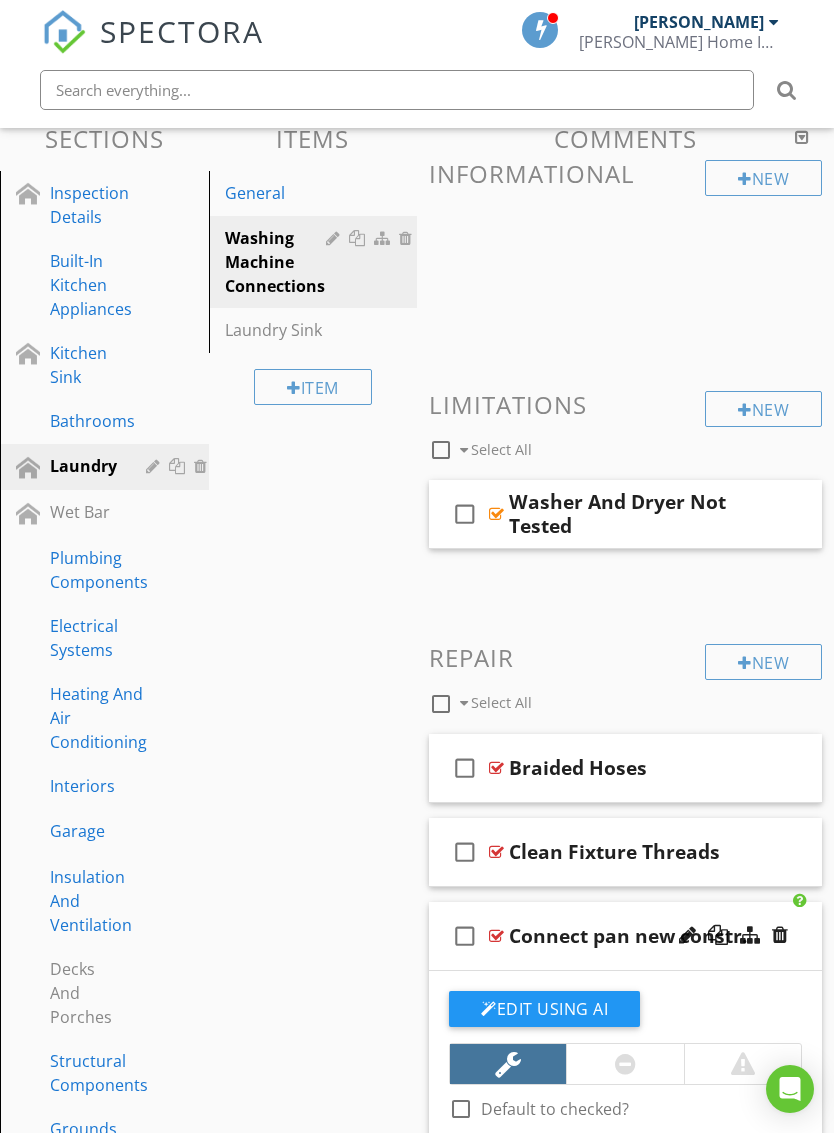 click on "check_box_outline_blank
Braided Hoses" at bounding box center (625, 768) 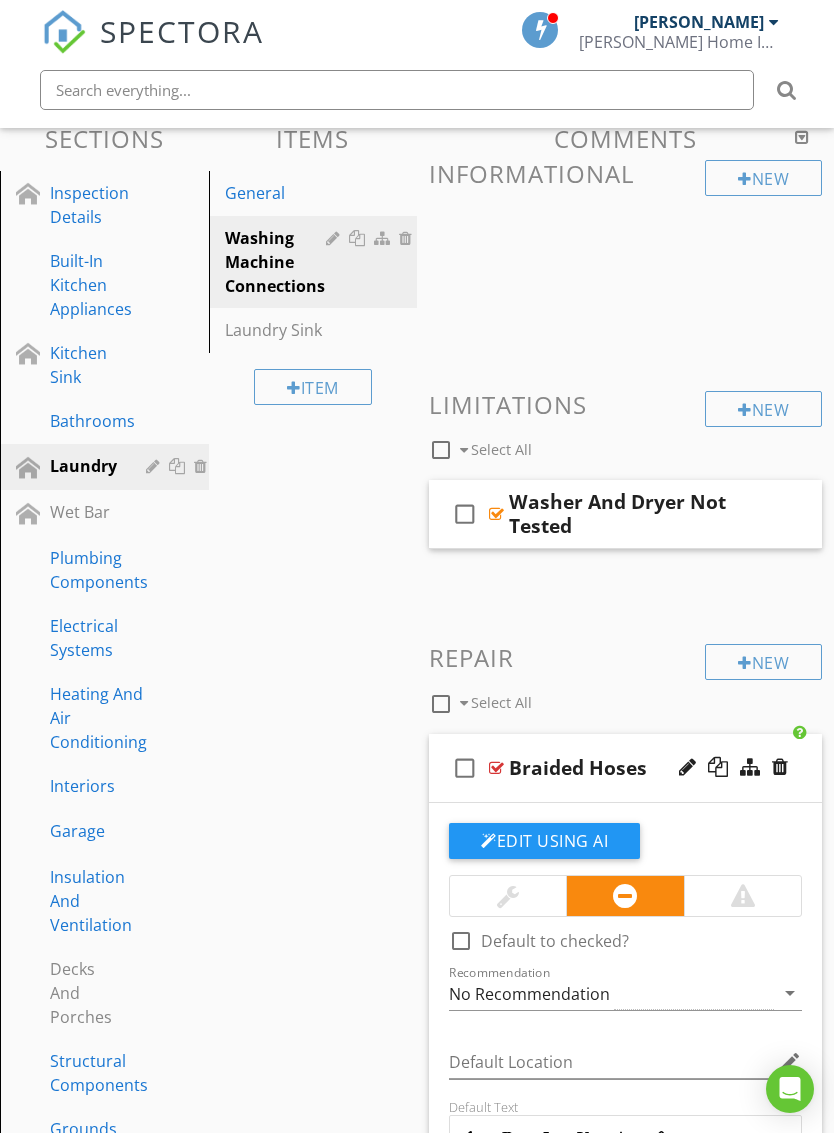 click at bounding box center [508, 896] 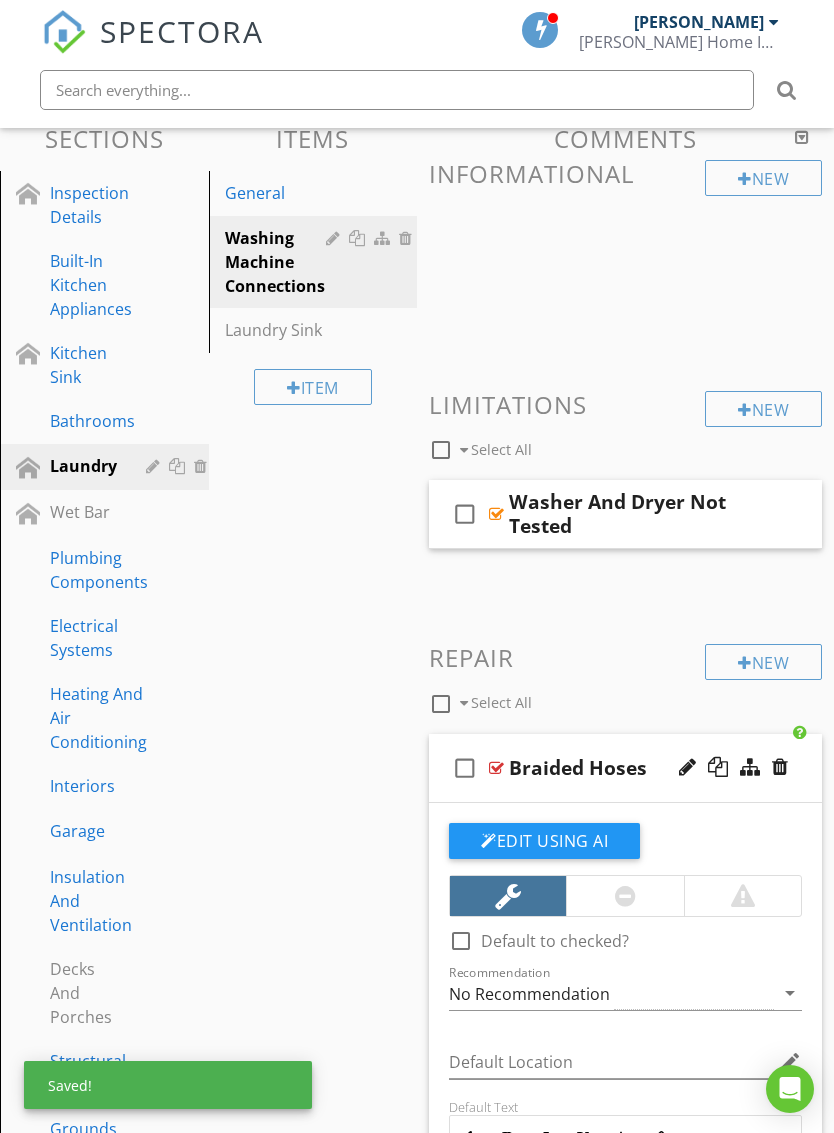 click at bounding box center (780, 767) 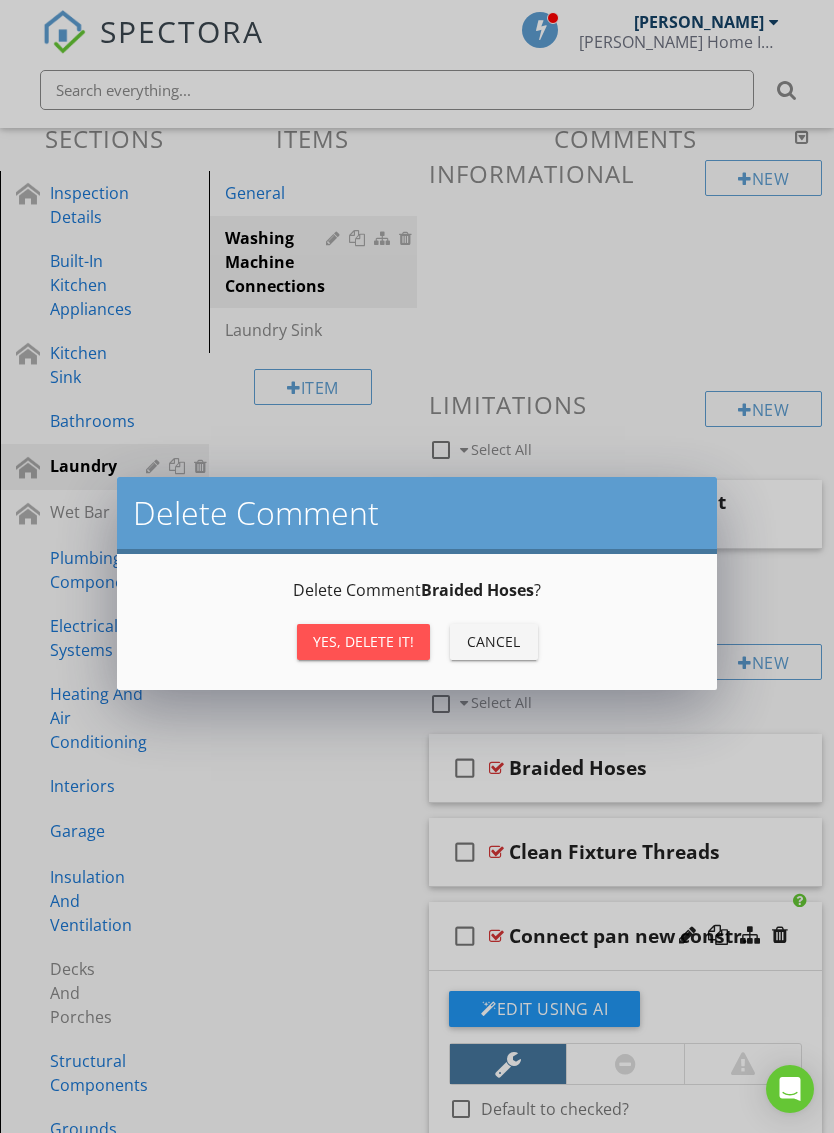 click on "Cancel" at bounding box center (494, 642) 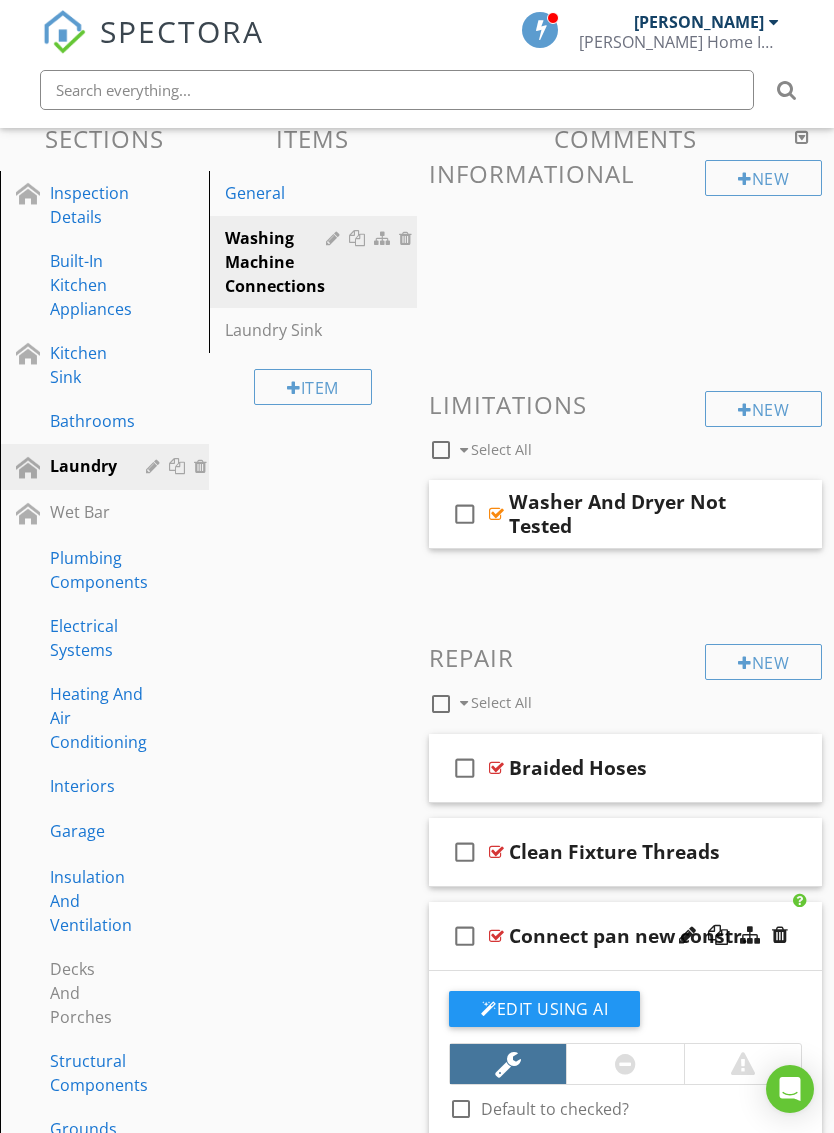 click on "check_box_outline_blank
Clean Fixture Threads" at bounding box center (625, 852) 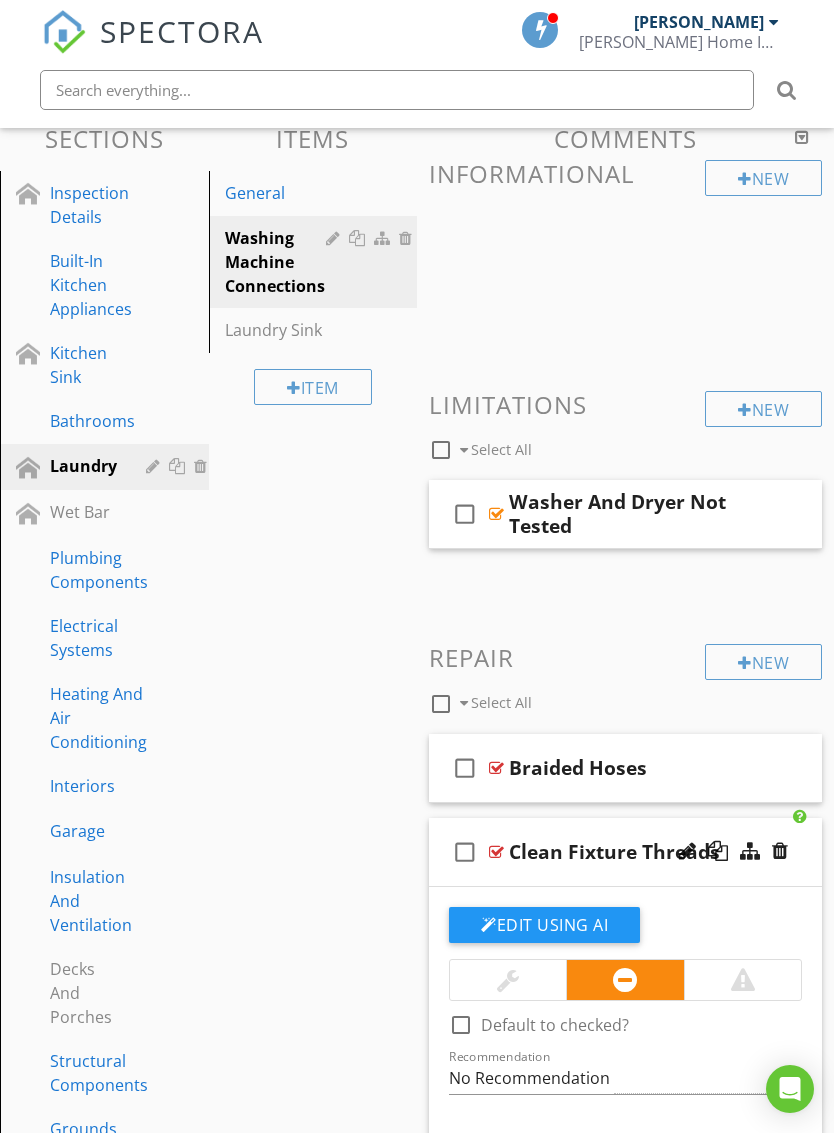click on "check_box_outline_blank
Clean Fixture Threads" at bounding box center (625, 852) 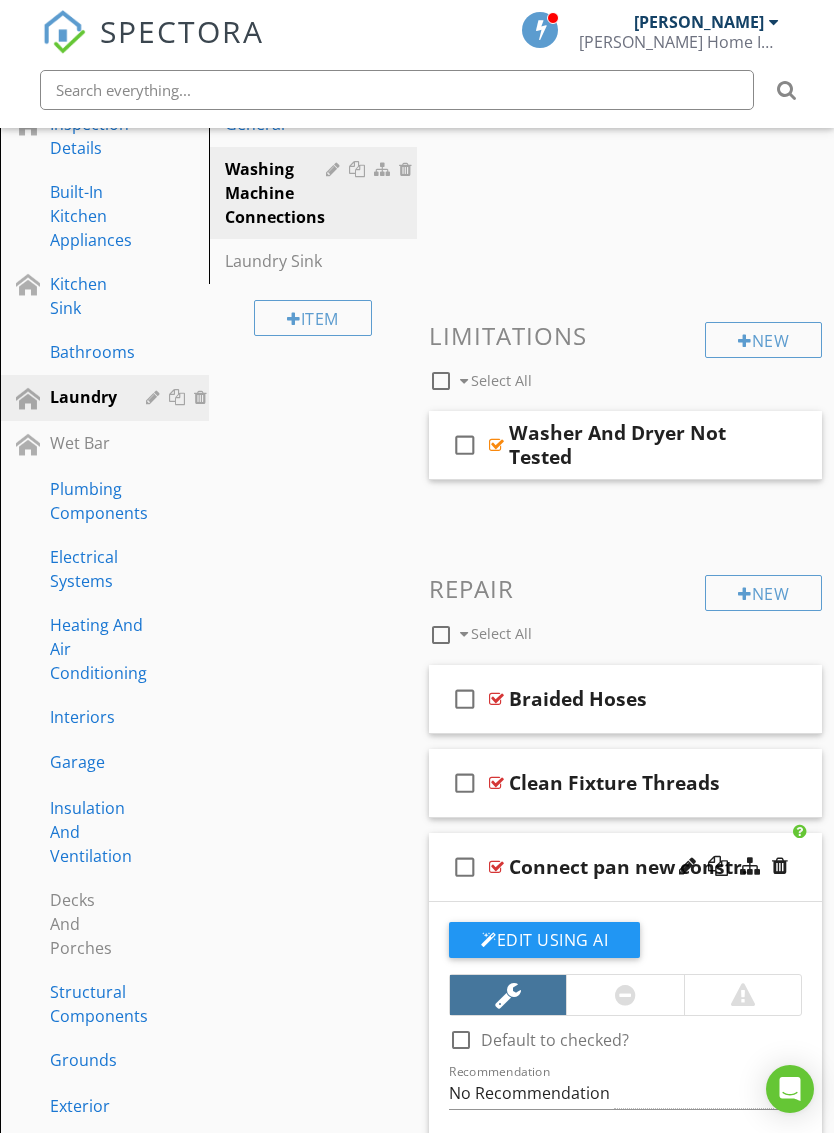 scroll, scrollTop: 331, scrollLeft: 0, axis: vertical 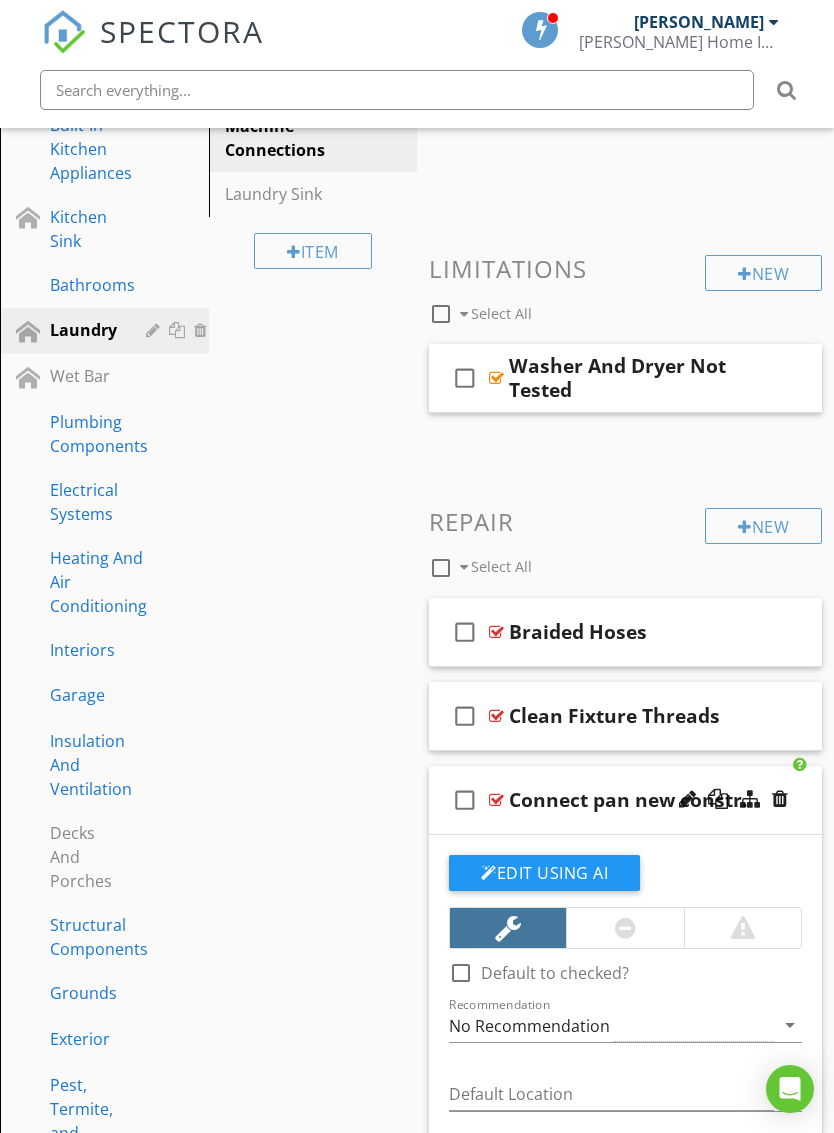 click on "check_box_outline_blank
Clean Fixture Threads" at bounding box center [625, 716] 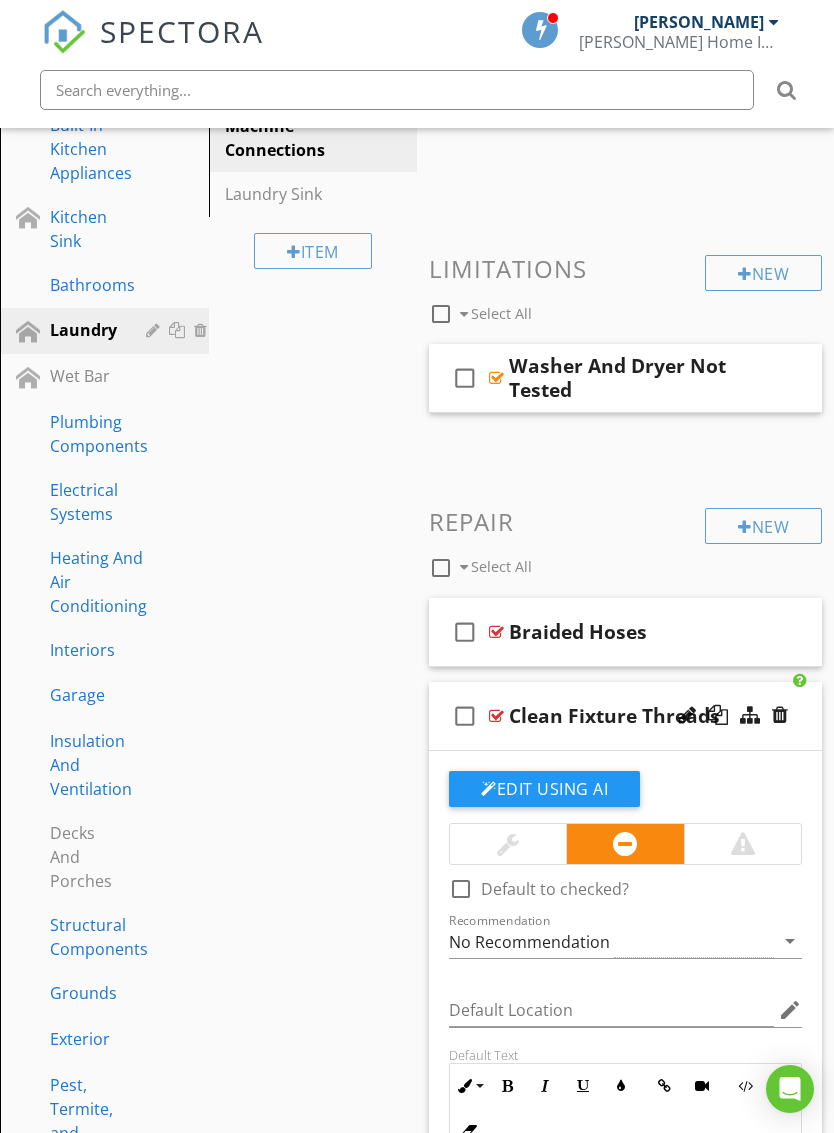 click at bounding box center [508, 844] 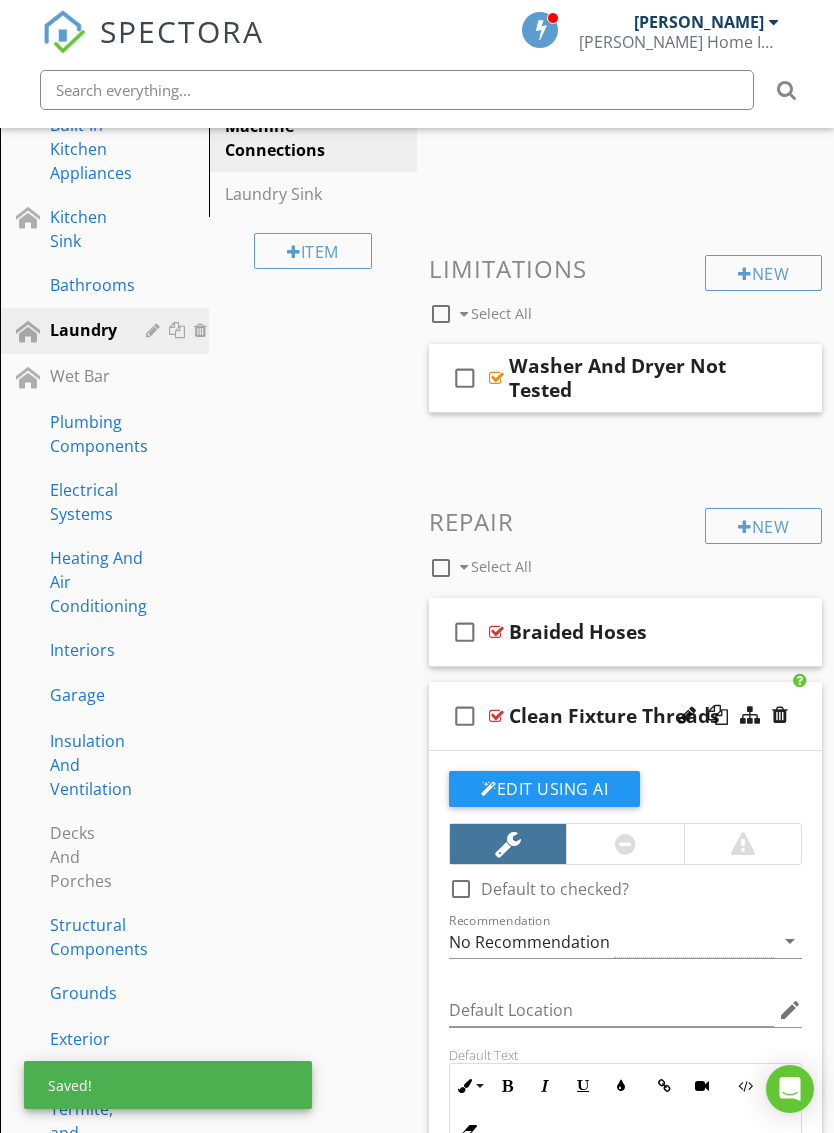 click at bounding box center (780, 715) 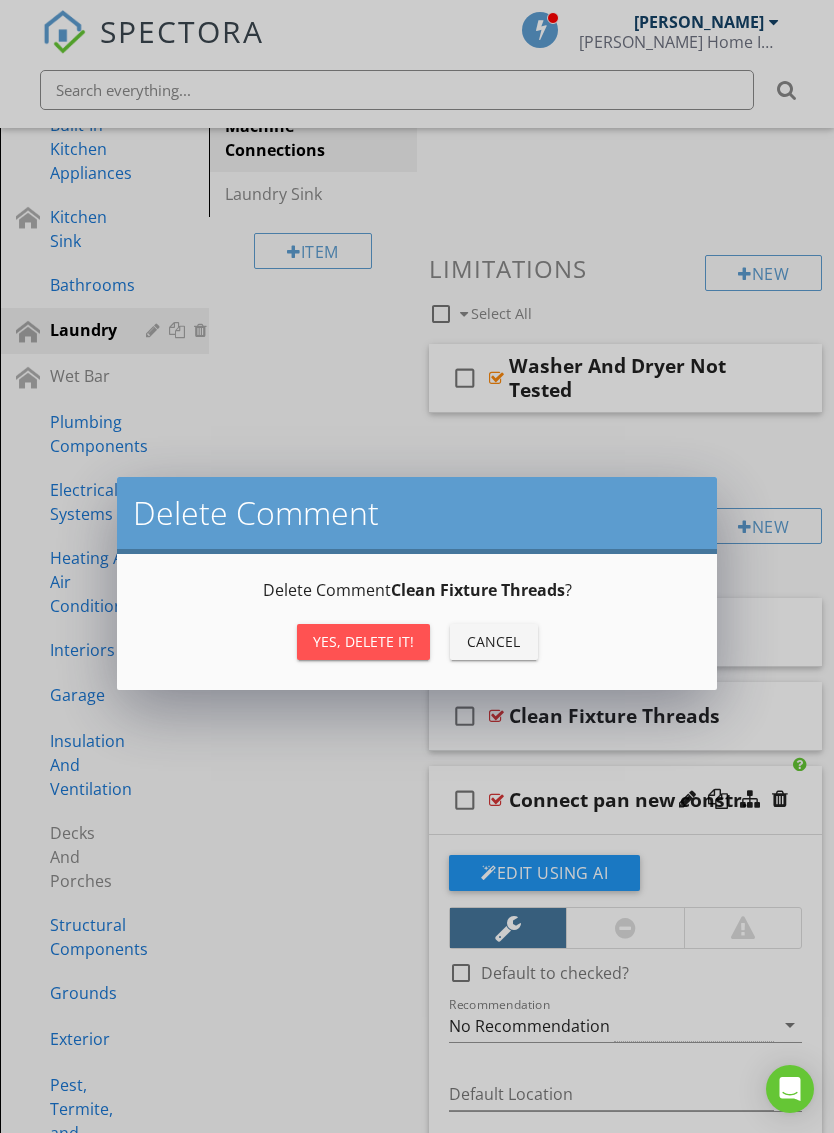 click on "Cancel" at bounding box center (494, 641) 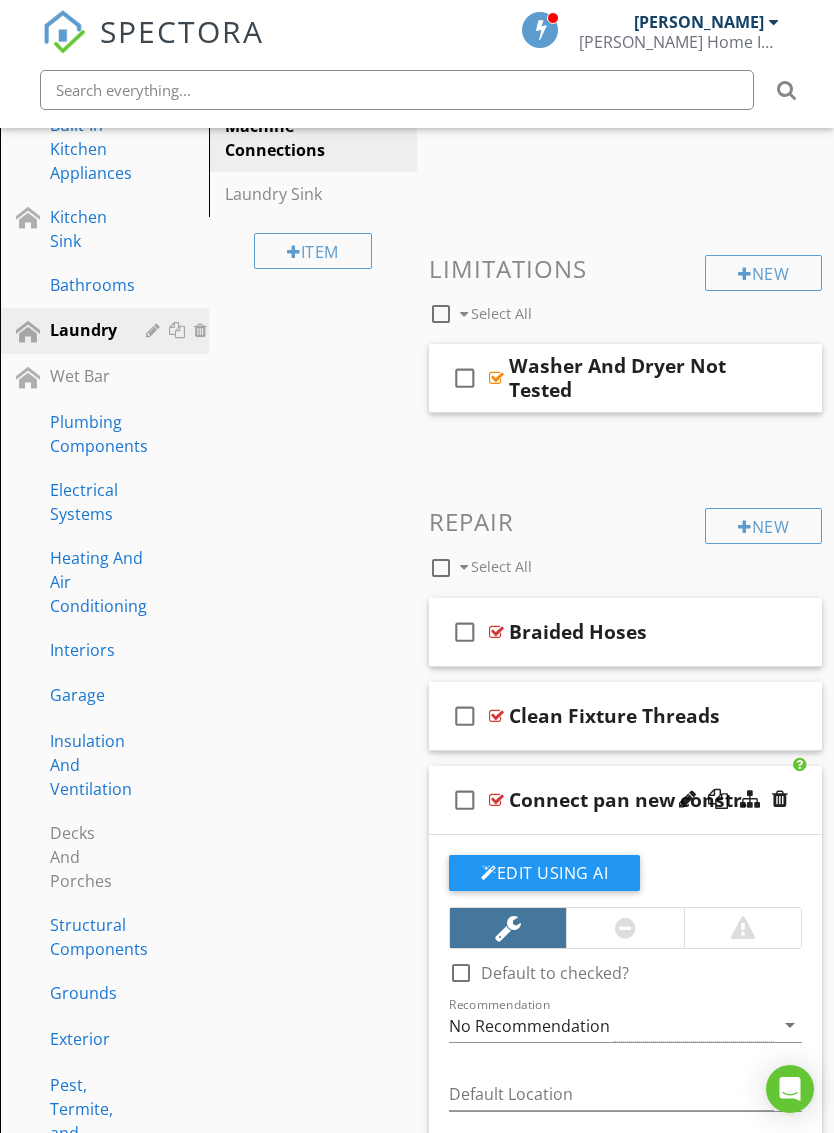 click on "check_box_outline_blank
Connect pan new constr." at bounding box center [625, 800] 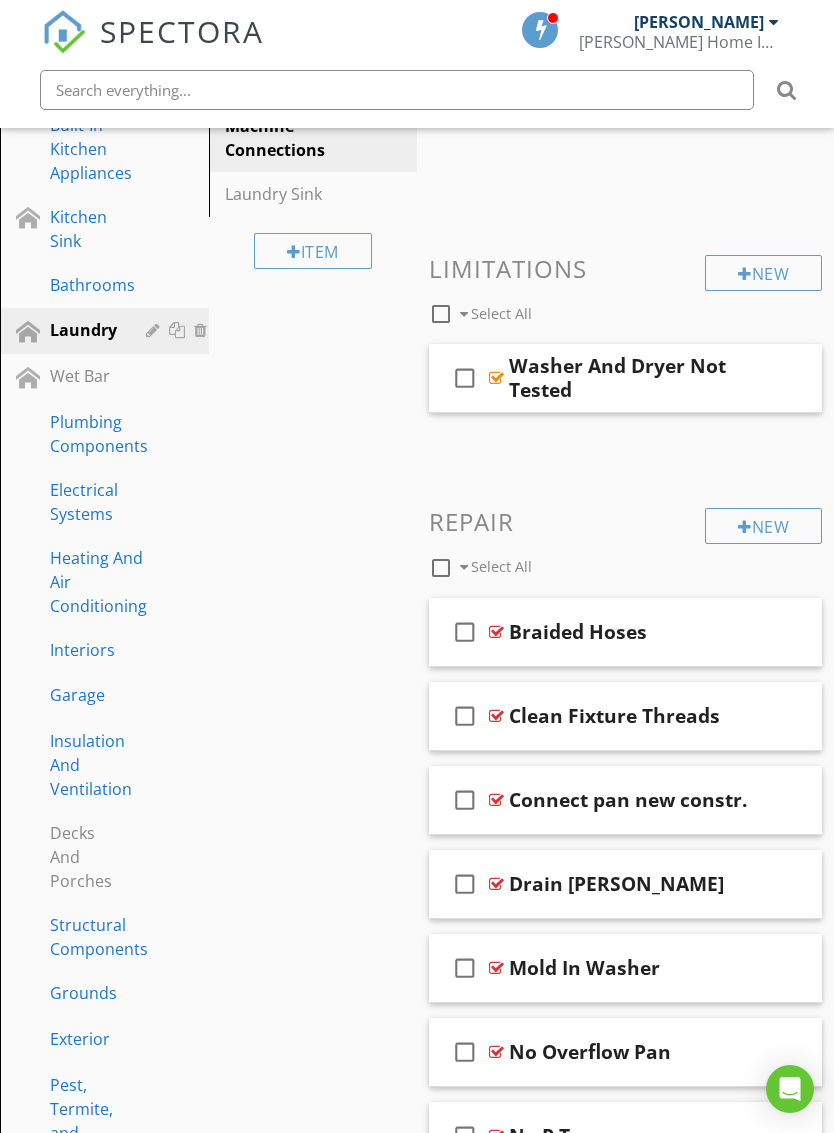 click at bounding box center (718, 799) 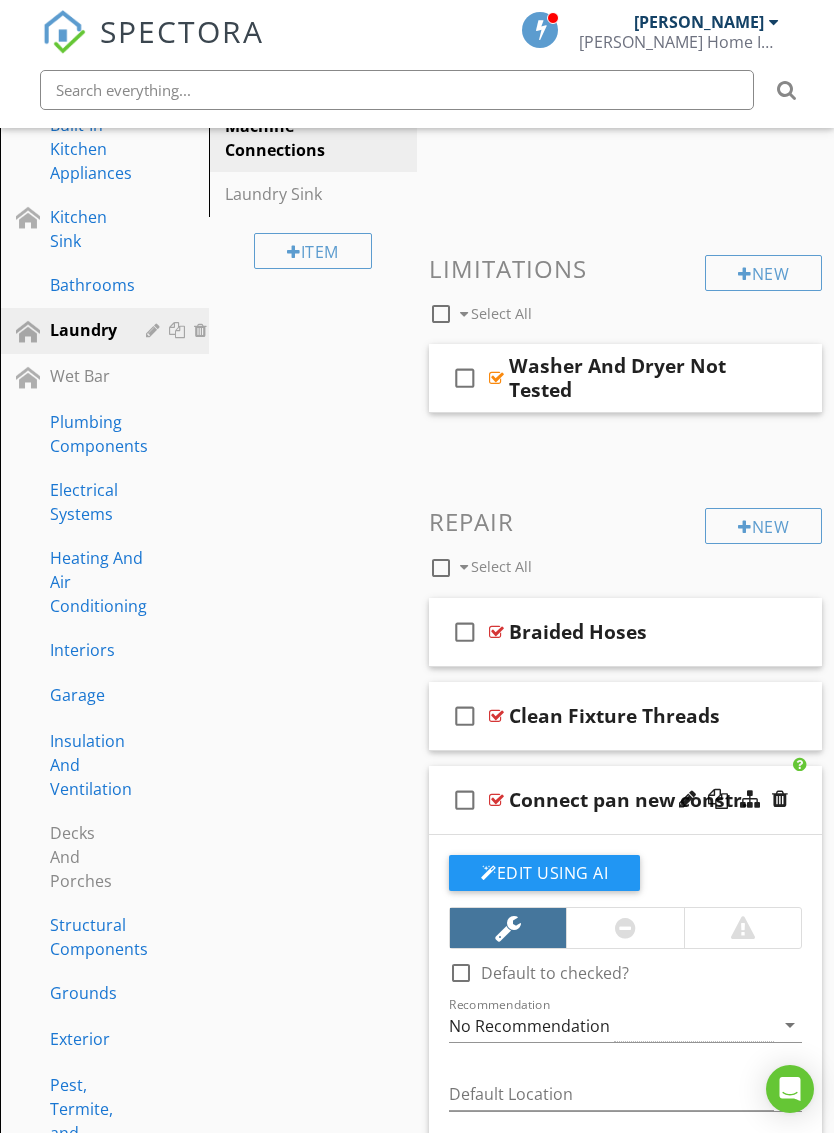 click on "check_box_outline_blank" at bounding box center (465, 800) 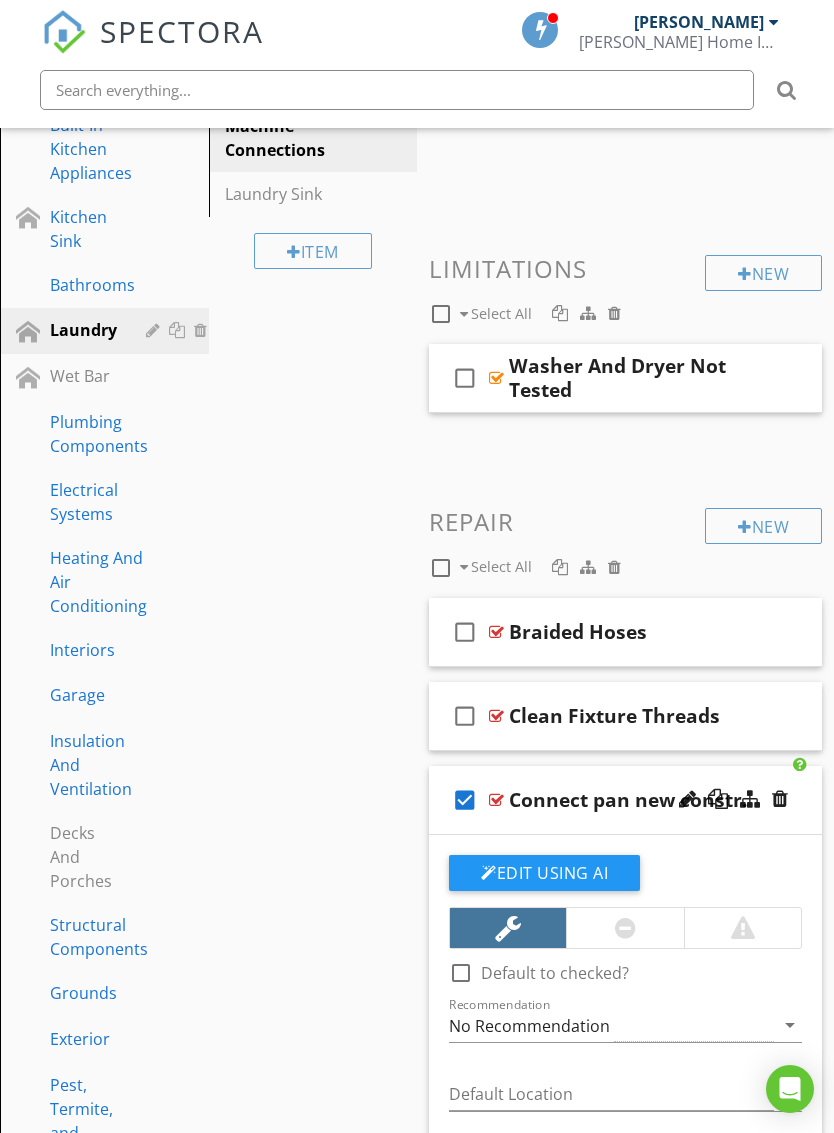 click on "Connect pan new constr." at bounding box center (628, 800) 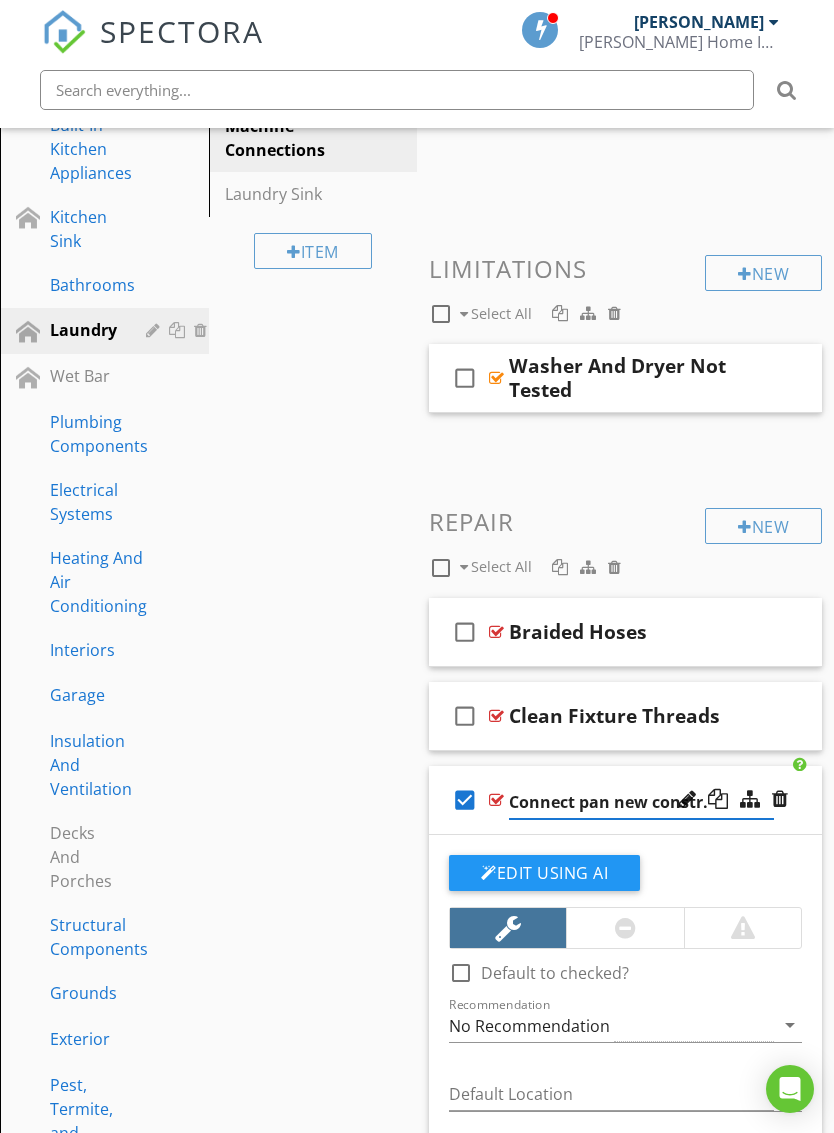 click at bounding box center (733, 800) 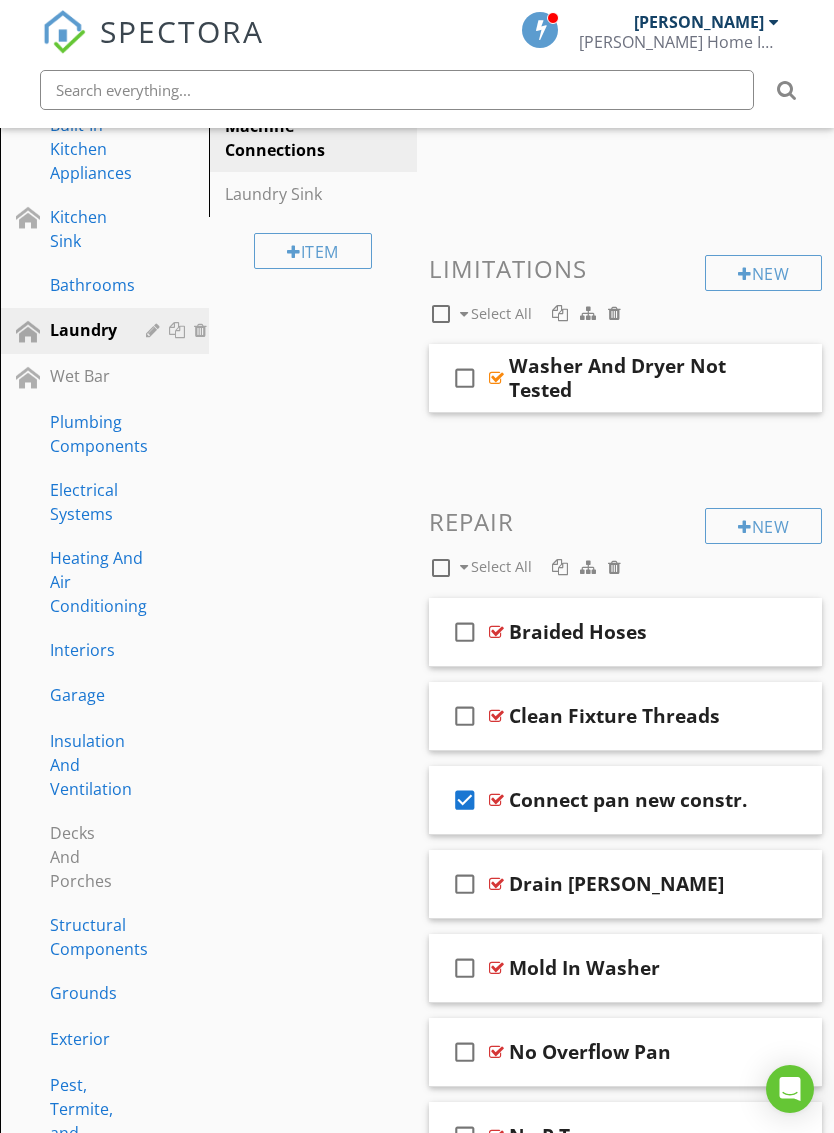 click on "check_box
Connect pan new constr." at bounding box center [625, 800] 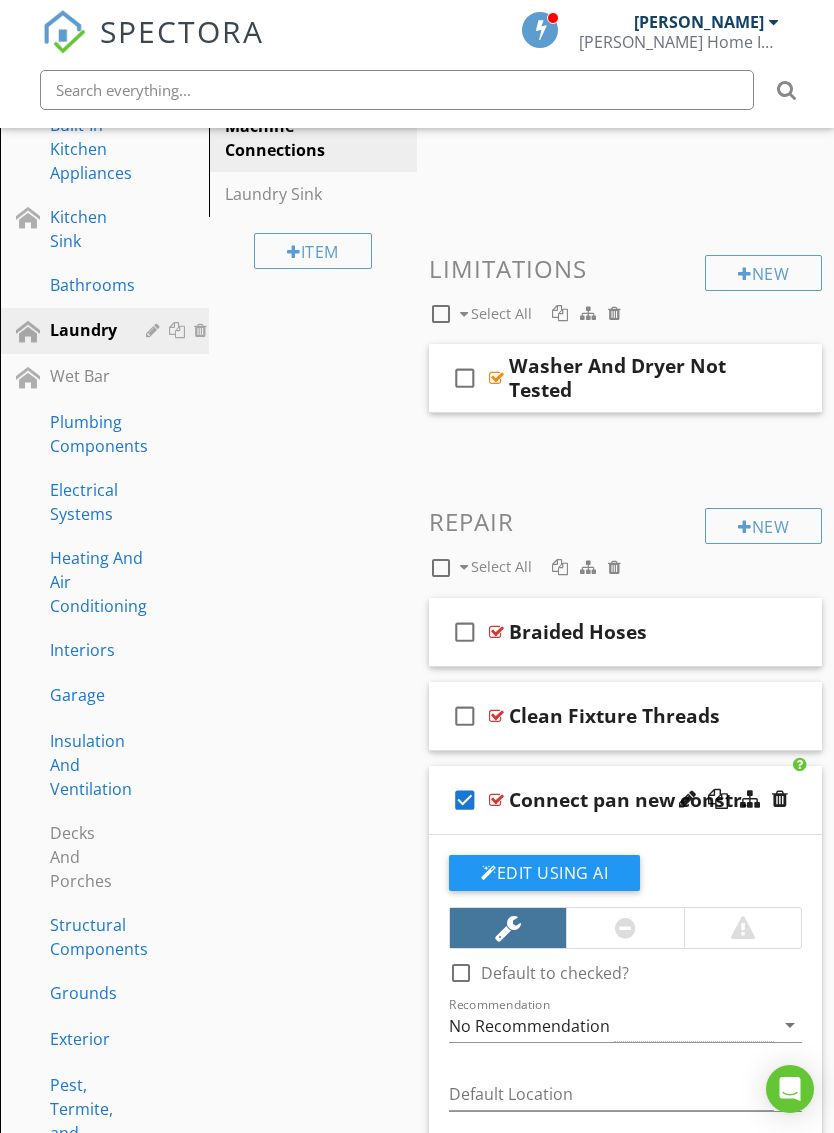 click on "Connect pan new constr." at bounding box center (628, 800) 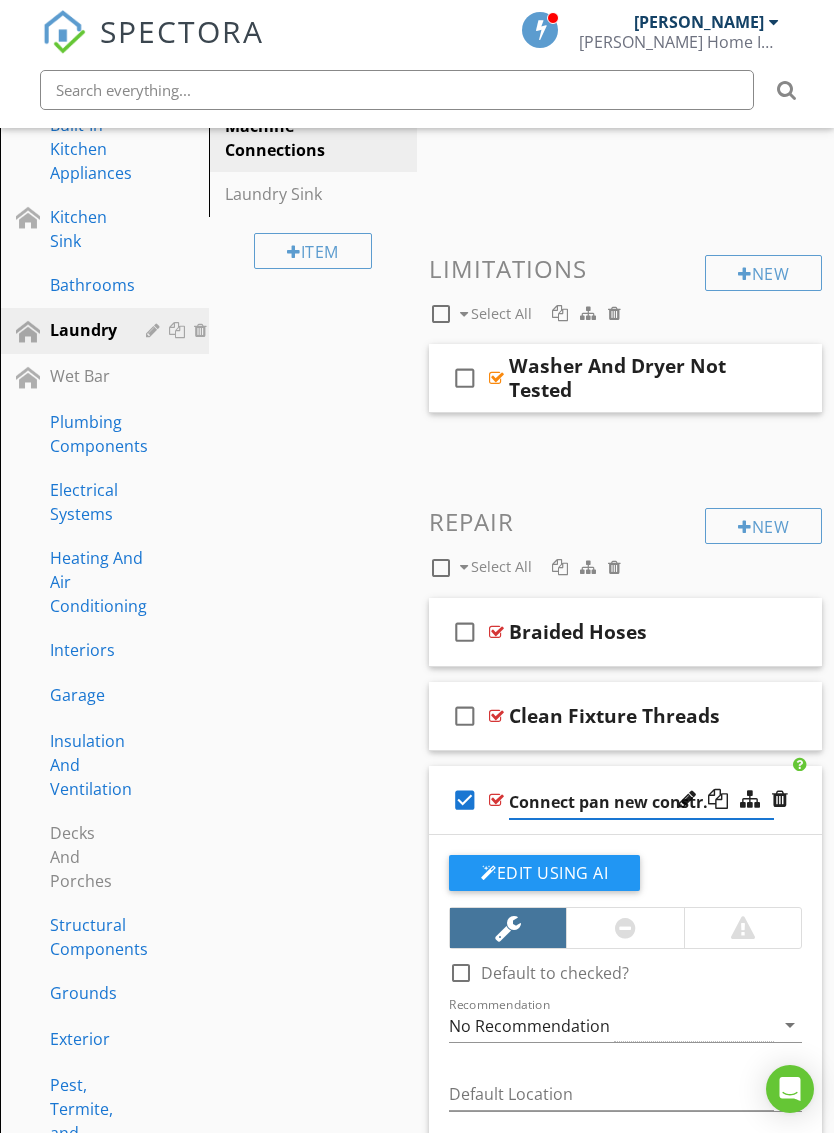 click on "Connect pan new constr." at bounding box center [641, 802] 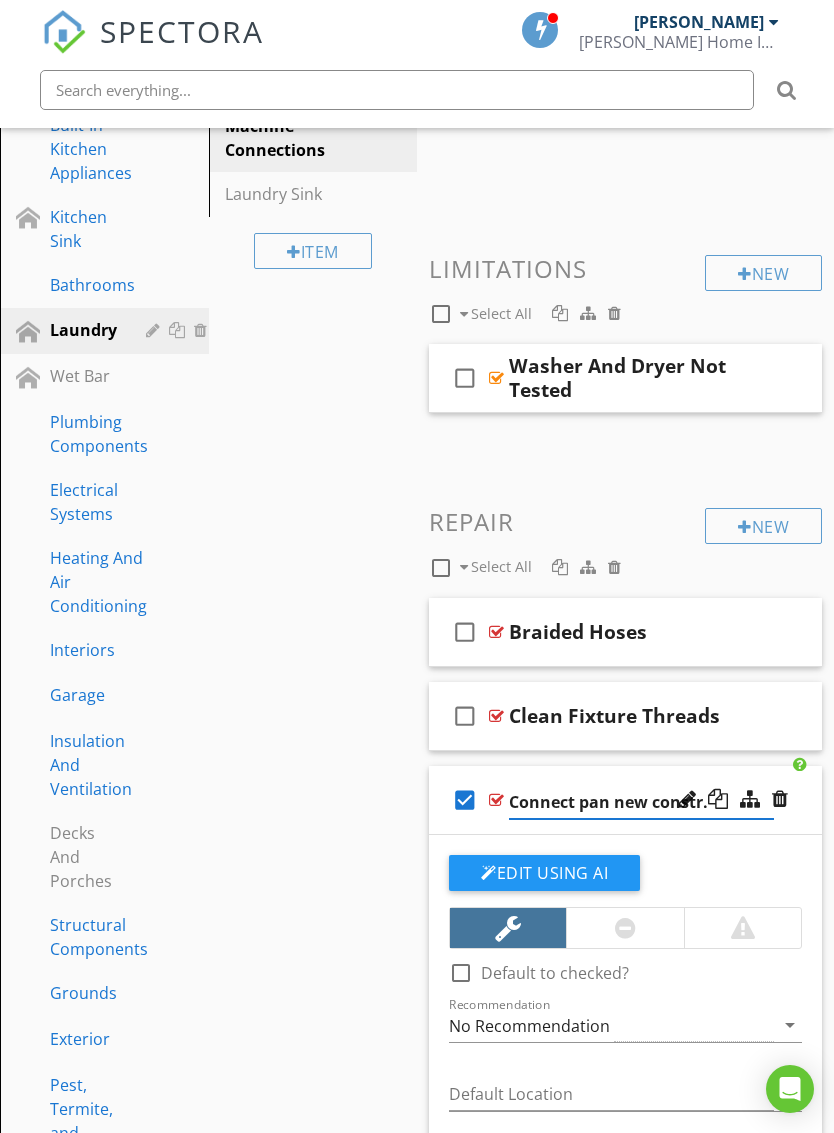 click on "Connect pan new constr." at bounding box center (641, 802) 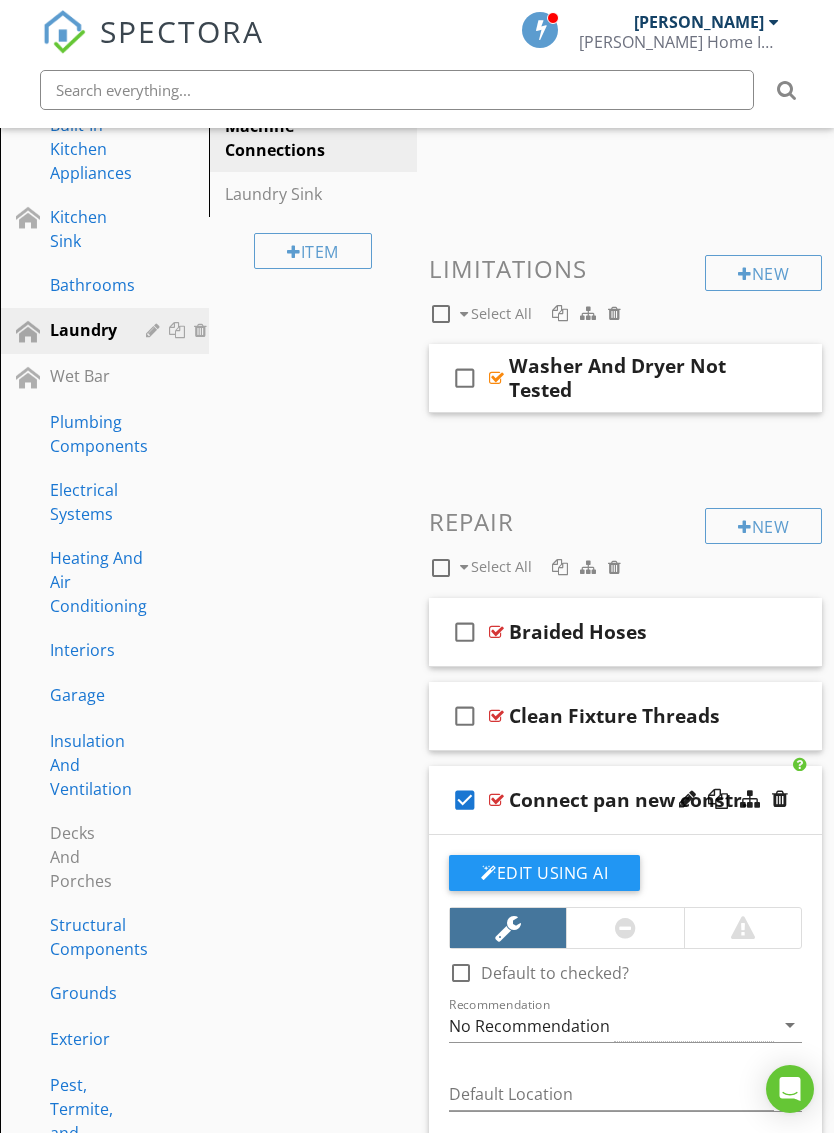 click on "check_box
Connect pan new constr." at bounding box center [625, 800] 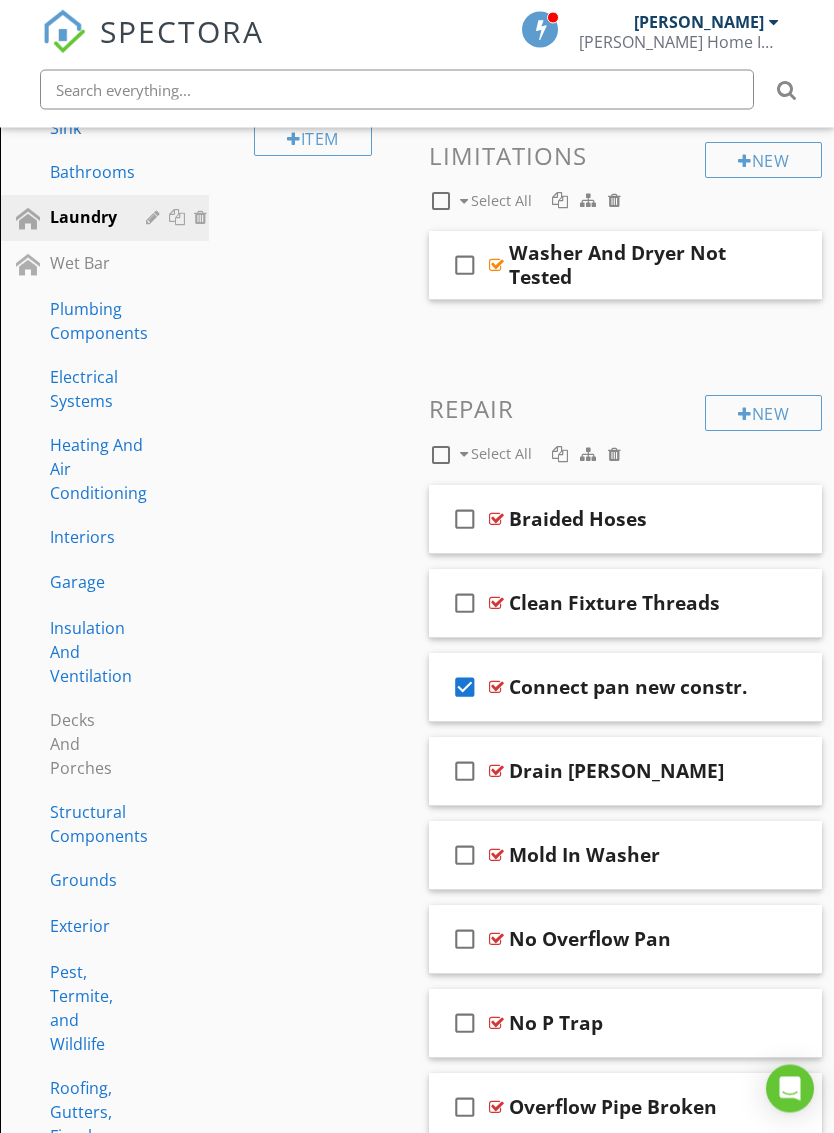 scroll, scrollTop: 484, scrollLeft: 0, axis: vertical 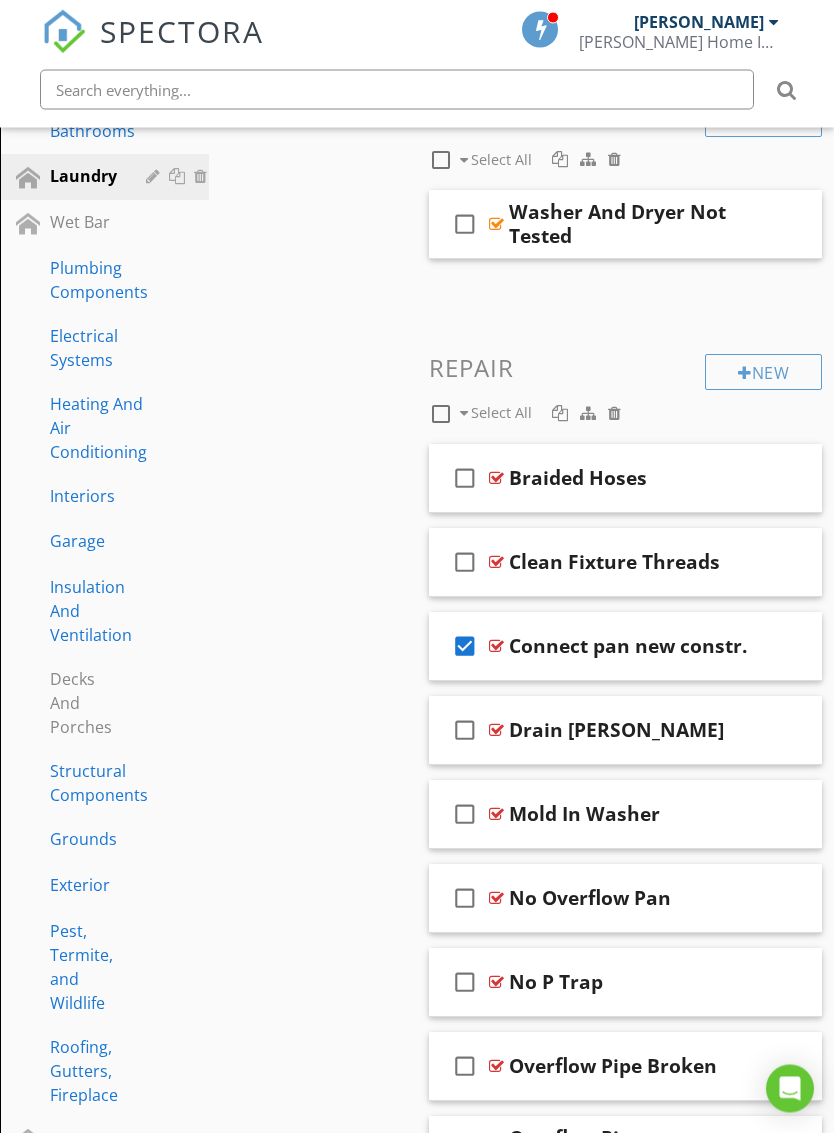 click on "check_box_outline_blank
No Overflow Pan" at bounding box center (625, 899) 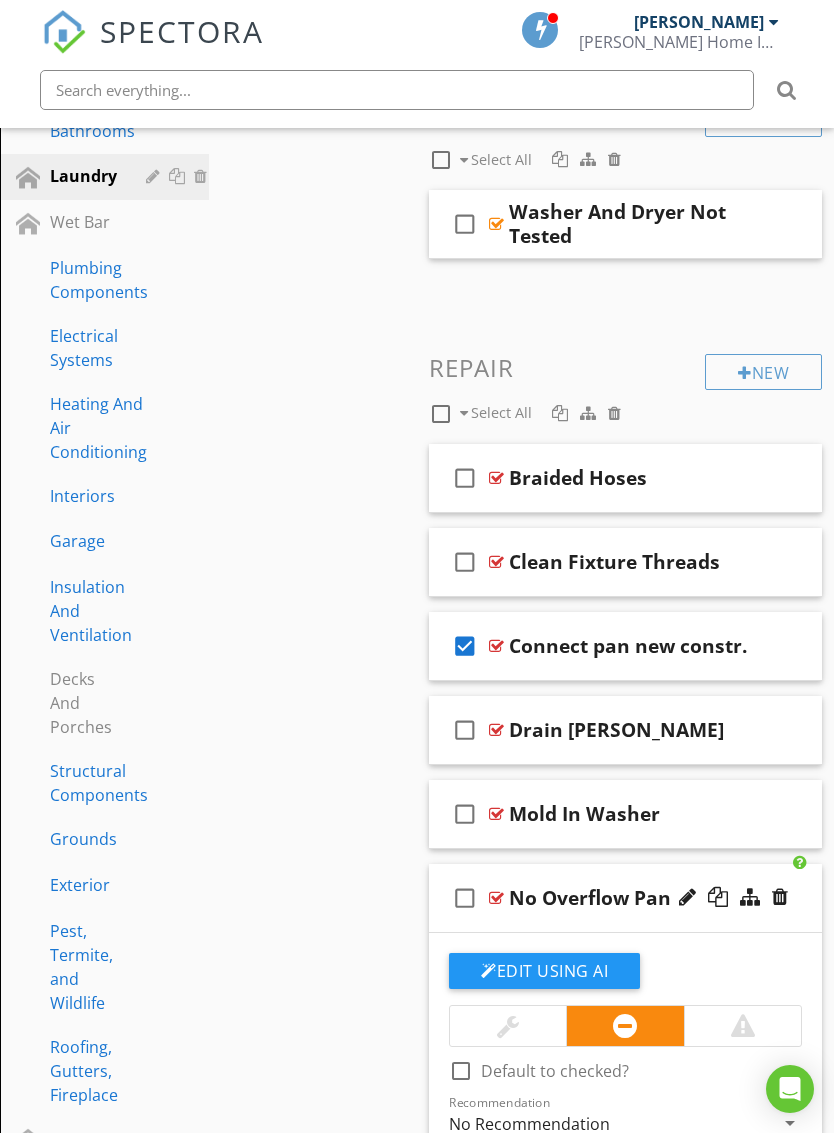 click at bounding box center (508, 1026) 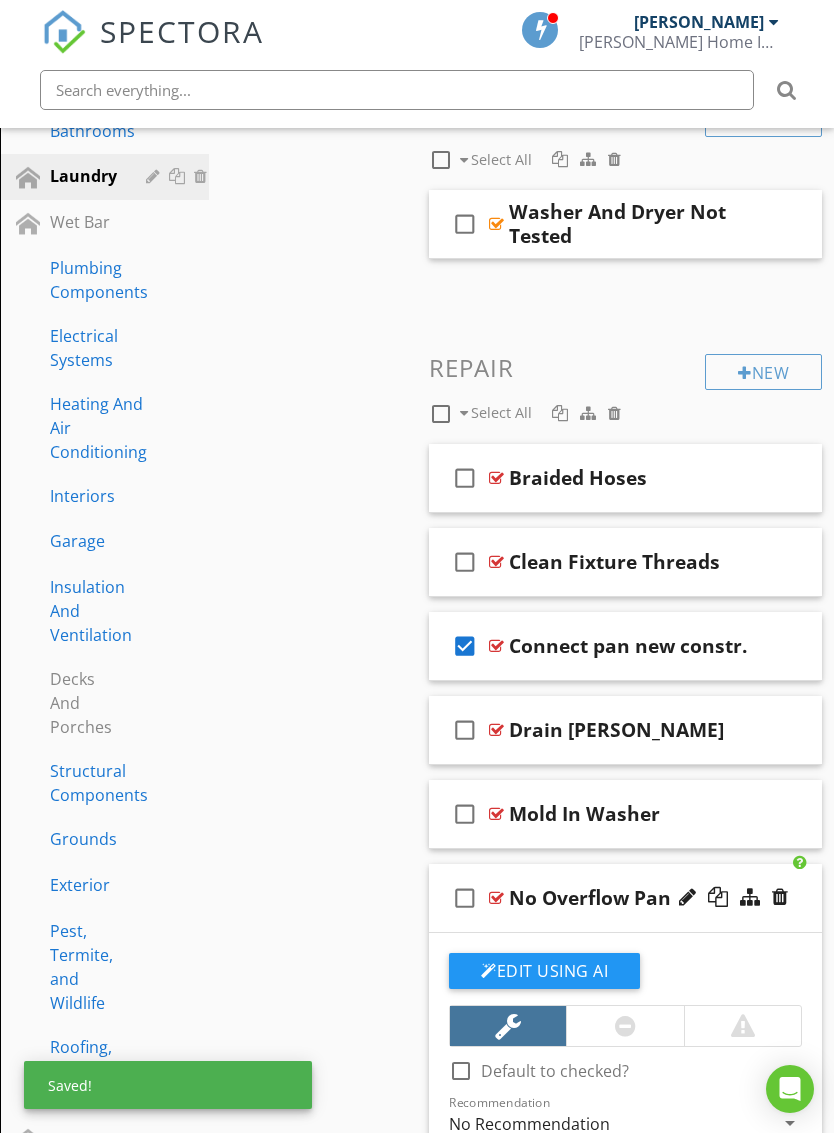 click on "check_box_outline_blank
No Overflow Pan" at bounding box center (625, 898) 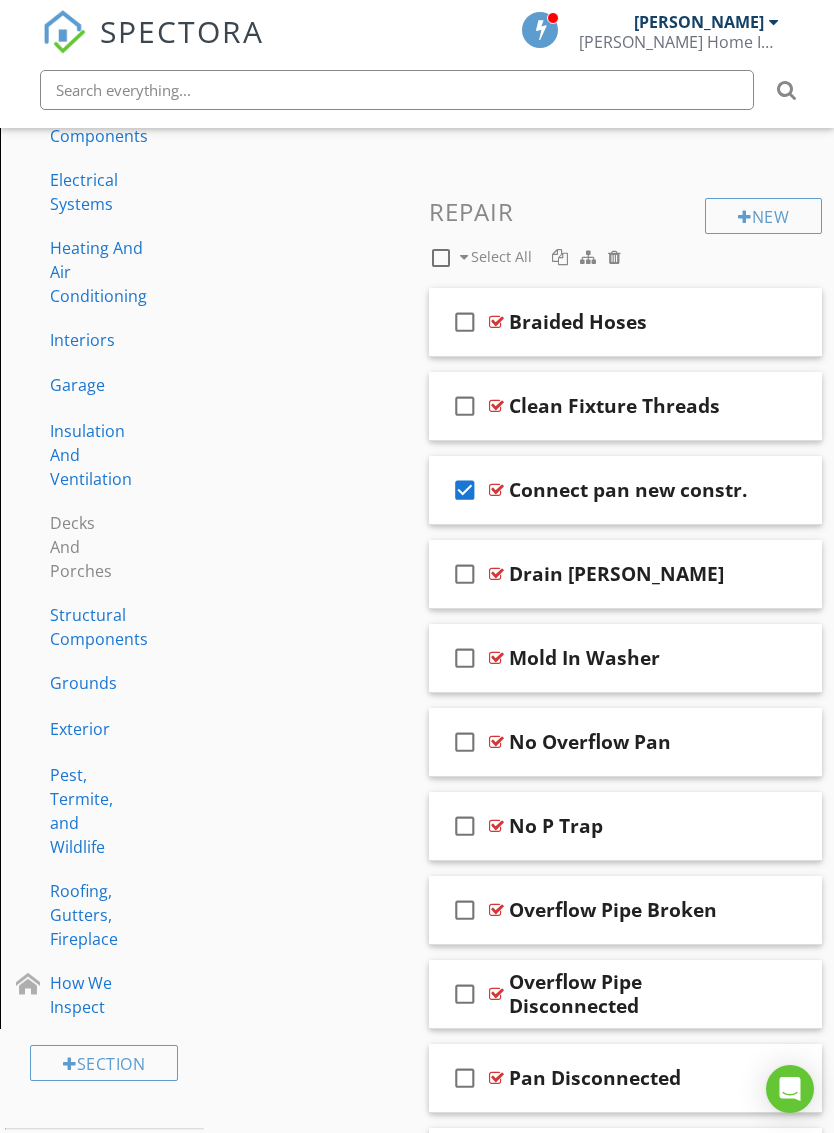 scroll, scrollTop: 664, scrollLeft: 0, axis: vertical 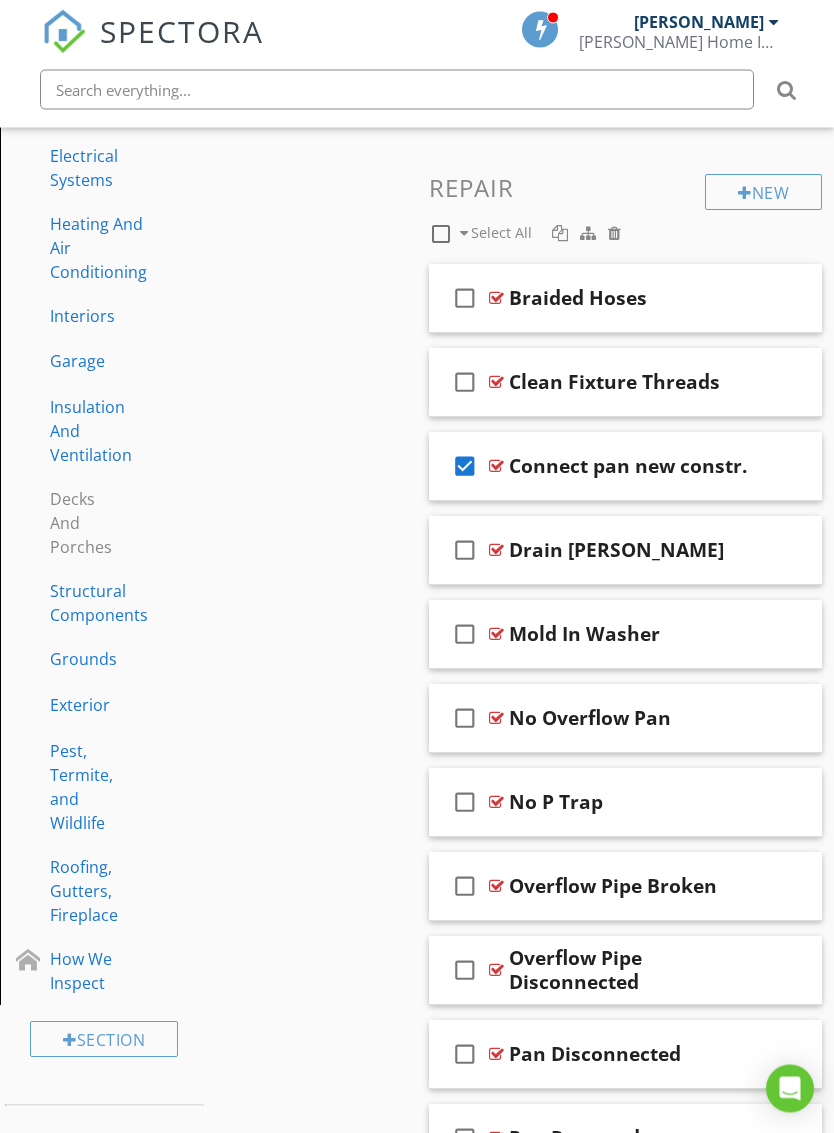 click on "check_box_outline_blank
No P Trap" at bounding box center [625, 803] 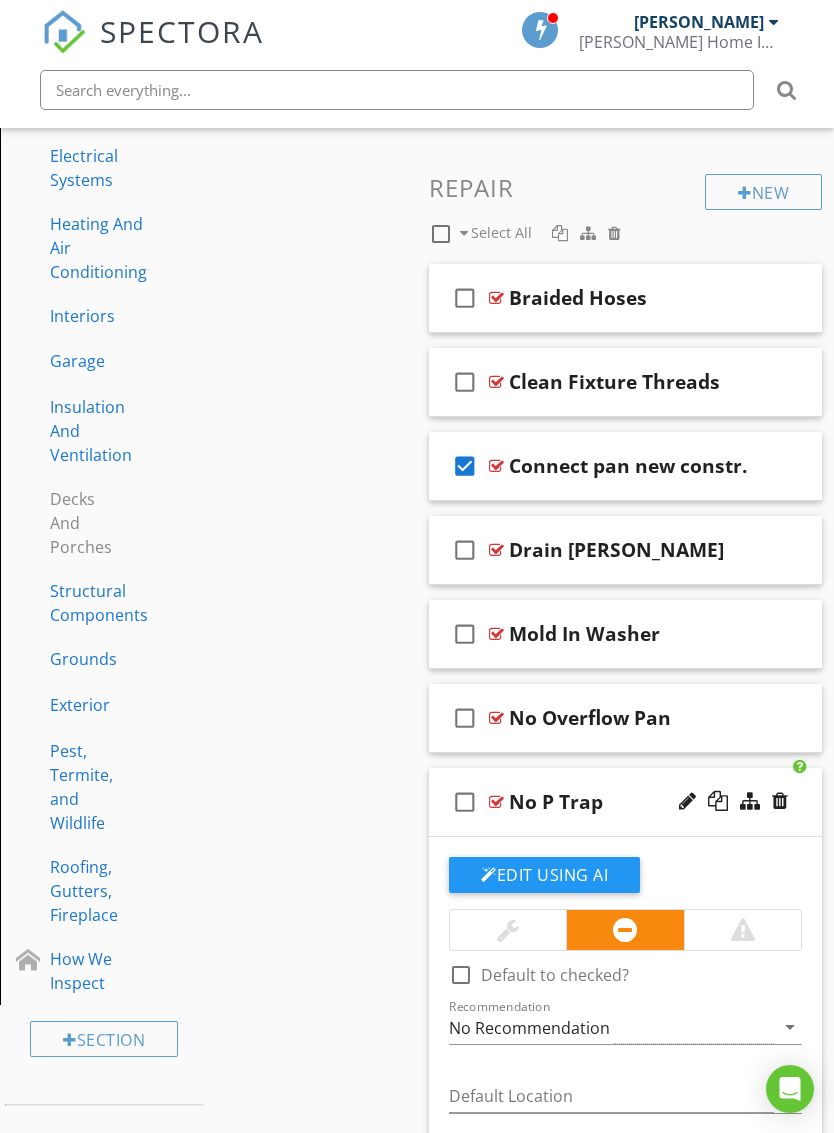 click on "check_box_outline_blank
No P Trap" at bounding box center [625, 802] 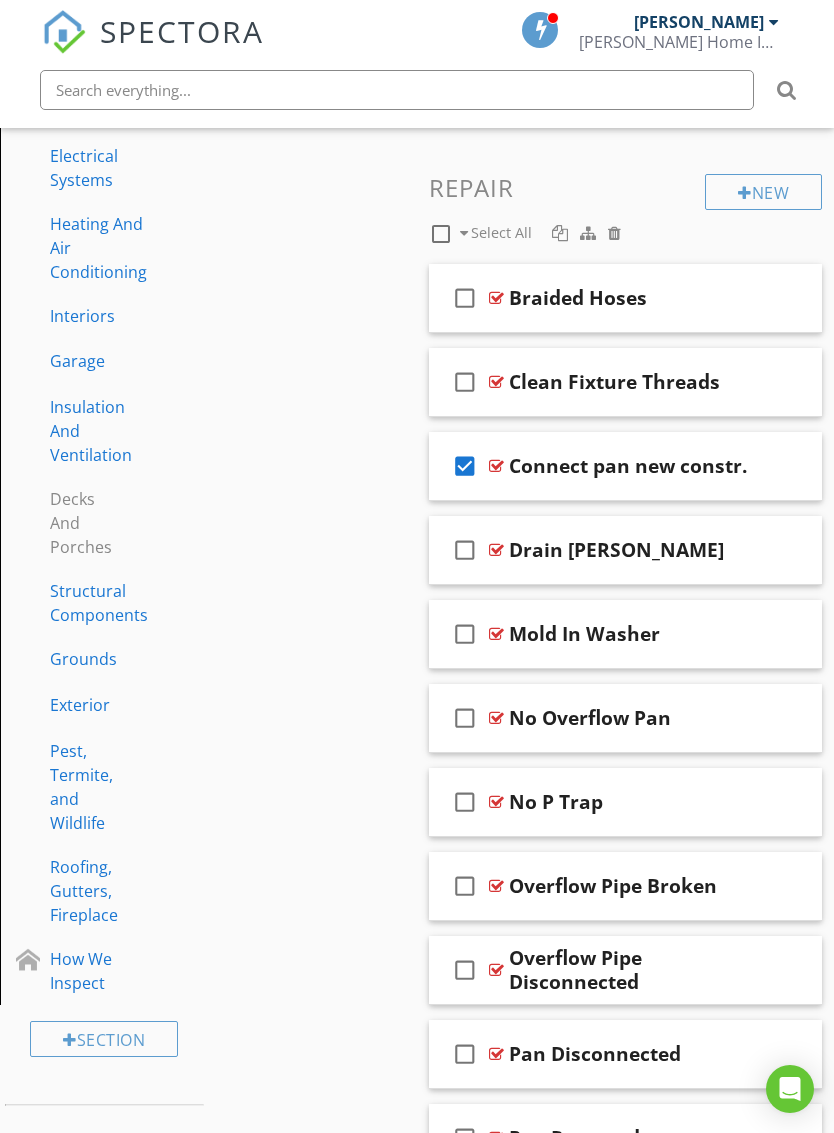 click on "check_box_outline_blank
Overflow Pipe Disconnected" at bounding box center [625, 970] 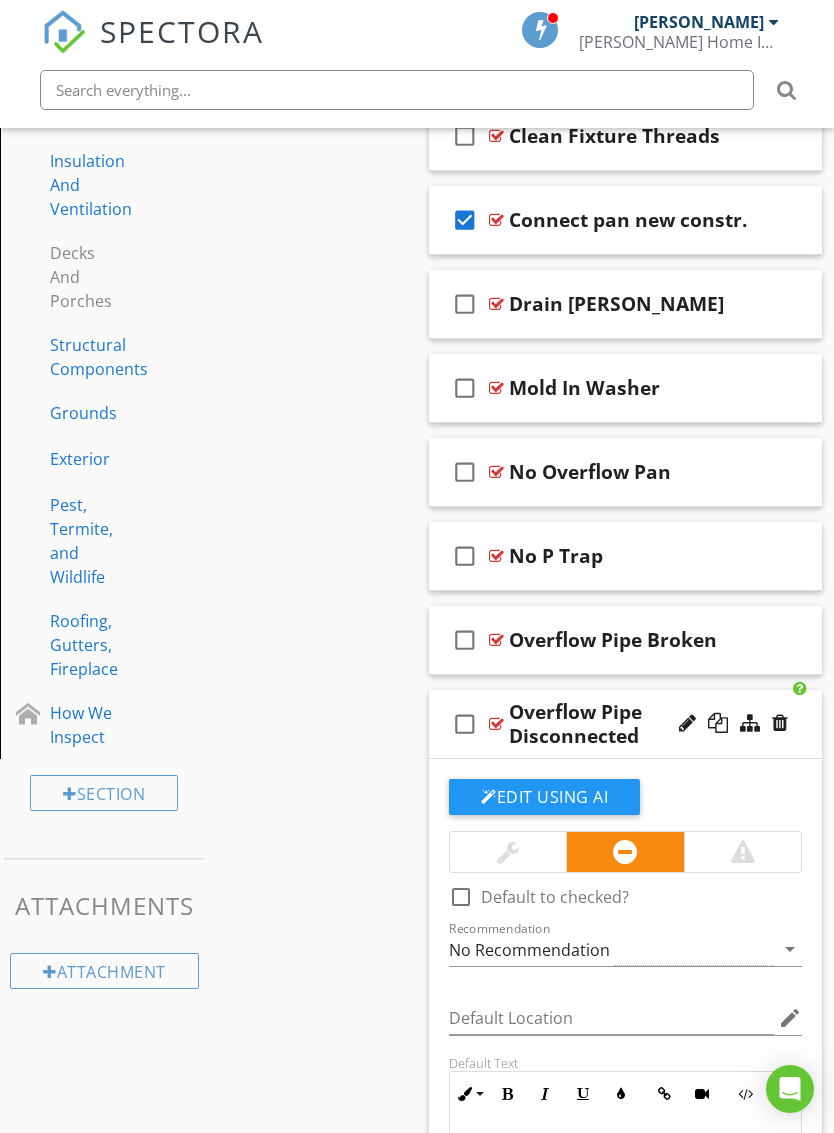 scroll, scrollTop: 913, scrollLeft: 0, axis: vertical 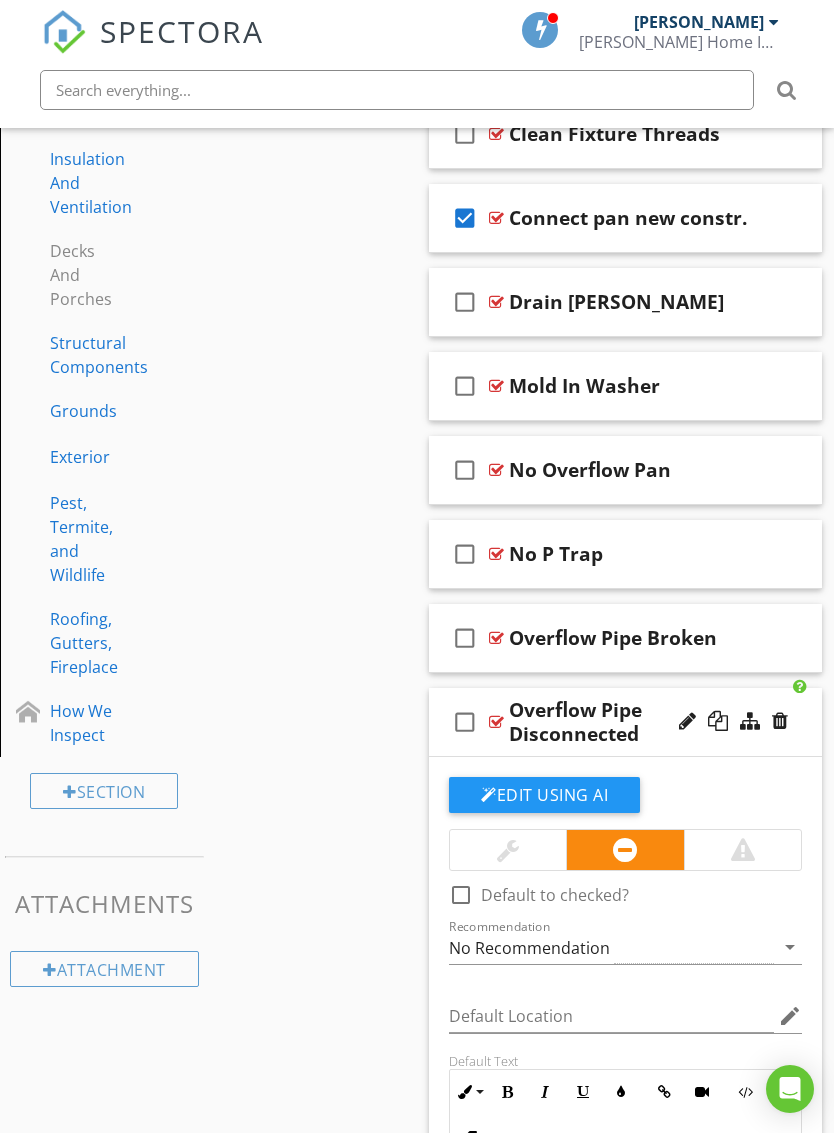 click at bounding box center [508, 850] 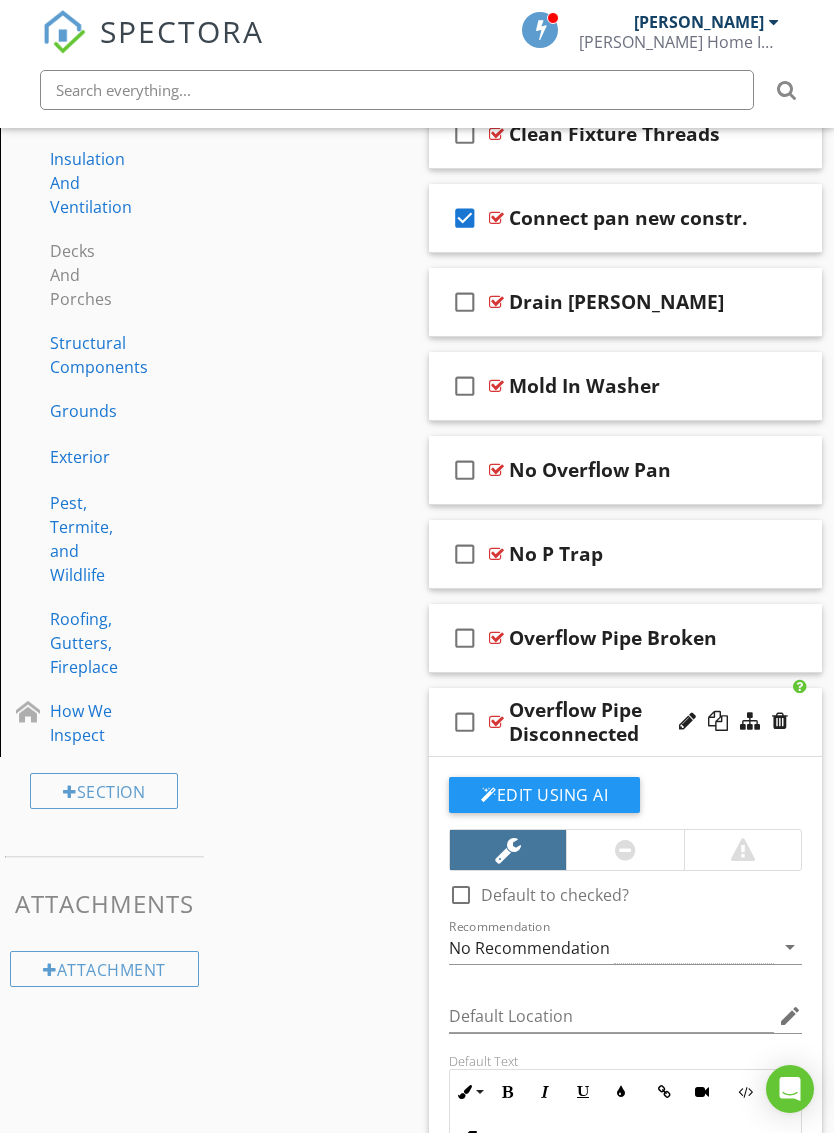 click on "check_box_outline_blank
Overflow Pipe Disconnected" at bounding box center (625, 722) 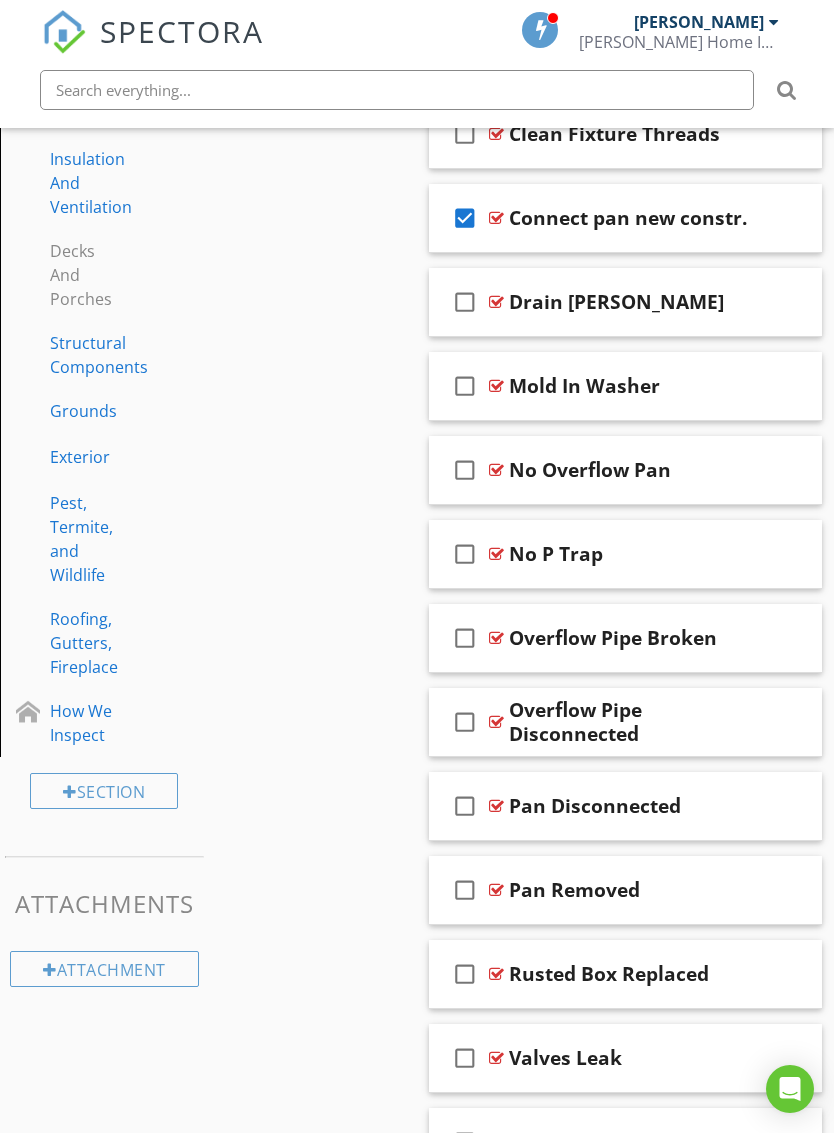 click on "check_box_outline_blank
Pan Disconnected" at bounding box center [625, 806] 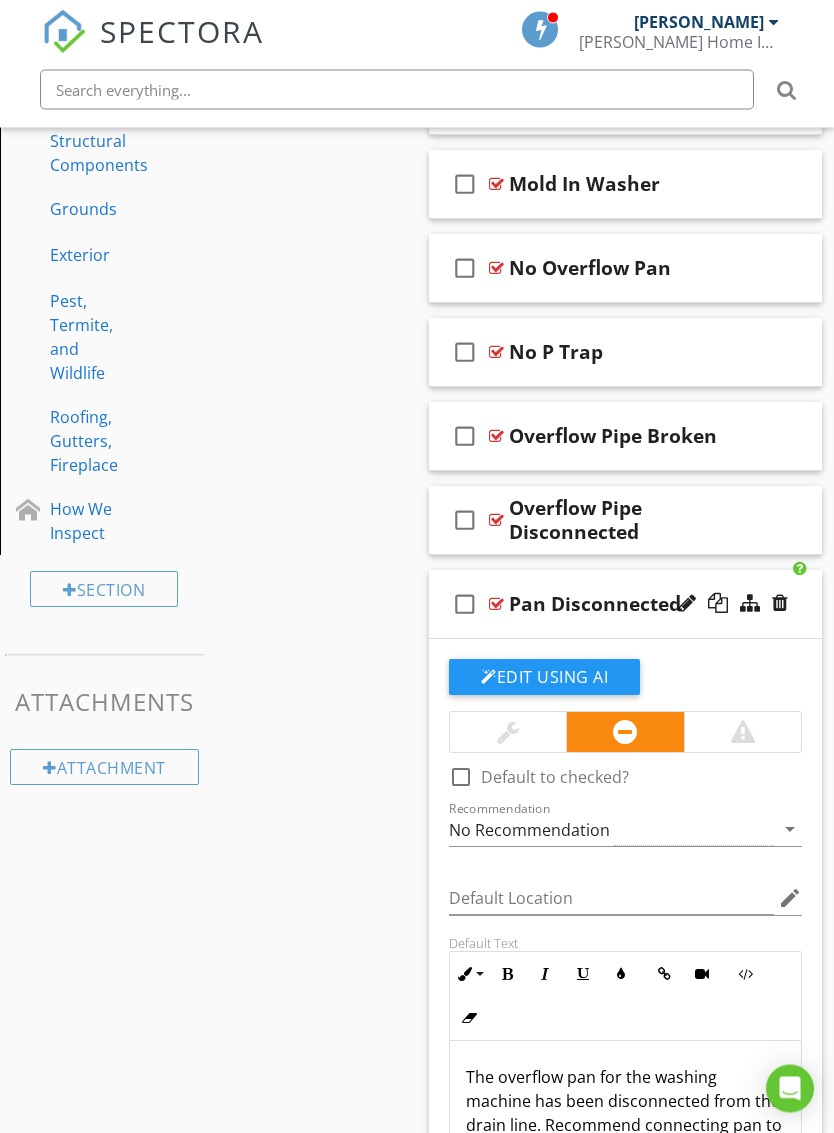 scroll, scrollTop: 1115, scrollLeft: 0, axis: vertical 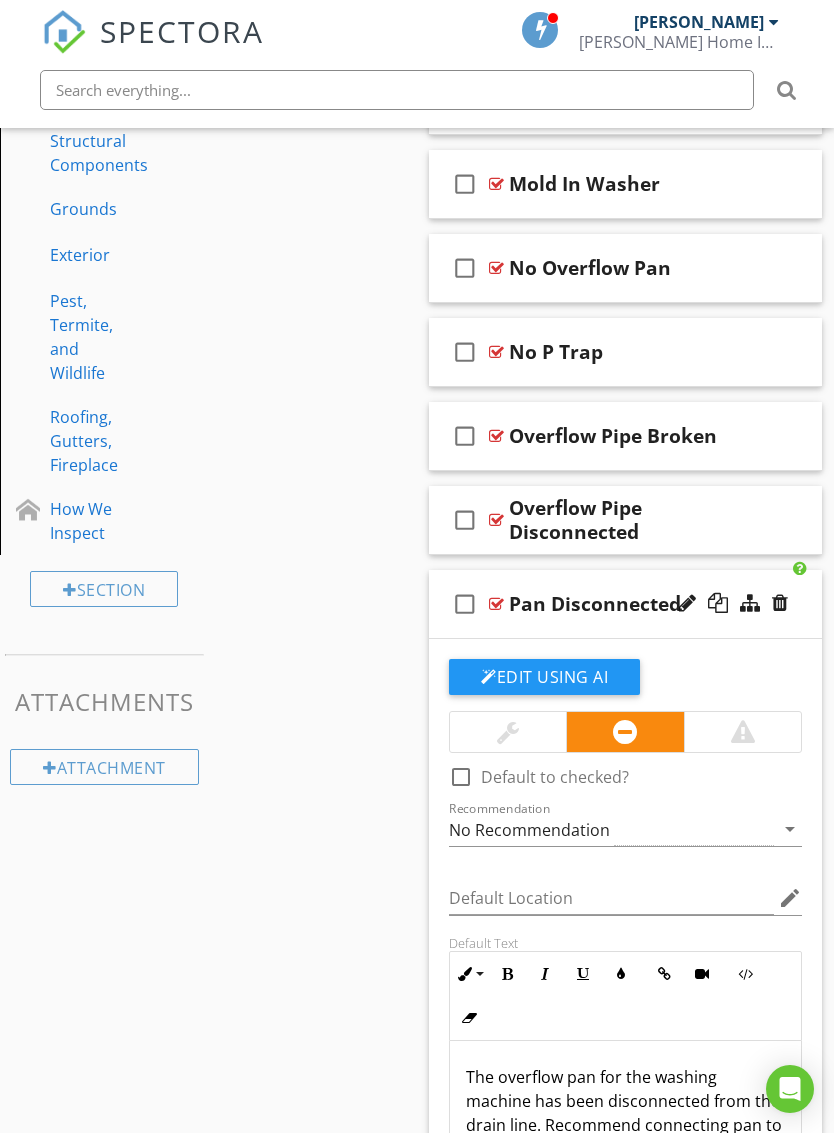 click at bounding box center (508, 732) 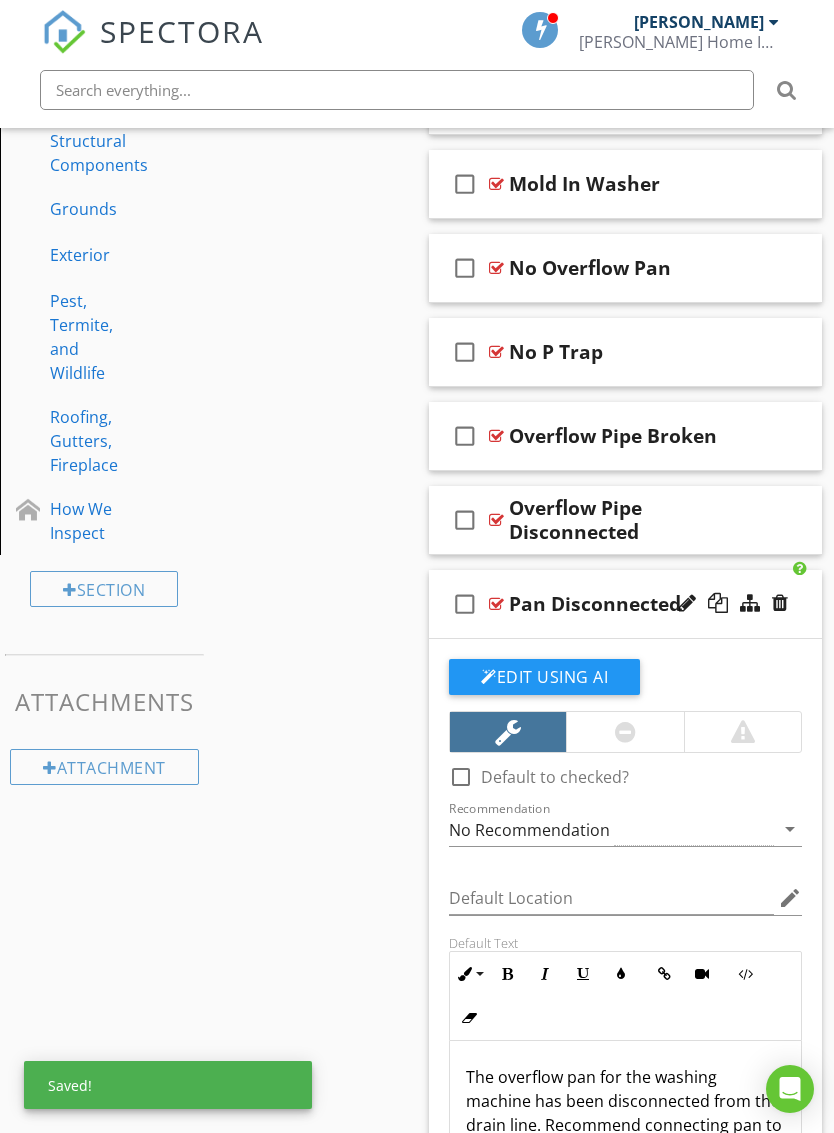 click on "check_box_outline_blank
Pan Disconnected" at bounding box center [625, 604] 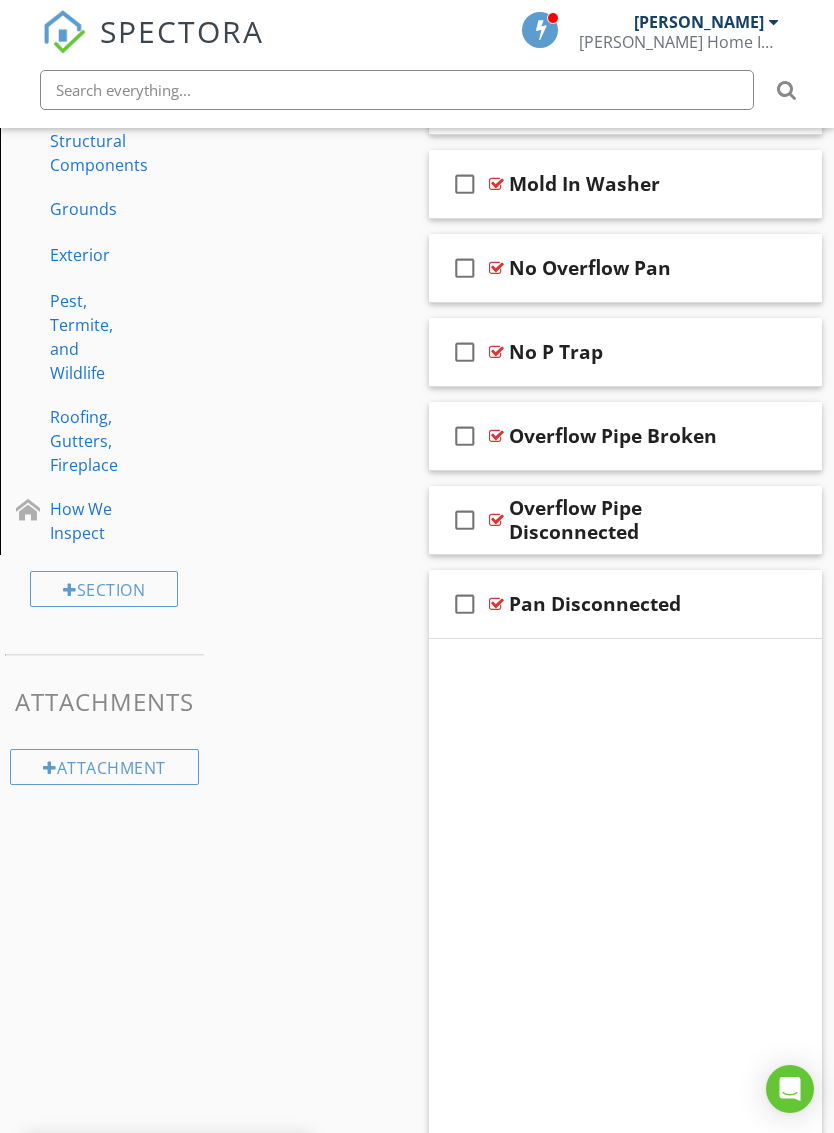 scroll, scrollTop: 1007, scrollLeft: 0, axis: vertical 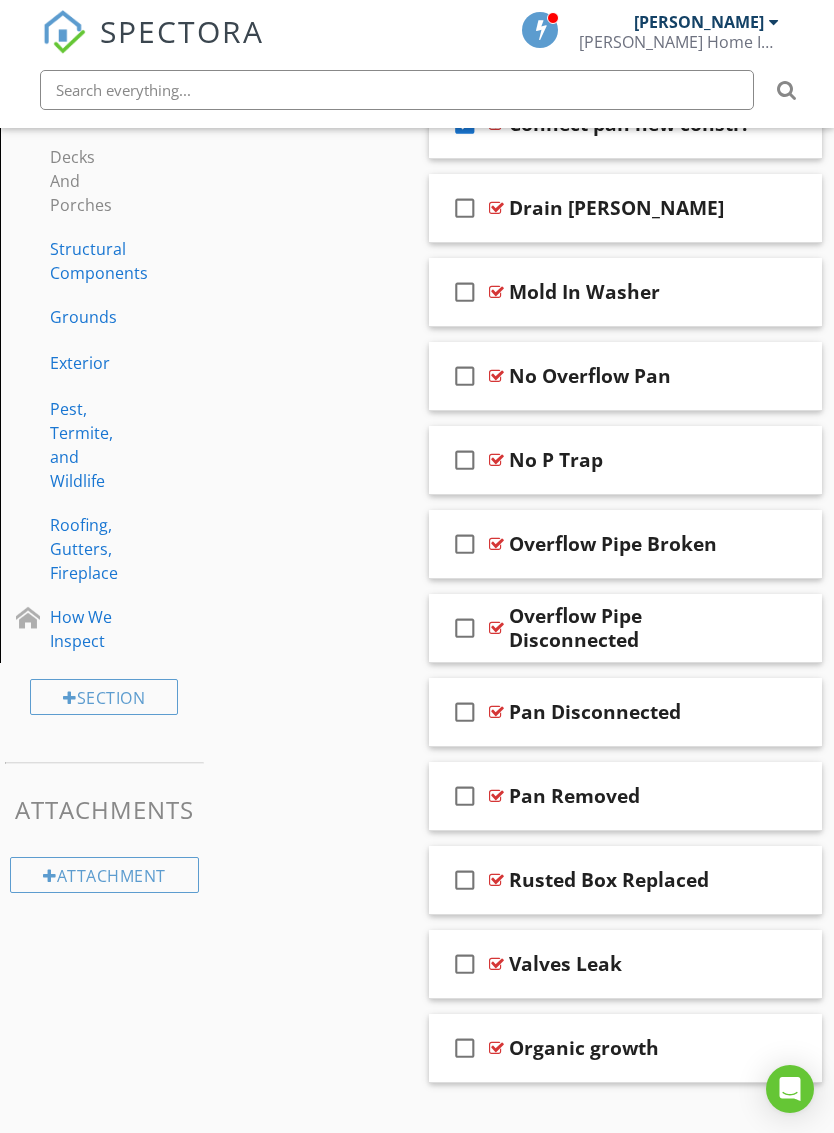 click on "check_box_outline_blank
Pan Removed" at bounding box center [625, 796] 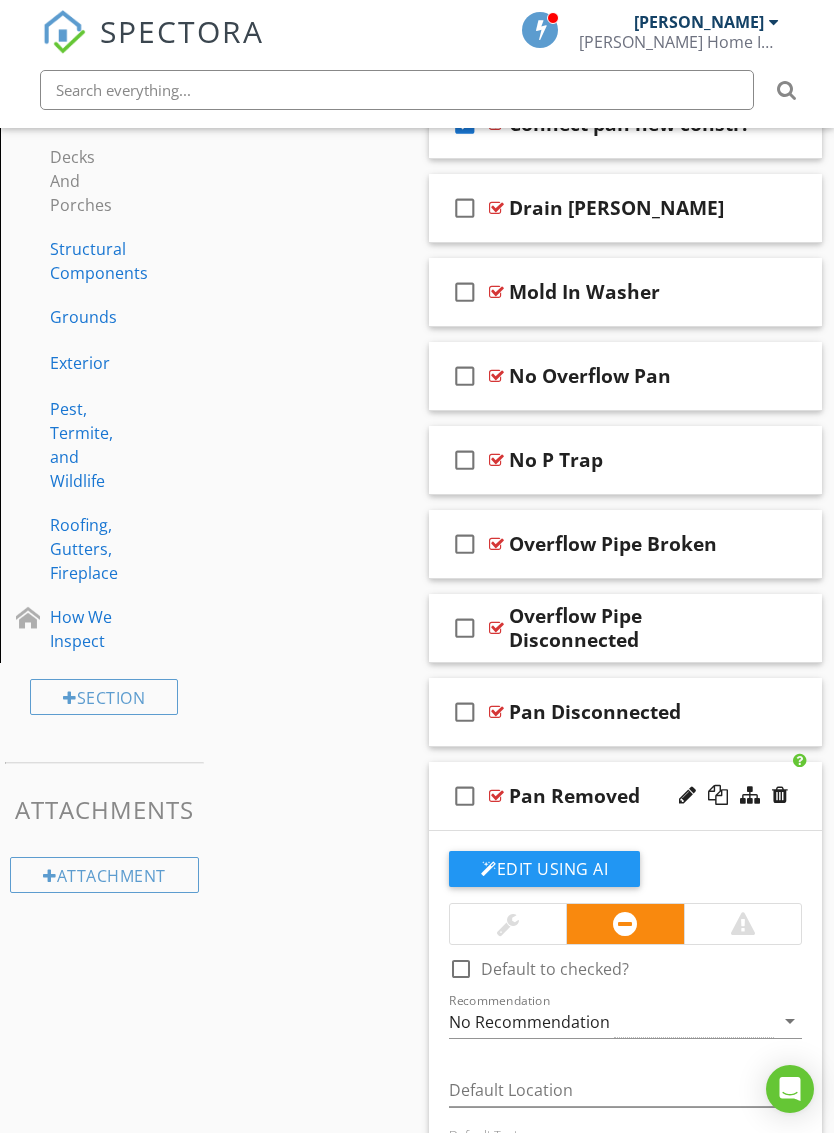 click at bounding box center [508, 924] 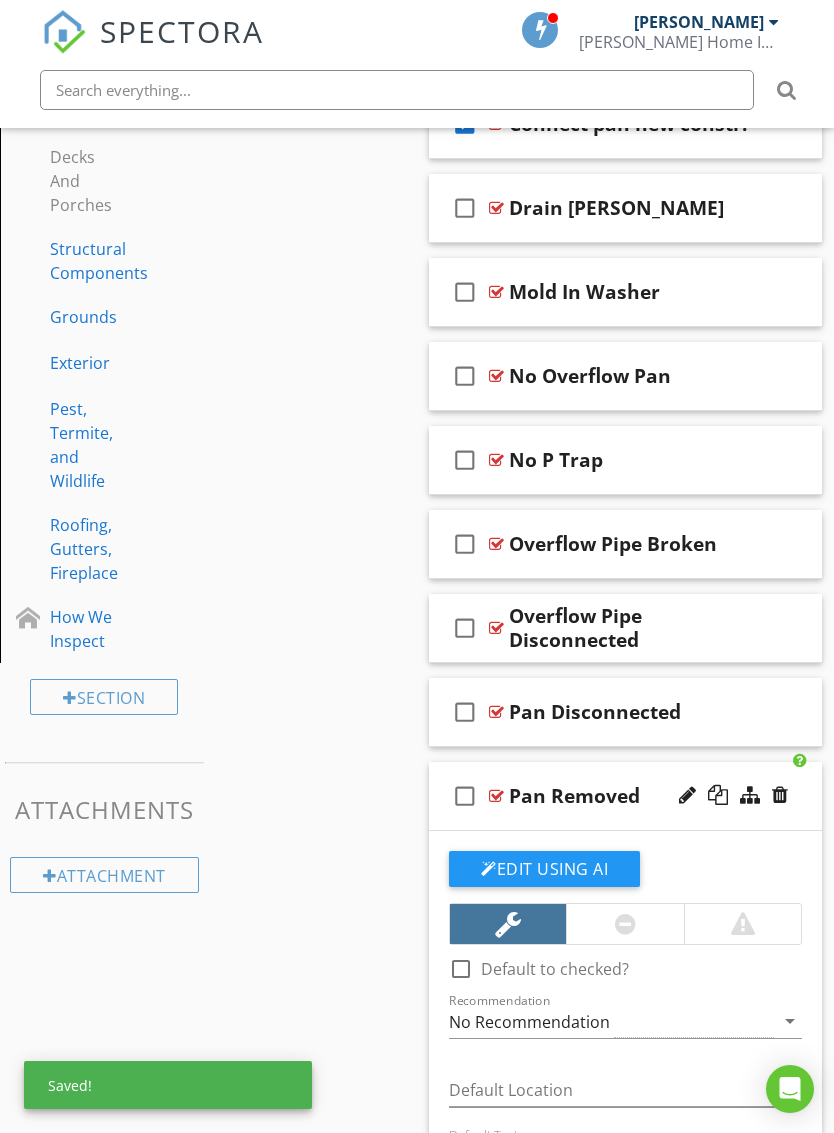 click on "check_box_outline_blank
Pan Removed" at bounding box center (625, 796) 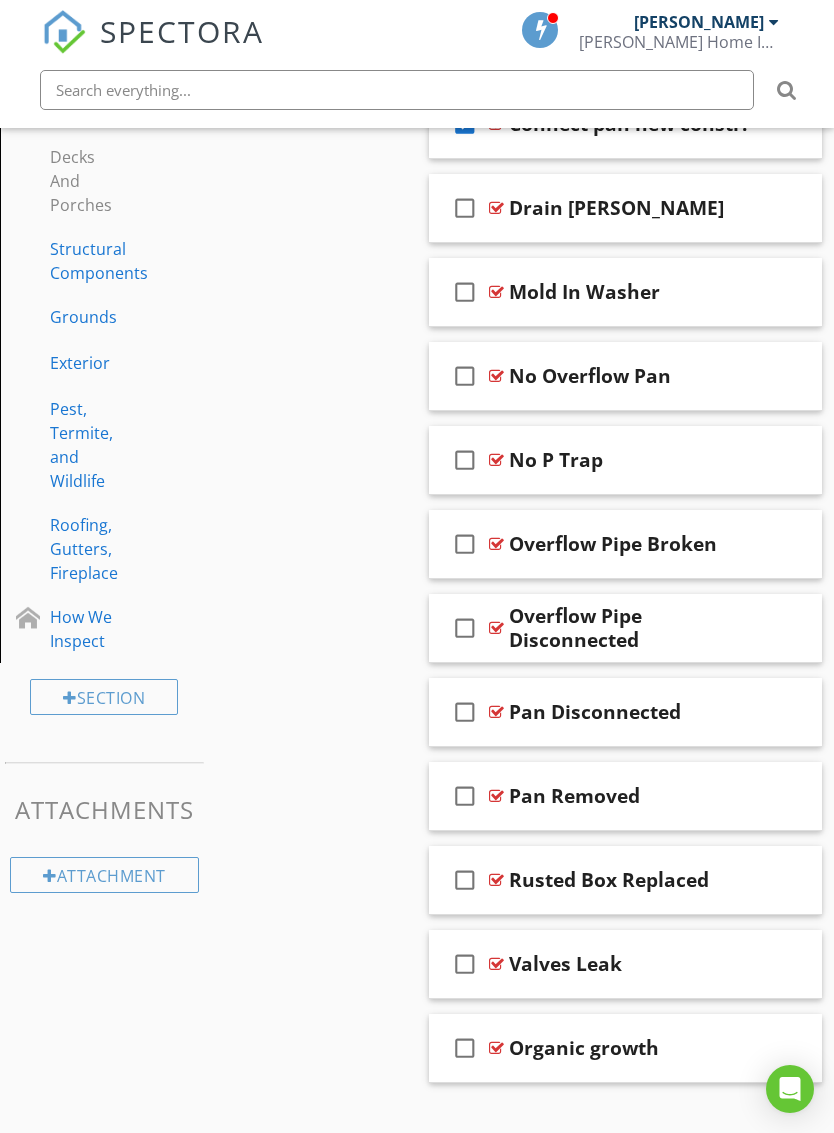 click on "check_box_outline_blank
Rusted Box Replaced" at bounding box center (625, 880) 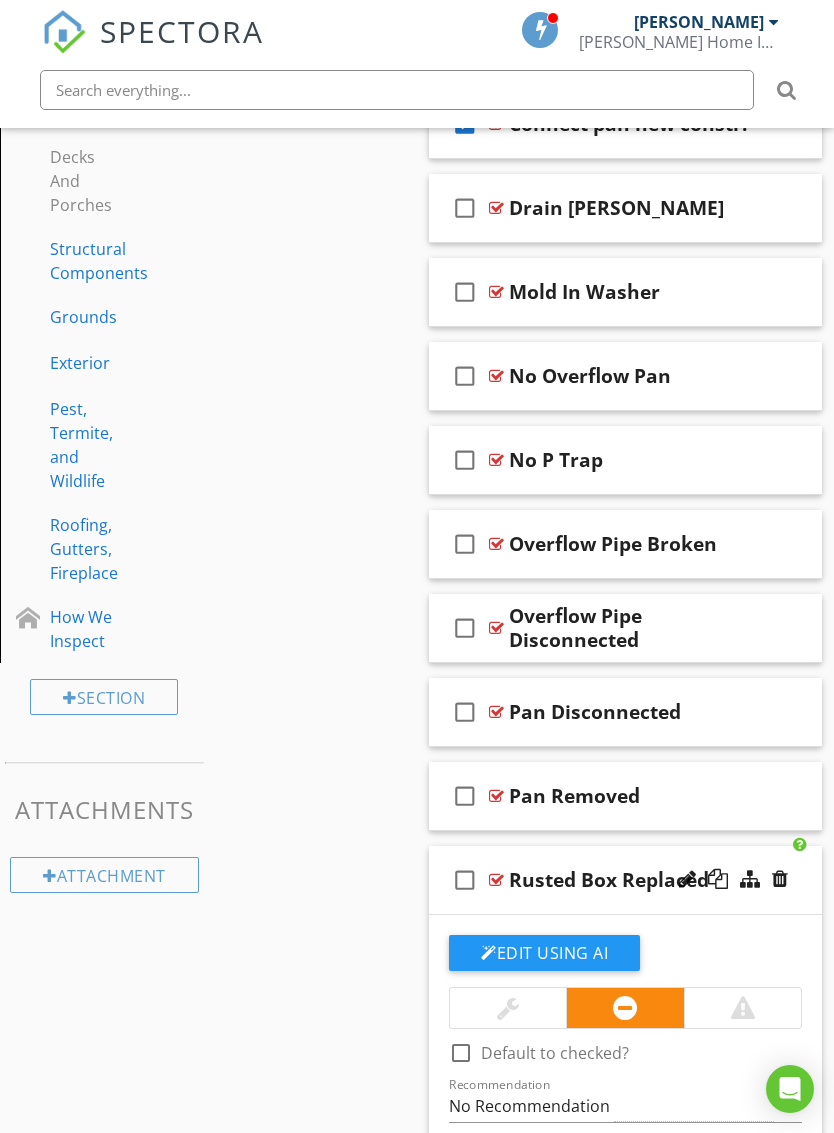 click on "check_box_outline_blank
Rusted Box Replaced" at bounding box center [625, 880] 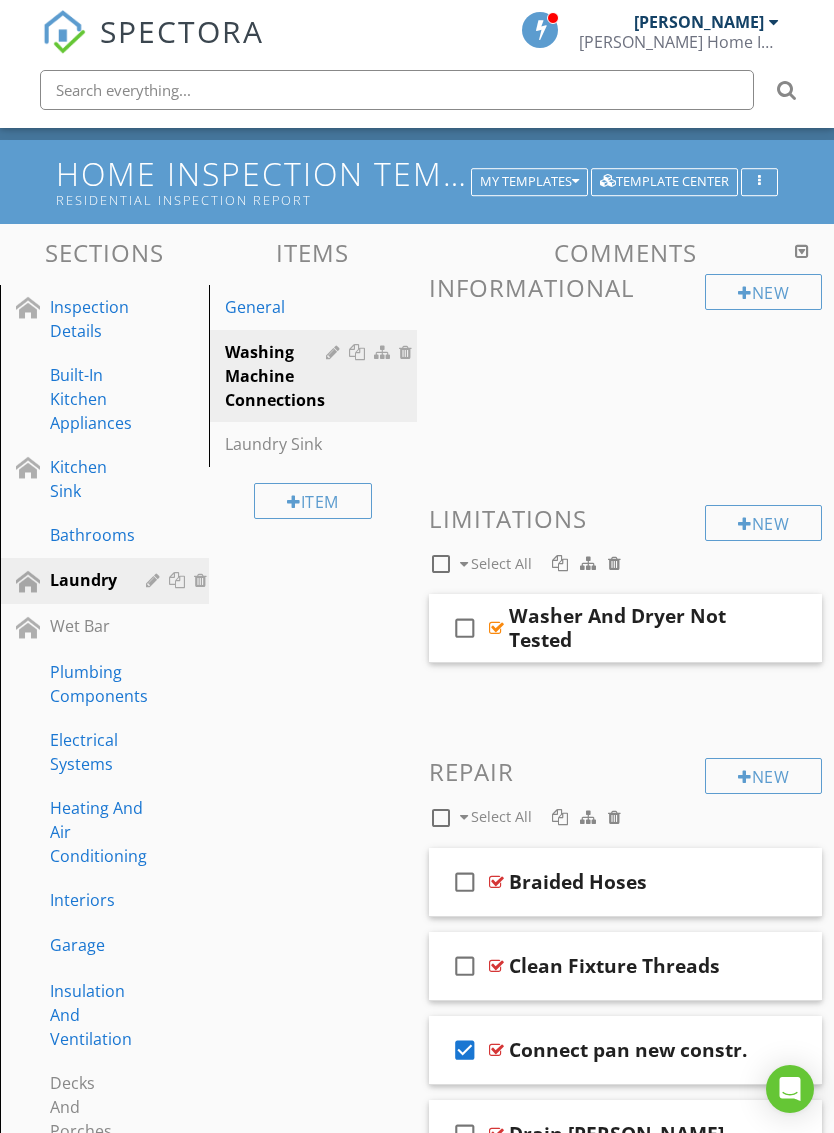scroll, scrollTop: 81, scrollLeft: 0, axis: vertical 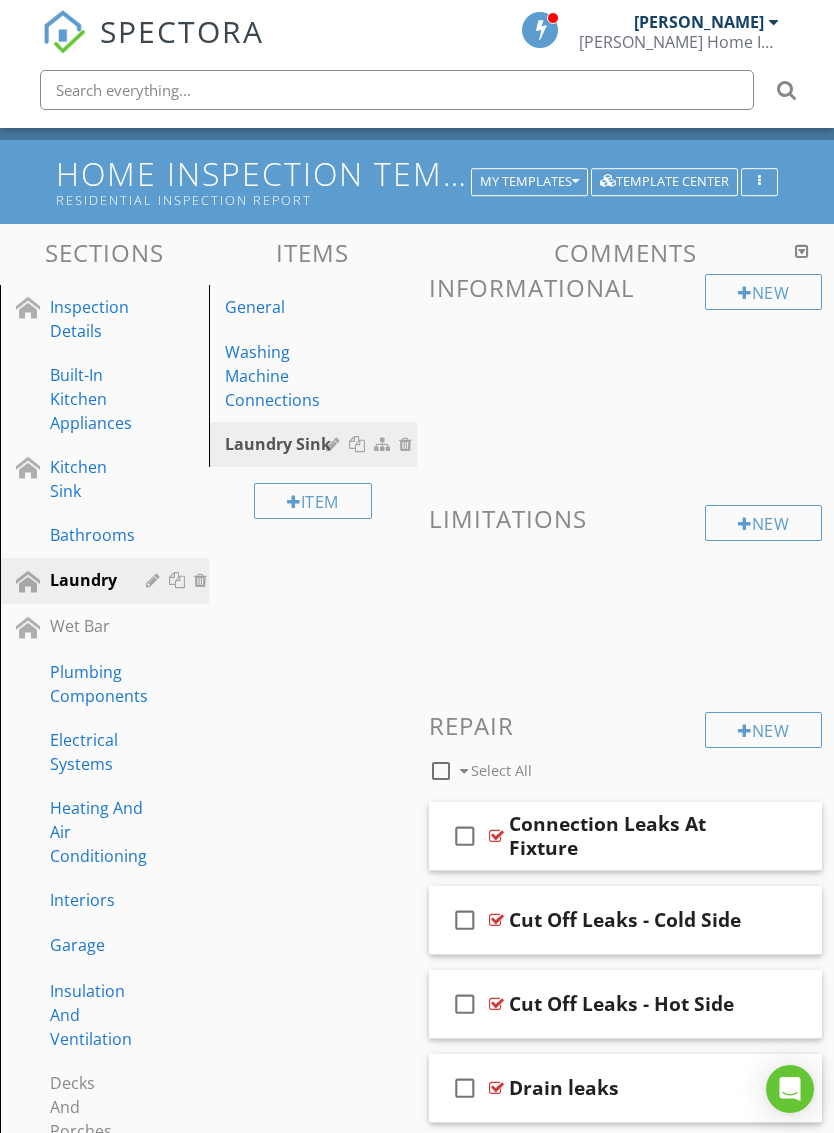click at bounding box center [294, 502] 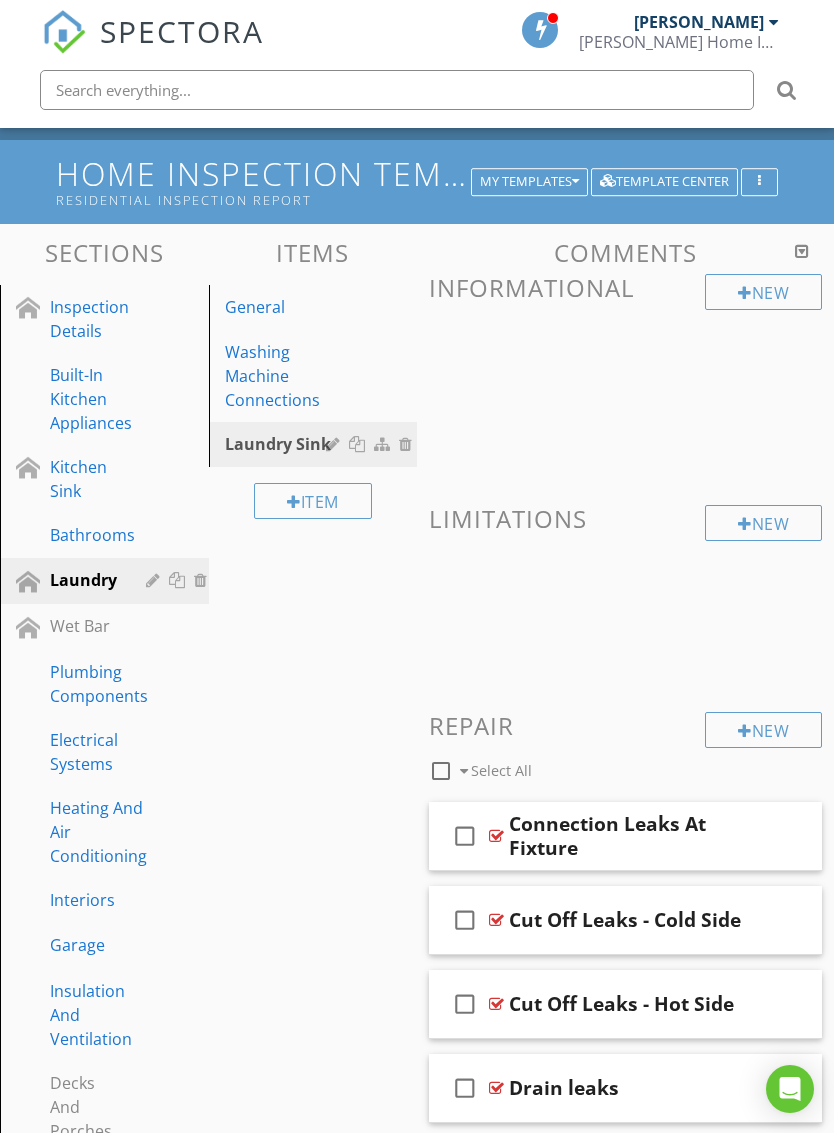 click at bounding box center (417, 566) 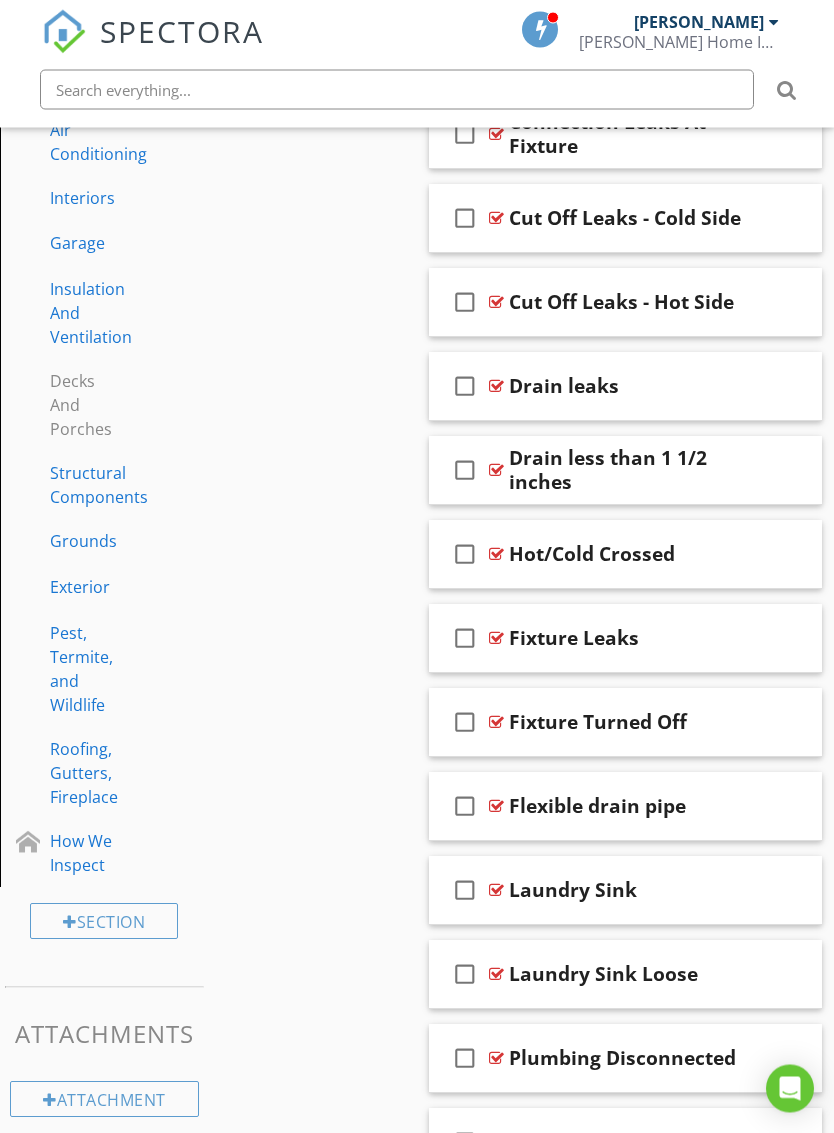scroll, scrollTop: 786, scrollLeft: 0, axis: vertical 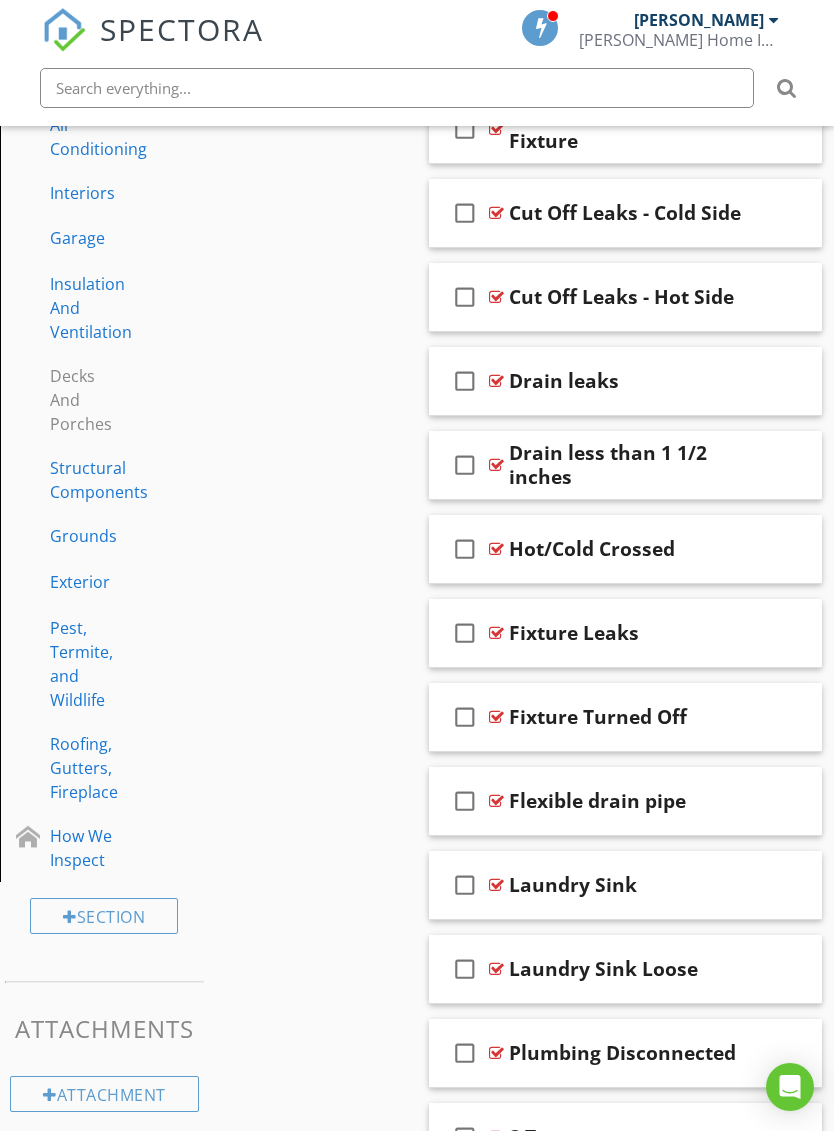 click on "check_box_outline_blank
Laundry Sink" at bounding box center (625, 887) 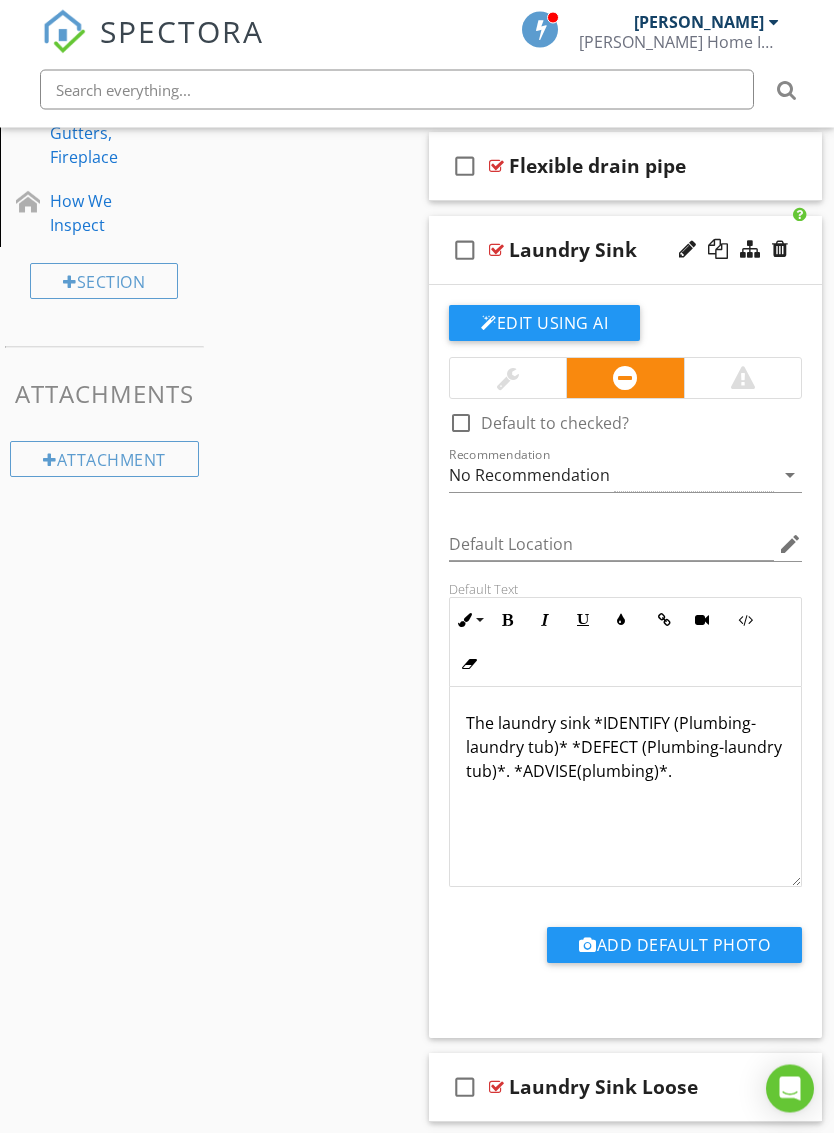 scroll, scrollTop: 1423, scrollLeft: 0, axis: vertical 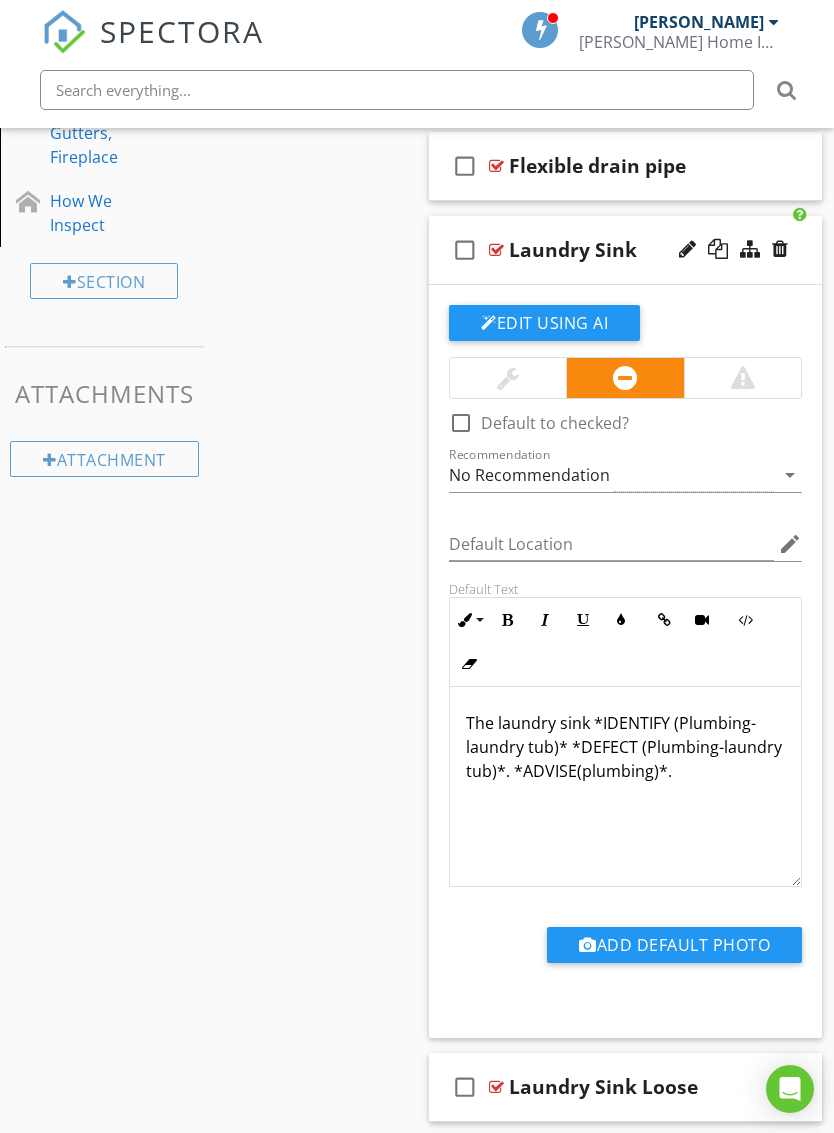 click on "check_box_outline_blank
Laundry Sink" at bounding box center [625, 250] 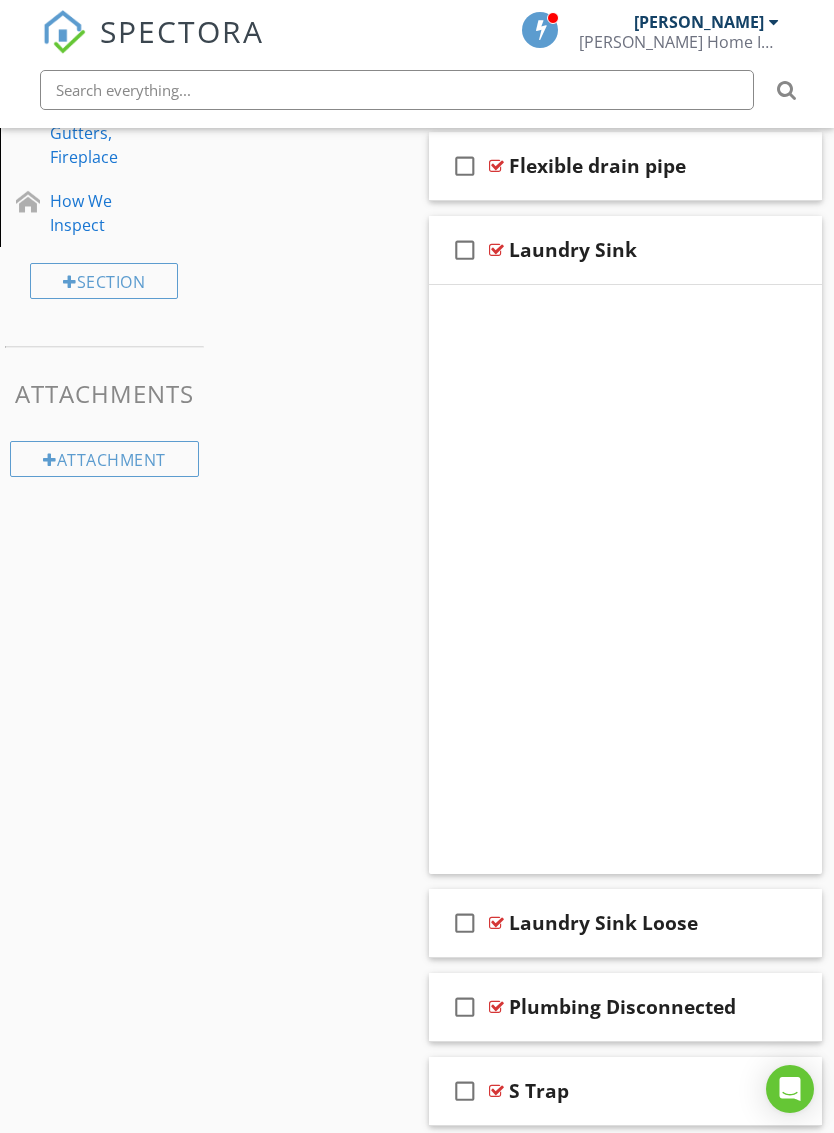 scroll, scrollTop: 1212, scrollLeft: 0, axis: vertical 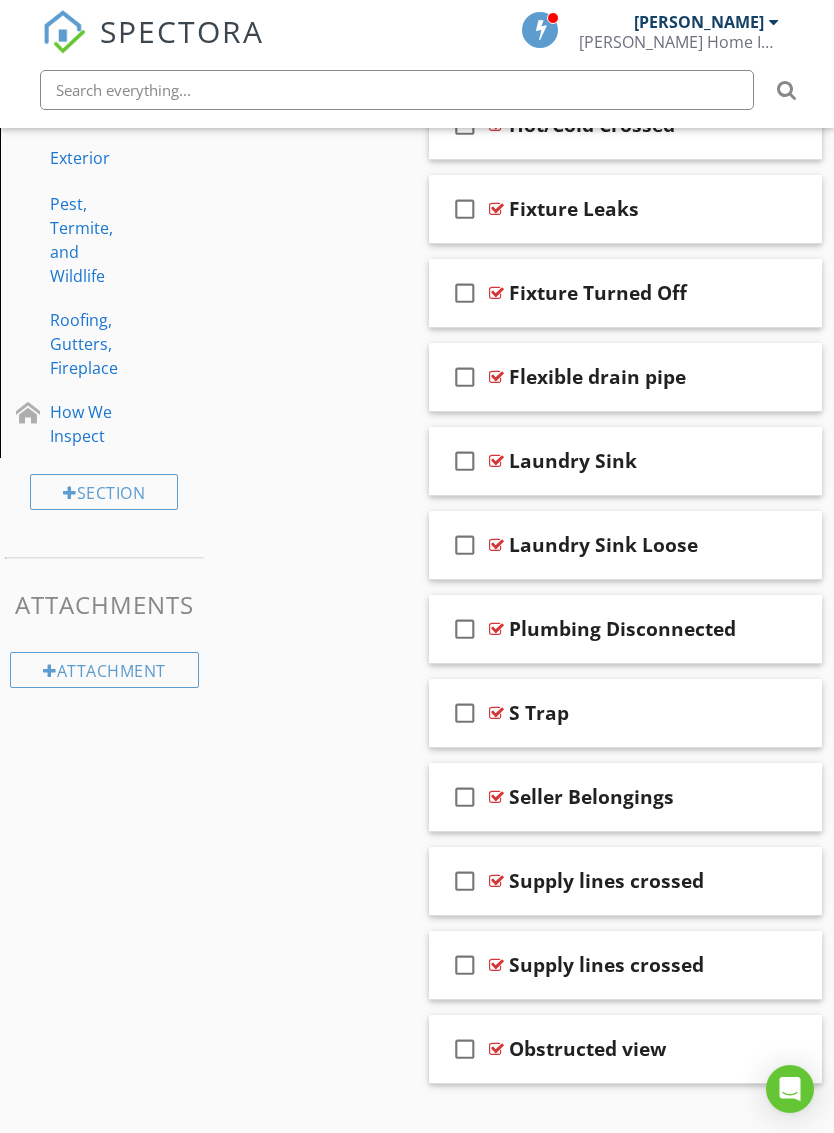 click at bounding box center [780, 460] 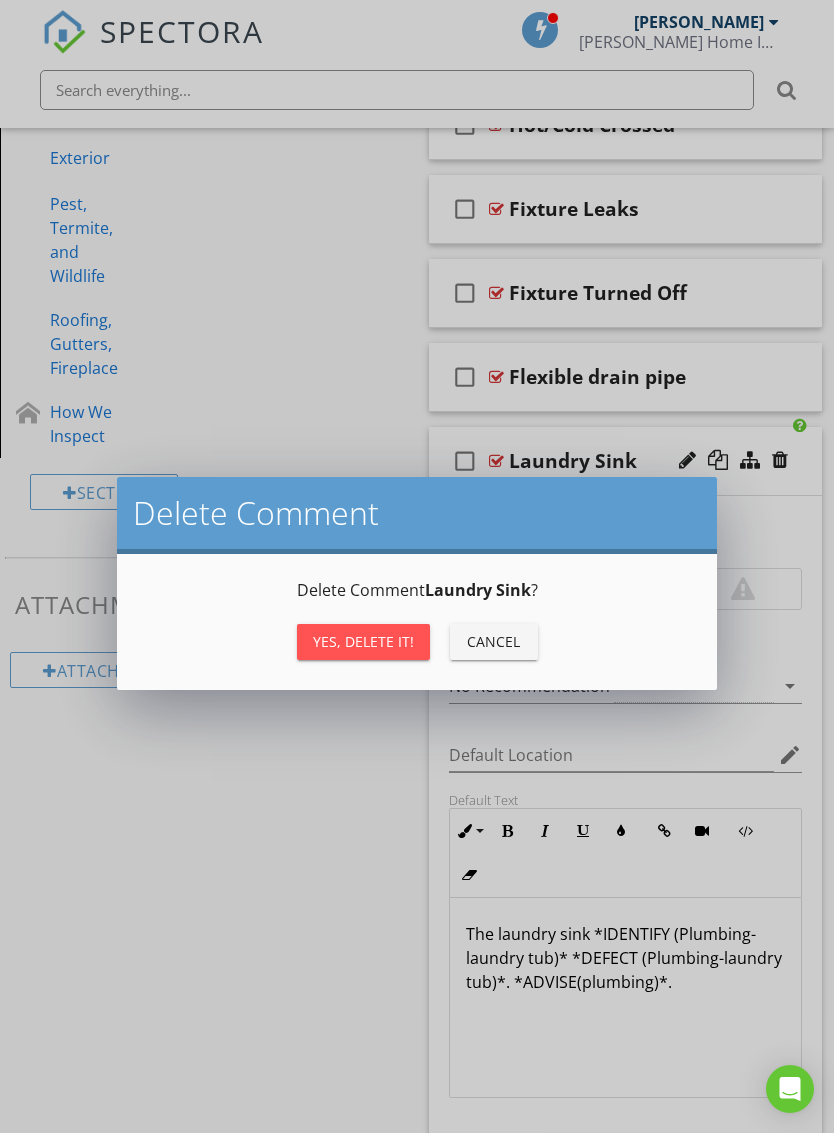 click on "Yes, Delete it!" at bounding box center (363, 641) 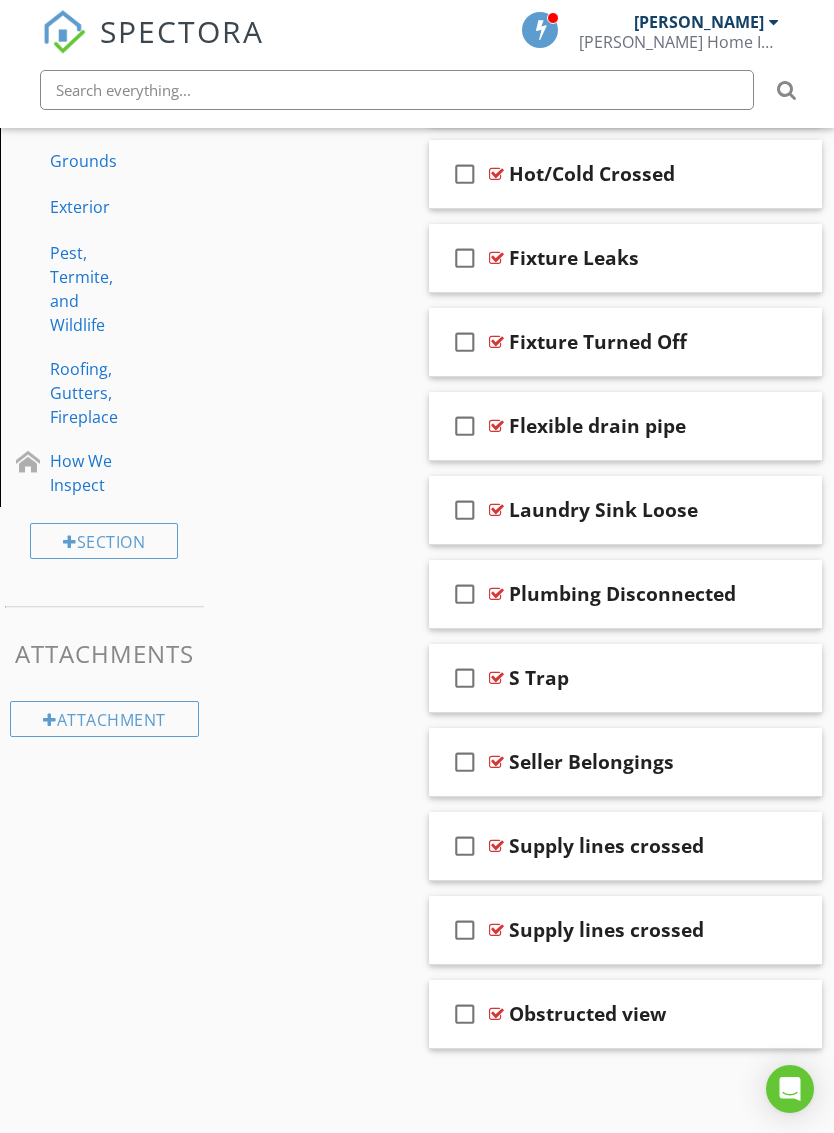 scroll, scrollTop: 1128, scrollLeft: 0, axis: vertical 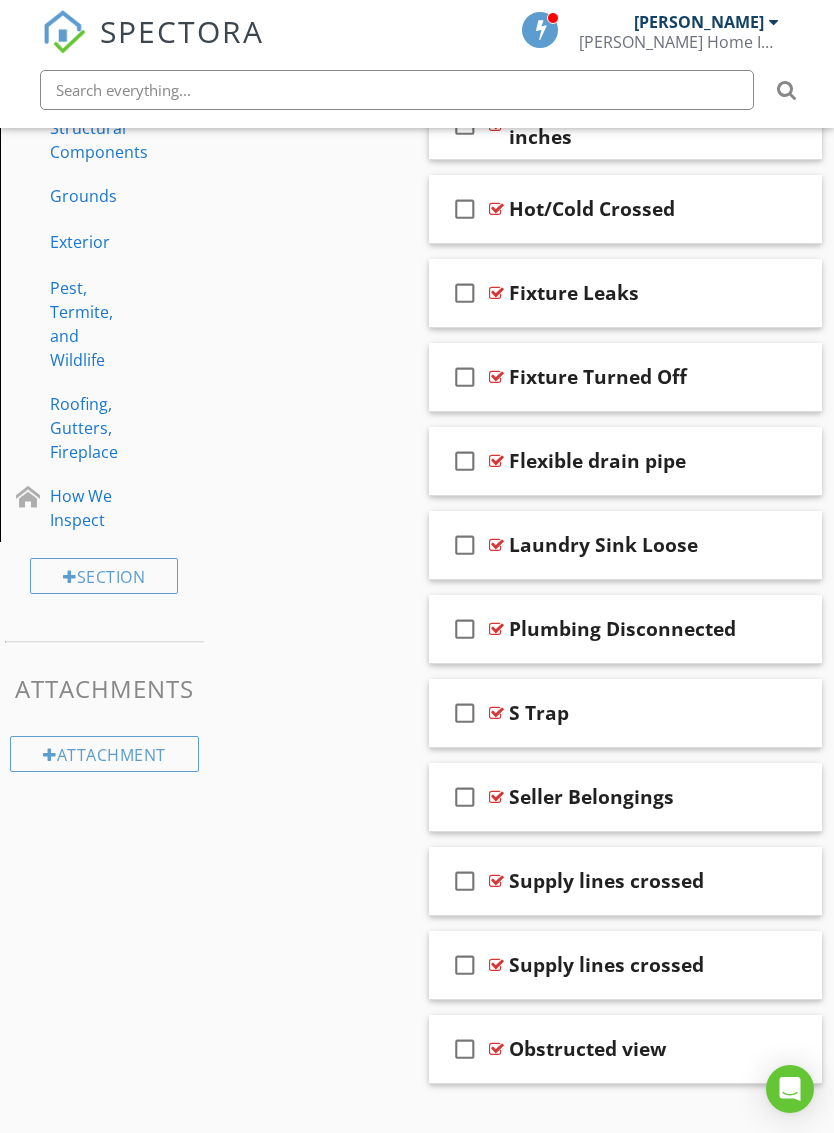 click on "check_box_outline_blank
Laundry Sink Loose" at bounding box center [625, 545] 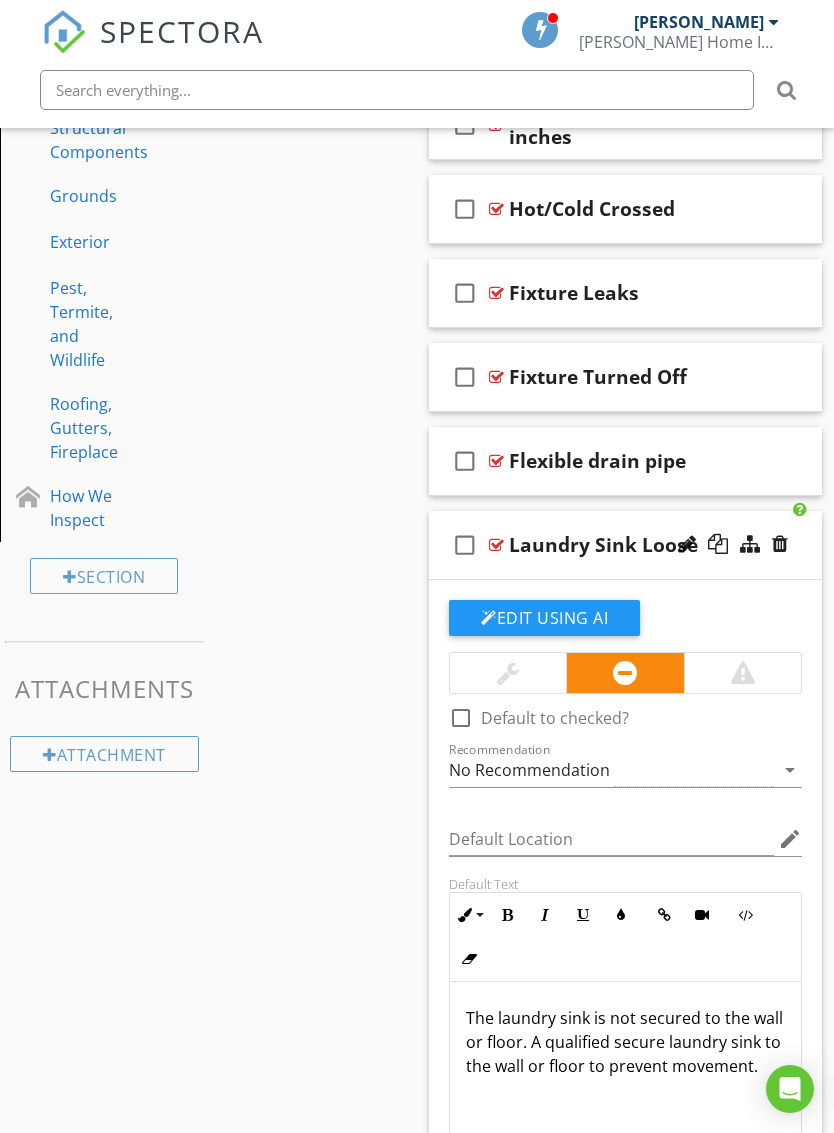 click at bounding box center [508, 673] 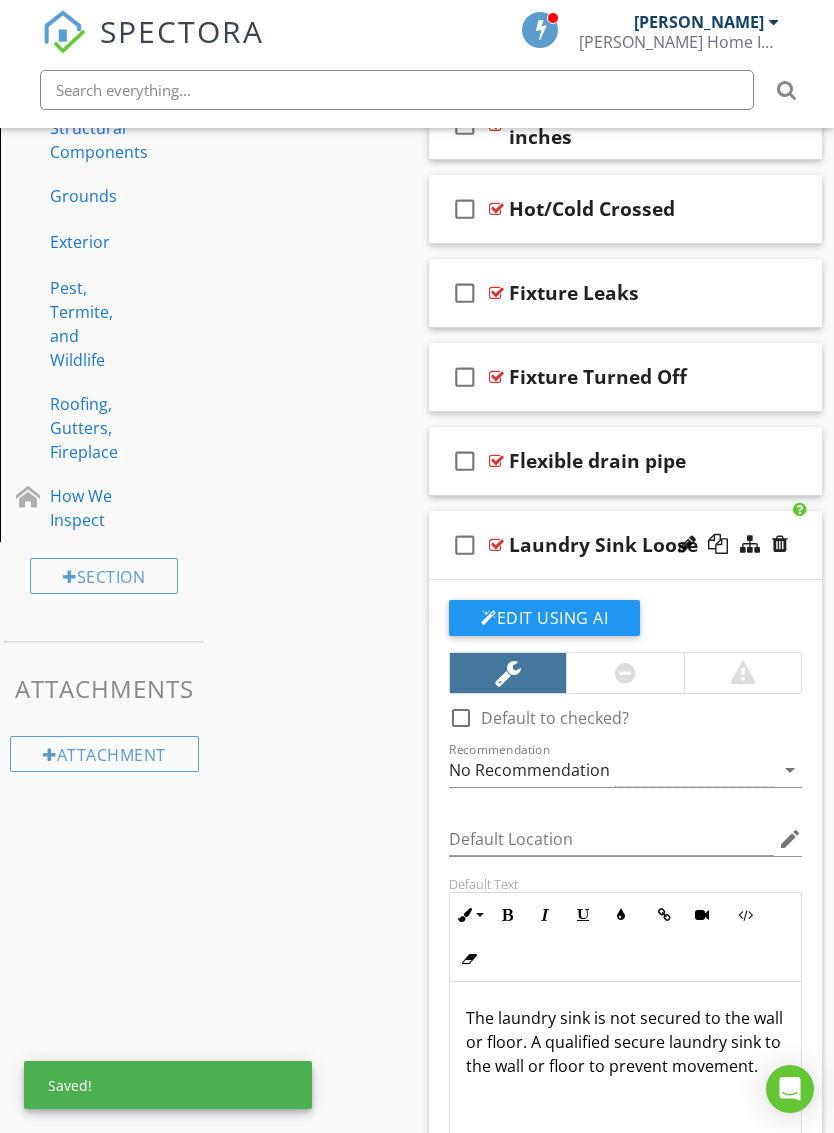 click on "check_box_outline_blank
Laundry Sink Loose" at bounding box center [625, 545] 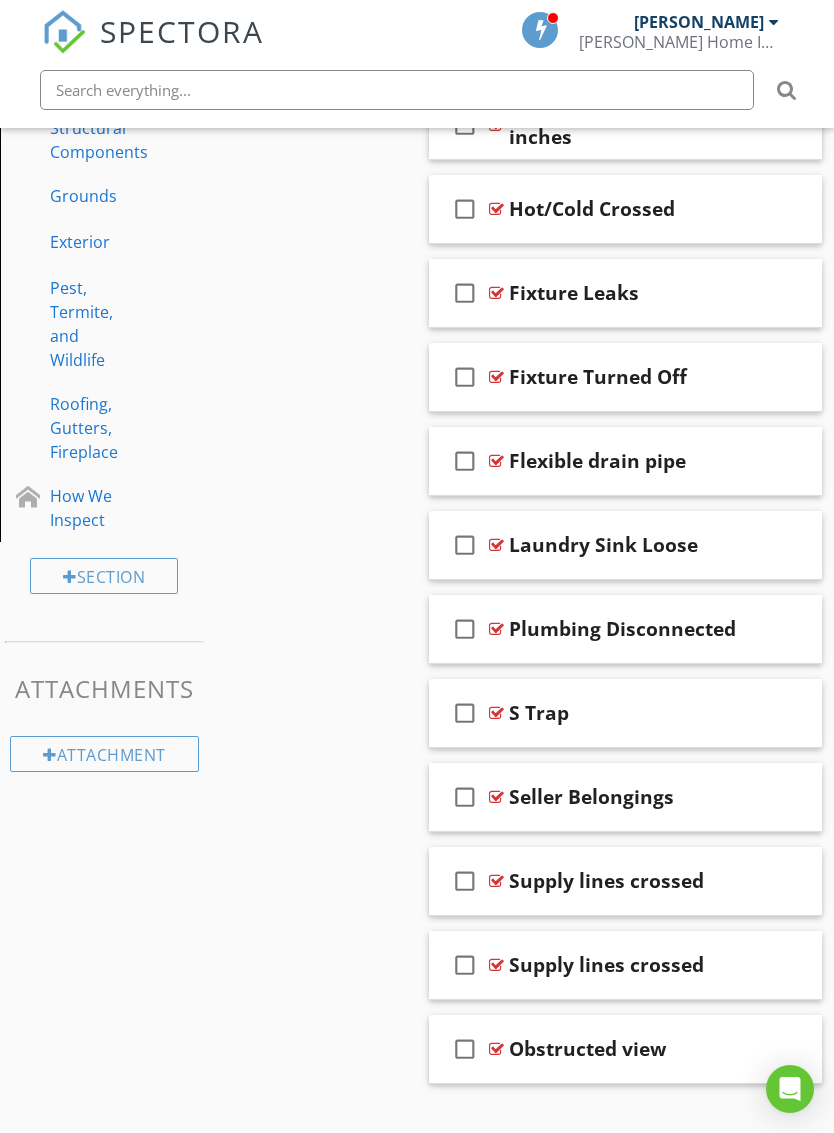 click on "check_box_outline_blank
Plumbing Disconnected" at bounding box center [625, 629] 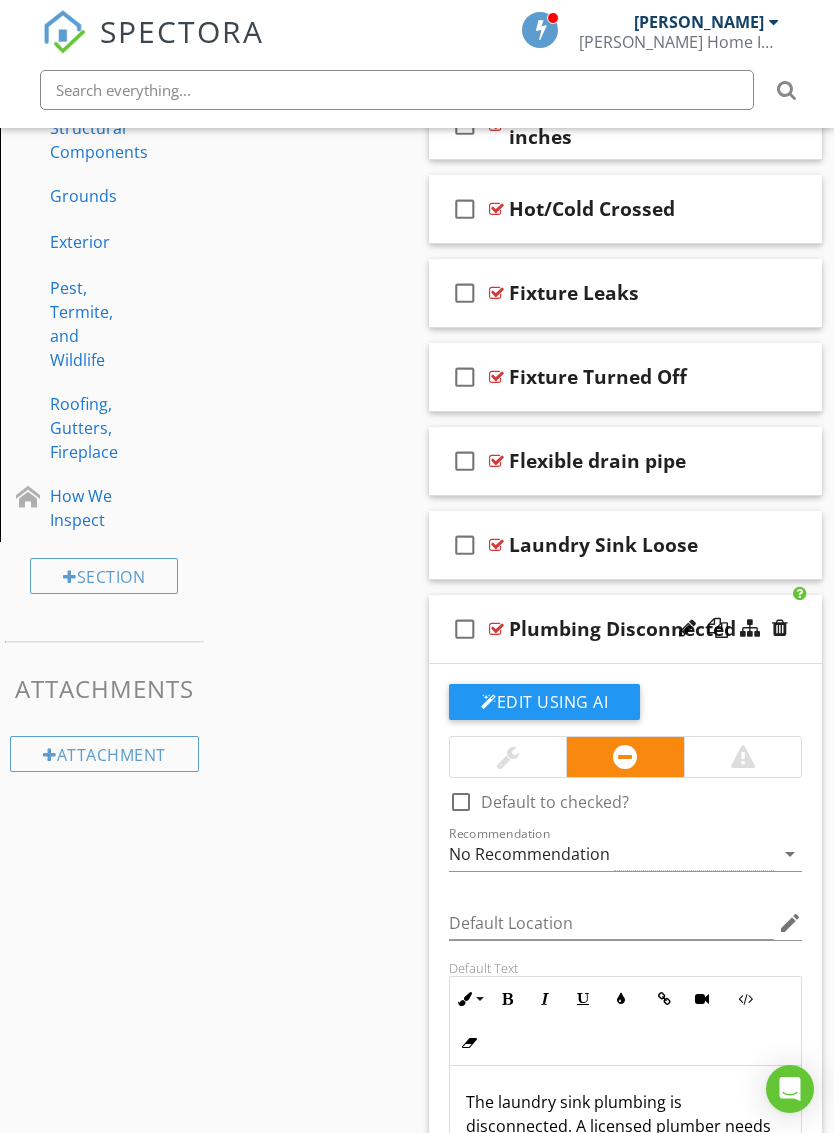 click on "check_box_outline_blank
Plumbing Disconnected" at bounding box center (625, 629) 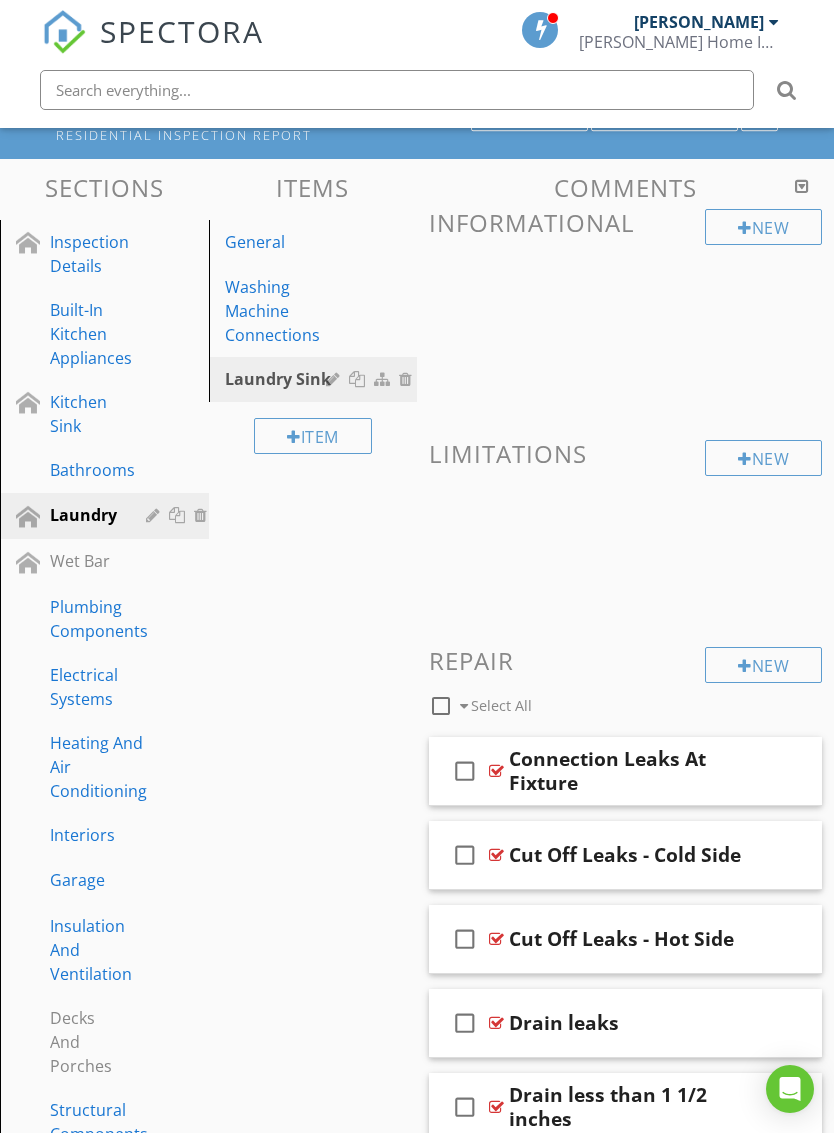 scroll, scrollTop: 144, scrollLeft: 0, axis: vertical 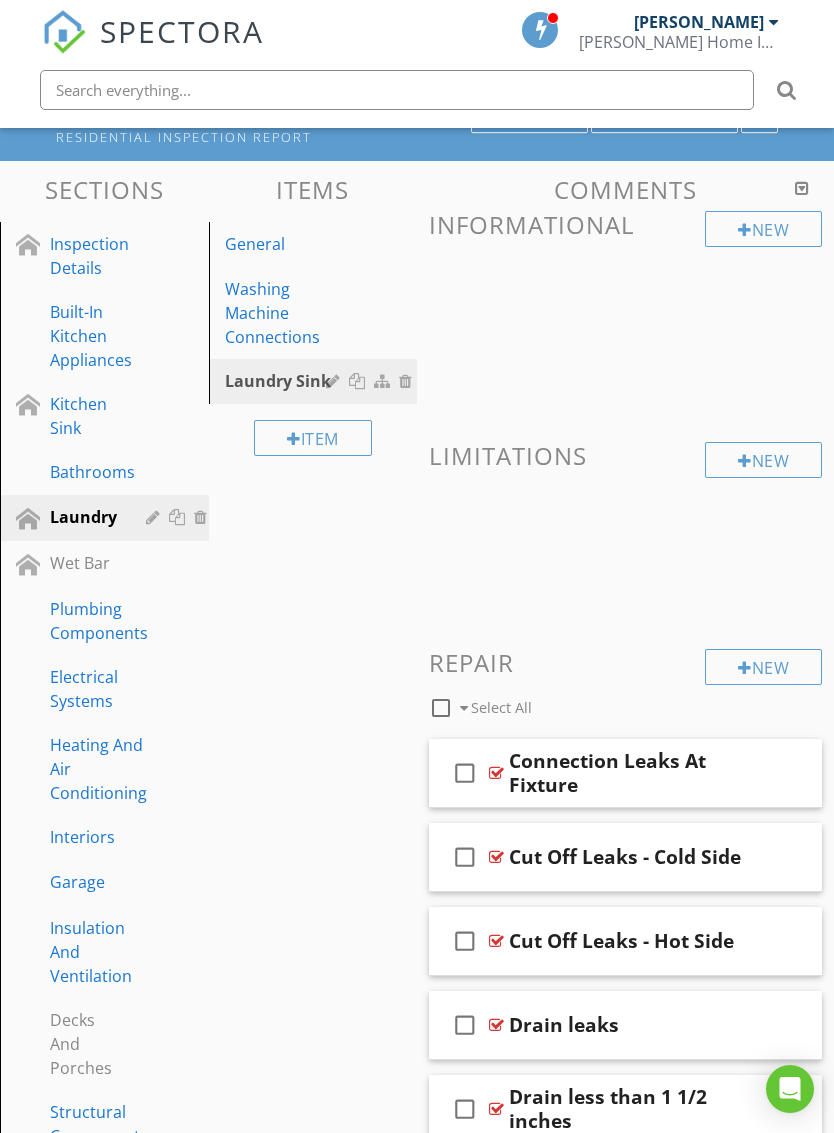 click on "Wet Bar" at bounding box center [82, 563] 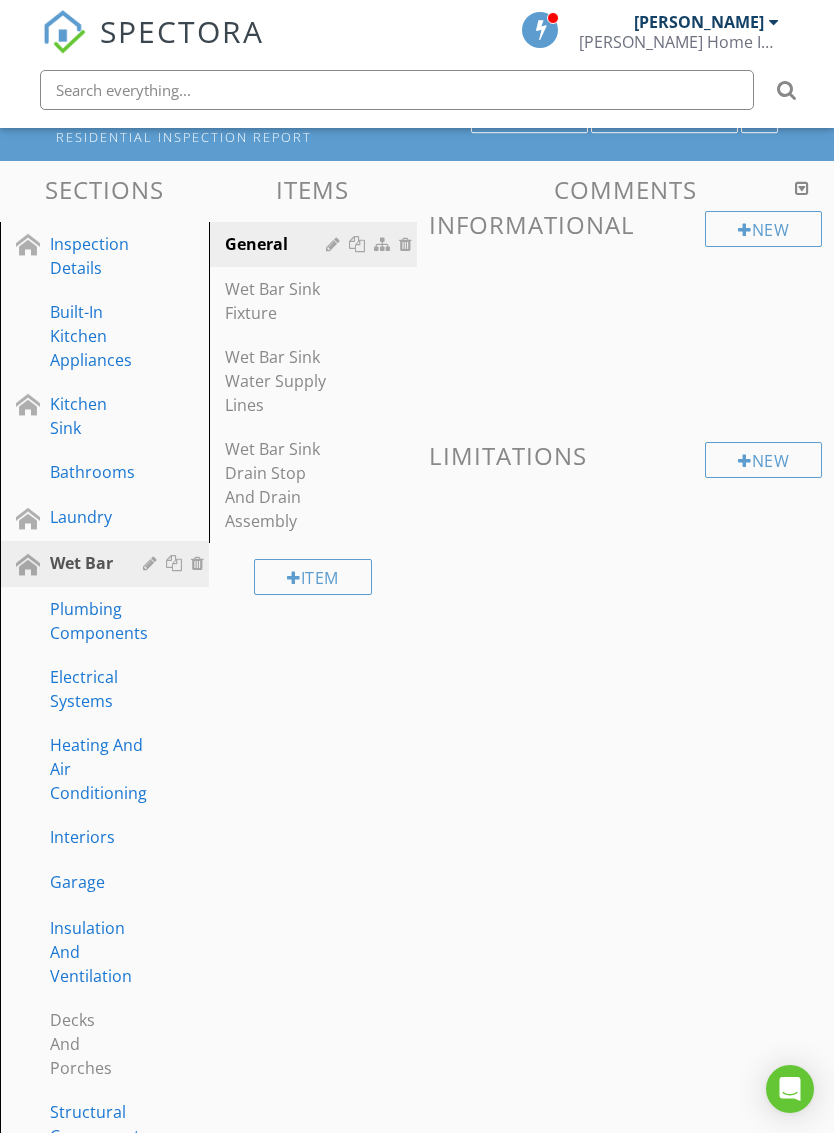 click on "Wet Bar Sink Fixture" at bounding box center (279, 301) 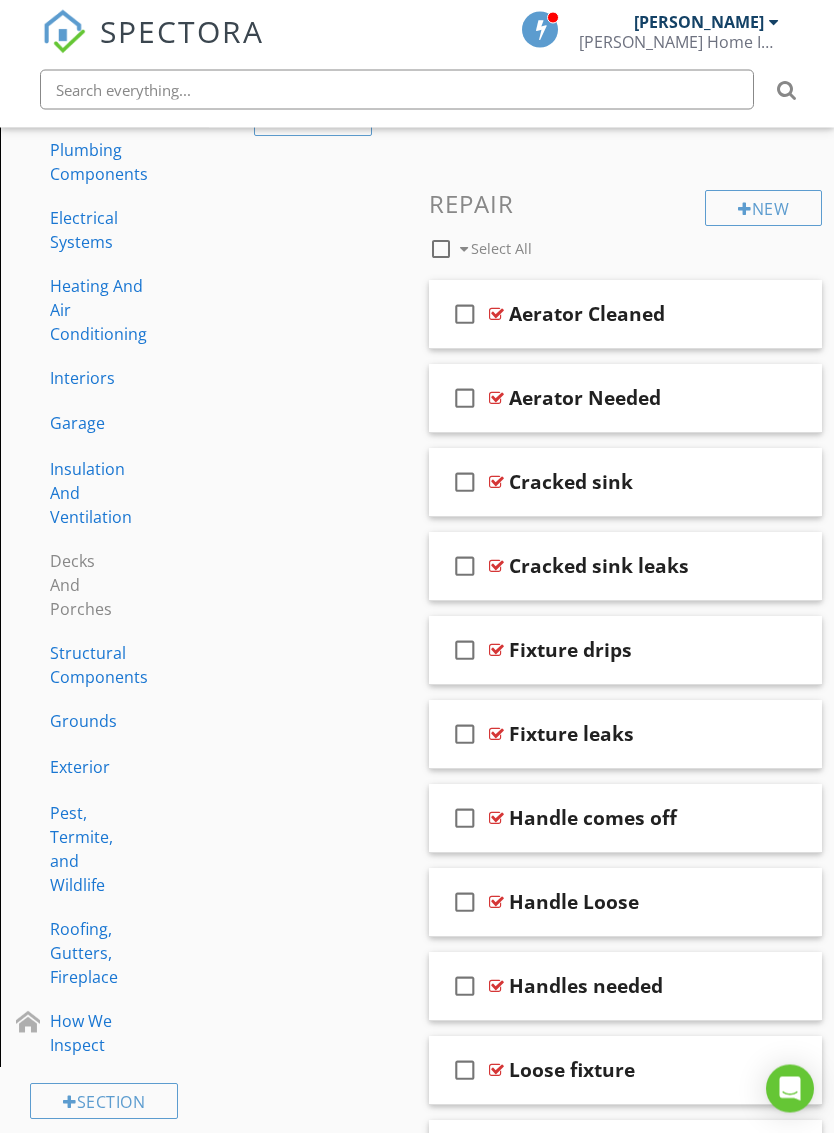 scroll, scrollTop: 603, scrollLeft: 0, axis: vertical 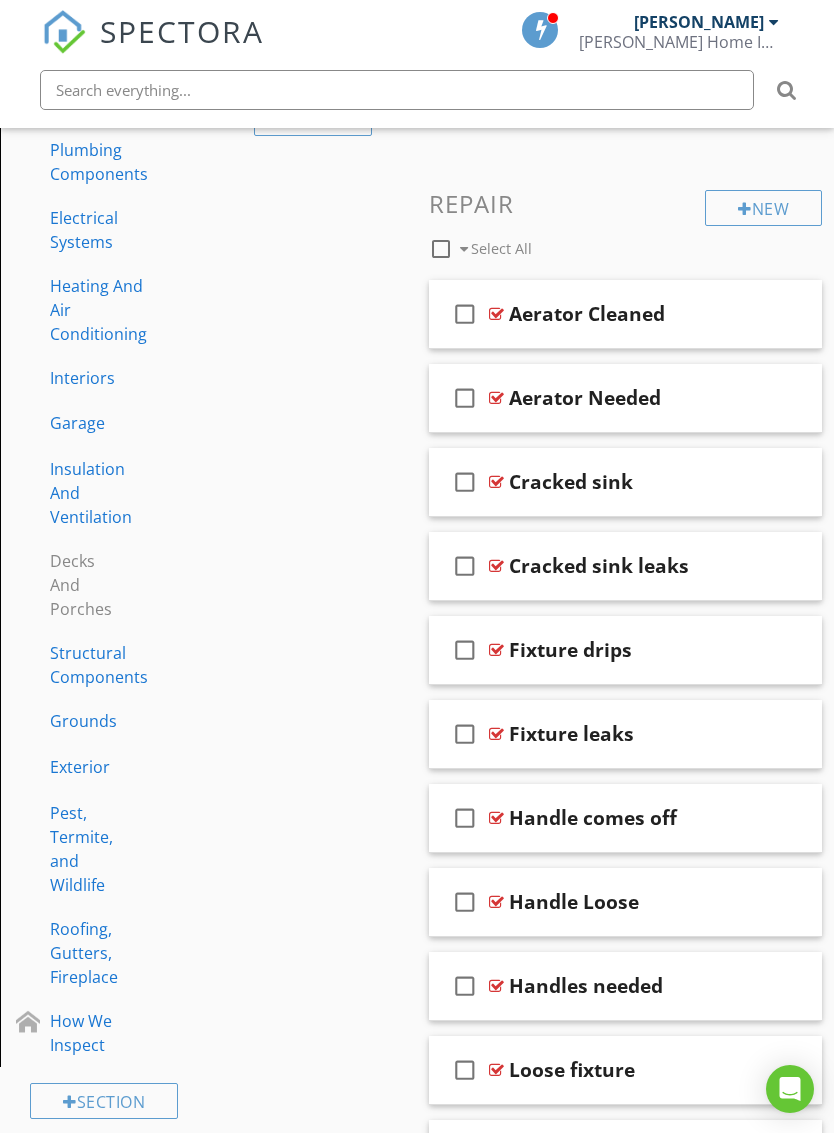 click on "check_box_outline_blank
Aerator Cleaned" at bounding box center (625, 314) 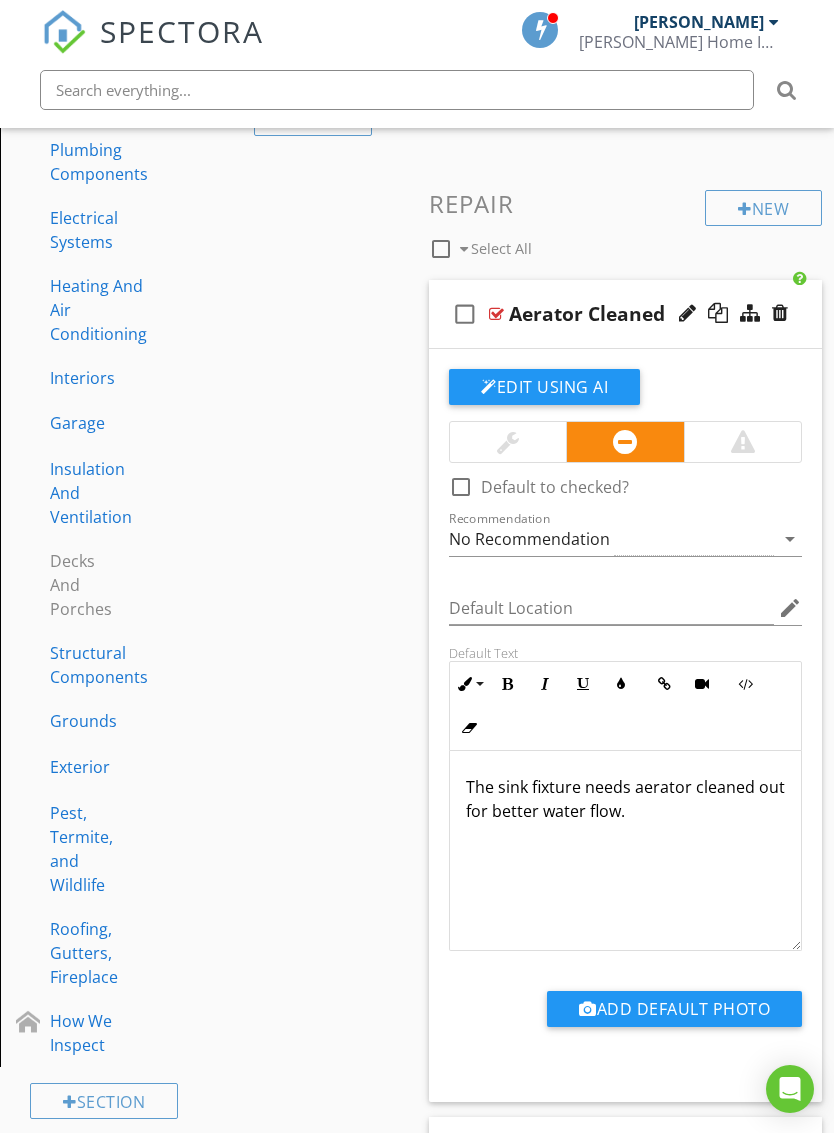 click at bounding box center (508, 442) 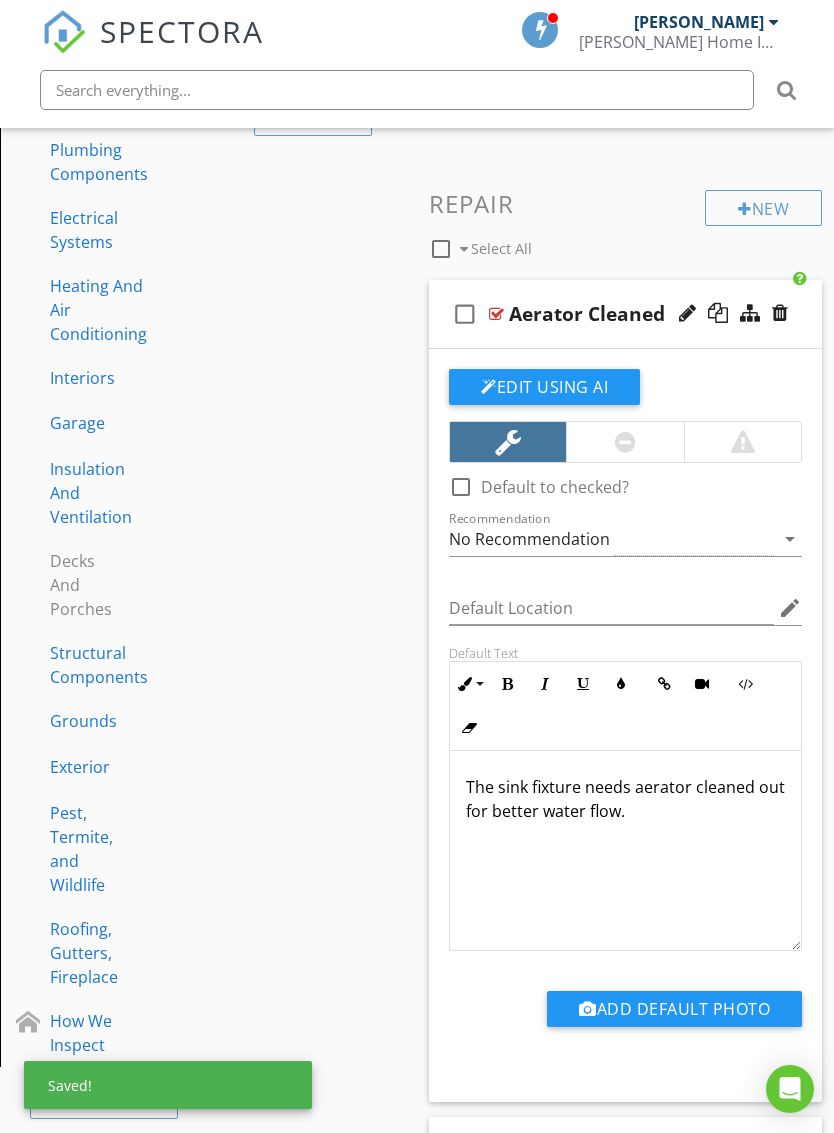 click on "check_box_outline_blank
Aerator Cleaned" at bounding box center [625, 314] 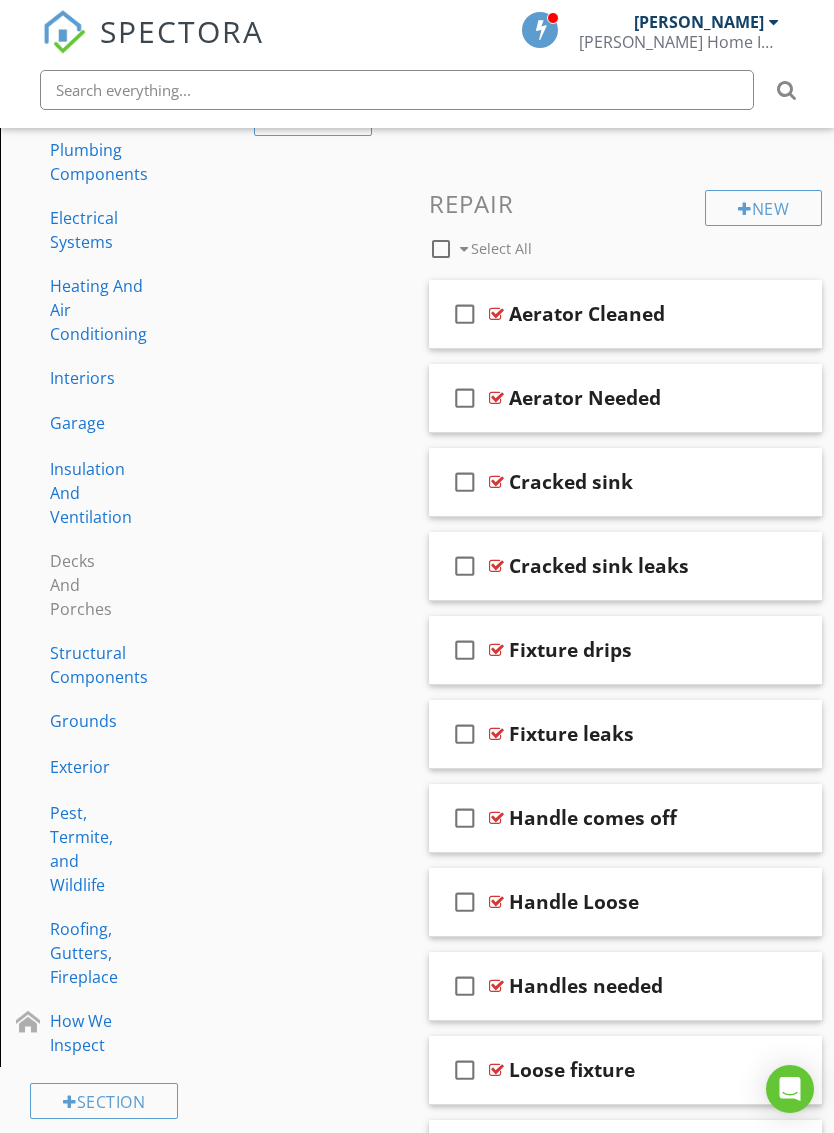 click on "check_box_outline_blank
Aerator Needed" at bounding box center (625, 398) 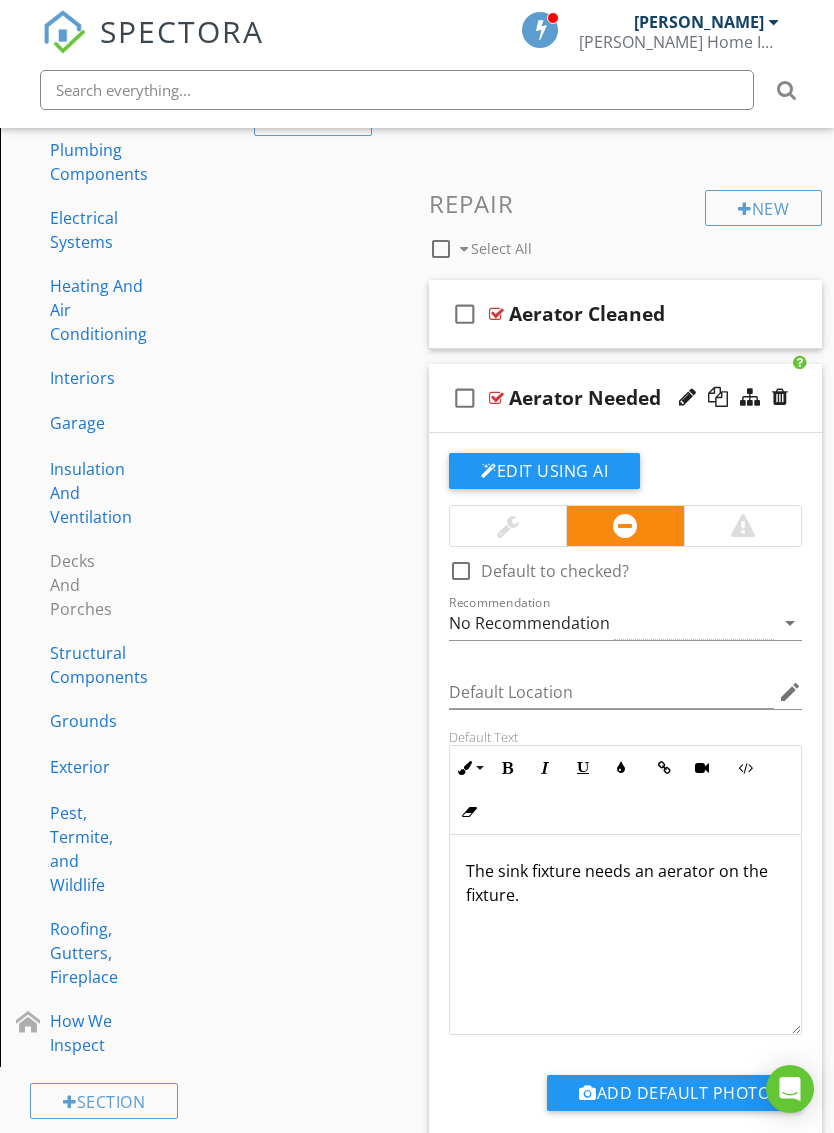 click at bounding box center (508, 526) 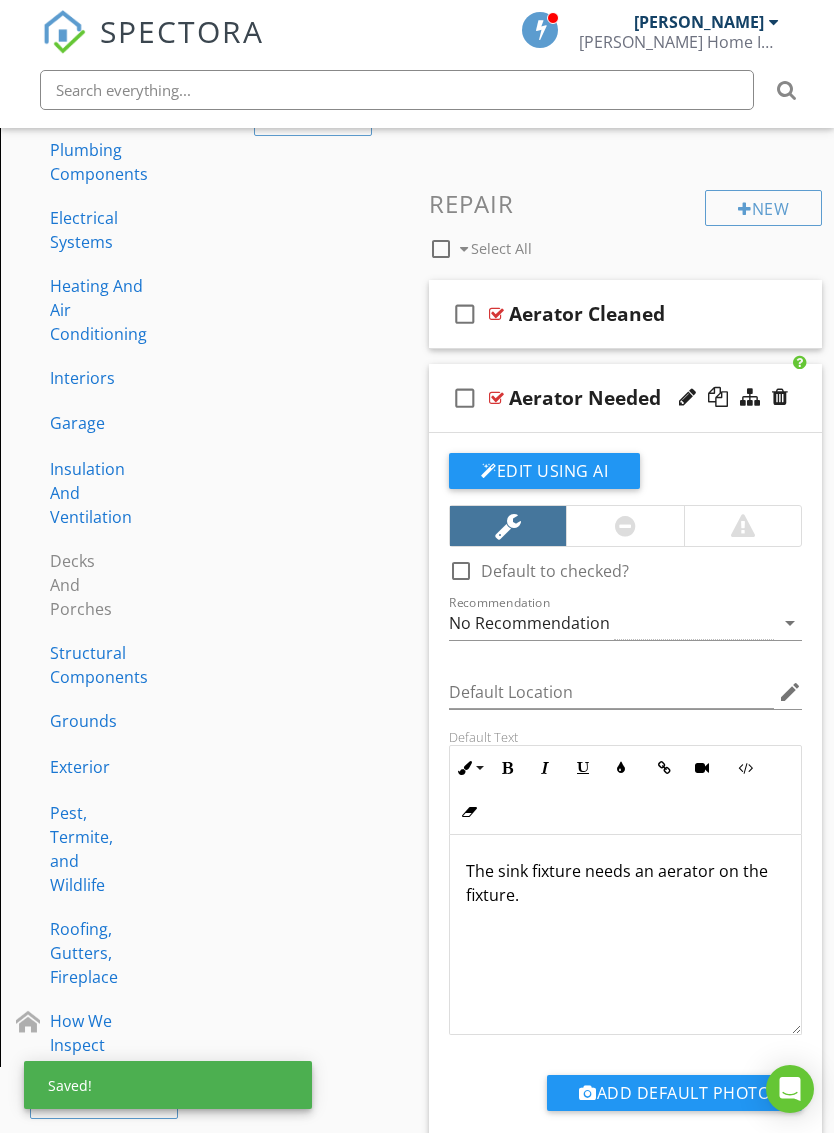 click on "check_box_outline_blank
Aerator Needed" at bounding box center [625, 398] 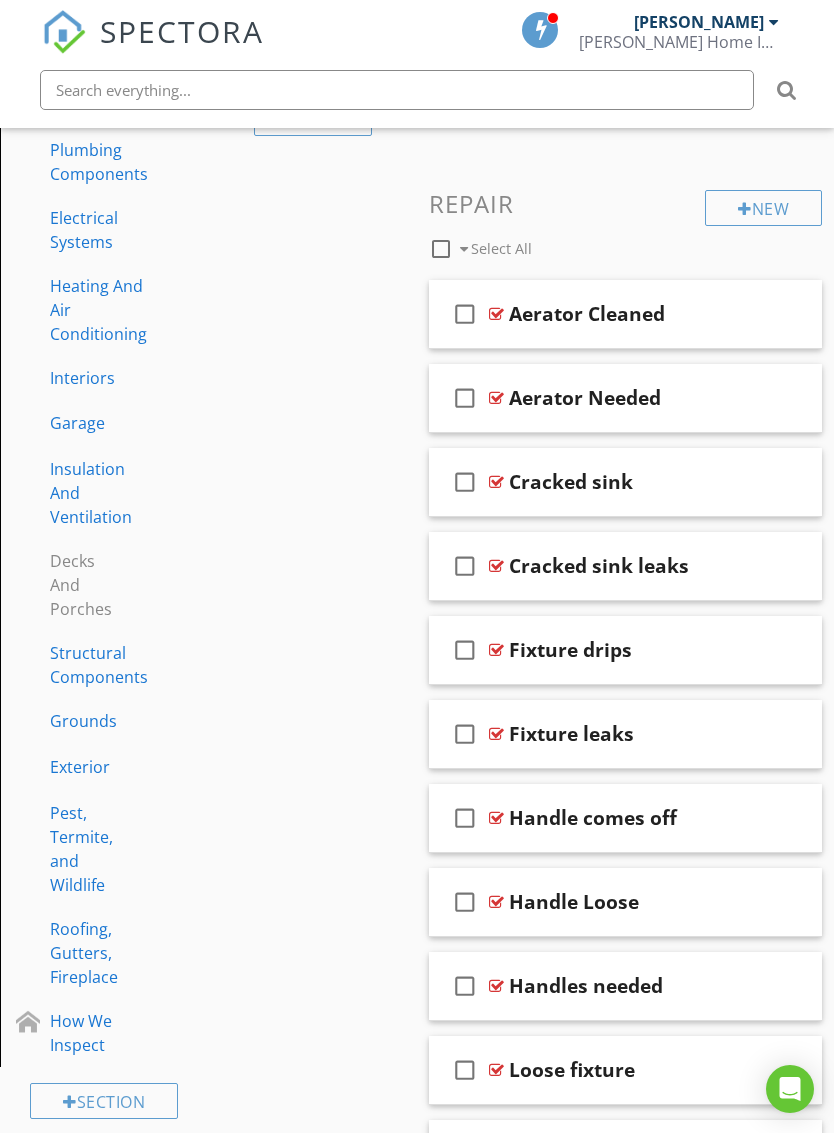 click on "check_box_outline_blank
Cracked sink" at bounding box center (625, 482) 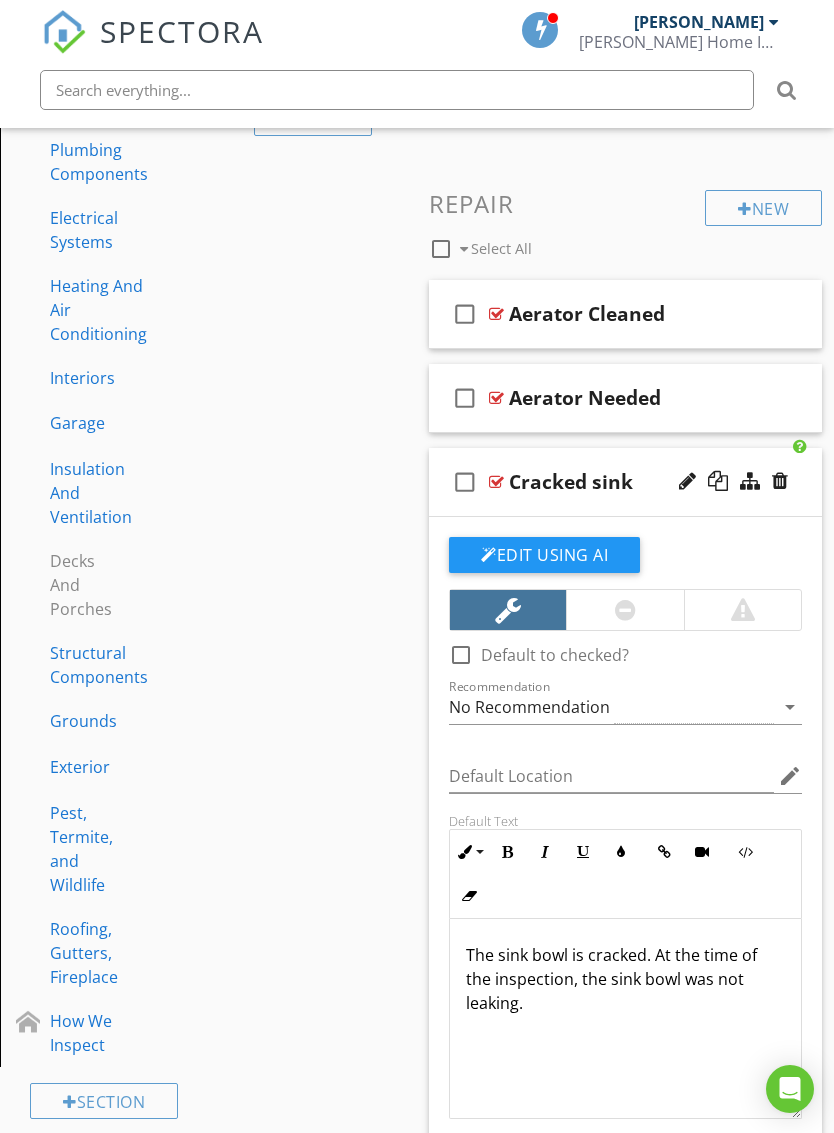 click on "check_box_outline_blank
Cracked sink" at bounding box center [625, 482] 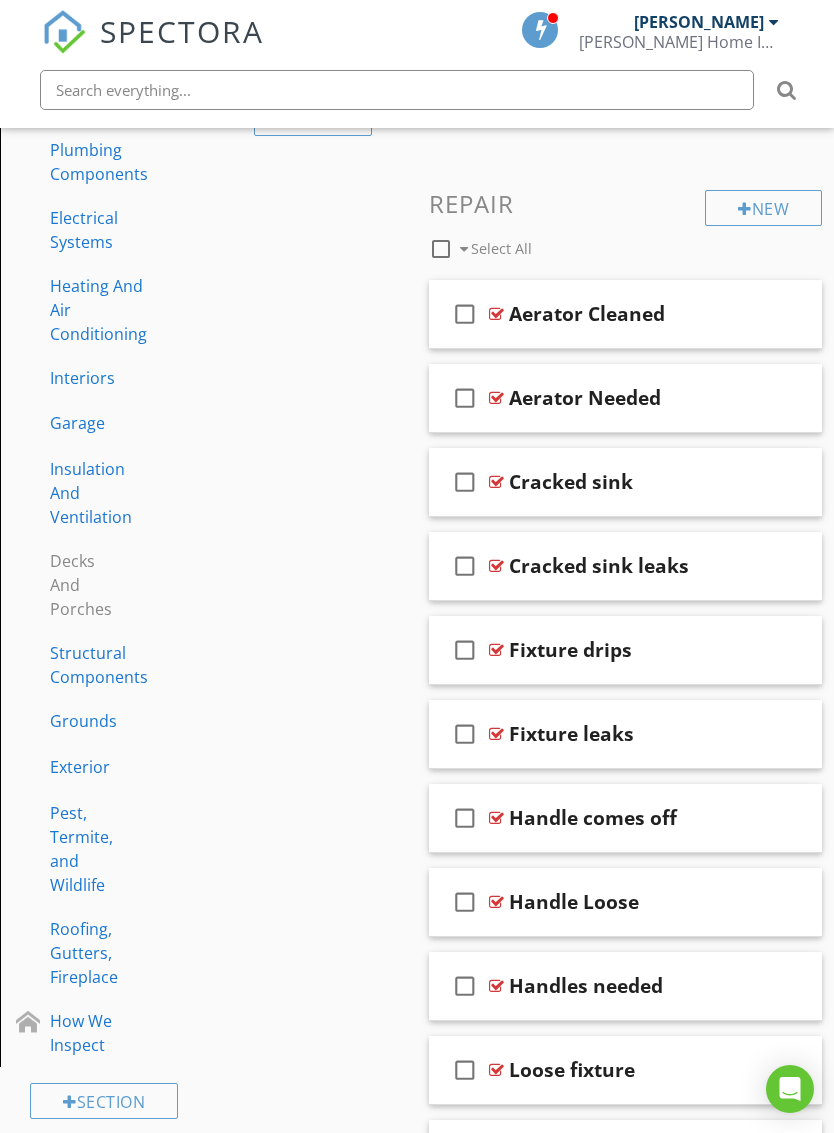 click on "check_box_outline_blank
Cracked sink" at bounding box center [625, 482] 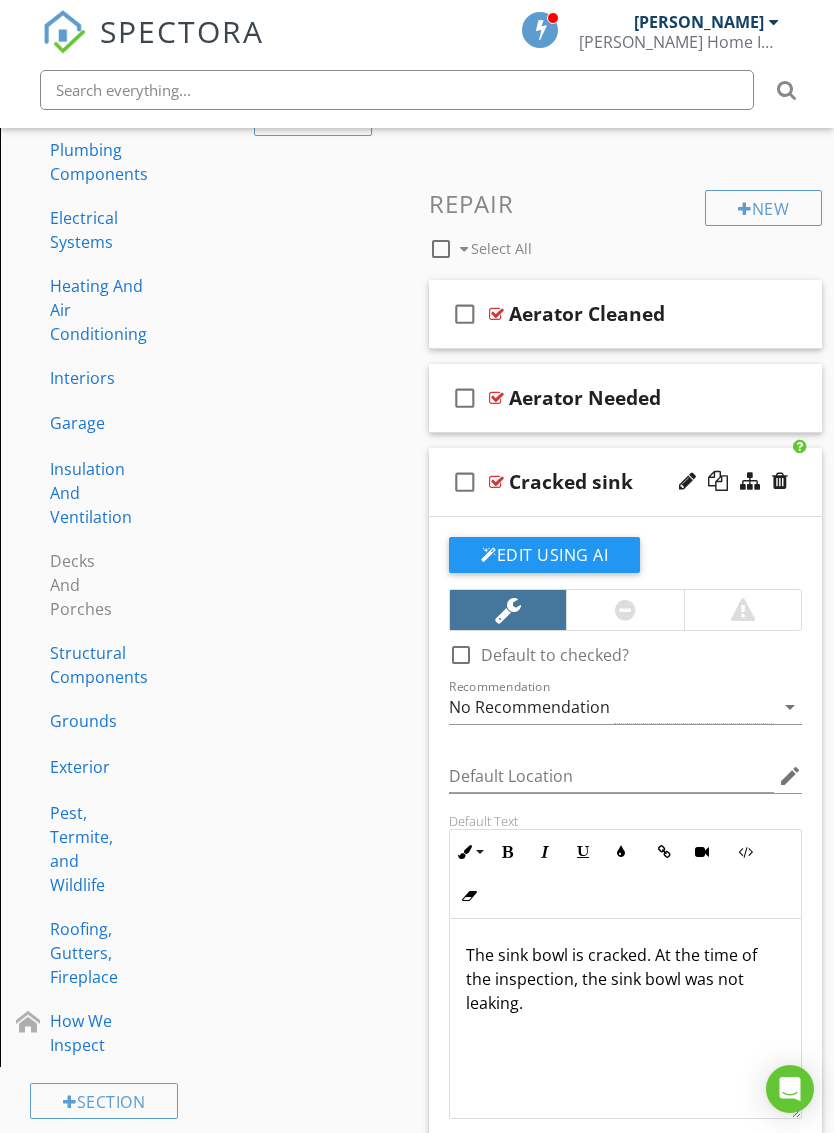 click at bounding box center [687, 481] 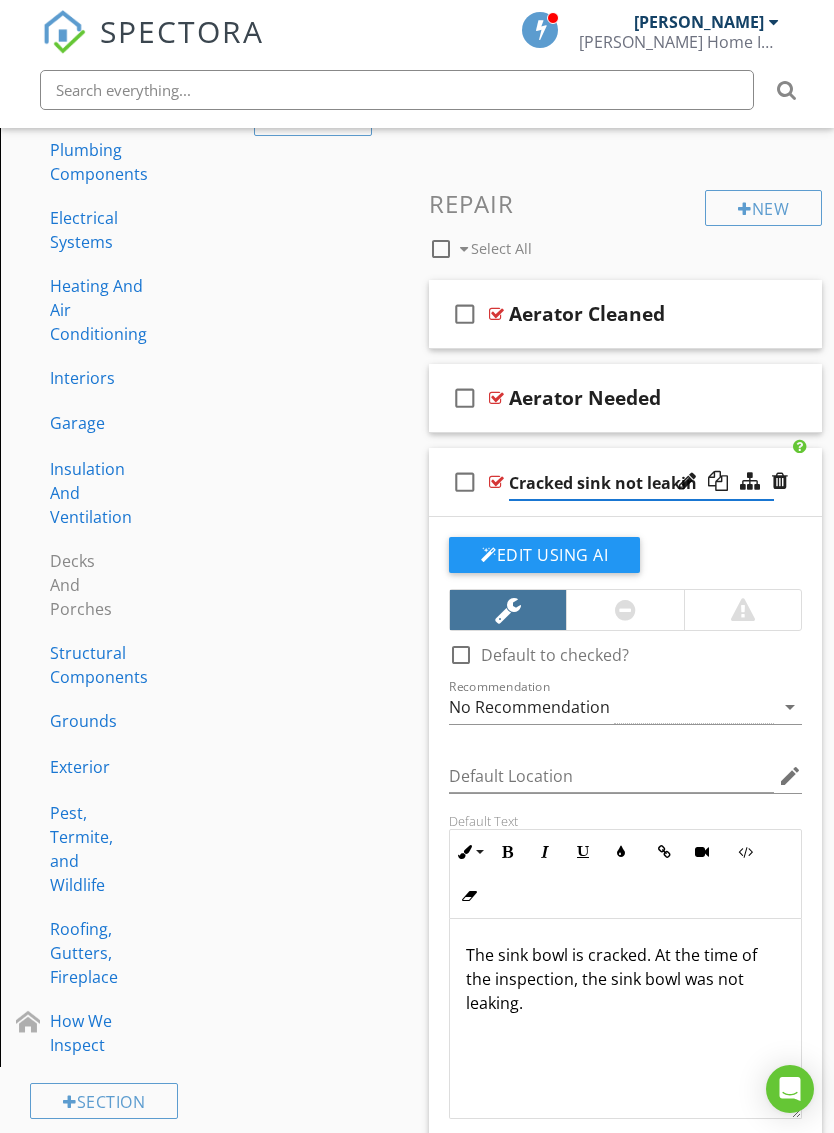 type on "Cracked sink not leaking" 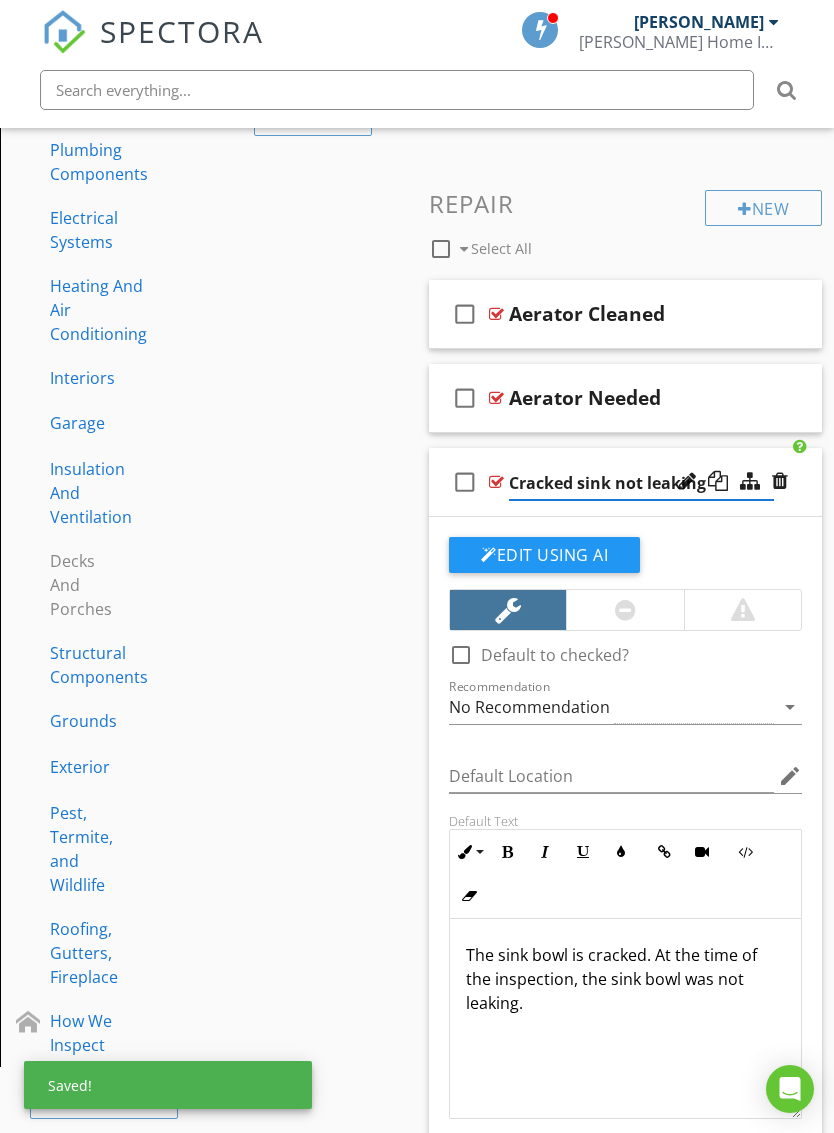 click on "Sections
Inspection Details           Built-In Kitchen Appliances           Kitchen Sink            Bathrooms           Laundry           Wet Bar           Plumbing Components           Electrical Systems           Heating And Air Conditioning           Interiors           Garage           Insulation And Ventilation           Decks And Porches           Structural Components           Grounds           Exterior           Pest, Termite, and Wildlife           Roofing, Gutters, Fireplace           How We Inspect
Section
Attachments
Attachment
Items
General           Wet Bar Sink Fixture           Wet Bar Sink Water Supply Lines           Wet Bar Sink Drain Stop And Drain Assembly
Item
Comments
New
Informational
New
Limitations
New
Repair" at bounding box center [417, 1274] 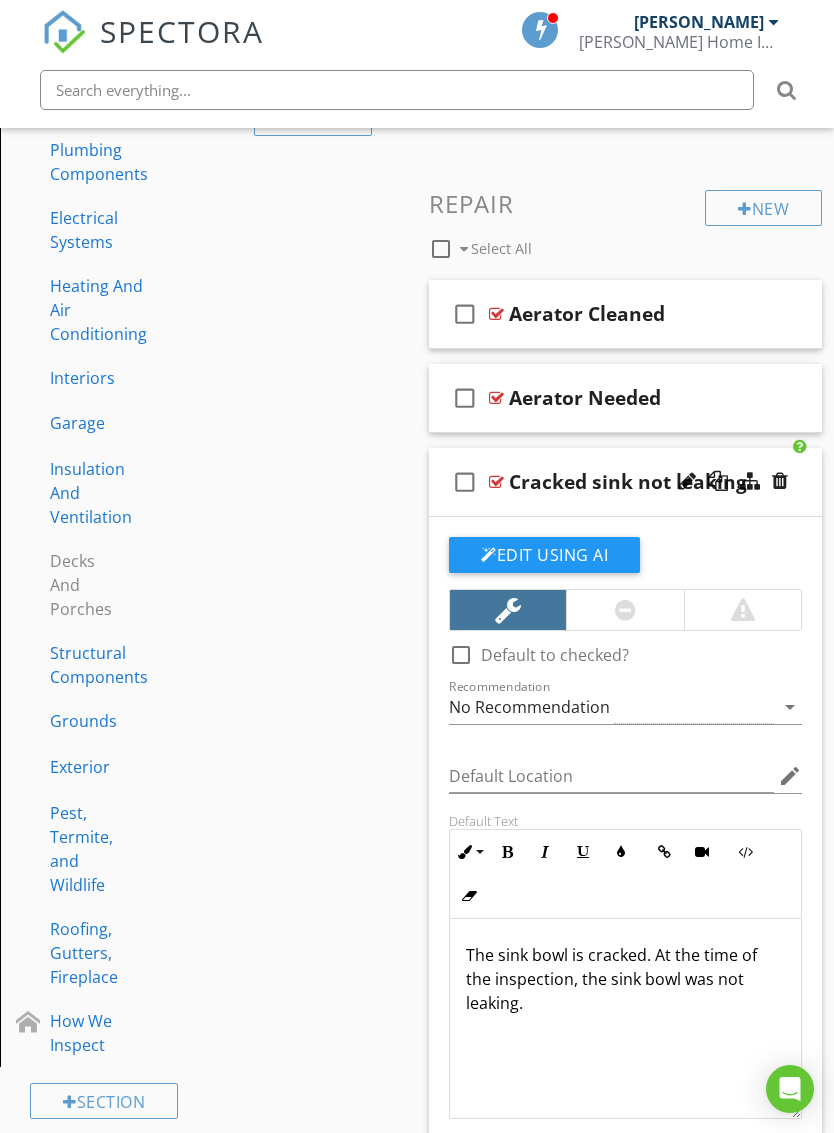 click on "check_box_outline_blank
Cracked sink not leaking" at bounding box center [625, 482] 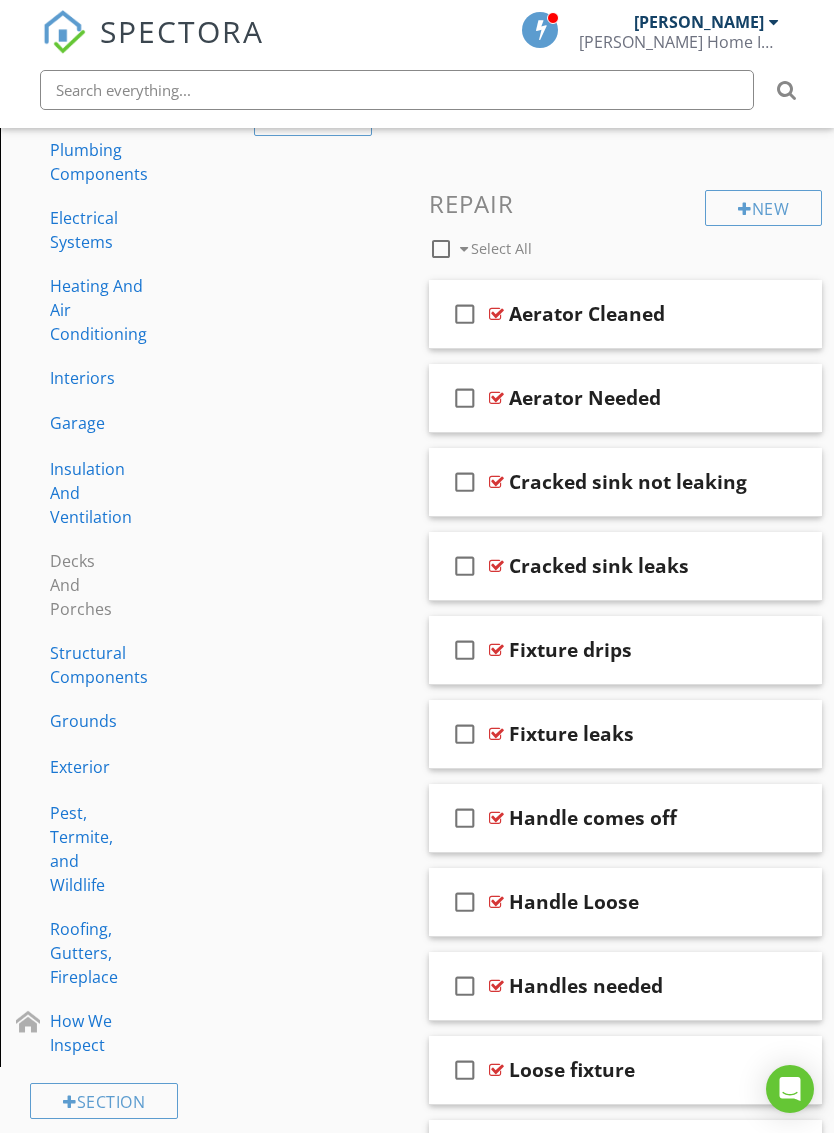 click on "check_box_outline_blank
Cracked sink not leaking" at bounding box center [625, 482] 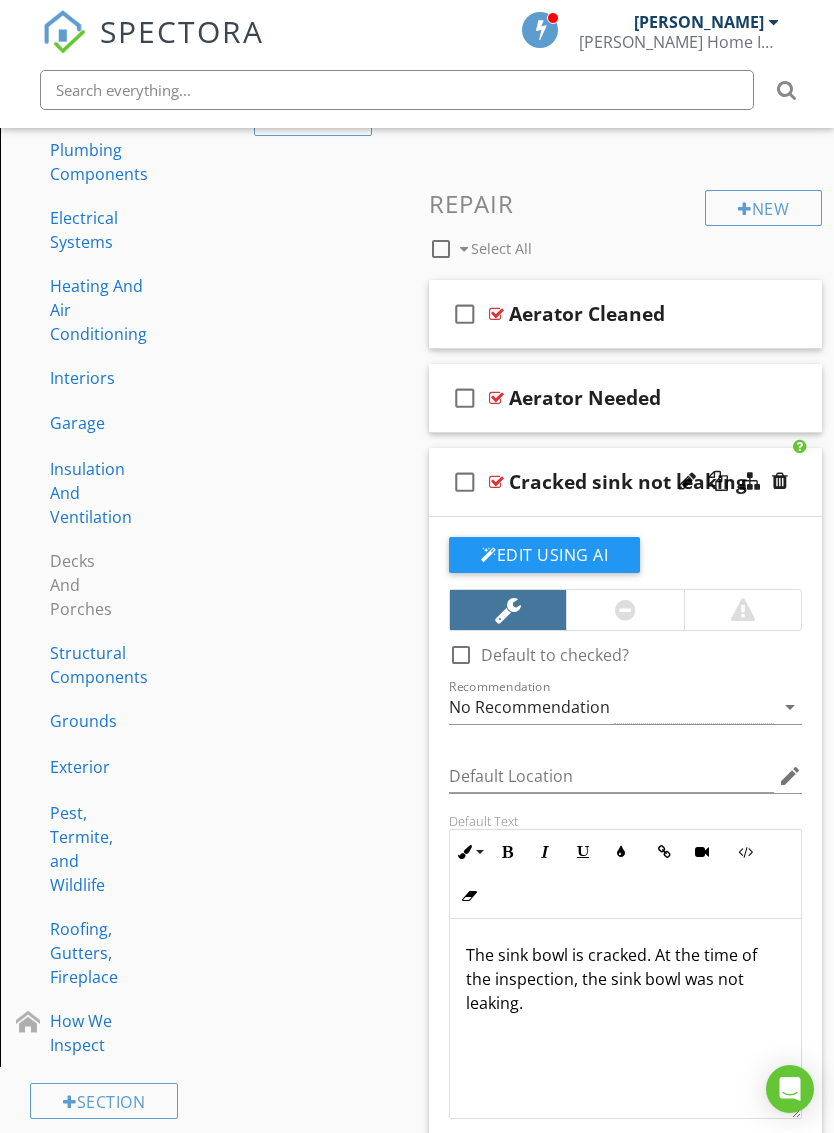 click on "check_box_outline_blank
Cracked sink not leaking" at bounding box center [625, 482] 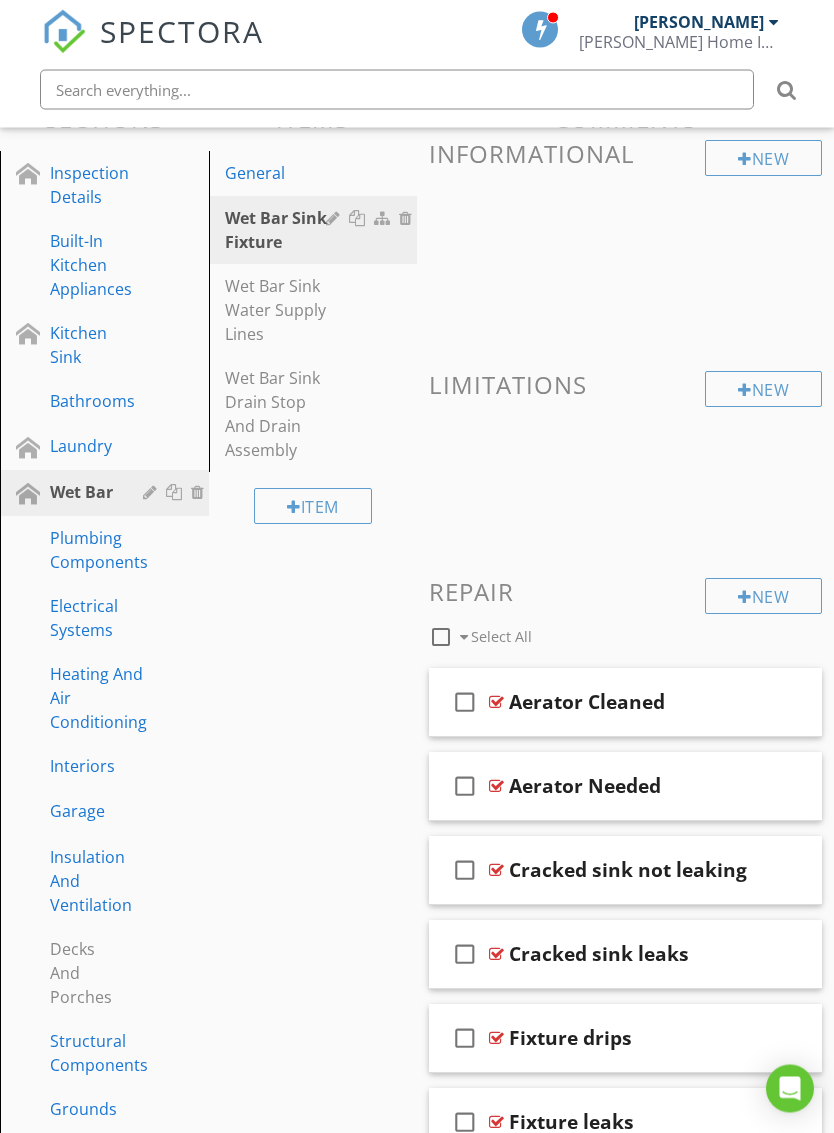 scroll, scrollTop: 207, scrollLeft: 0, axis: vertical 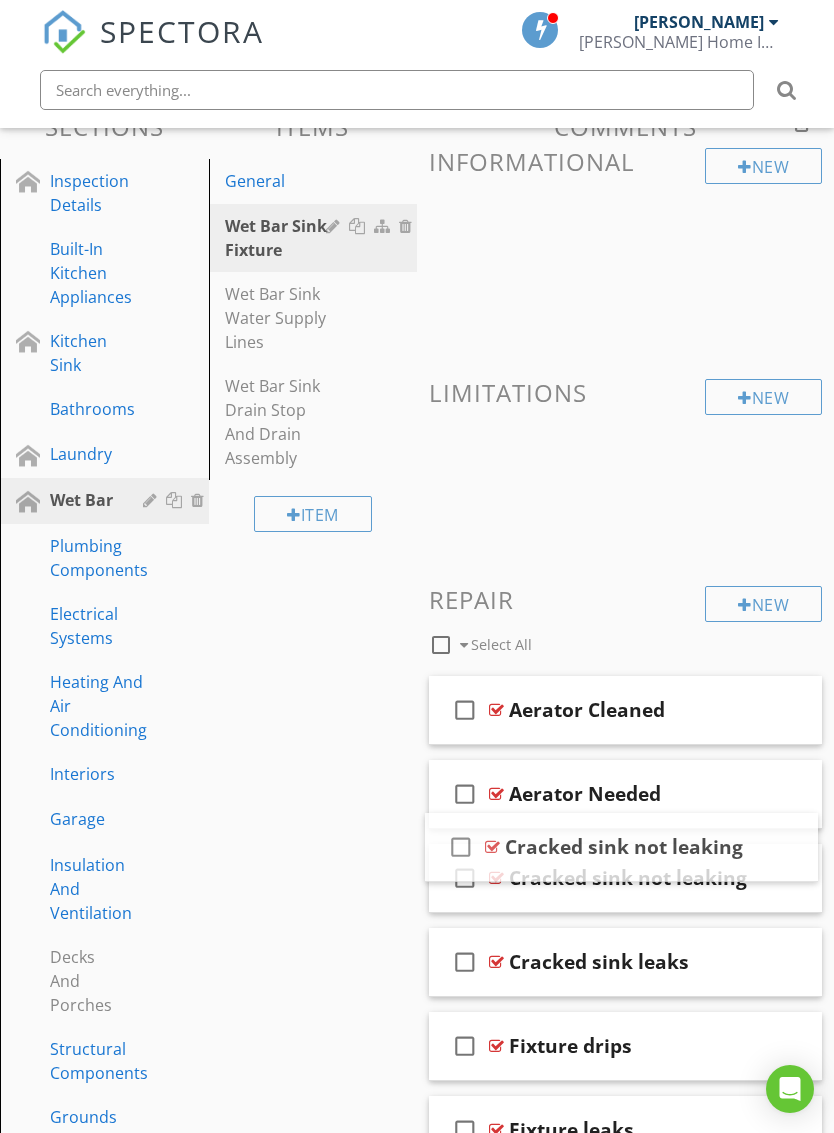 type 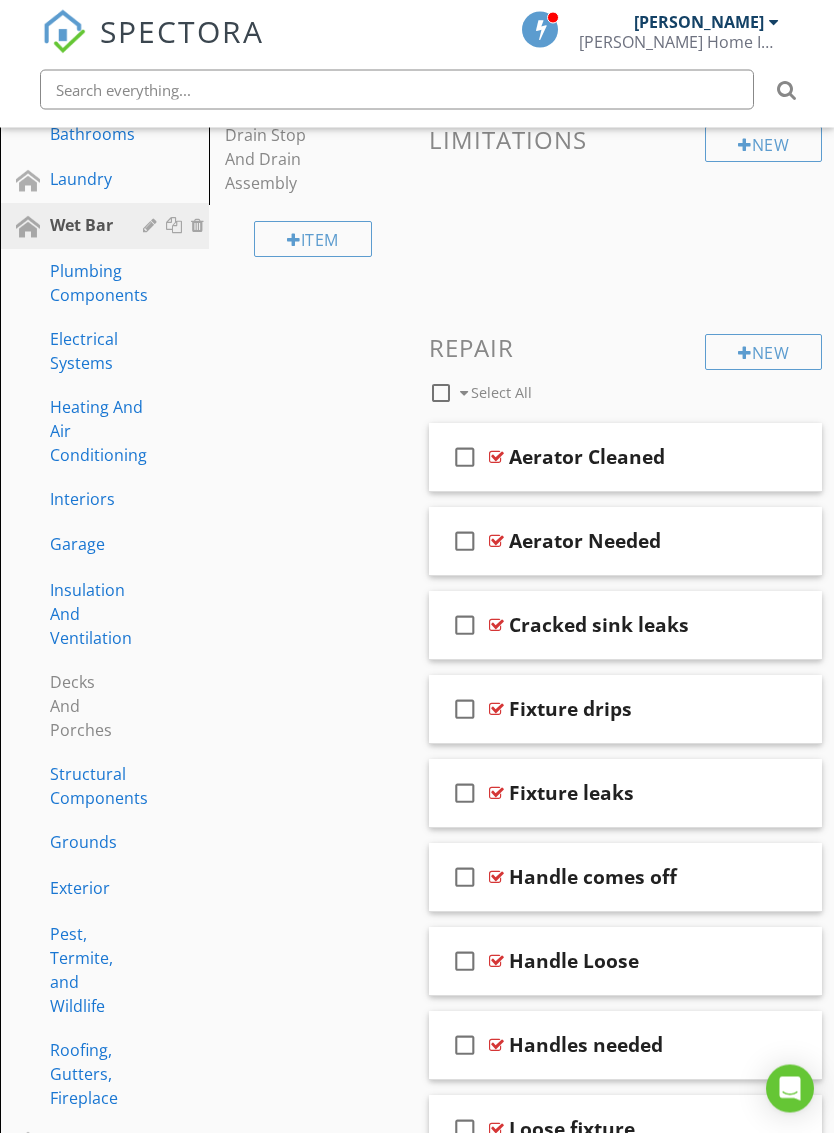 scroll, scrollTop: 482, scrollLeft: 0, axis: vertical 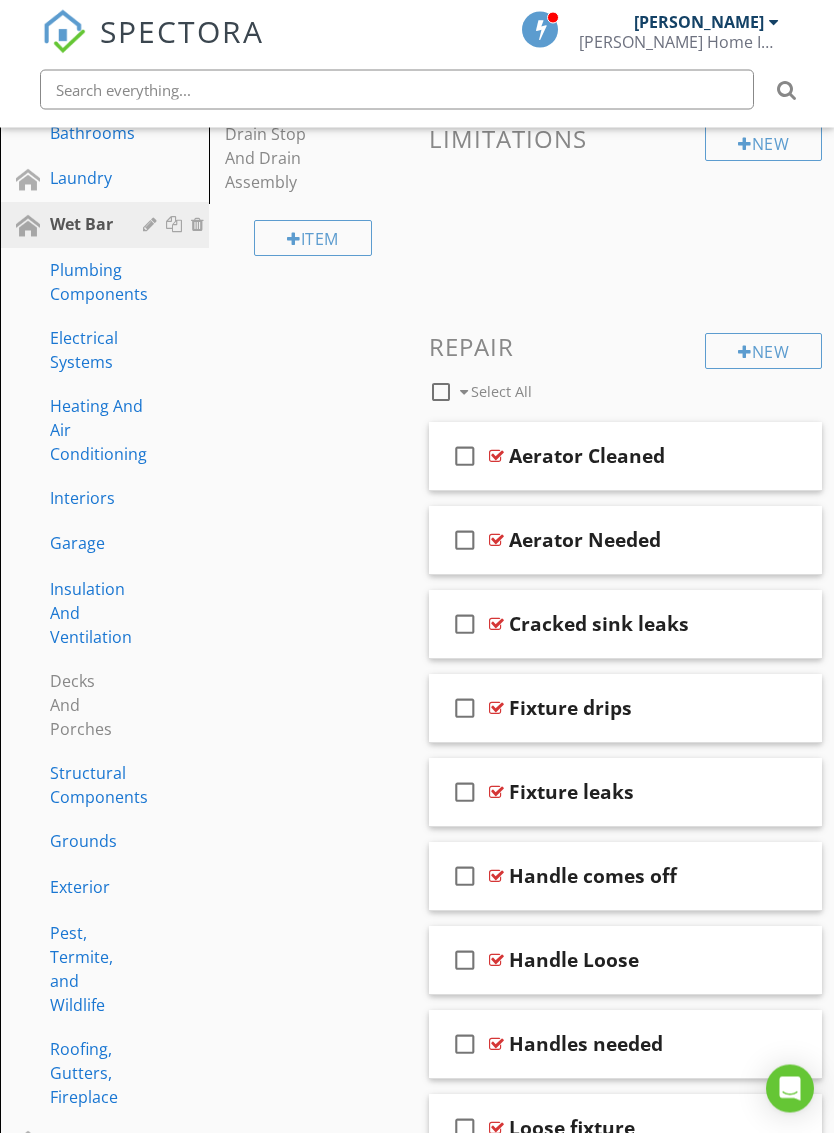 click on "check_box_outline_blank
Fixture drips" at bounding box center [625, 709] 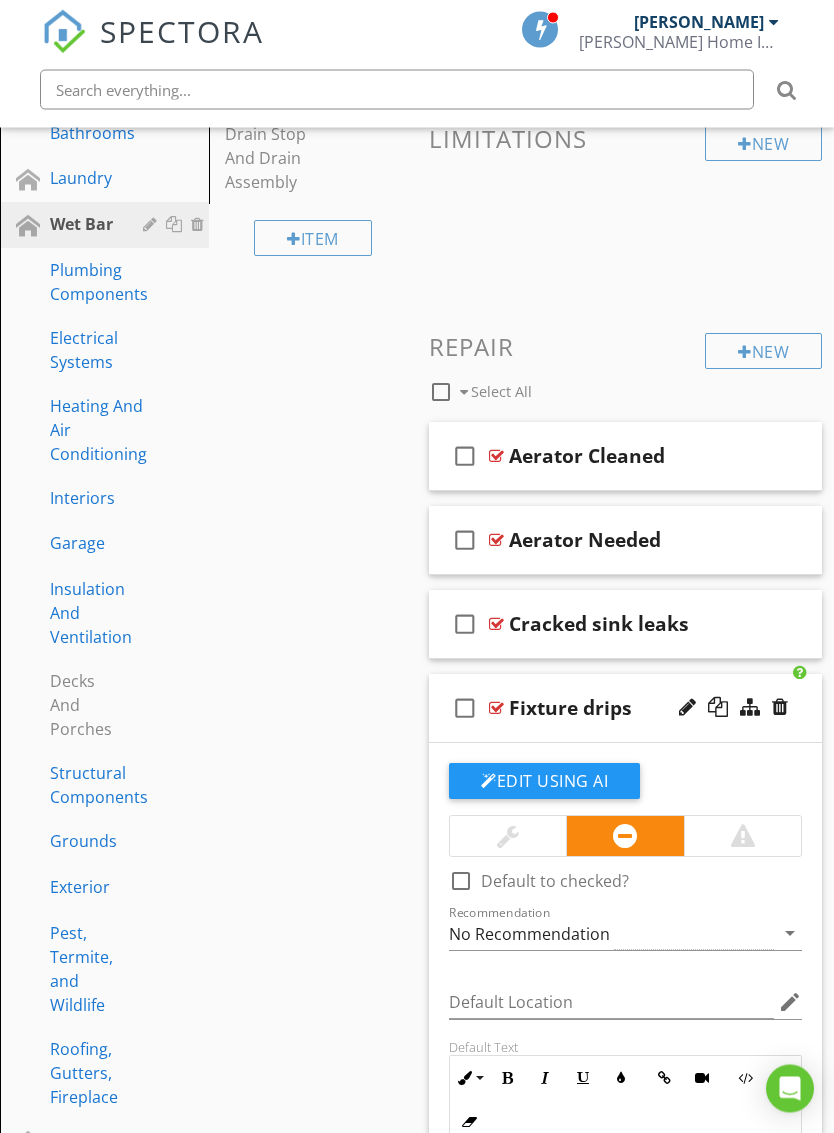 scroll, scrollTop: 483, scrollLeft: 0, axis: vertical 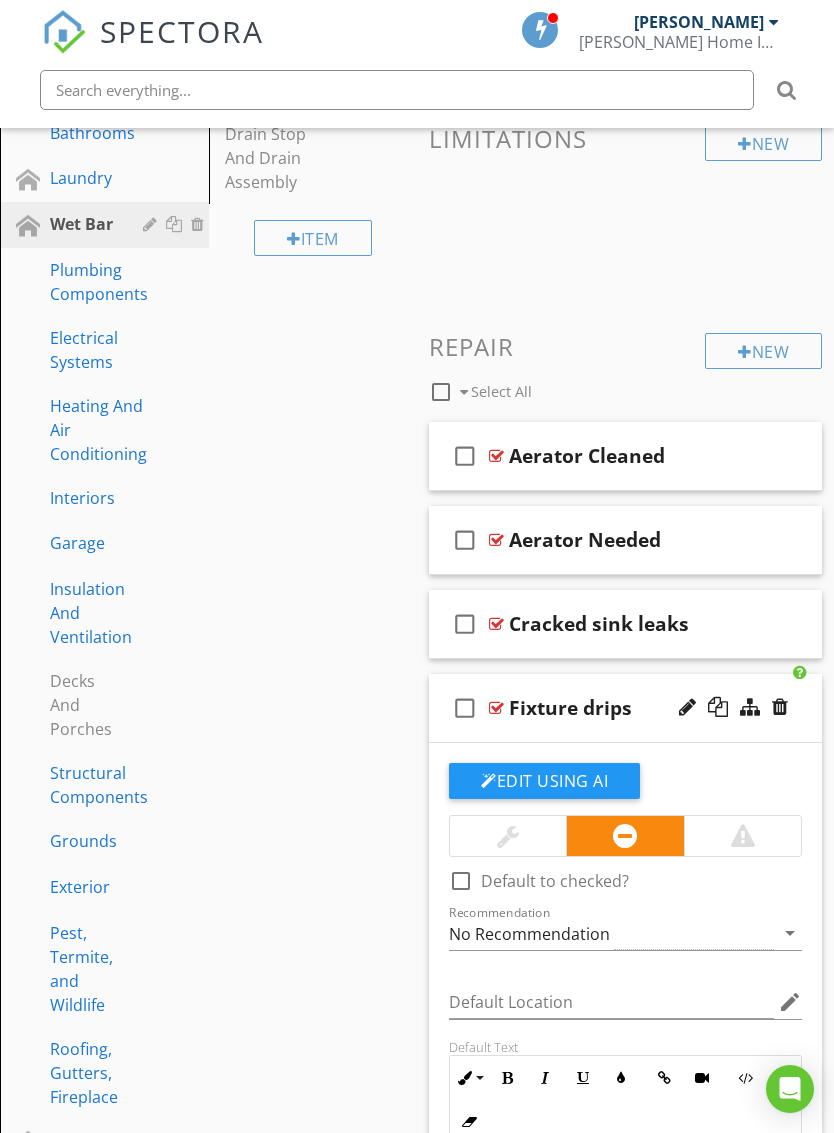 click on "check_box_outline_blank
Fixture drips" at bounding box center (625, 708) 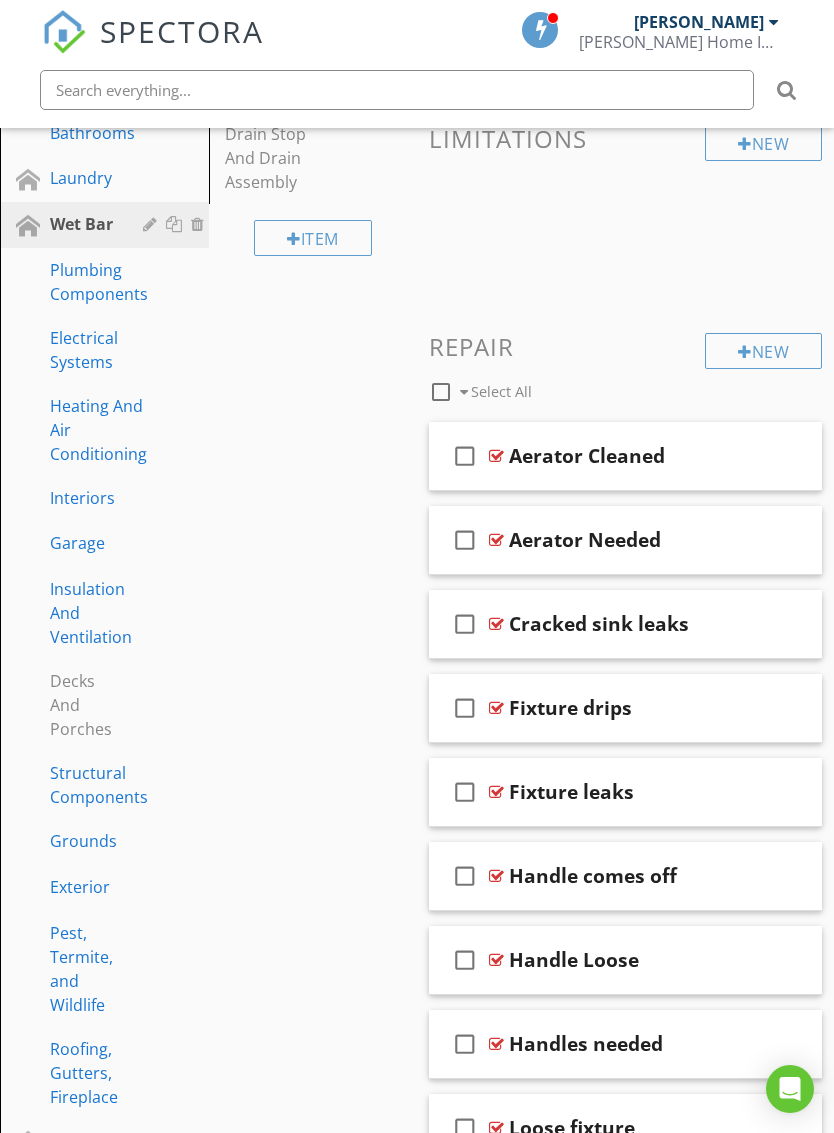 click on "check_box_outline_blank
Fixture leaks" at bounding box center (625, 792) 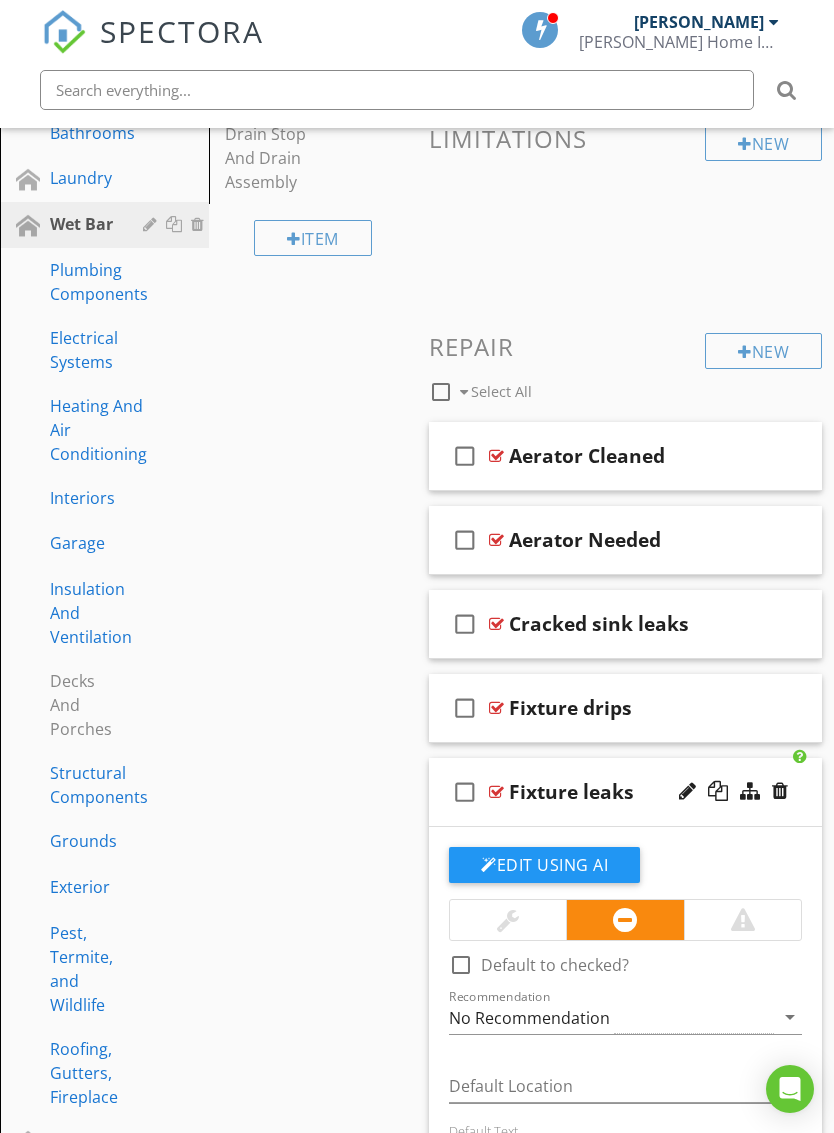 click on "check_box_outline_blank
Fixture leaks" at bounding box center [625, 792] 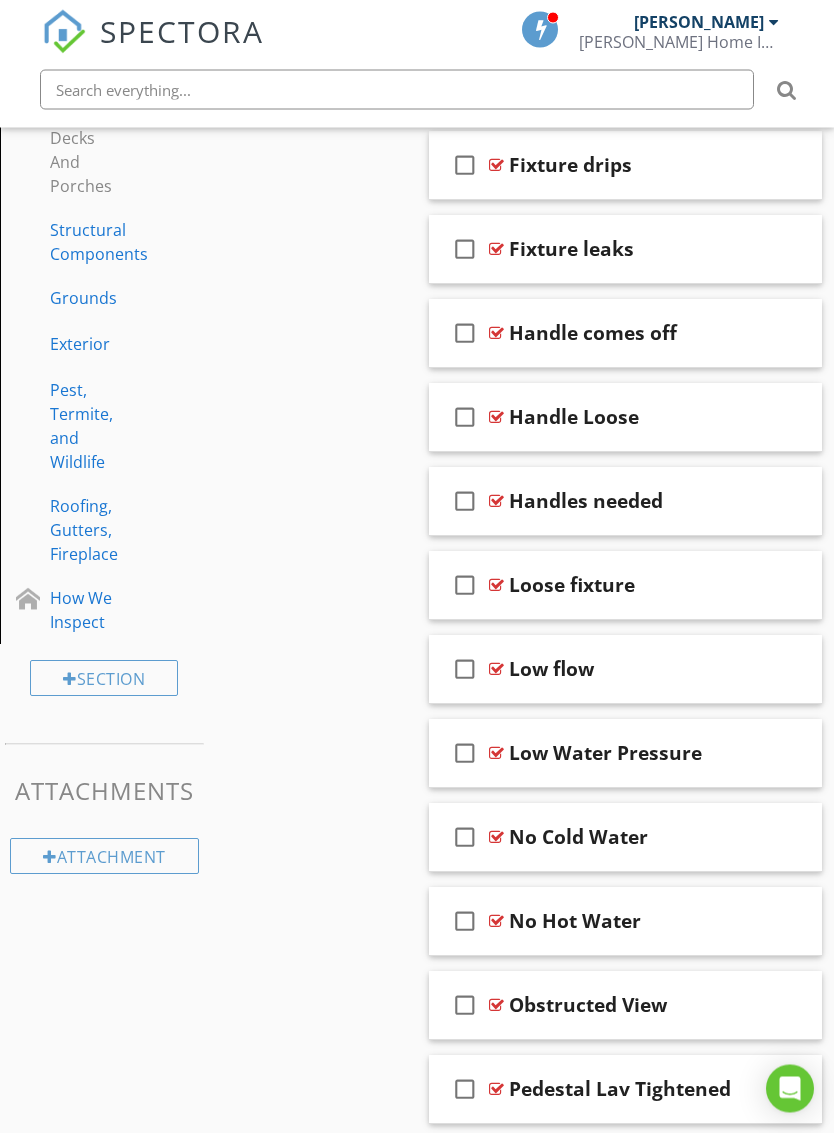scroll, scrollTop: 1026, scrollLeft: 0, axis: vertical 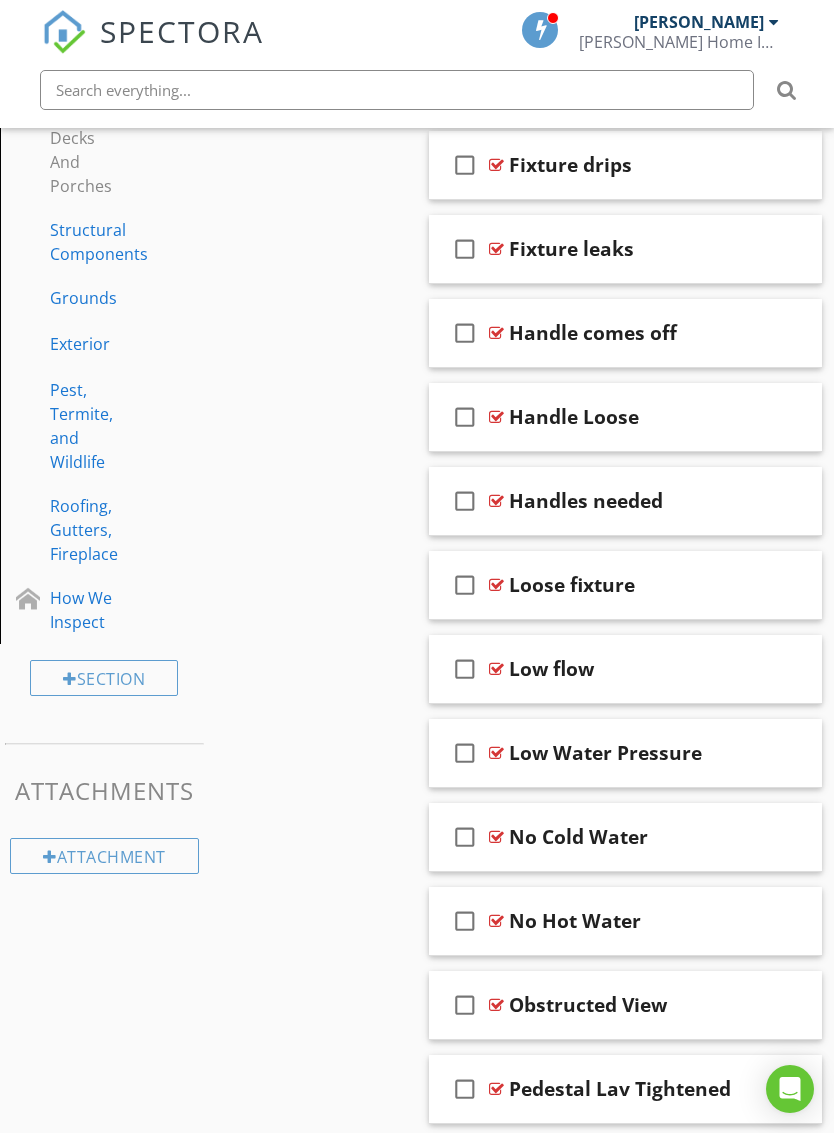 click on "check_box_outline_blank
Handle comes off" at bounding box center [625, 333] 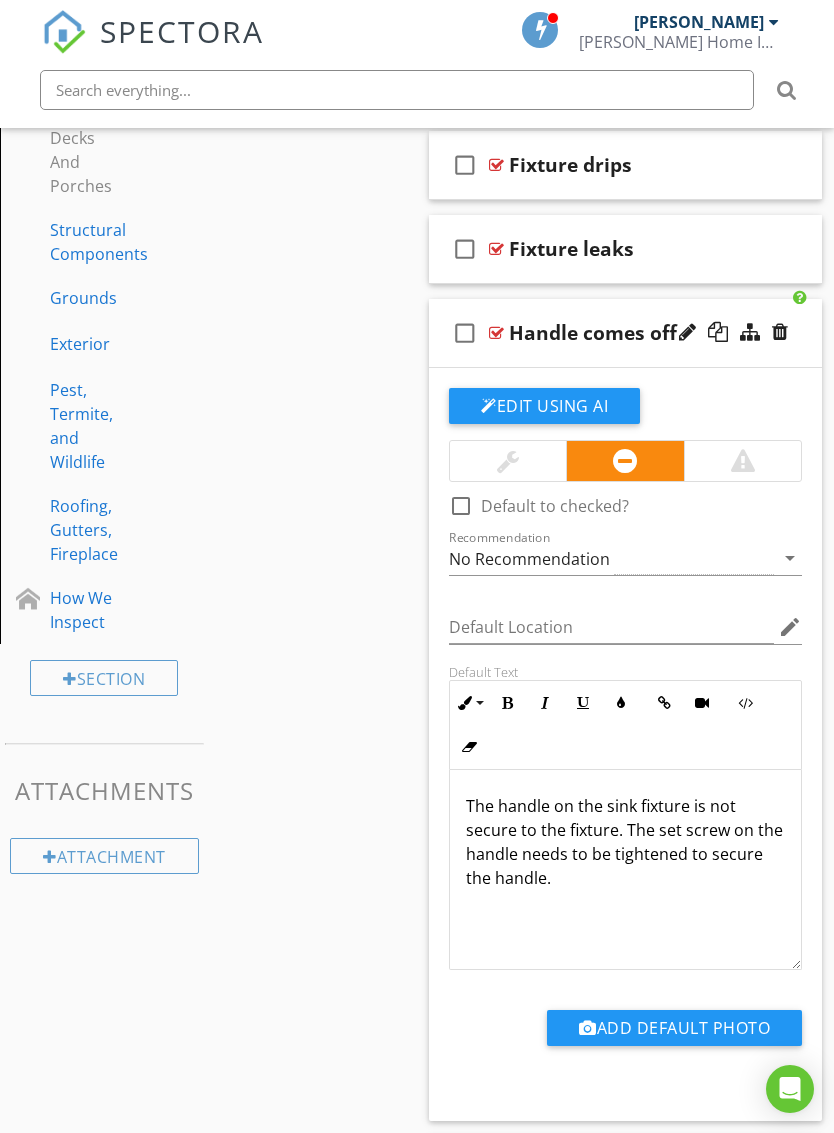 click at bounding box center (508, 461) 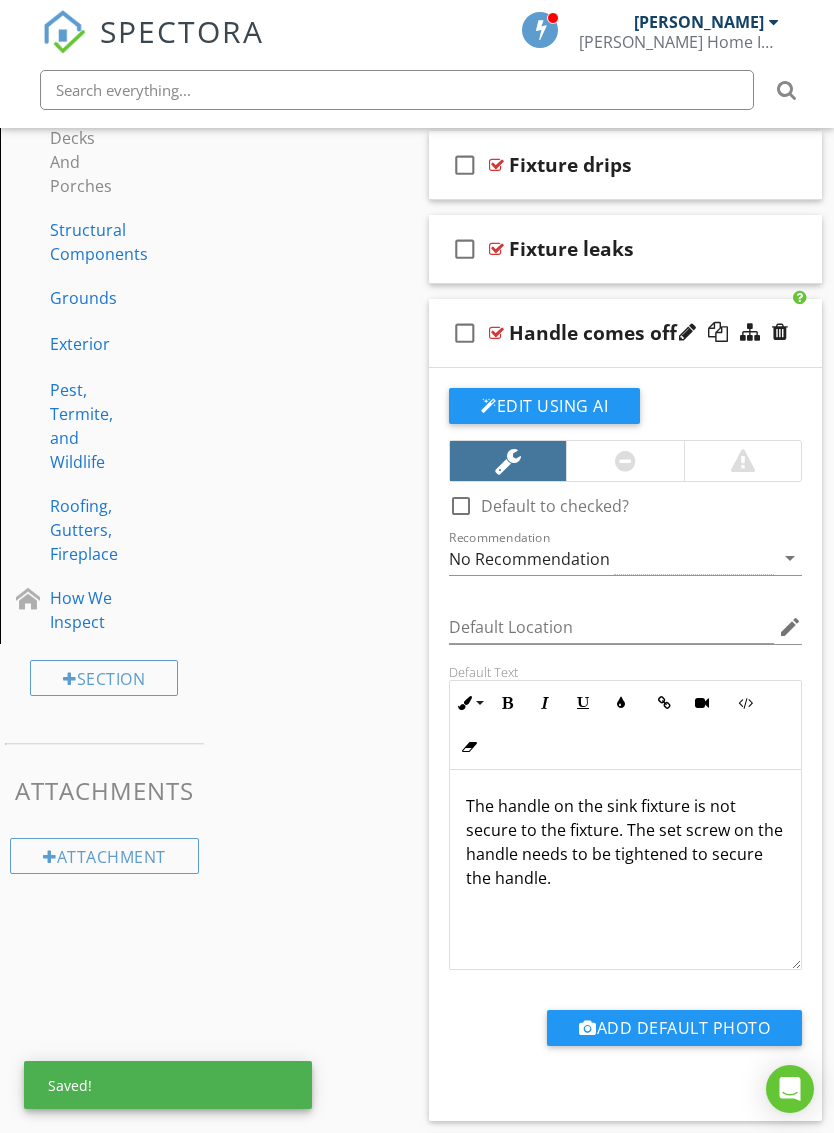 click on "check_box_outline_blank
Handle comes off" at bounding box center [625, 333] 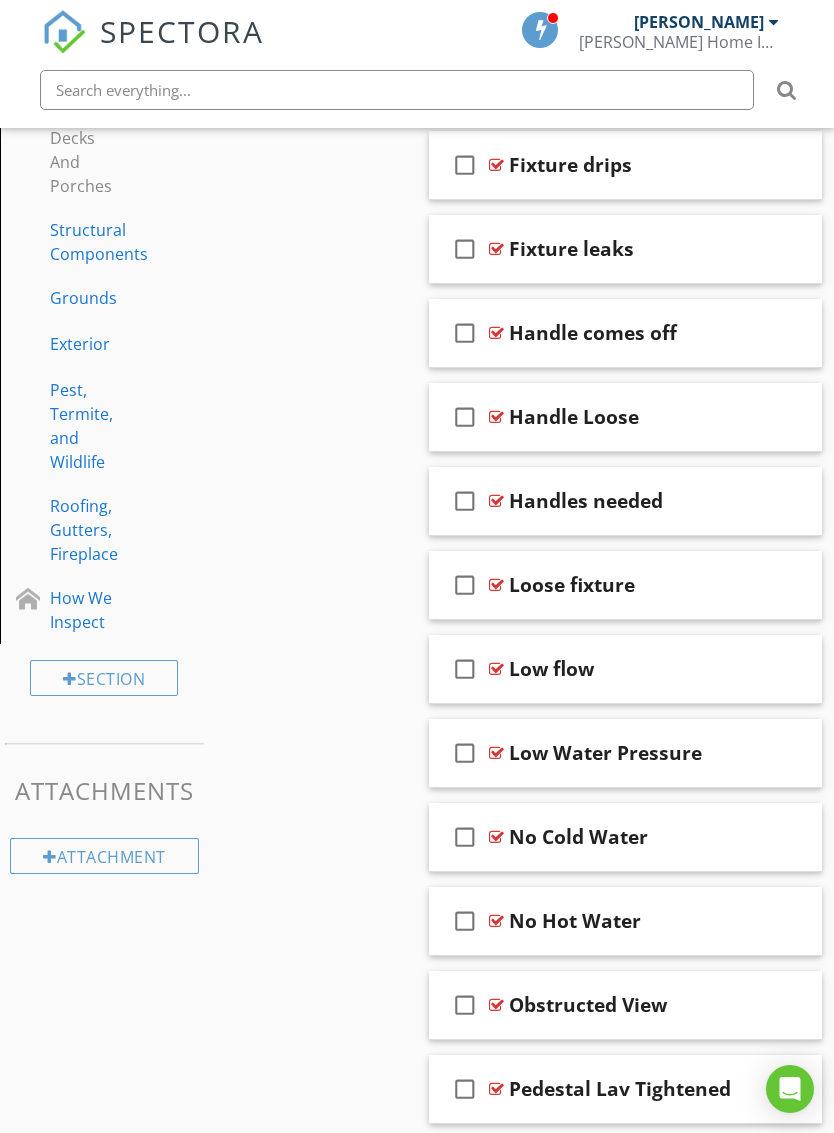 click on "check_box_outline_blank
Handle Loose" at bounding box center (625, 417) 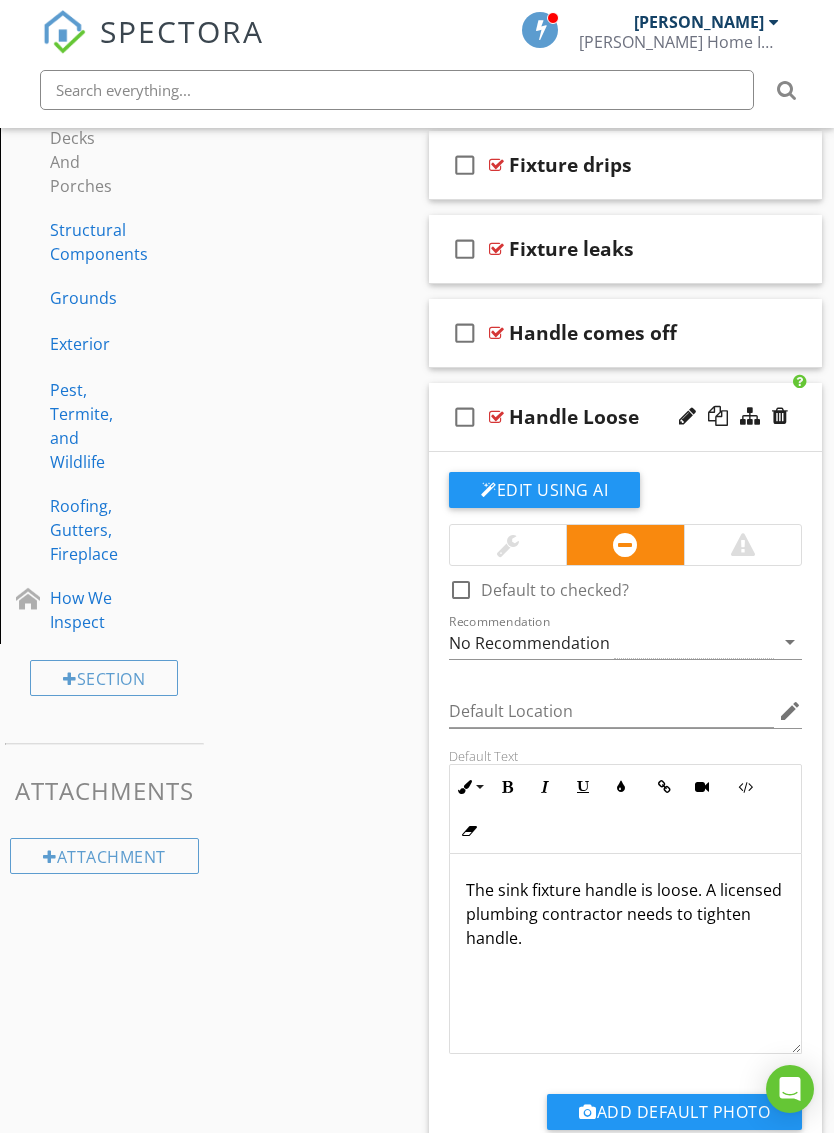 click at bounding box center (508, 545) 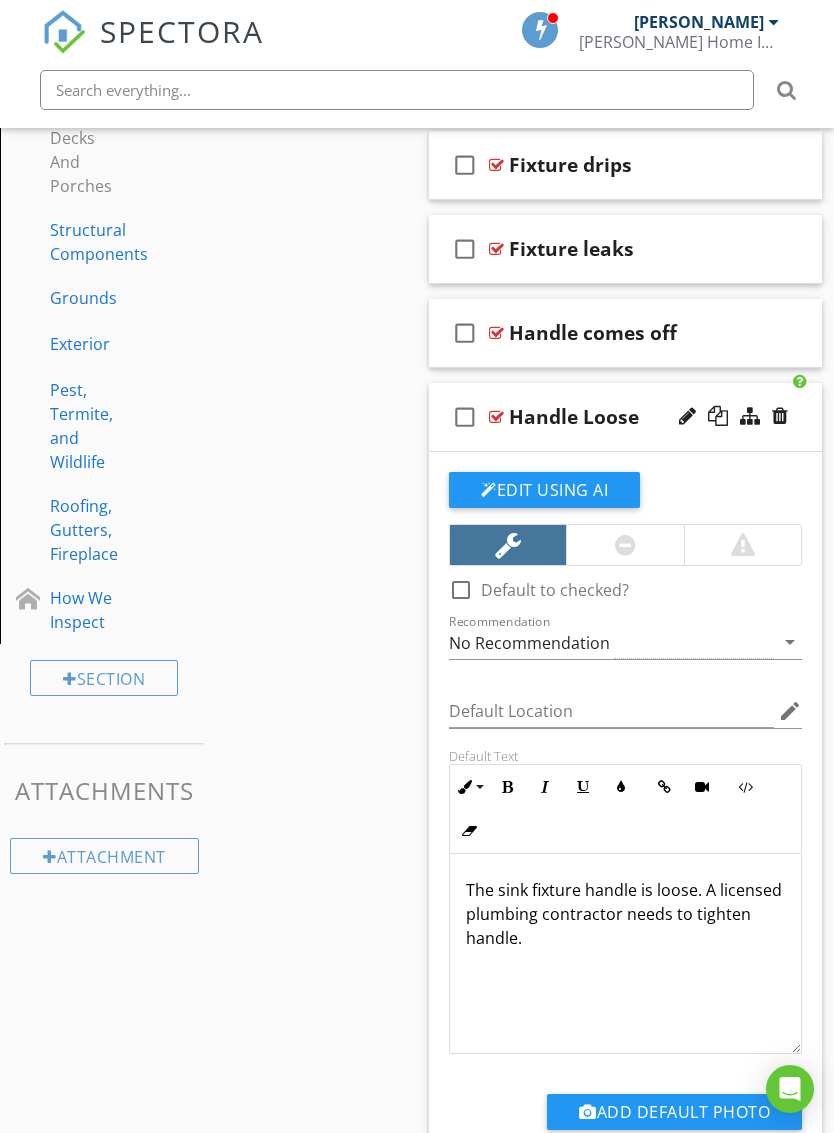 click on "check_box_outline_blank
Handle Loose" at bounding box center (625, 417) 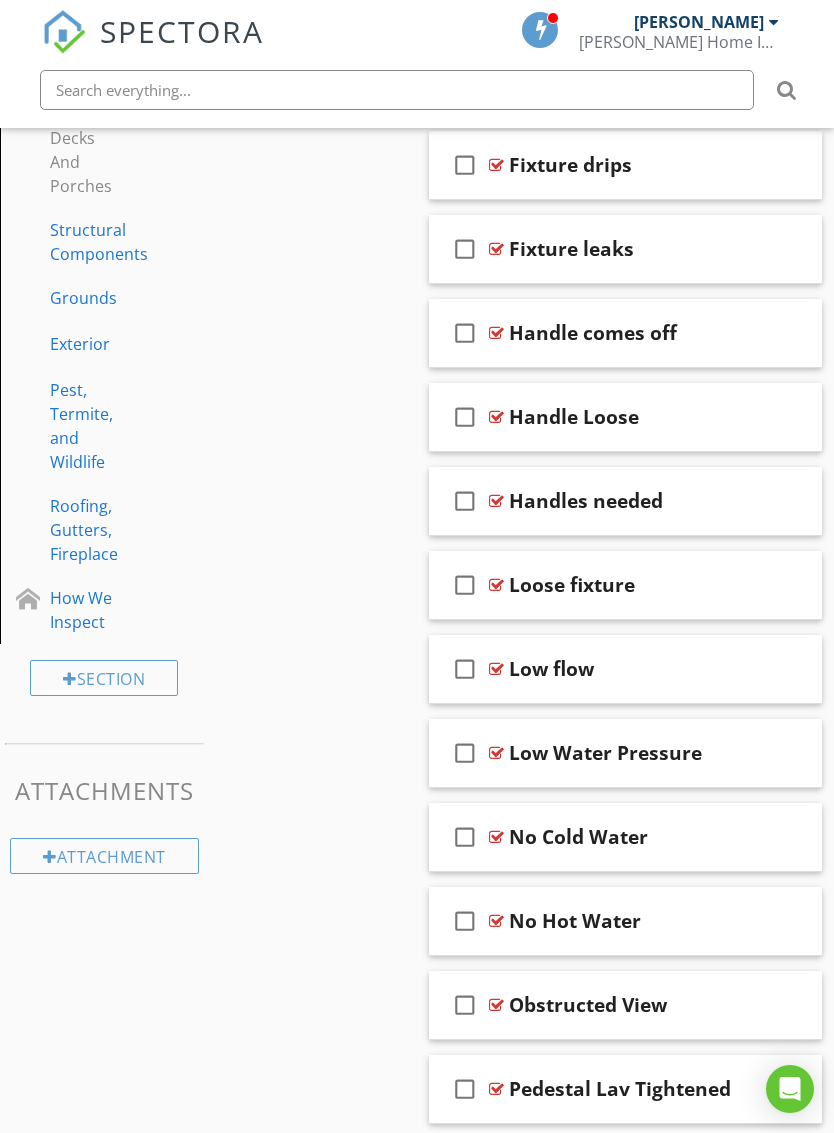 click on "check_box_outline_blank
Handles needed" at bounding box center (625, 501) 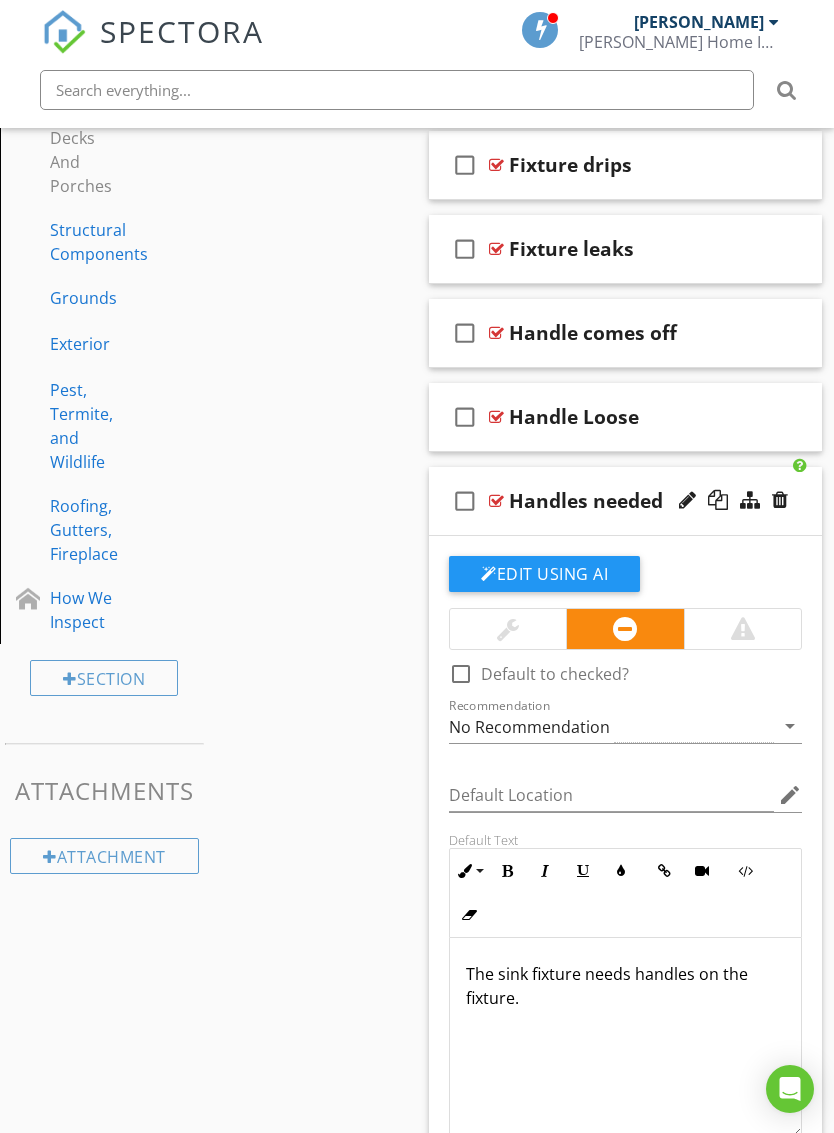 click at bounding box center (508, 629) 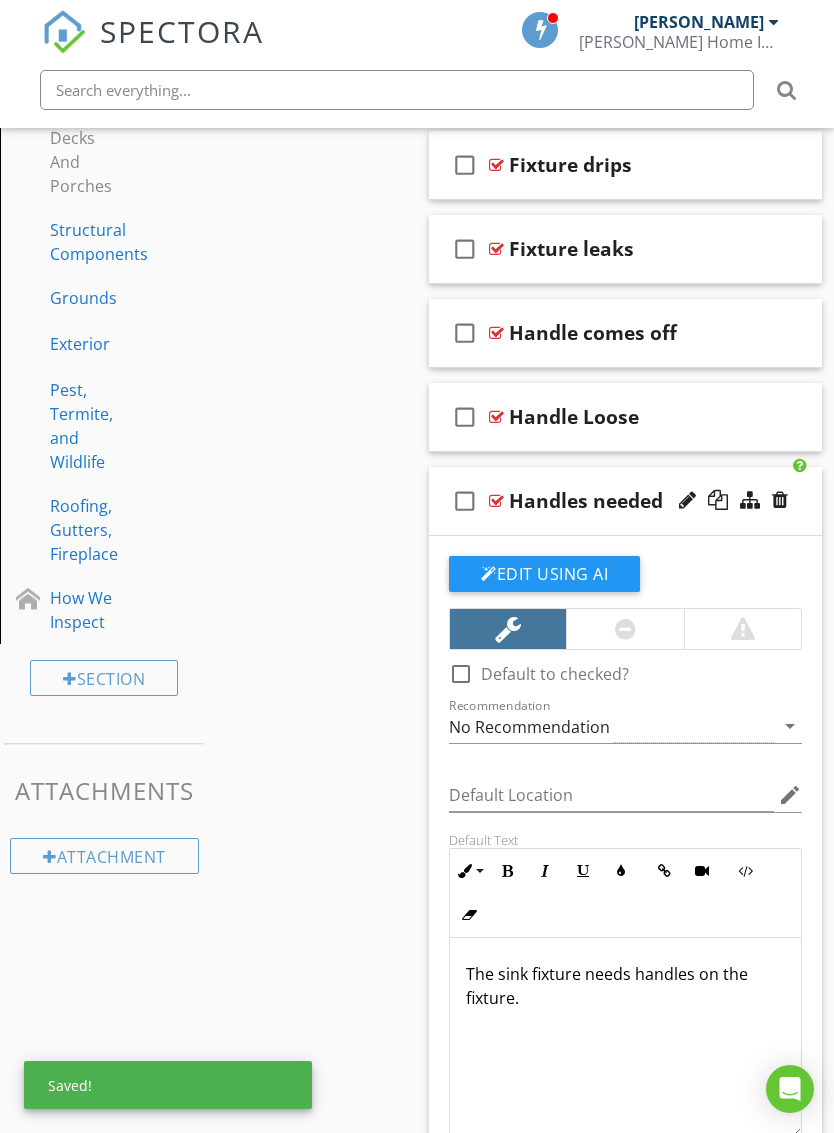 click on "check_box_outline_blank
Handles needed" at bounding box center (625, 501) 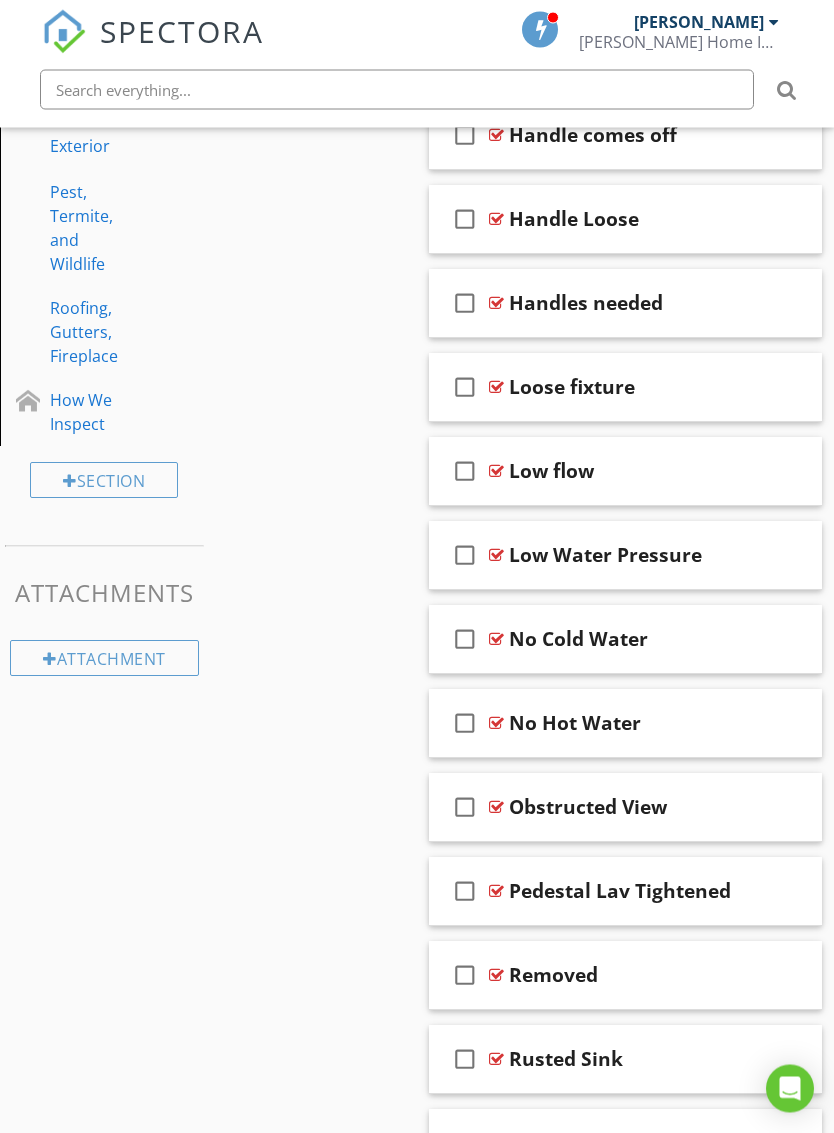 scroll, scrollTop: 1249, scrollLeft: 0, axis: vertical 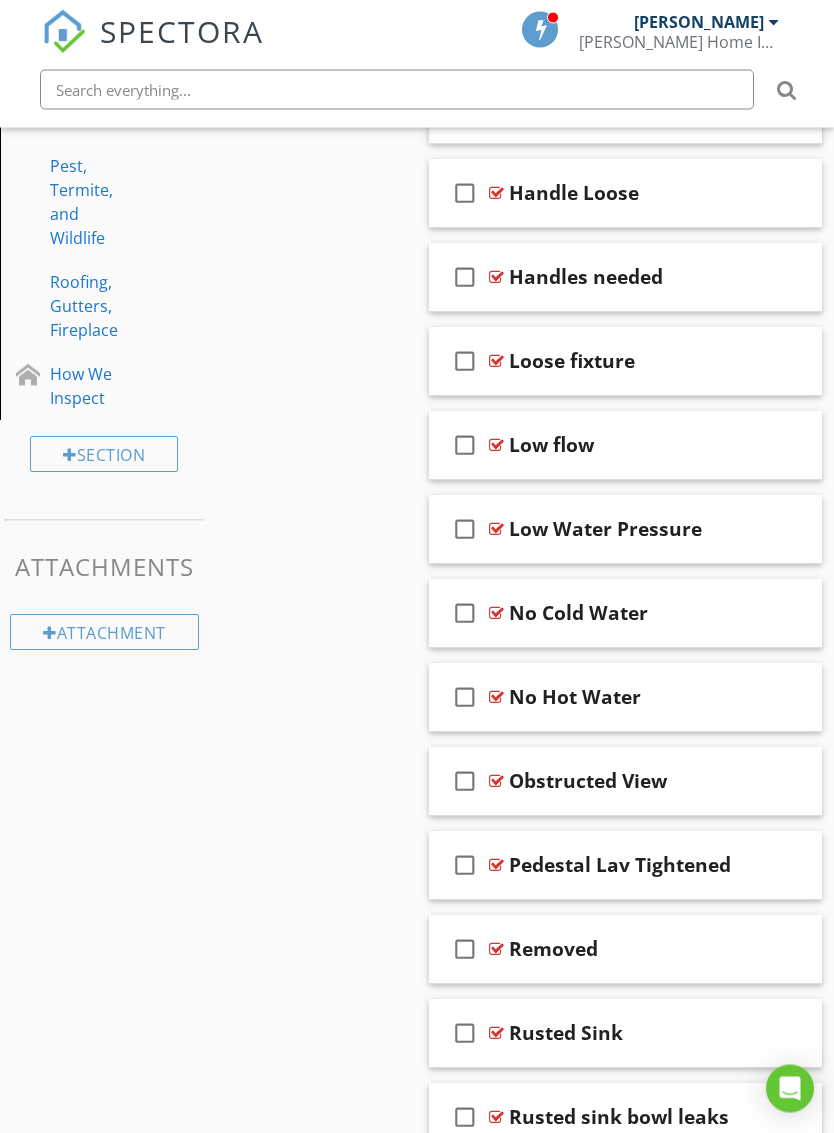 click on "check_box_outline_blank
Pedestal Lav Tightened" at bounding box center (625, 866) 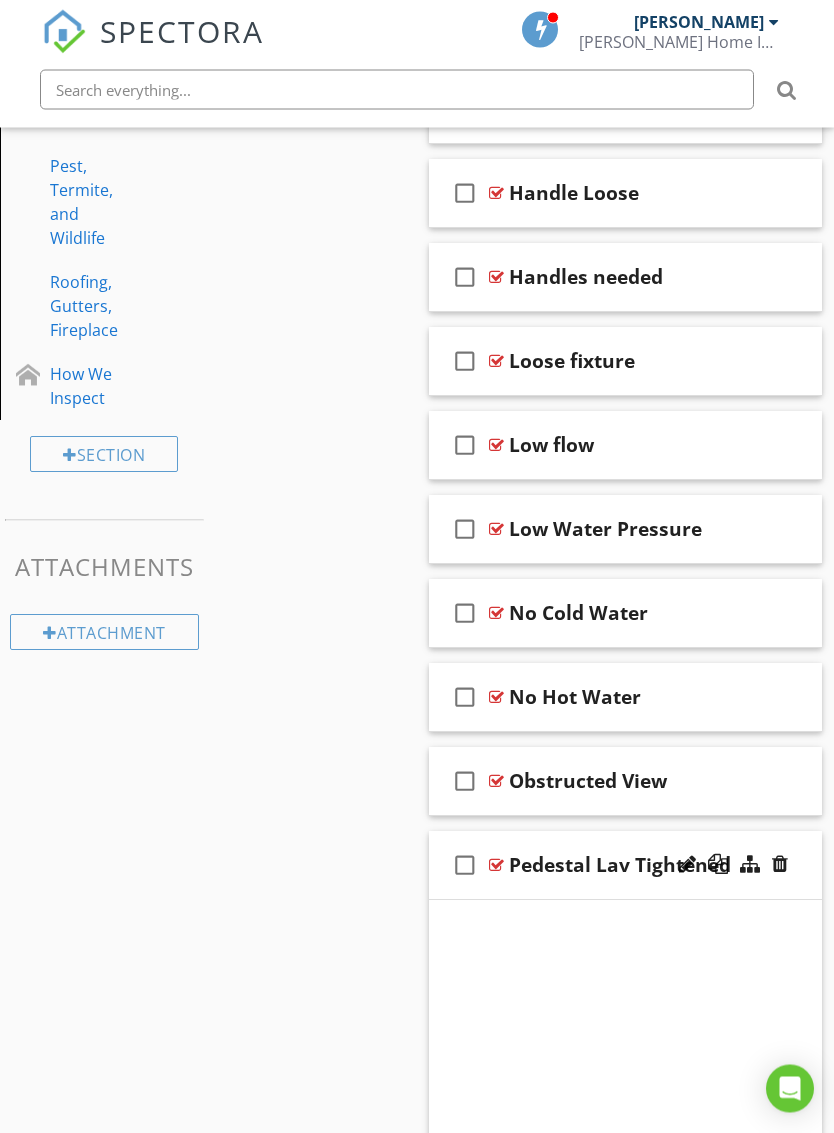 scroll, scrollTop: 1250, scrollLeft: 0, axis: vertical 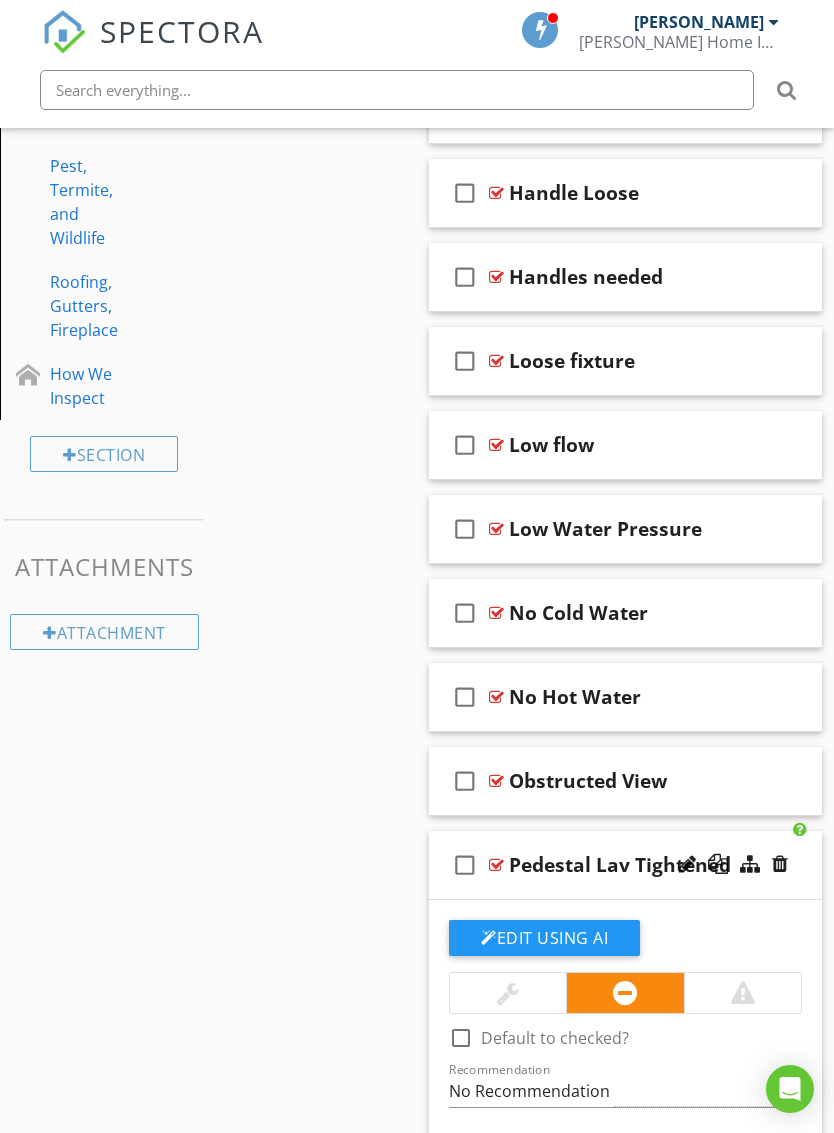 click at bounding box center (508, 993) 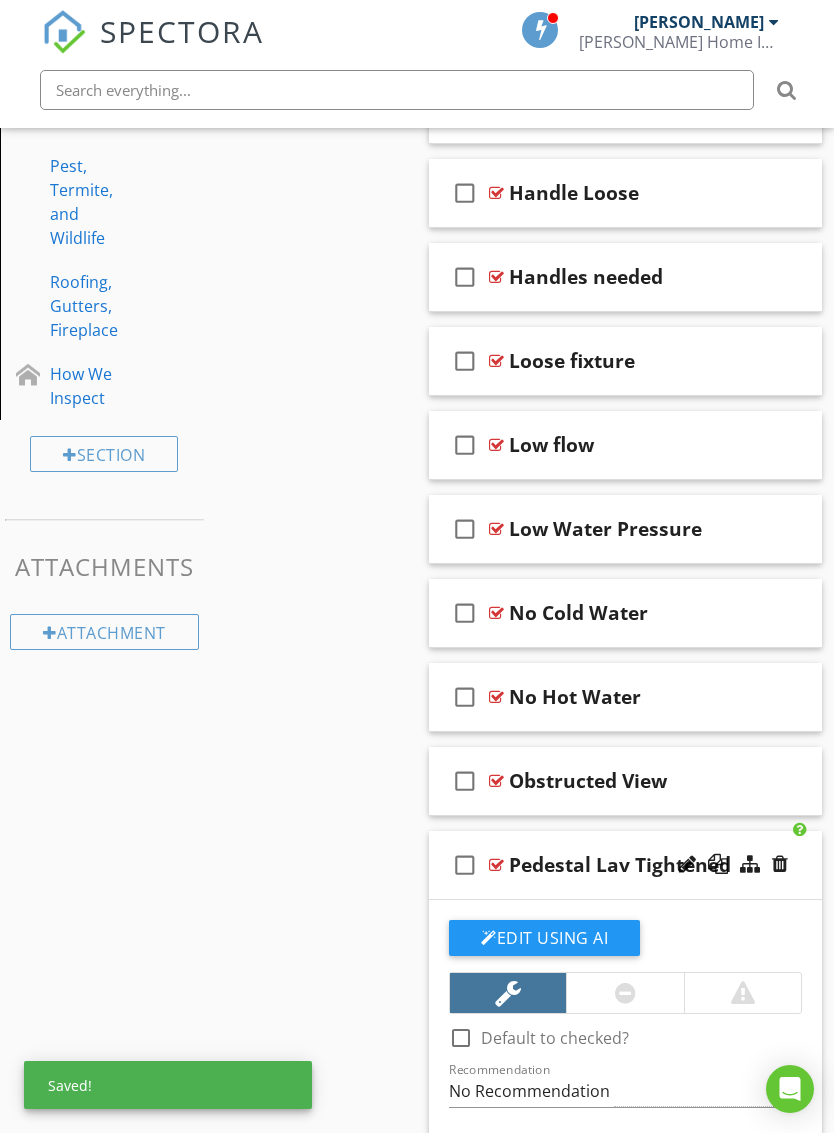 click on "check_box_outline_blank
Pedestal Lav Tightened" at bounding box center (625, 865) 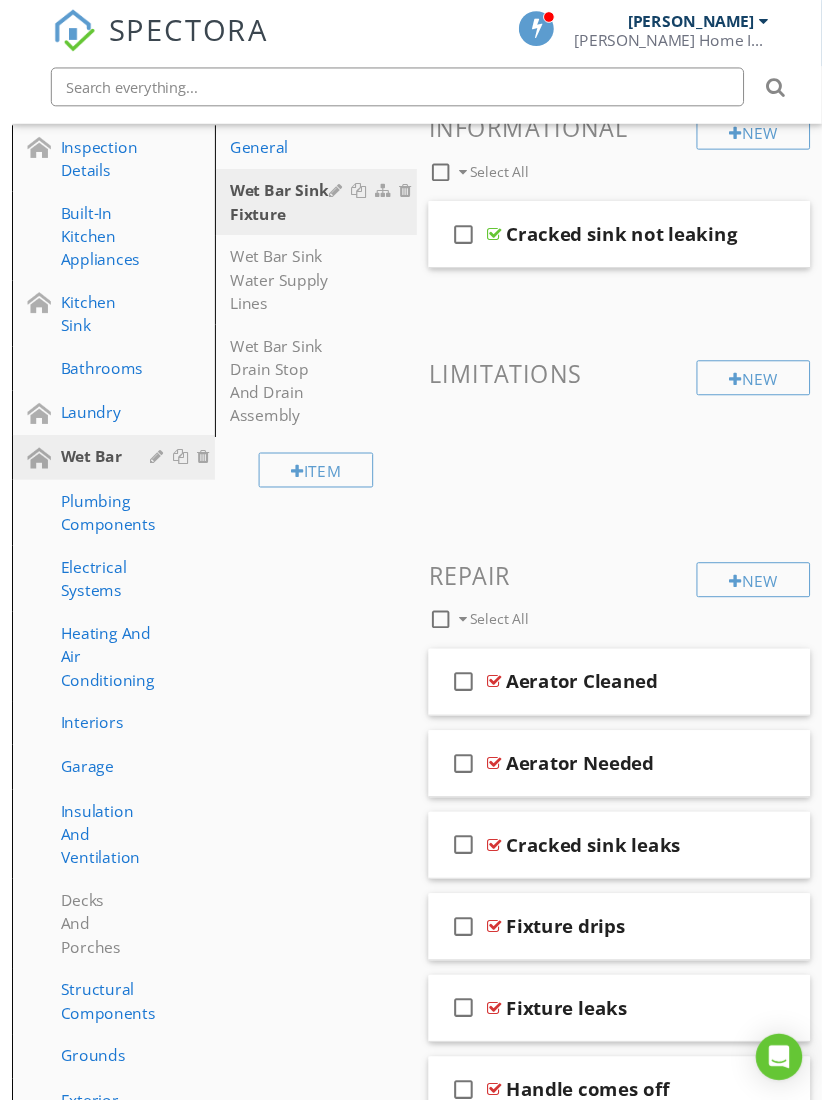 scroll, scrollTop: 225, scrollLeft: 0, axis: vertical 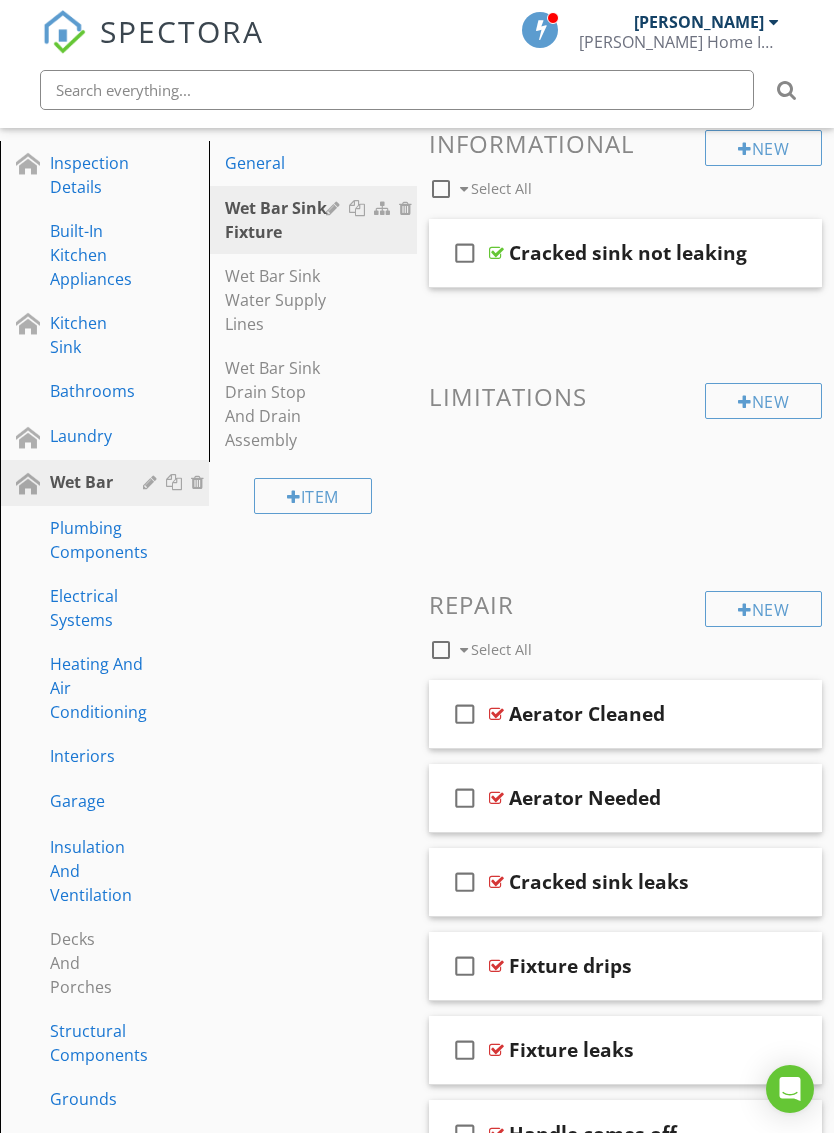 click on "Wet Bar Sink Water Supply Lines" at bounding box center (279, 300) 